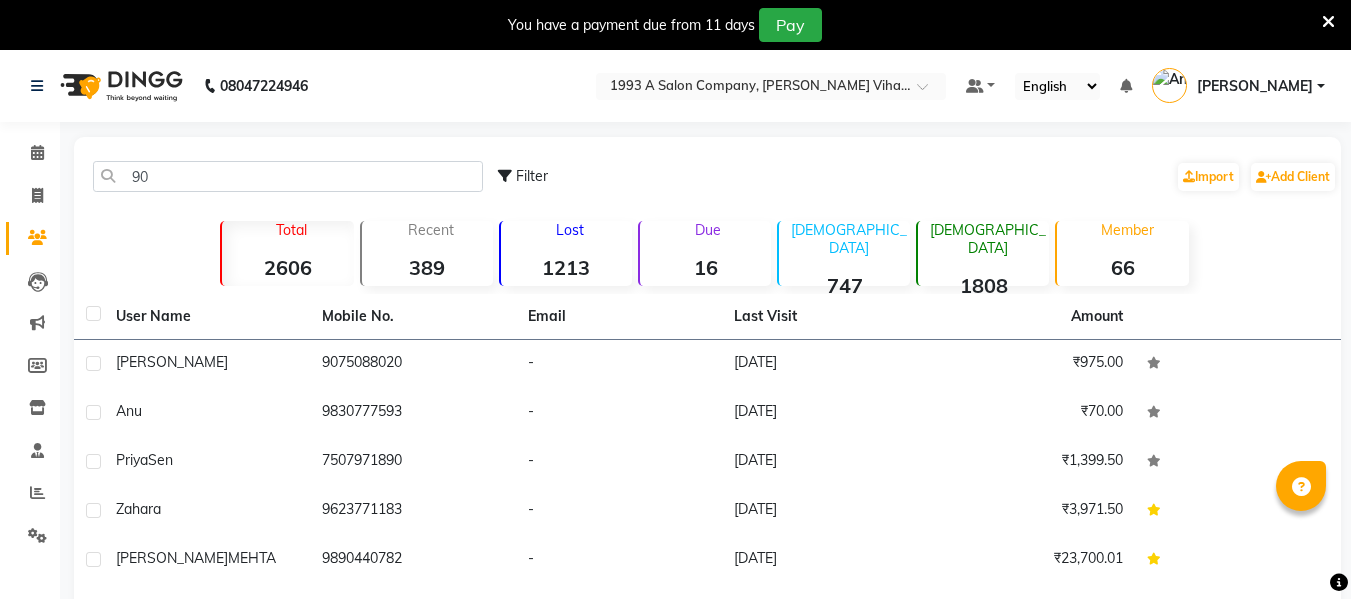 scroll, scrollTop: 0, scrollLeft: 0, axis: both 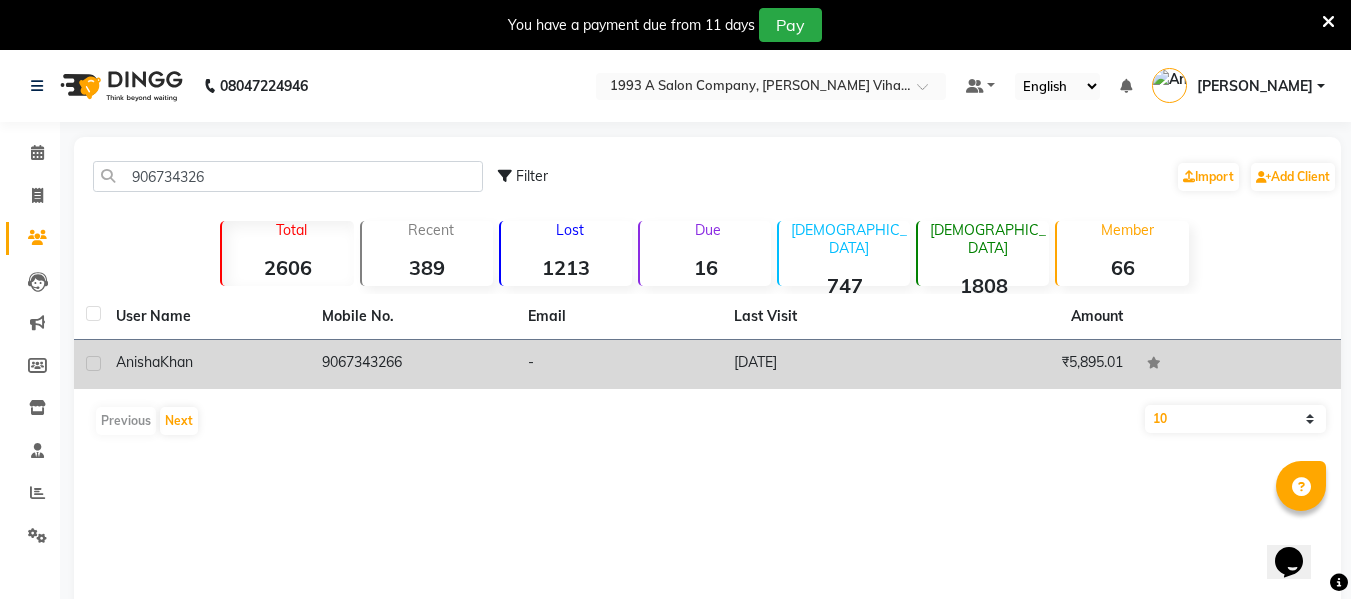 type on "906734326" 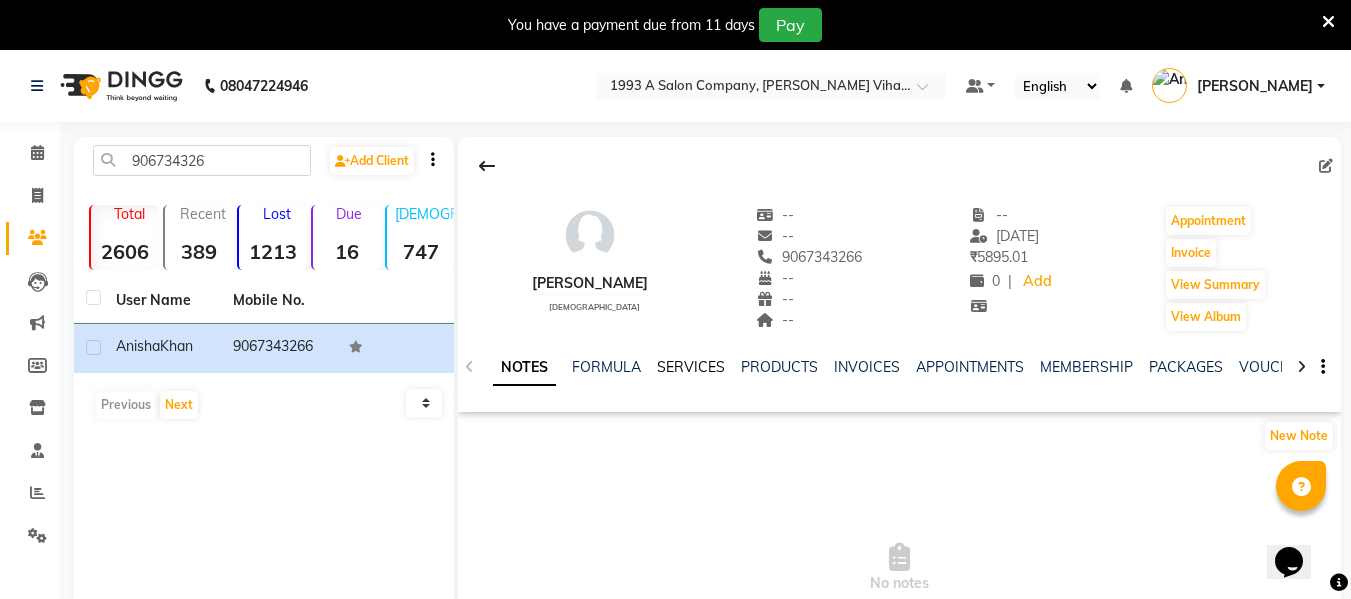 click on "SERVICES" 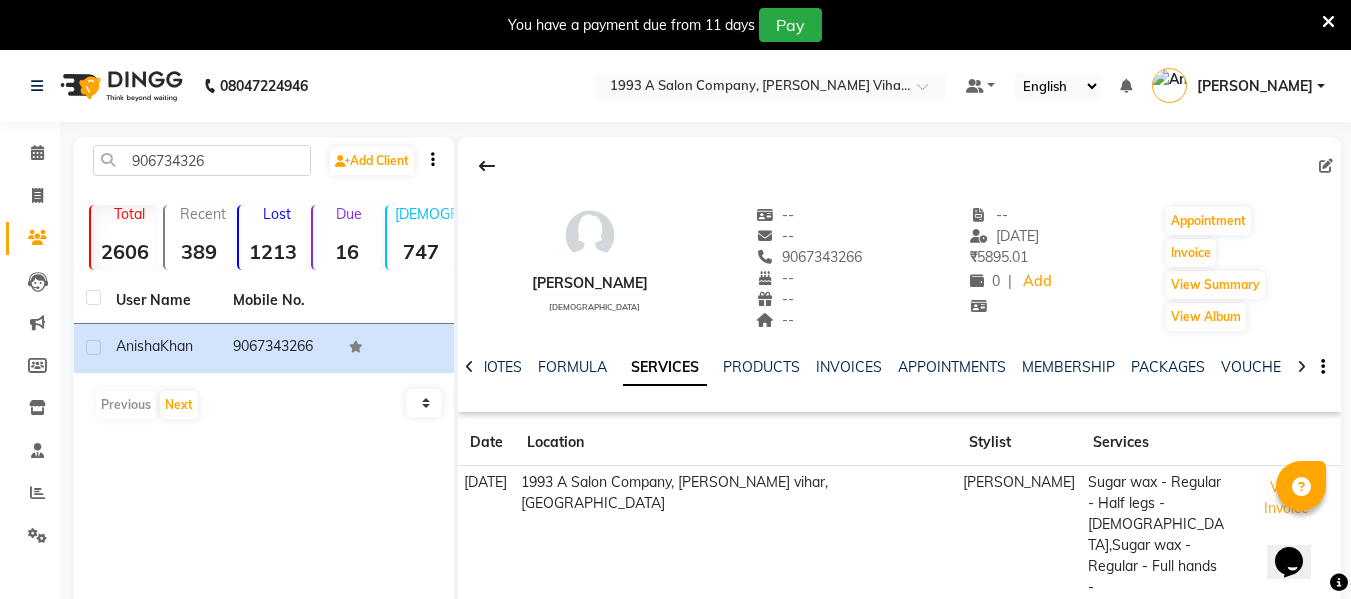 click on "Location" 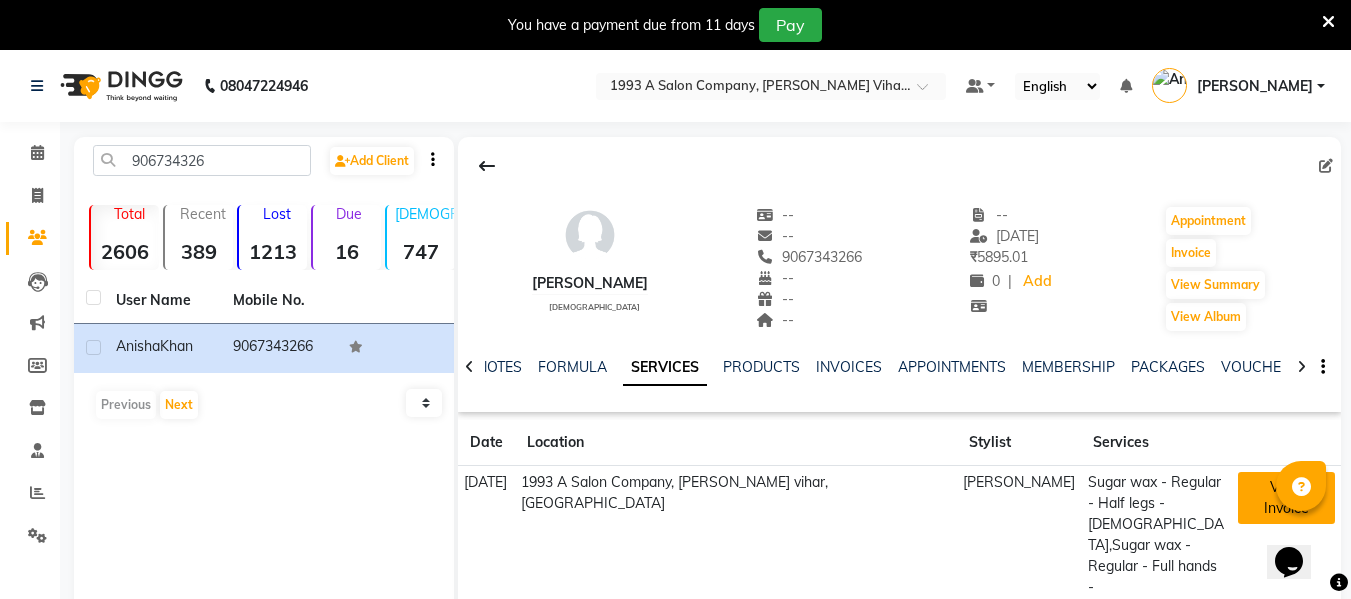 click on "View Invoice" 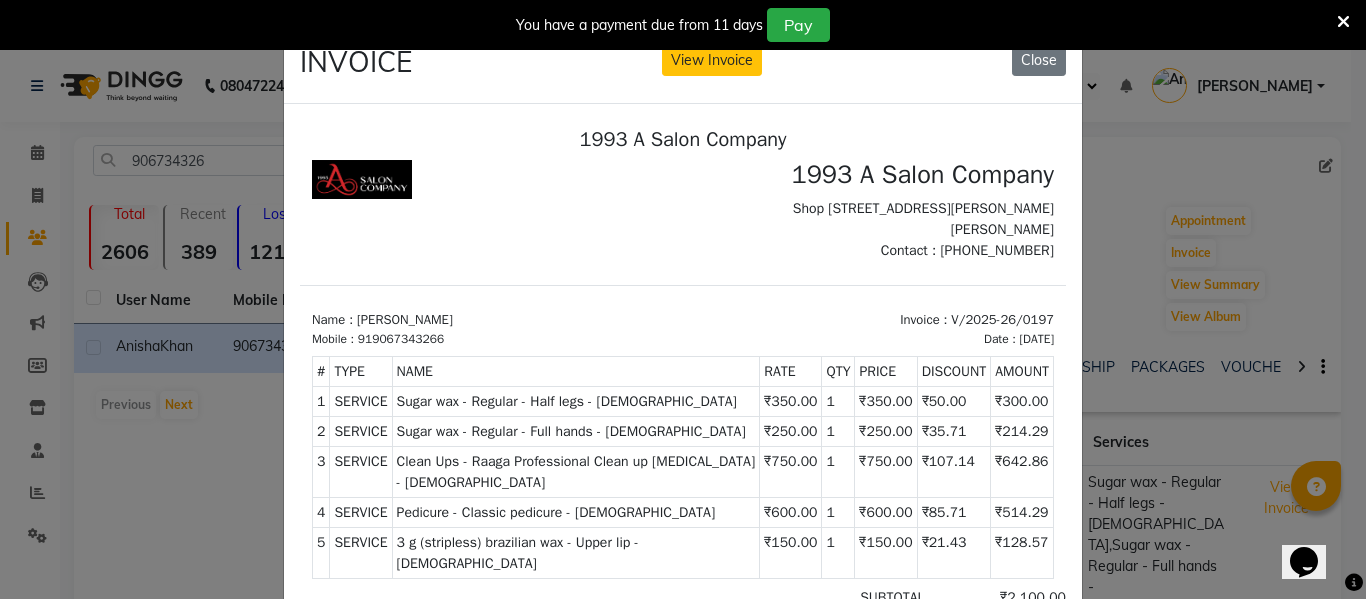 scroll, scrollTop: 16, scrollLeft: 0, axis: vertical 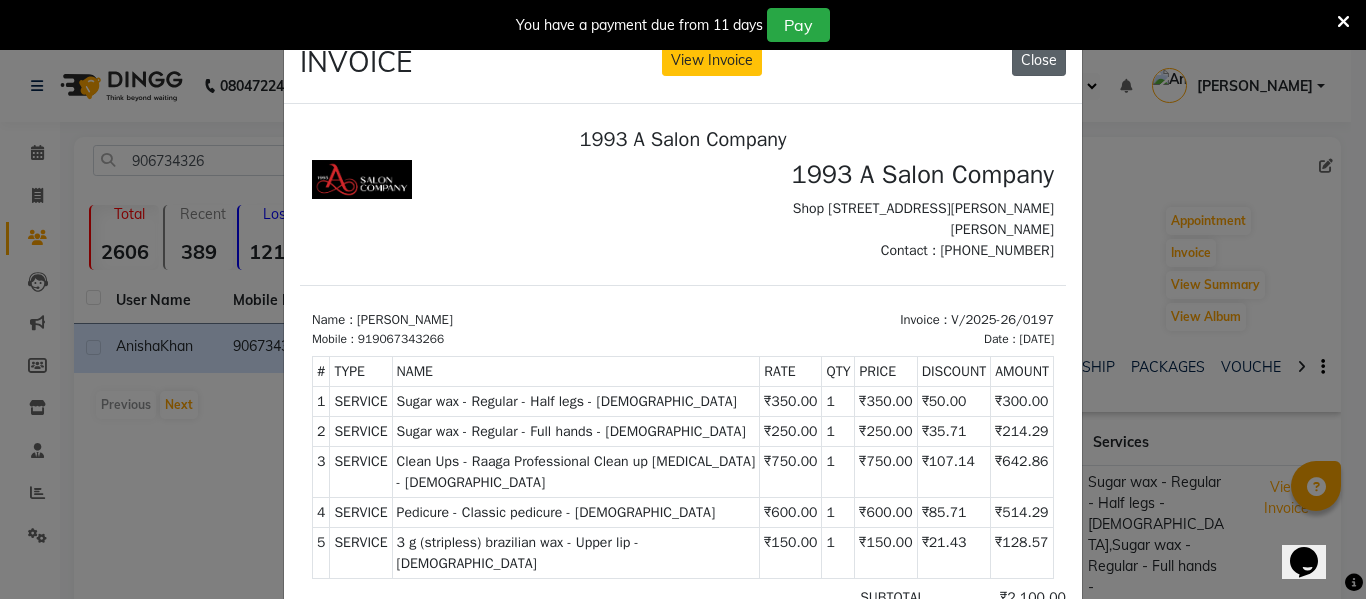 click on "Close" 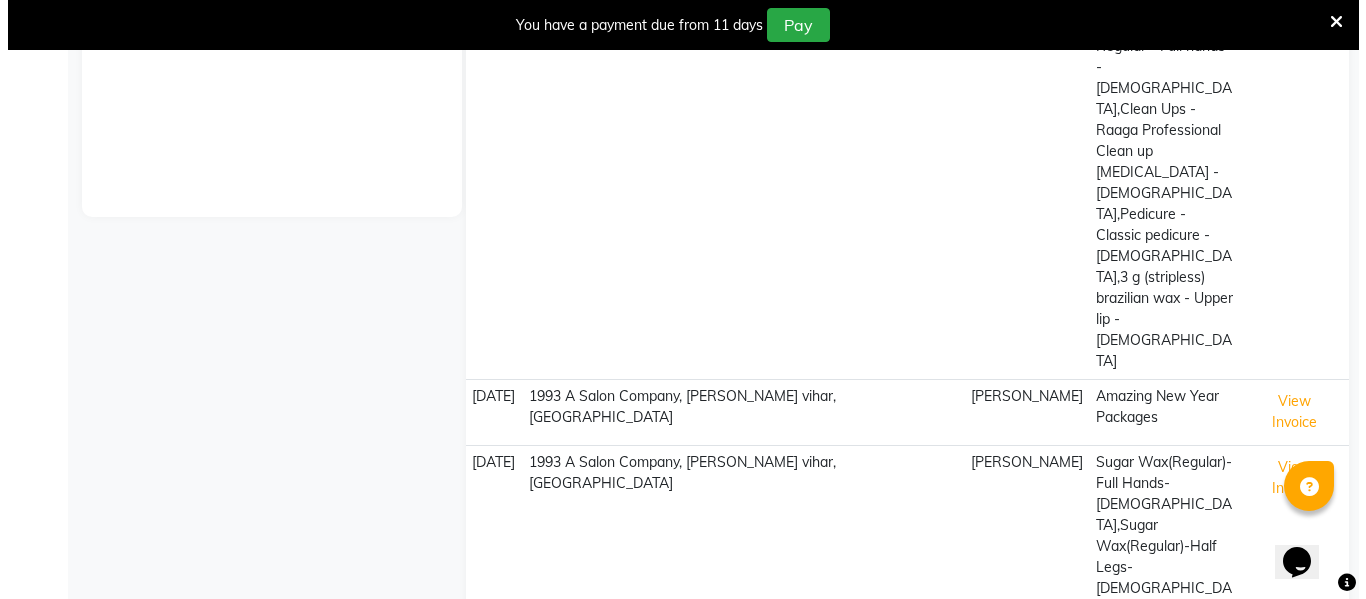 scroll, scrollTop: 521, scrollLeft: 0, axis: vertical 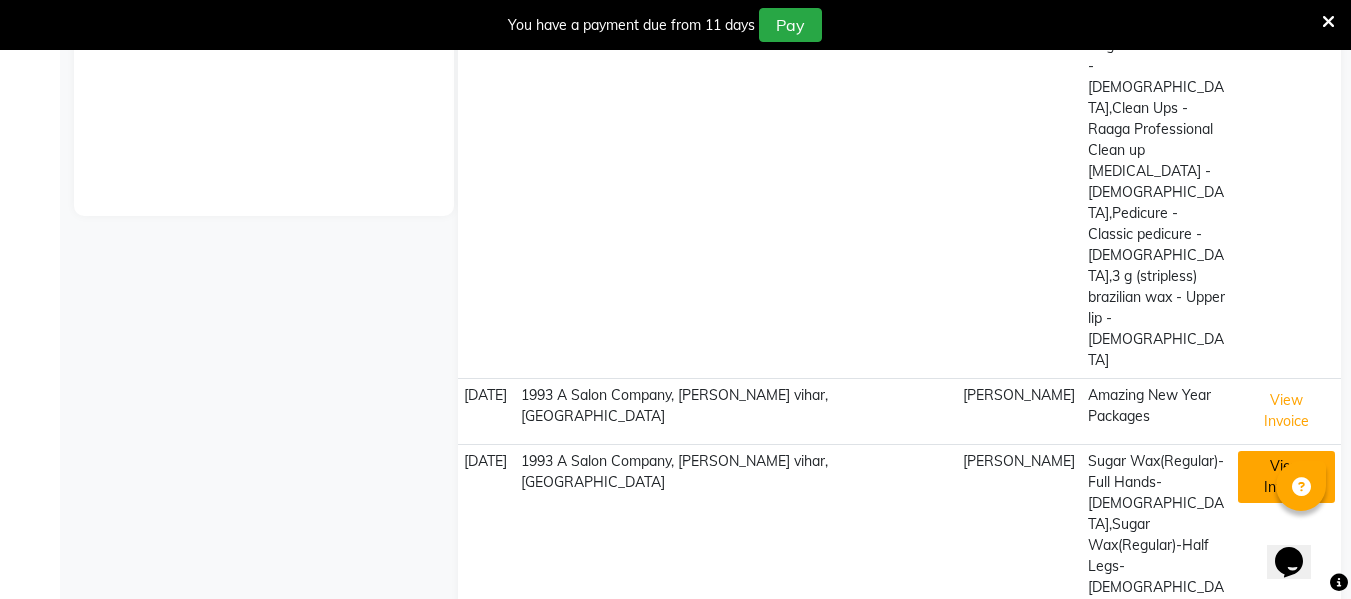 click on "View Invoice" 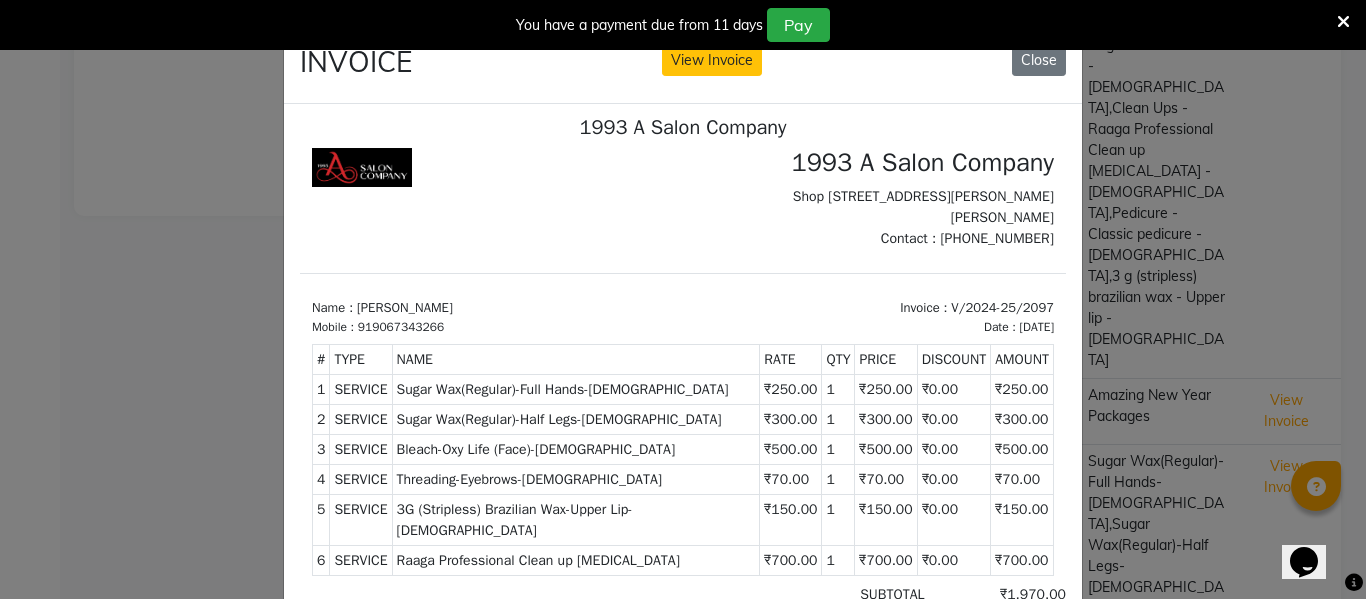 scroll, scrollTop: 16, scrollLeft: 0, axis: vertical 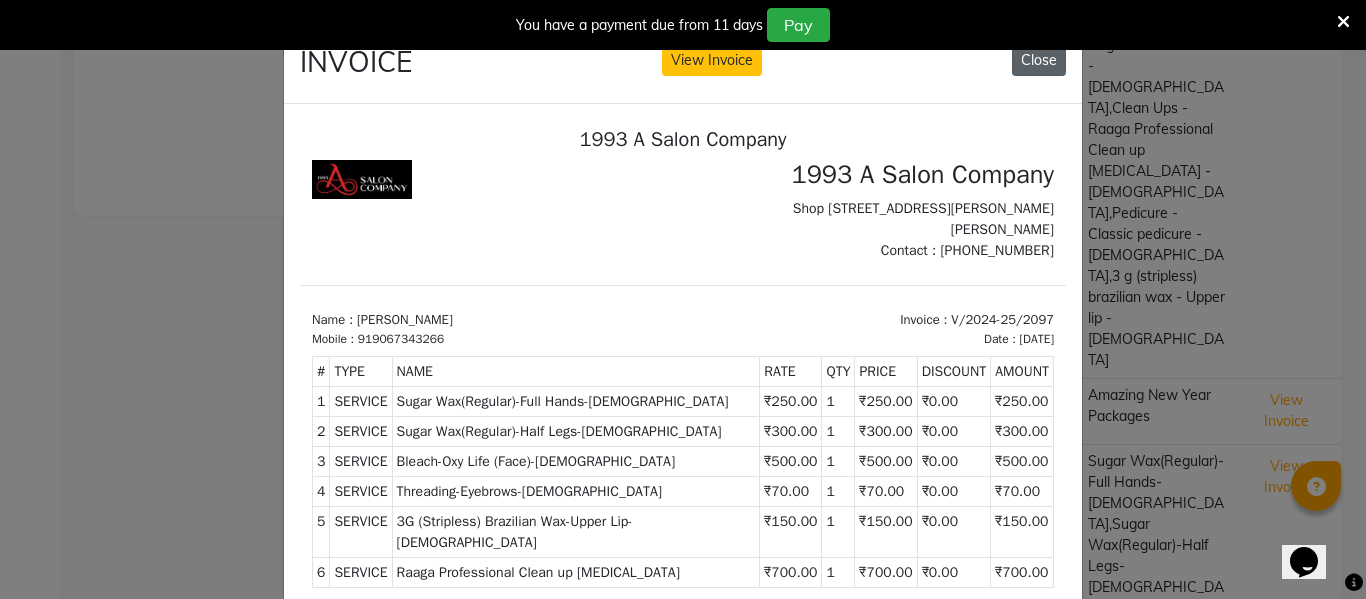 click on "Close" 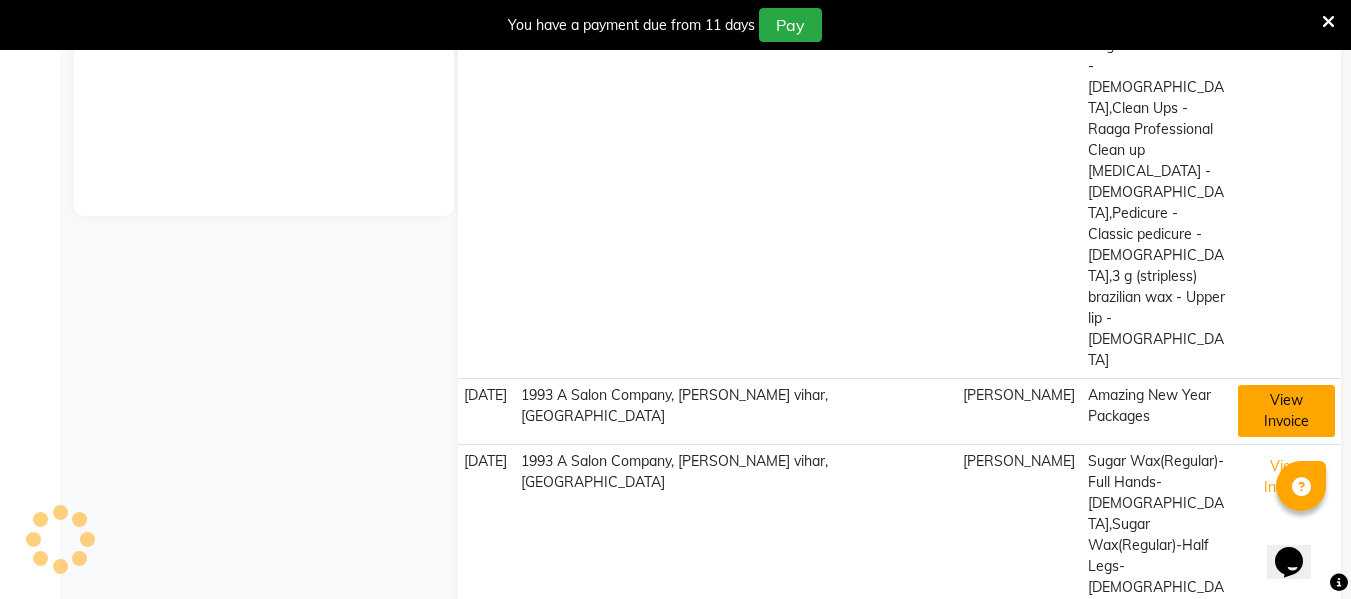 click on "View Invoice" 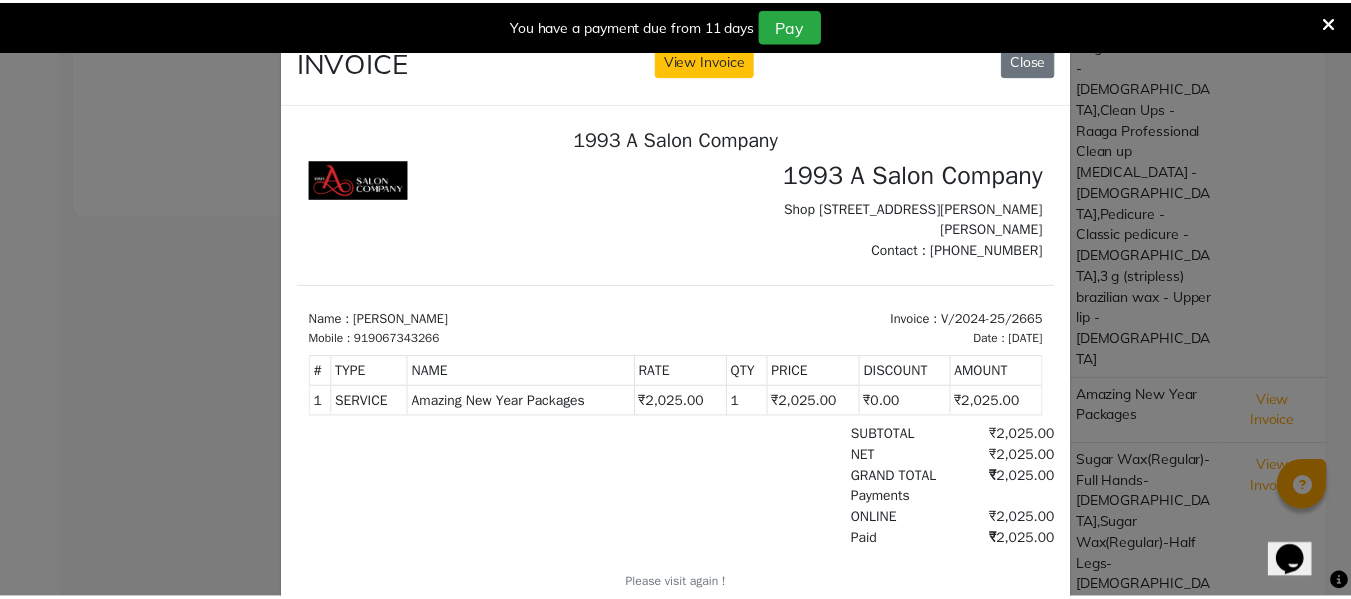 scroll, scrollTop: 16, scrollLeft: 0, axis: vertical 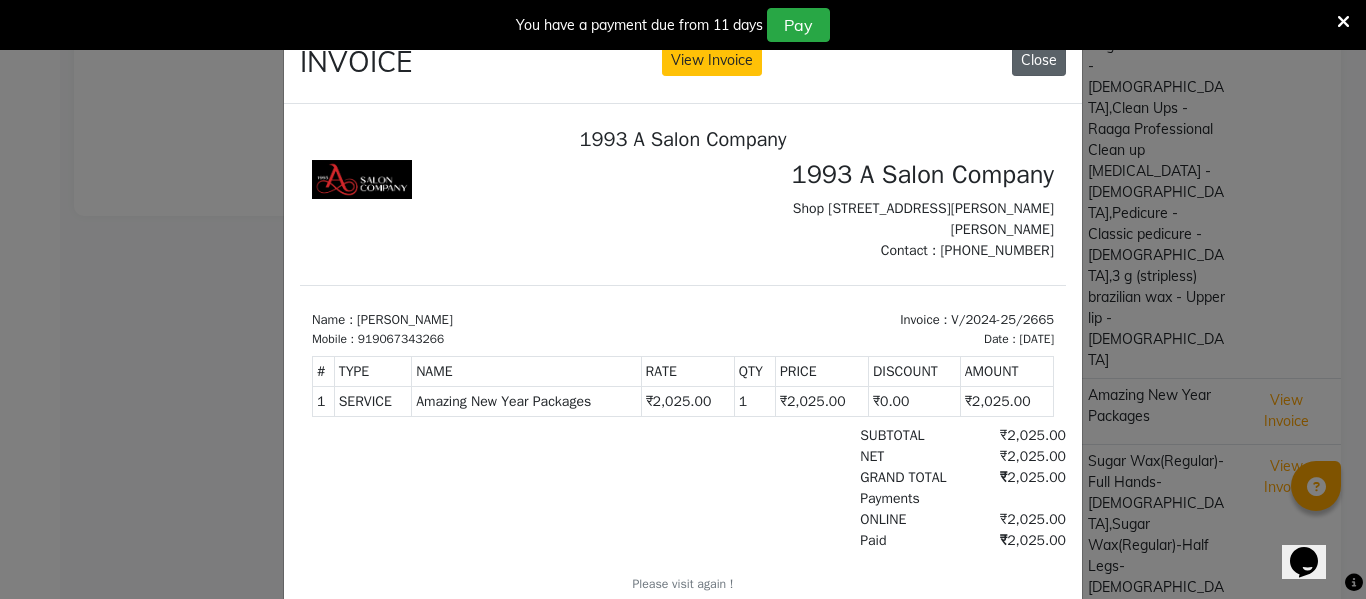 click on "Close" 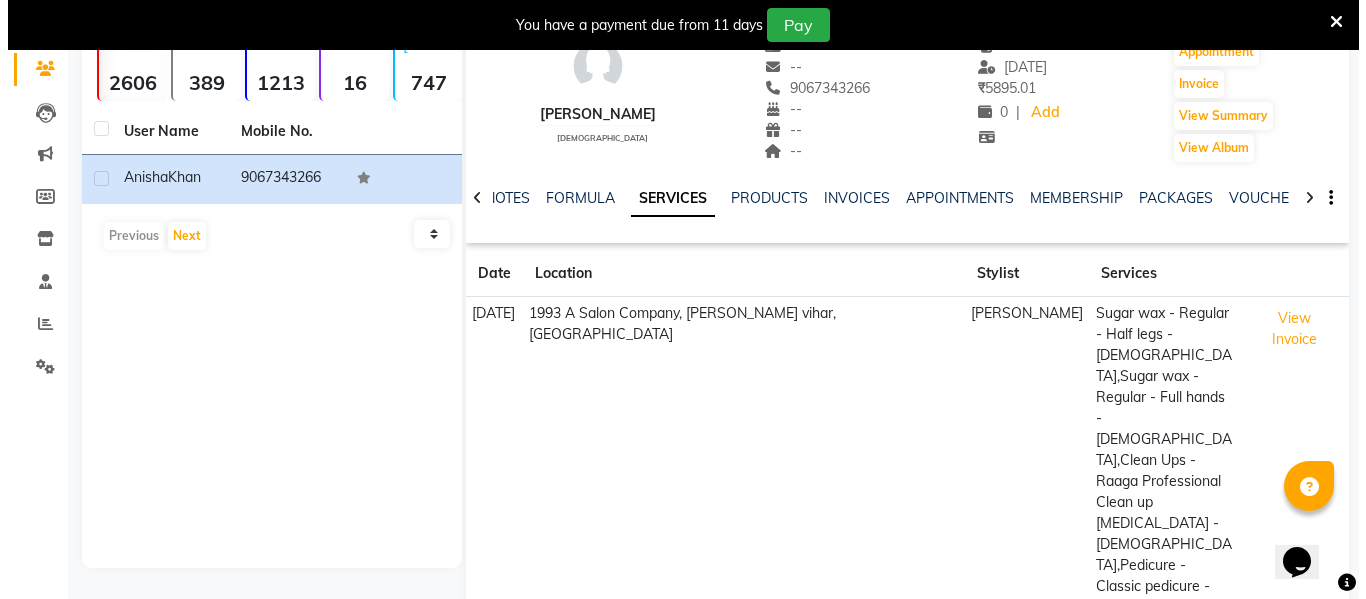 scroll, scrollTop: 121, scrollLeft: 0, axis: vertical 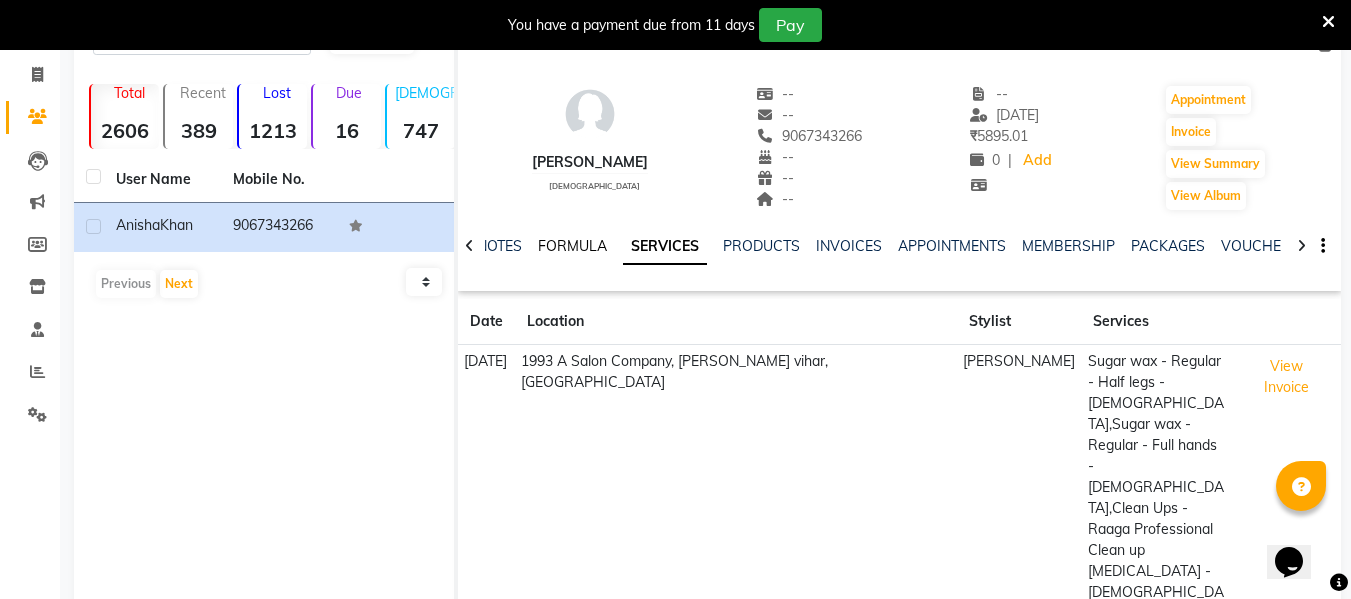 click on "FORMULA" 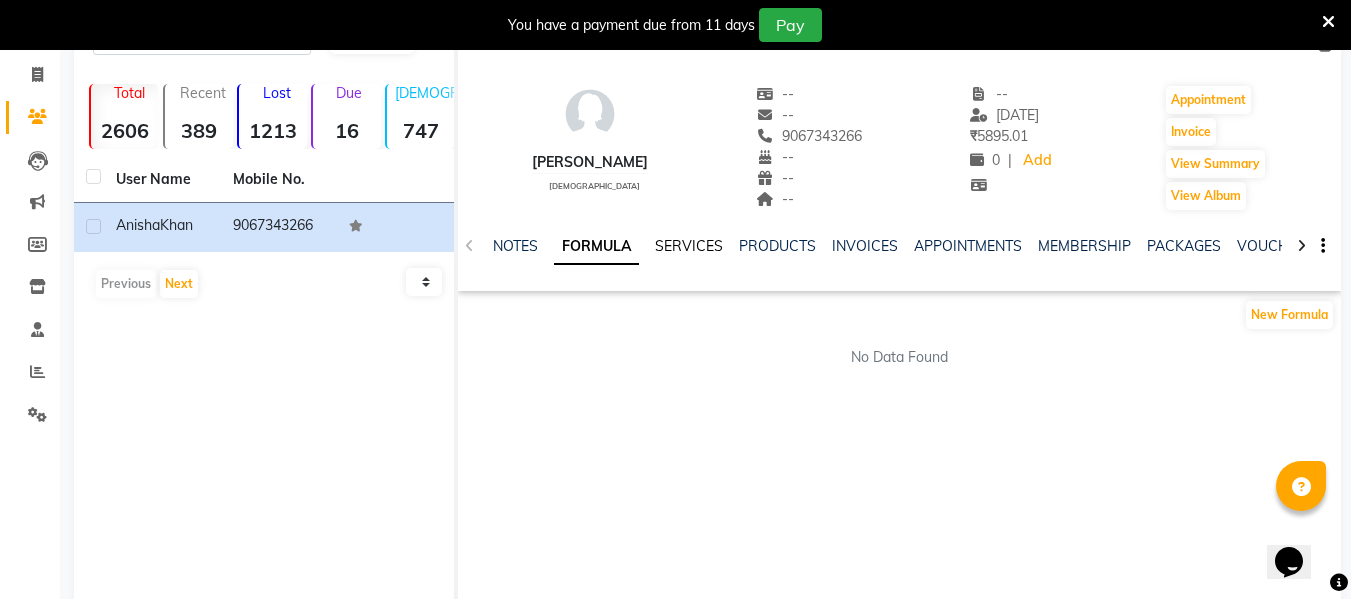 click on "SERVICES" 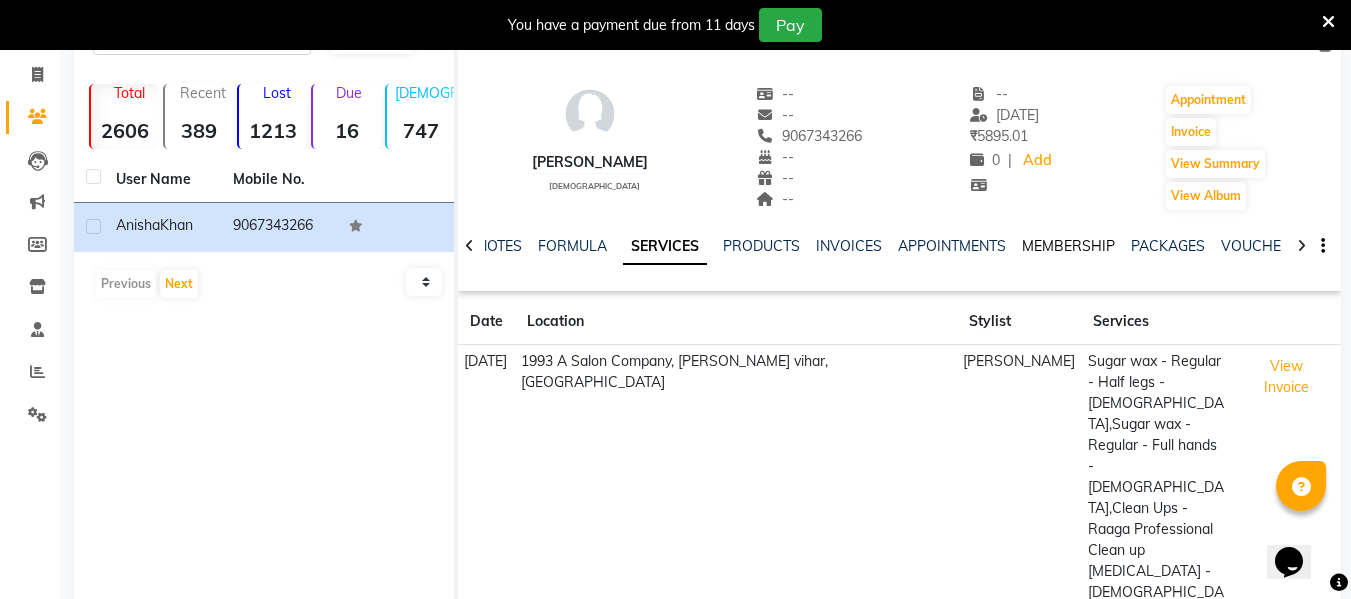 click on "MEMBERSHIP" 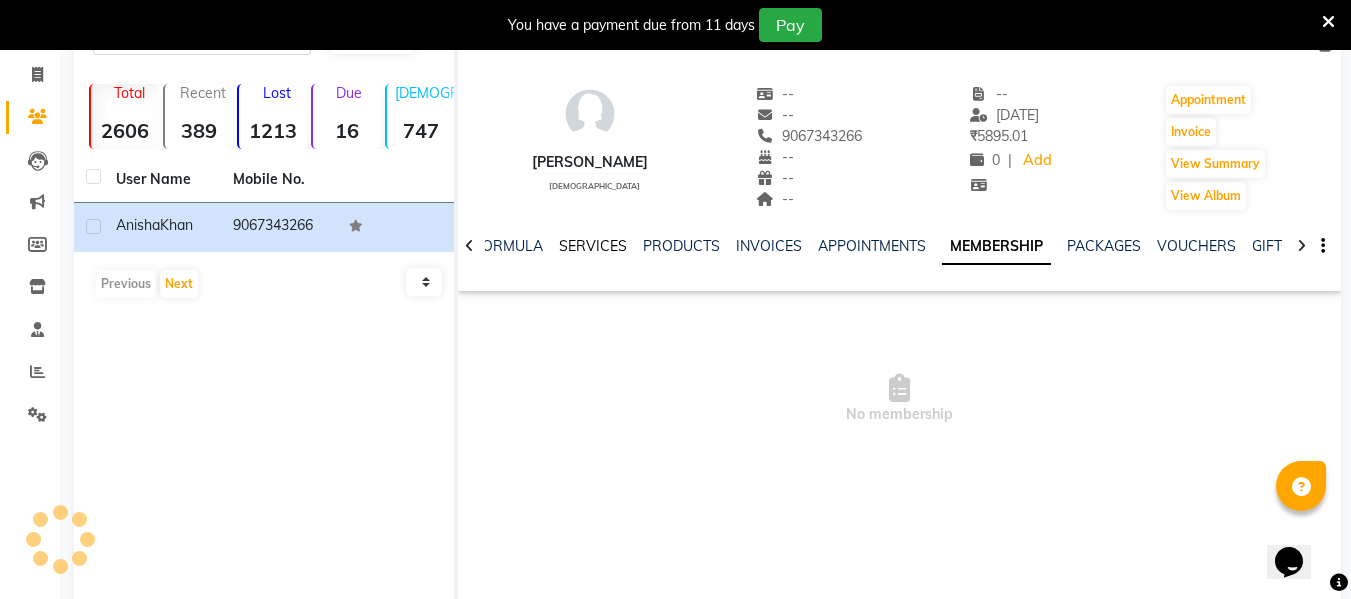 click on "SERVICES" 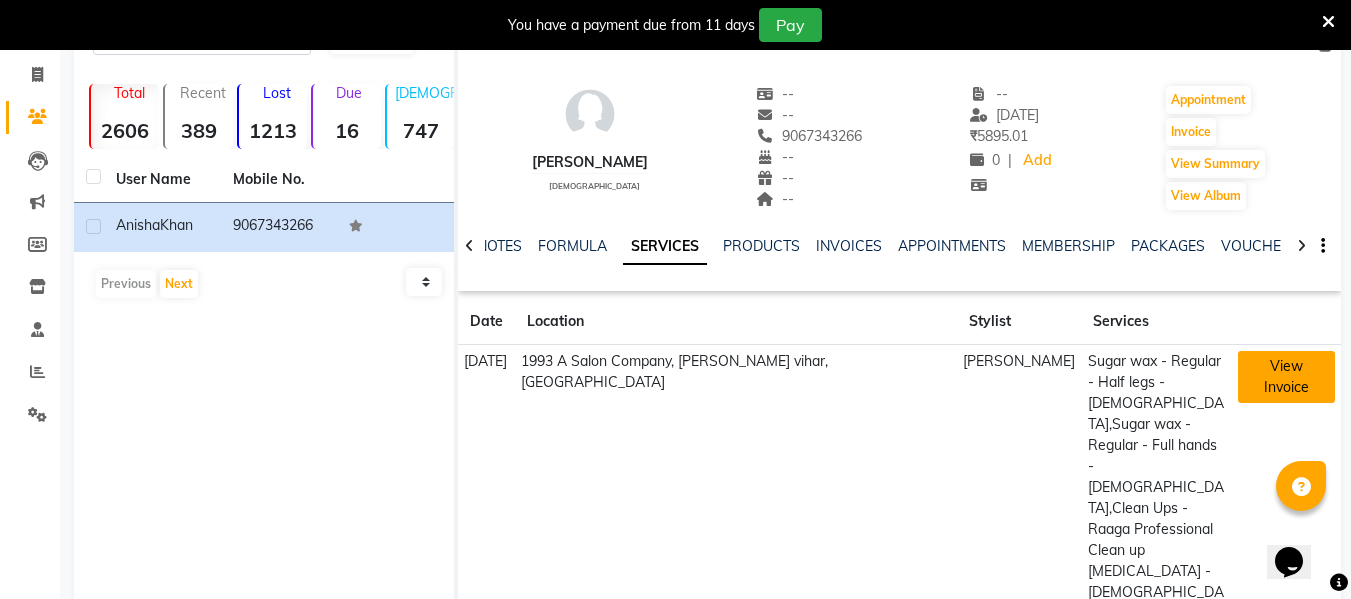 click on "View Invoice" 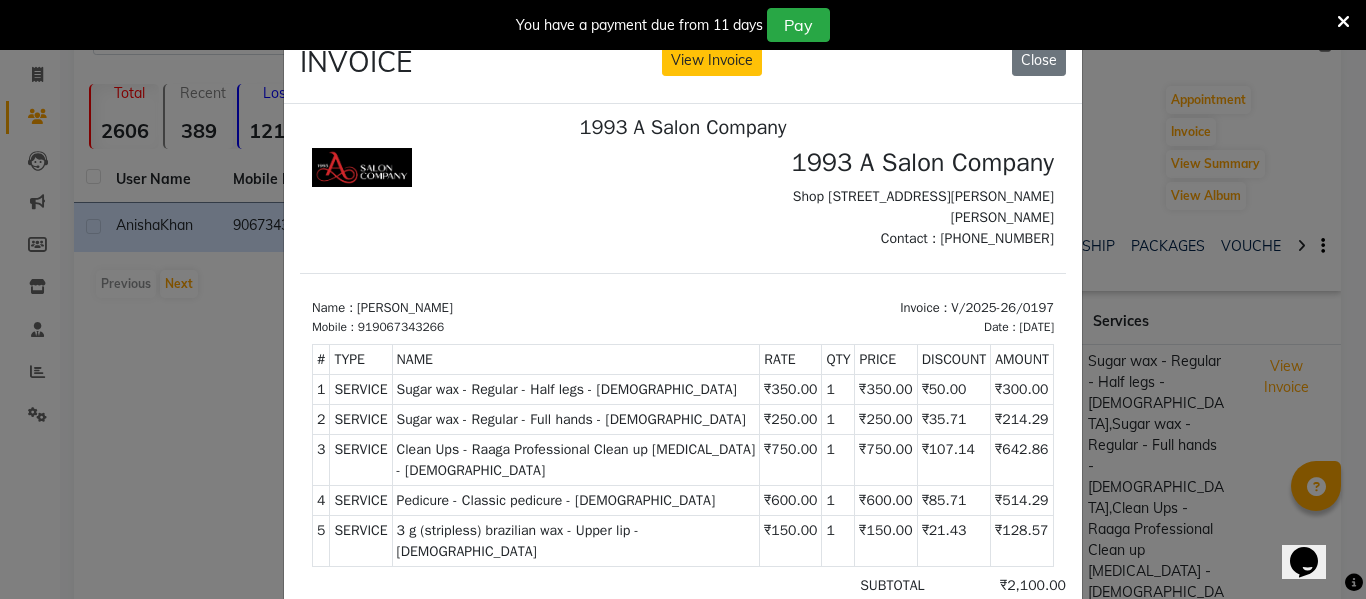 scroll, scrollTop: 16, scrollLeft: 0, axis: vertical 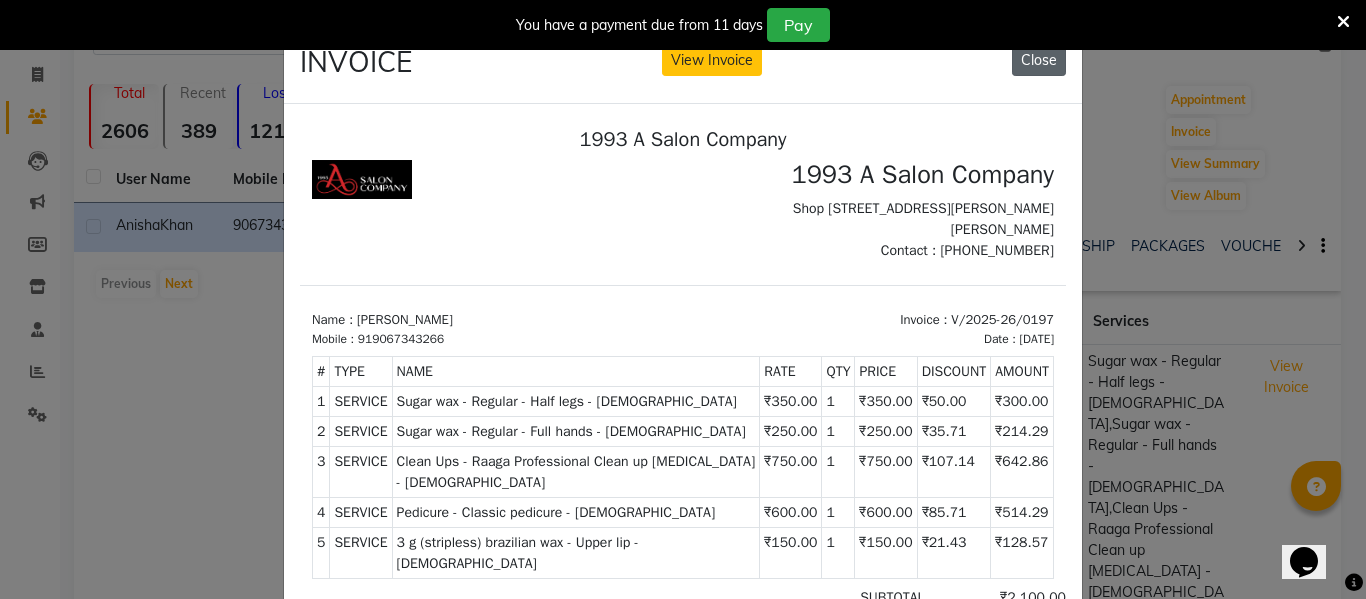 click on "Close" 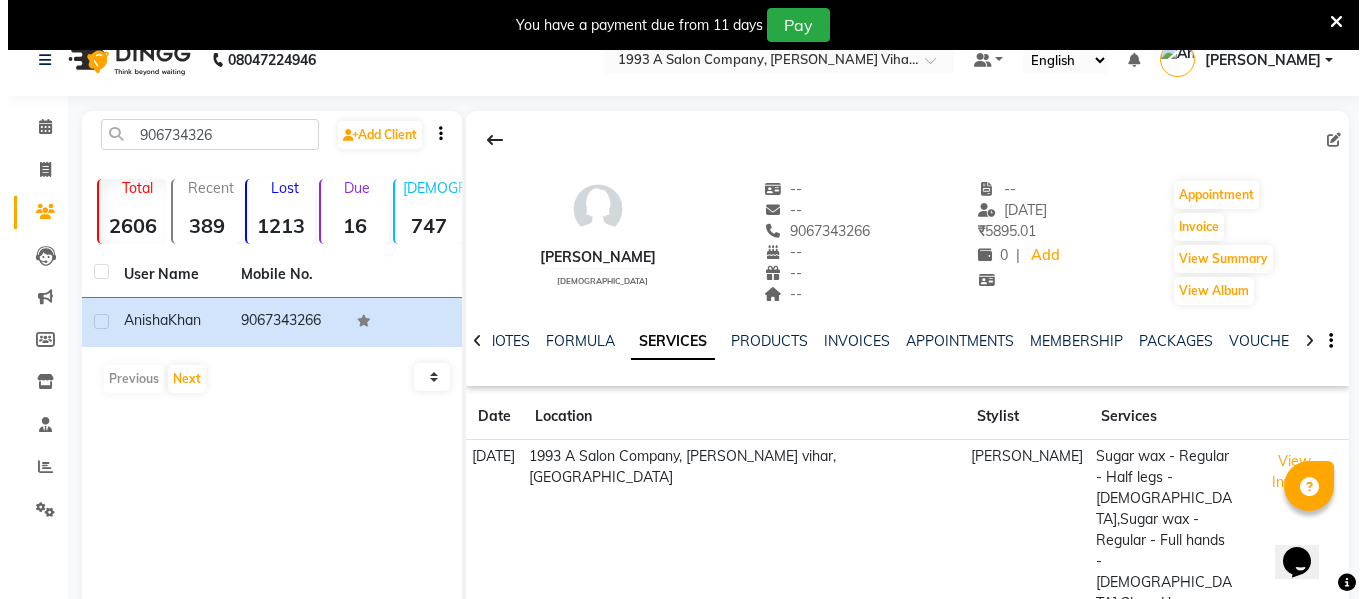 scroll, scrollTop: 0, scrollLeft: 0, axis: both 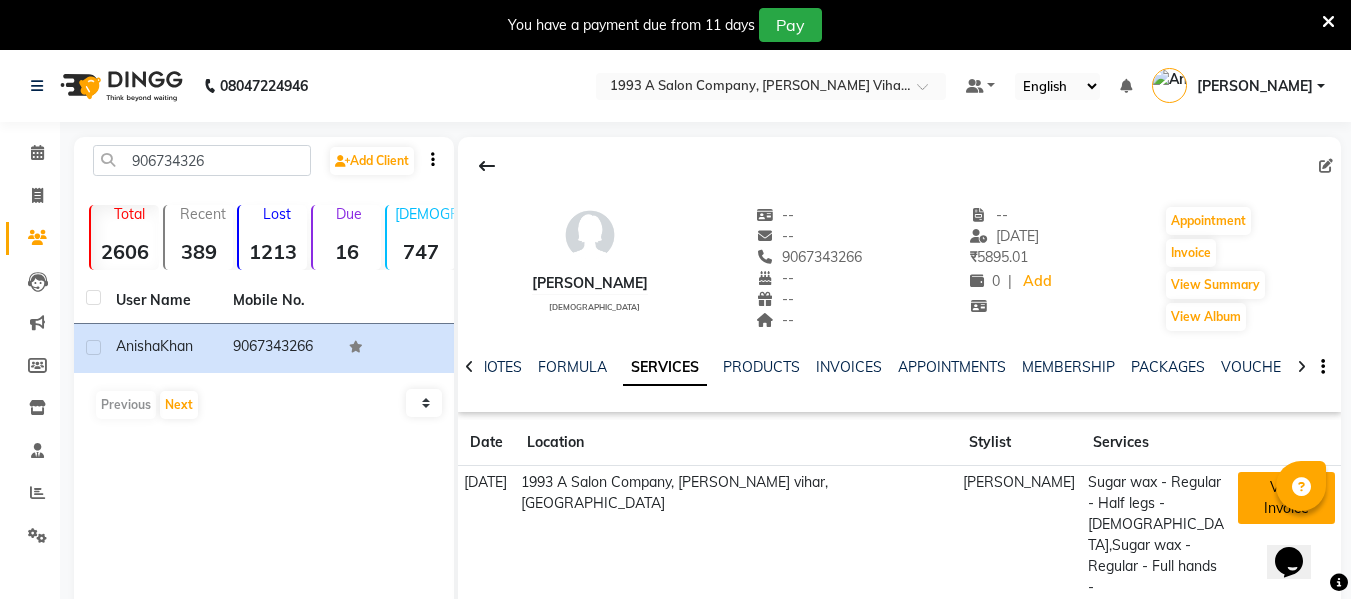 click on "View Invoice" 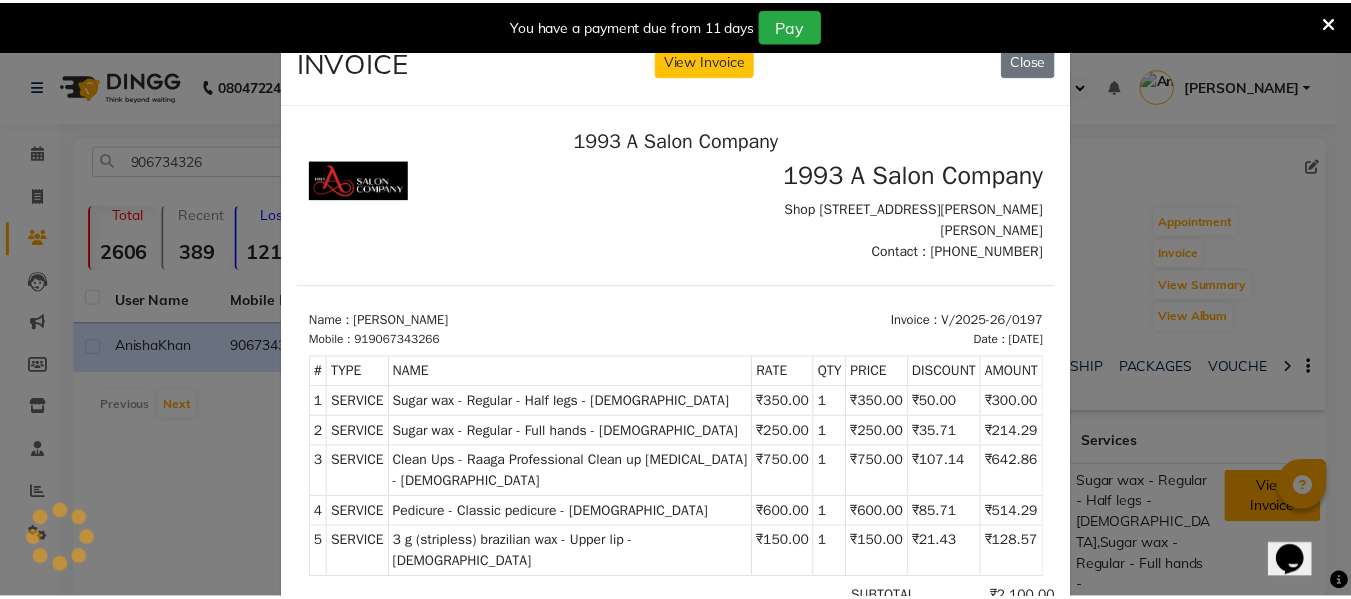 scroll, scrollTop: 0, scrollLeft: 0, axis: both 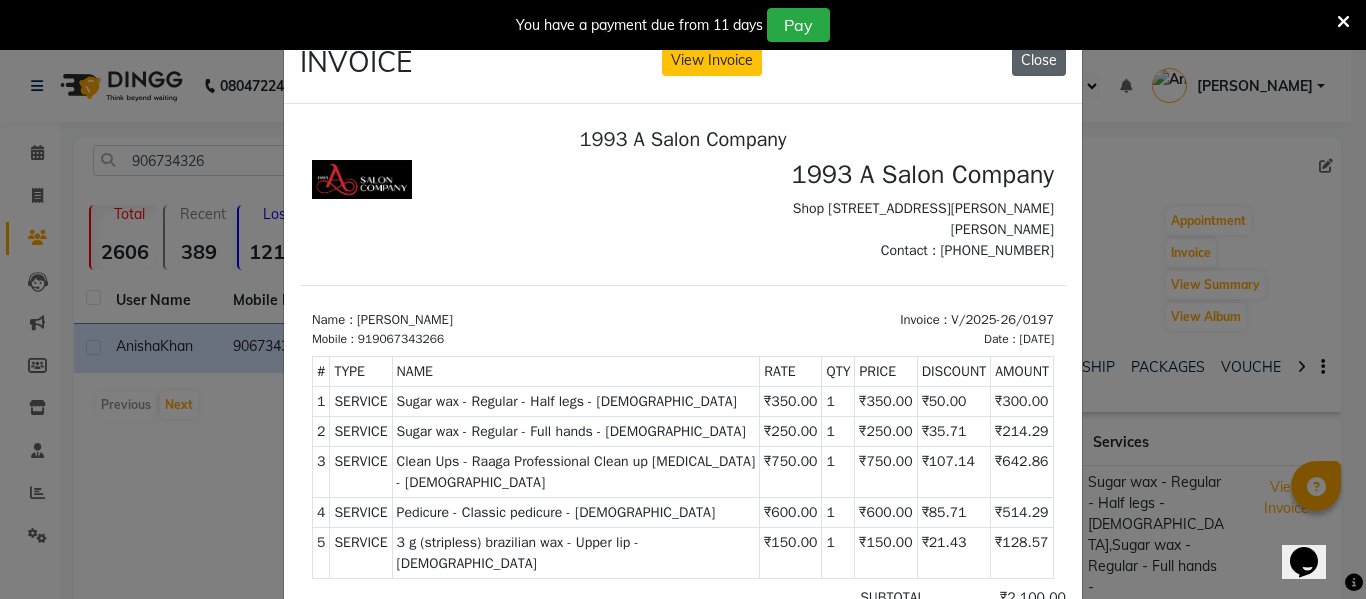 click on "Close" 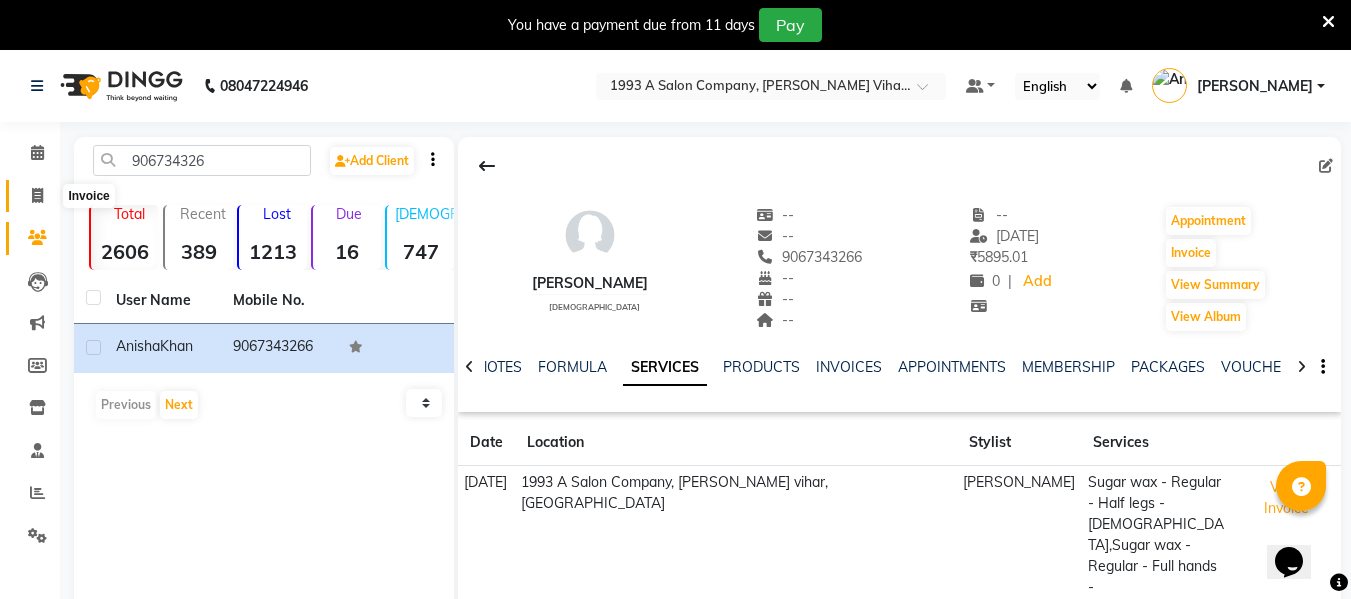click 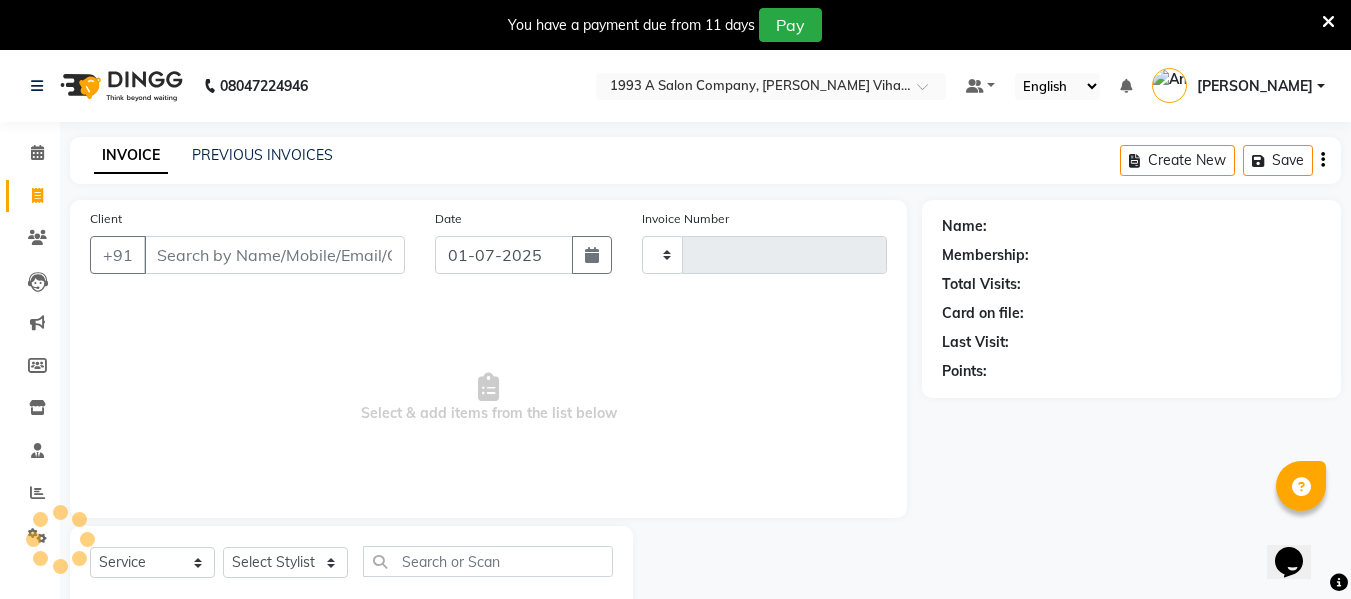 type on "0689" 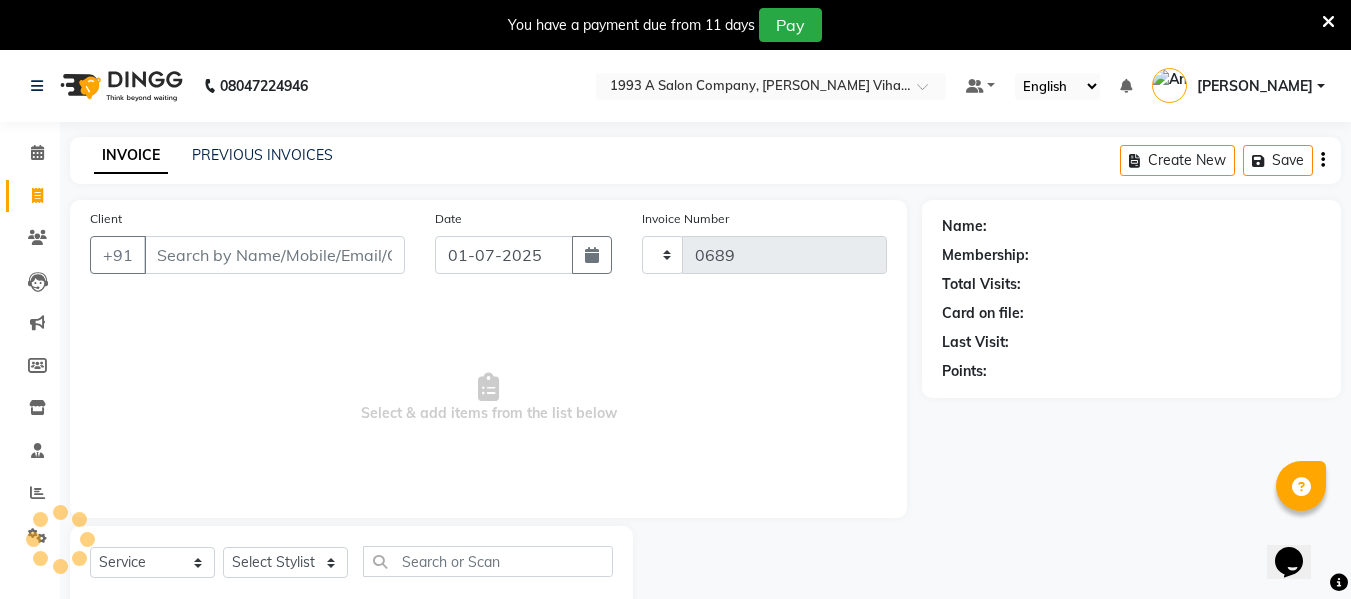 scroll, scrollTop: 52, scrollLeft: 0, axis: vertical 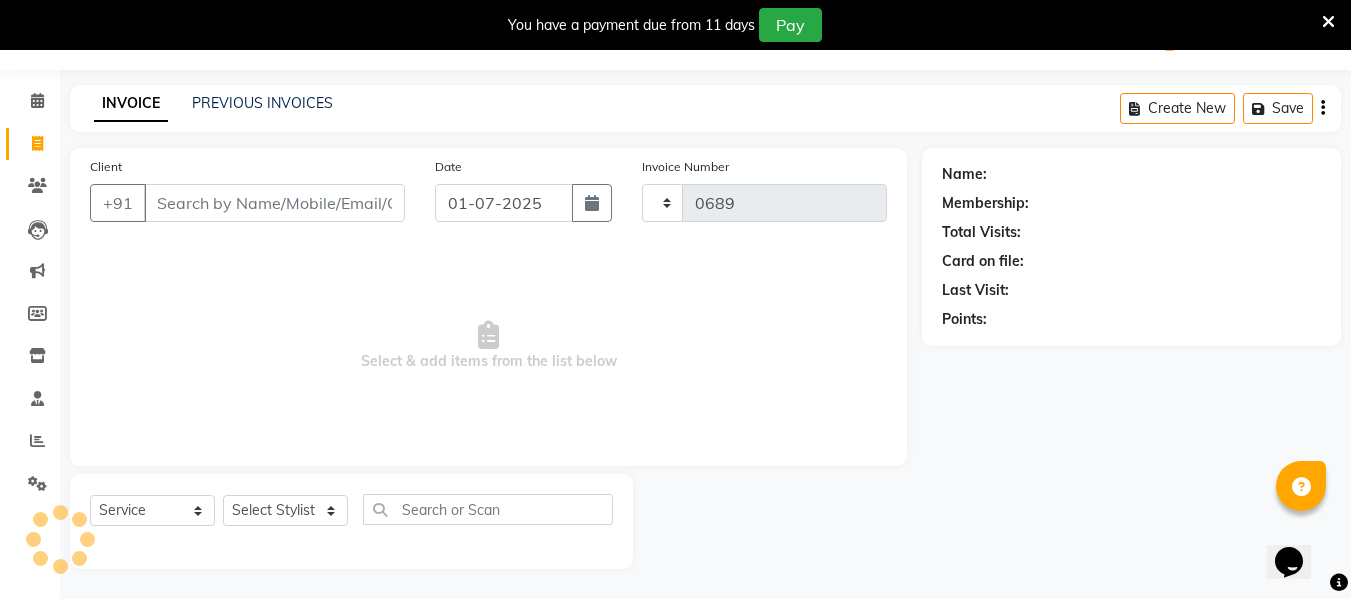 select on "4955" 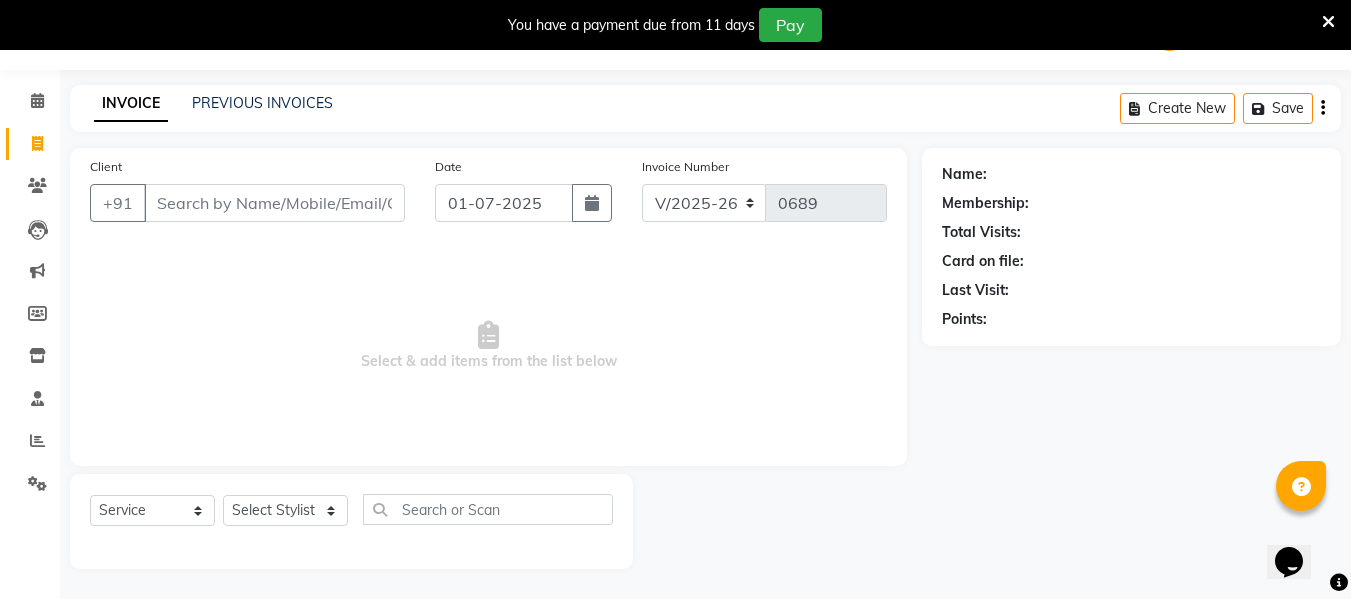 click on "Client" at bounding box center [274, 203] 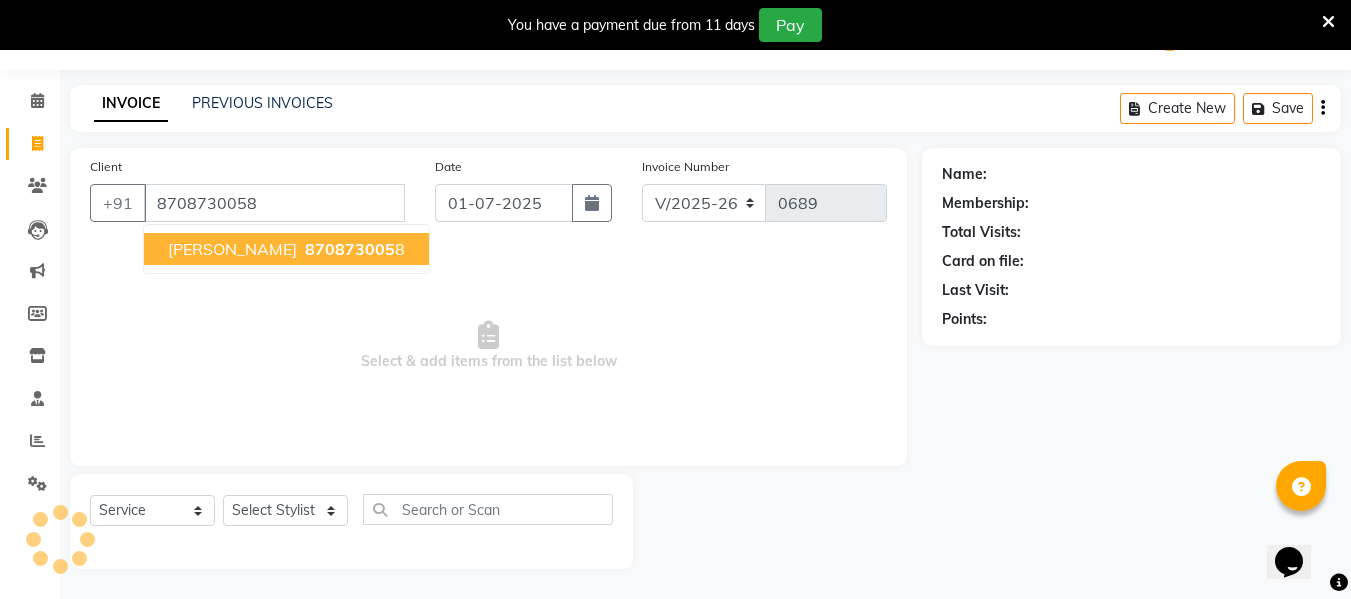 type on "8708730058" 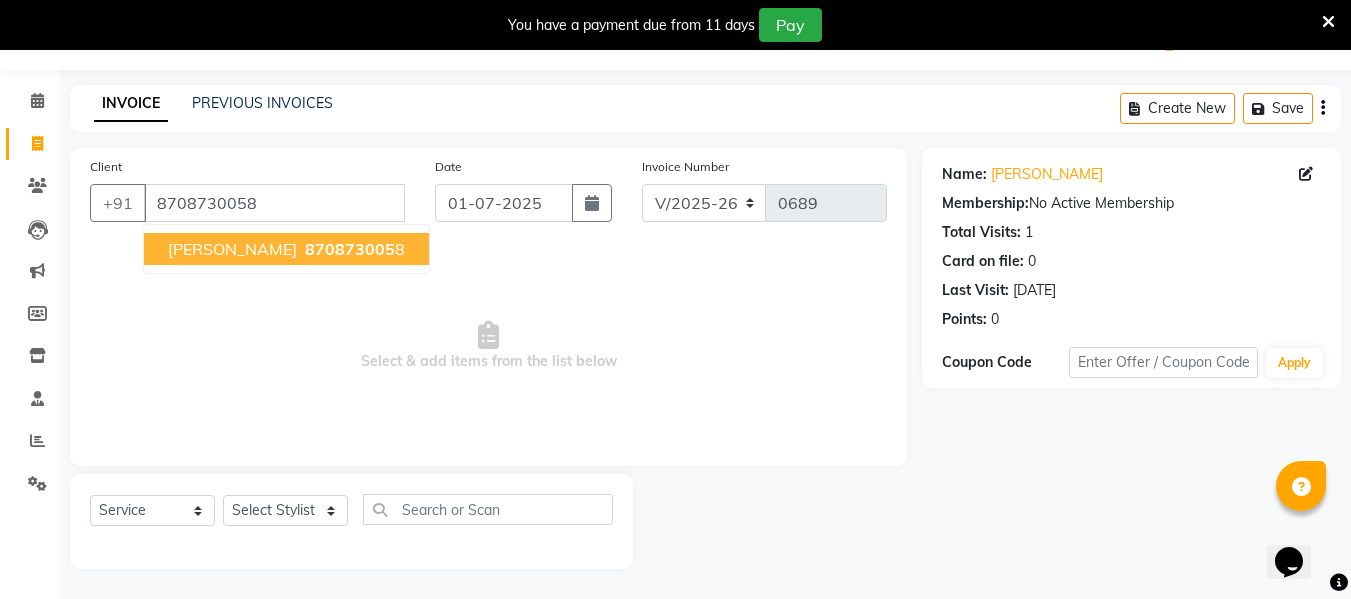 click on "870873005" at bounding box center (350, 249) 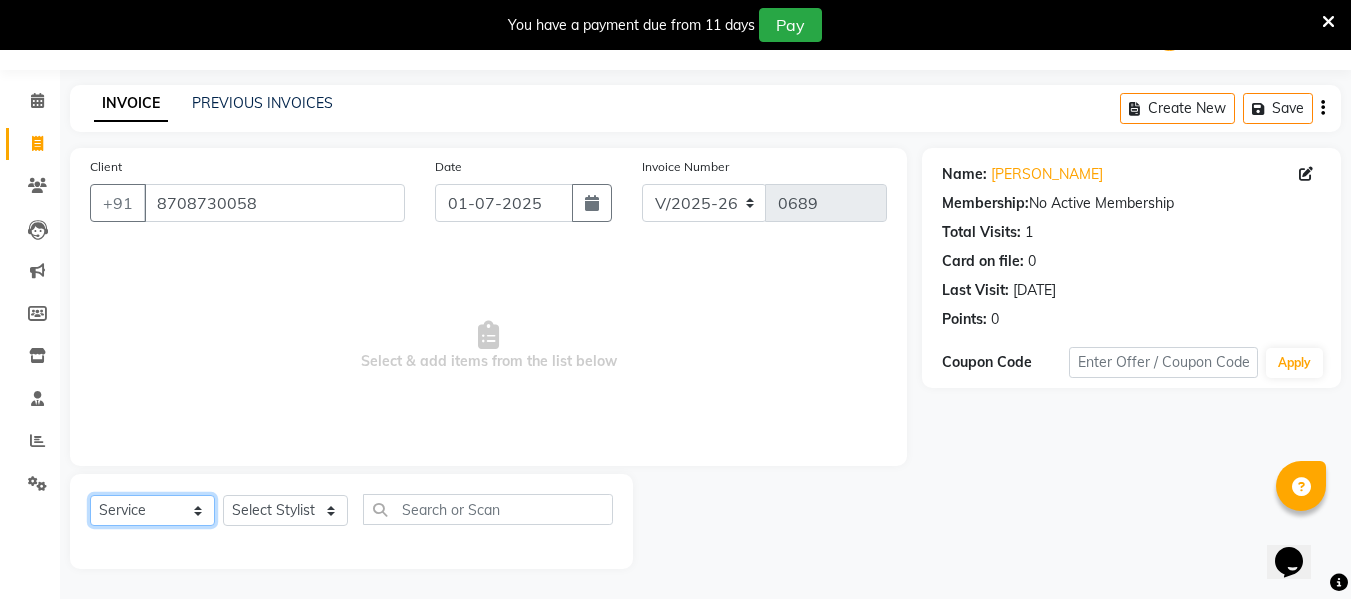 click on "Select  Service  Product  Membership  Package Voucher Prepaid Gift Card" 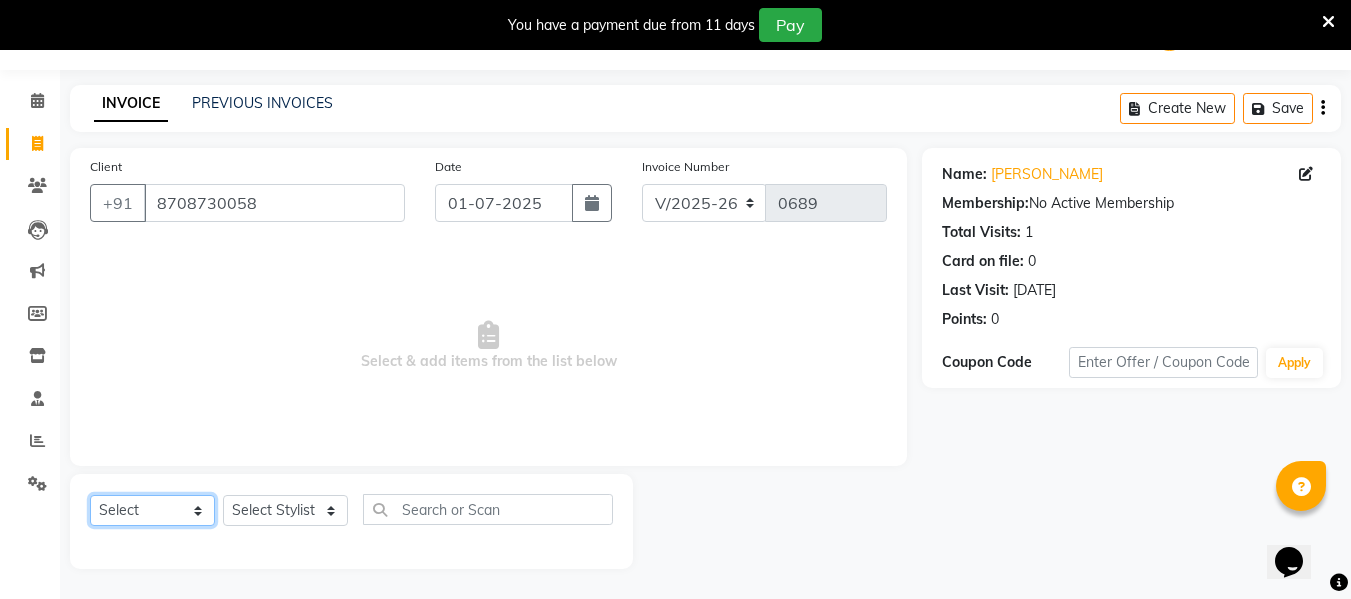 click on "Select  Service  Product  Membership  Package Voucher Prepaid Gift Card" 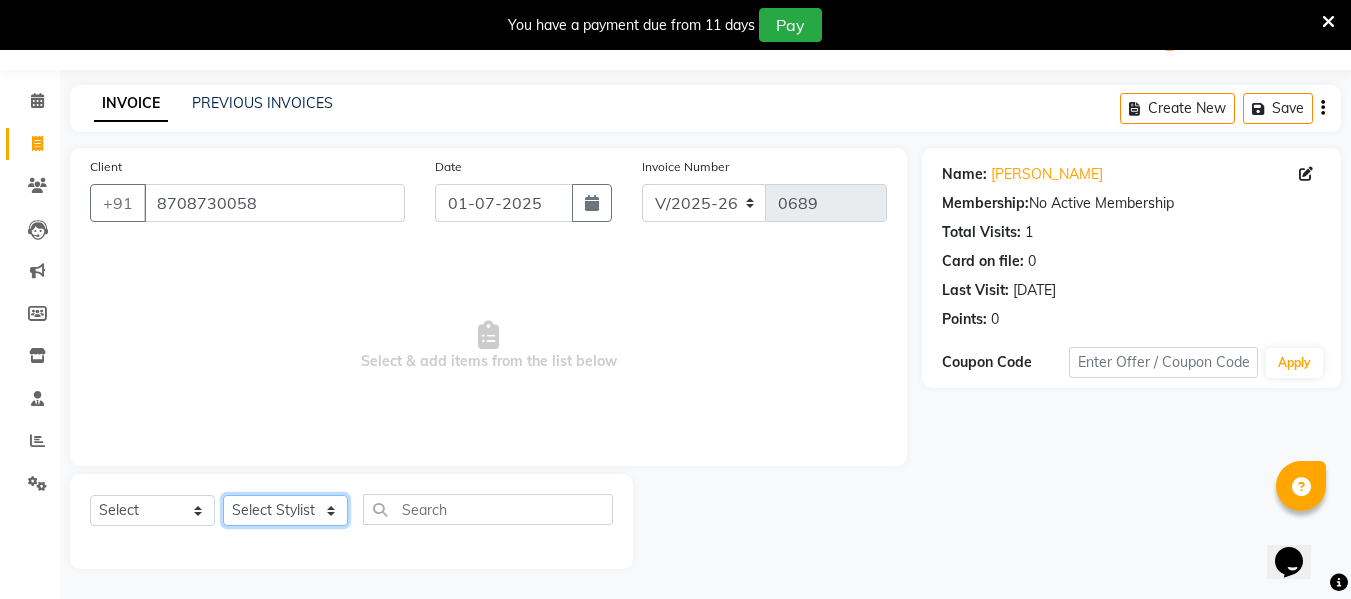 click on "Select Stylist [PERSON_NAME] [PERSON_NAME] [PERSON_NAME]  [PERSON_NAME] Rakhi Mandal  Shanti Palkonda Training Department" 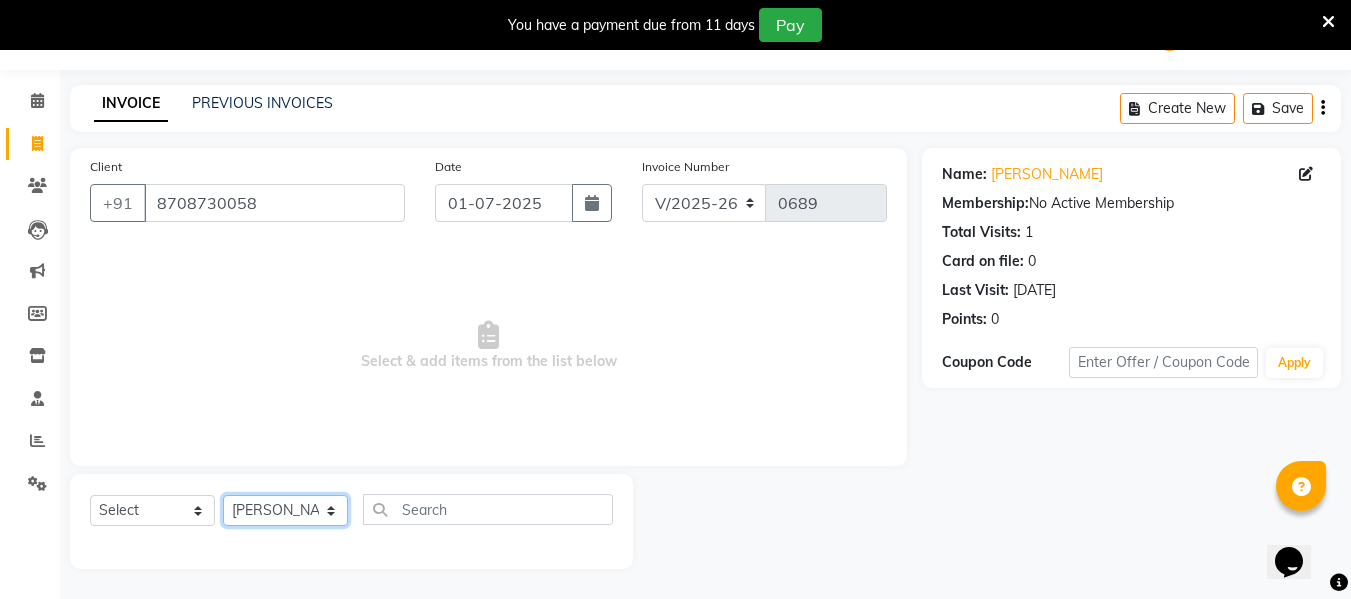 click on "Select Stylist [PERSON_NAME] [PERSON_NAME] [PERSON_NAME]  [PERSON_NAME] Rakhi Mandal  Shanti Palkonda Training Department" 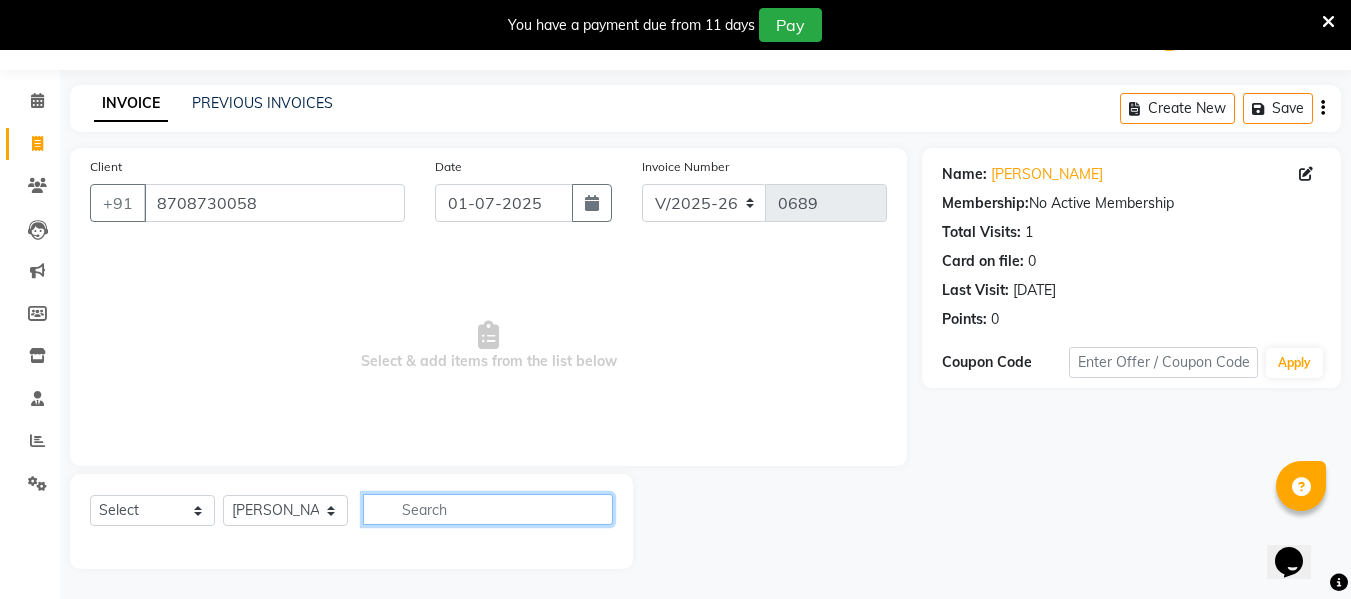 click 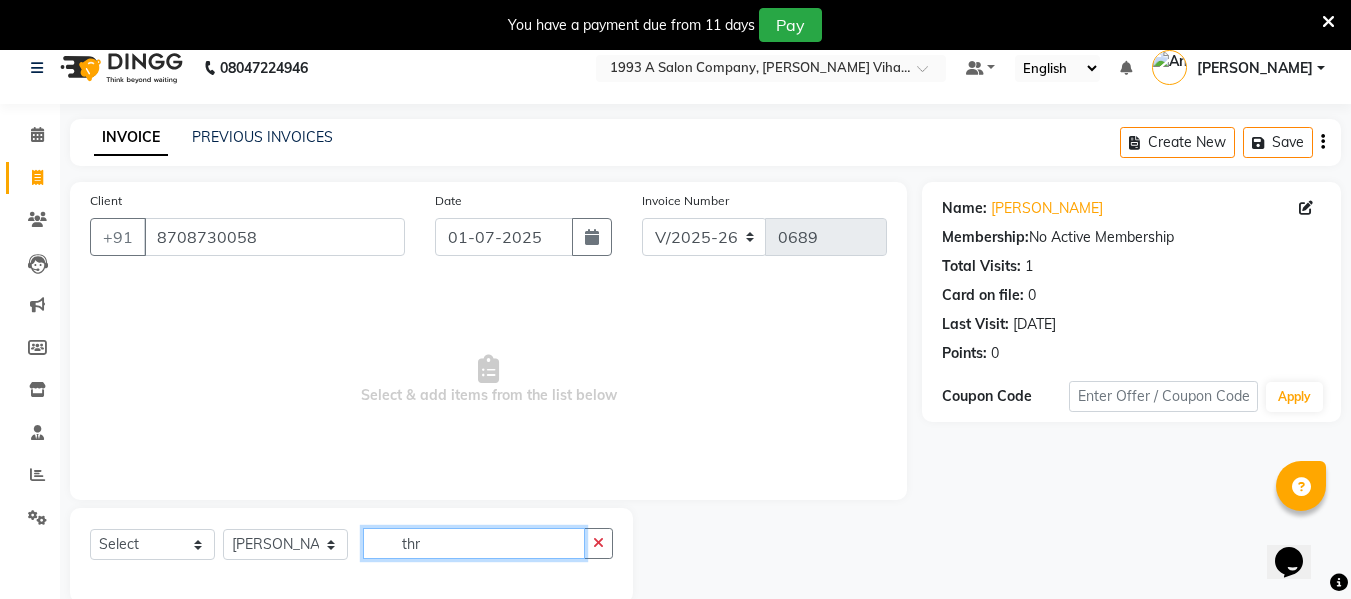 scroll, scrollTop: 0, scrollLeft: 0, axis: both 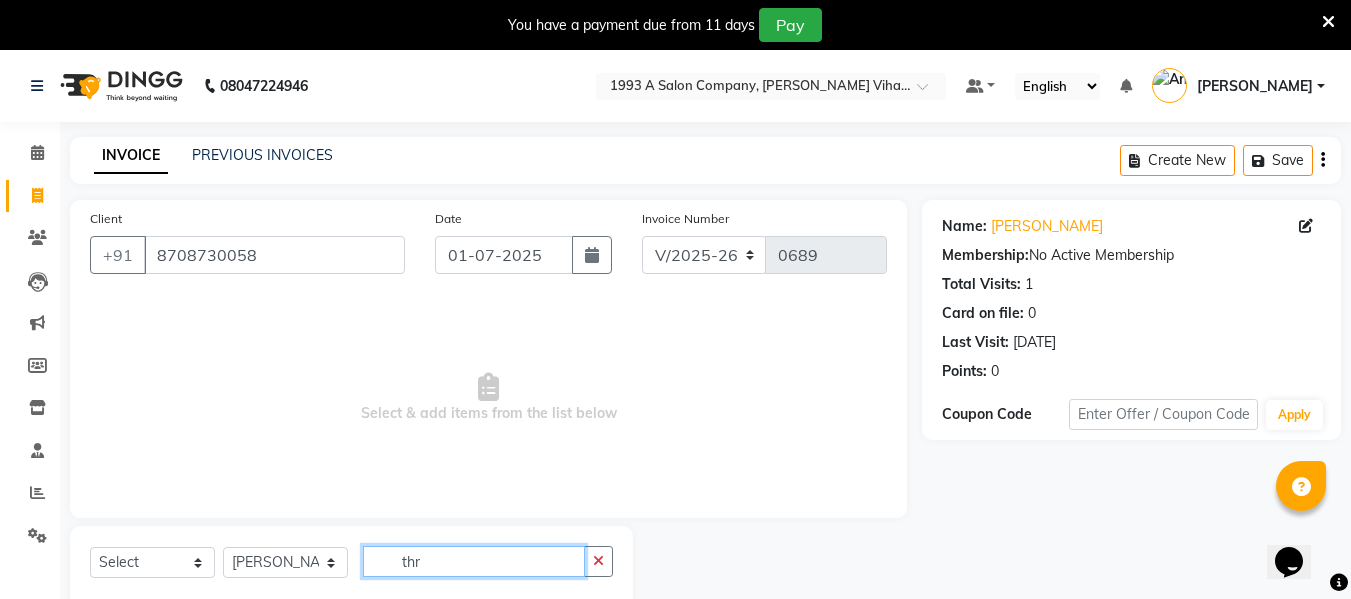 click on "thr" 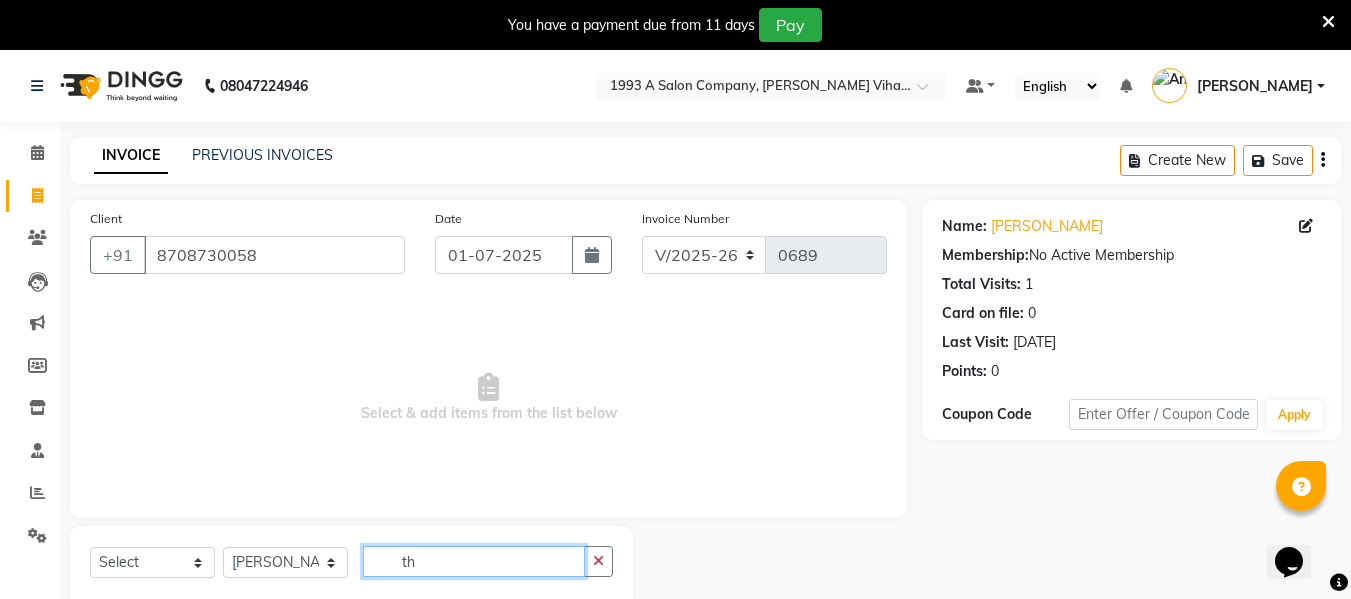 type on "t" 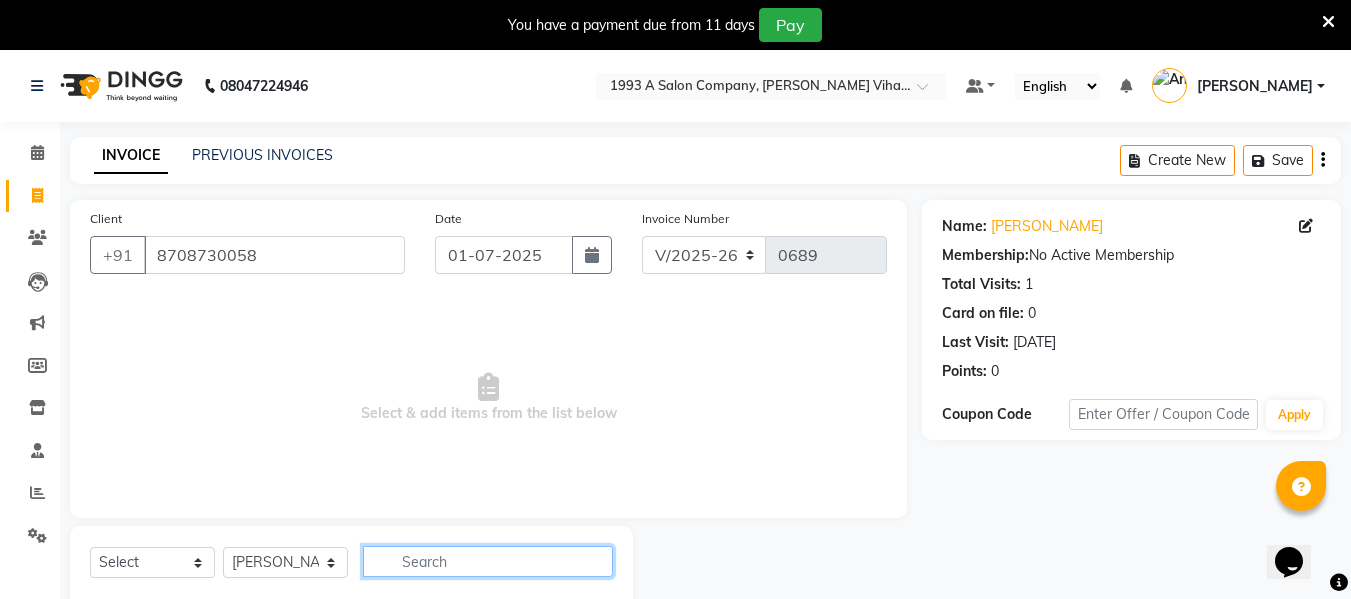 type on "e" 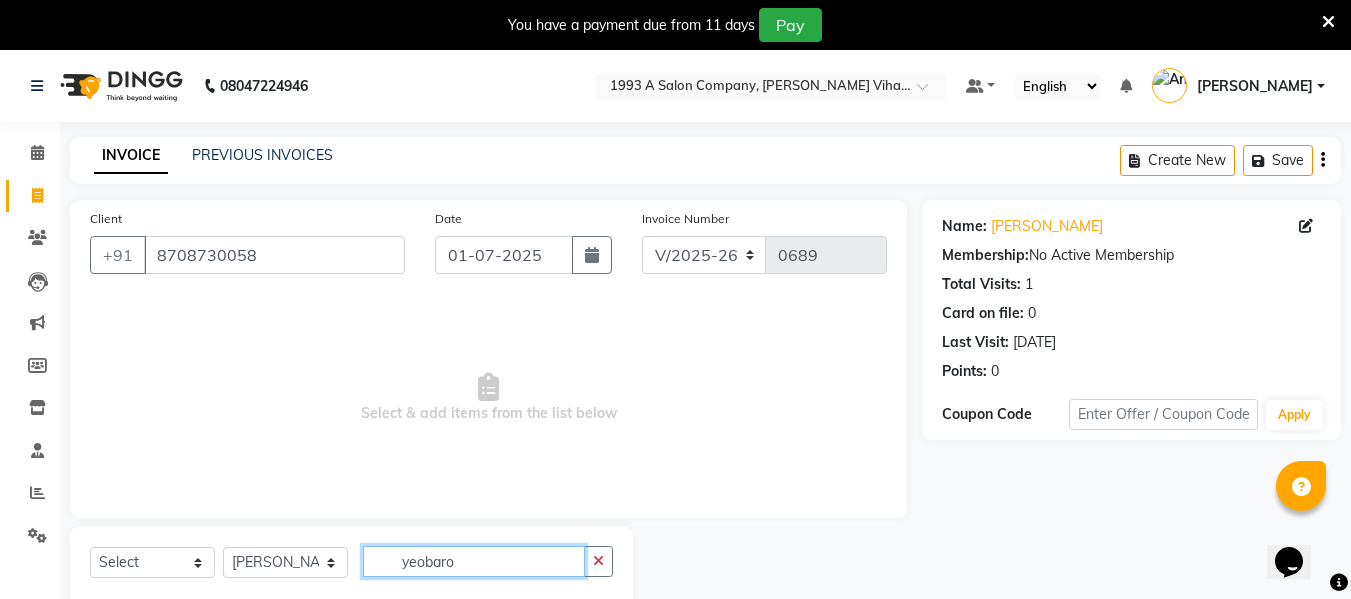 scroll, scrollTop: 52, scrollLeft: 0, axis: vertical 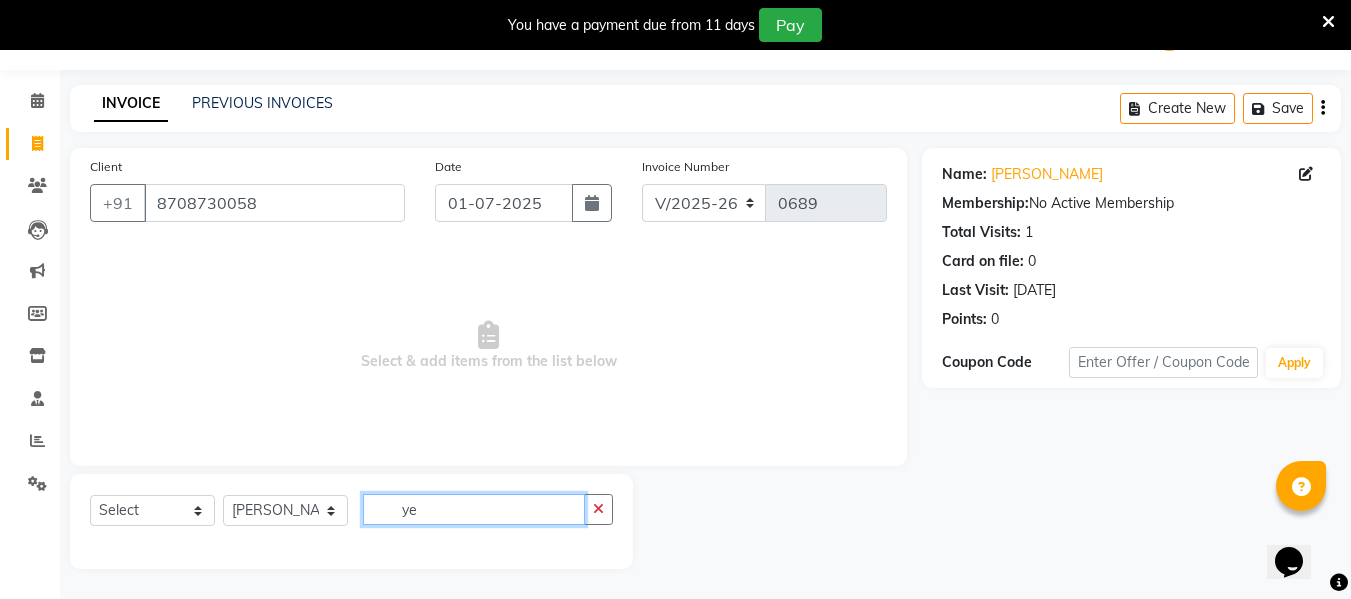 type on "y" 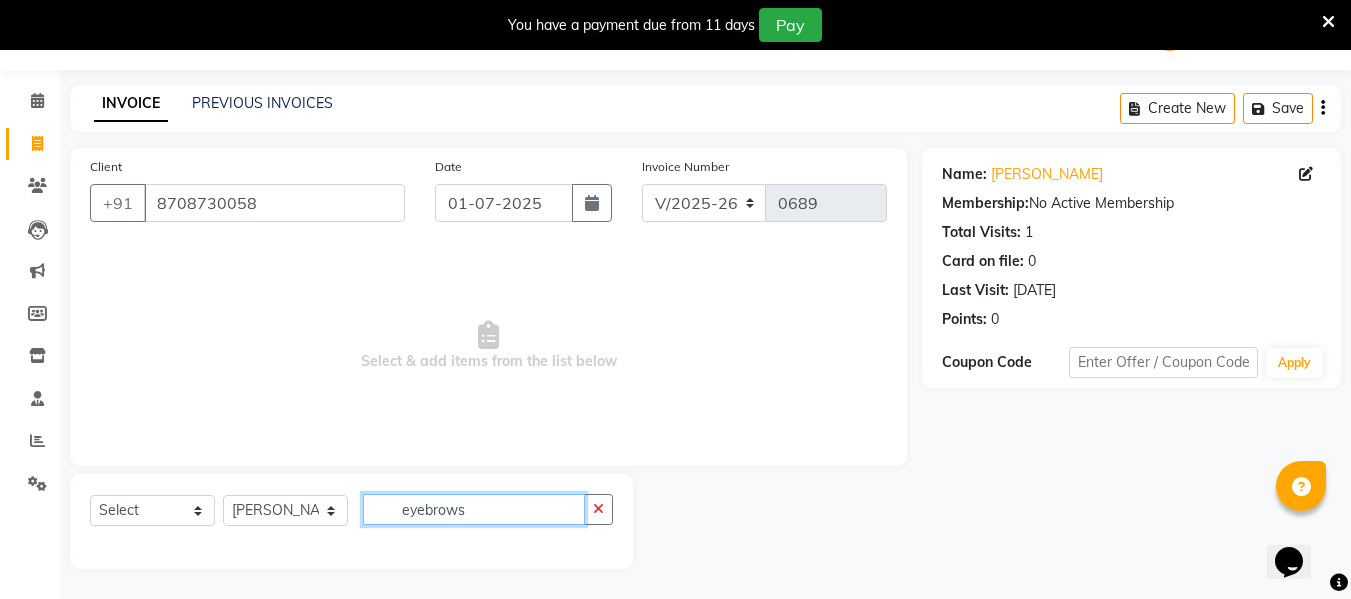 type on "eyebrows" 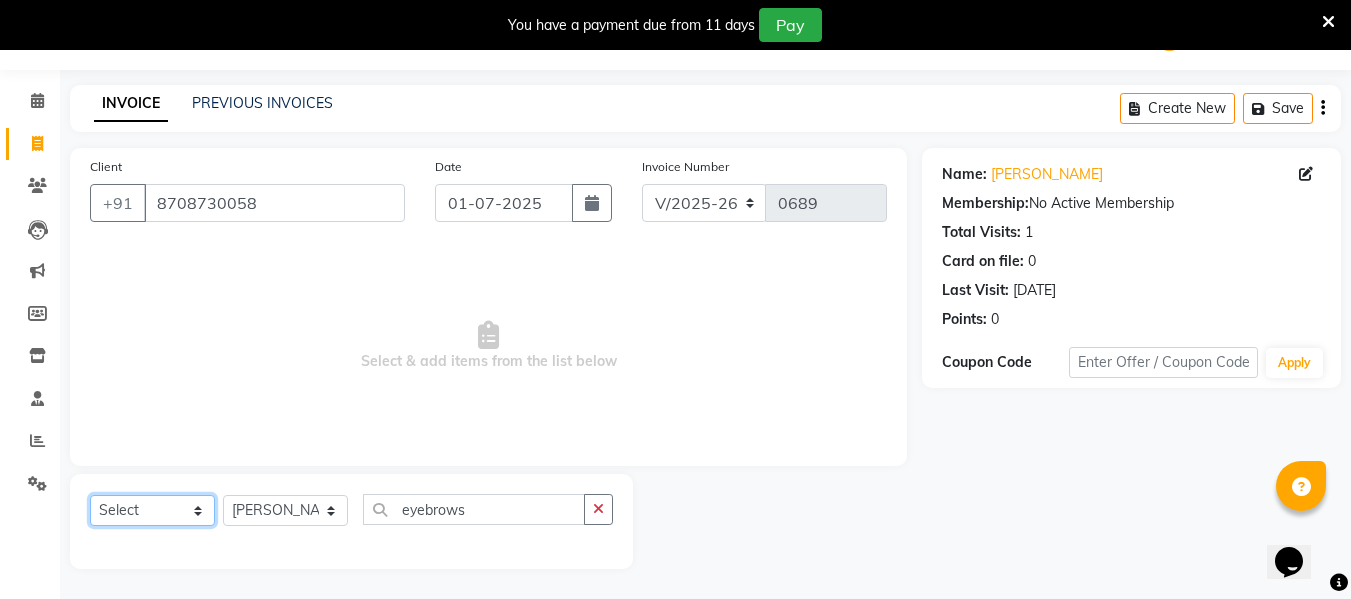 click on "Select  Service  Product  Membership  Package Voucher Prepaid Gift Card" 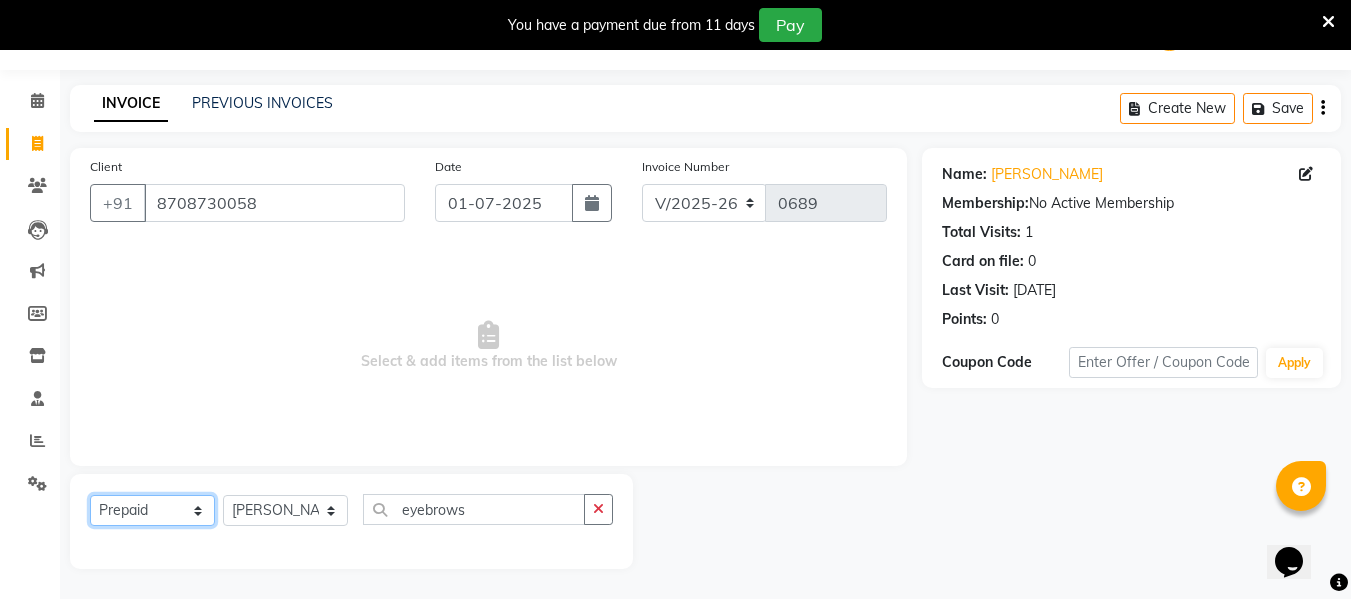 click on "Select  Service  Product  Membership  Package Voucher Prepaid Gift Card" 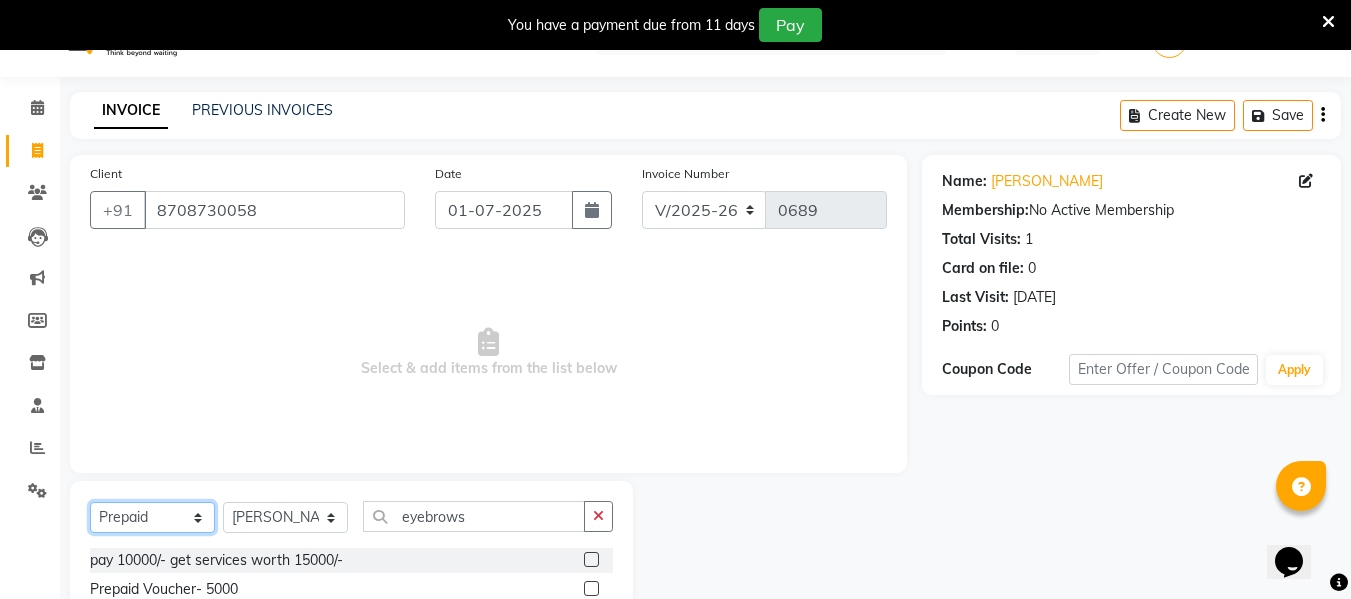 scroll, scrollTop: 10, scrollLeft: 0, axis: vertical 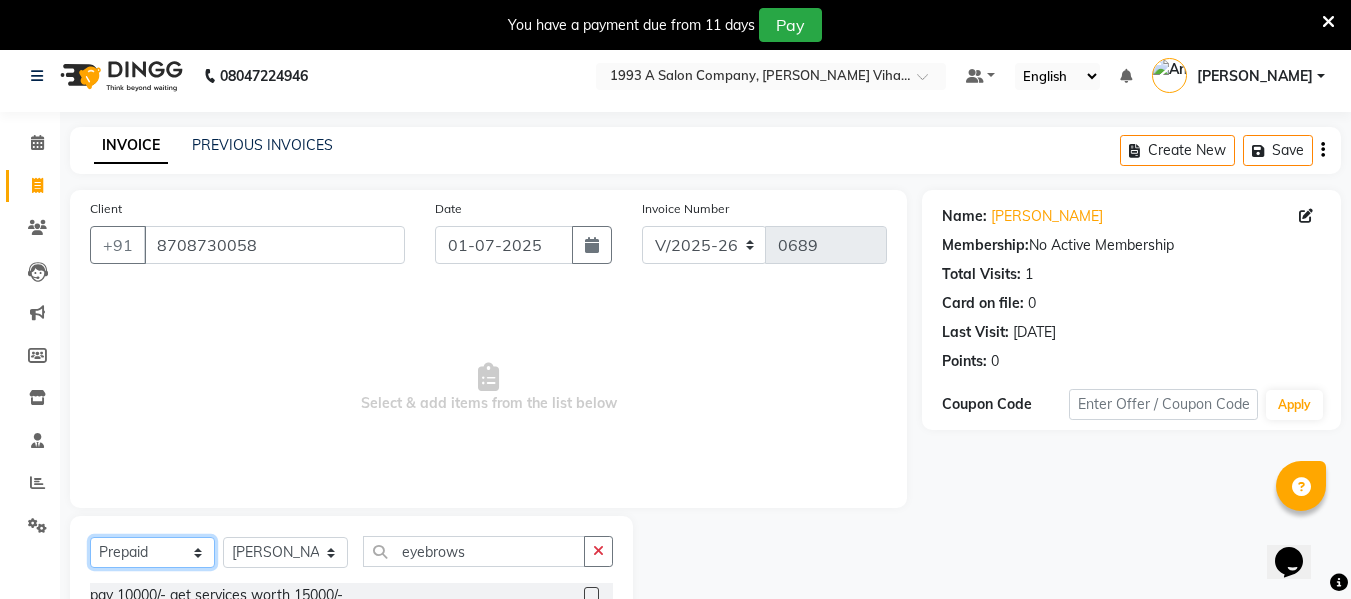 click on "Select  Service  Product  Membership  Package Voucher Prepaid Gift Card" 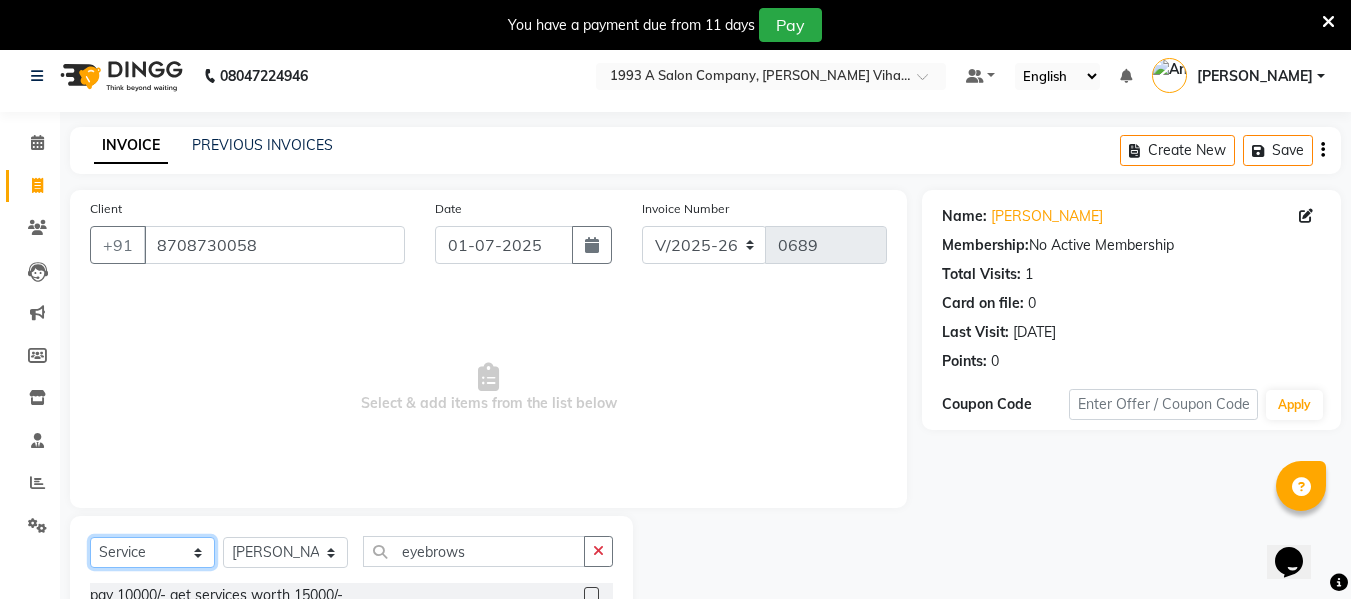 click on "Select  Service  Product  Membership  Package Voucher Prepaid Gift Card" 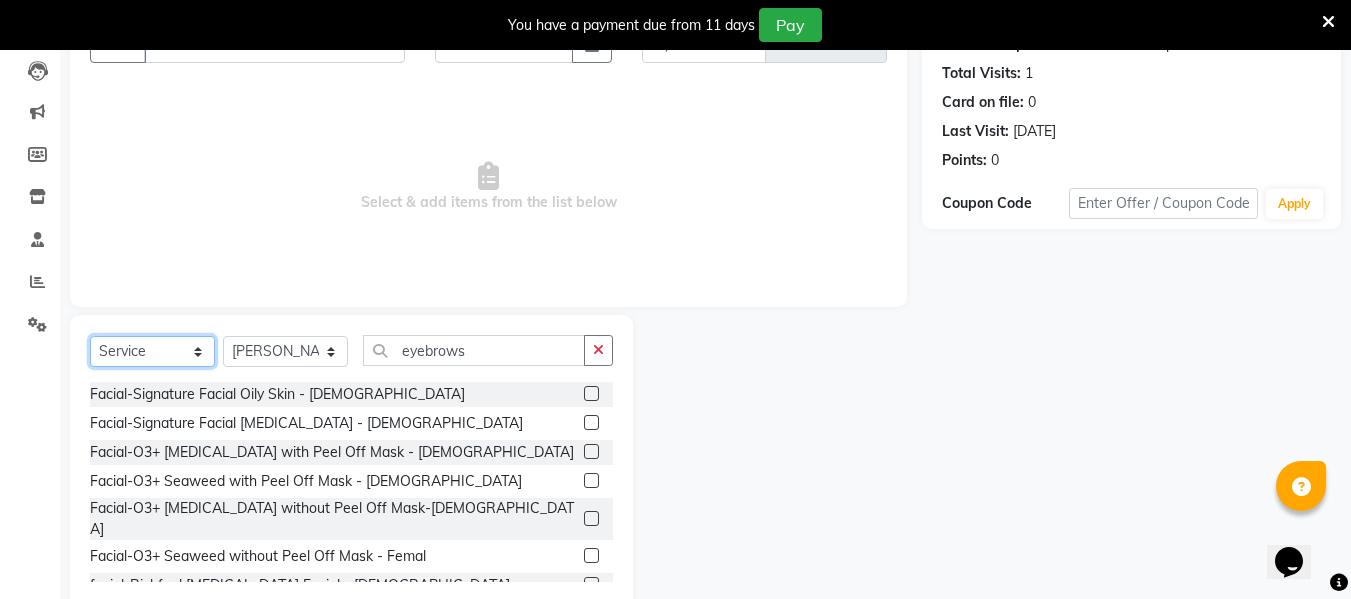scroll, scrollTop: 252, scrollLeft: 0, axis: vertical 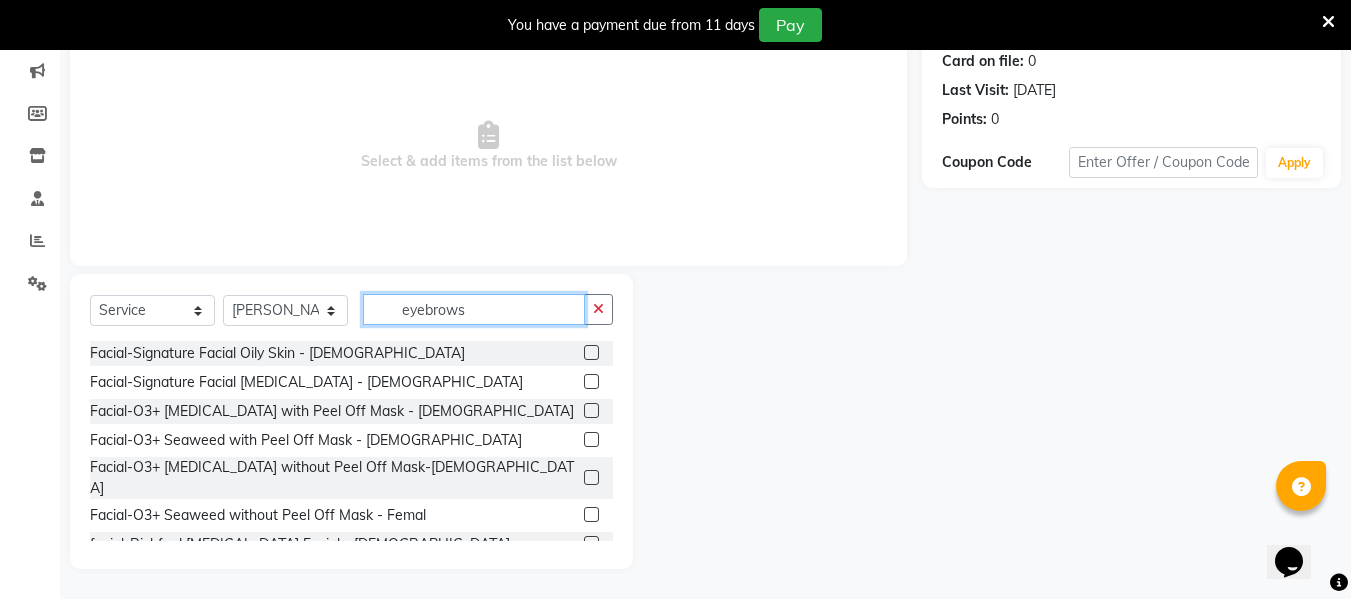 click on "eyebrows" 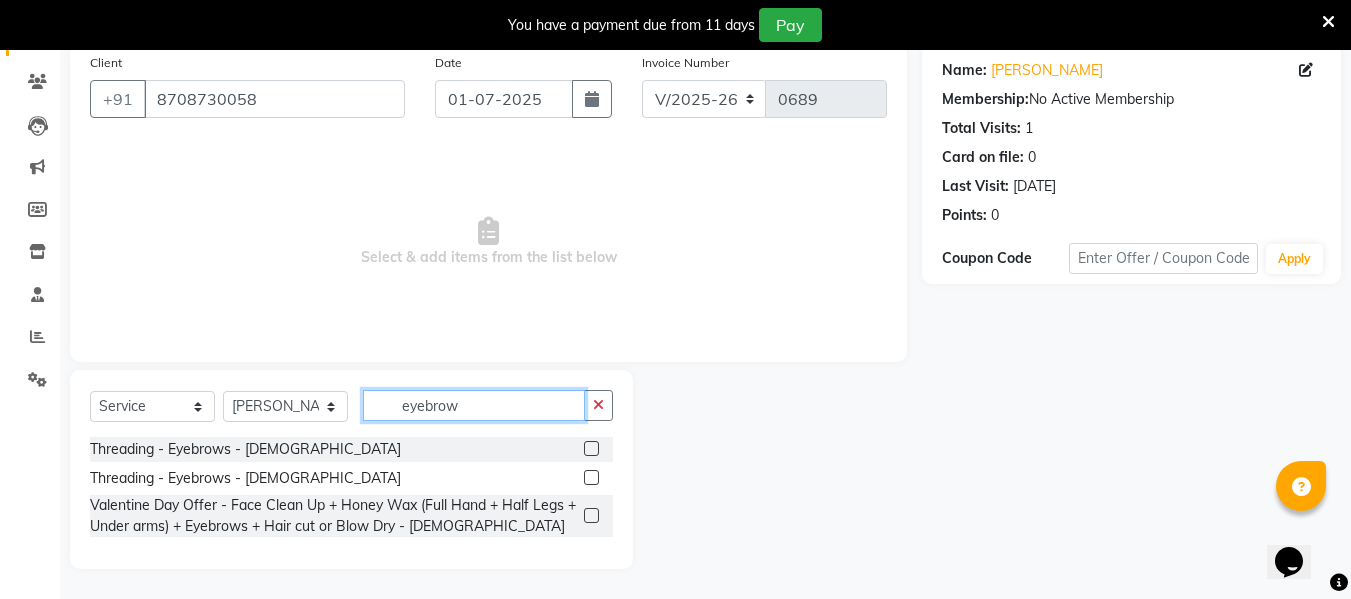 scroll, scrollTop: 156, scrollLeft: 0, axis: vertical 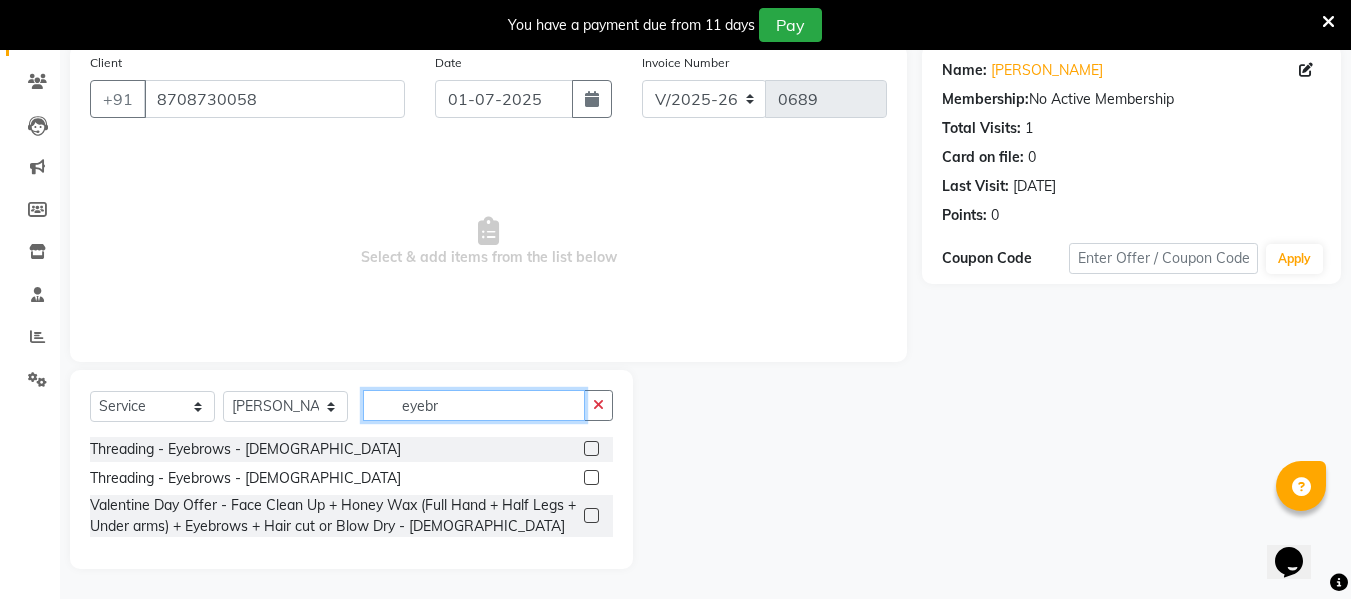 type on "eyebr" 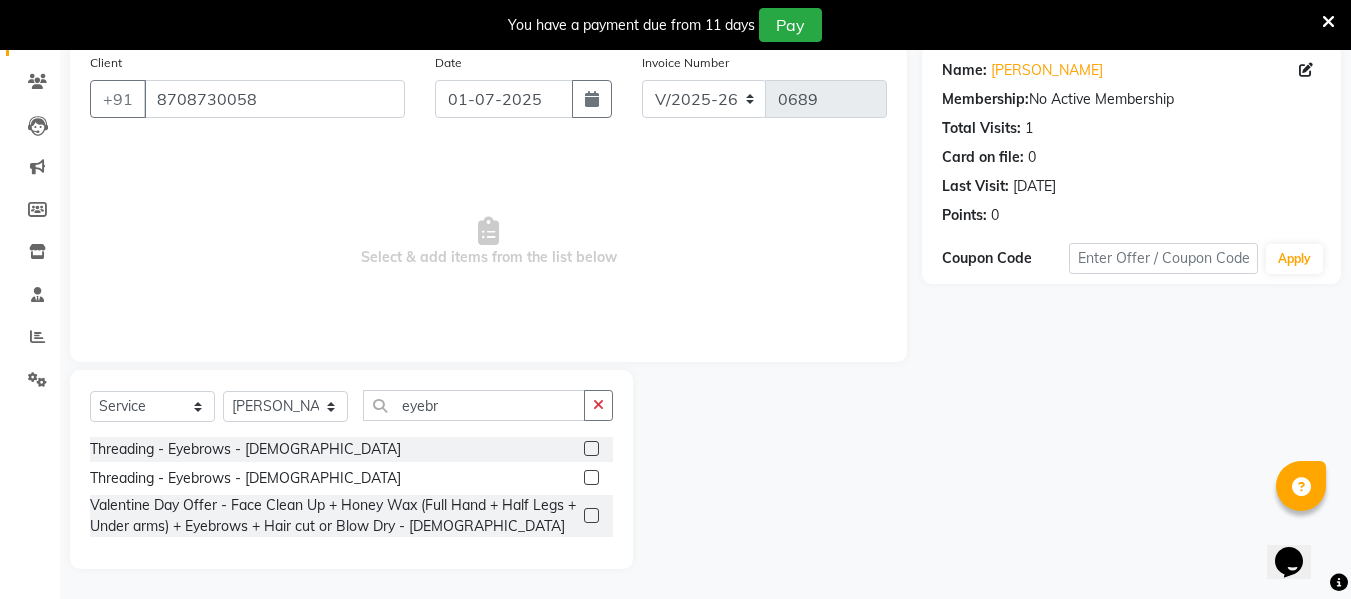 click 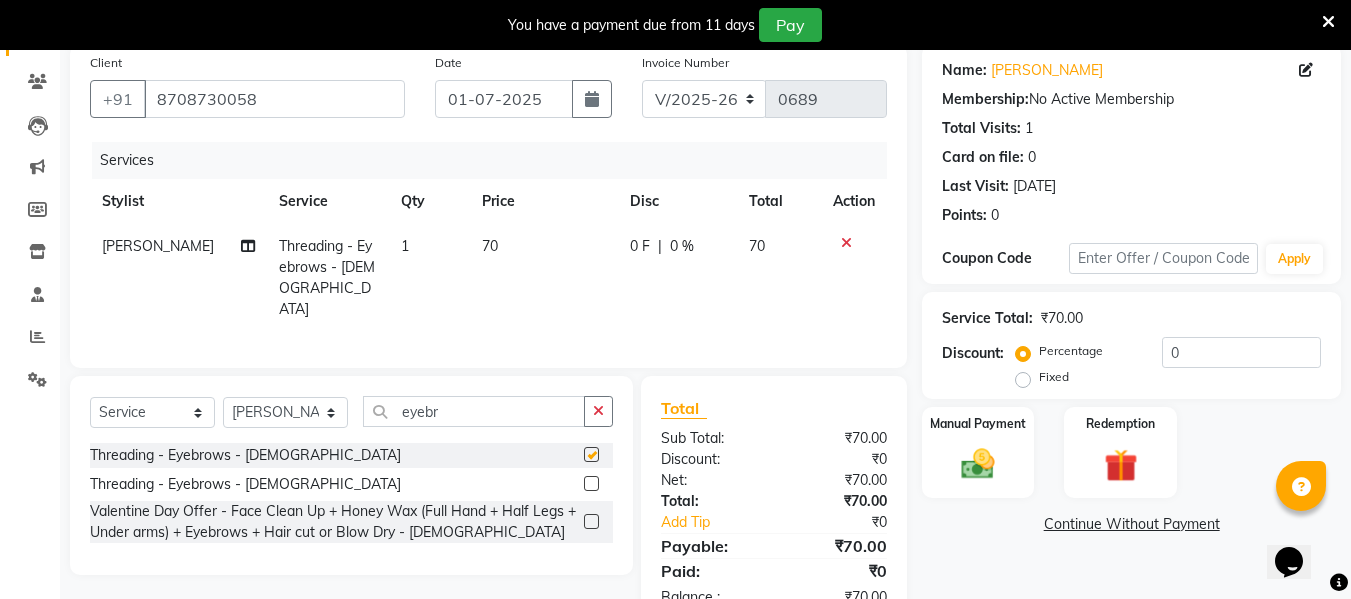 checkbox on "false" 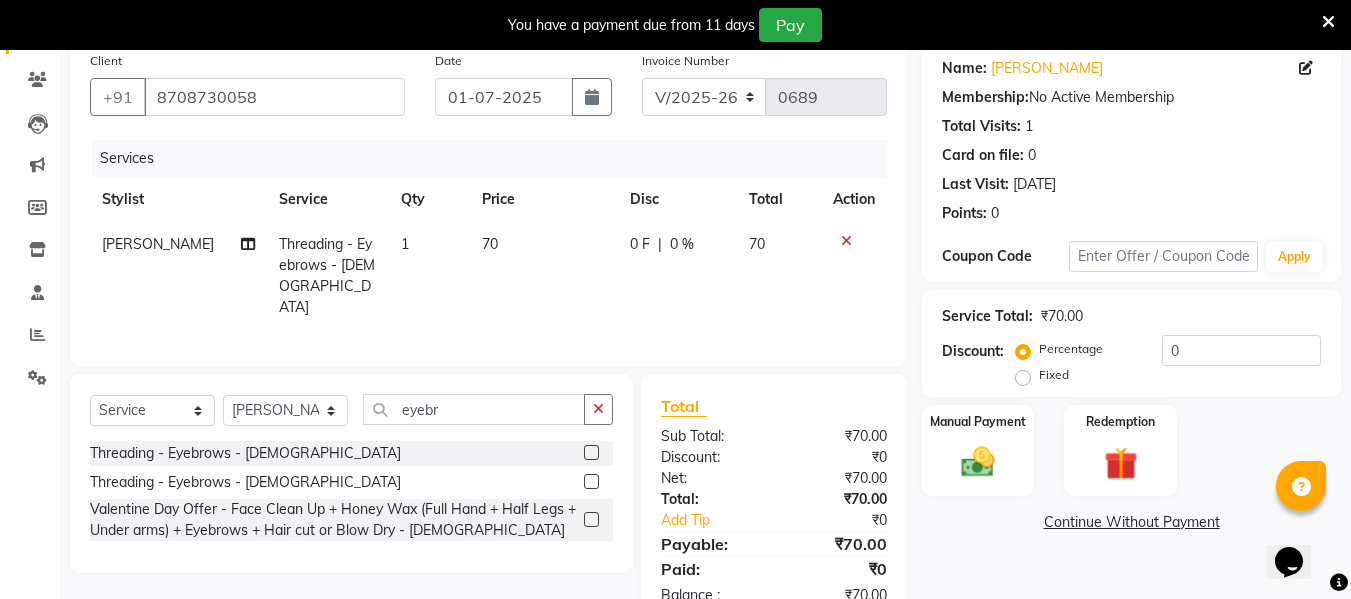 scroll, scrollTop: 109, scrollLeft: 0, axis: vertical 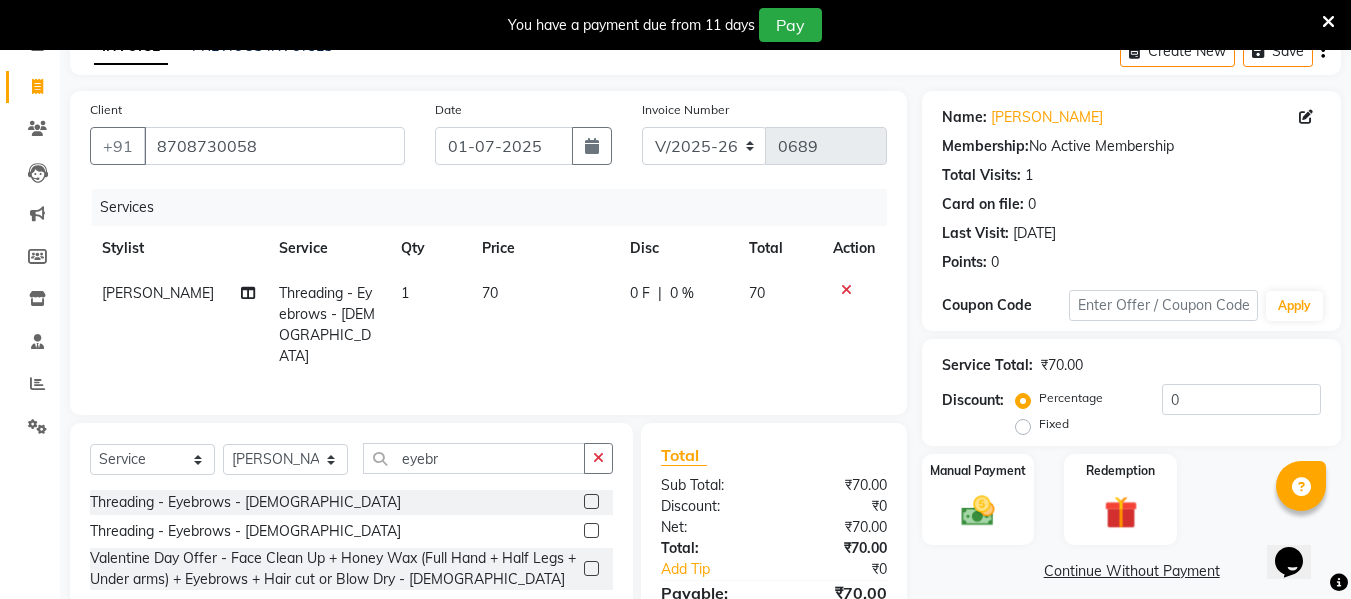 click on "Fixed" 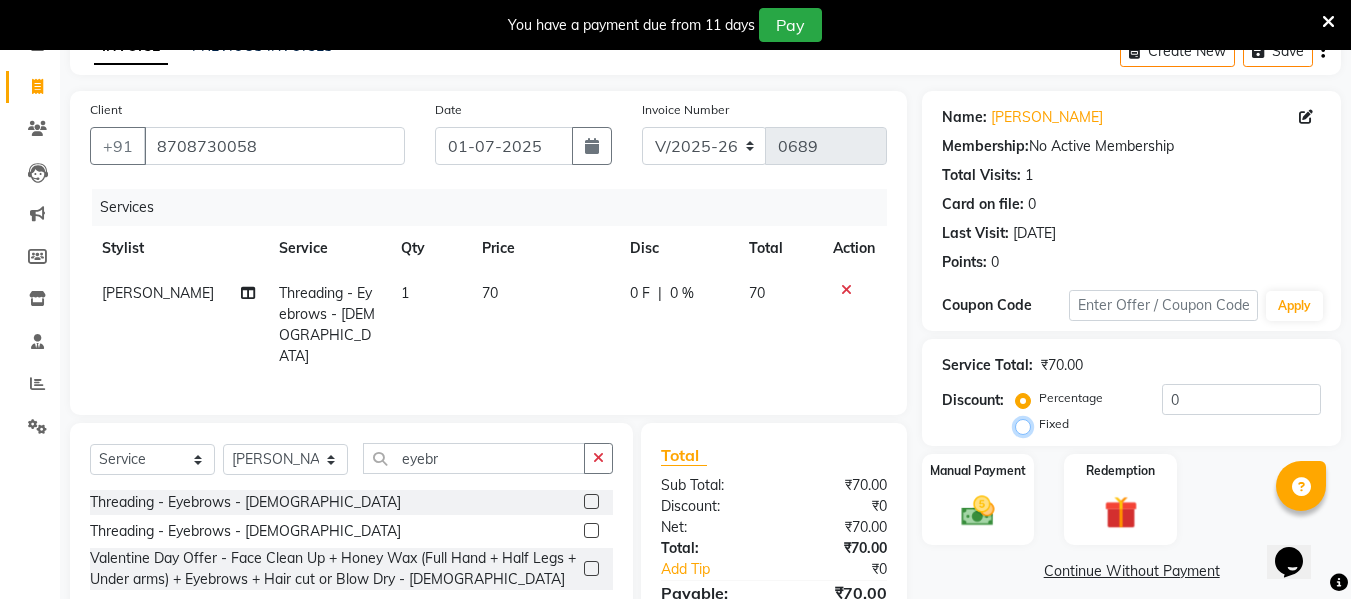 click on "Fixed" at bounding box center [1027, 424] 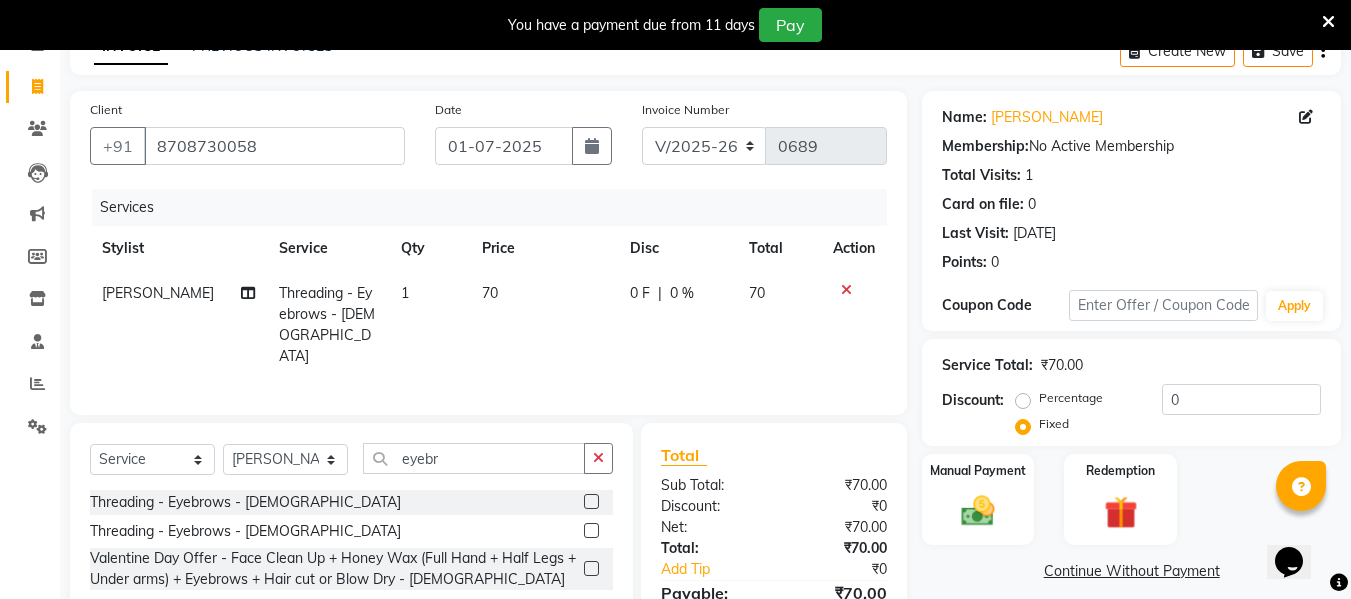 click on "Percentage" 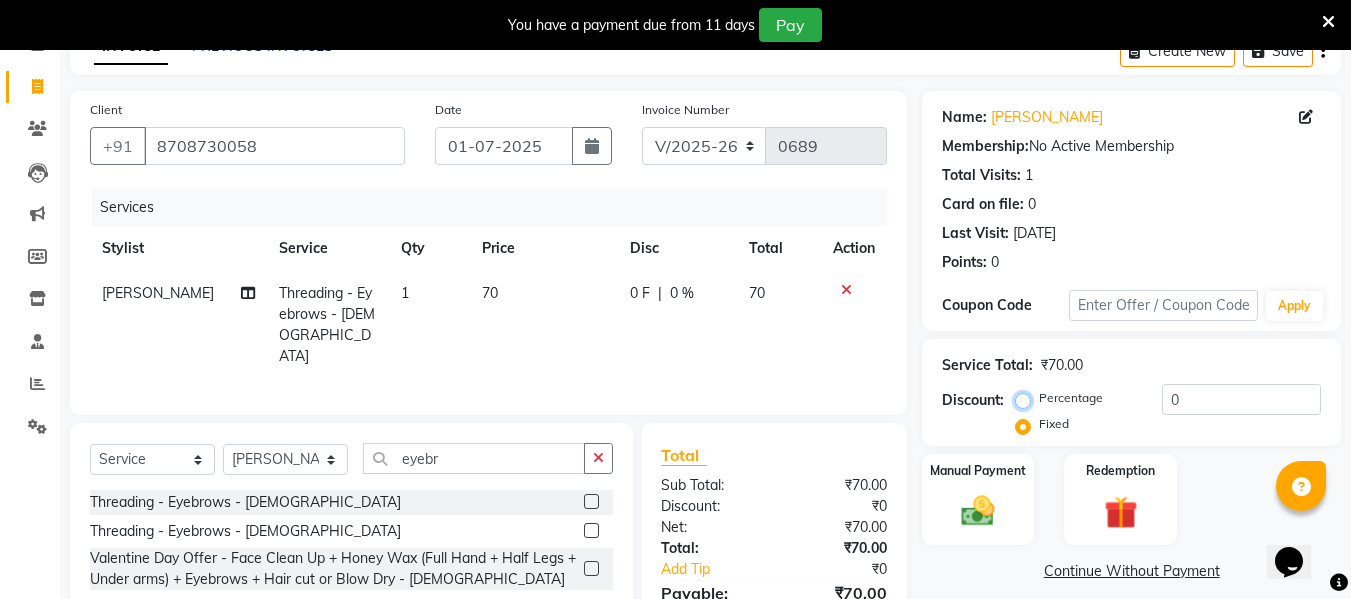 click on "Percentage" at bounding box center (1027, 398) 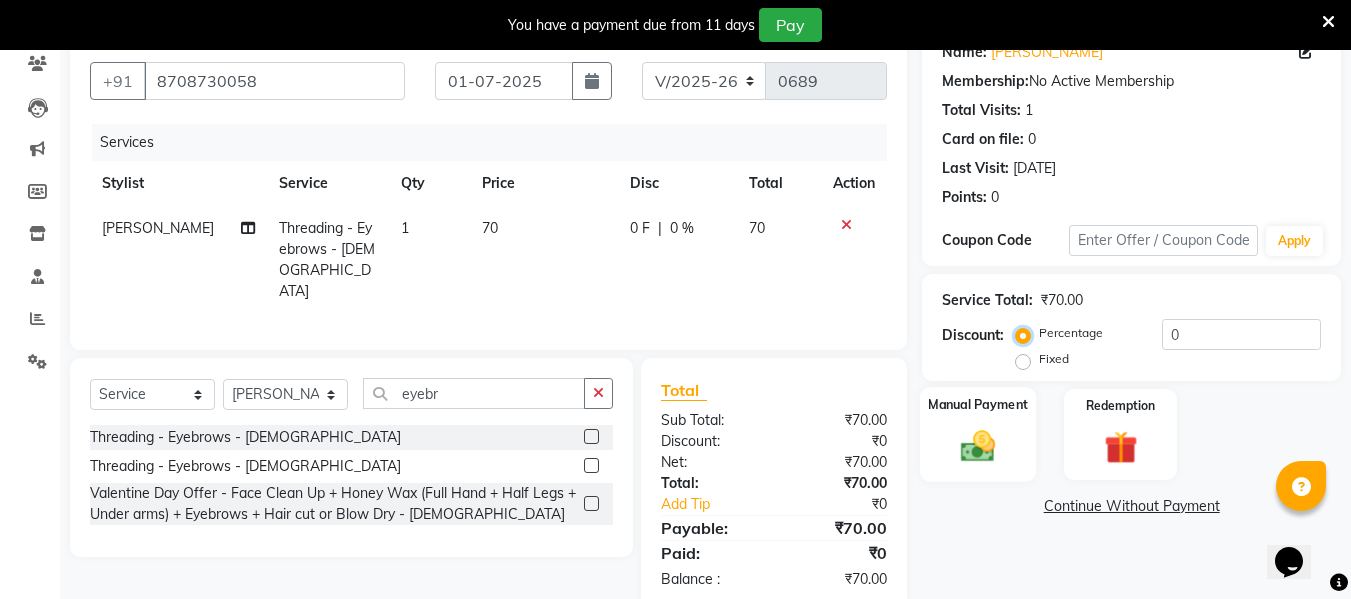 scroll, scrollTop: 209, scrollLeft: 0, axis: vertical 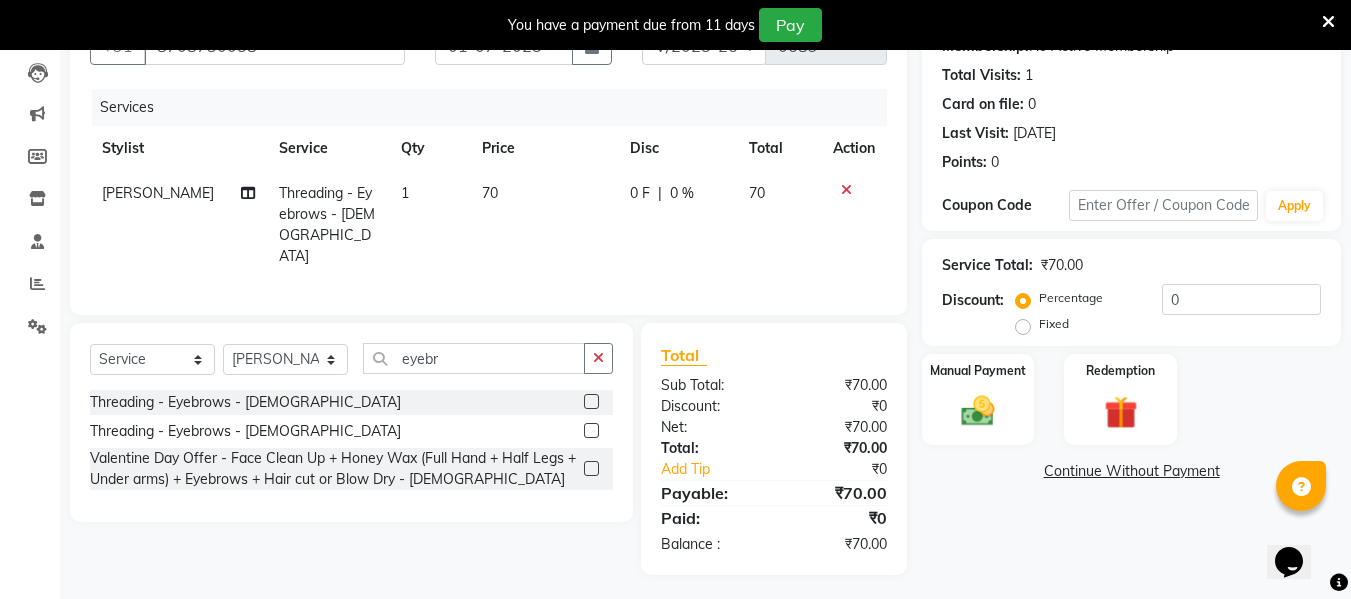 click on "Continue Without Payment" 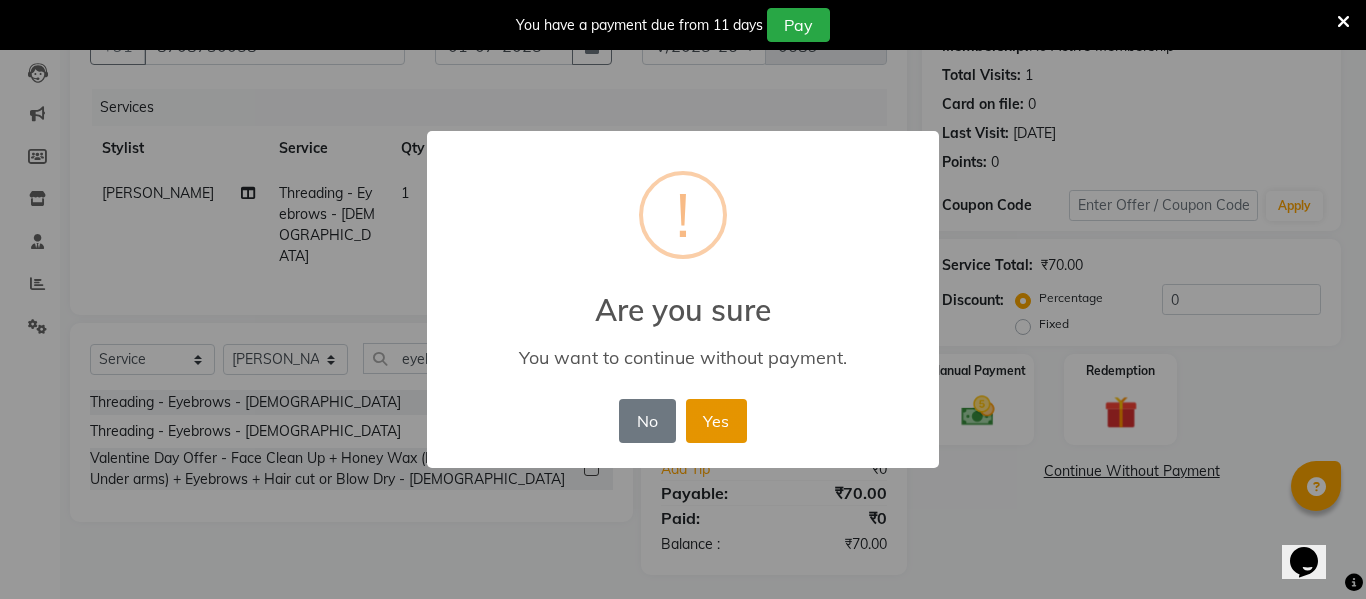click on "Yes" at bounding box center (716, 421) 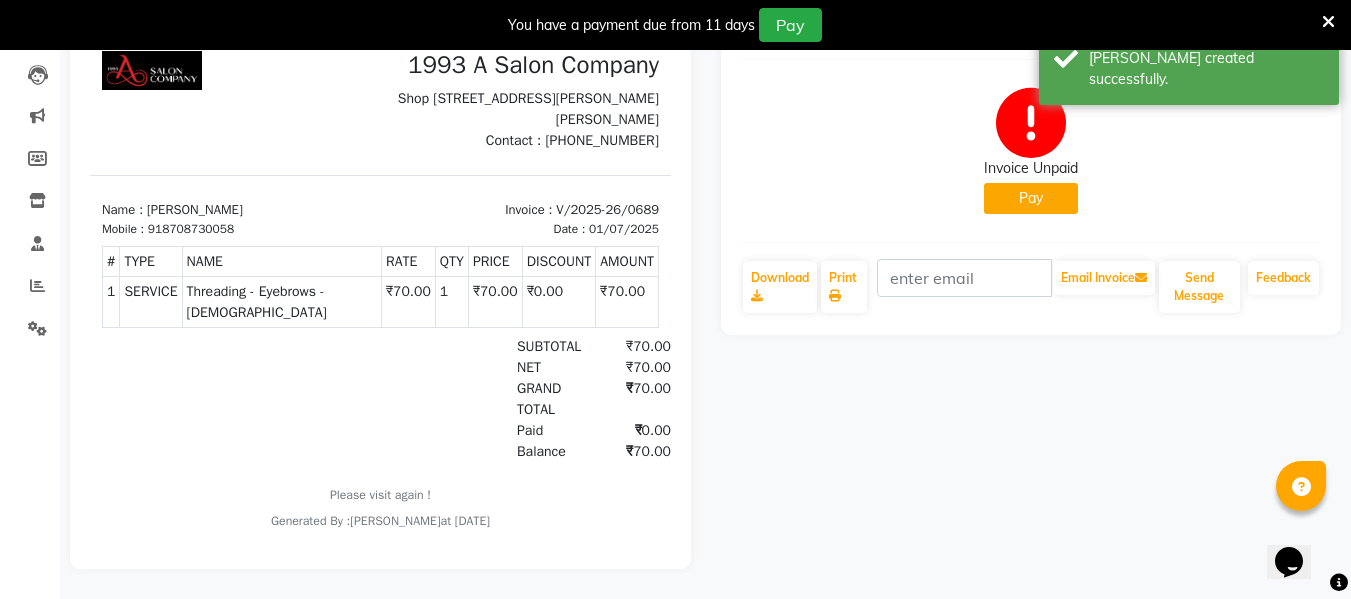 scroll, scrollTop: 0, scrollLeft: 0, axis: both 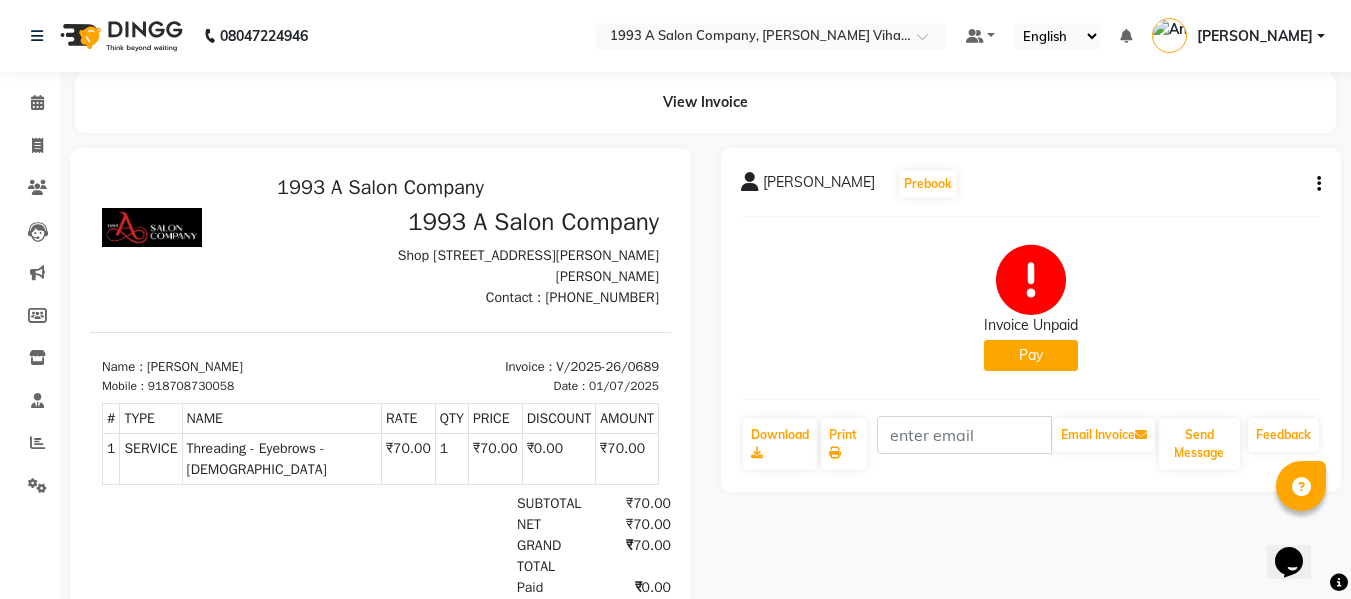 click 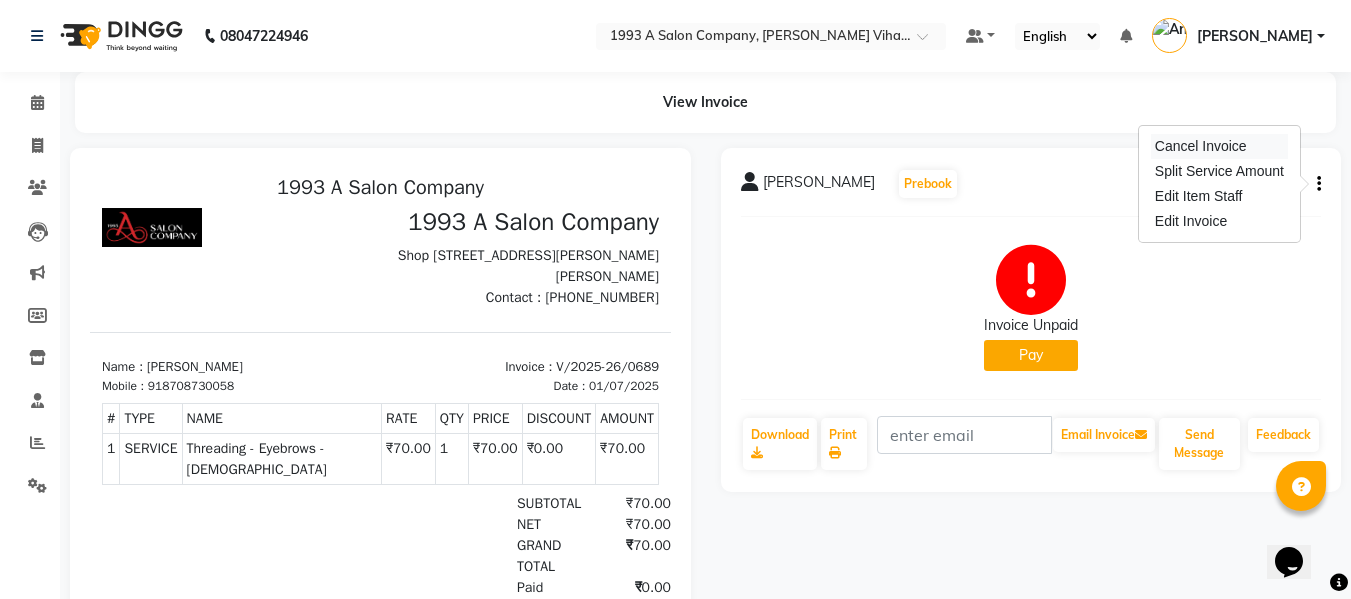 click on "Cancel Invoice" at bounding box center [1219, 146] 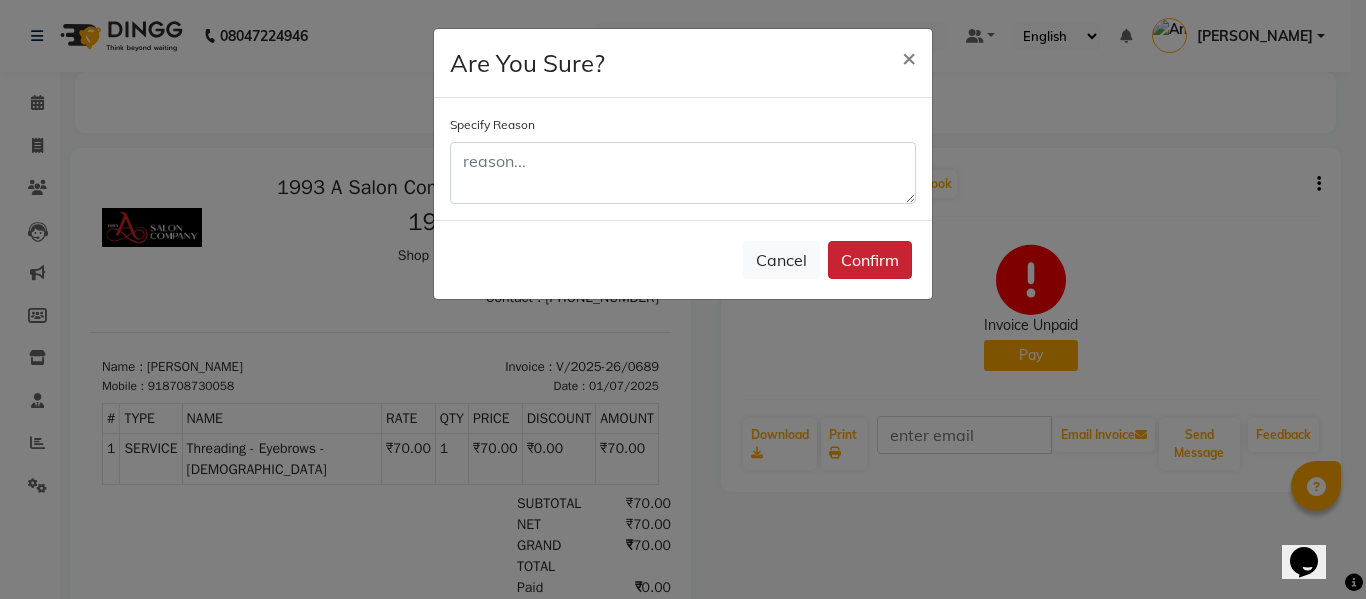 click on "Confirm" 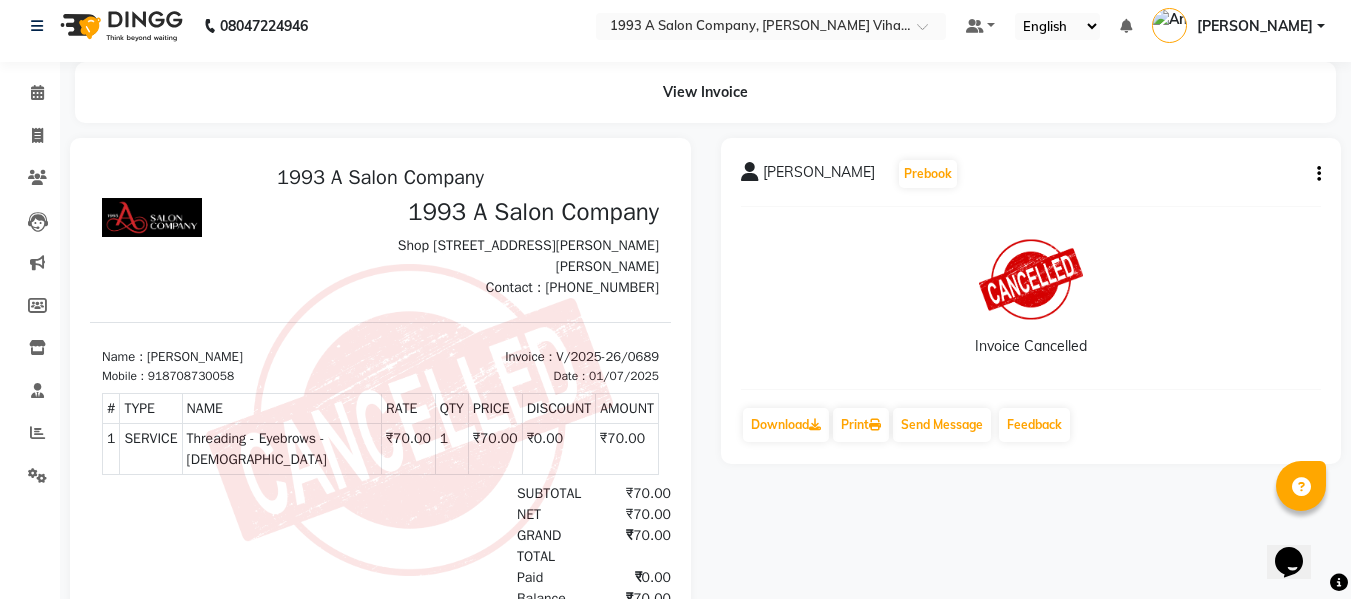 scroll, scrollTop: 0, scrollLeft: 0, axis: both 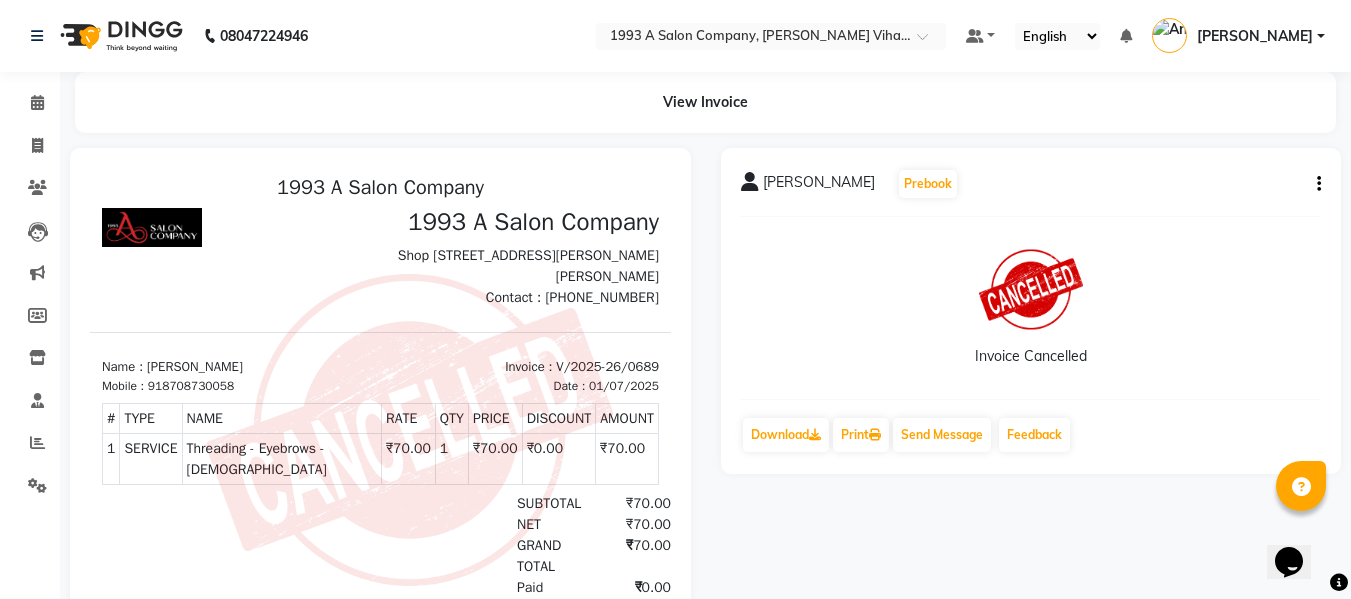 click on "[PERSON_NAME]  Prebook   Invoice Cancelled  Download  Print   Send Message Feedback" 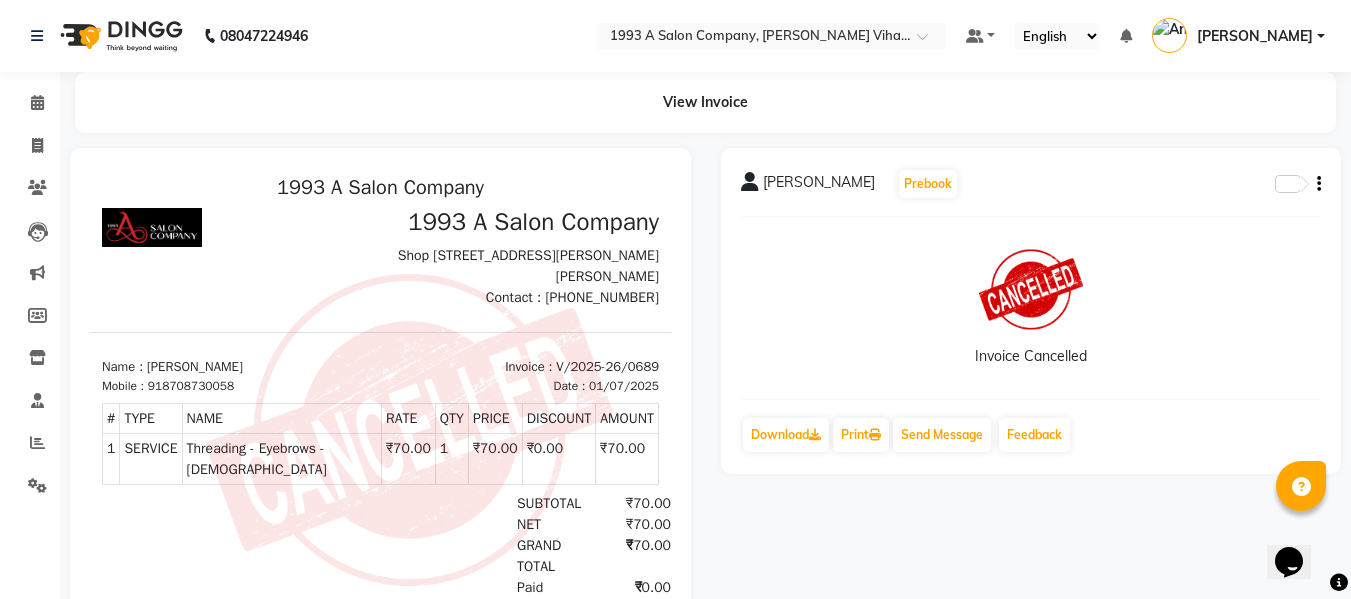 click 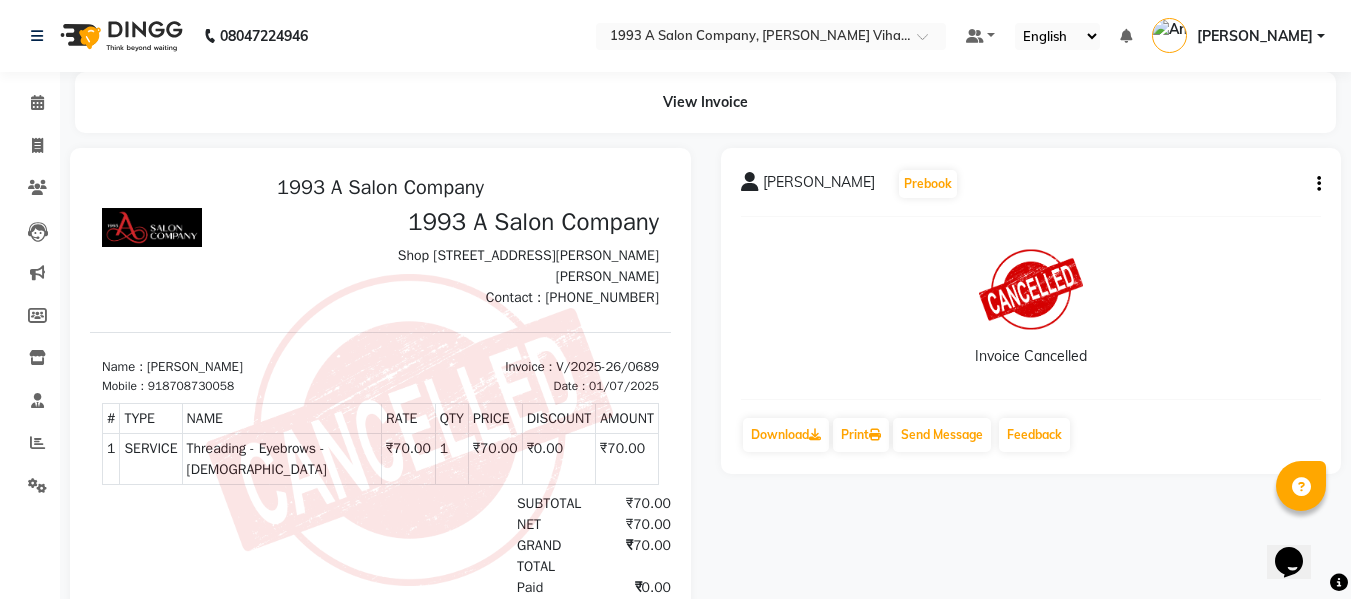 click 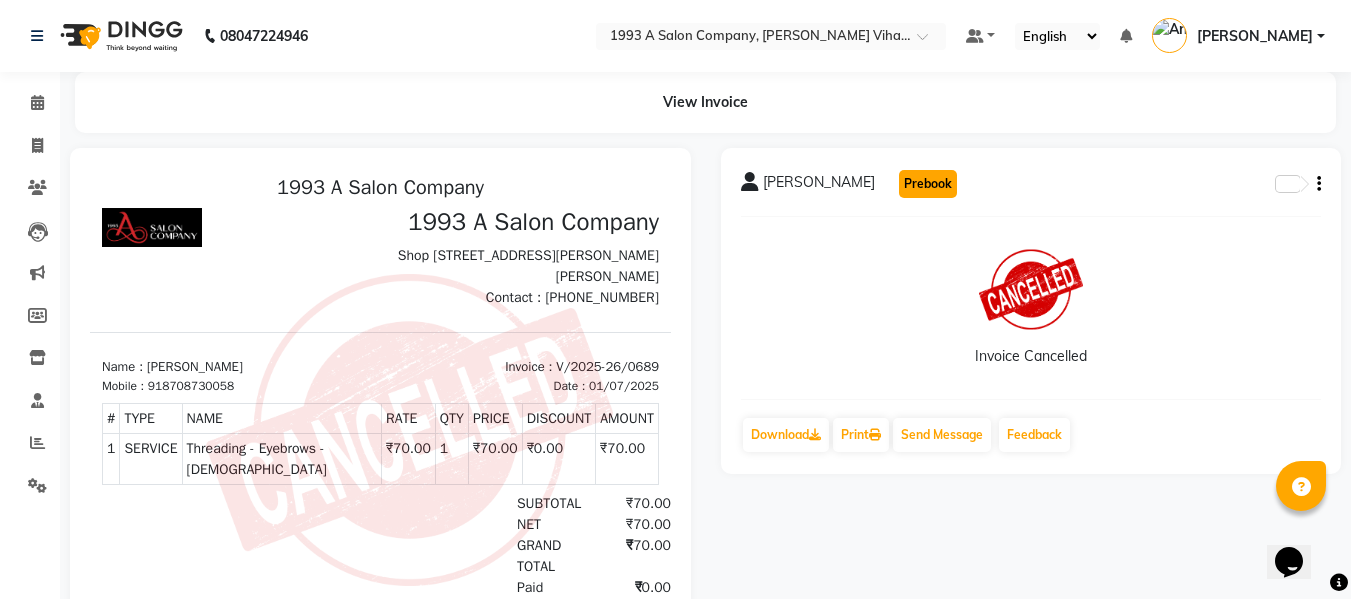 click on "Prebook" 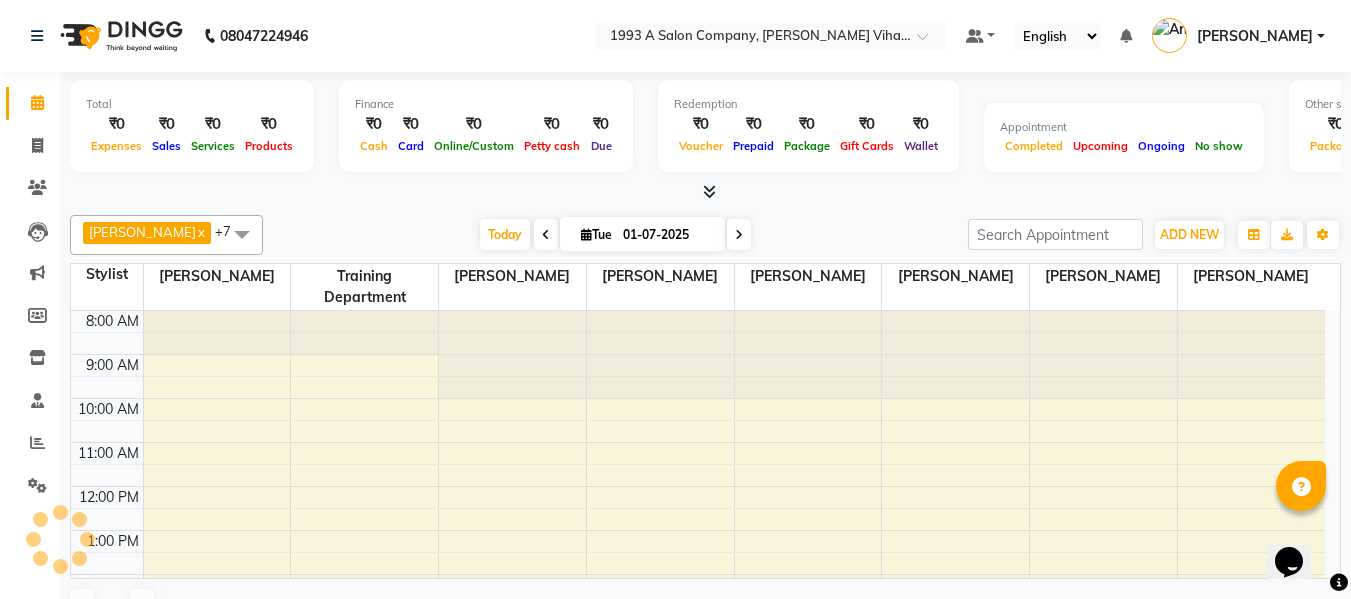 scroll, scrollTop: 0, scrollLeft: 0, axis: both 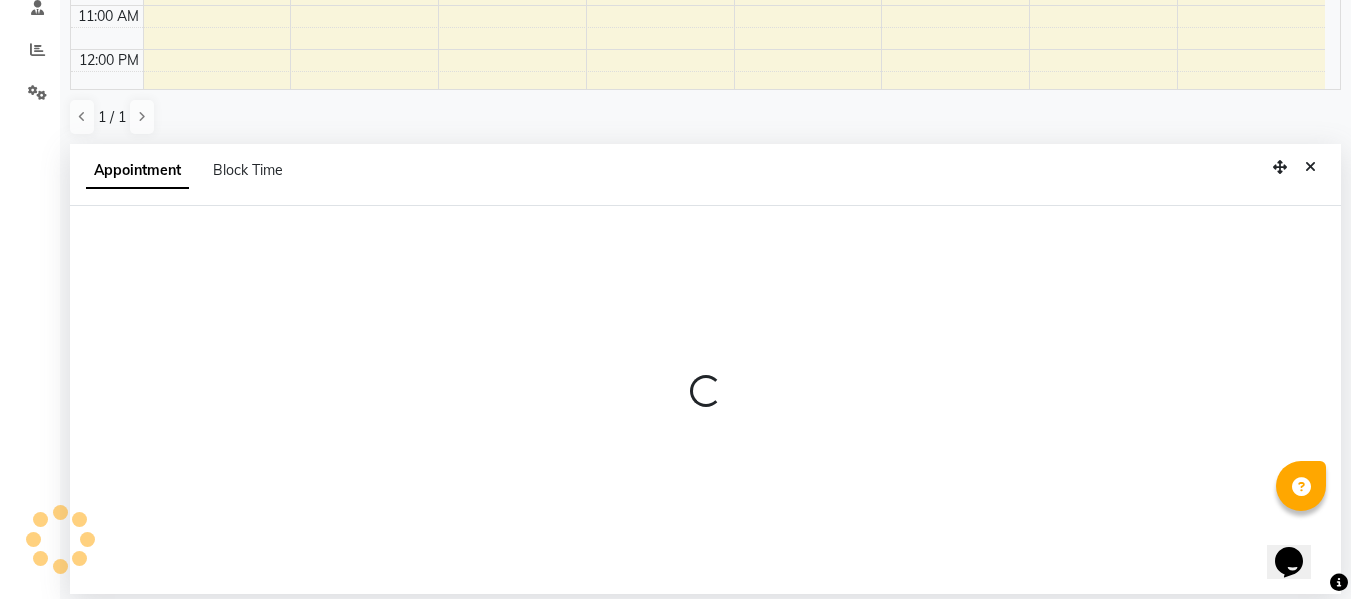 select on "60018" 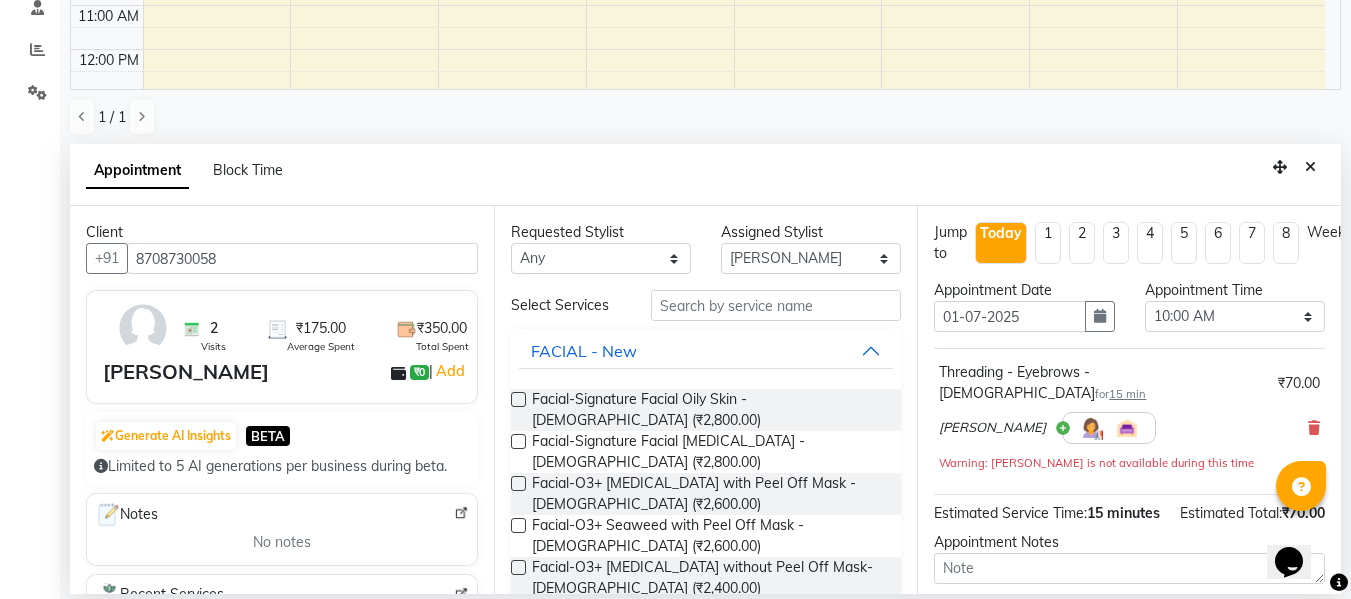 scroll, scrollTop: 265, scrollLeft: 0, axis: vertical 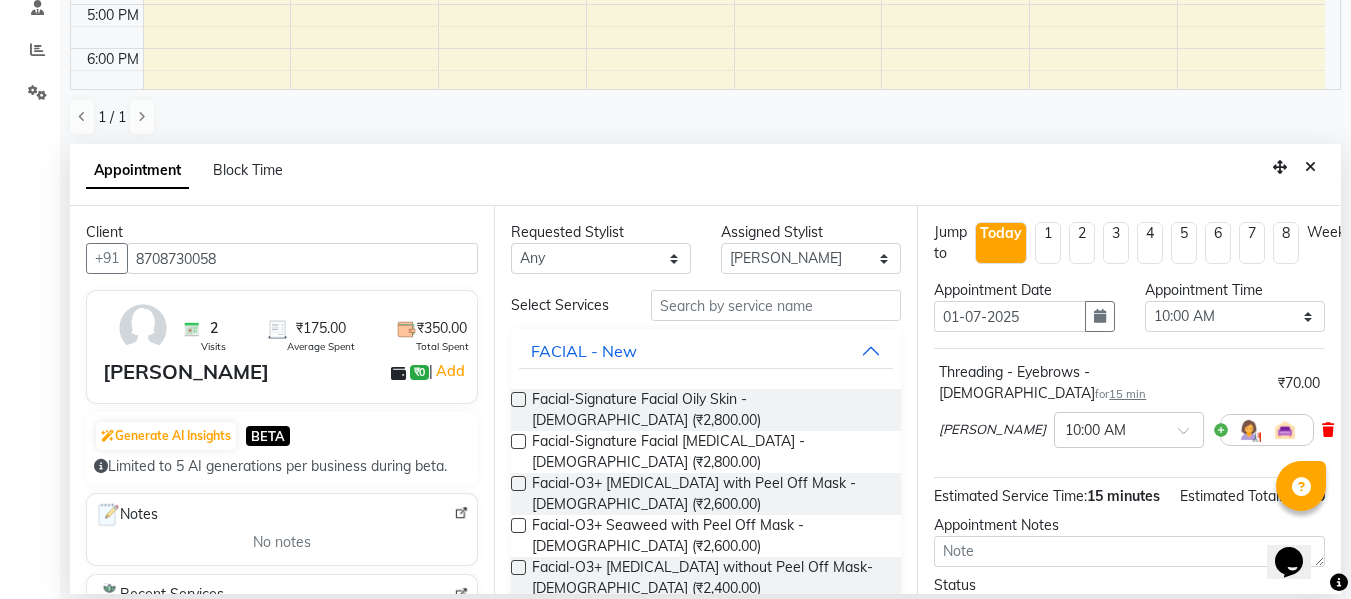 click at bounding box center [1328, 430] 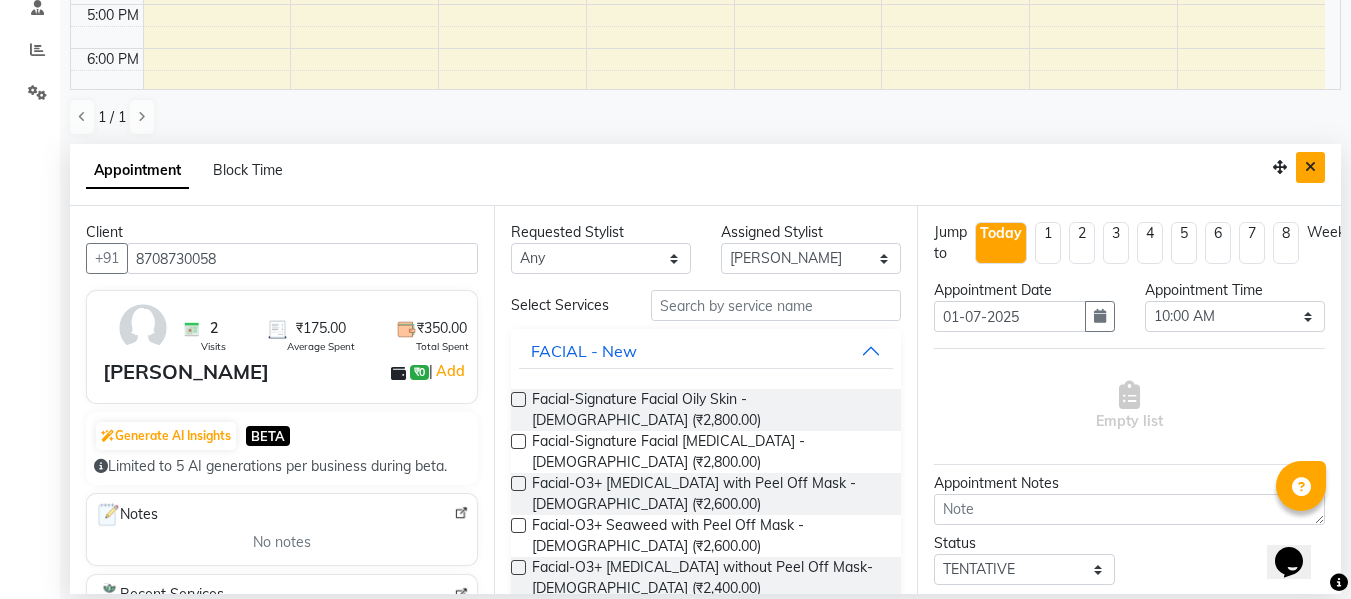 click at bounding box center (1310, 167) 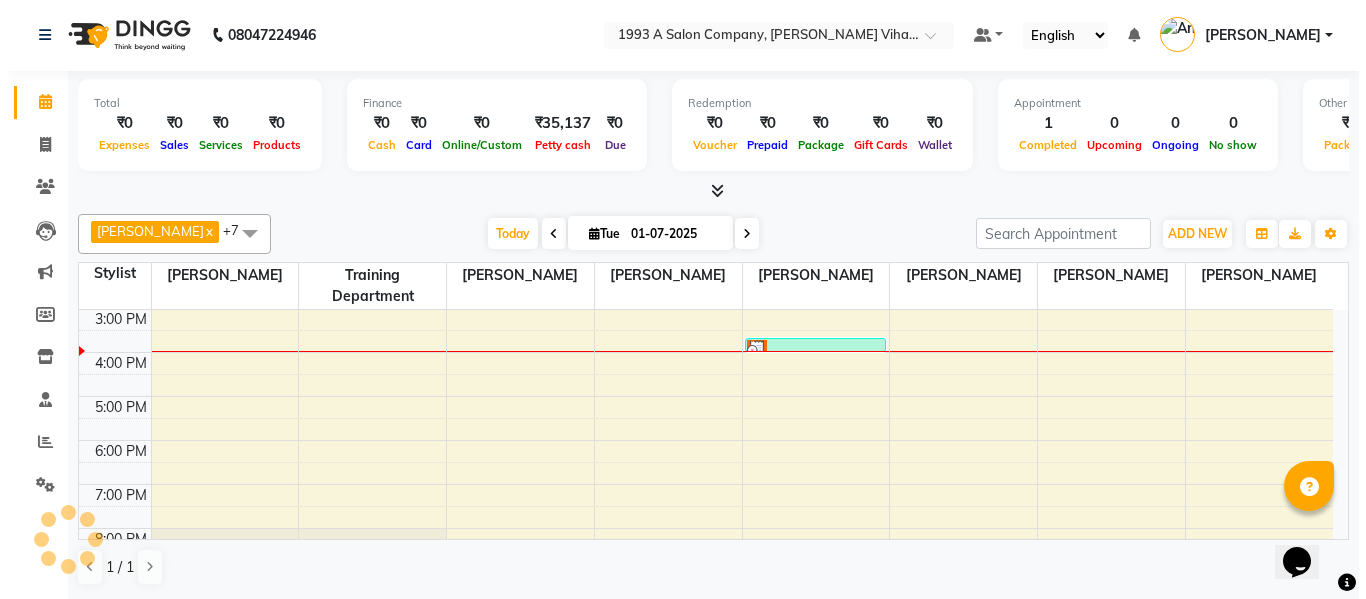 scroll, scrollTop: 1, scrollLeft: 0, axis: vertical 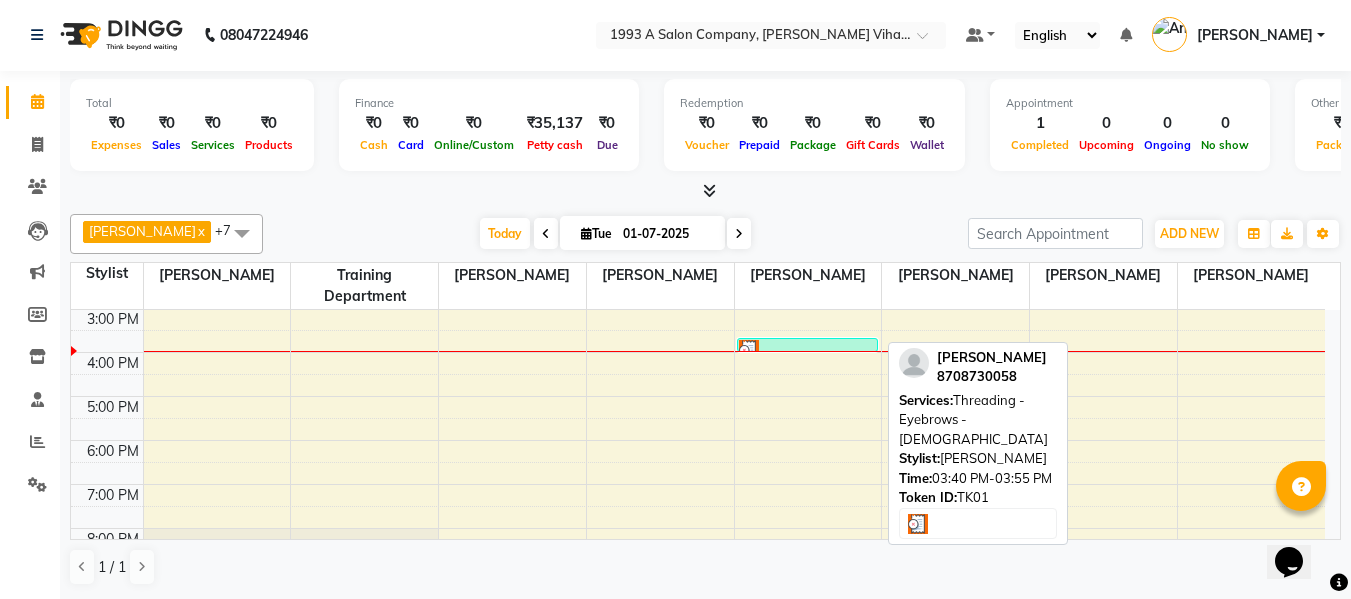 click at bounding box center (807, 350) 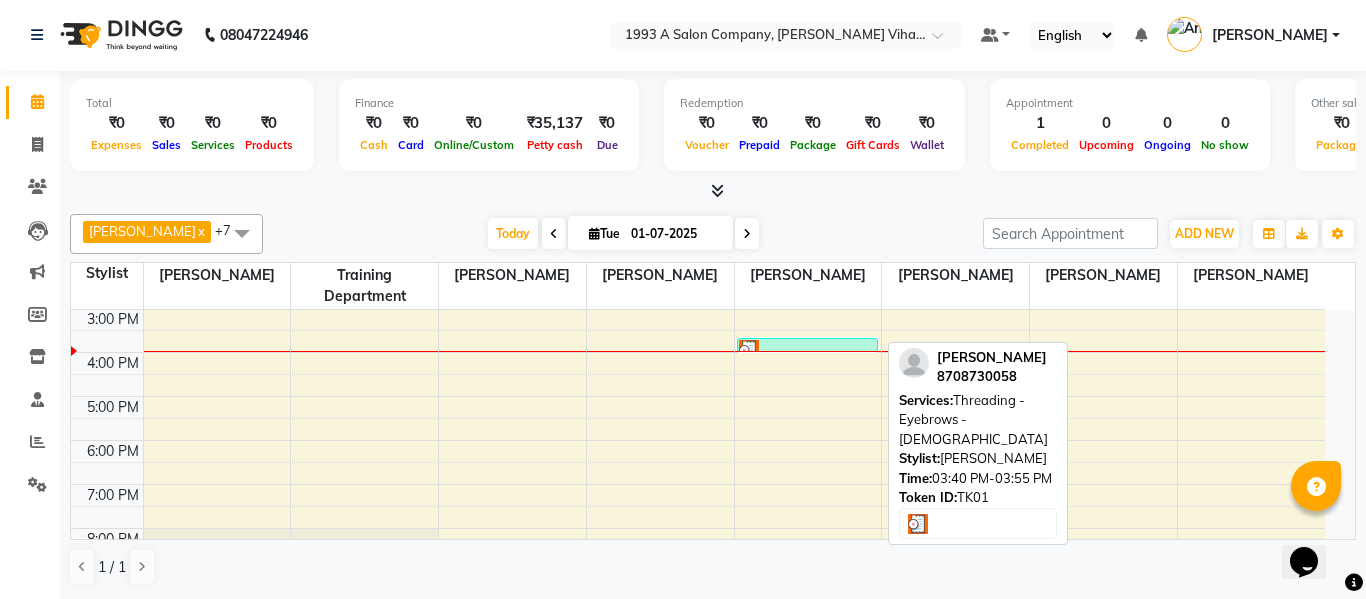 select on "3" 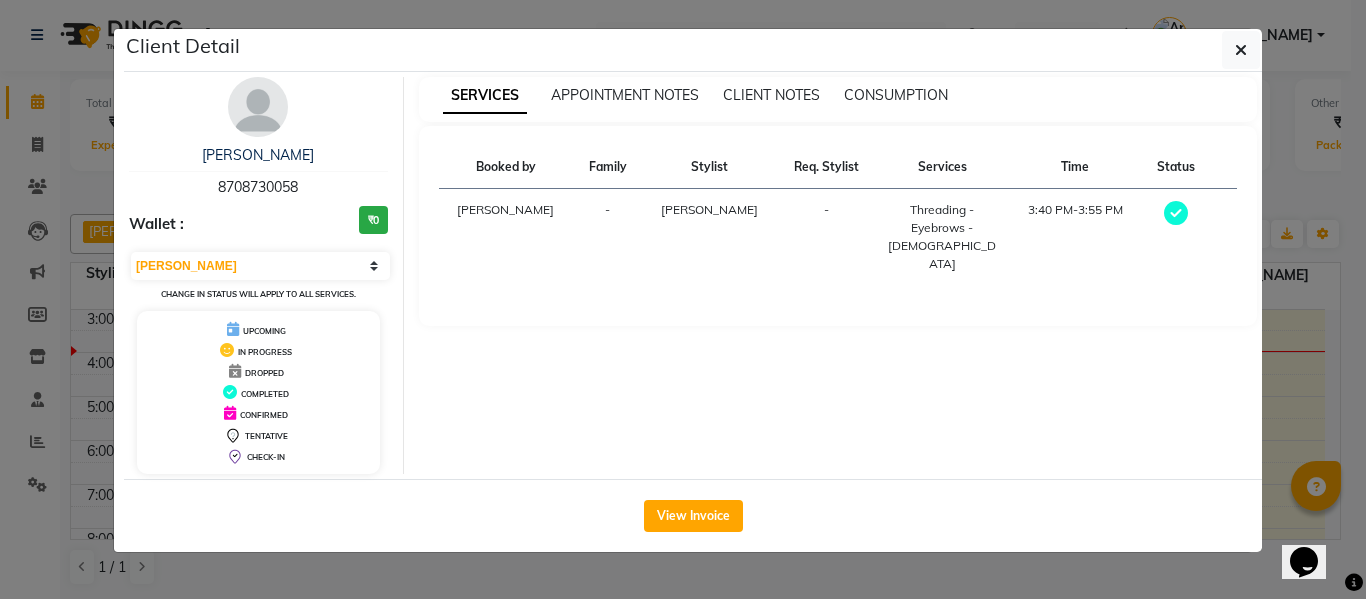 click on "-" at bounding box center [826, 237] 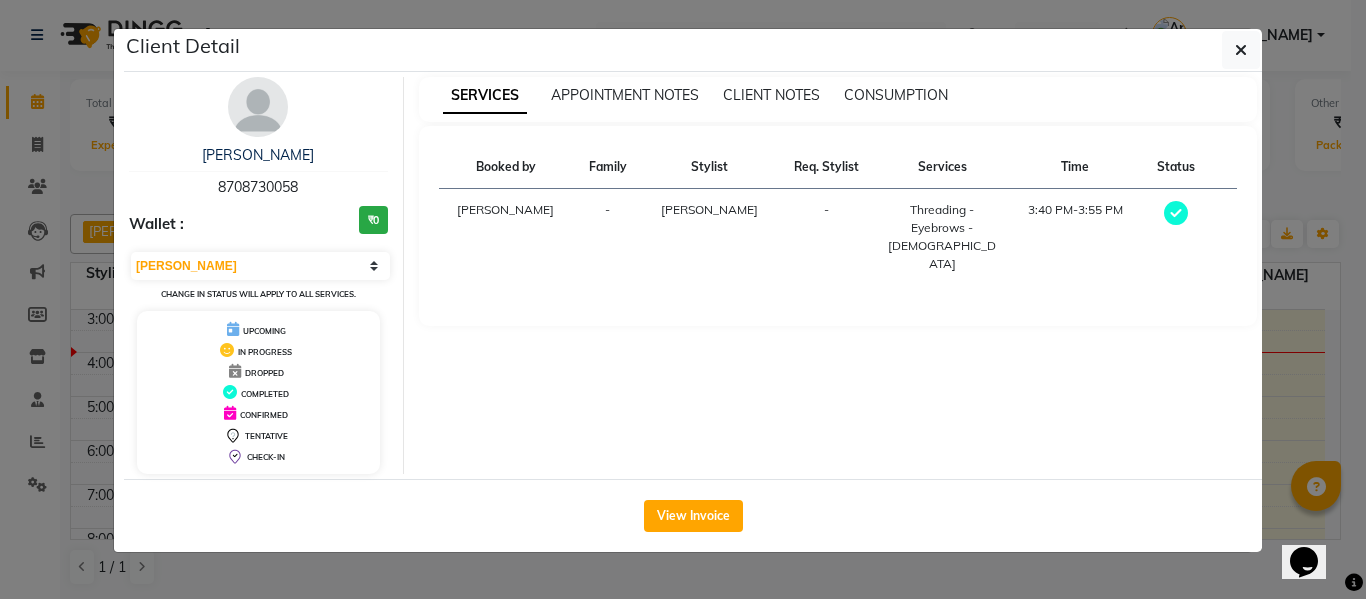 click on "Threading - Eyebrows - [DEMOGRAPHIC_DATA]" at bounding box center (942, 237) 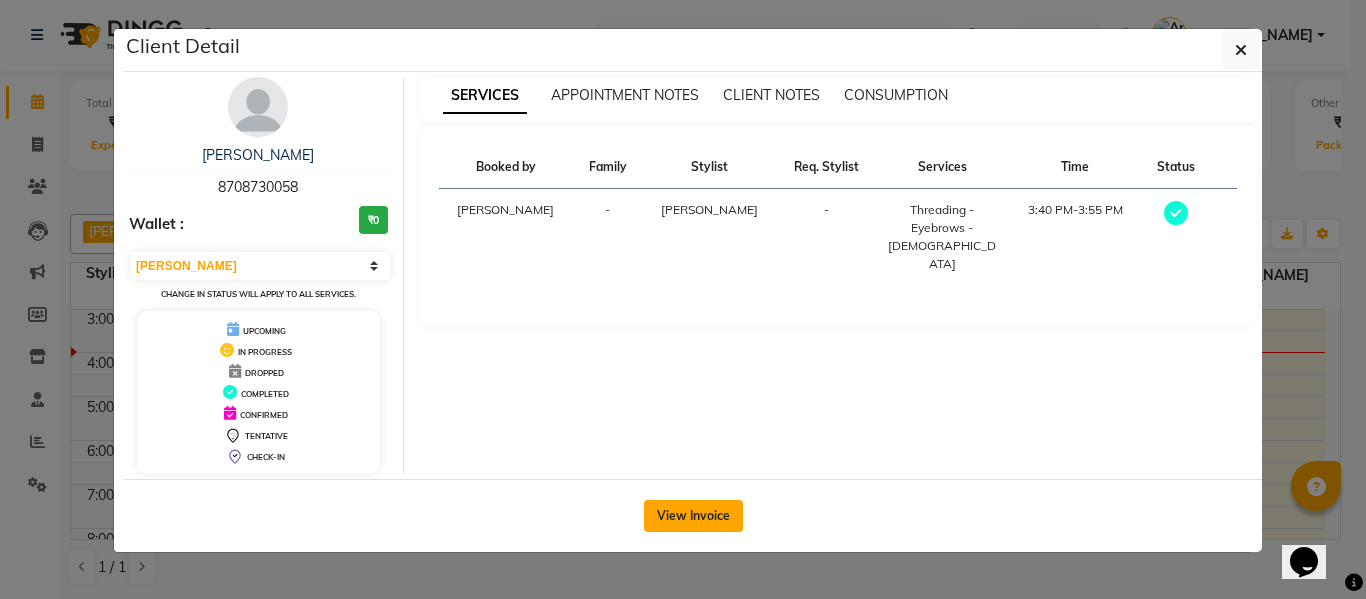 click on "View Invoice" 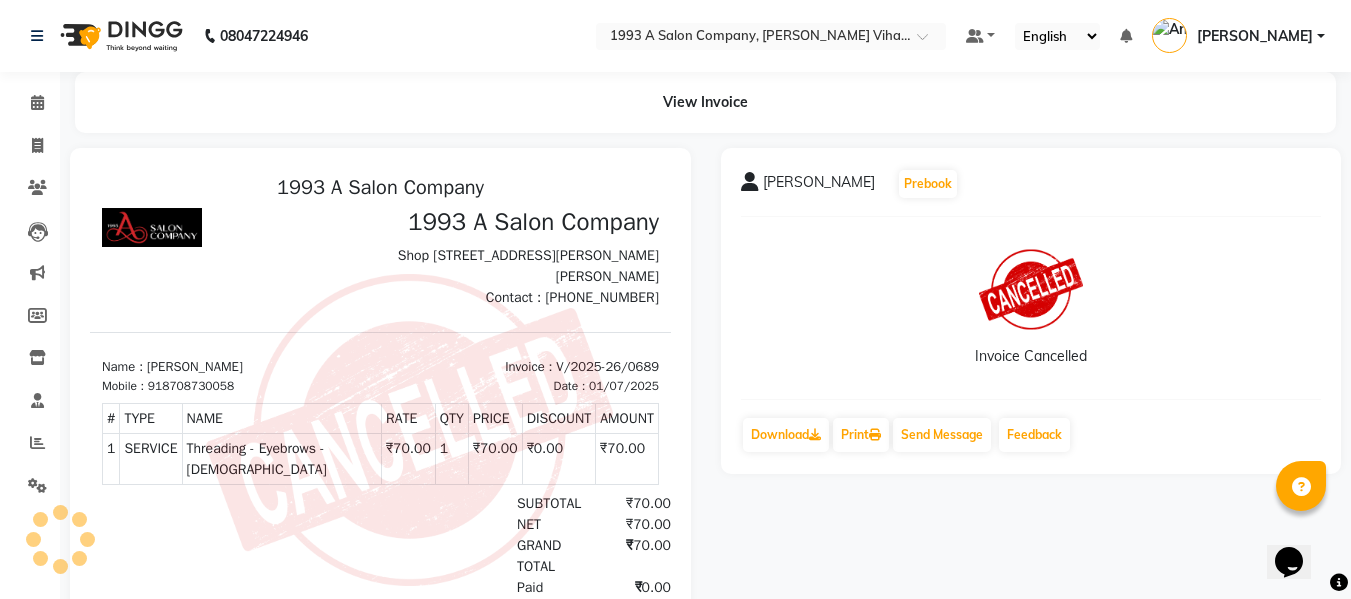 scroll, scrollTop: 0, scrollLeft: 0, axis: both 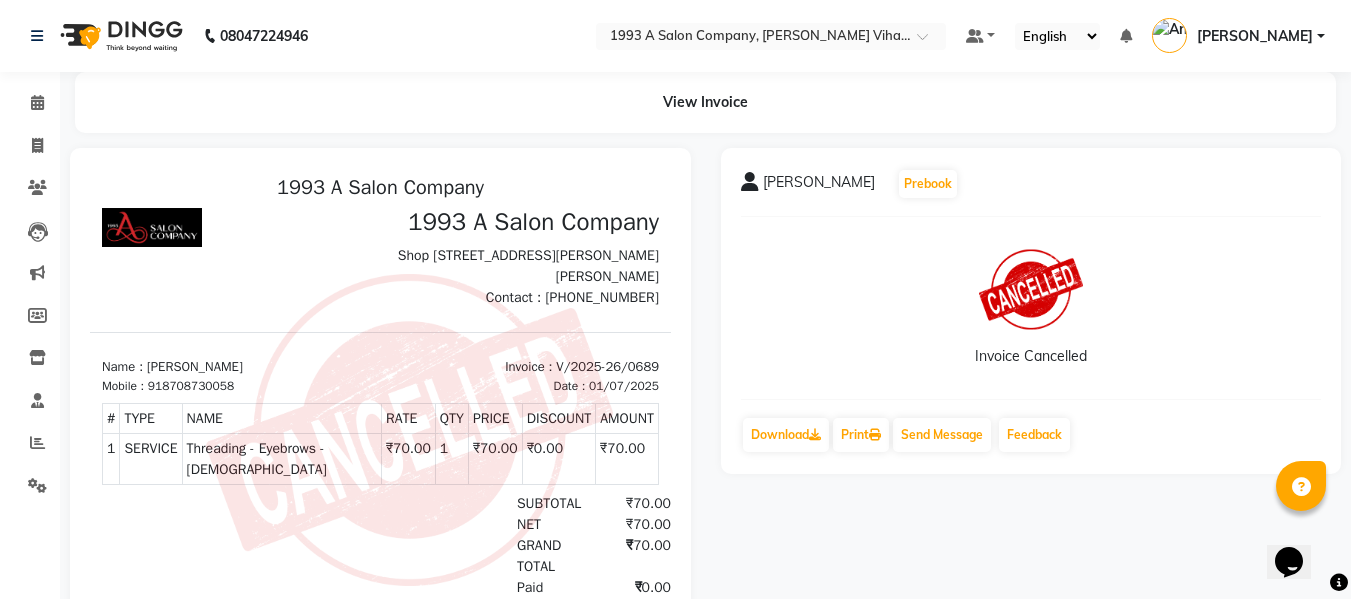 click on "[PERSON_NAME]" 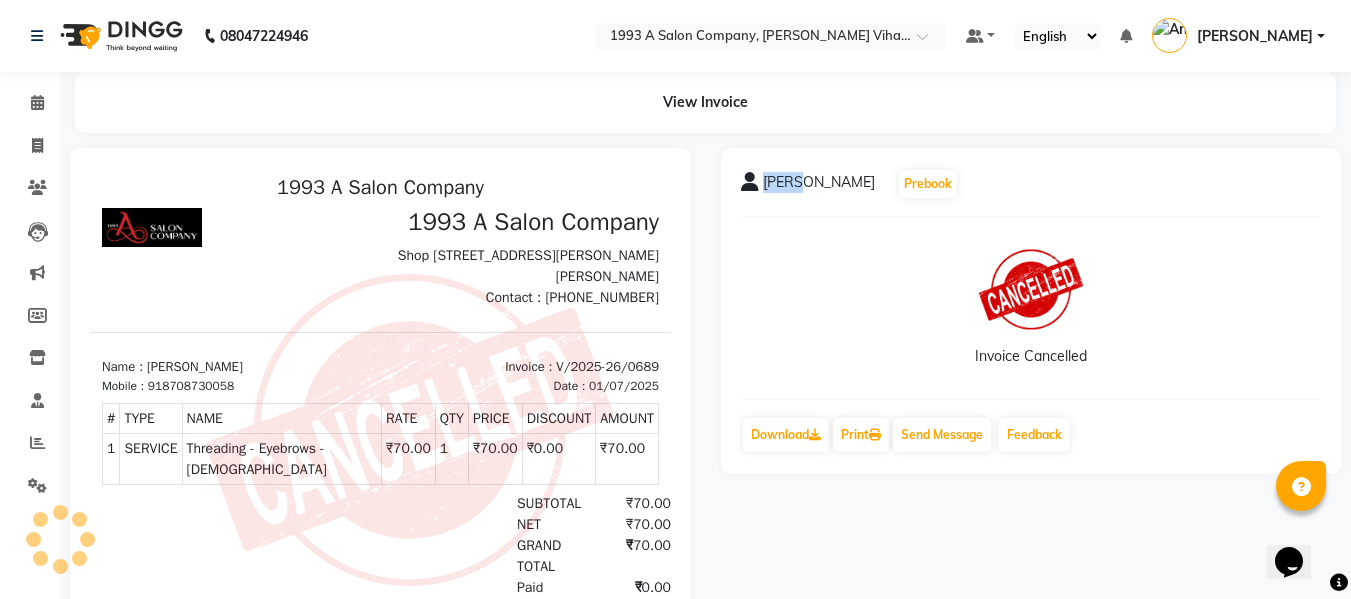 click on "[PERSON_NAME]" 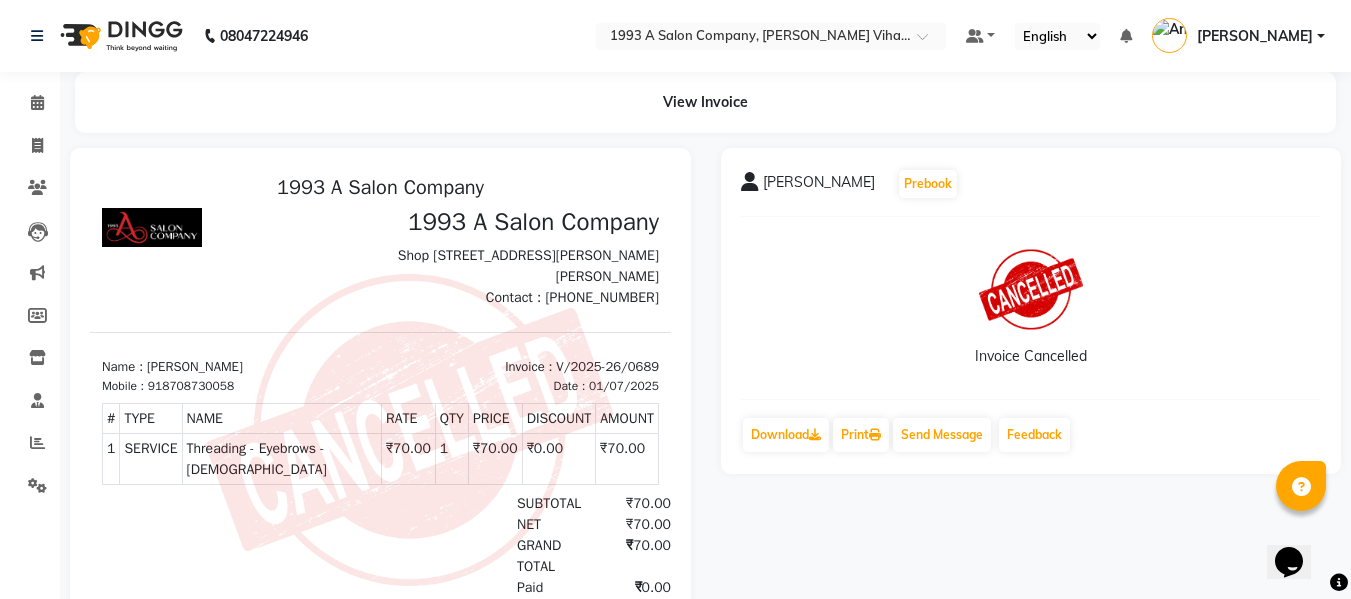click on "[PERSON_NAME]  Prebook" 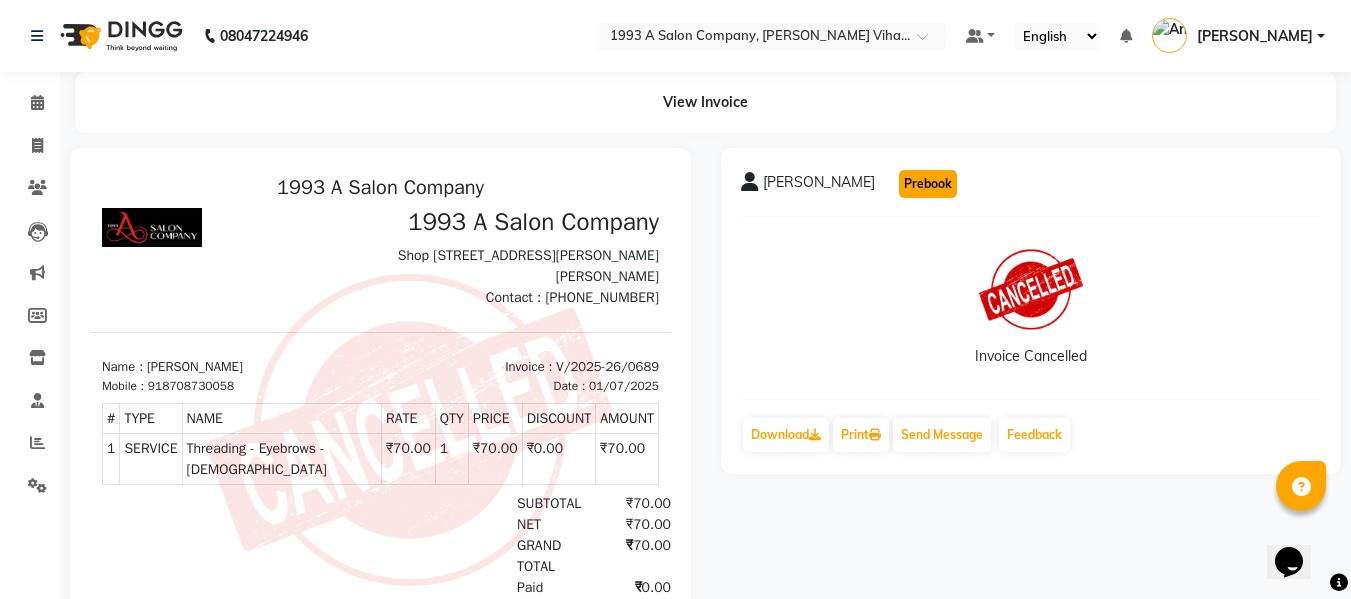 click on "Prebook" 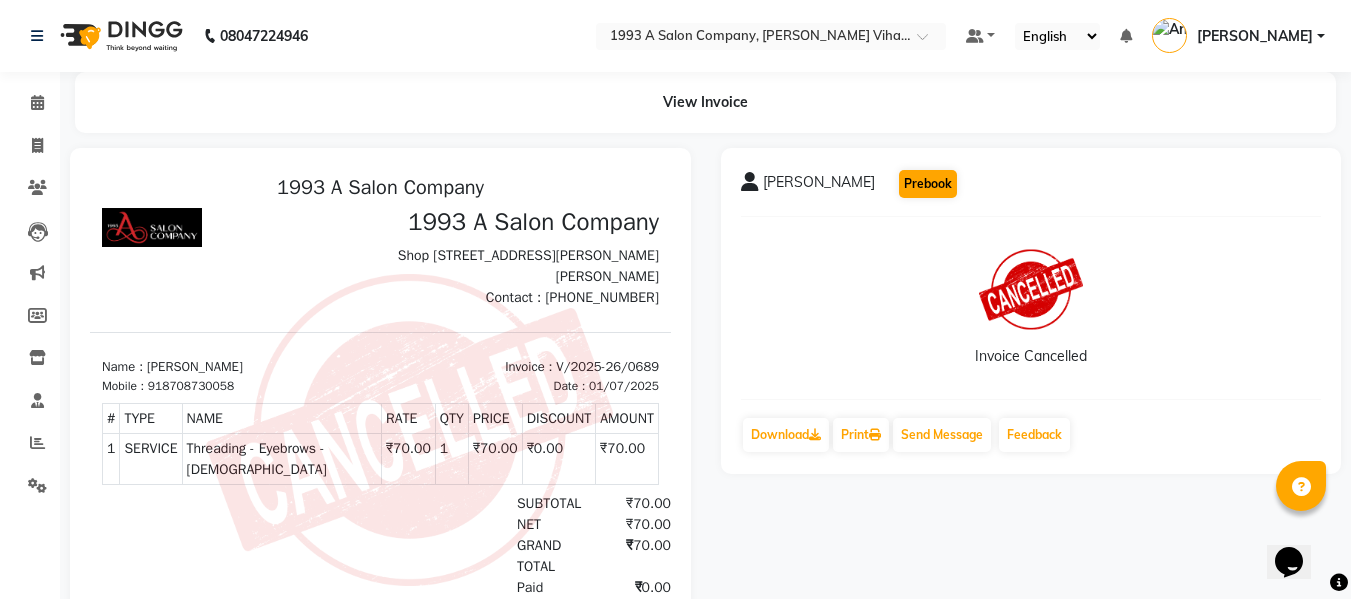 select on "60018" 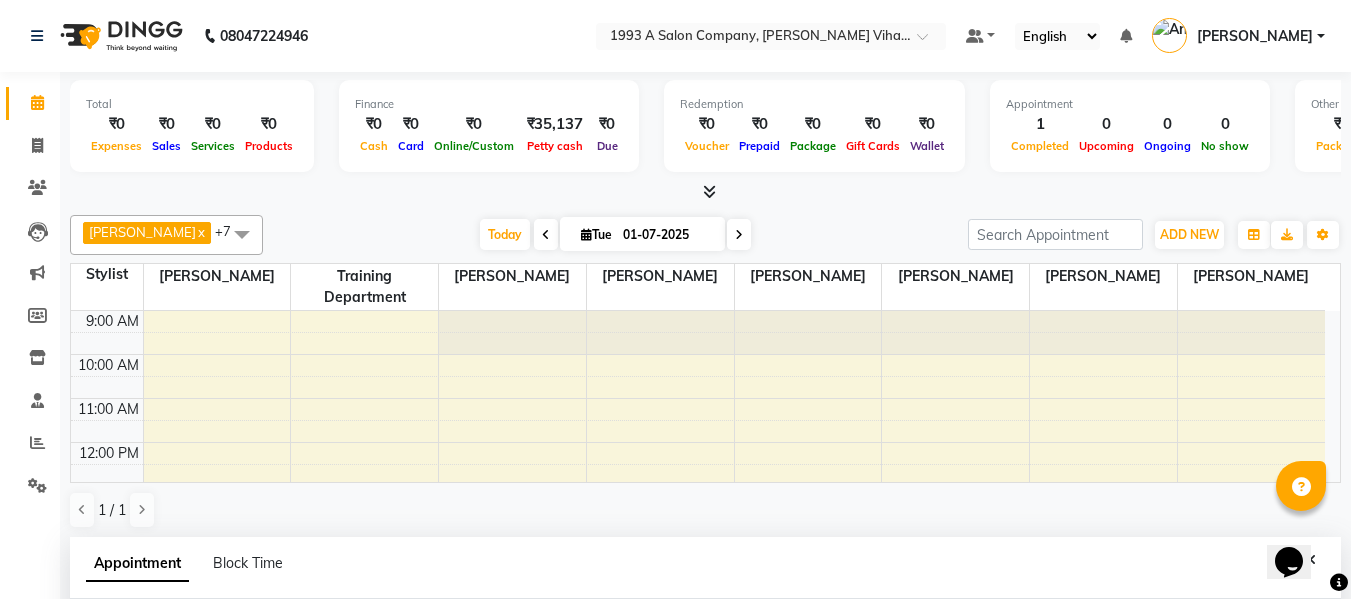 select on "600" 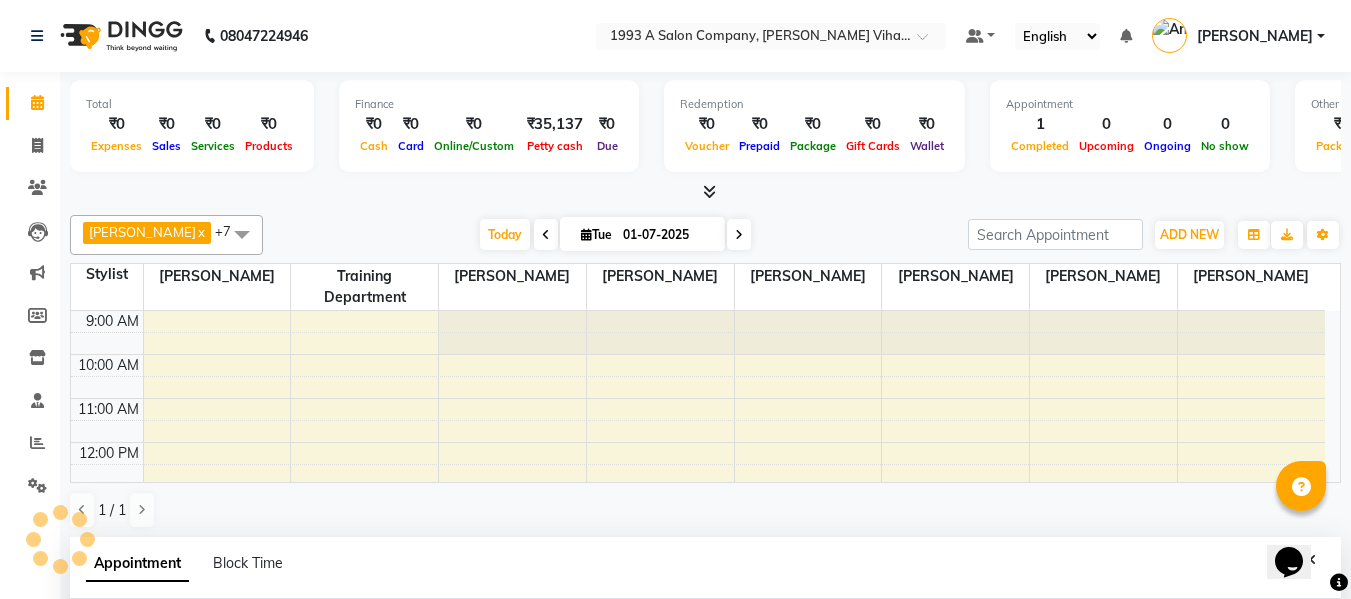 scroll, scrollTop: 265, scrollLeft: 0, axis: vertical 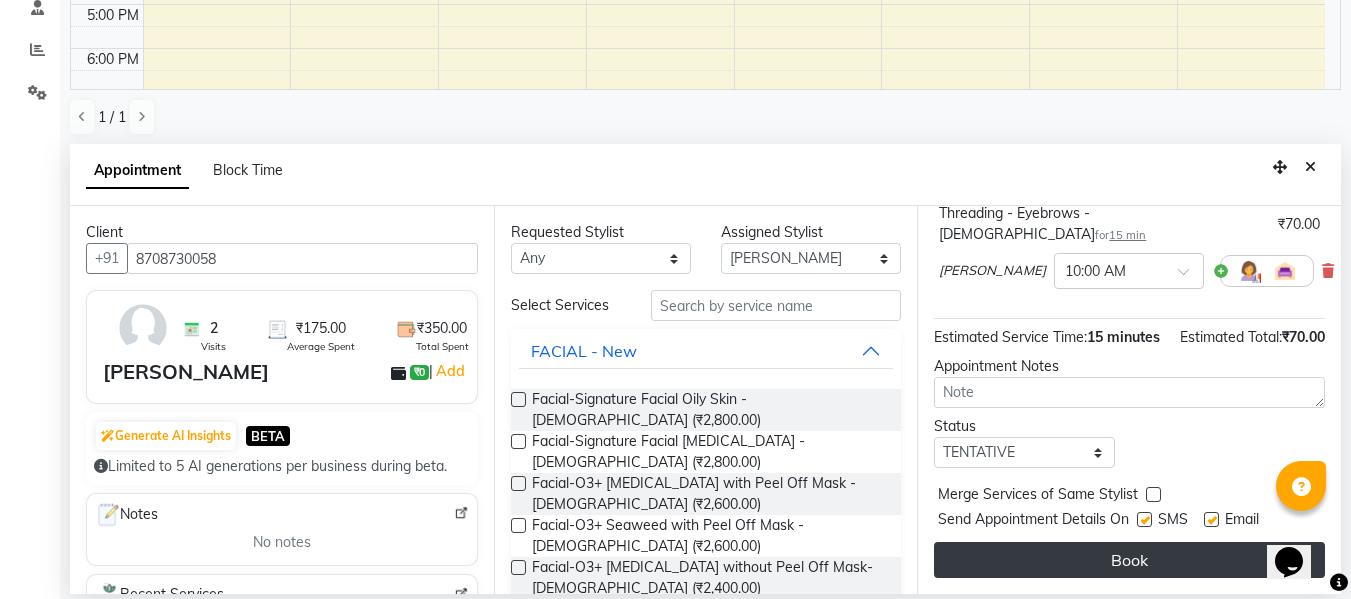 click on "Book" at bounding box center [1129, 560] 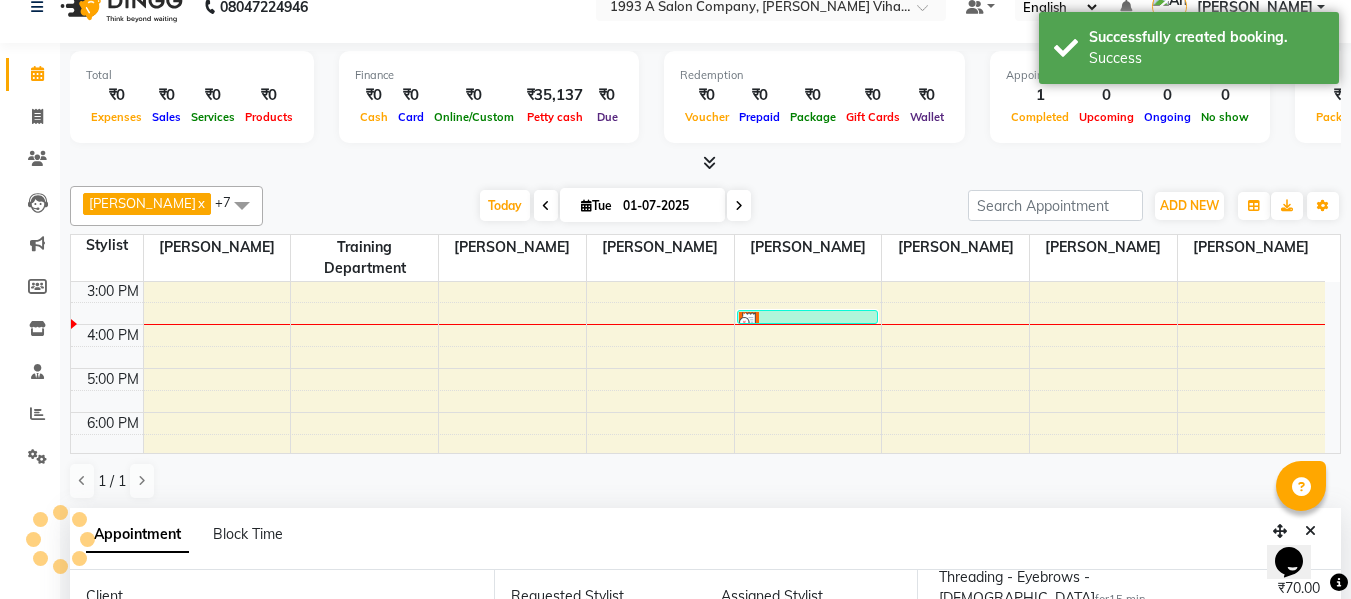 scroll, scrollTop: 0, scrollLeft: 0, axis: both 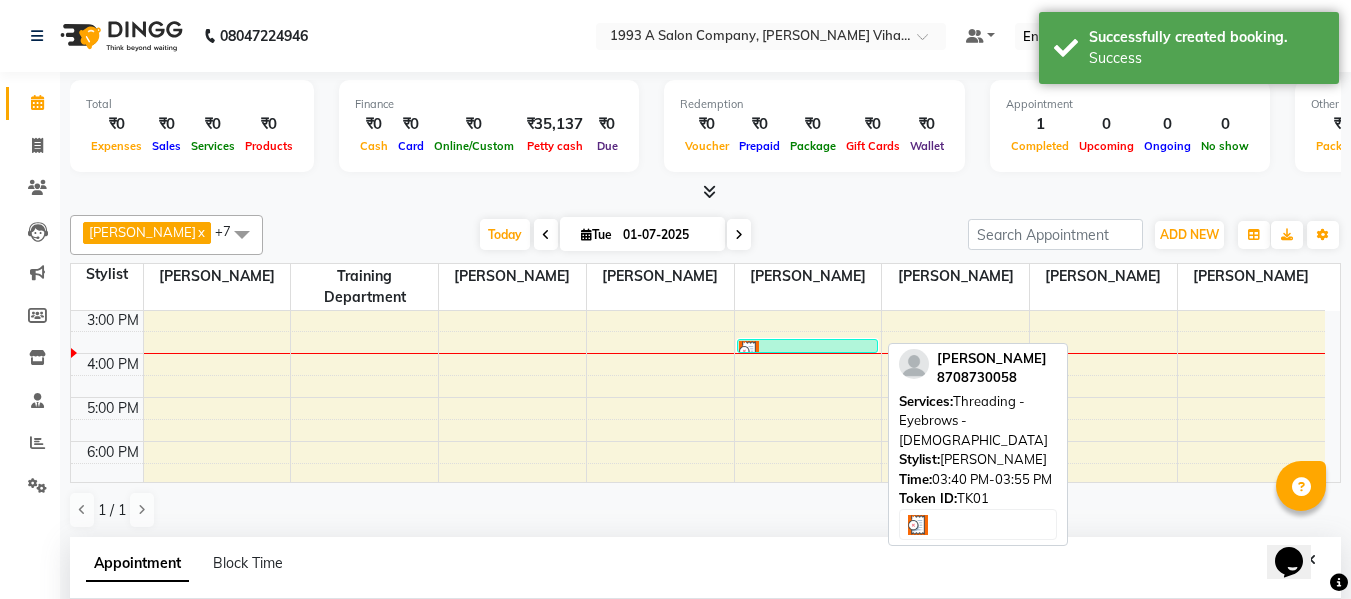 click at bounding box center [807, 351] 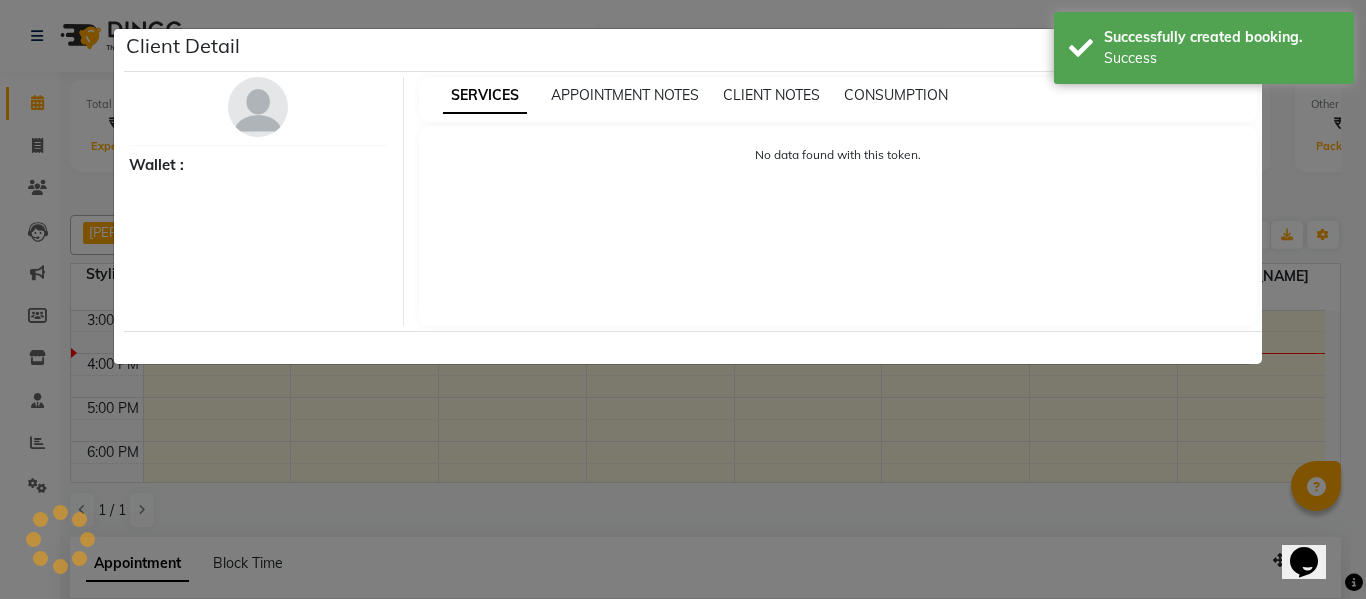 select on "3" 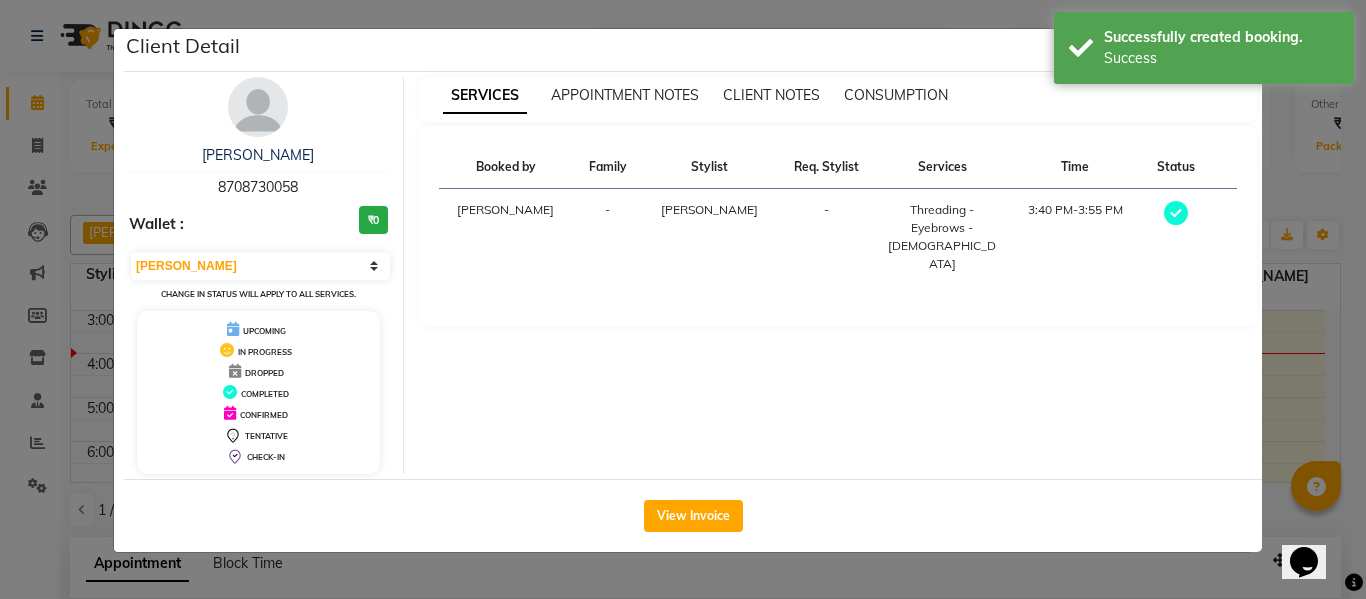 click on "Threading - Eyebrows - [DEMOGRAPHIC_DATA]" at bounding box center [942, 237] 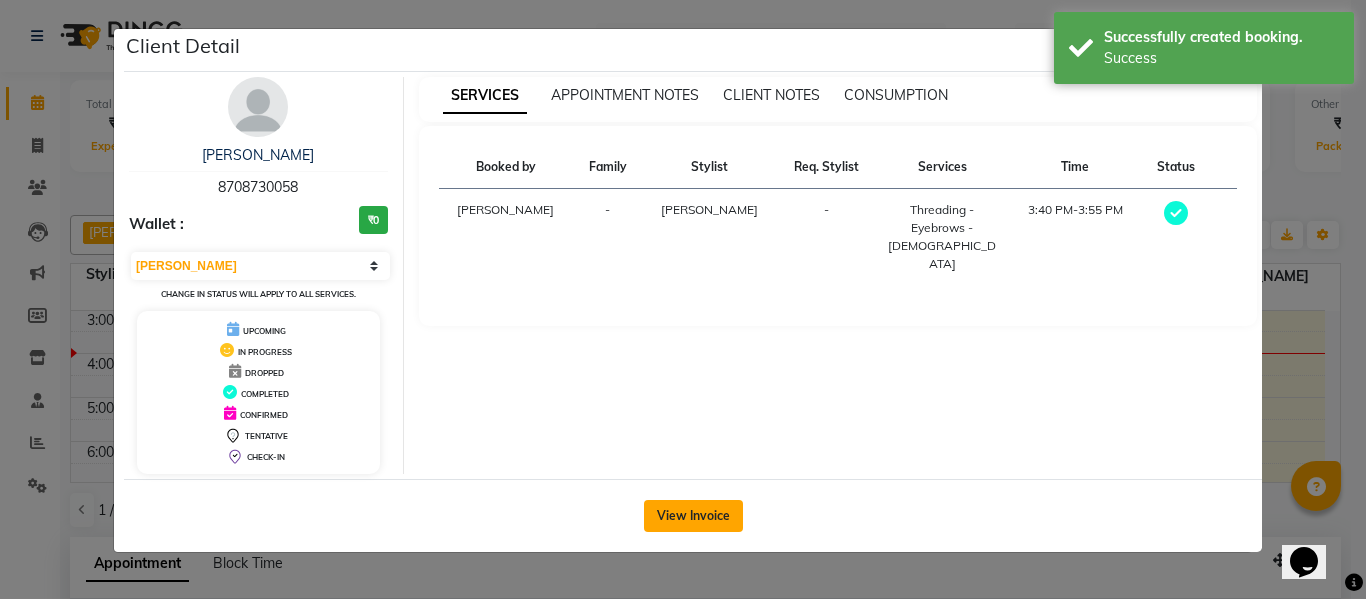 click on "View Invoice" 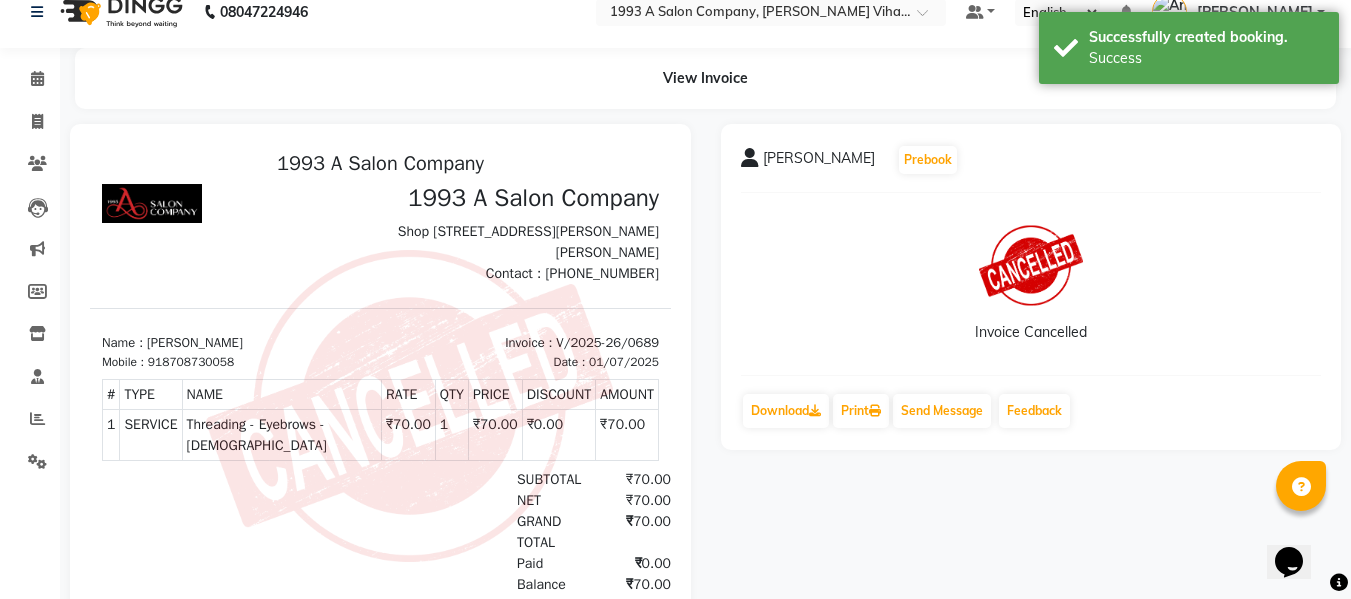 scroll, scrollTop: 0, scrollLeft: 0, axis: both 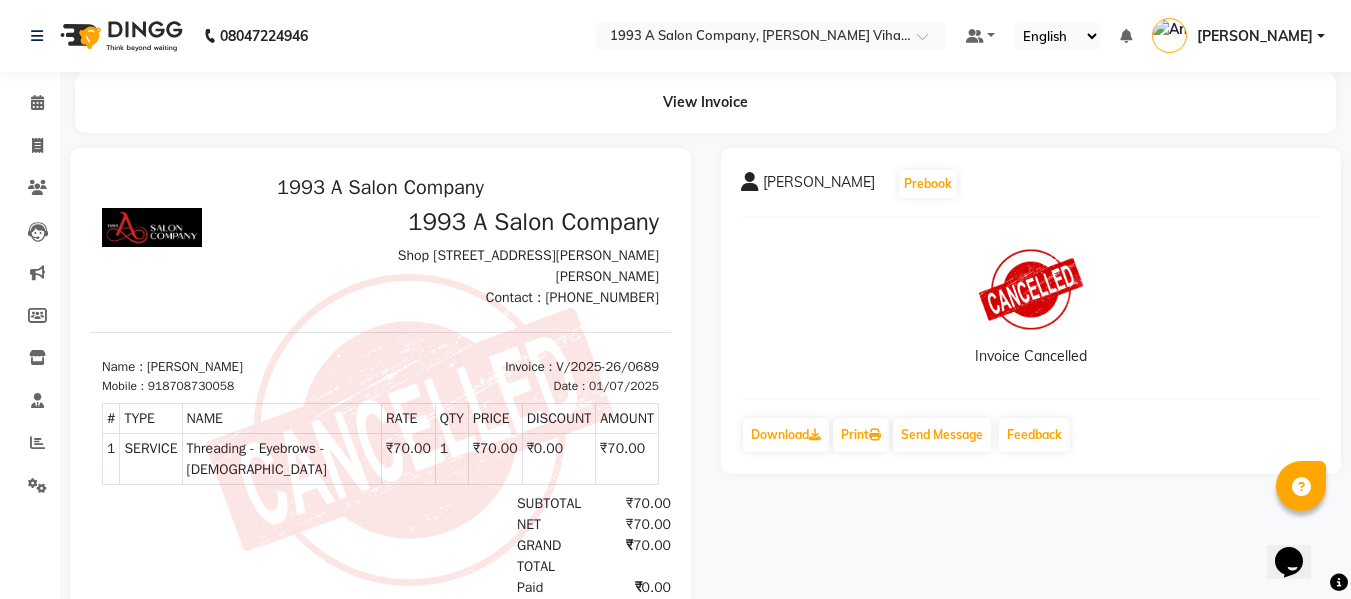 click on "Invoice Cancelled" 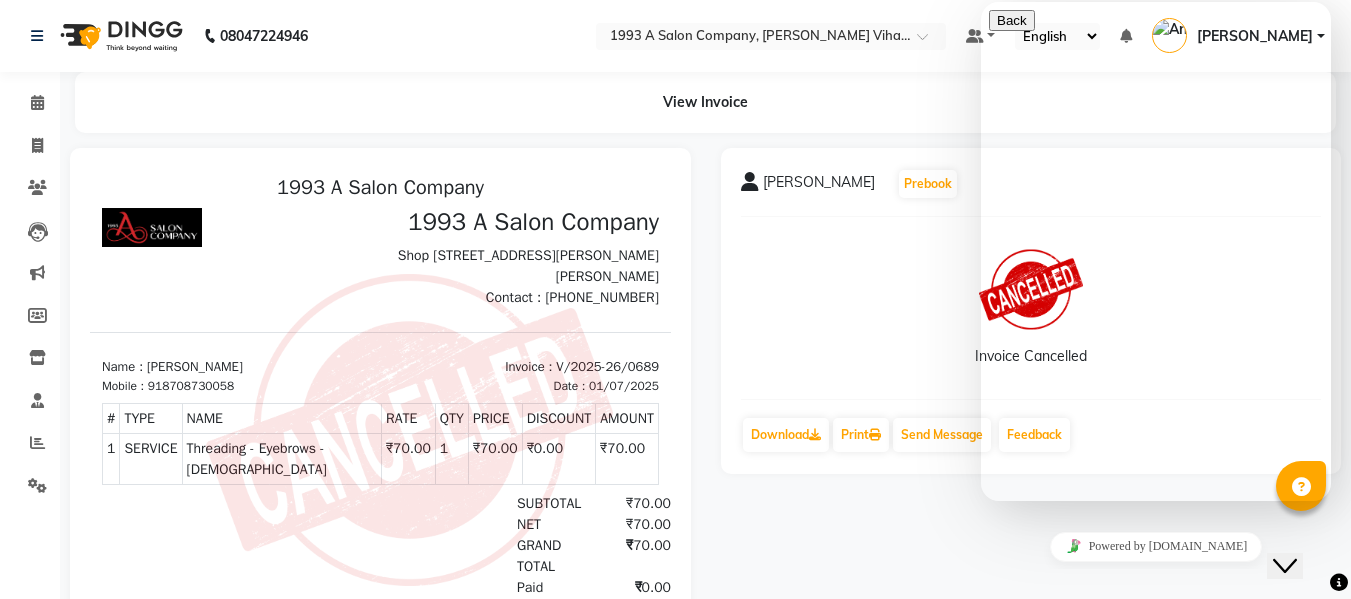 click on "[PERSON_NAME]  Prebook   Invoice Cancelled  Download  Print   Send Message Feedback" 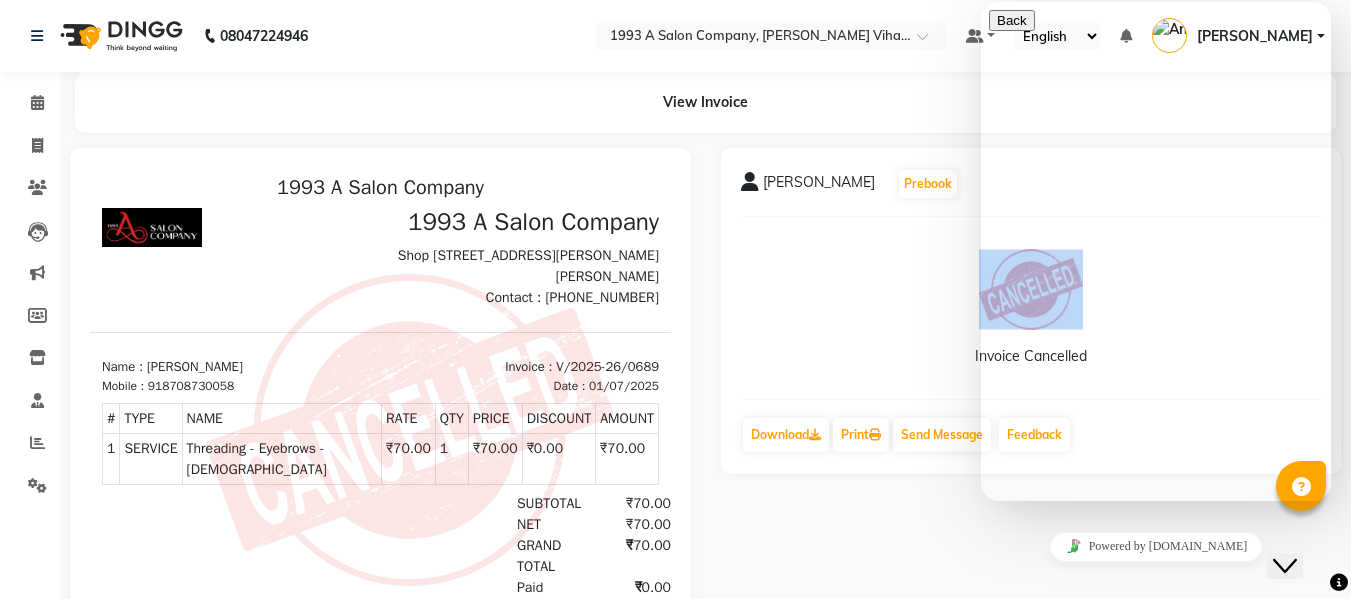 click on "Invoice Cancelled" 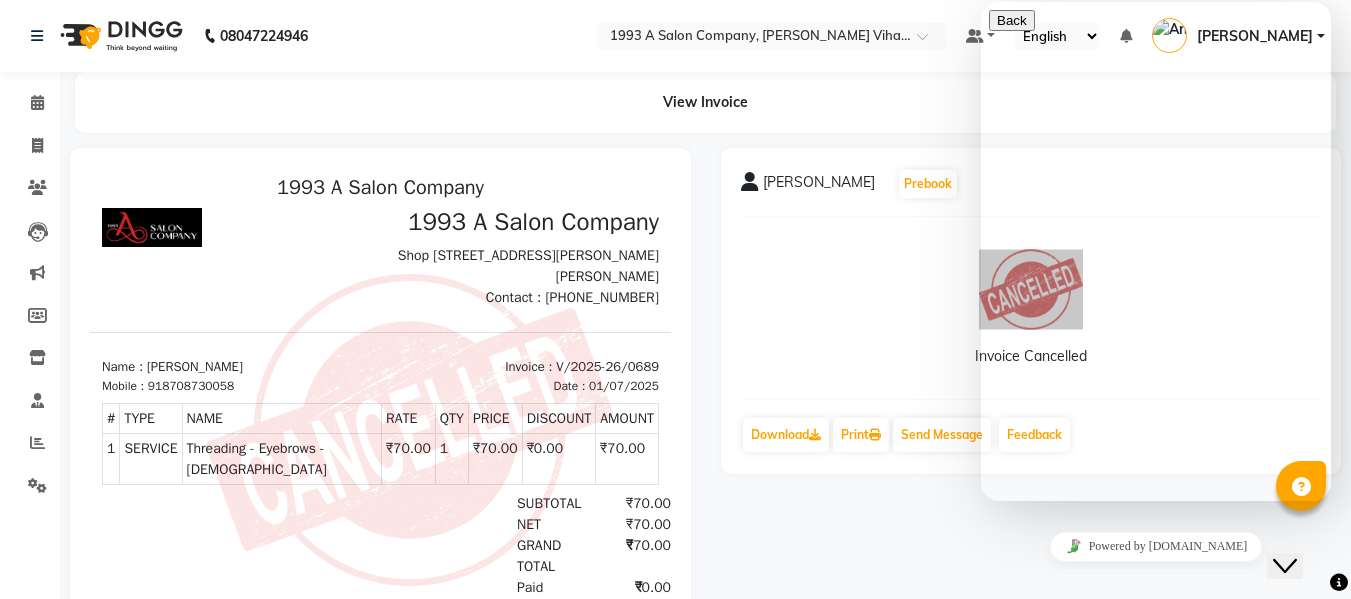click at bounding box center [1156, 759] 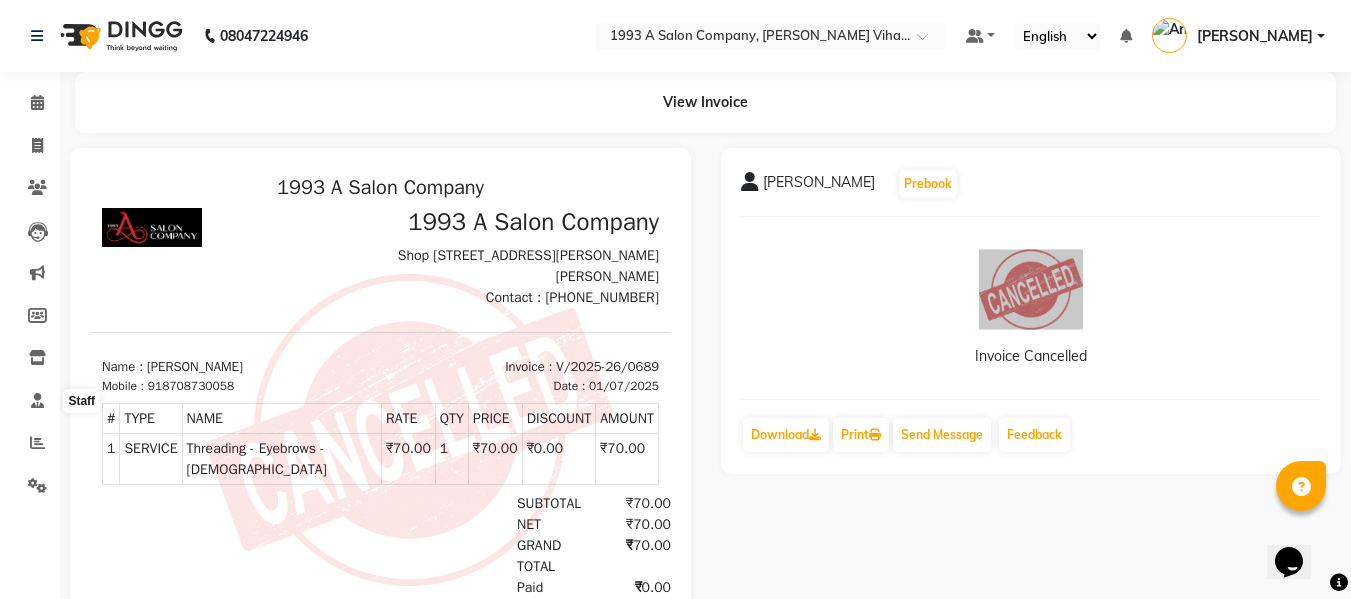 scroll, scrollTop: 0, scrollLeft: 0, axis: both 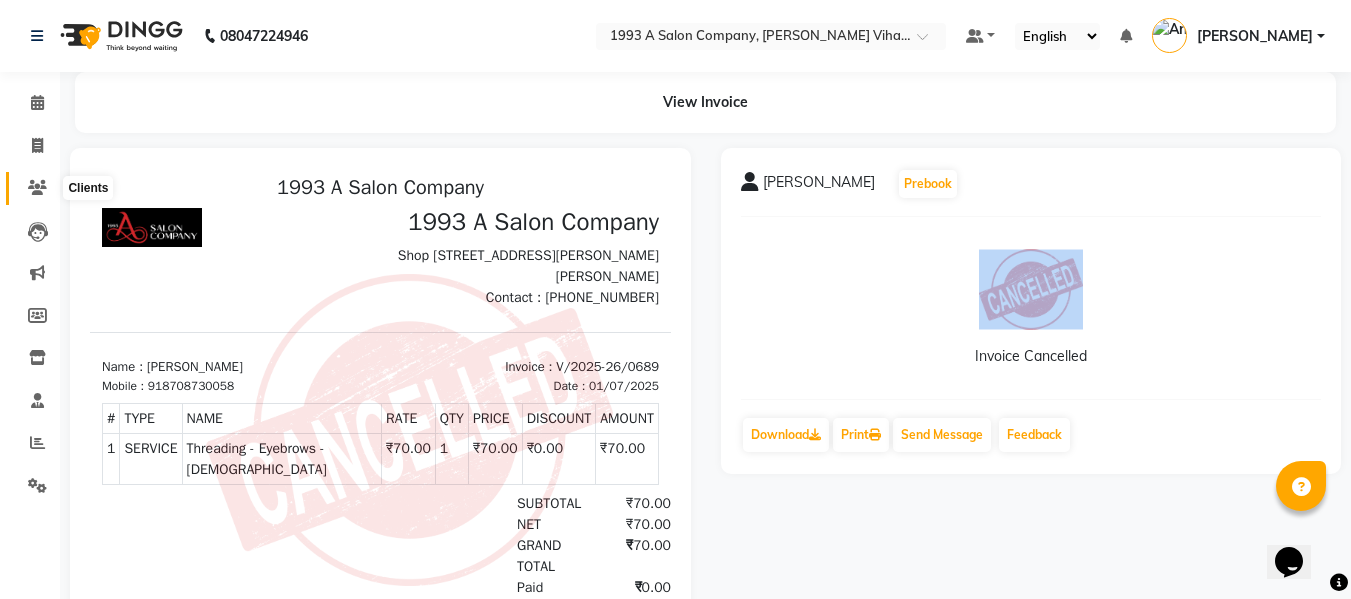 click 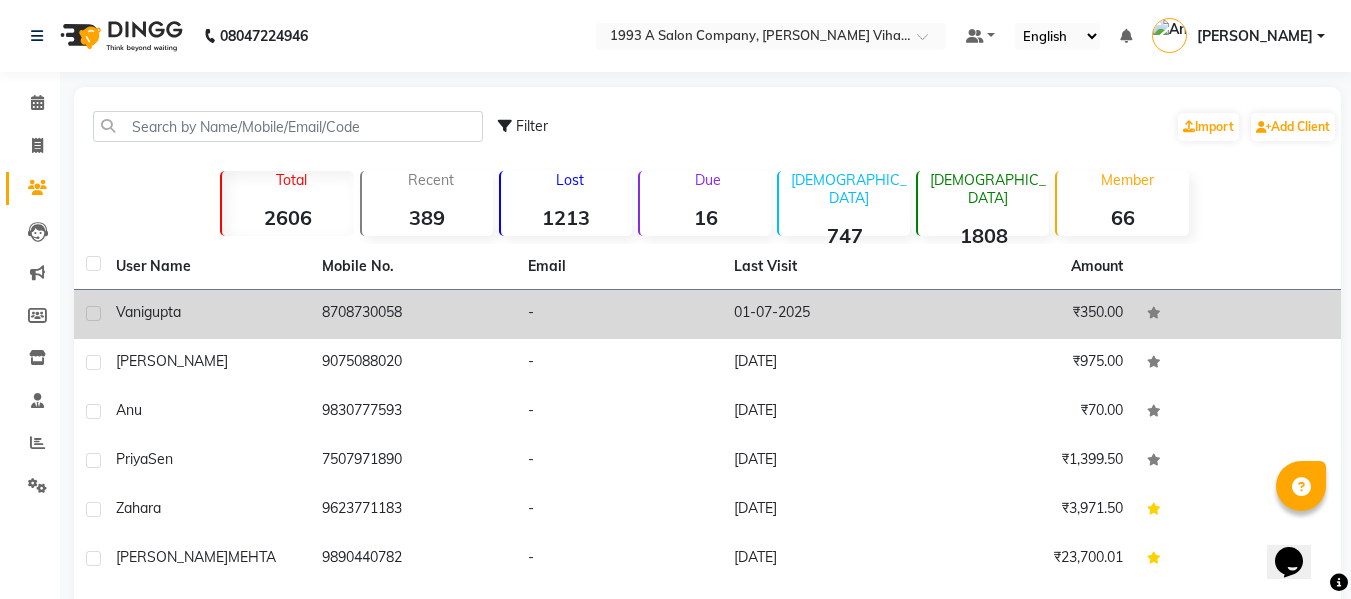 click on "8708730058" 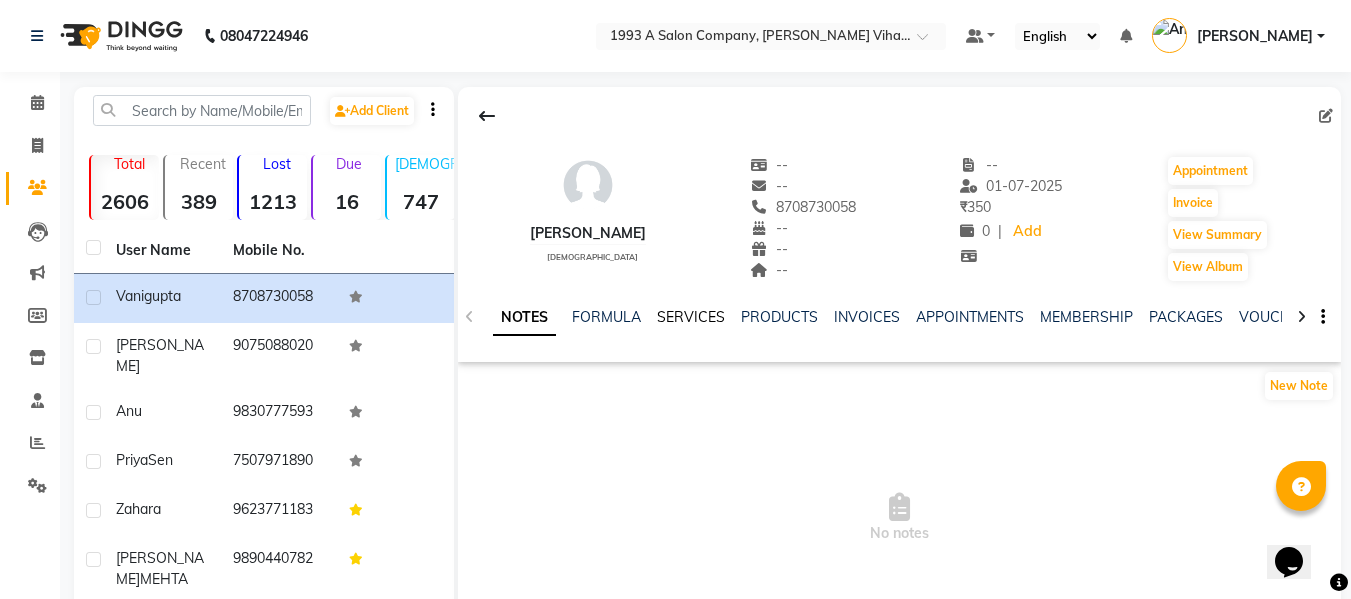 click on "SERVICES" 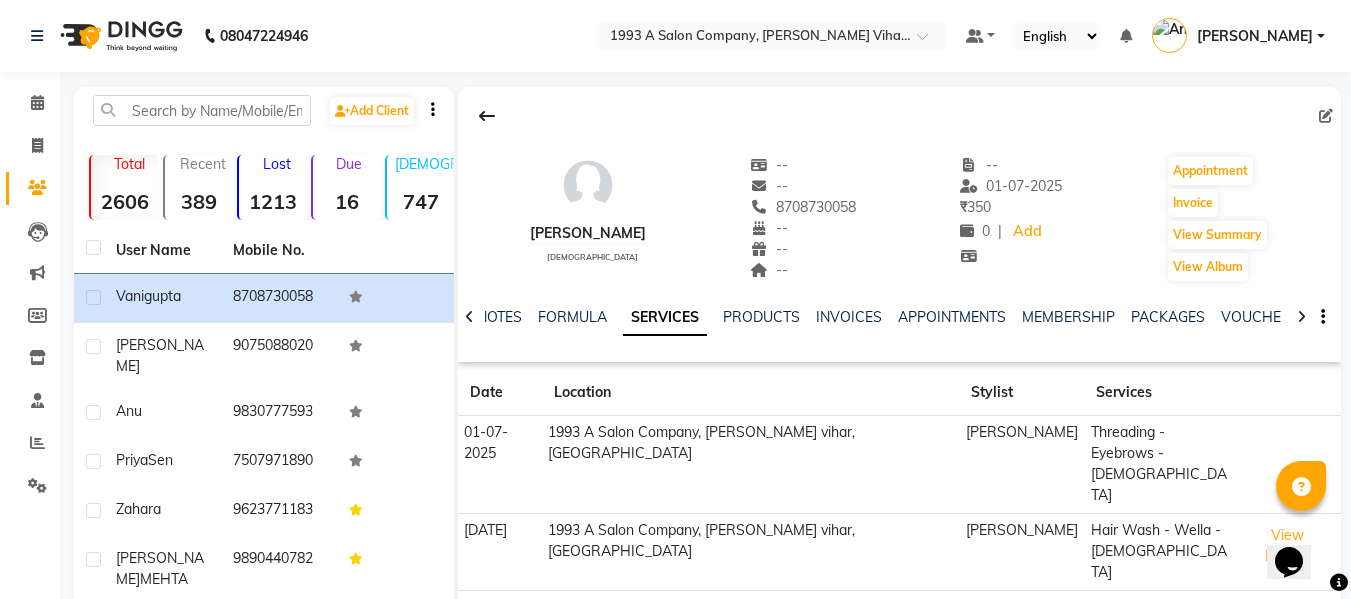 click on "1993 A Salon Company, [PERSON_NAME] vihar, [GEOGRAPHIC_DATA]" 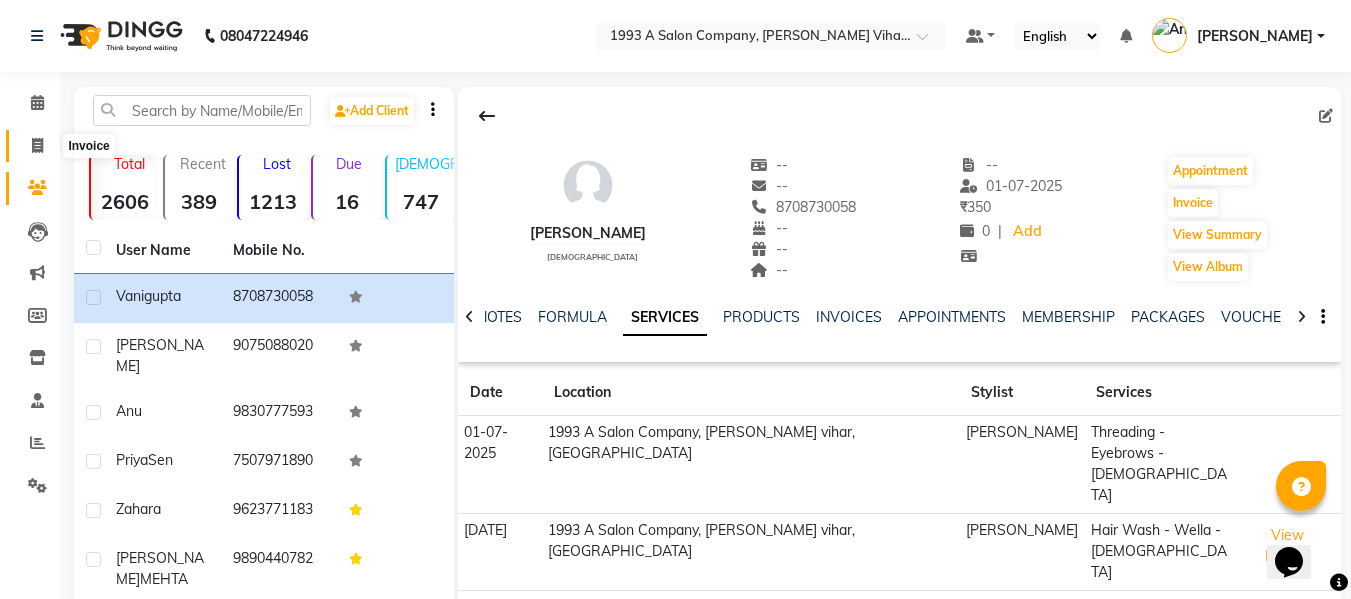 click 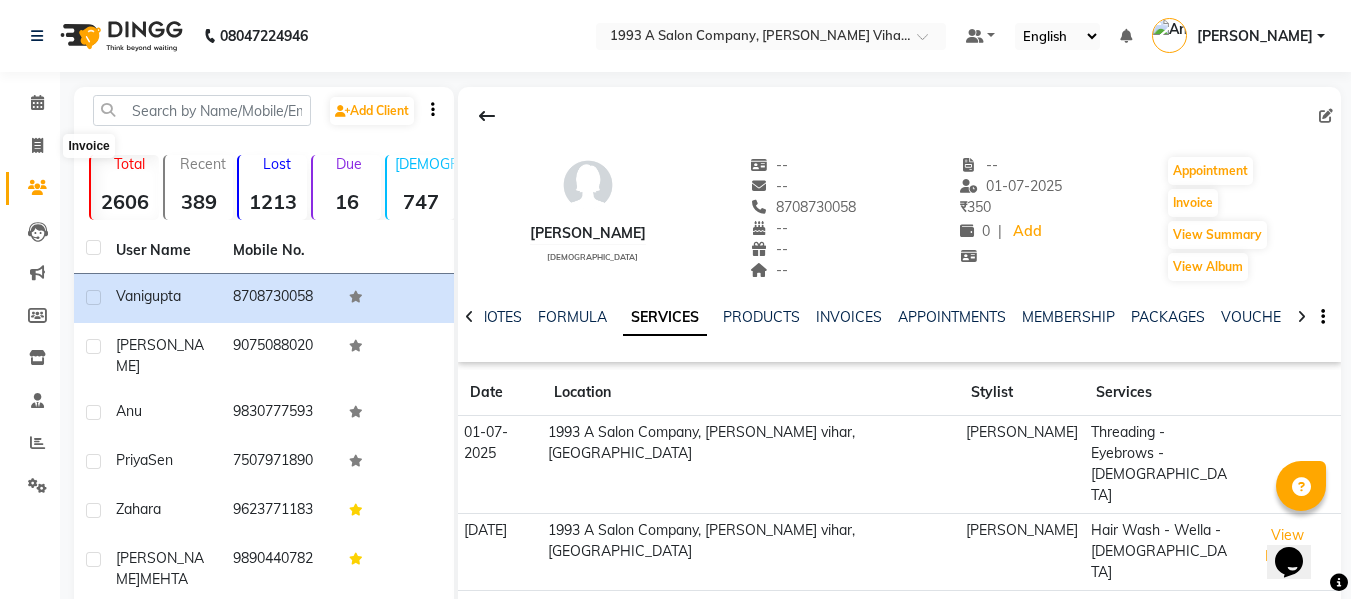 select on "4955" 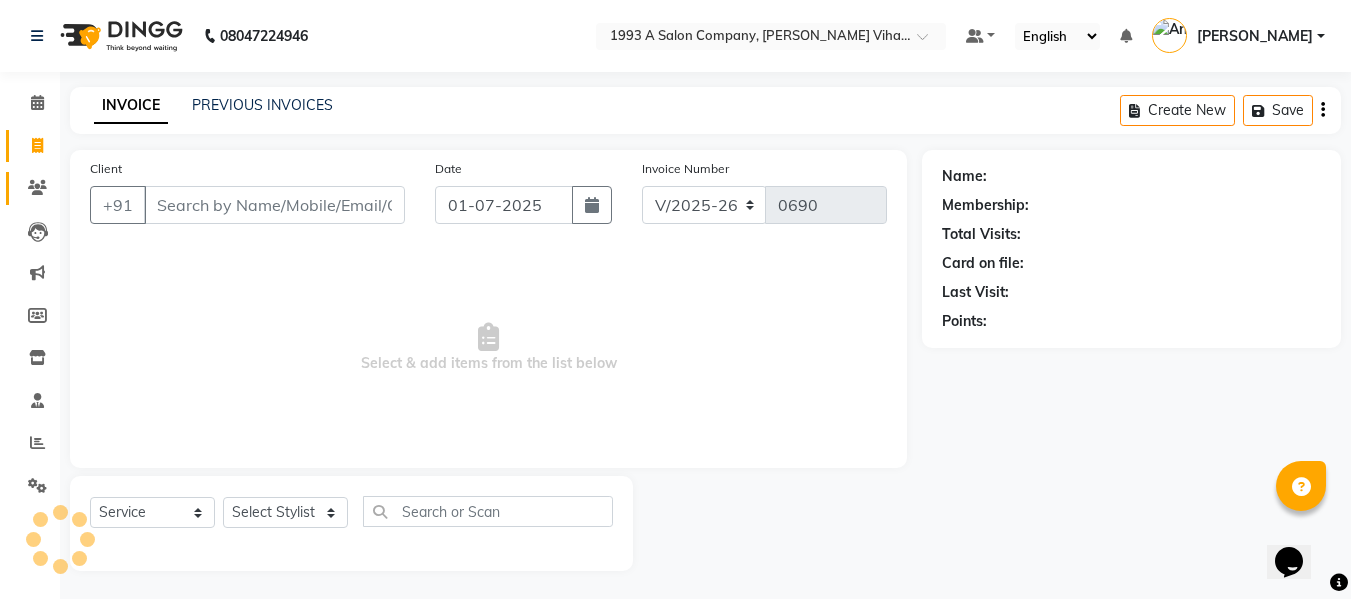 scroll, scrollTop: 2, scrollLeft: 0, axis: vertical 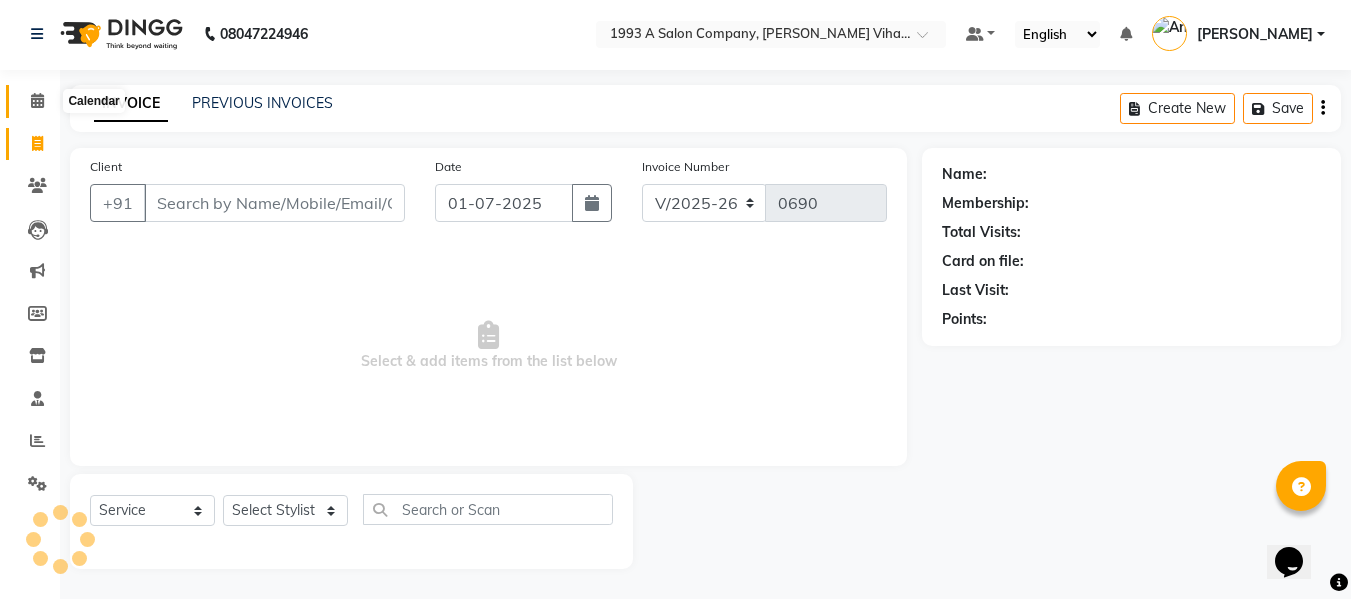 click 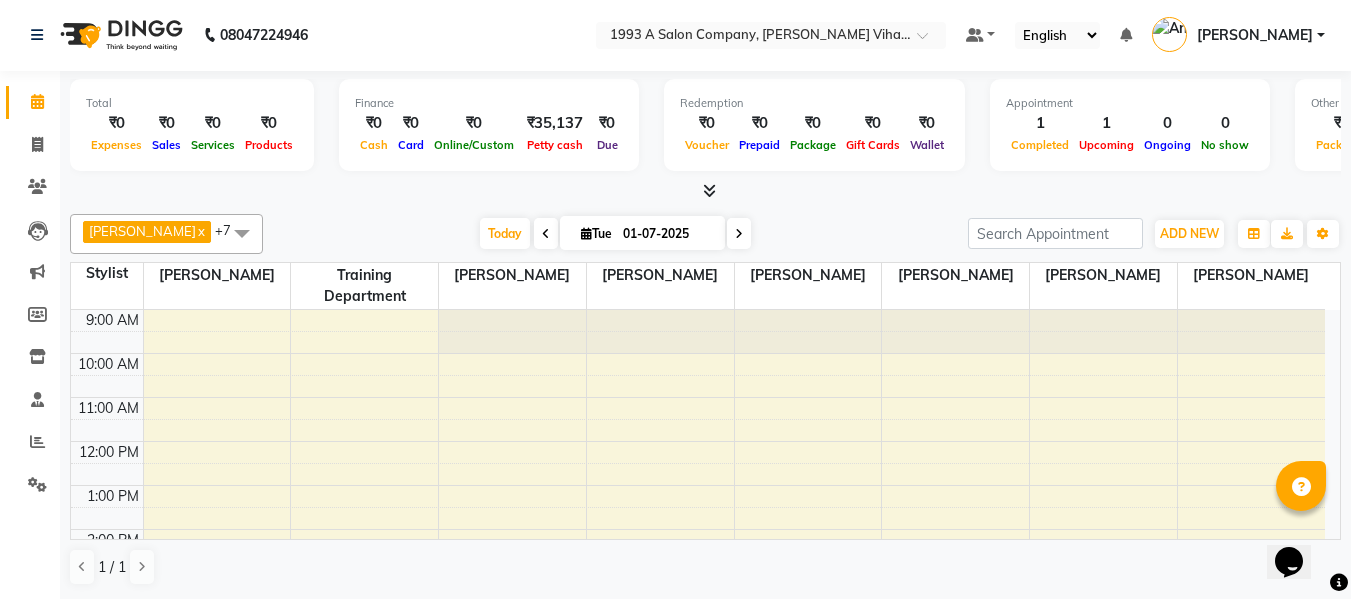 scroll, scrollTop: 0, scrollLeft: 0, axis: both 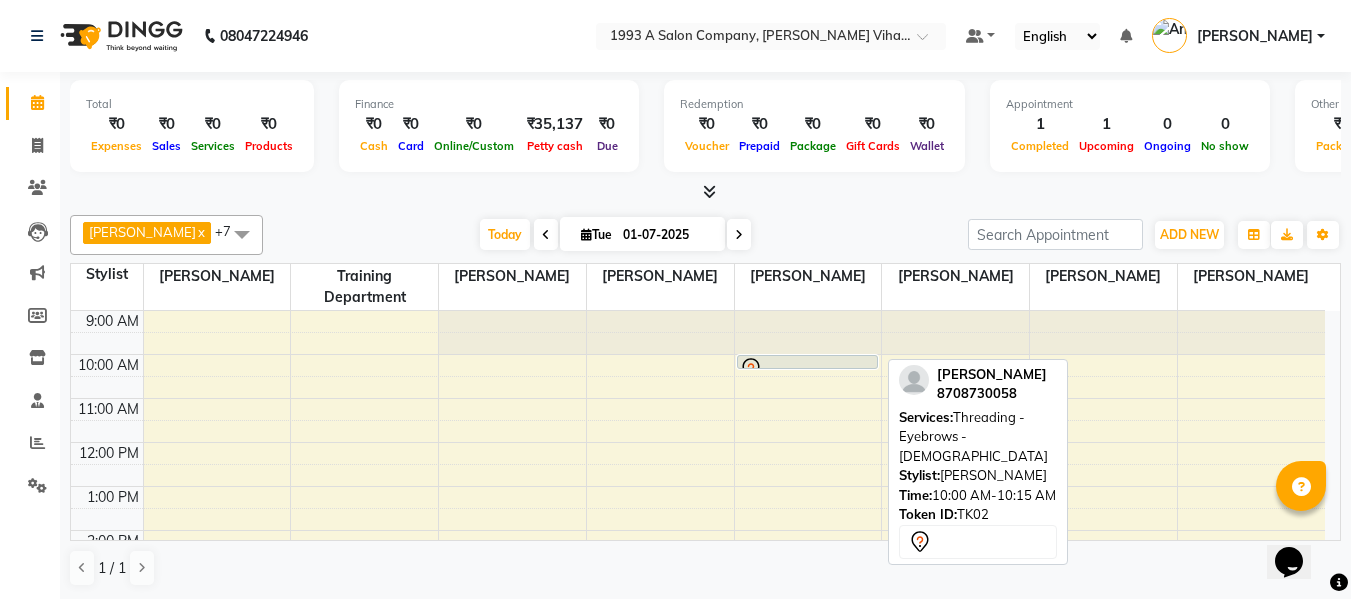 click at bounding box center [807, 368] 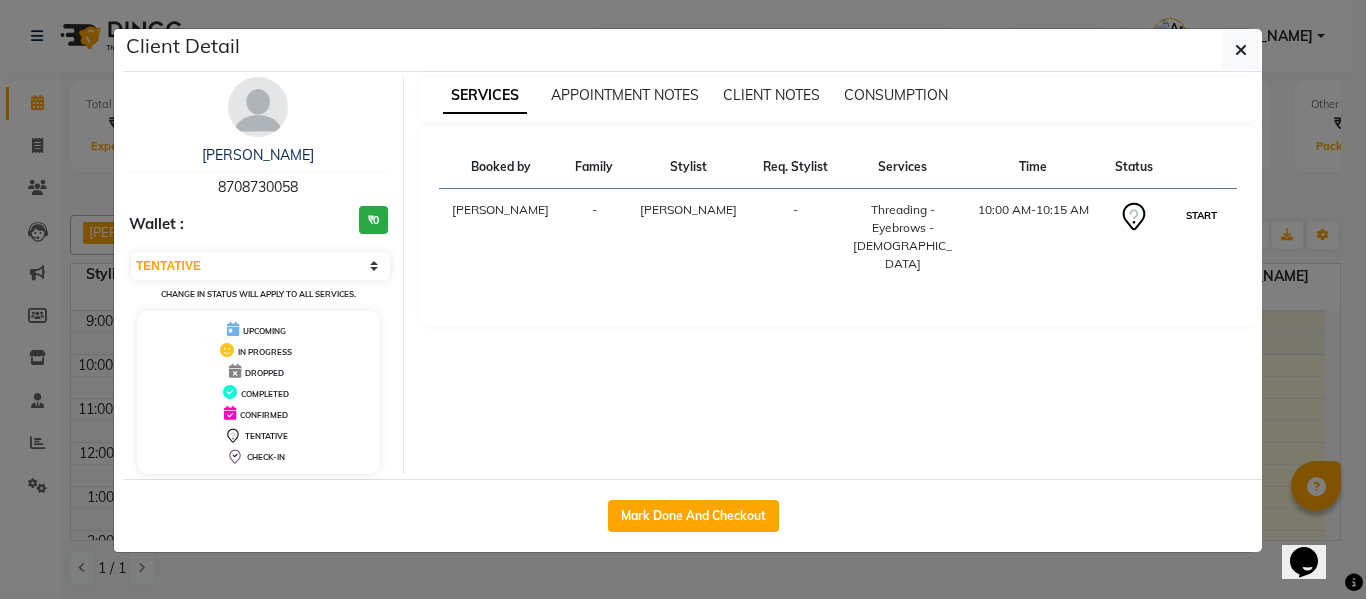 click on "START" at bounding box center (1201, 215) 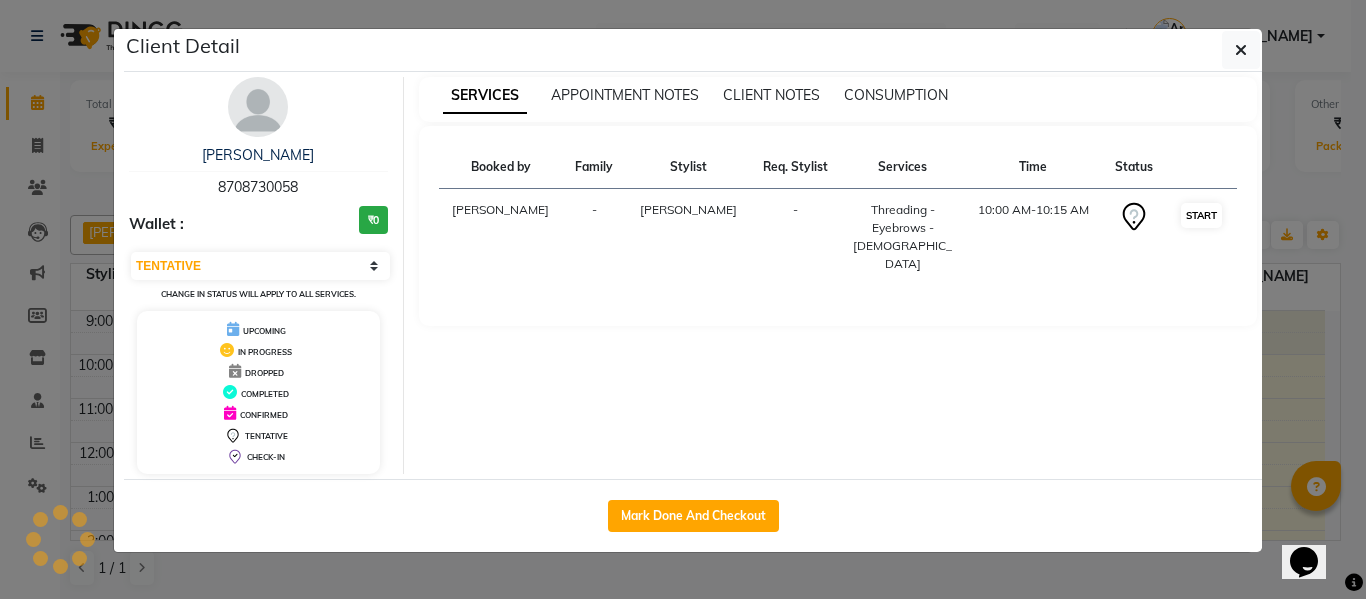 select on "1" 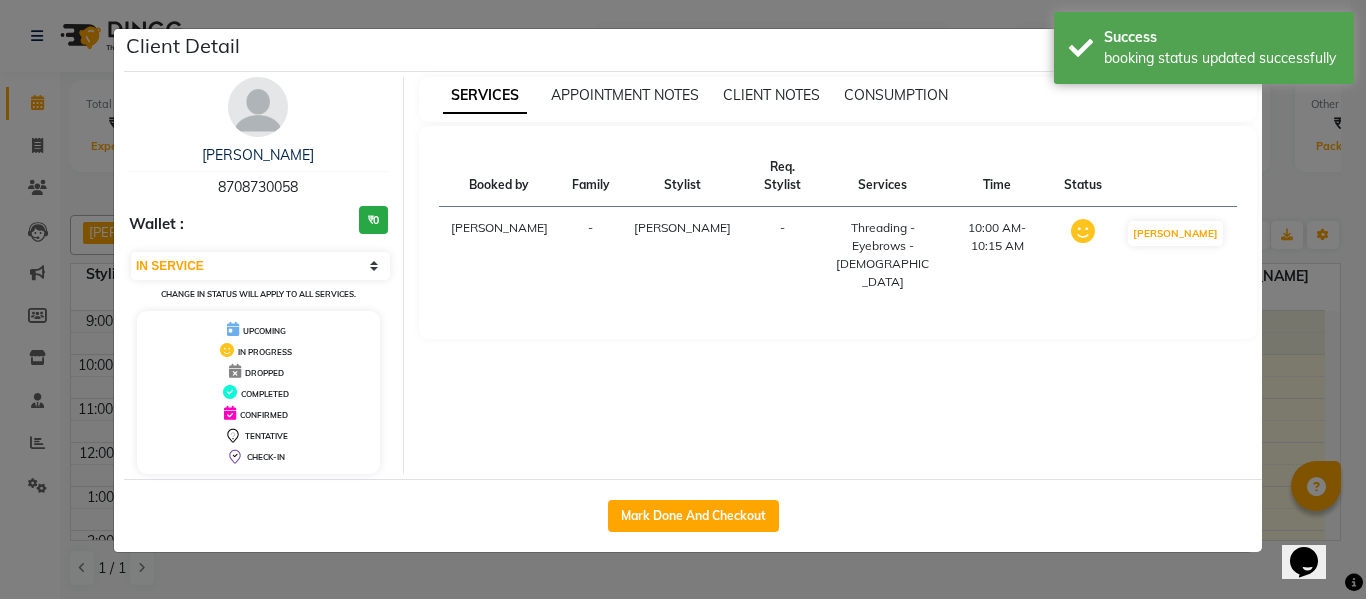 click on "10:00 AM-10:15 AM" at bounding box center (997, 255) 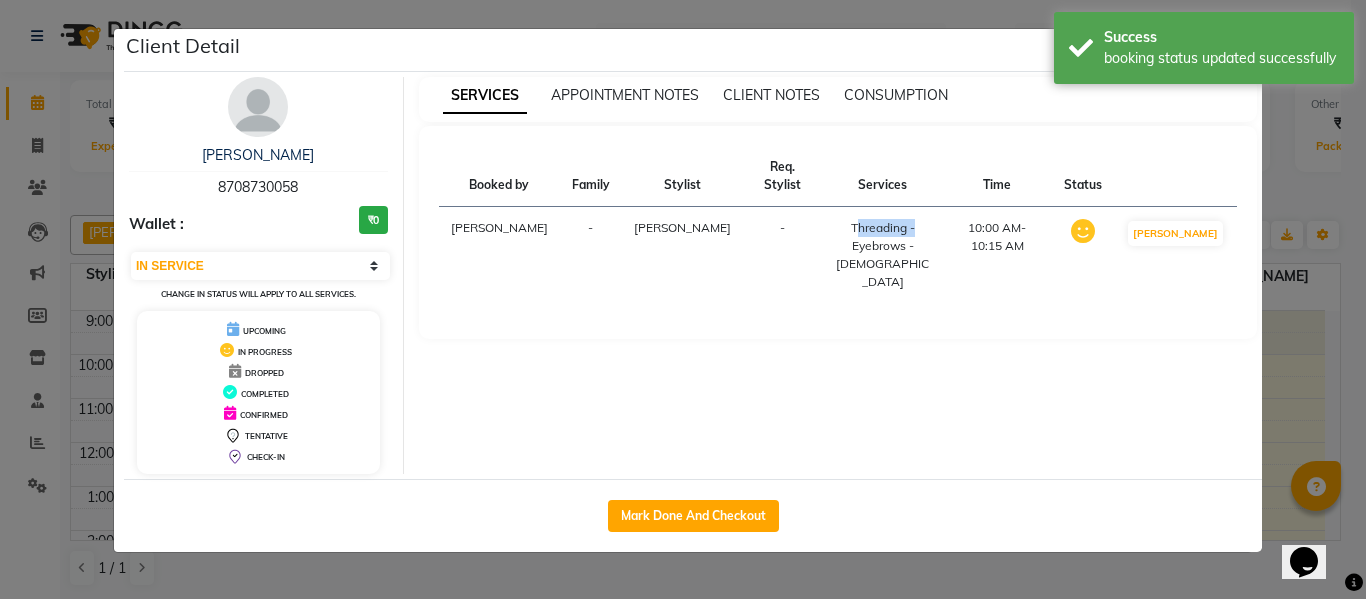 click on "Threading - Eyebrows - [DEMOGRAPHIC_DATA]" at bounding box center (883, 255) 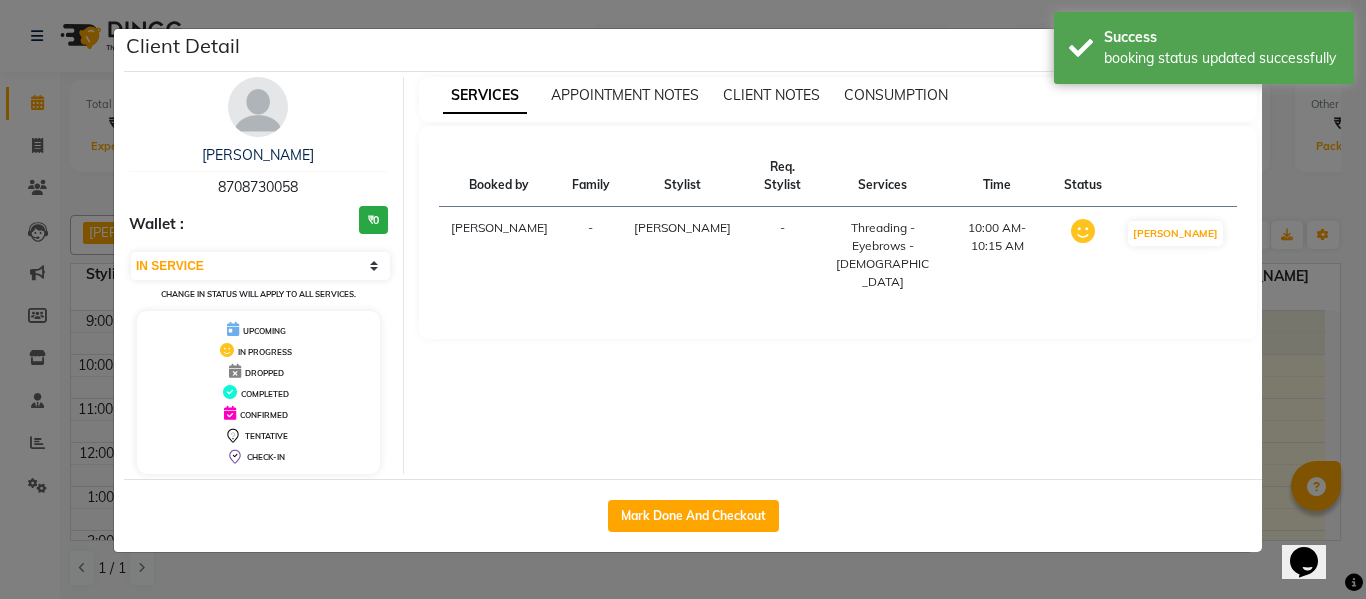 click on "Mark Done And Checkout" 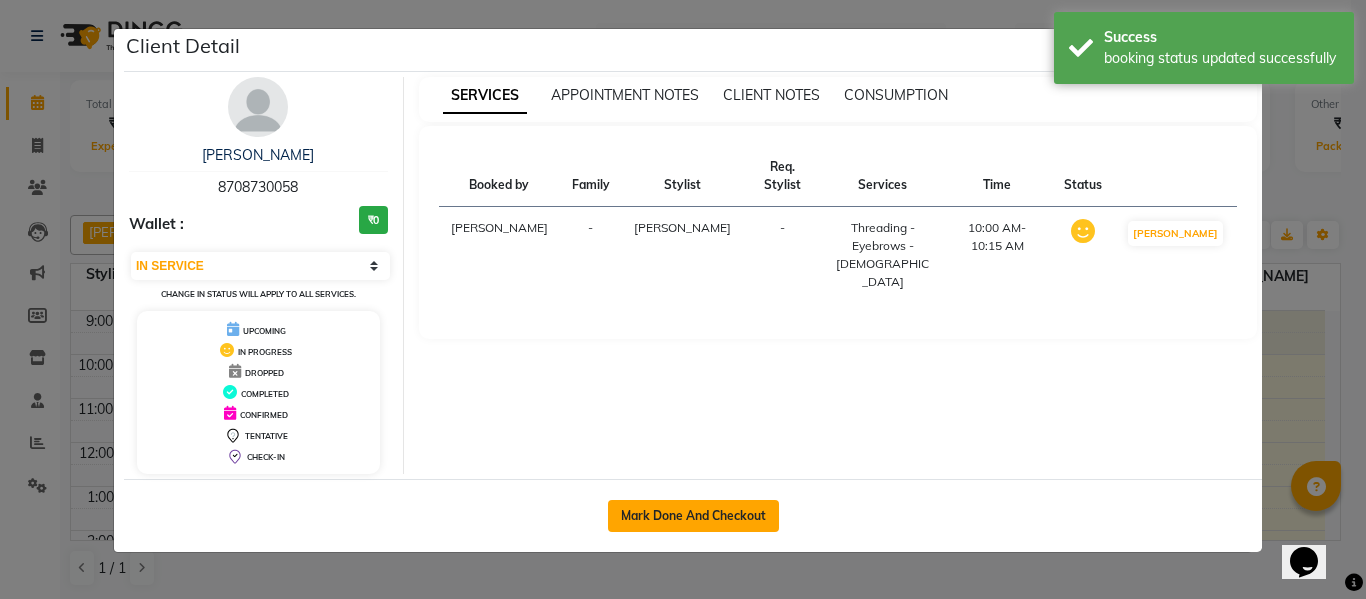 click on "Mark Done And Checkout" 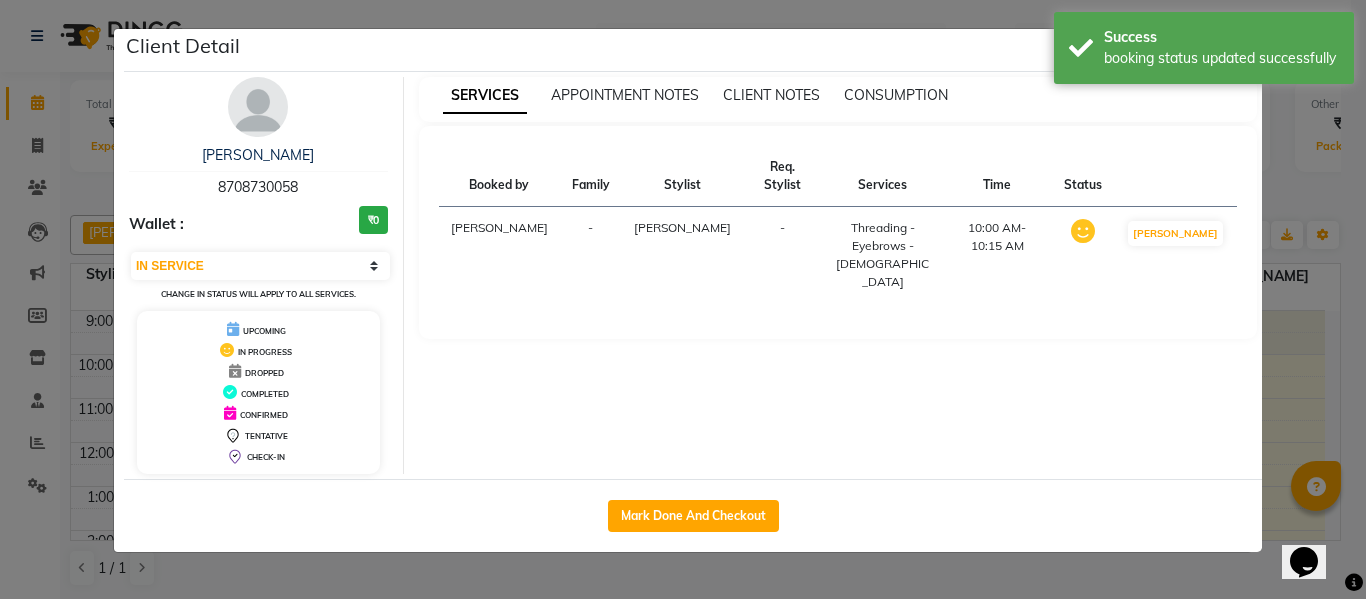 select on "4955" 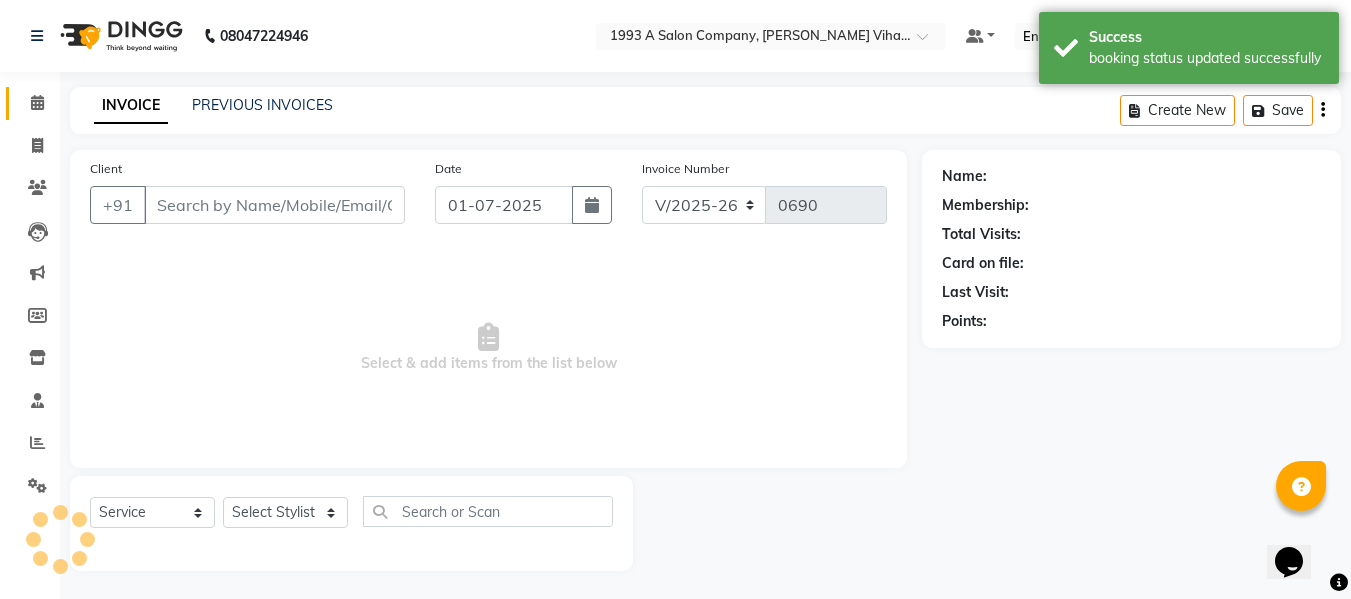 type on "8708730058" 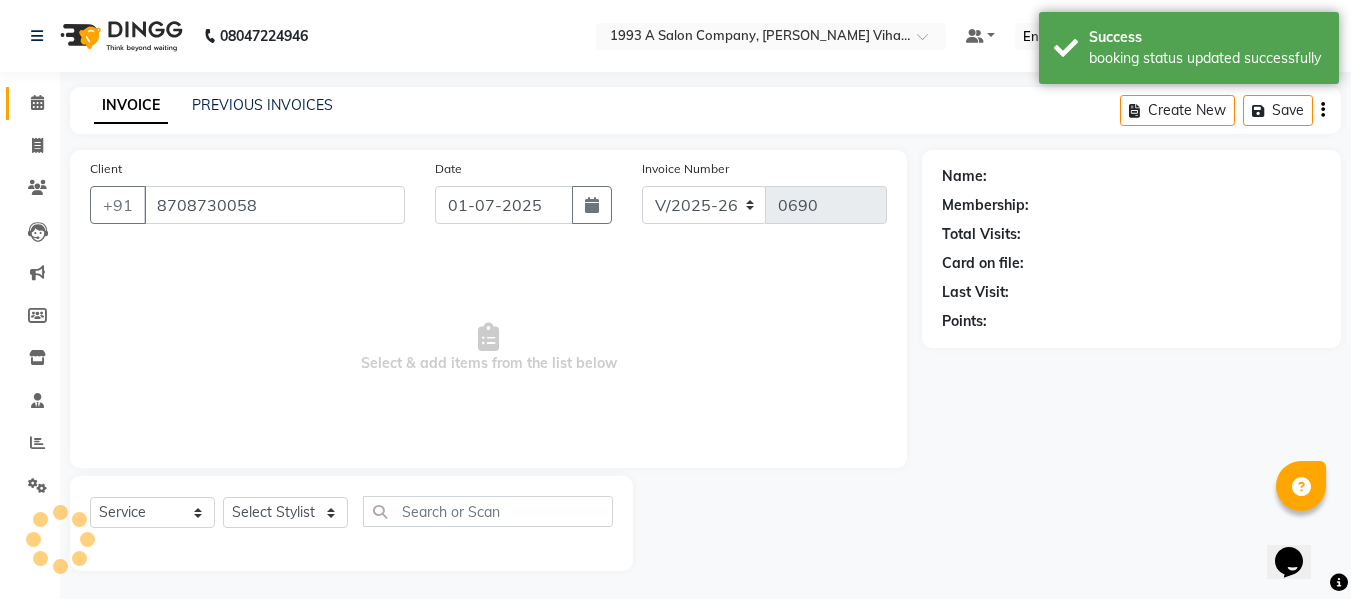 select on "60018" 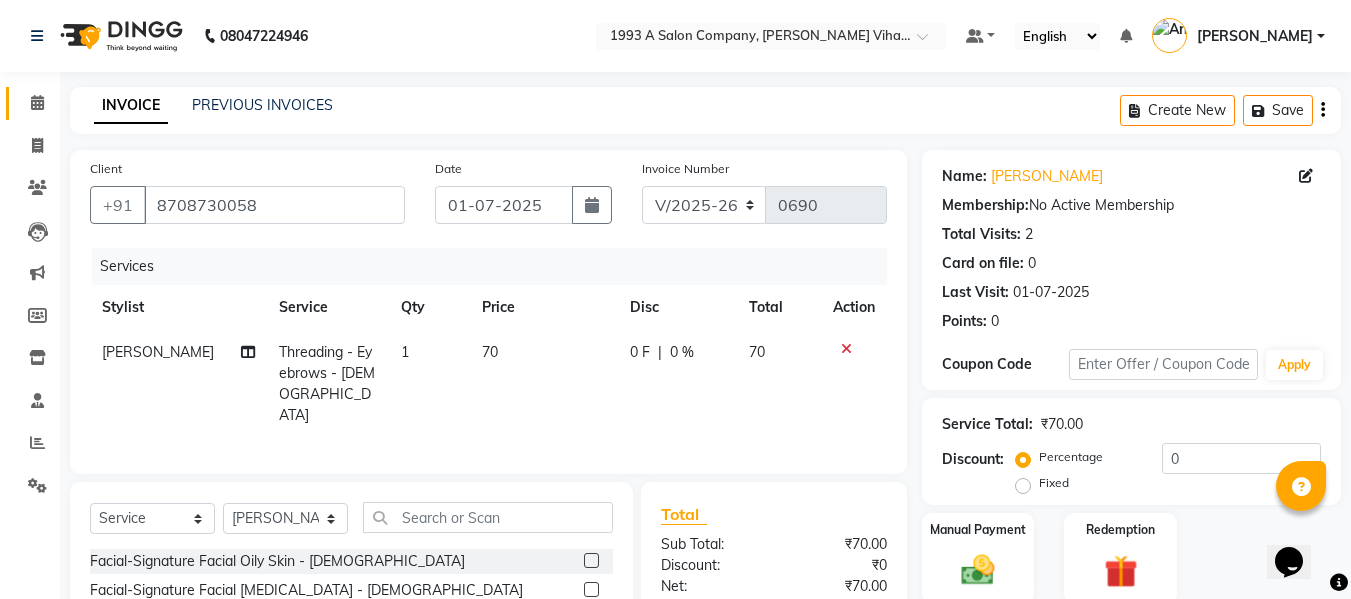 scroll, scrollTop: 100, scrollLeft: 0, axis: vertical 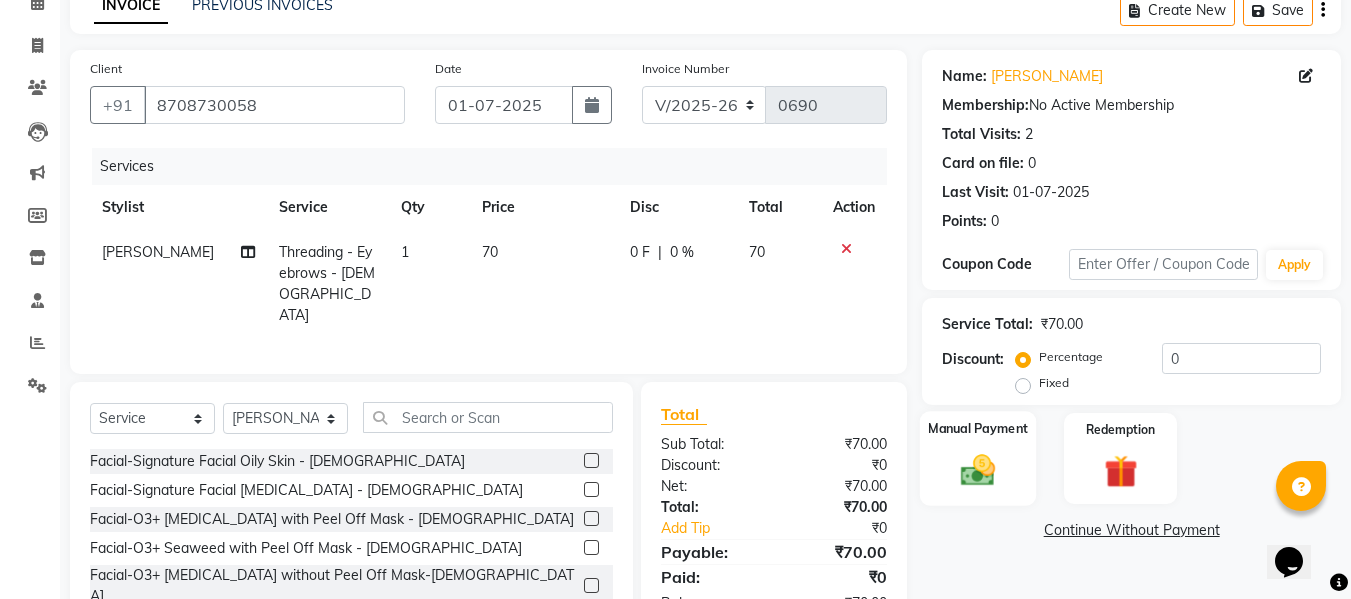click 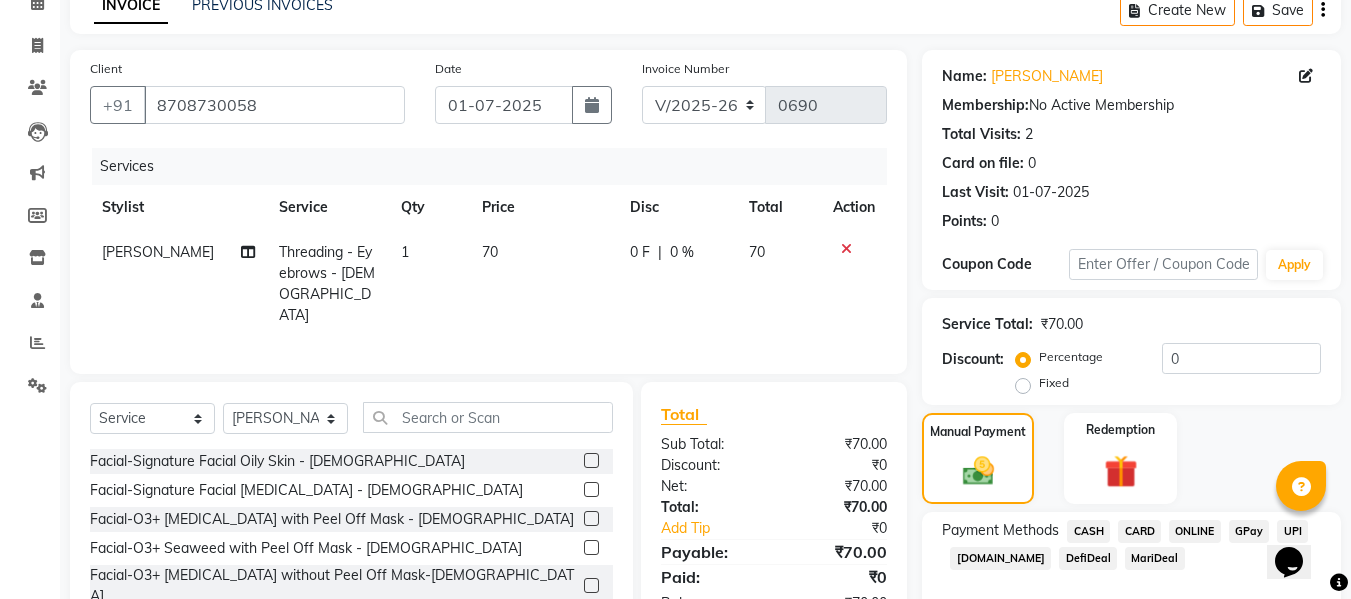 click on "ONLINE" 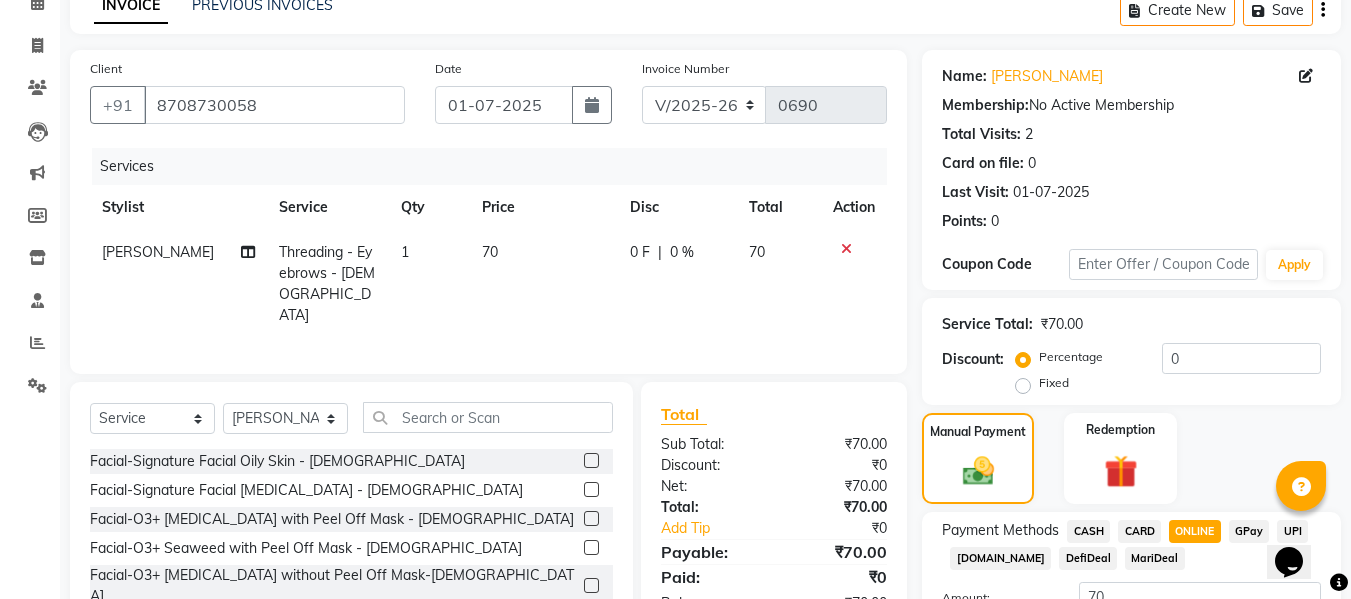 scroll, scrollTop: 260, scrollLeft: 0, axis: vertical 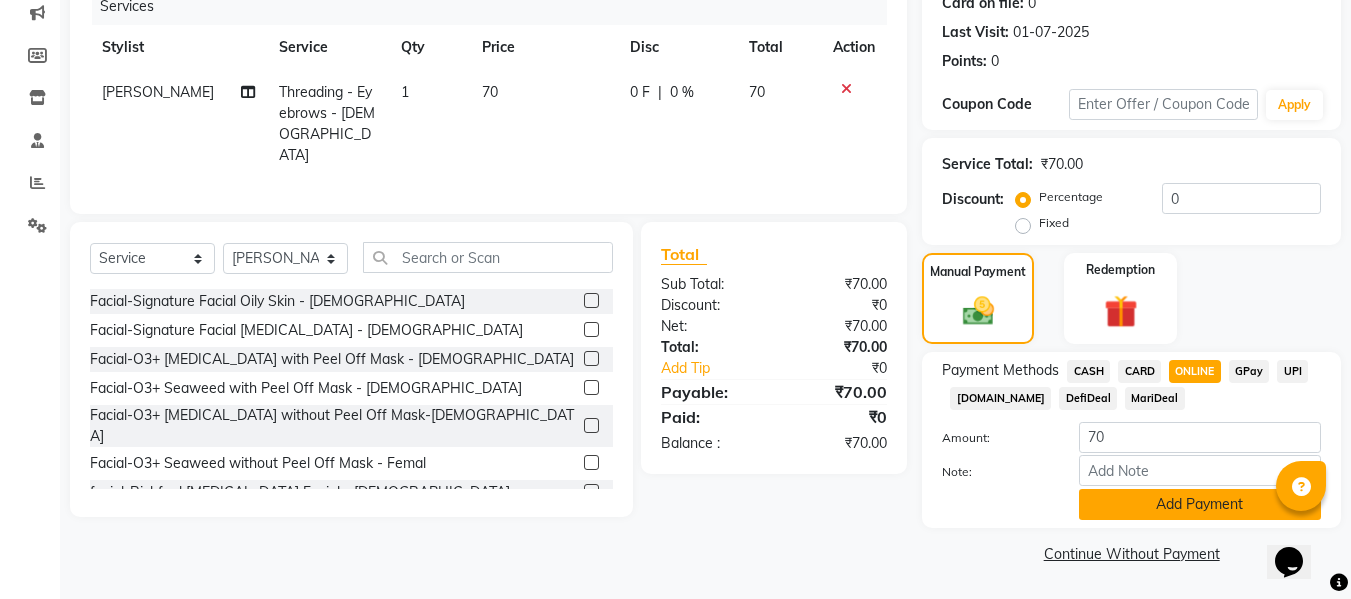click on "Add Payment" 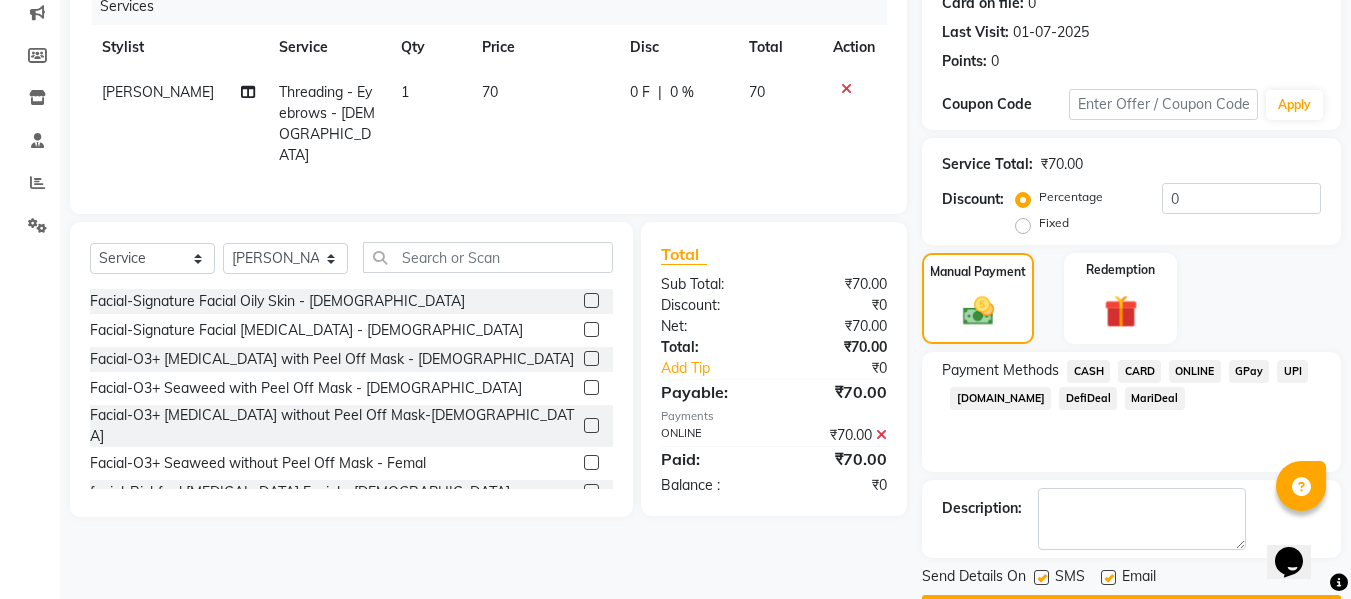 scroll, scrollTop: 317, scrollLeft: 0, axis: vertical 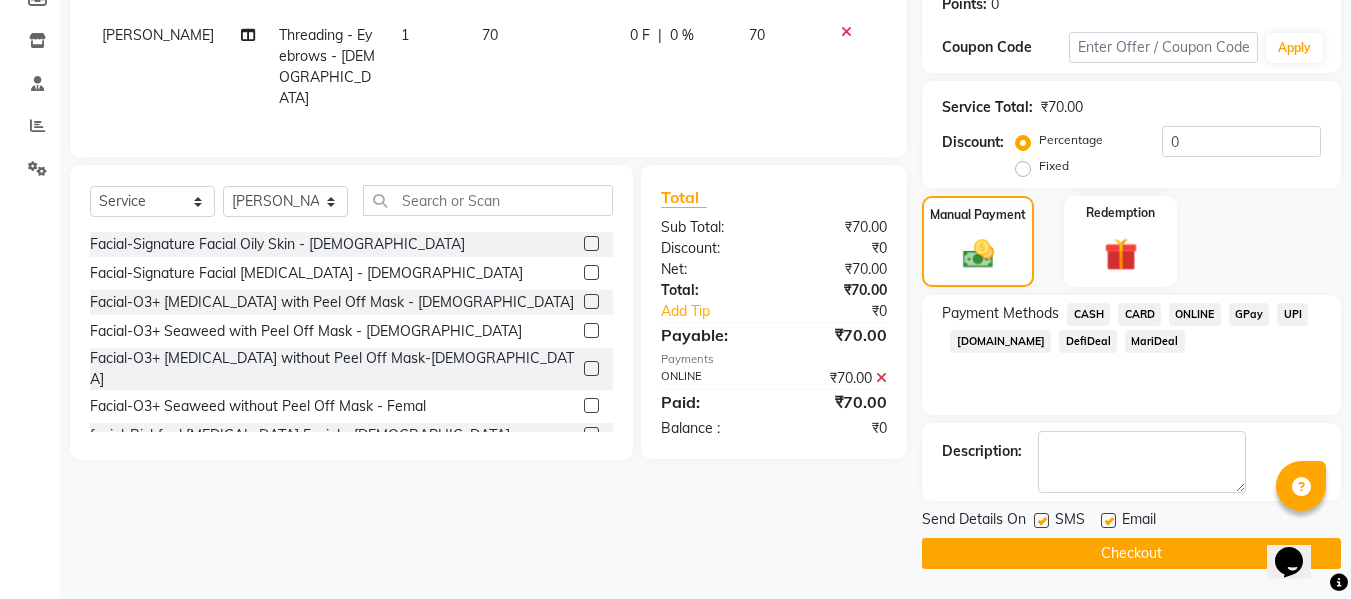 click on "Checkout" 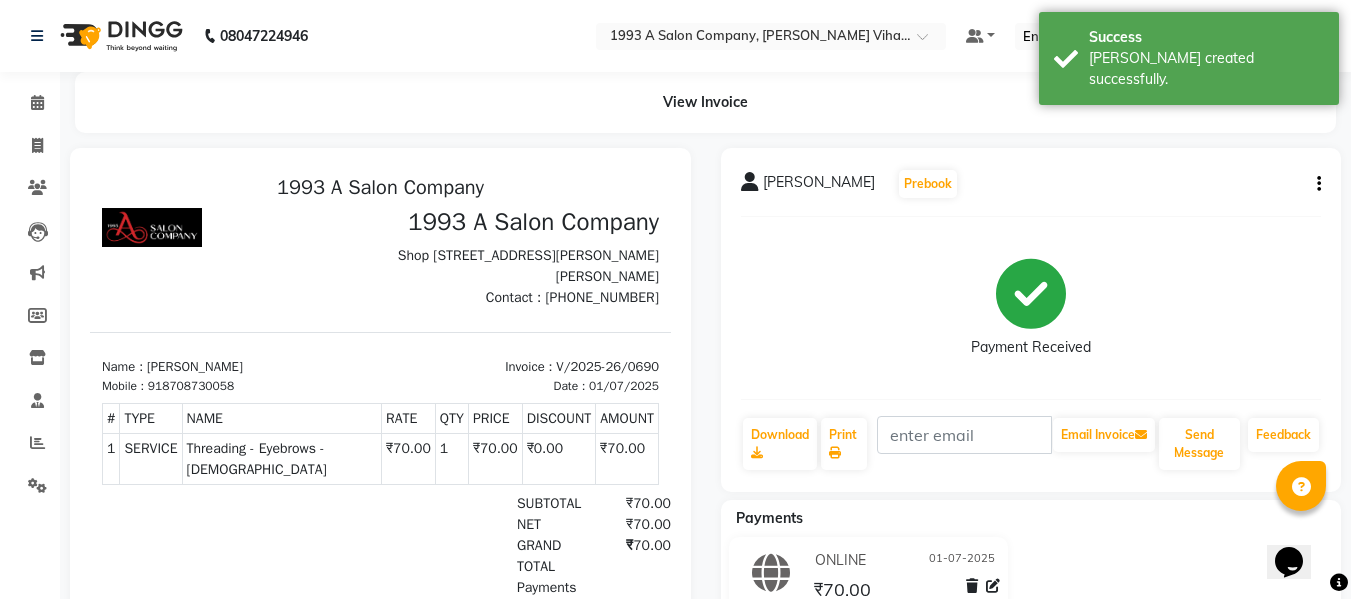 scroll, scrollTop: 0, scrollLeft: 0, axis: both 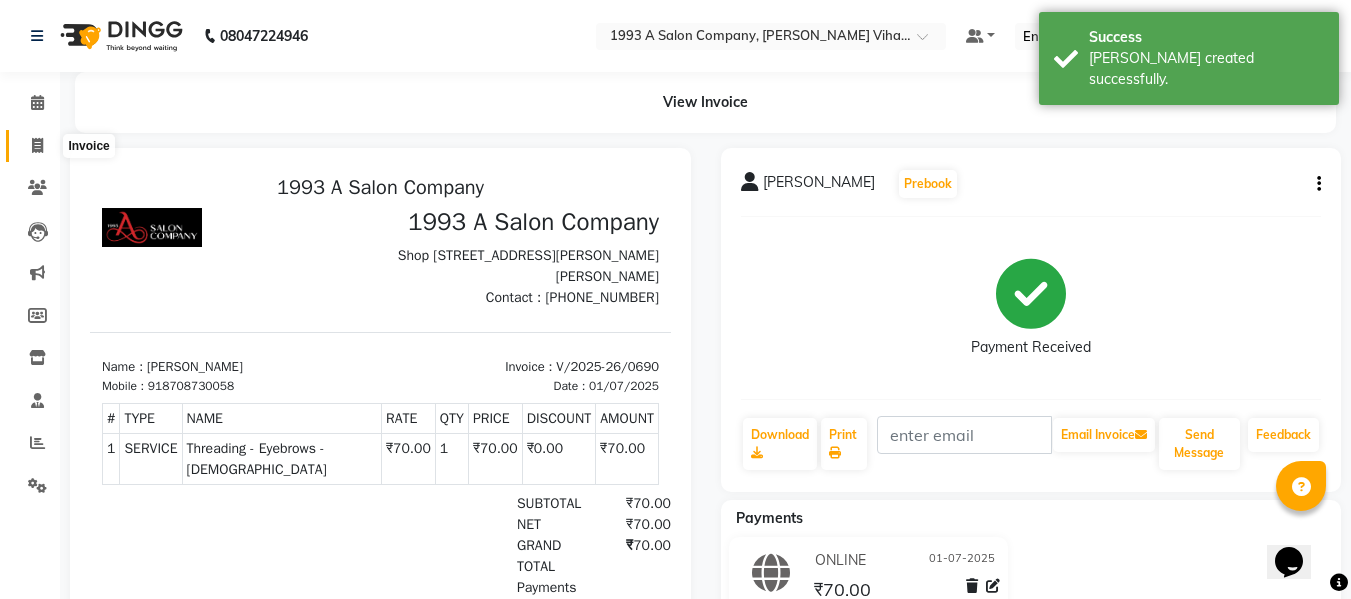 click 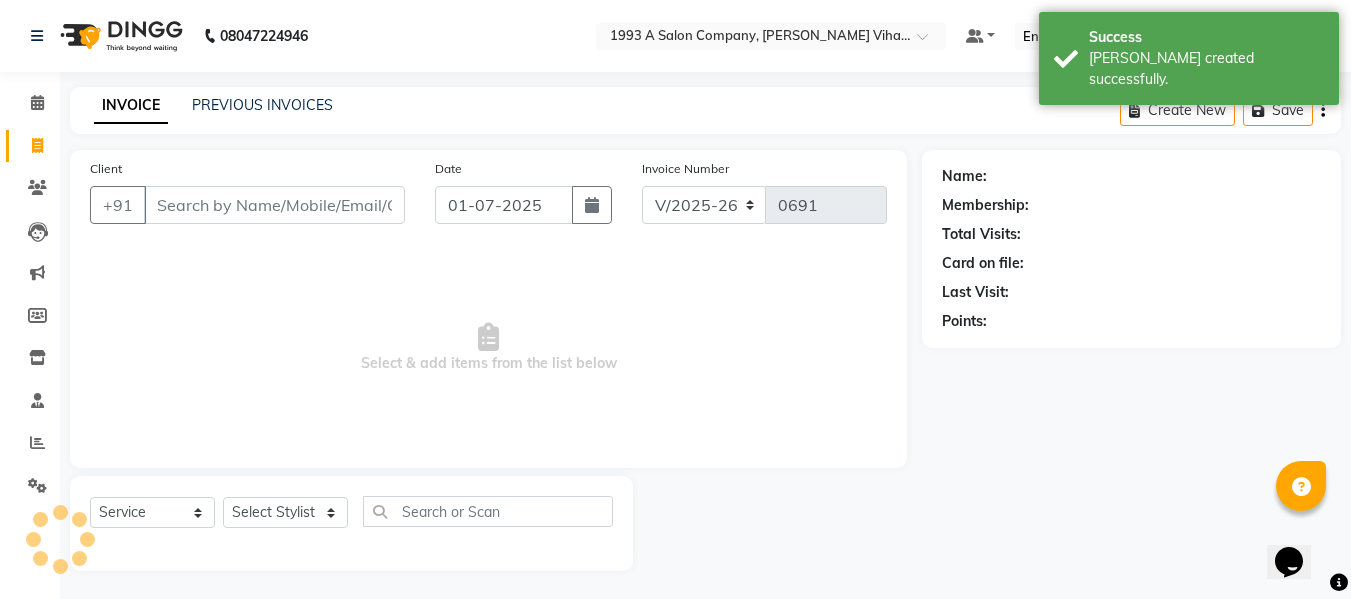 scroll, scrollTop: 2, scrollLeft: 0, axis: vertical 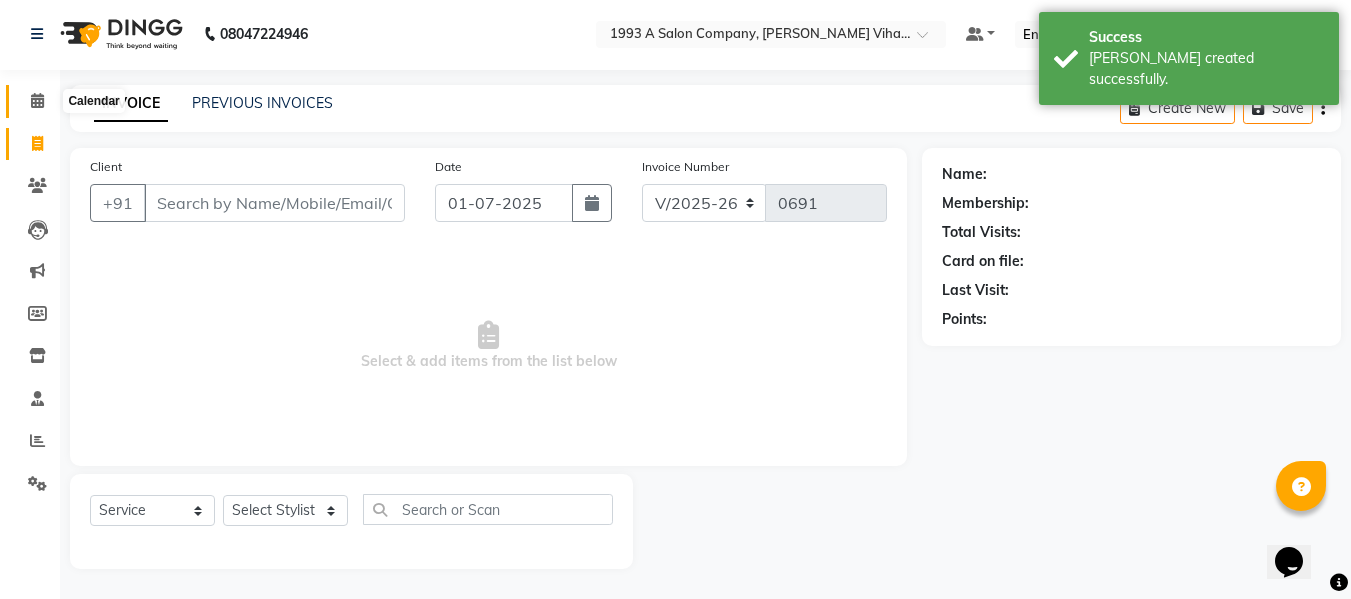 click 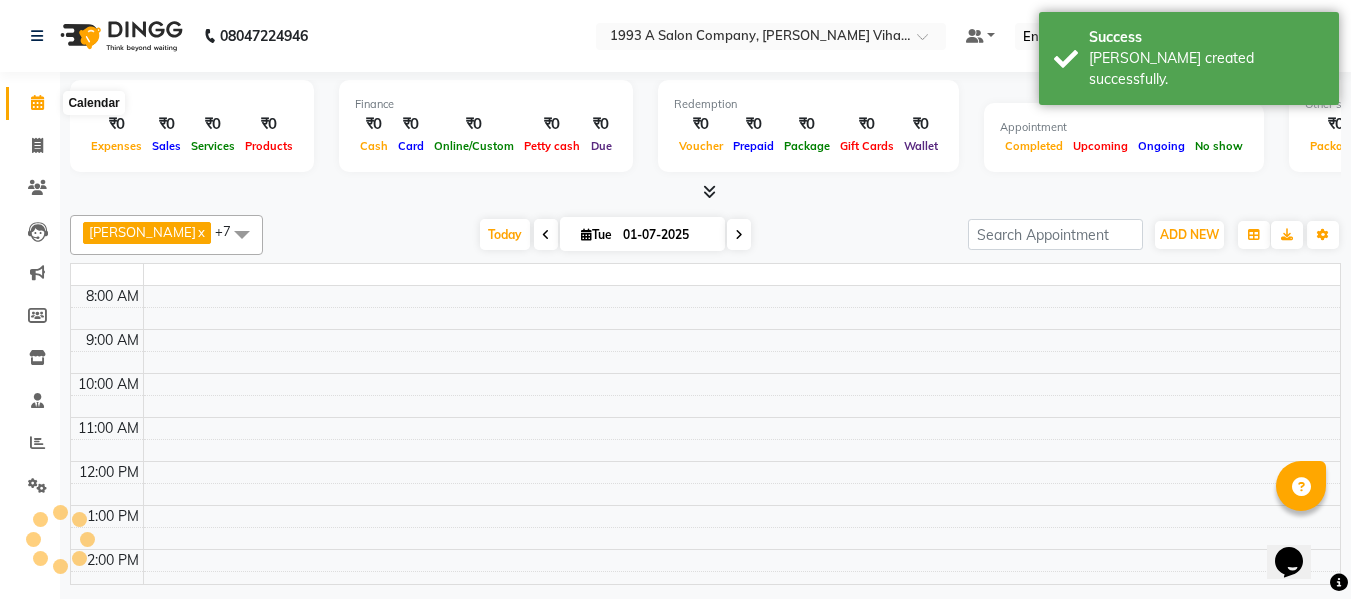 scroll, scrollTop: 0, scrollLeft: 0, axis: both 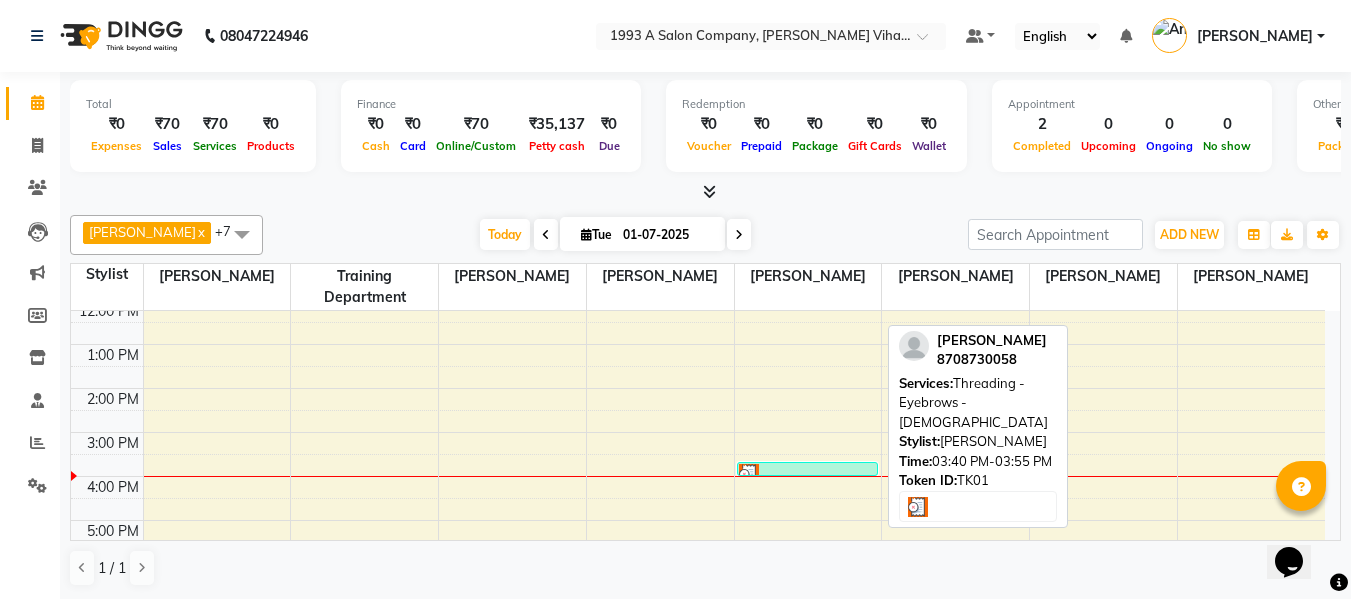 click at bounding box center (807, 474) 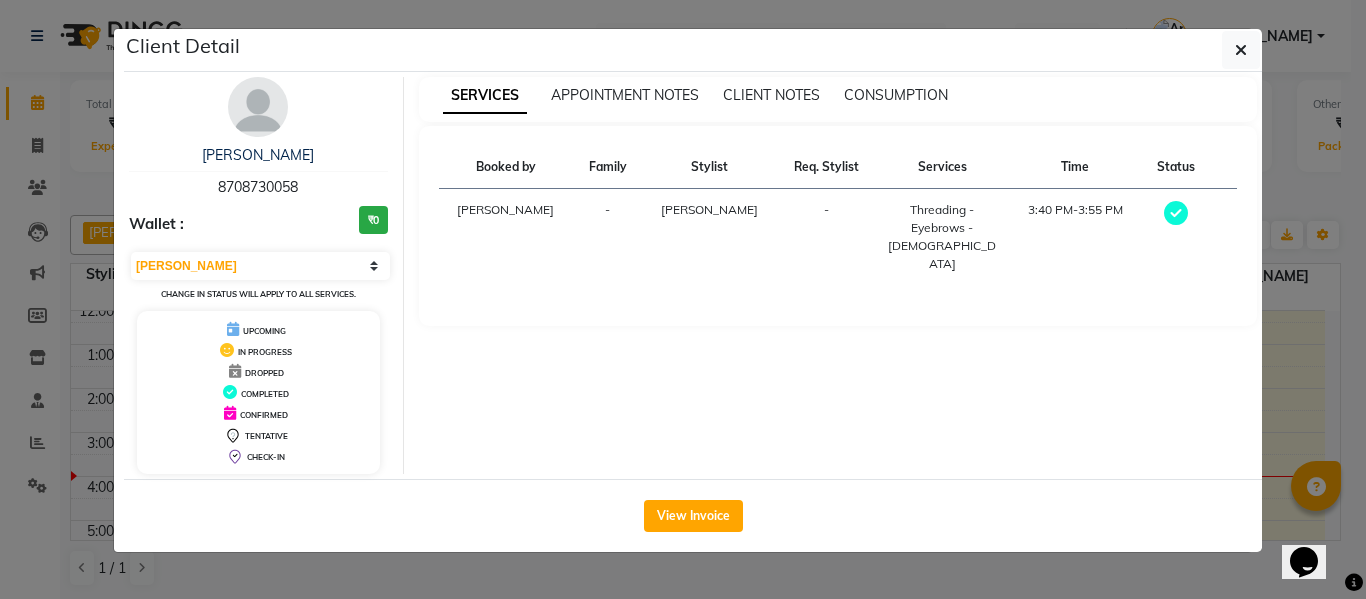 click on "Threading - Eyebrows - [DEMOGRAPHIC_DATA]" at bounding box center (942, 237) 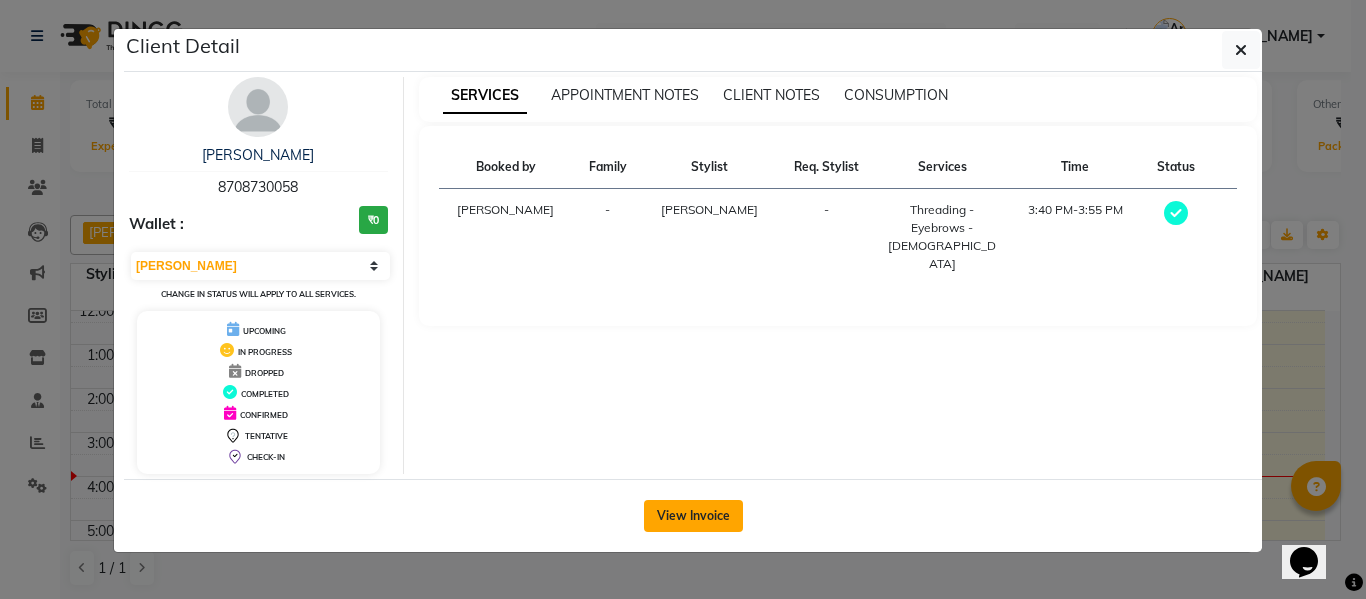 click on "View Invoice" 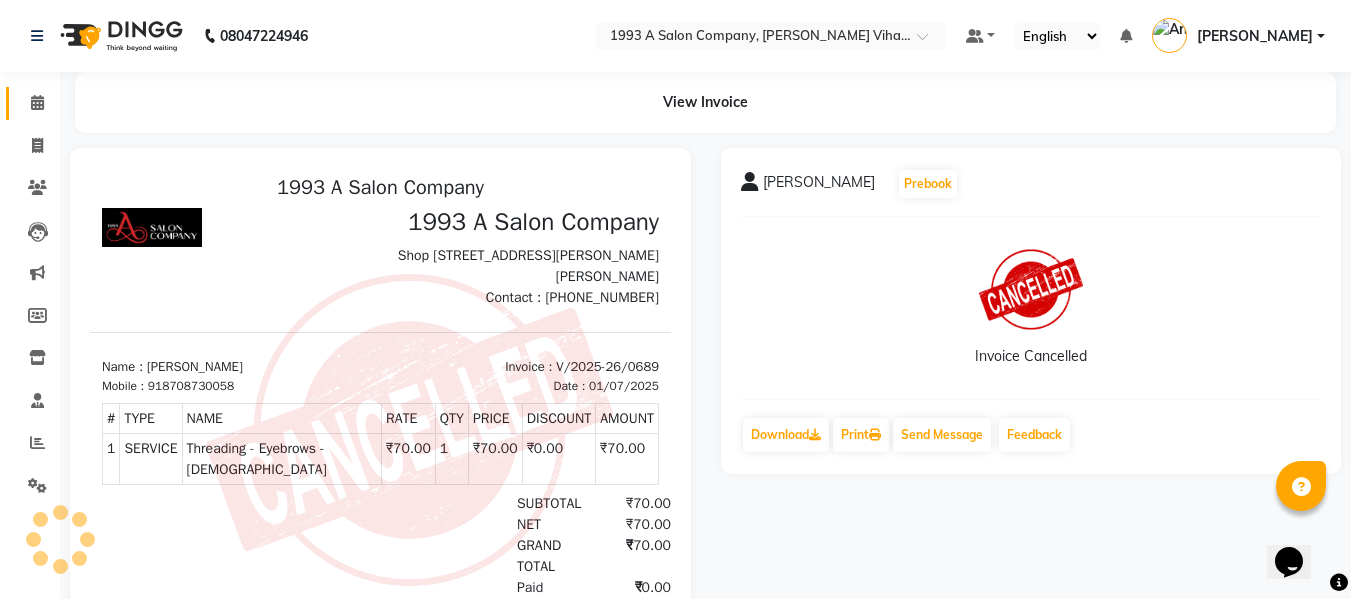 scroll, scrollTop: 0, scrollLeft: 0, axis: both 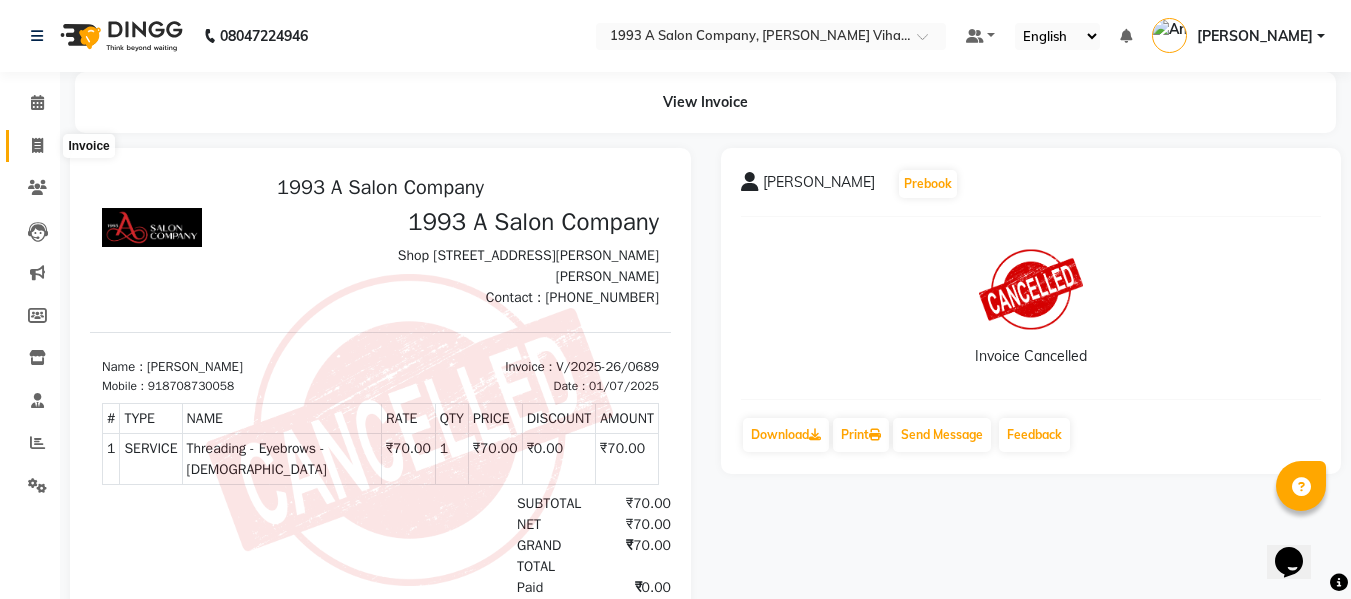 click 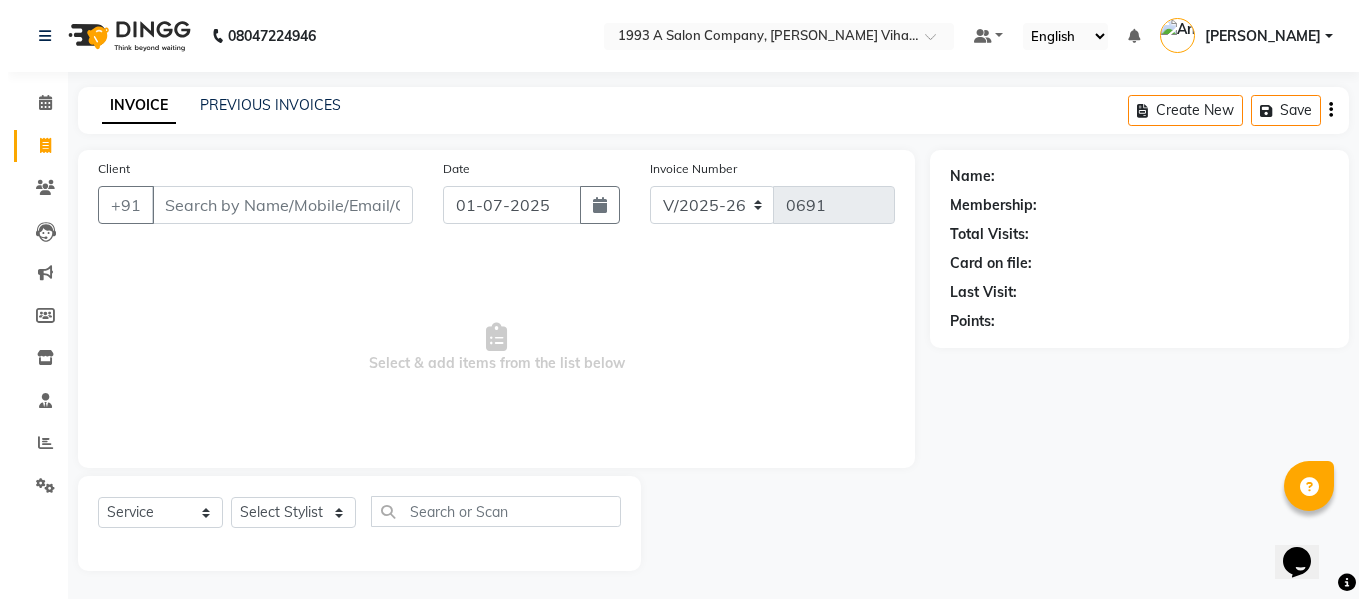 scroll, scrollTop: 2, scrollLeft: 0, axis: vertical 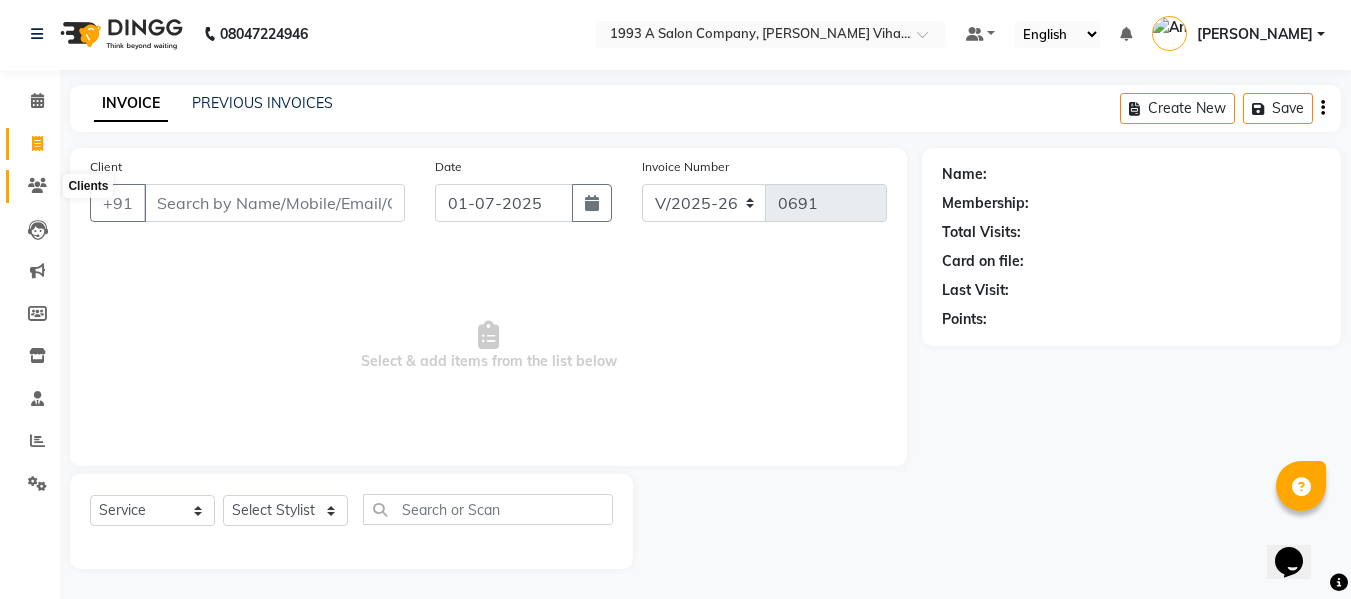 click 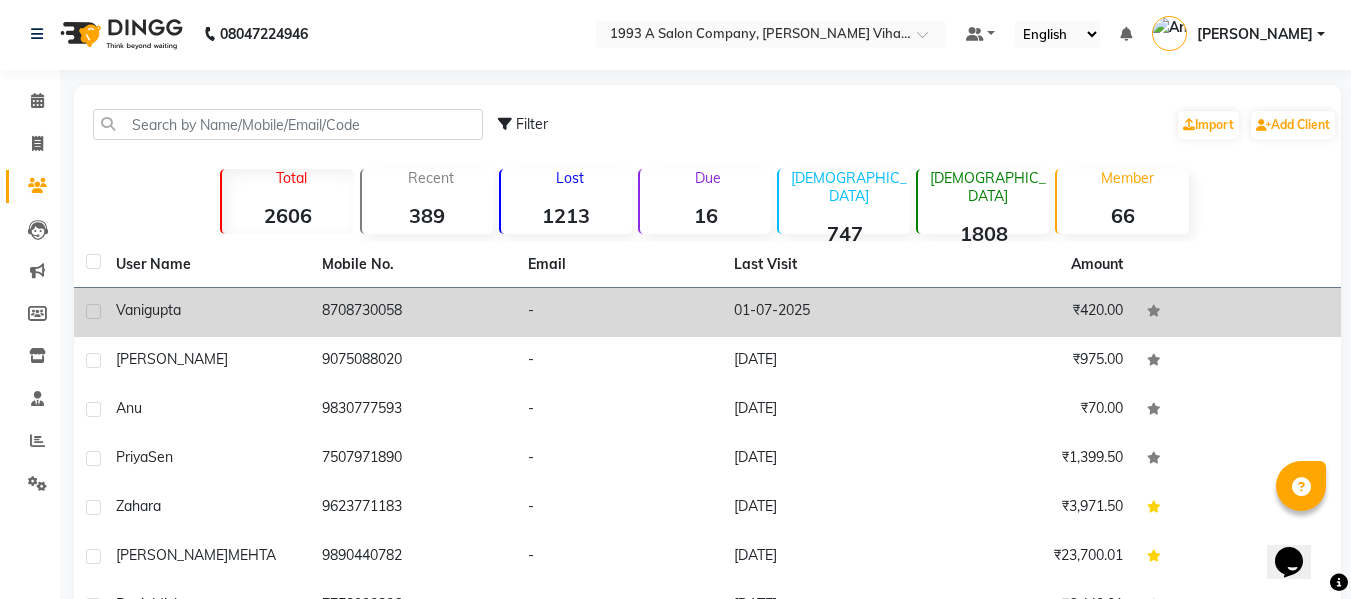 click on "-" 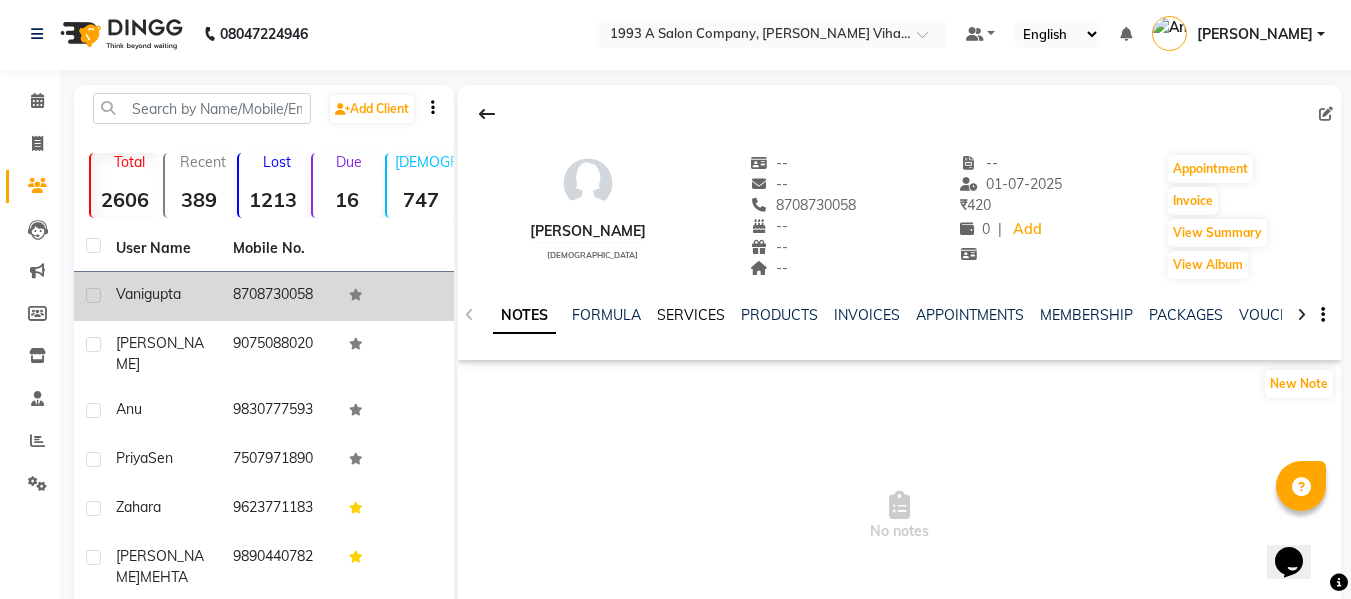click on "SERVICES" 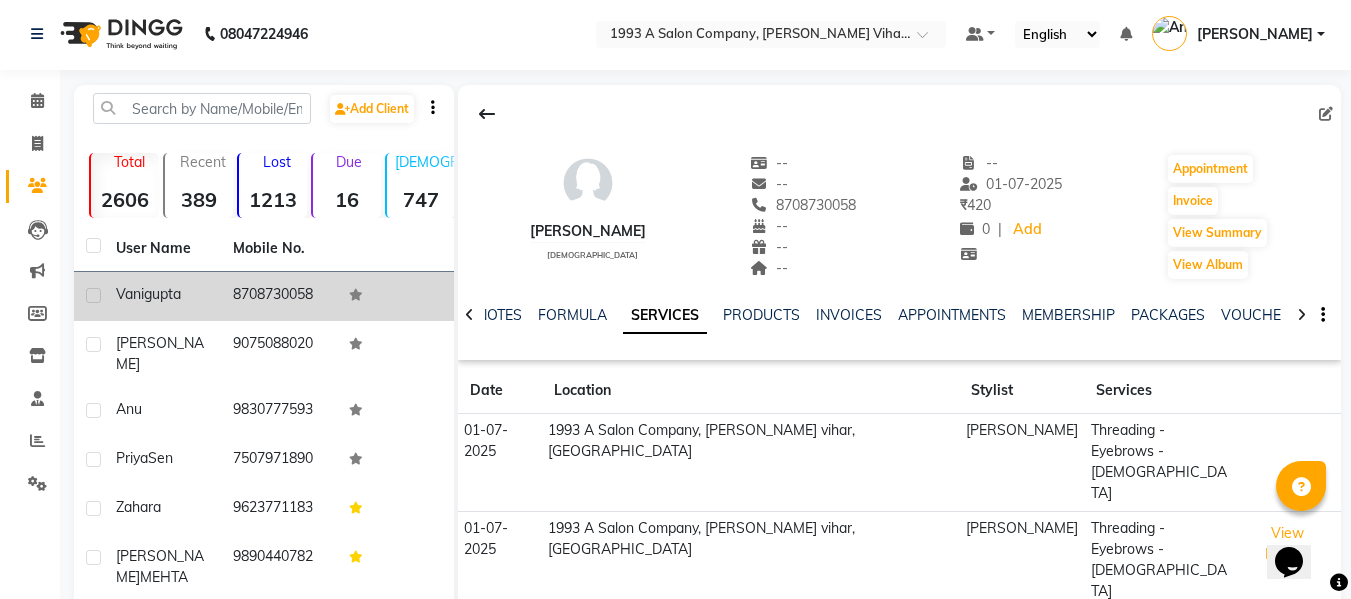 click on "Threading - Eyebrows - [DEMOGRAPHIC_DATA]" 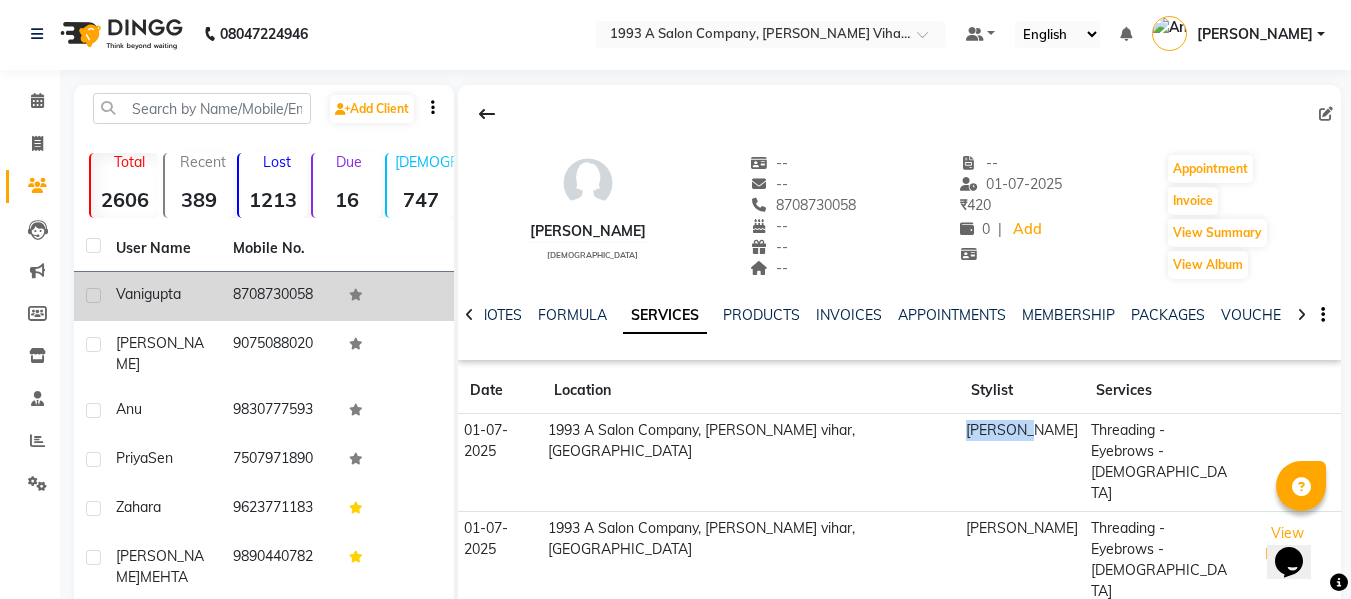 click on "[PERSON_NAME]" 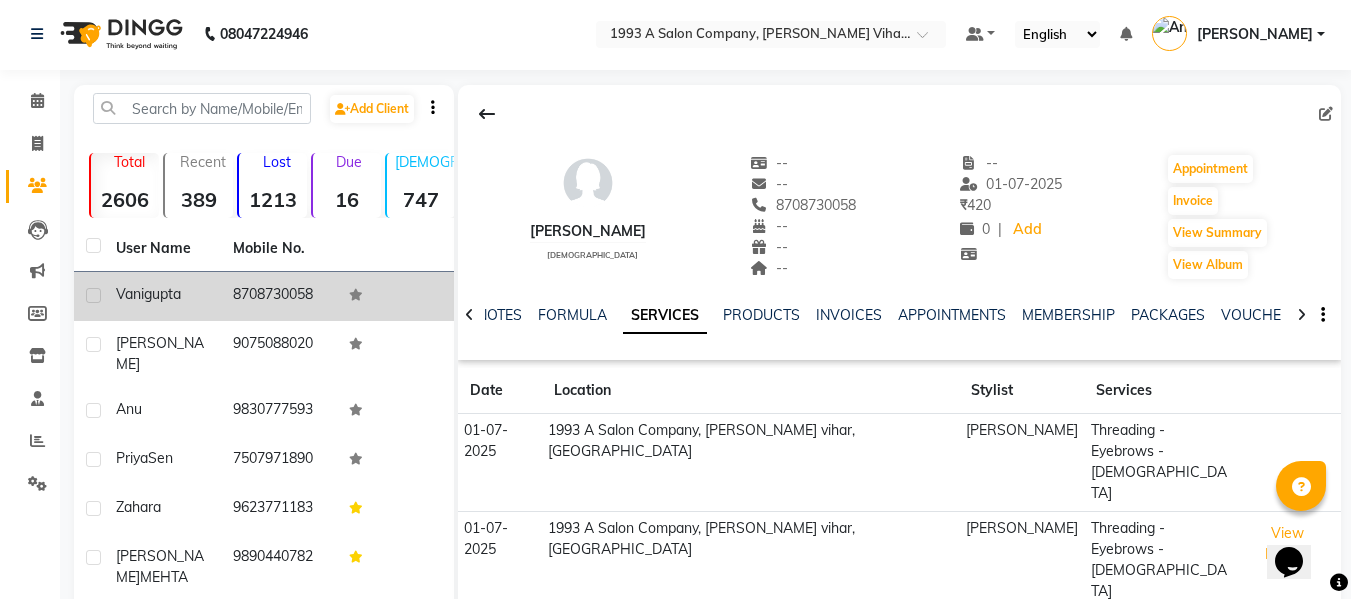 click on "Threading - Eyebrows - [DEMOGRAPHIC_DATA]" 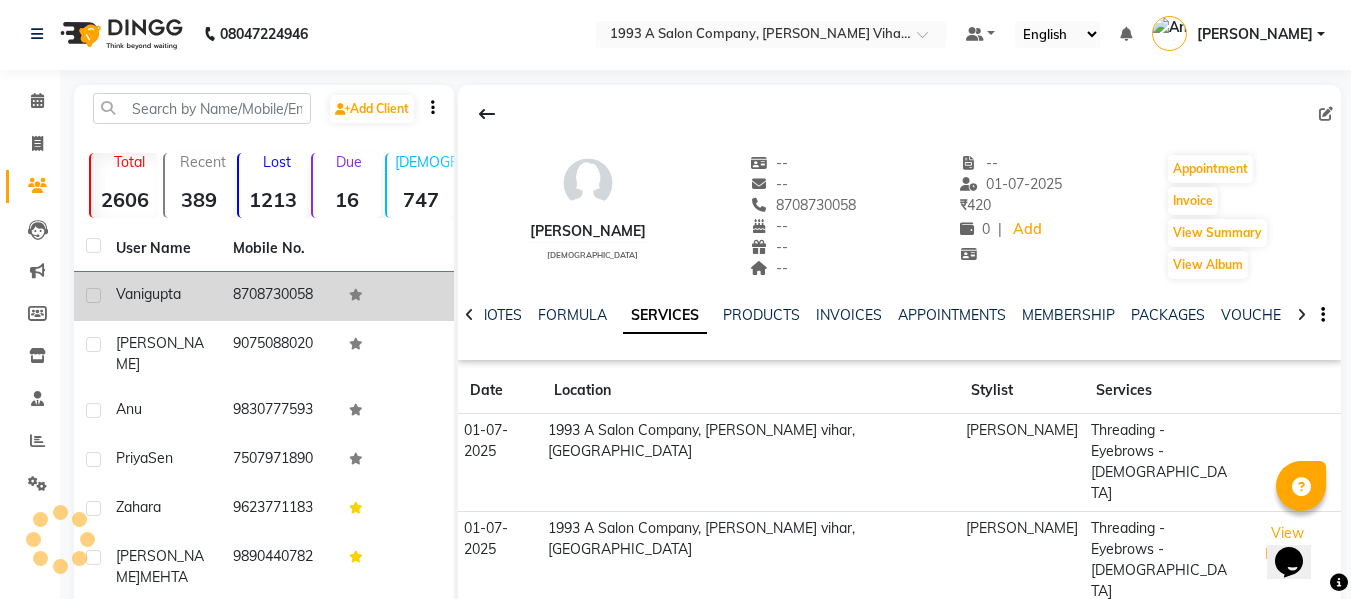 click 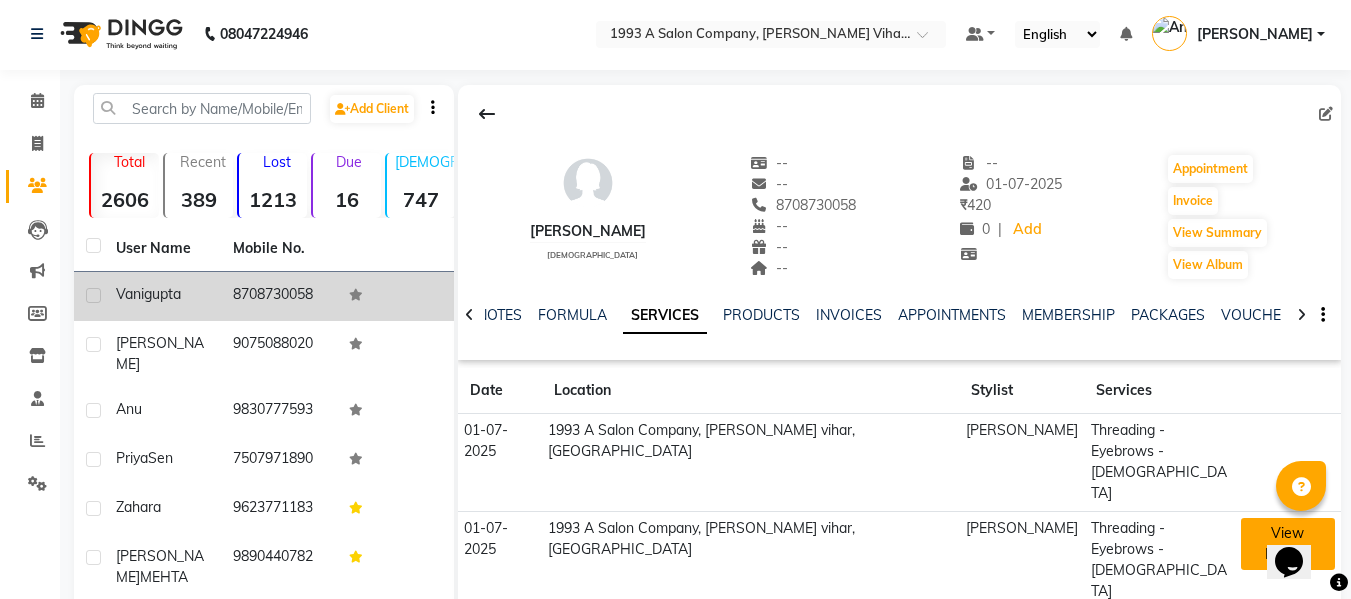 click on "View Invoice" 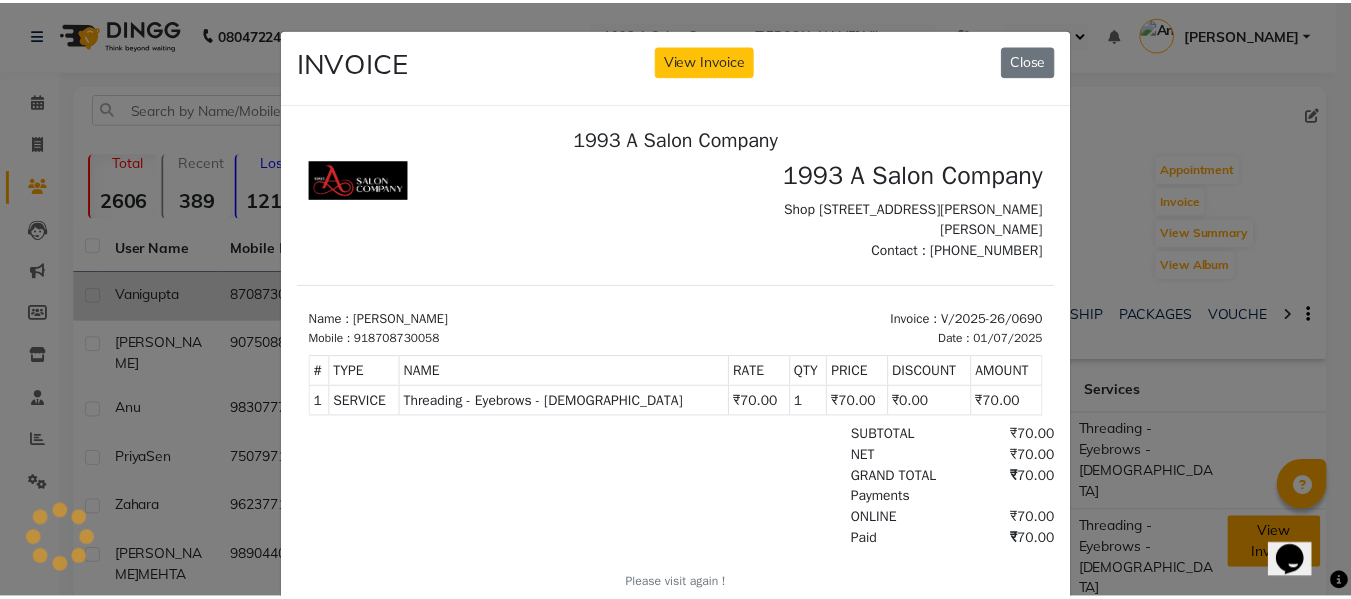 scroll, scrollTop: 0, scrollLeft: 0, axis: both 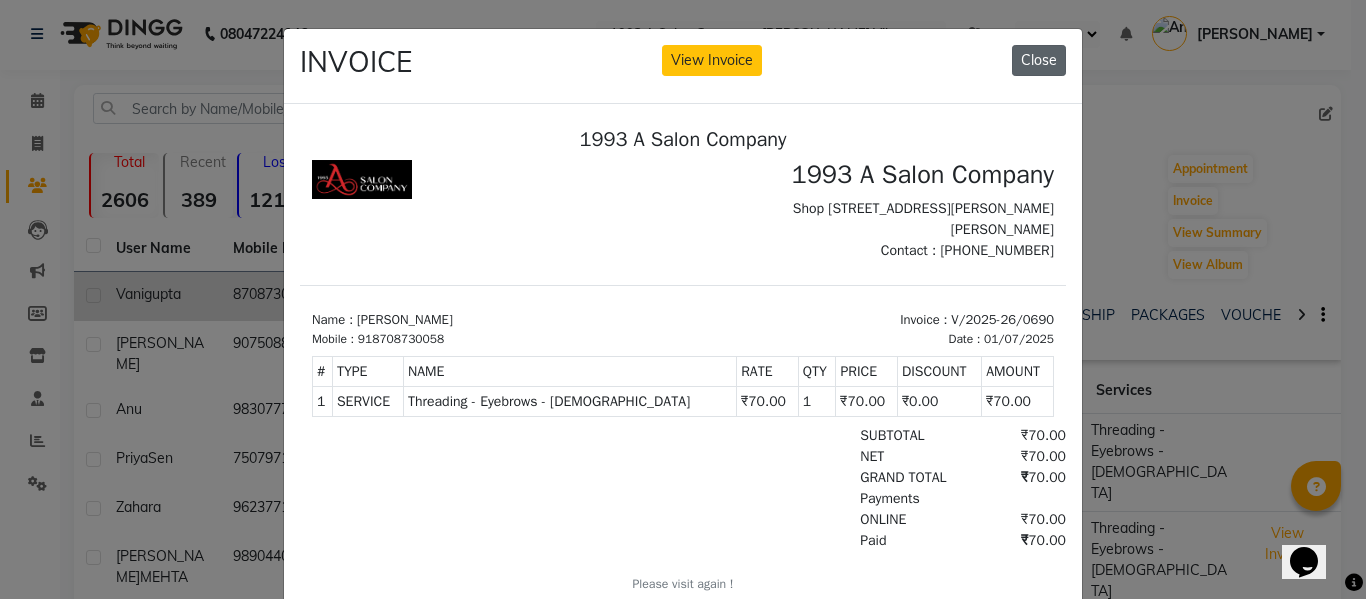 click on "Close" 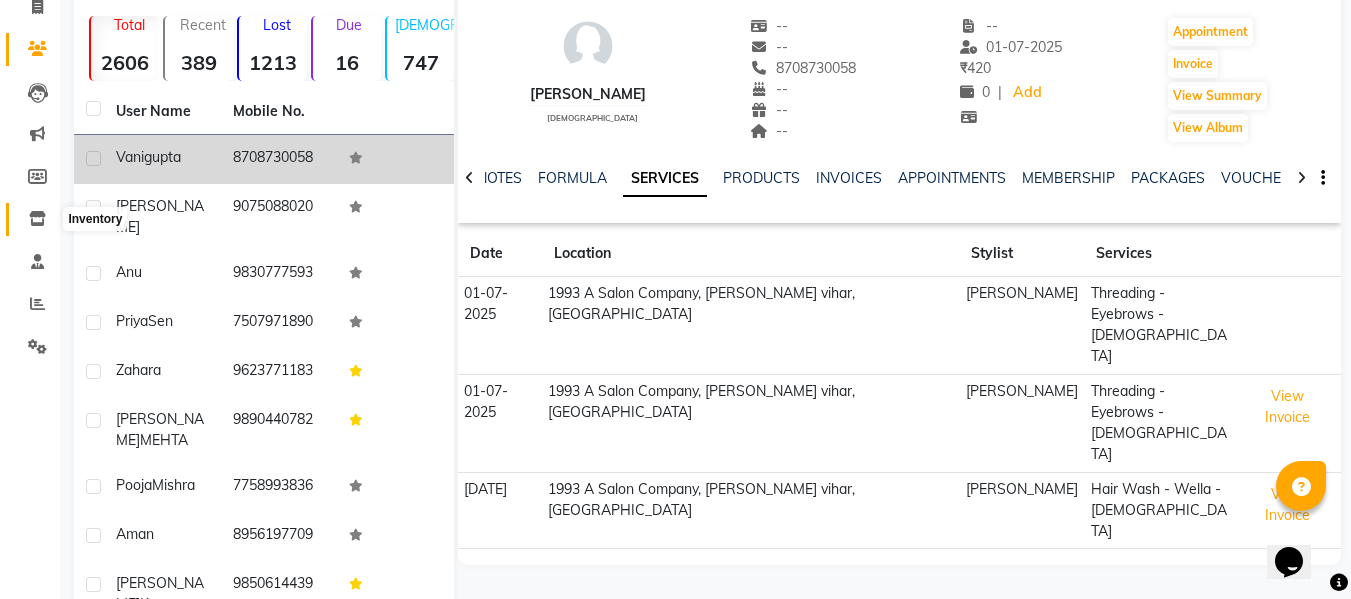 scroll, scrollTop: 0, scrollLeft: 0, axis: both 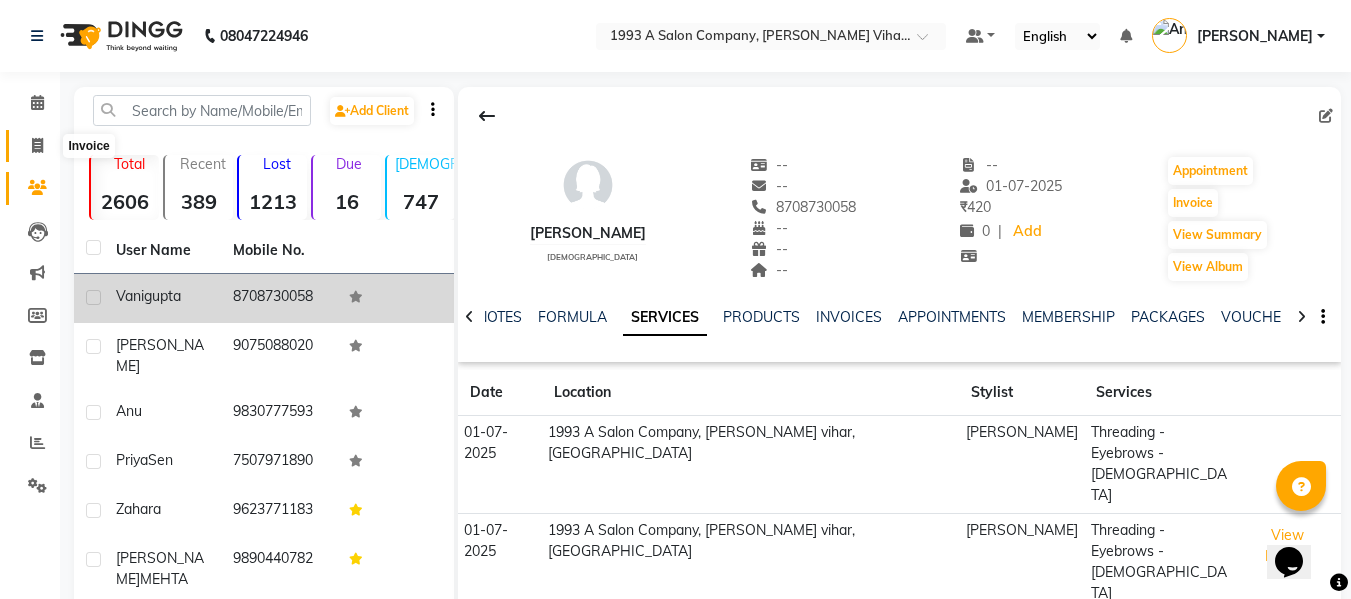 click 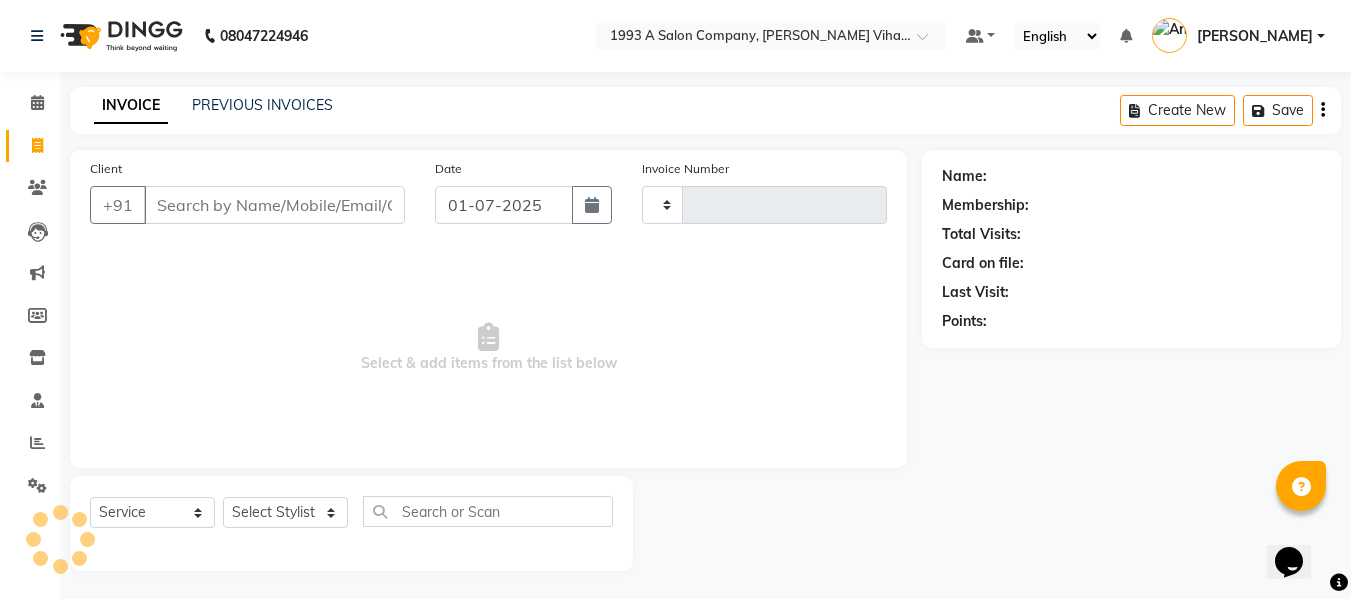 type on "0691" 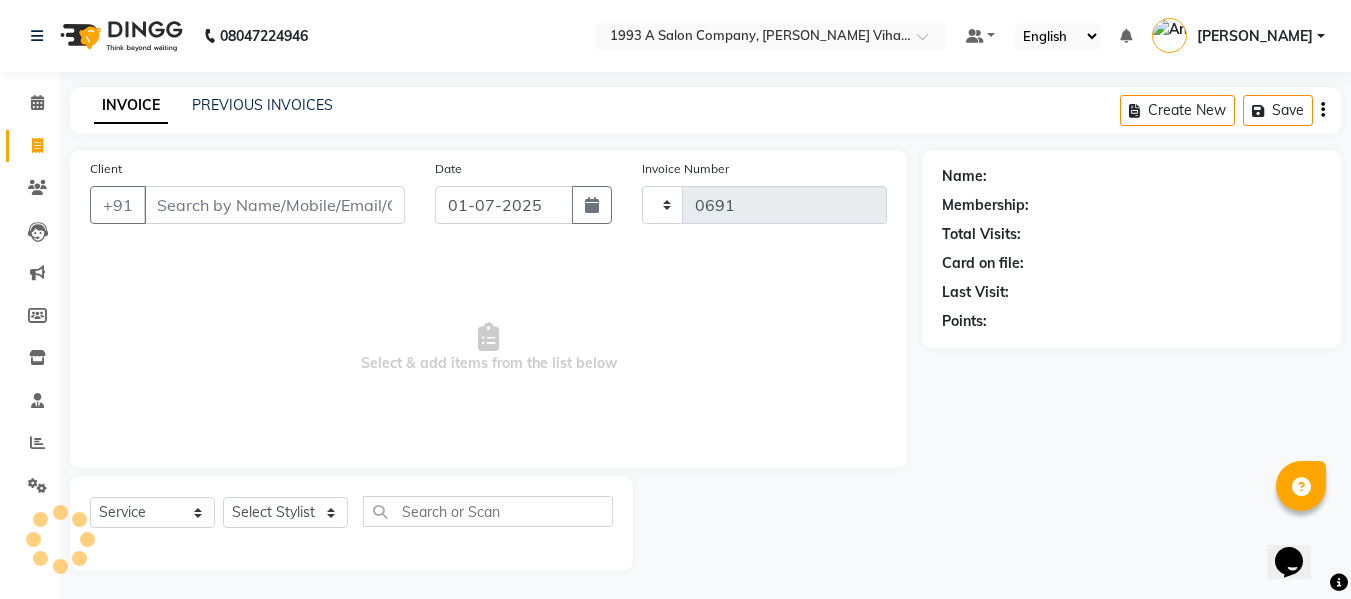scroll, scrollTop: 2, scrollLeft: 0, axis: vertical 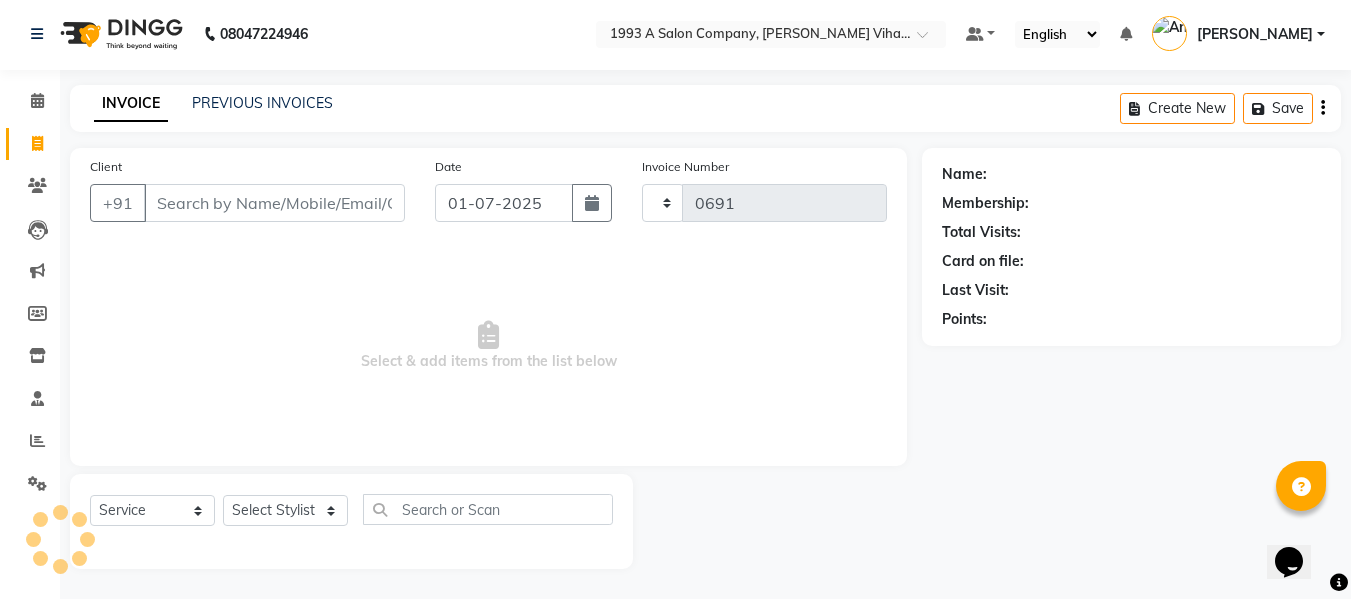 select on "4955" 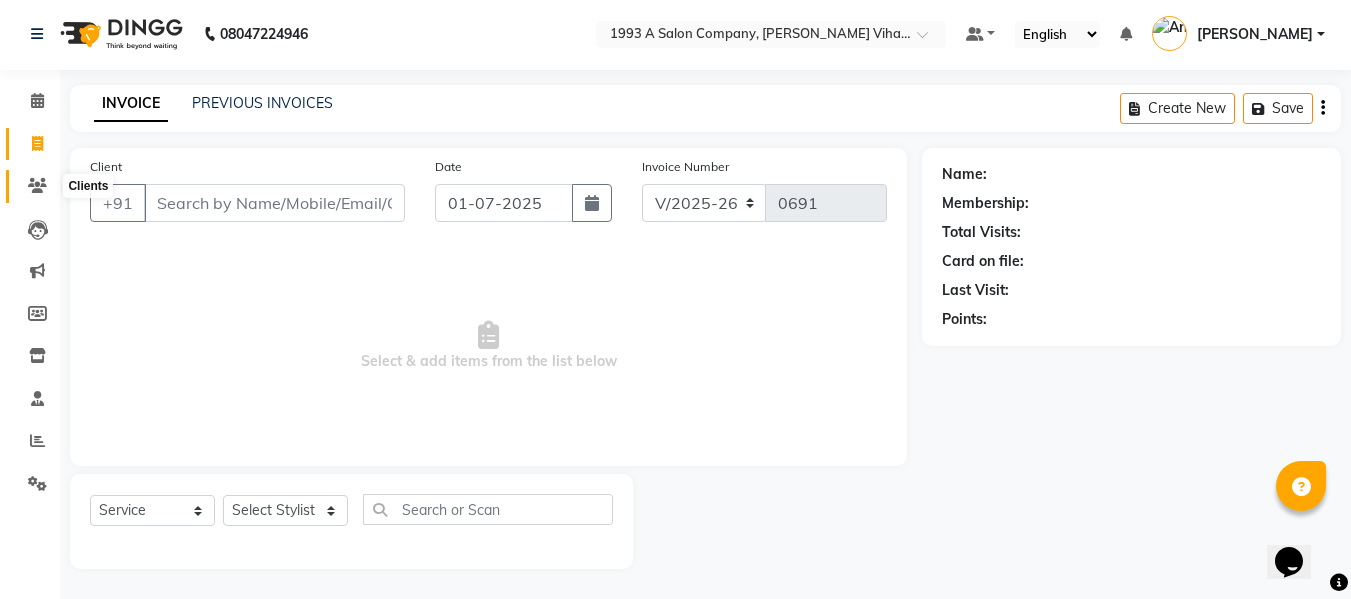 click 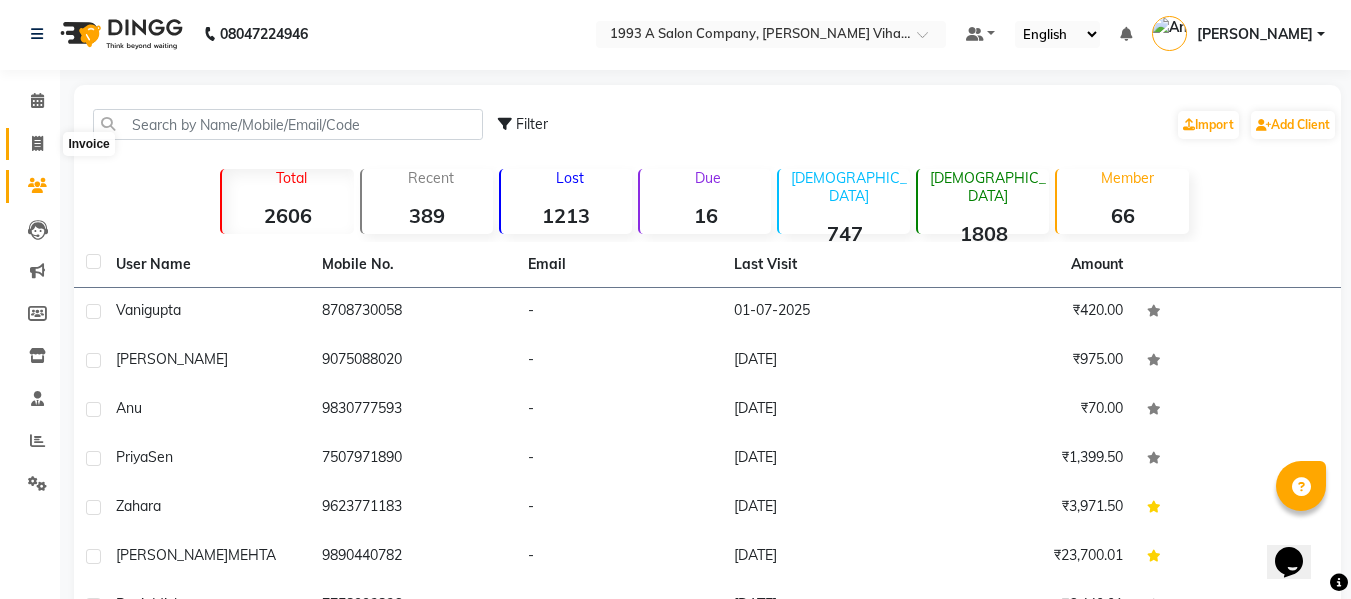 click 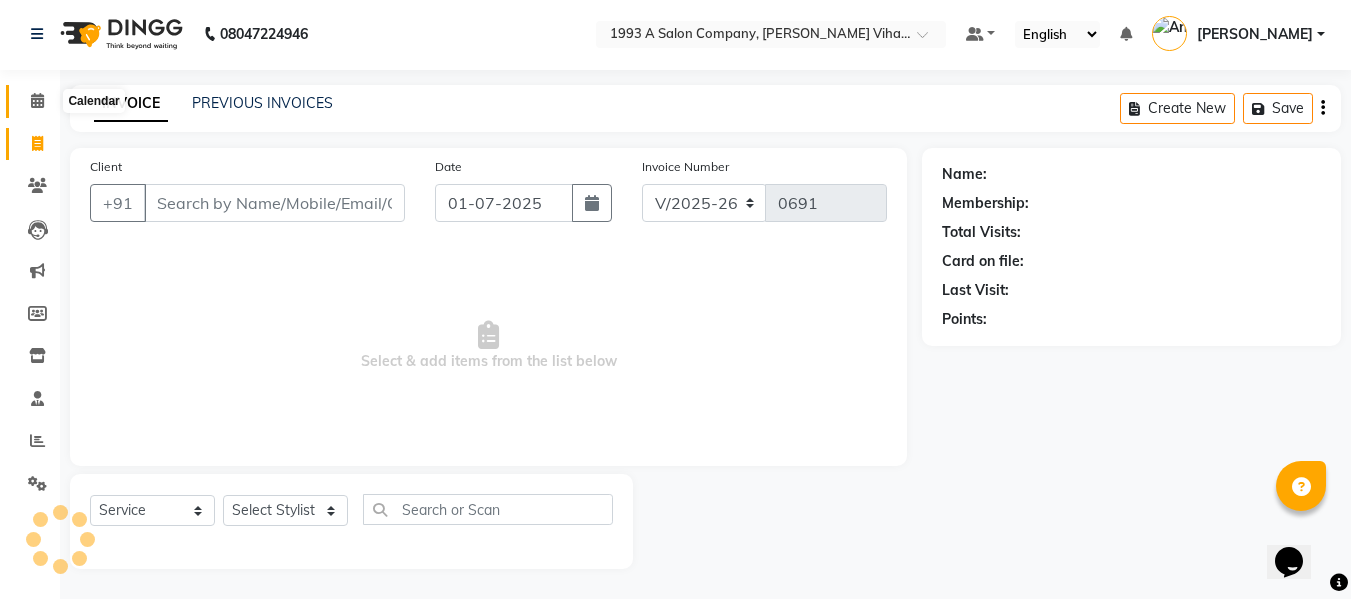 click 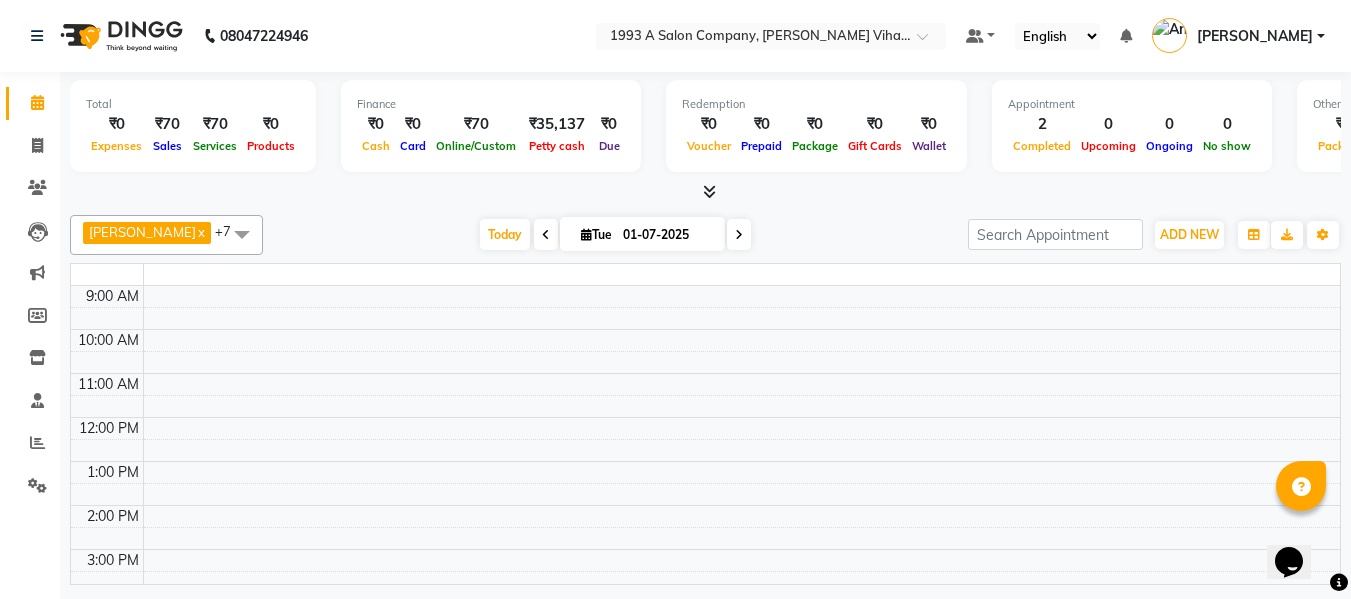 scroll, scrollTop: 0, scrollLeft: 0, axis: both 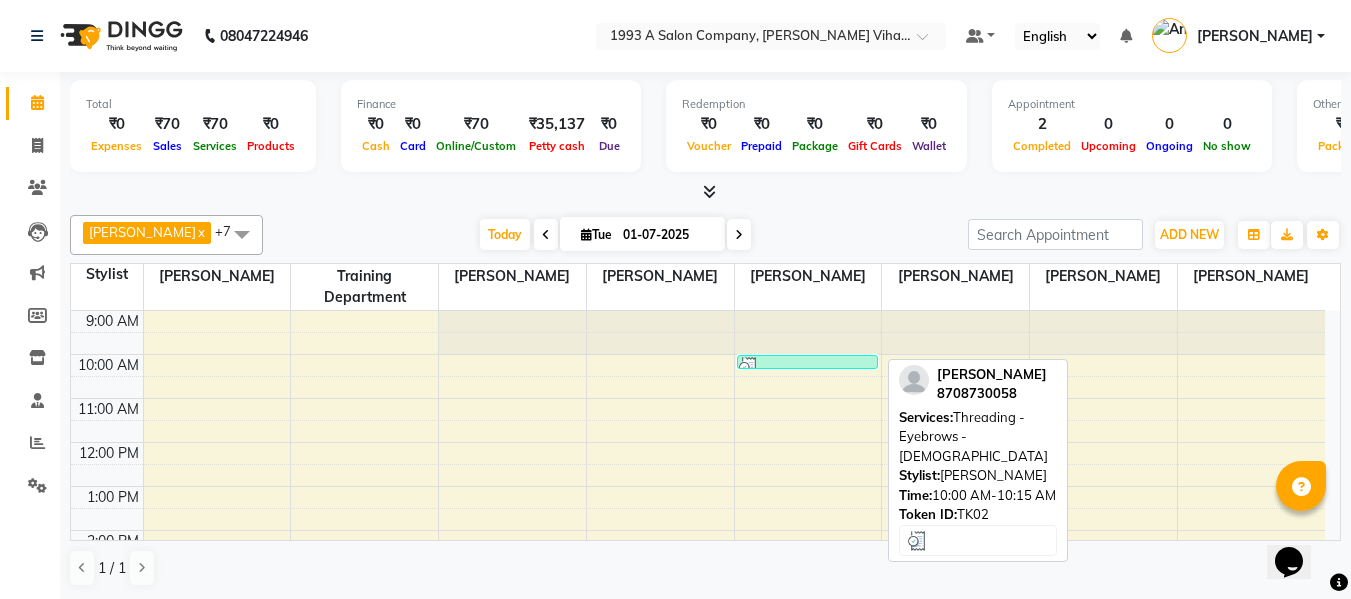 click at bounding box center [807, 367] 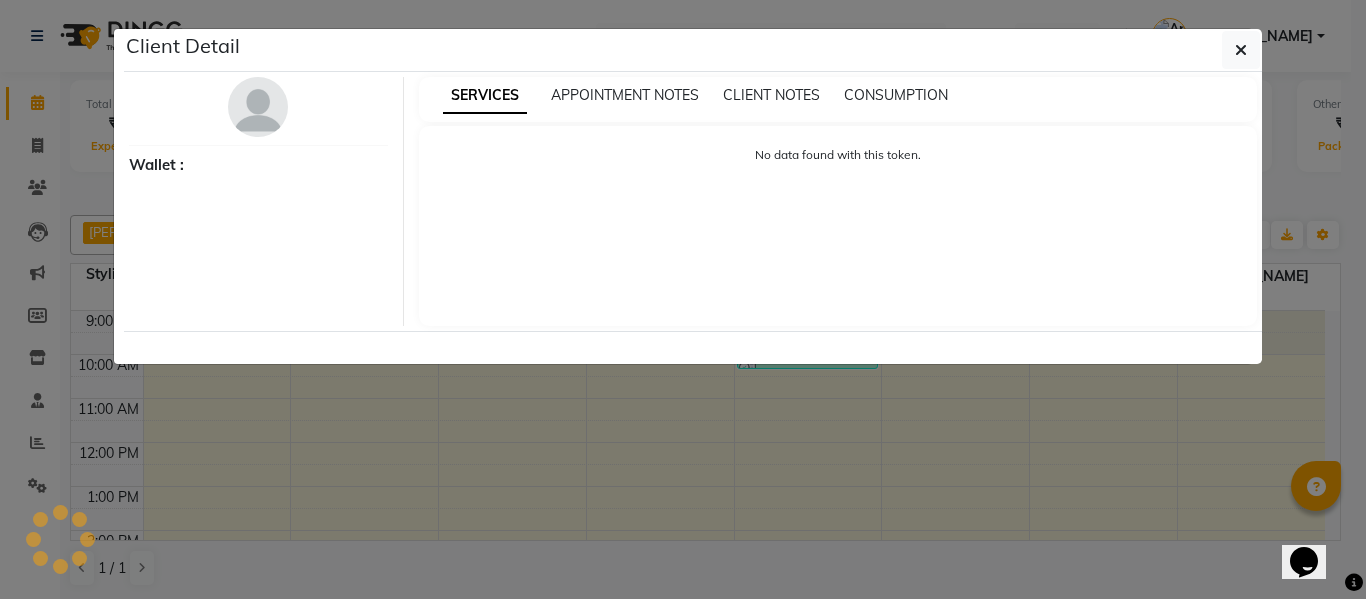 select on "3" 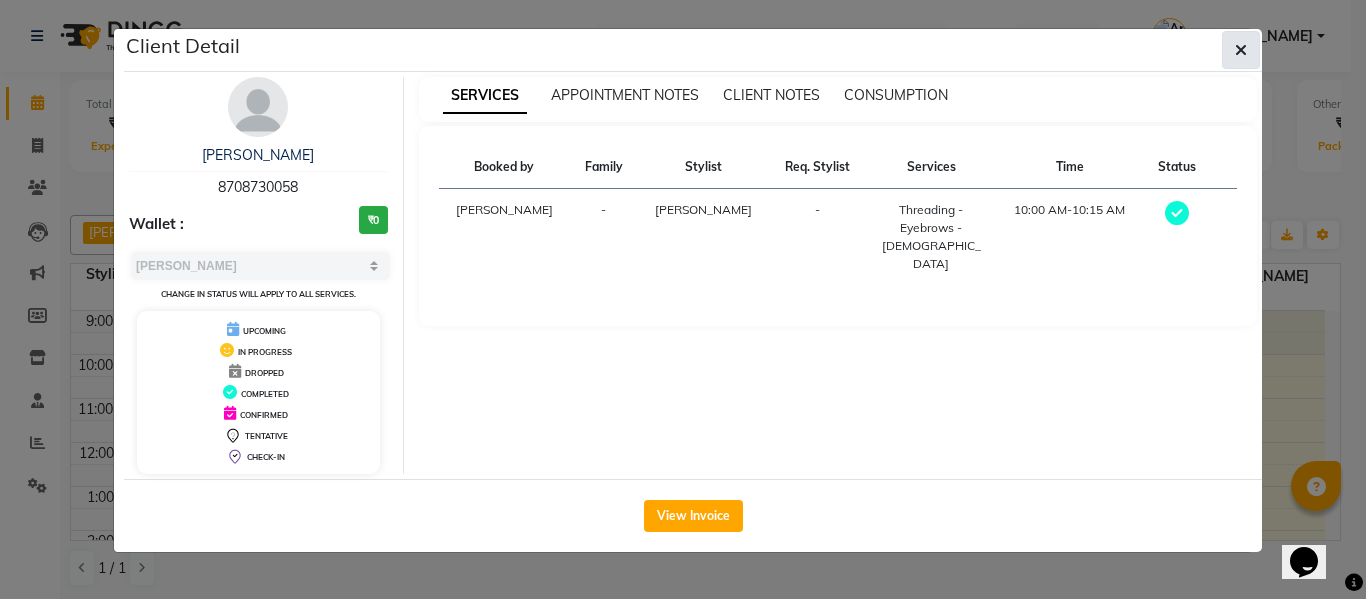 click 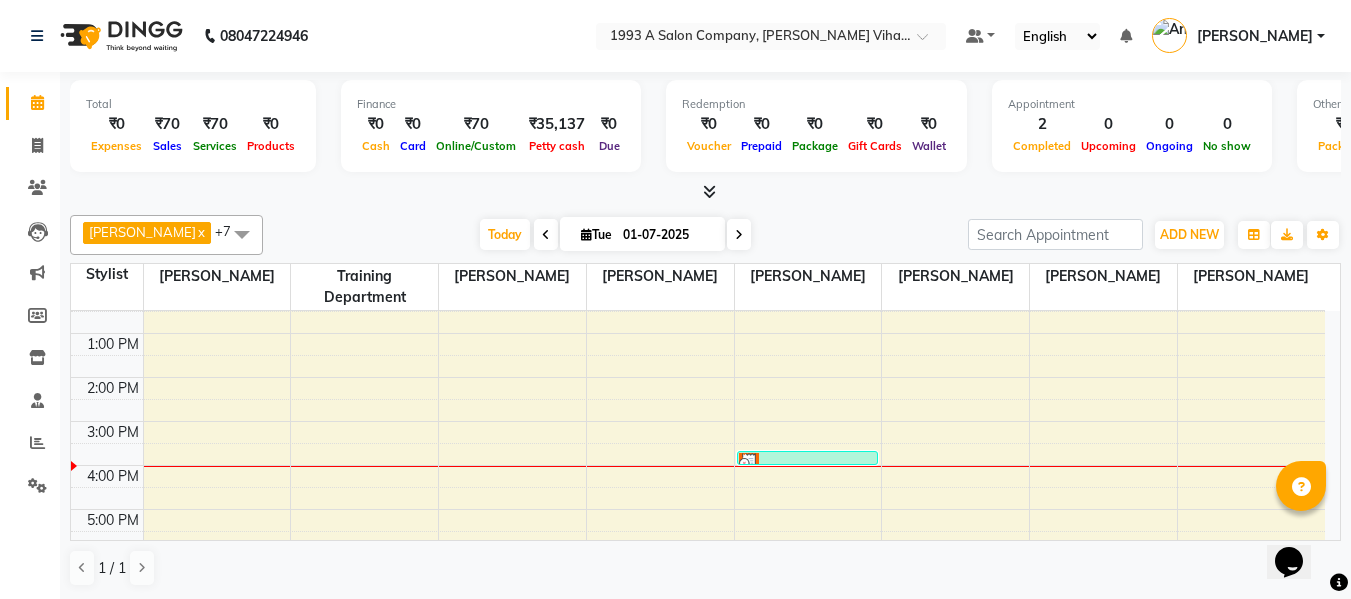 scroll, scrollTop: 142, scrollLeft: 0, axis: vertical 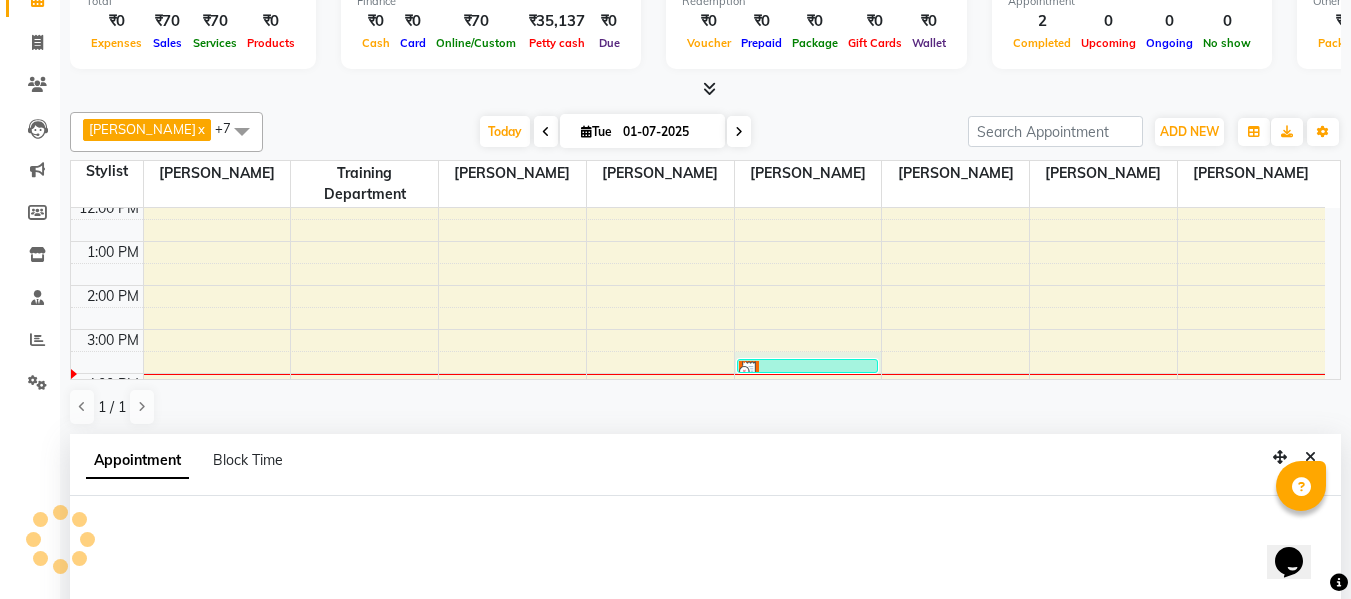 select on "60018" 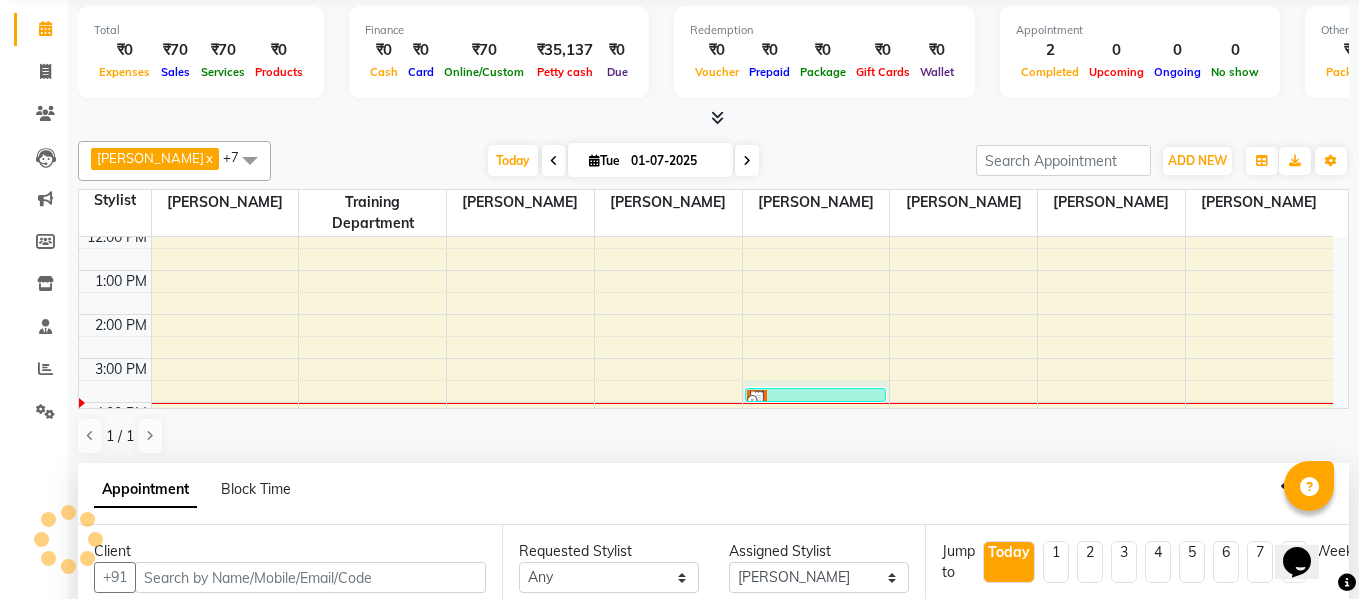 scroll, scrollTop: 62, scrollLeft: 0, axis: vertical 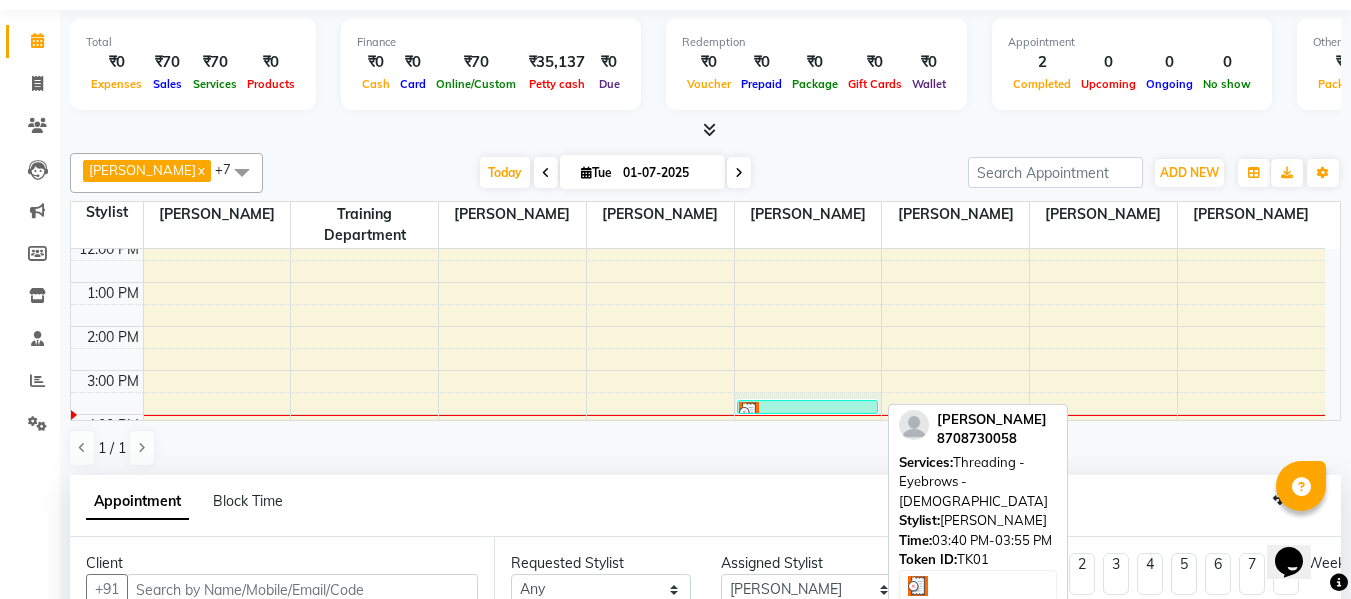 click at bounding box center [807, 412] 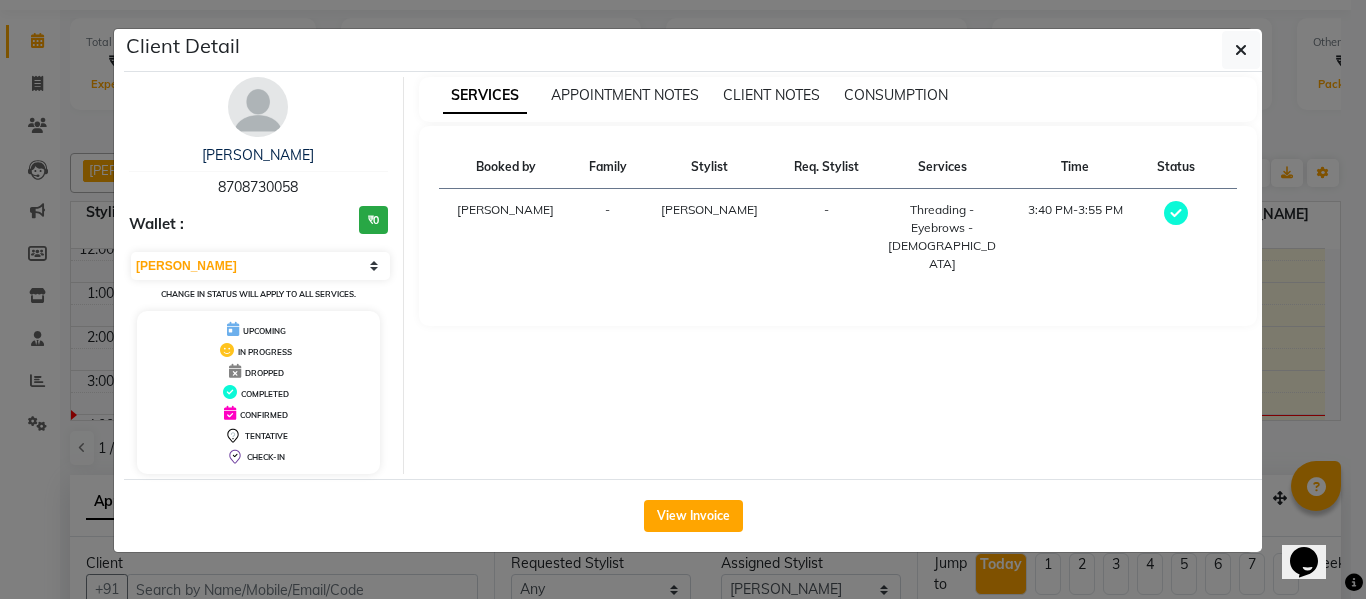 click on "3:40 PM-3:55 PM" at bounding box center [1075, 237] 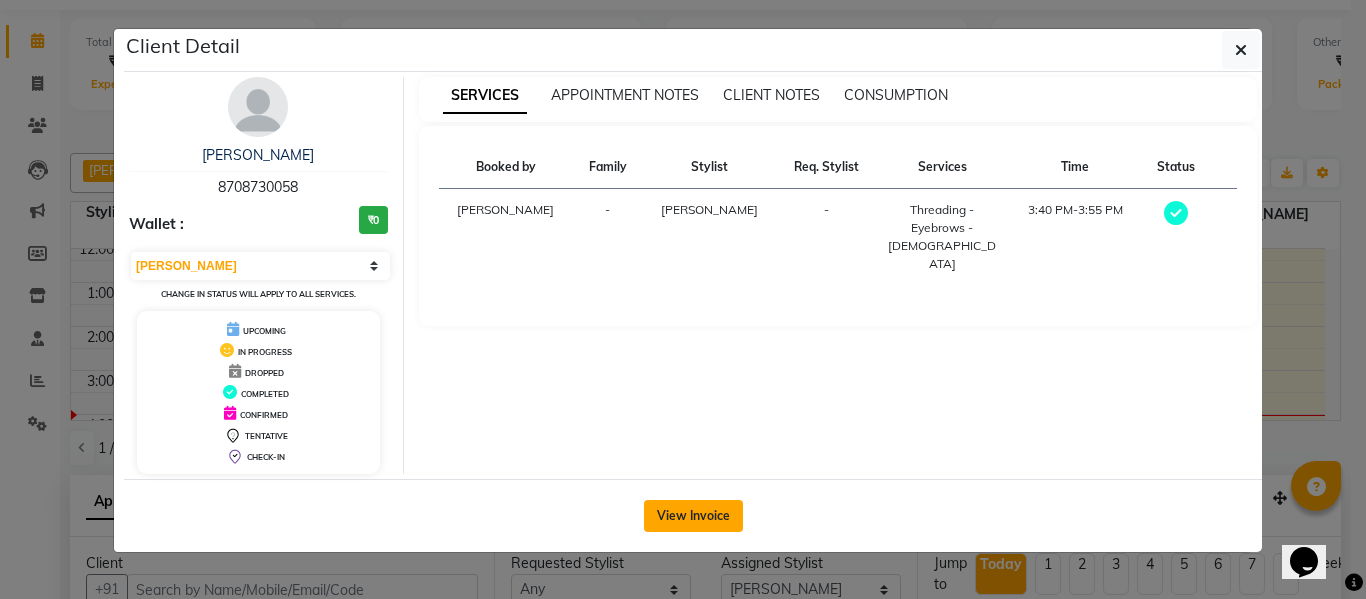 click on "View Invoice" 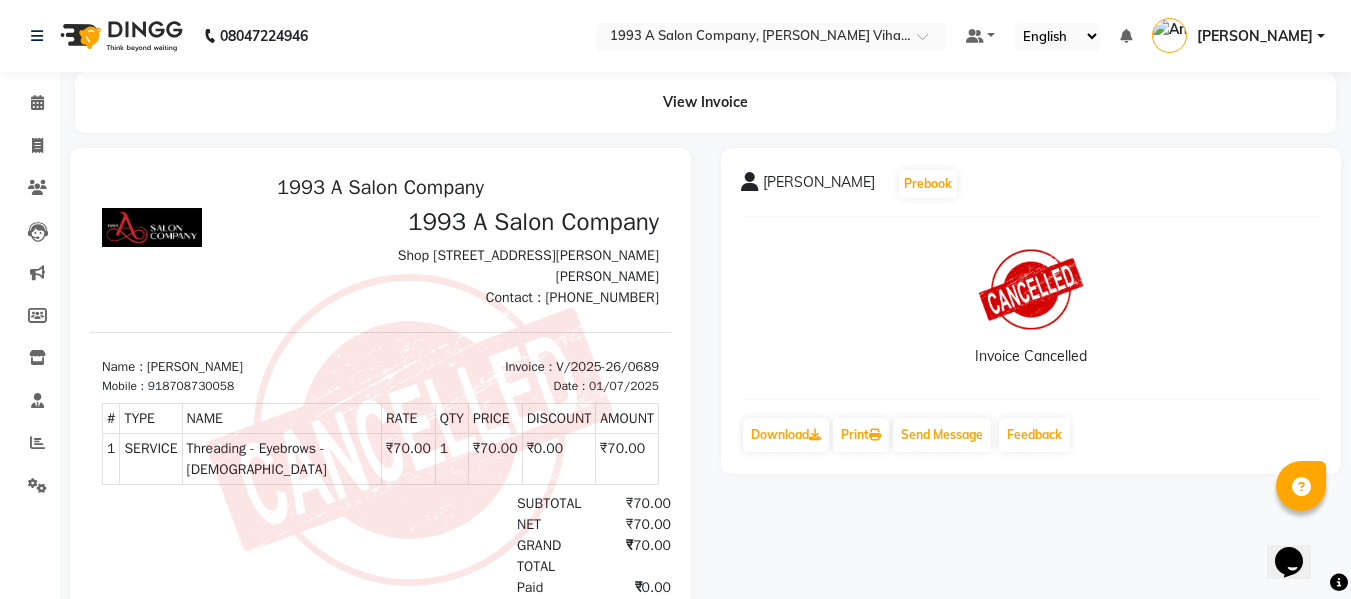 scroll, scrollTop: 0, scrollLeft: 0, axis: both 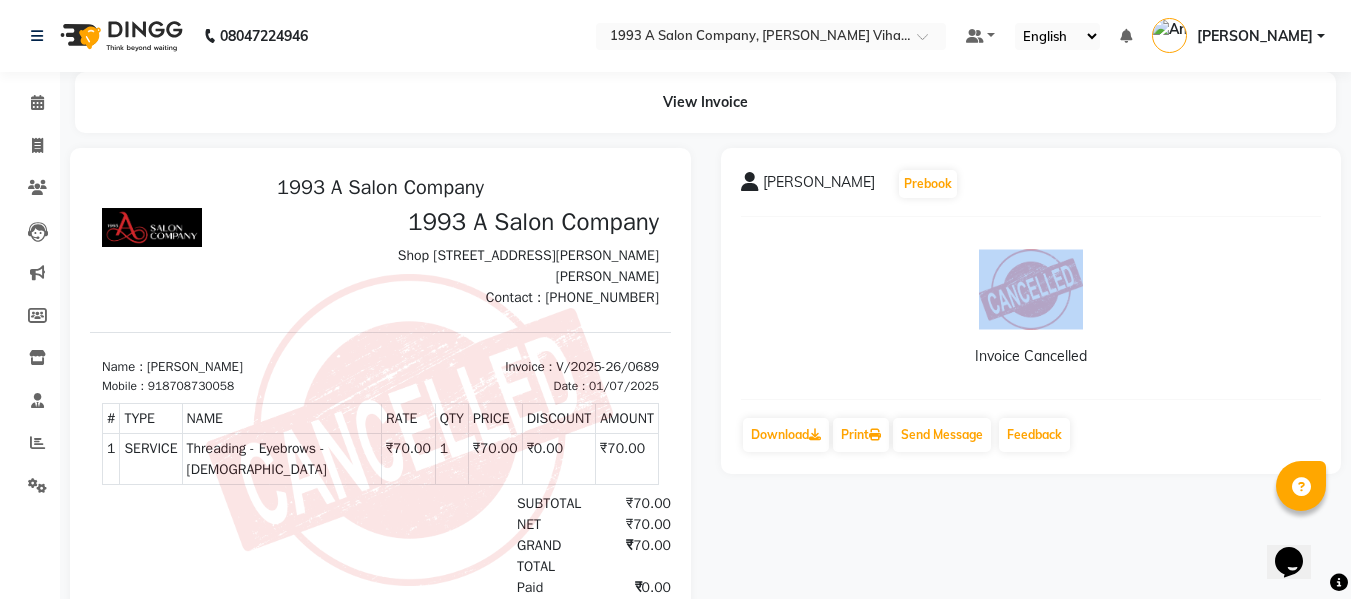 click on "[PERSON_NAME]  Prebook   Invoice Cancelled  Download  Print   Send Message Feedback" 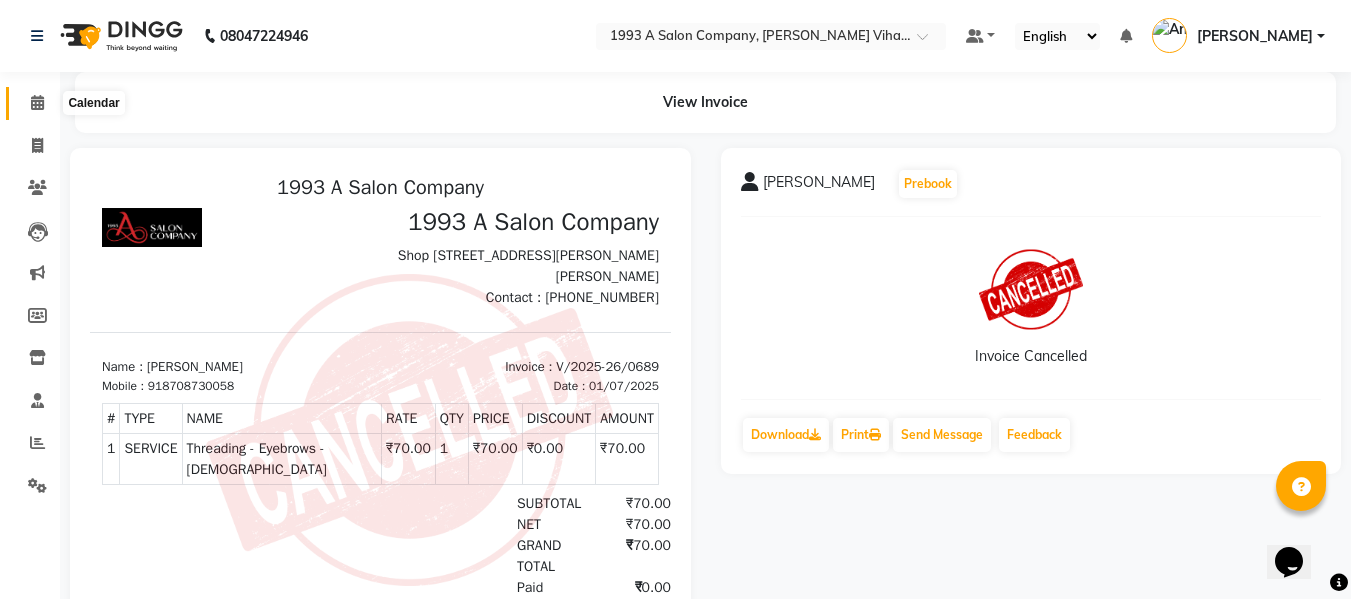 click 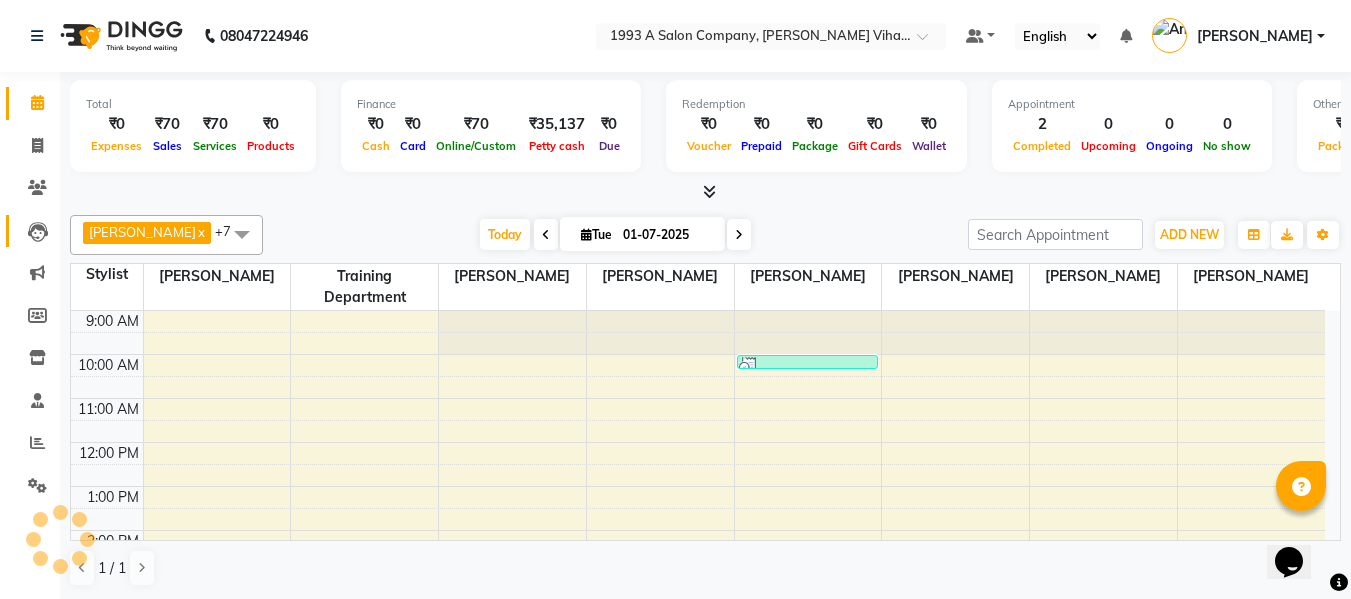 scroll, scrollTop: 0, scrollLeft: 0, axis: both 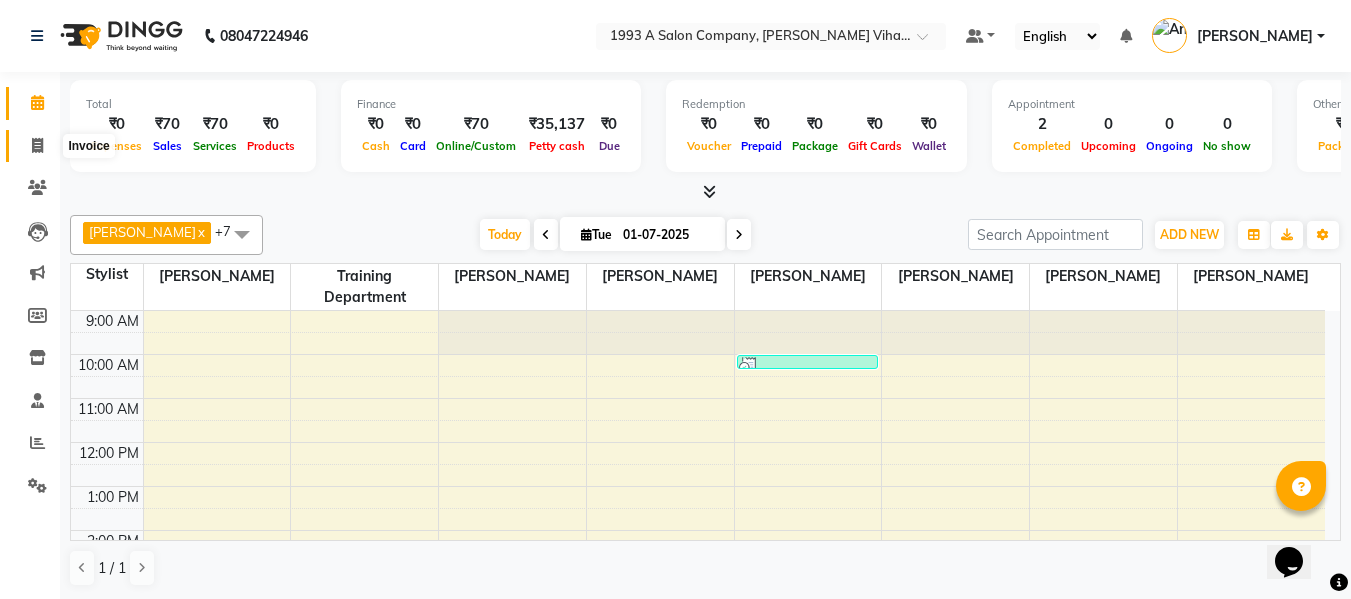 click 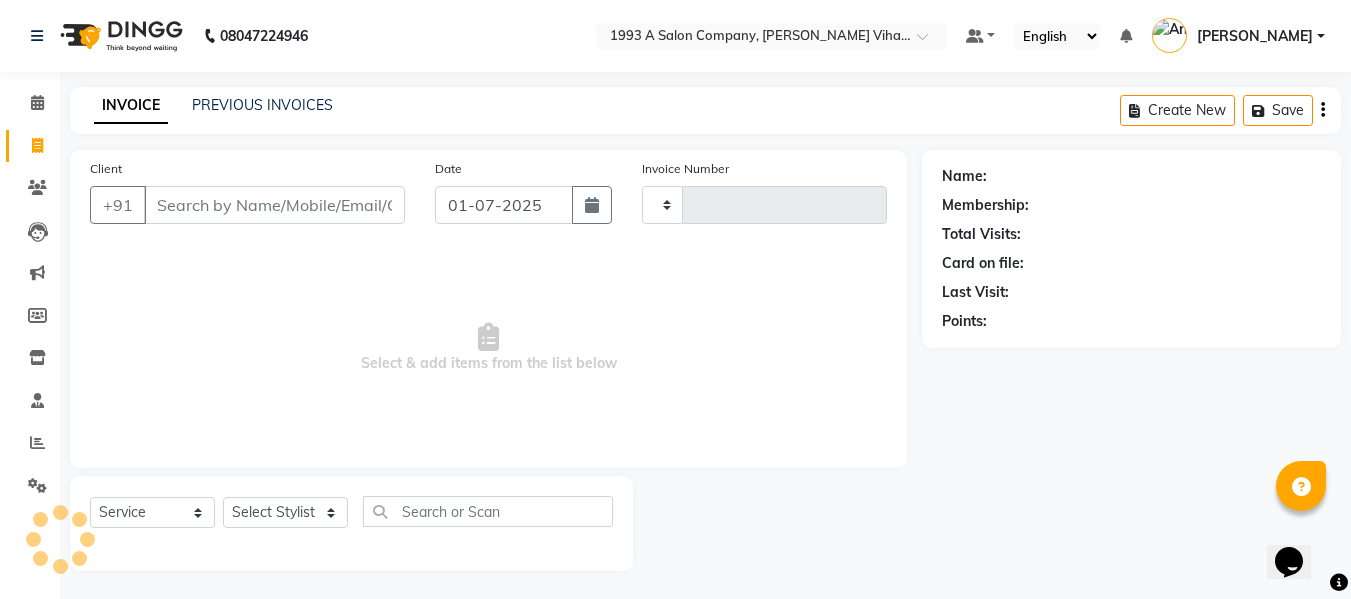 type on "0691" 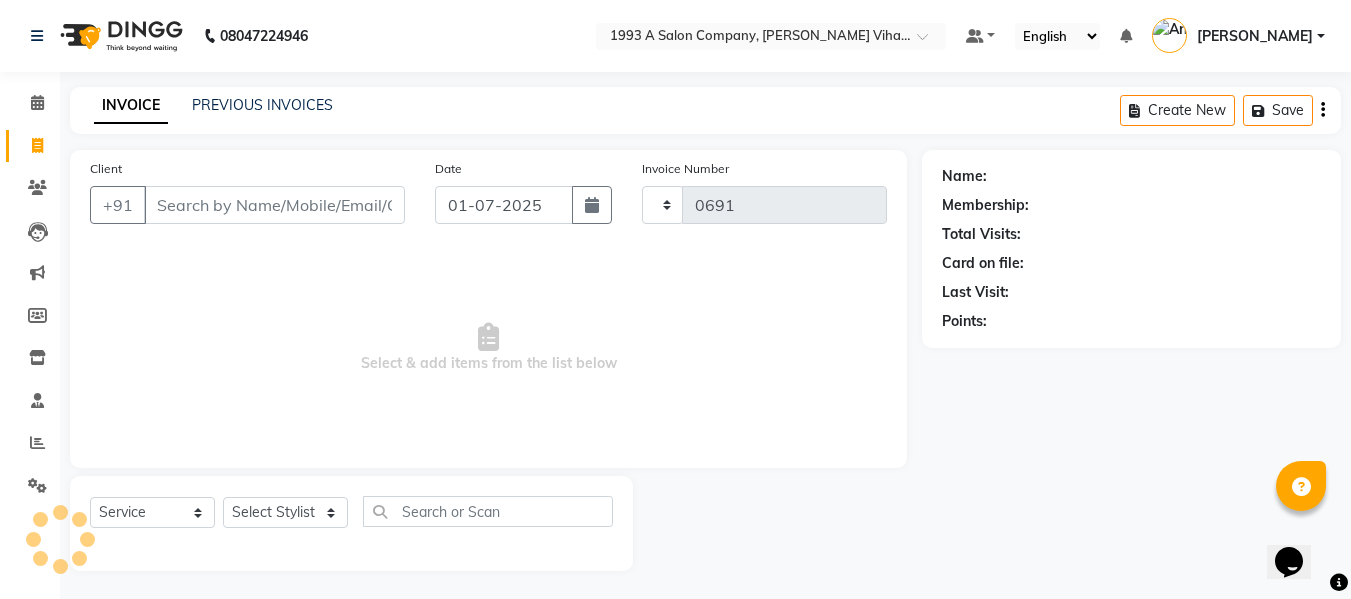 select on "4955" 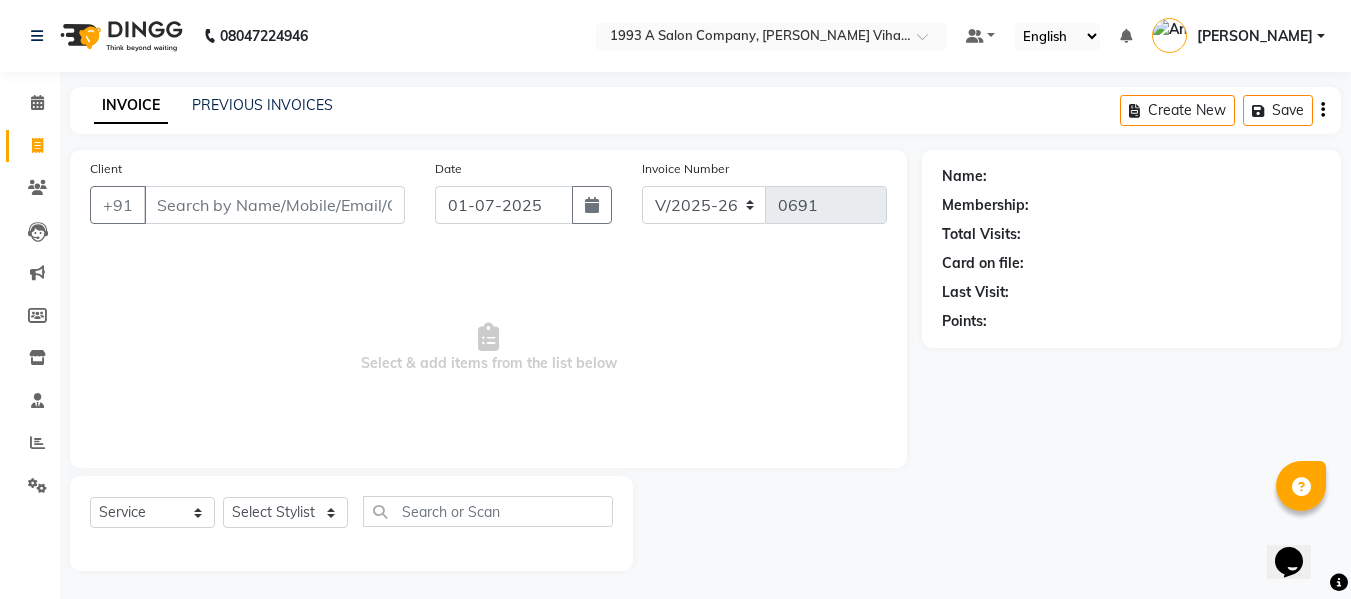 click on "Client" at bounding box center [274, 205] 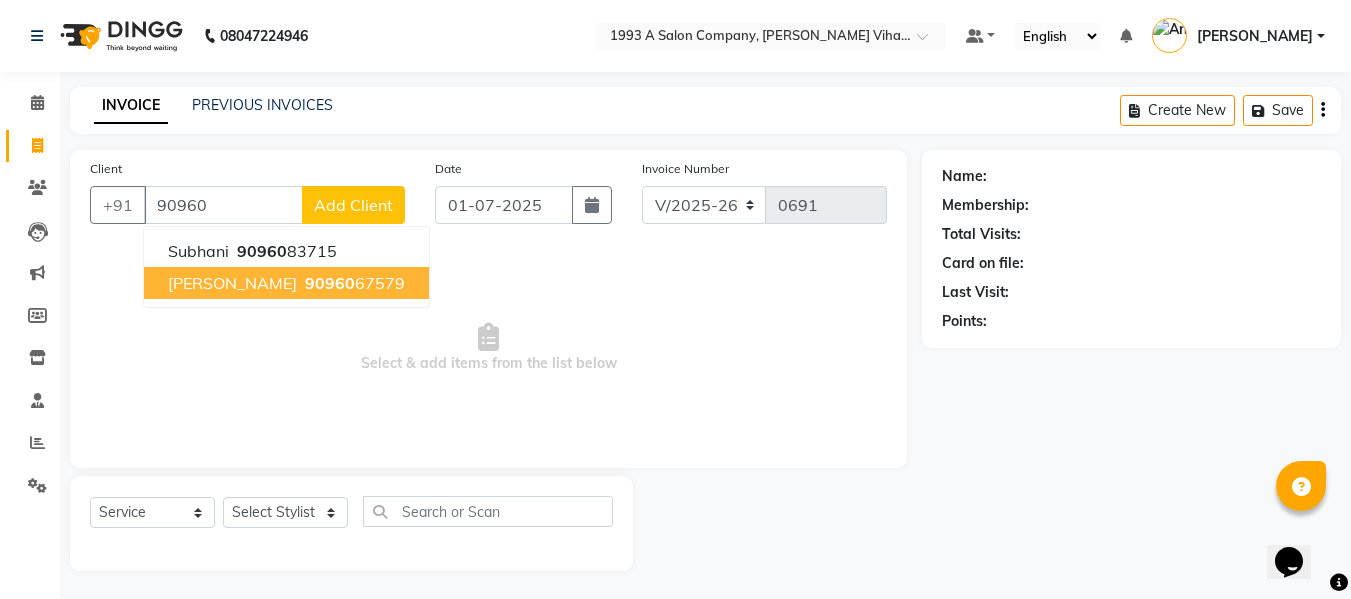 click on "[PERSON_NAME]" at bounding box center (232, 283) 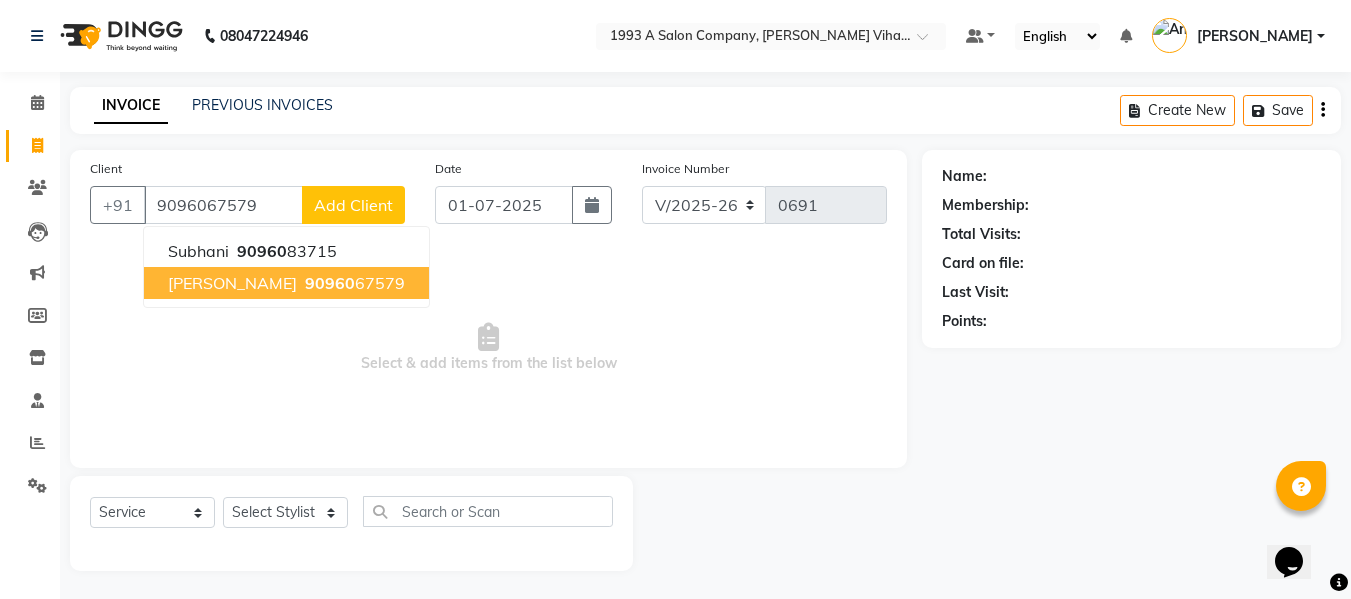 type on "9096067579" 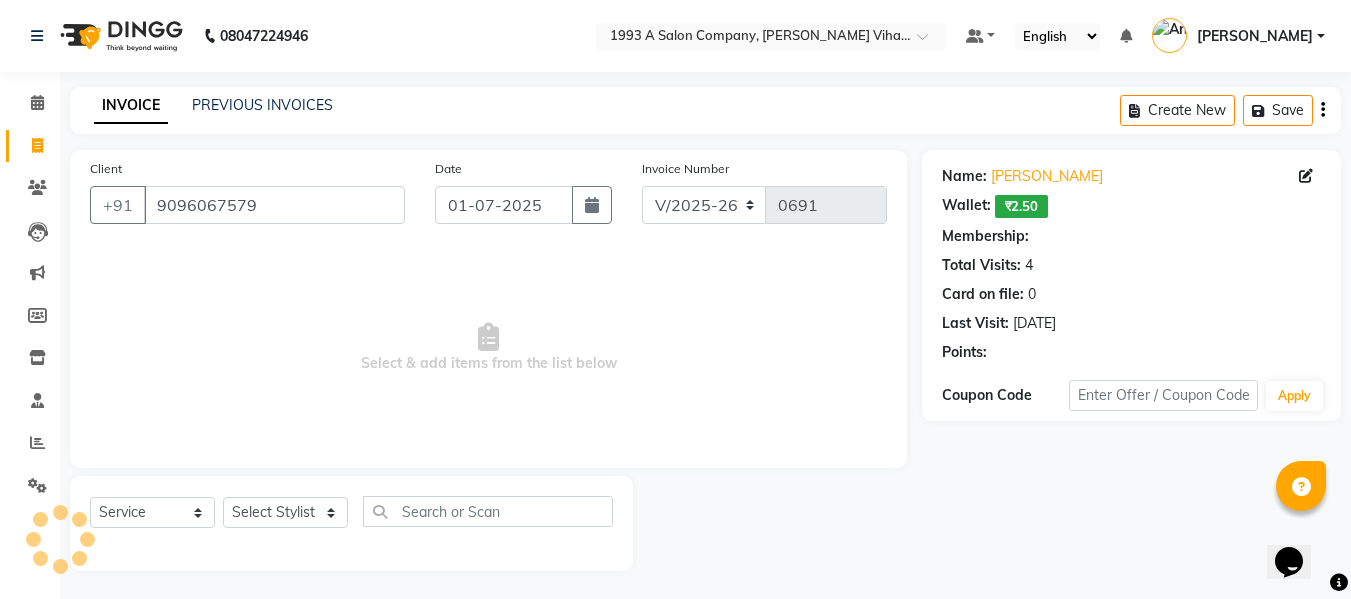 select on "1: Object" 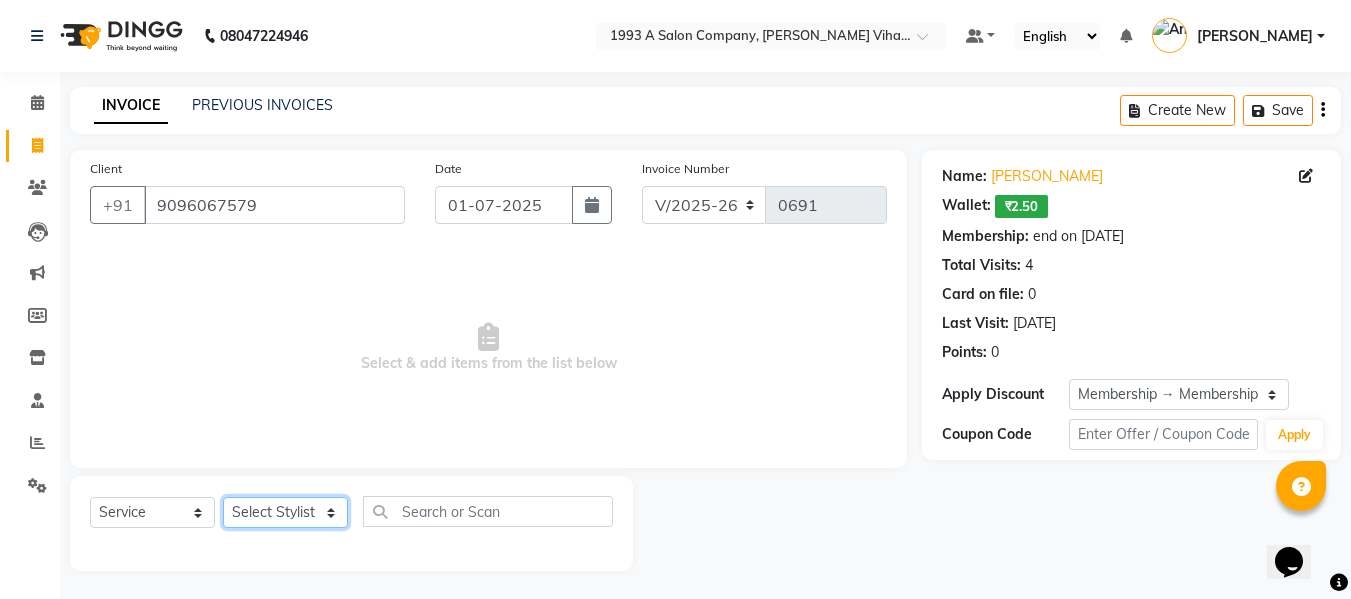 click on "Select Stylist [PERSON_NAME] [PERSON_NAME] [PERSON_NAME]  [PERSON_NAME] Rakhi Mandal  Shanti Palkonda Training Department" 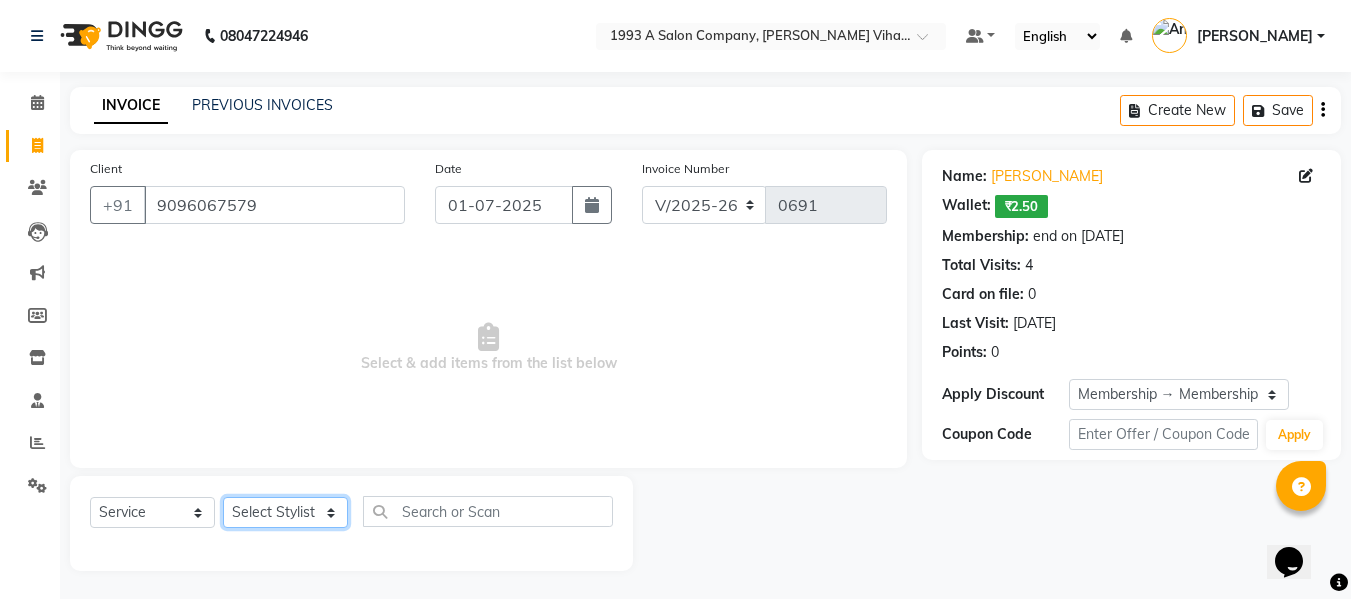 select on "84511" 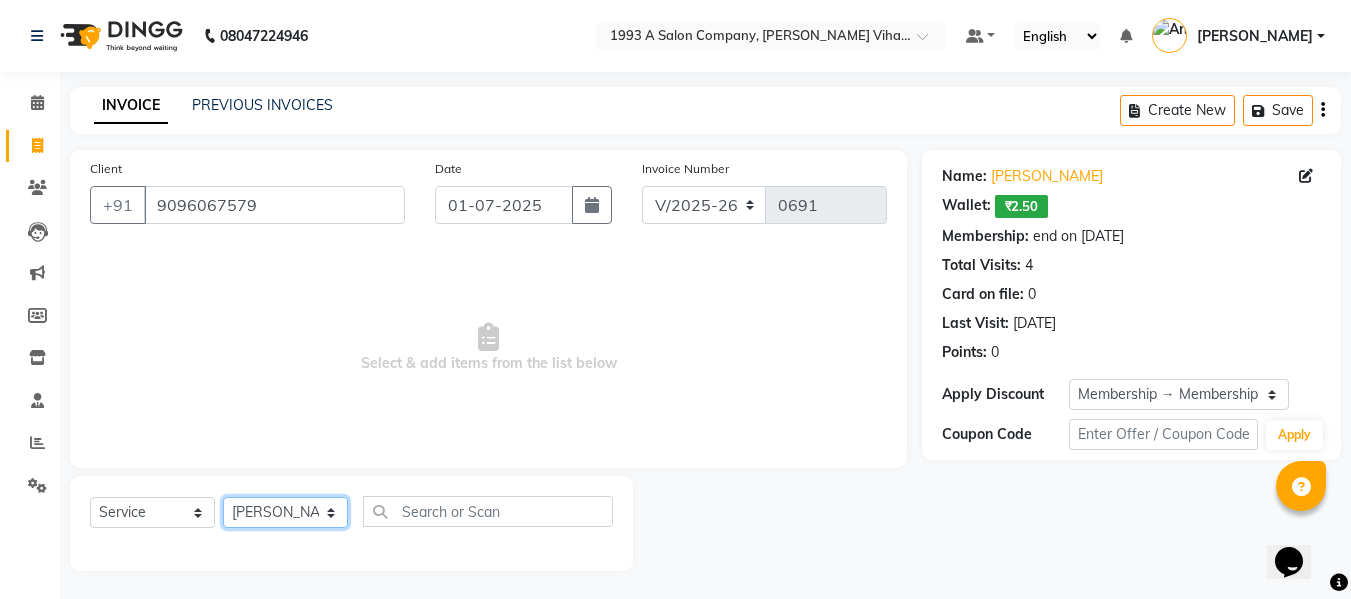 click on "Select Stylist [PERSON_NAME] [PERSON_NAME] [PERSON_NAME]  [PERSON_NAME] Rakhi Mandal  Shanti Palkonda Training Department" 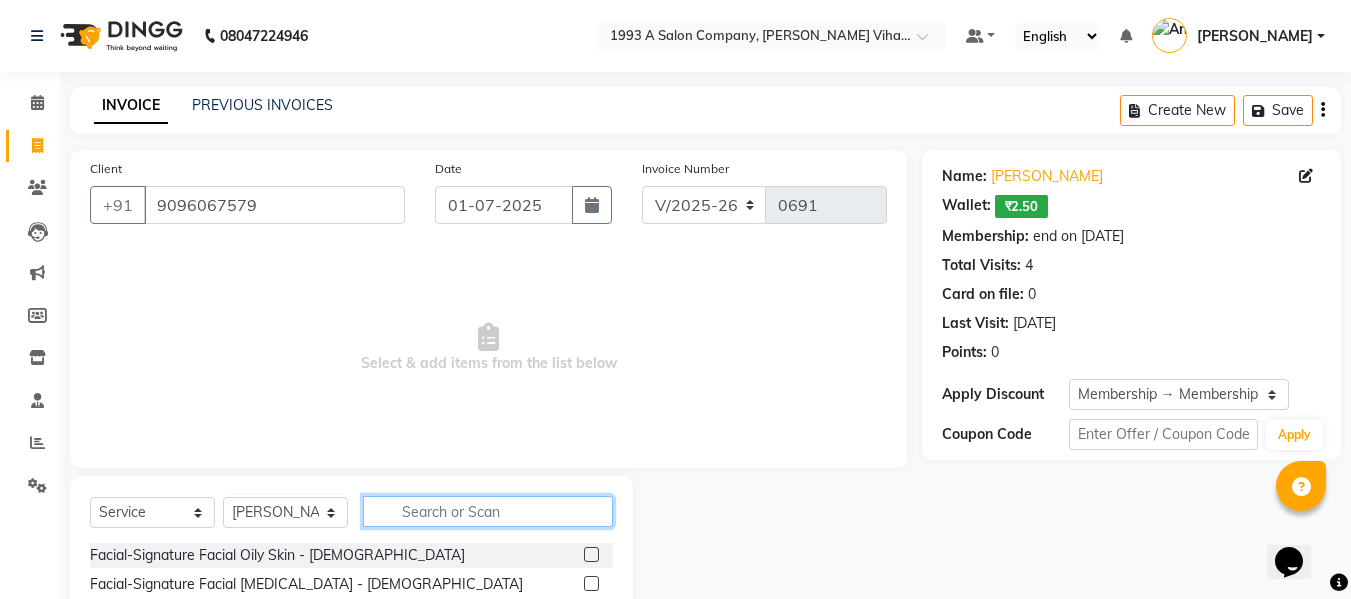 click 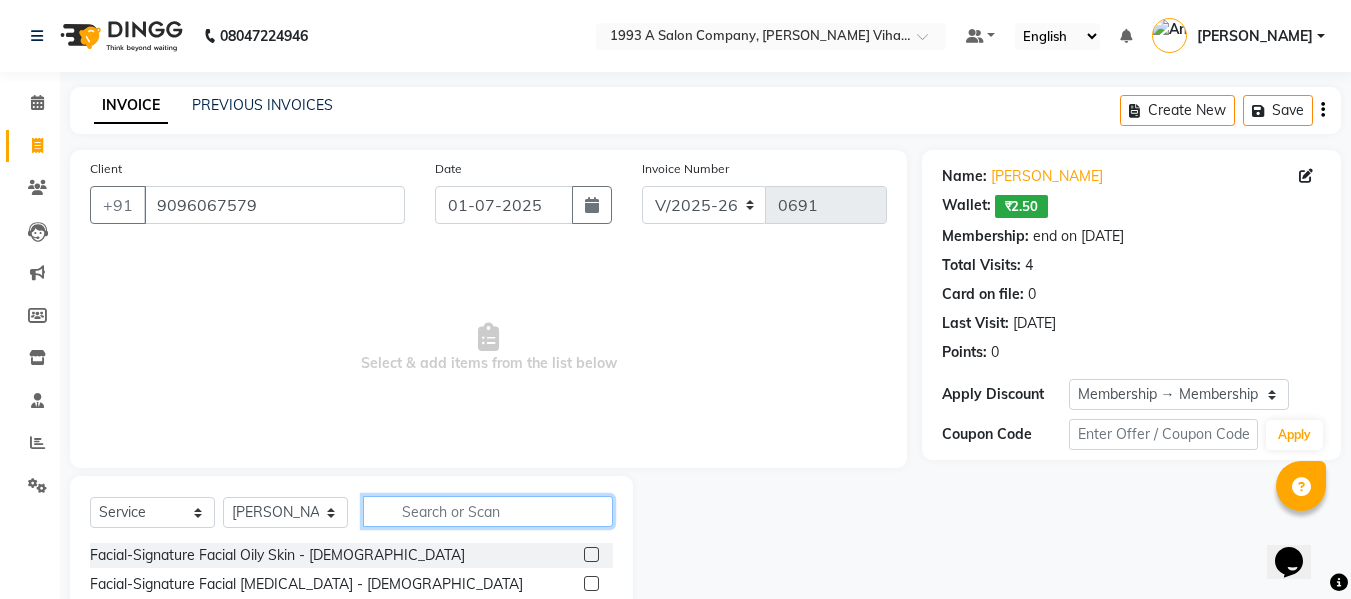 type on "t" 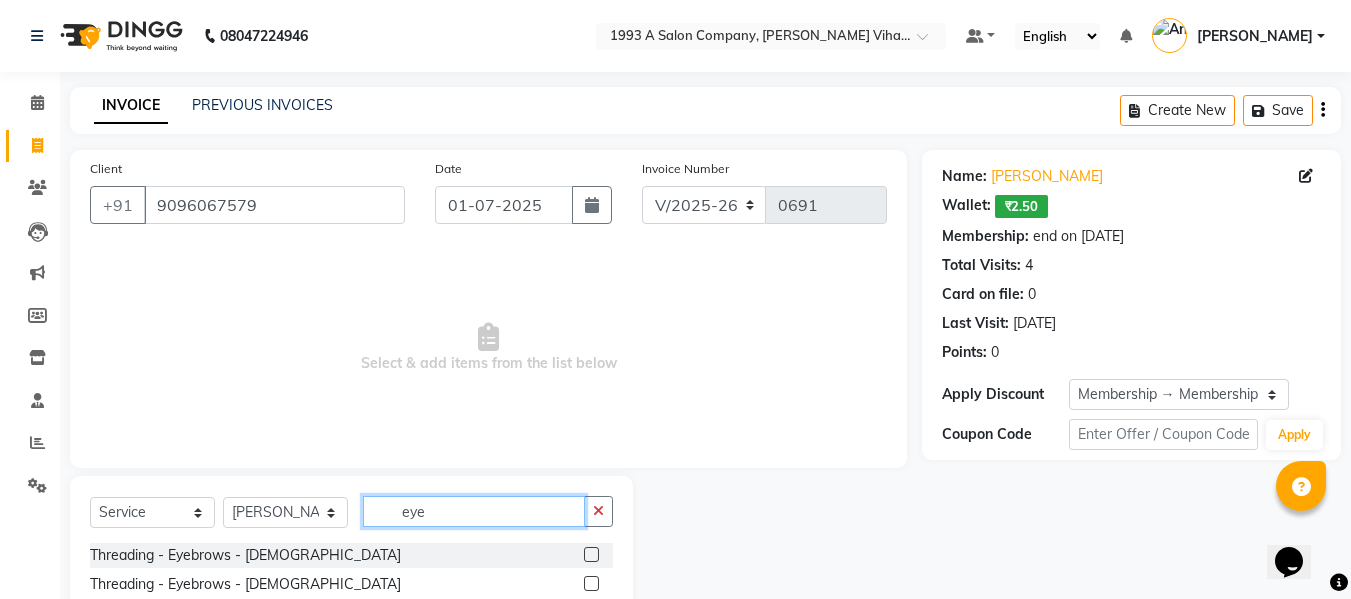 type on "eye" 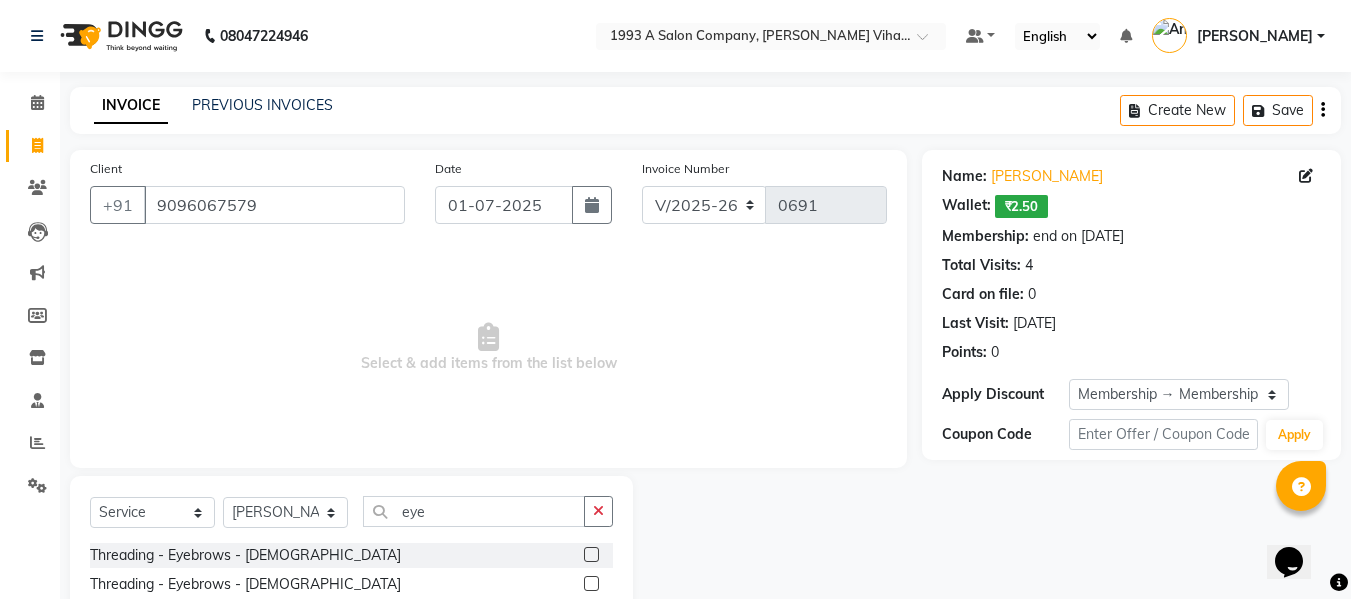 click 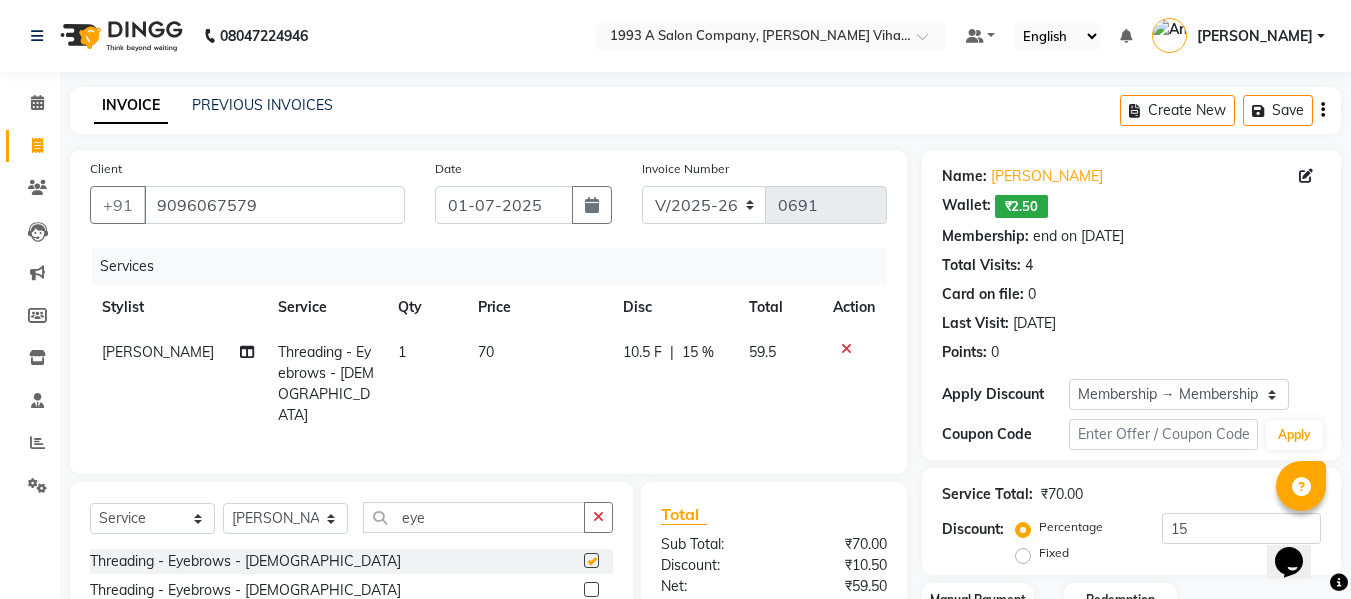 checkbox on "false" 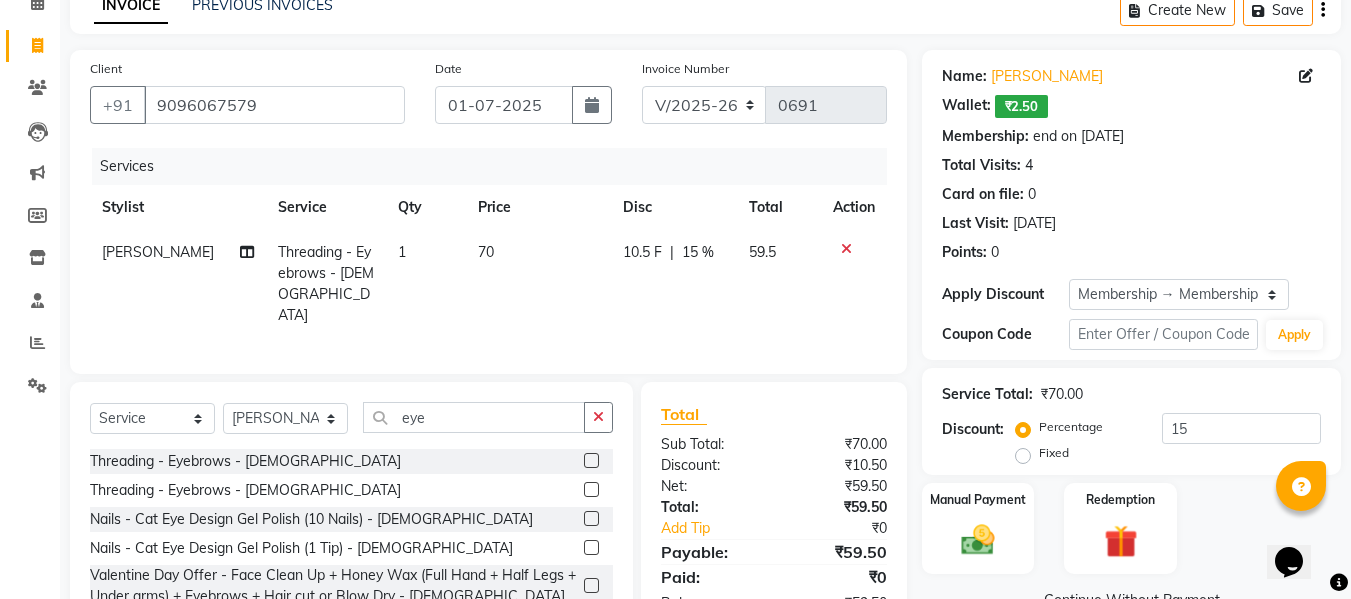 scroll, scrollTop: 164, scrollLeft: 0, axis: vertical 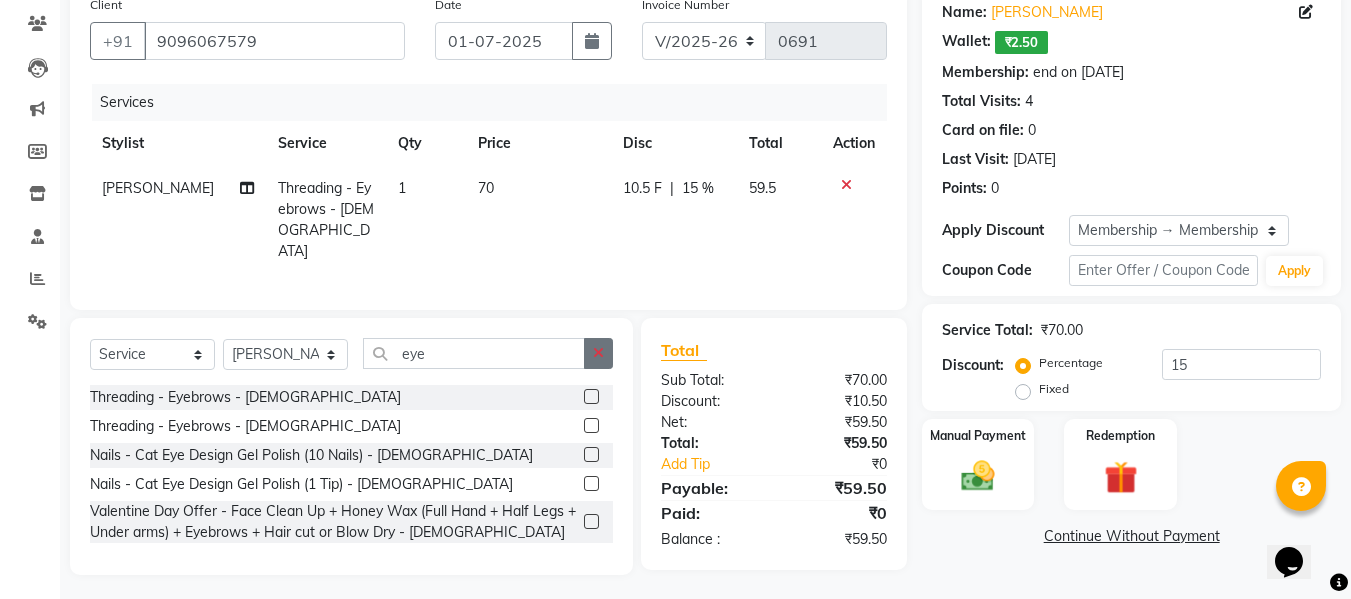 click 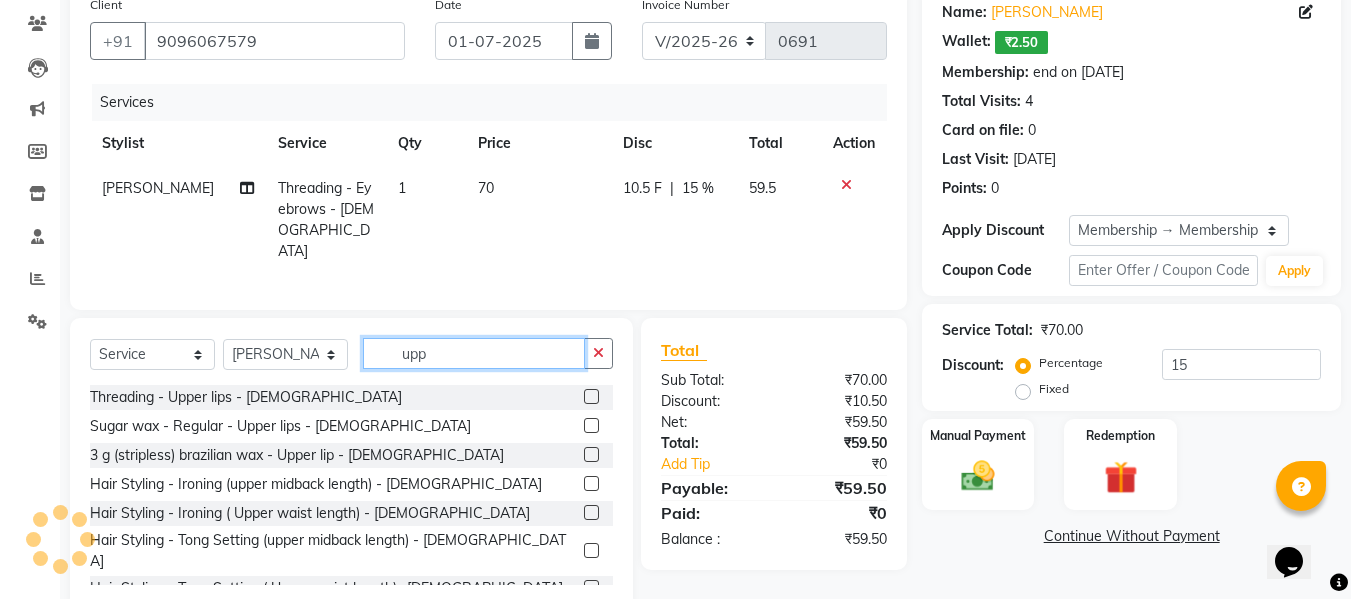 type on "upp" 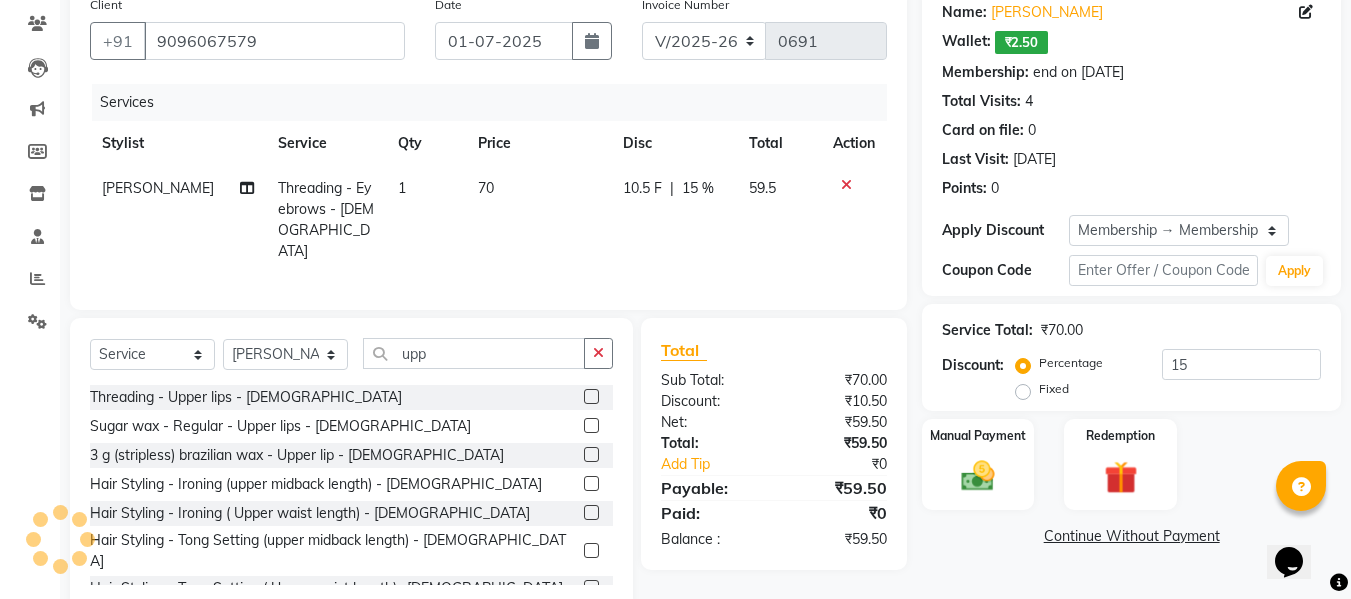 click 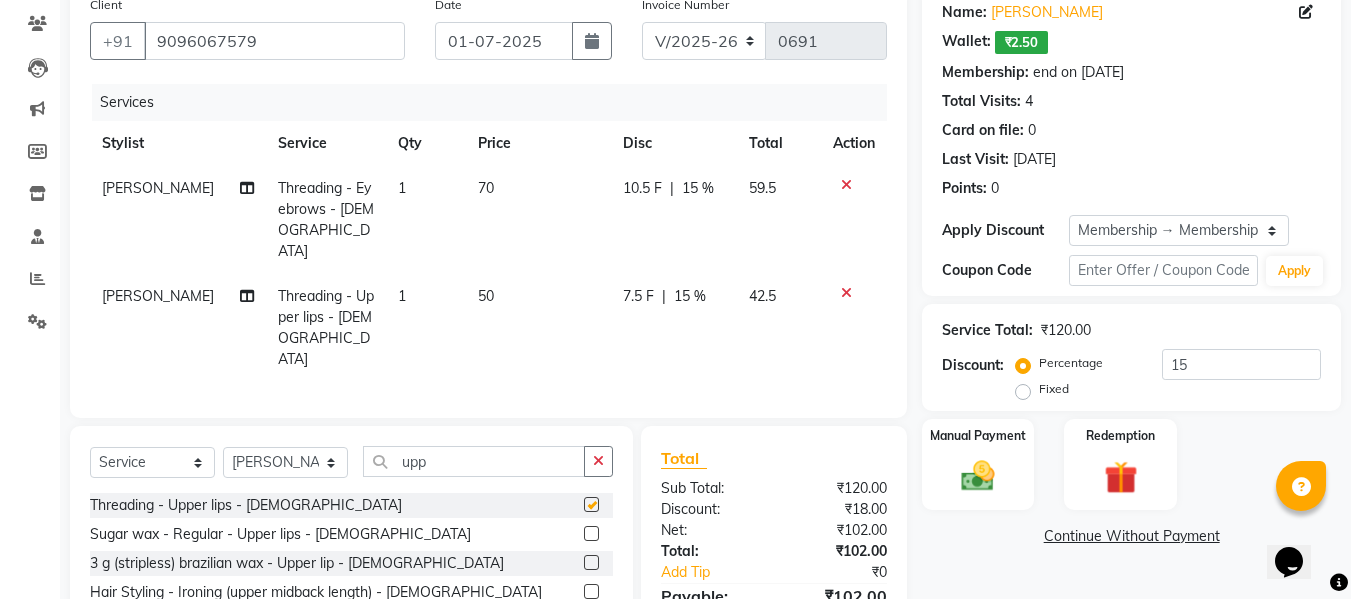 checkbox on "false" 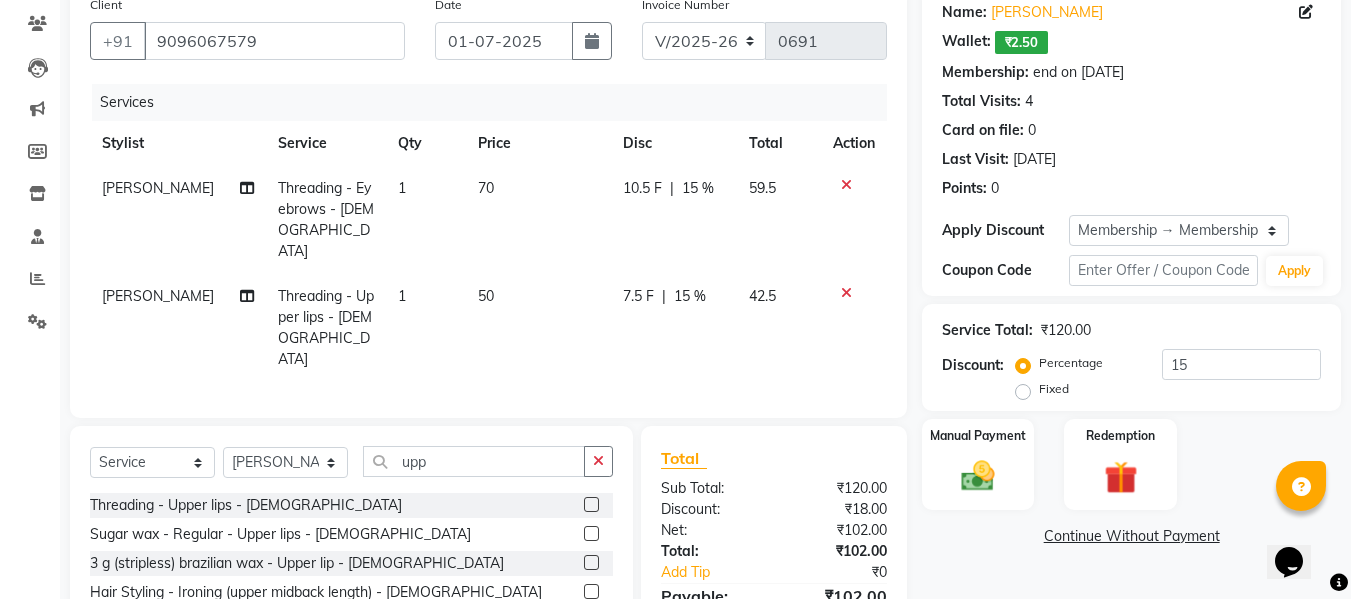scroll, scrollTop: 289, scrollLeft: 0, axis: vertical 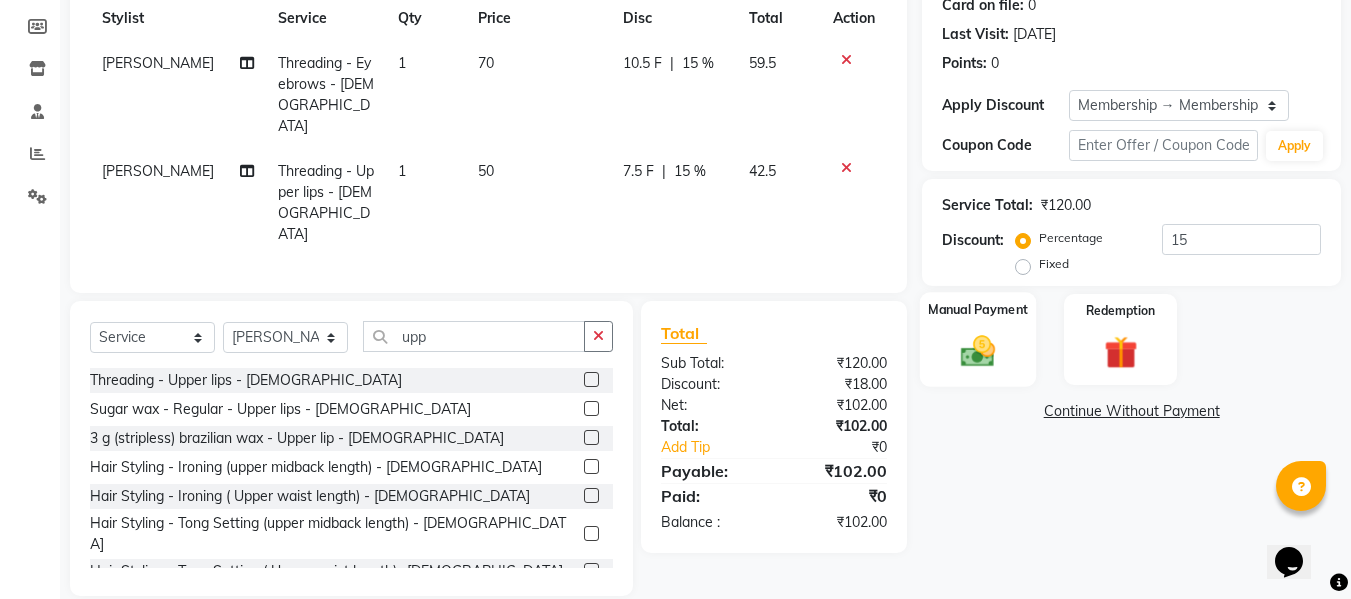 click 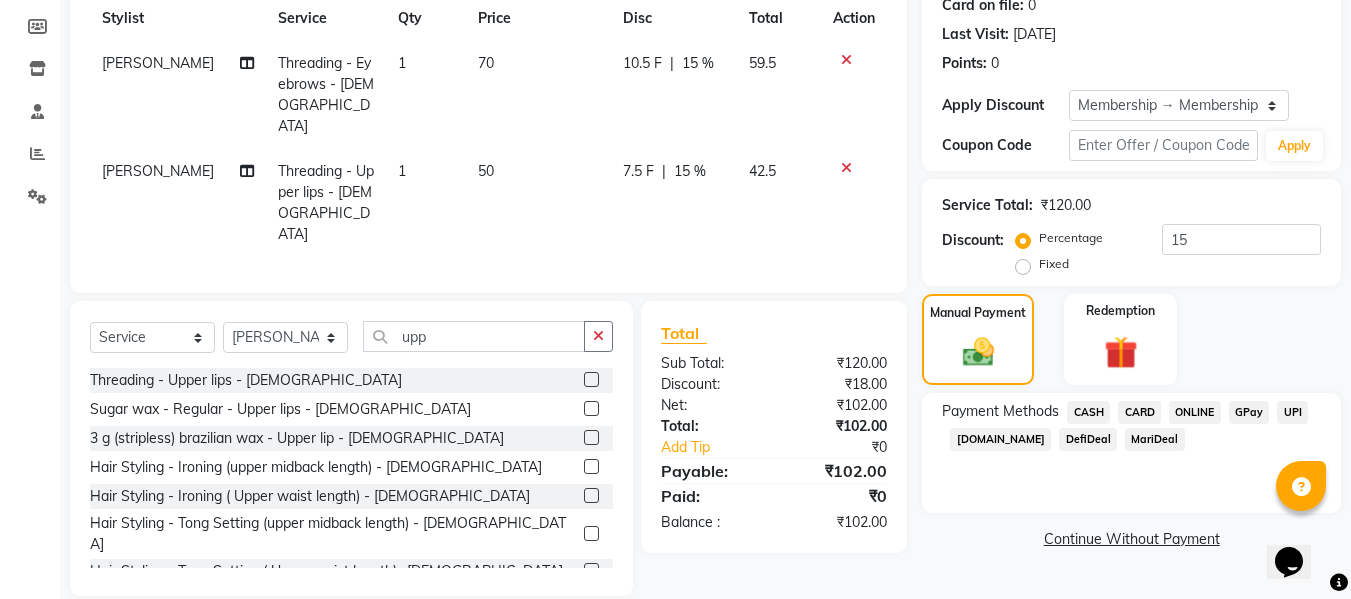 click on "CASH" 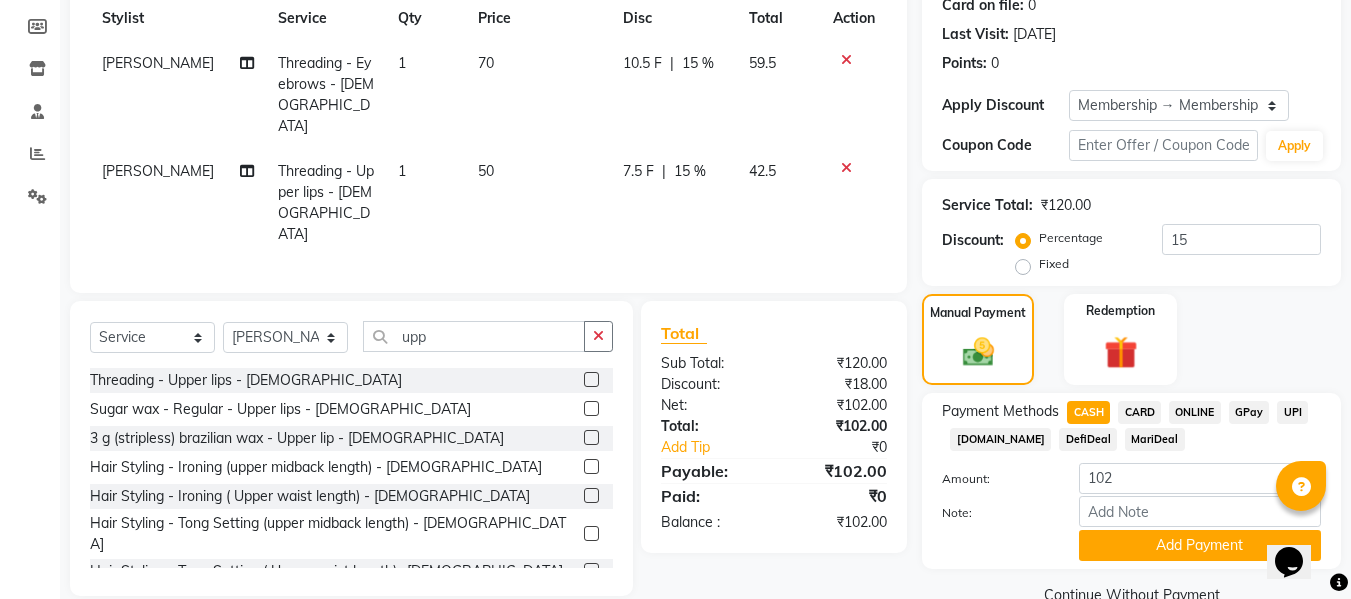 scroll, scrollTop: 330, scrollLeft: 0, axis: vertical 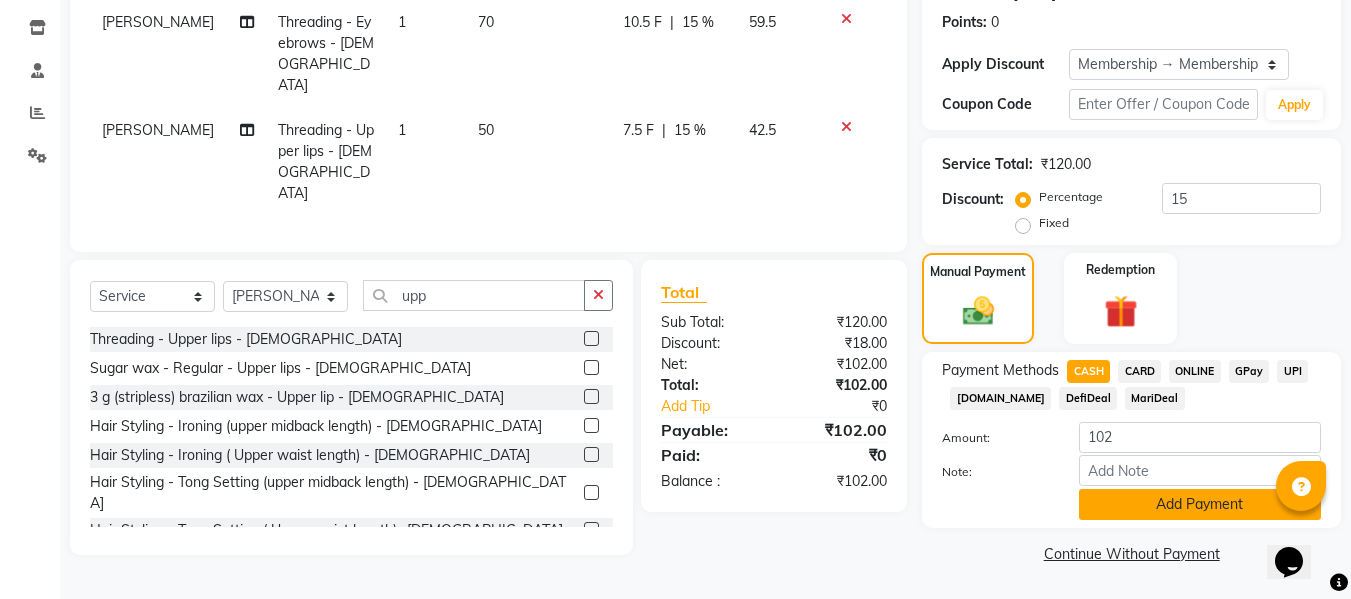 click on "Add Payment" 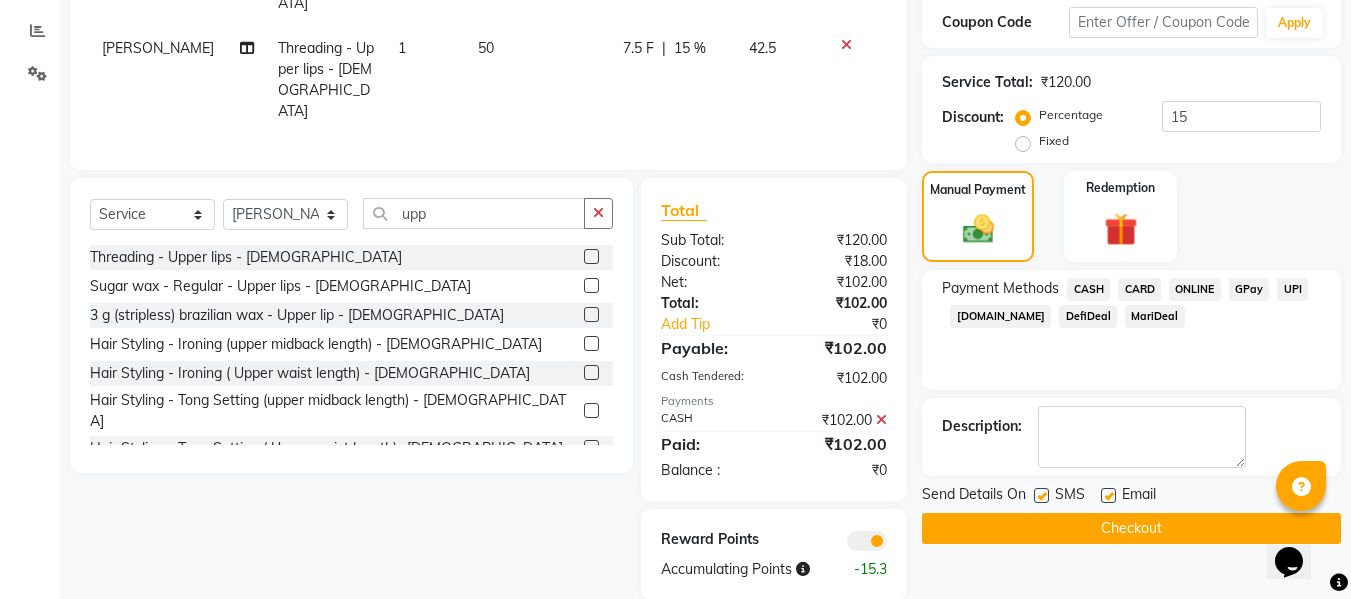 scroll, scrollTop: 437, scrollLeft: 0, axis: vertical 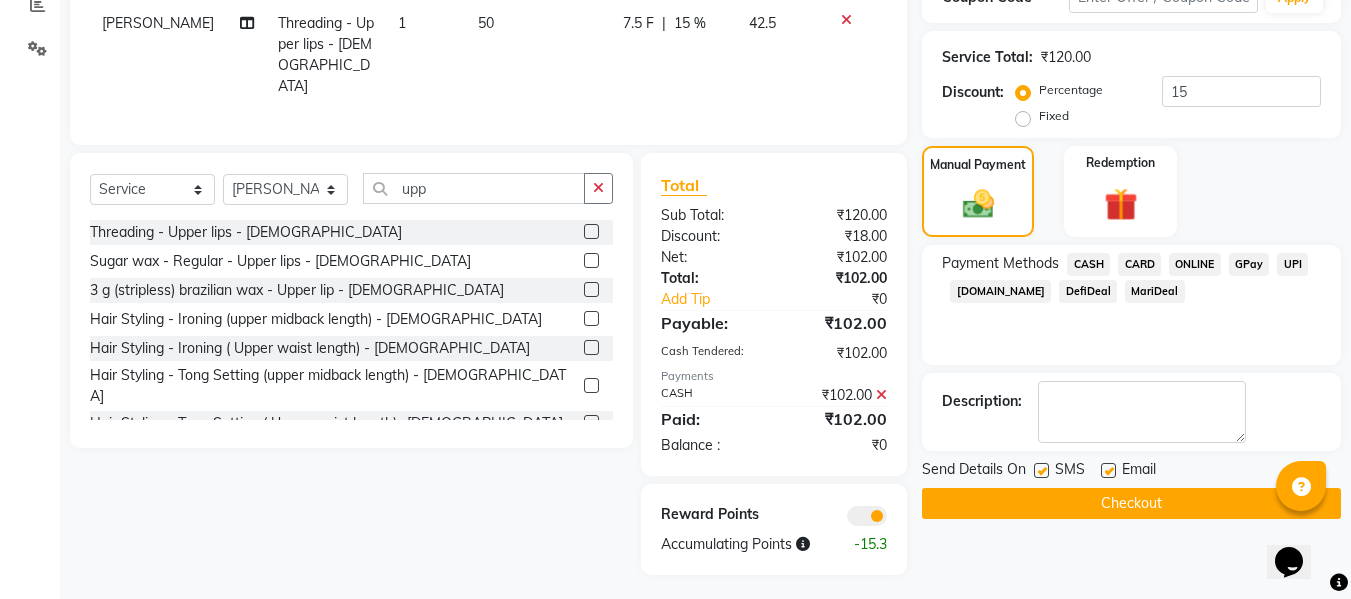 click 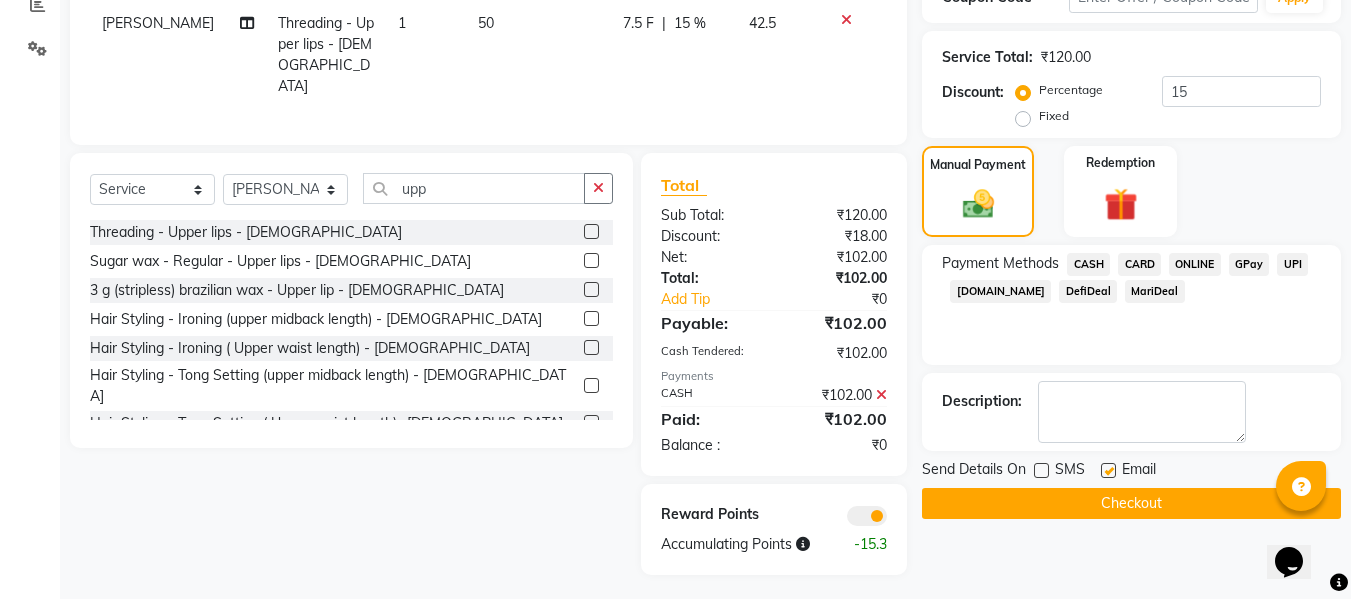 click 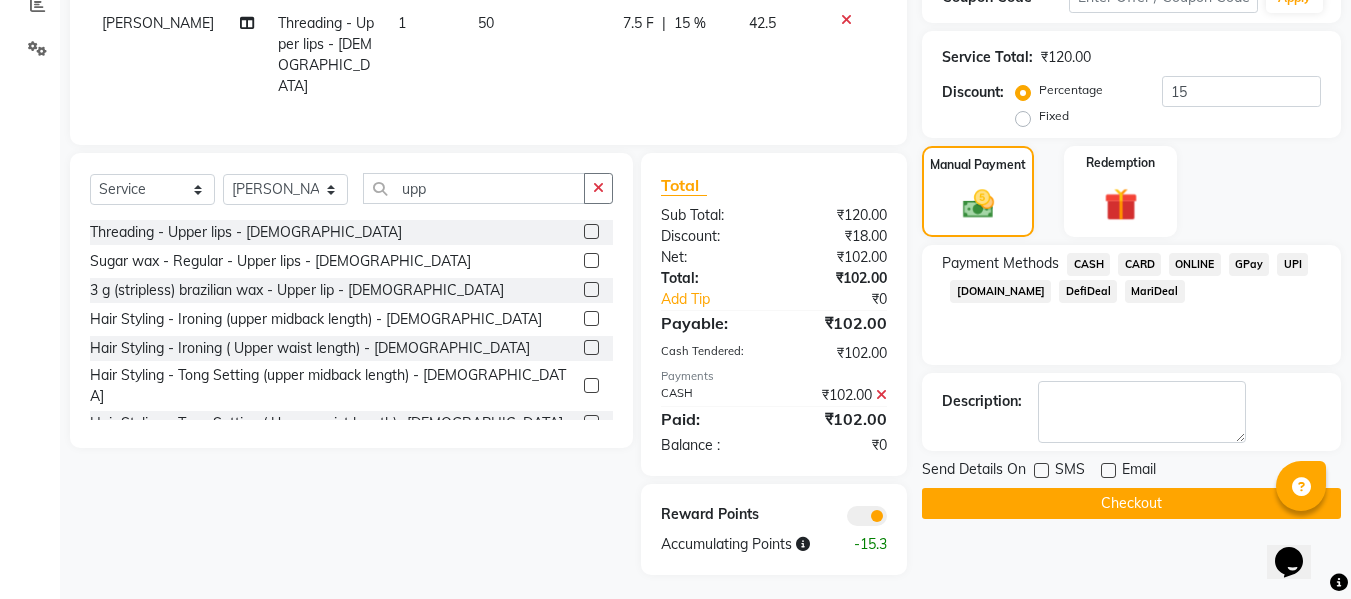click on "Checkout" 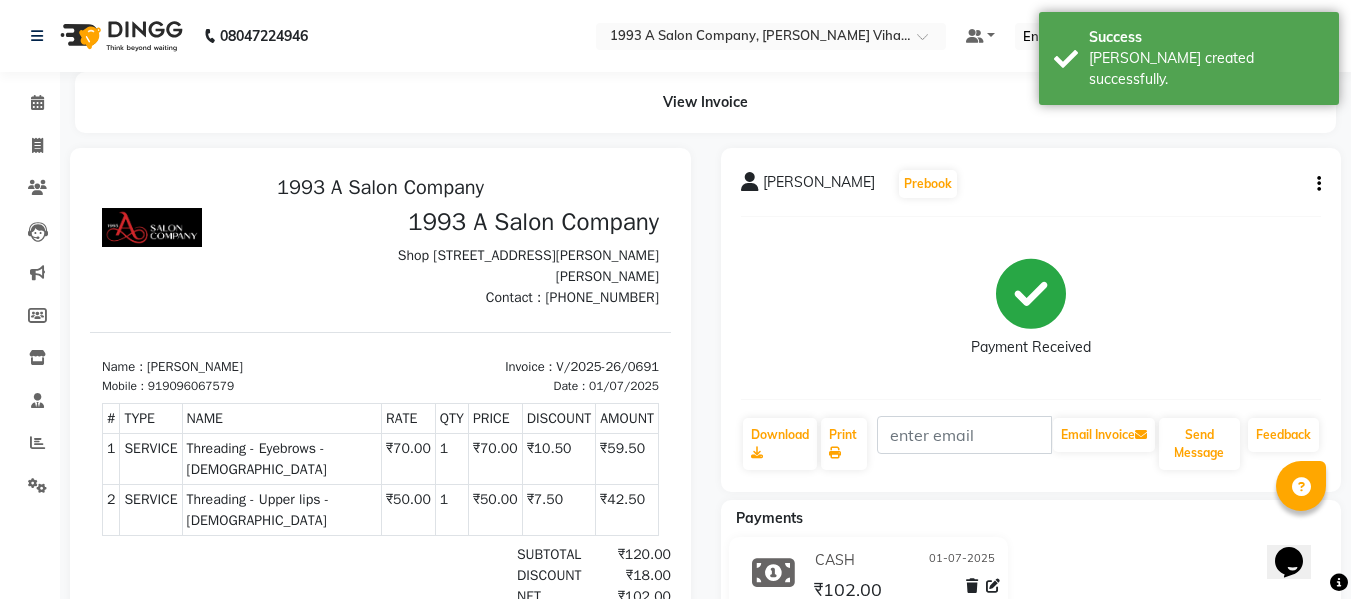 scroll, scrollTop: 0, scrollLeft: 0, axis: both 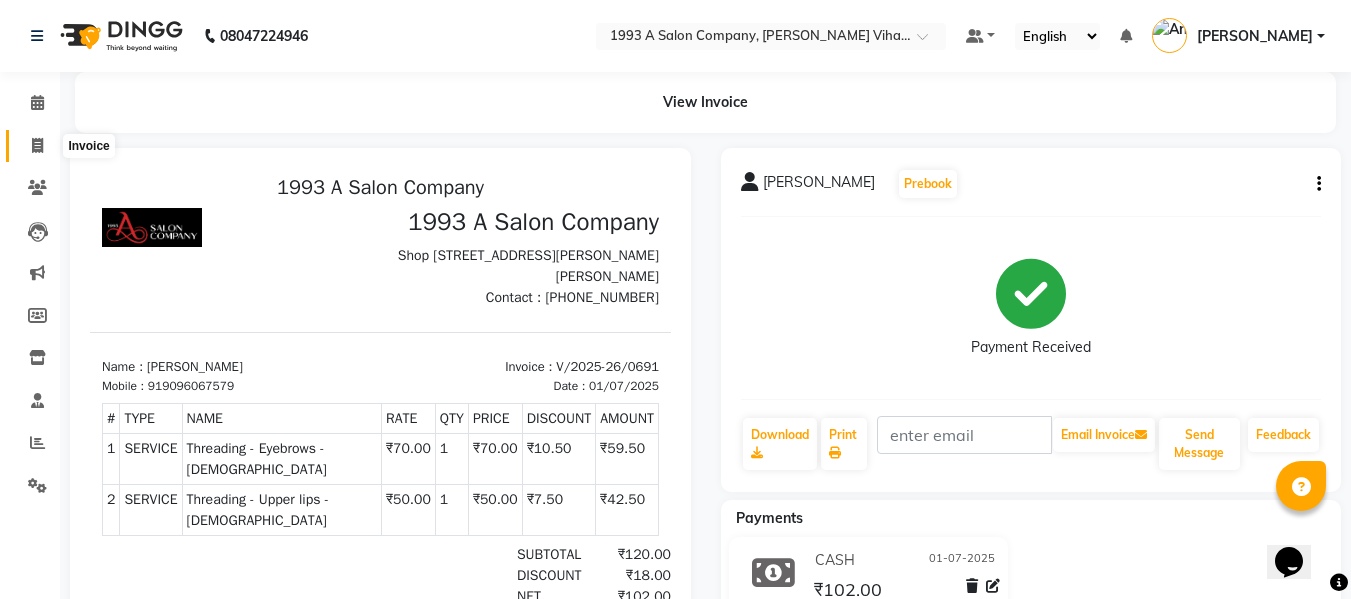click 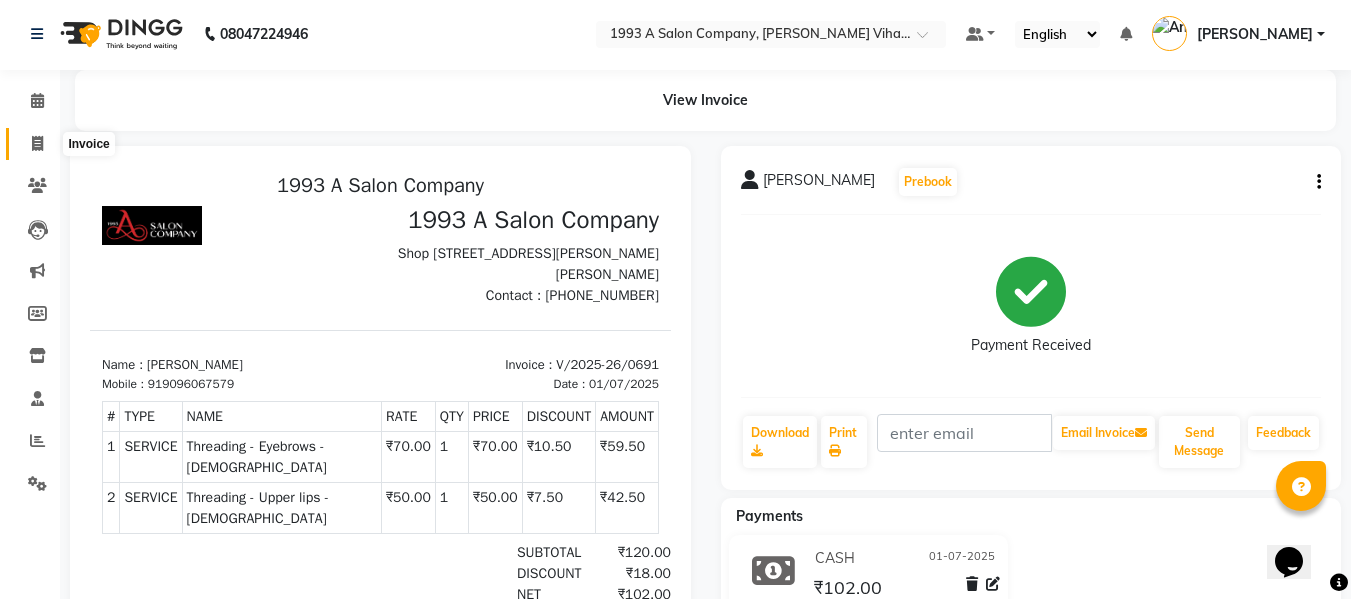 select on "4955" 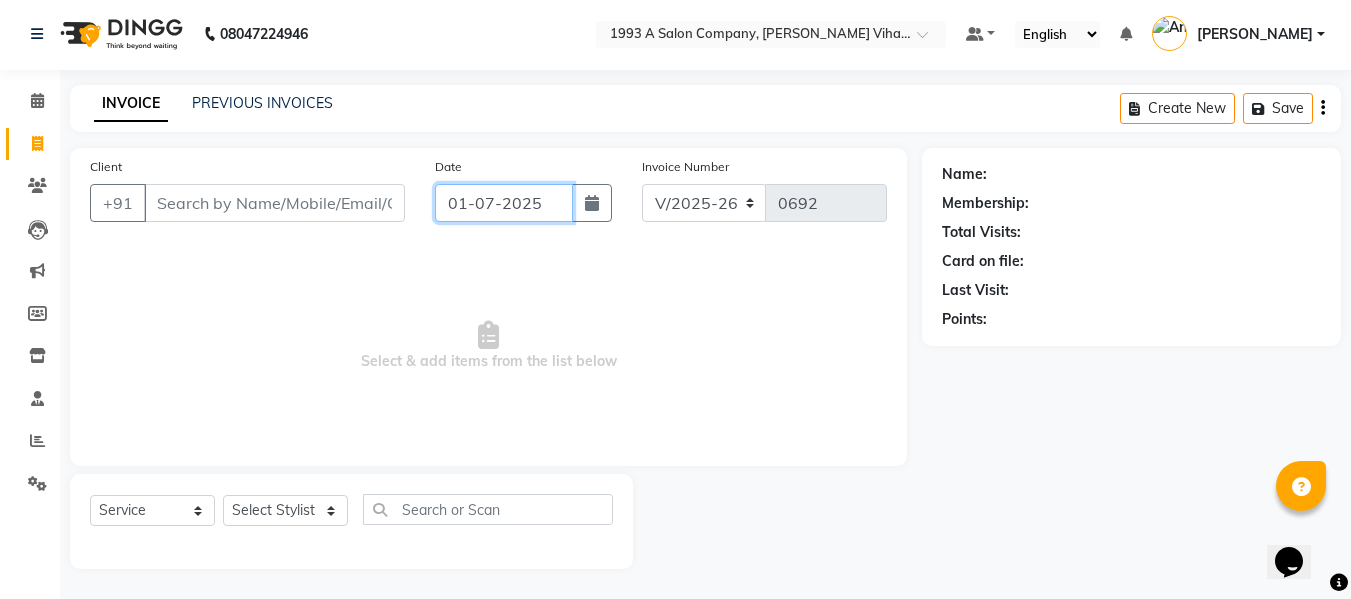 click on "01-07-2025" 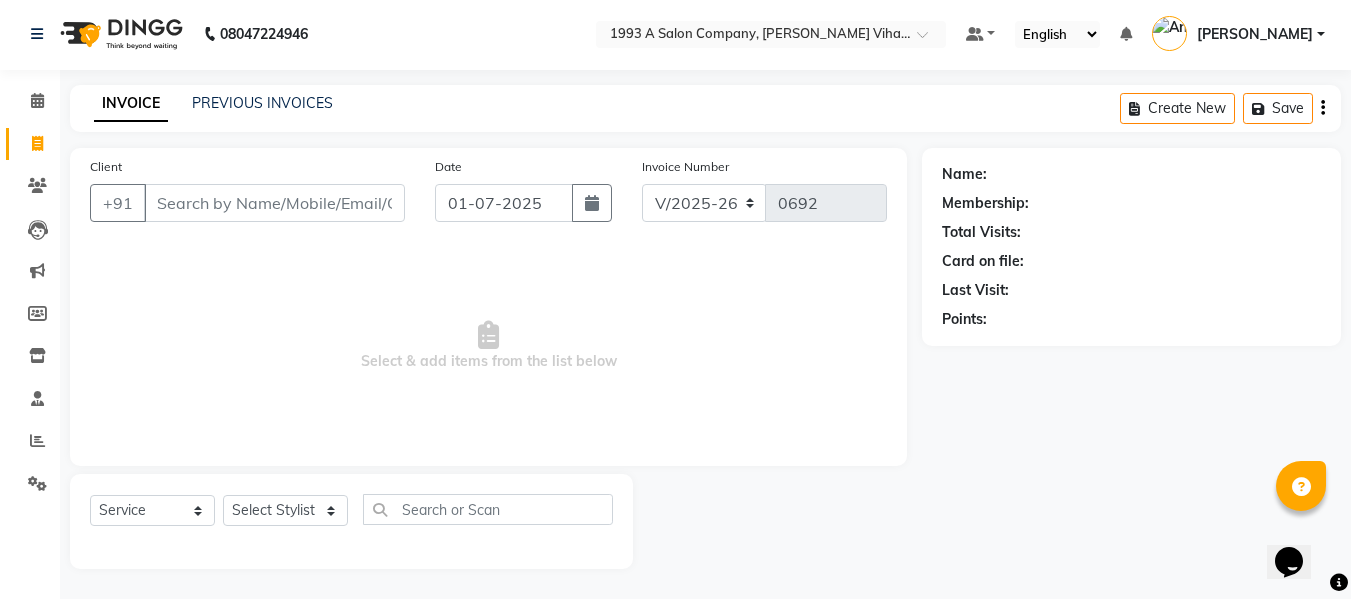 select on "7" 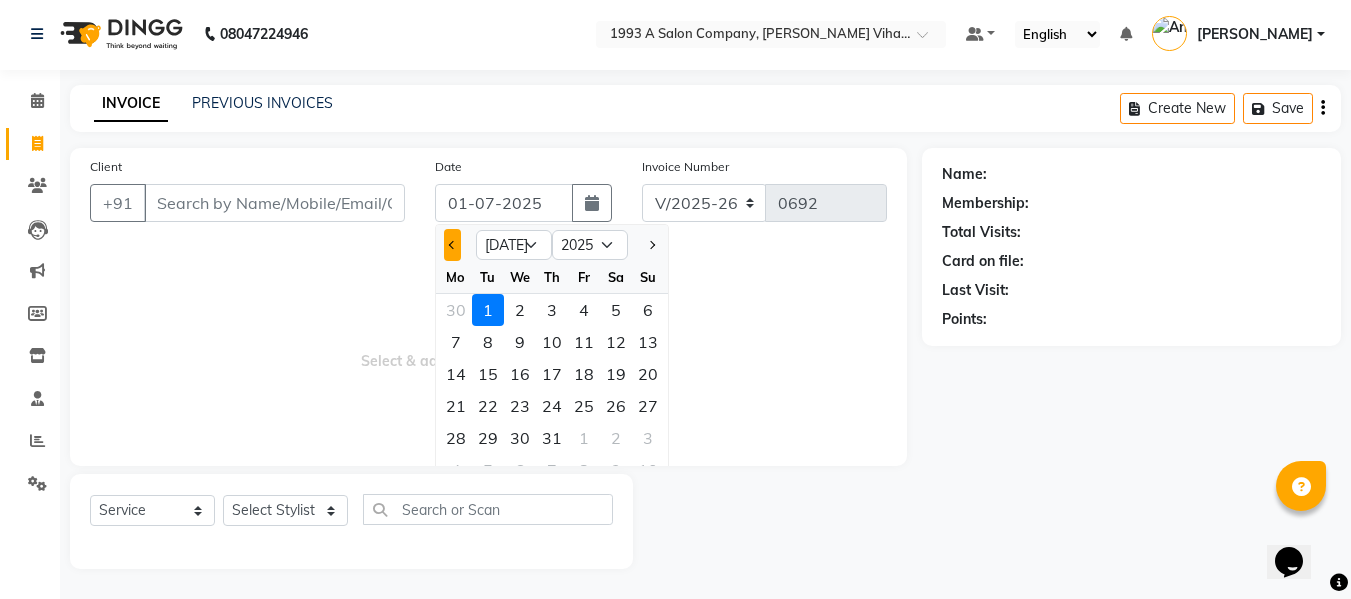 click 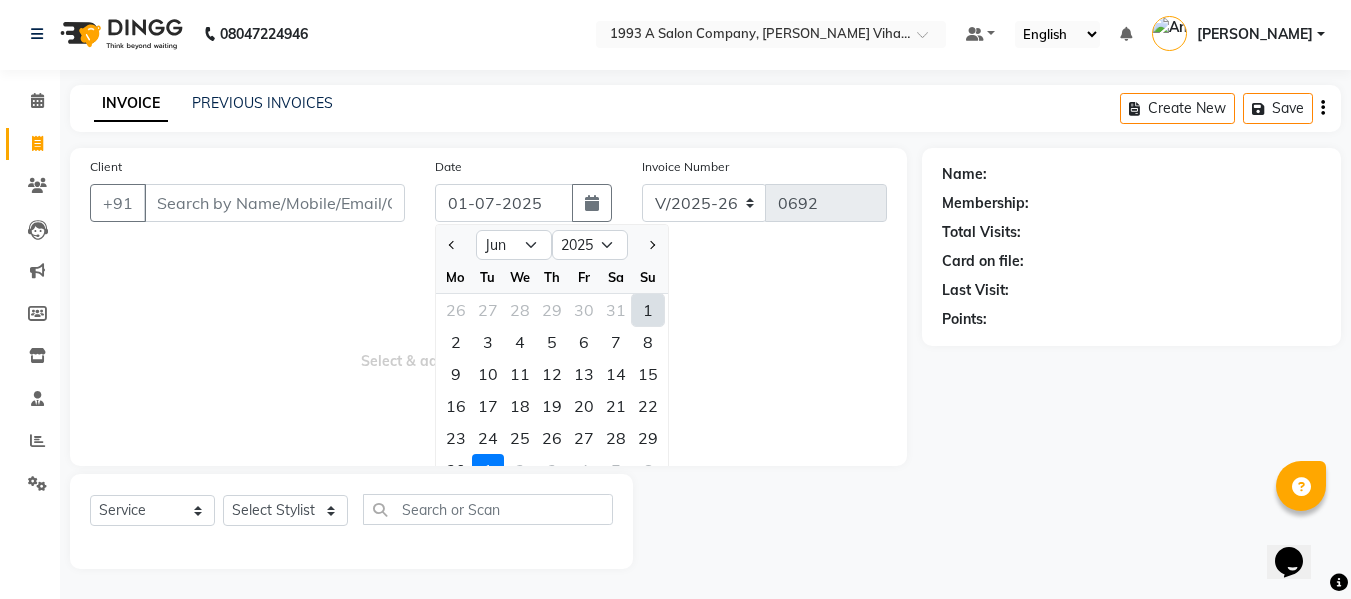 click on "1" 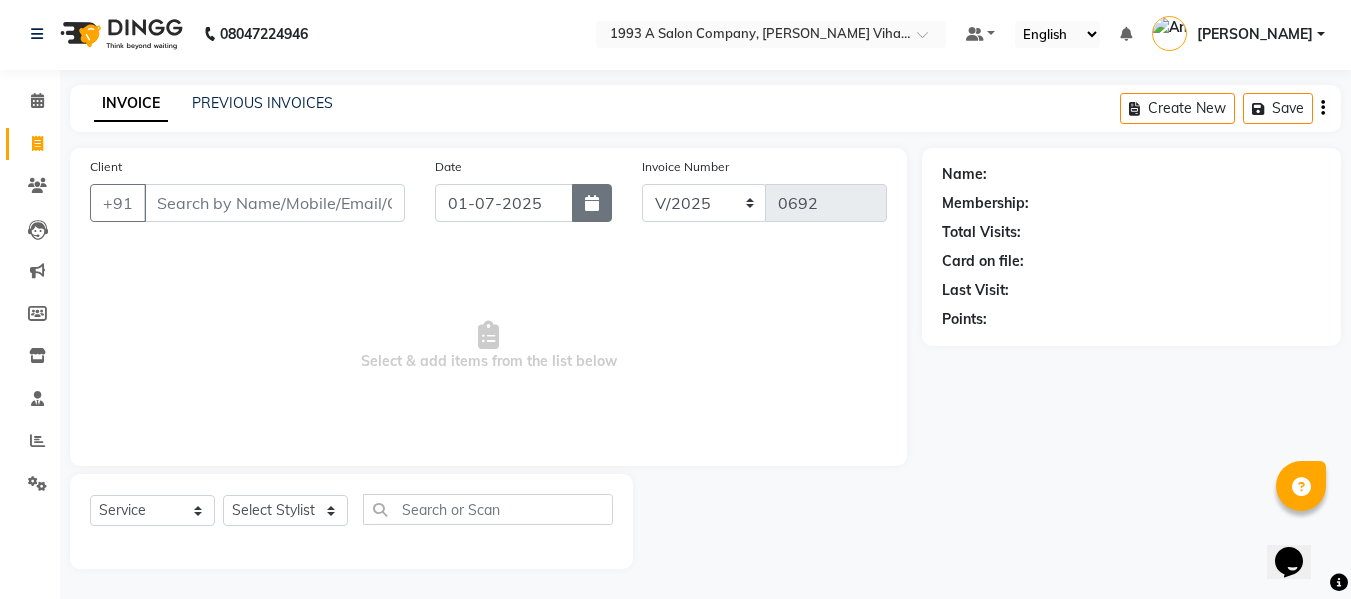 click 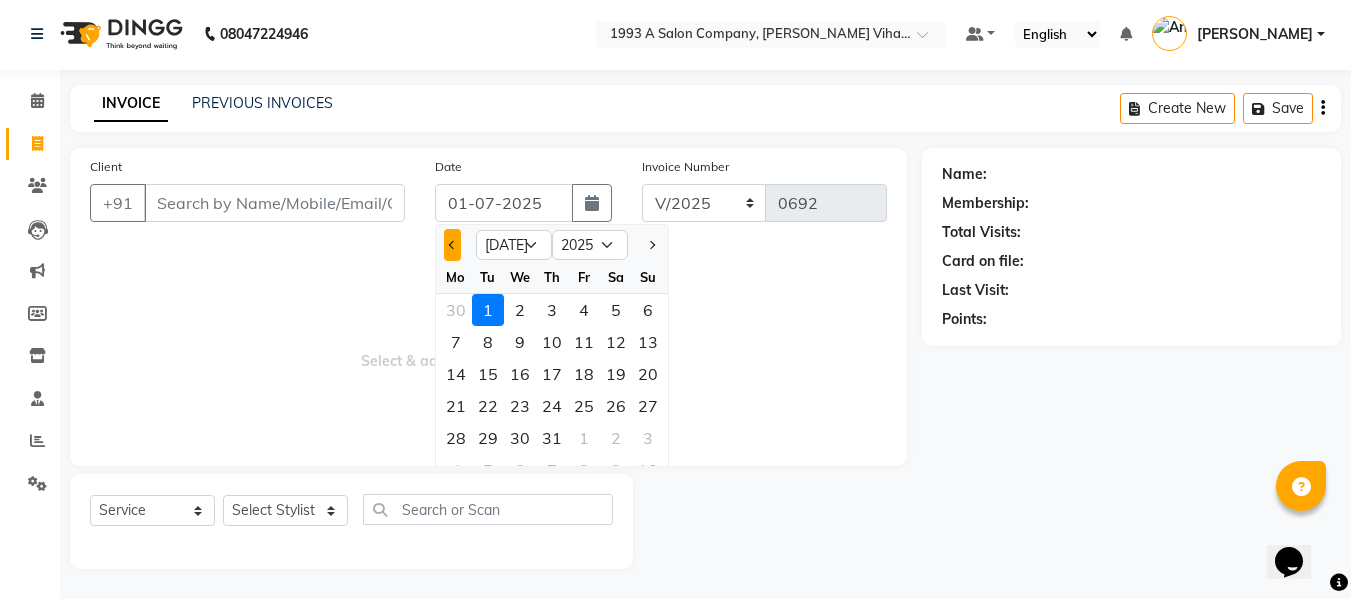 click 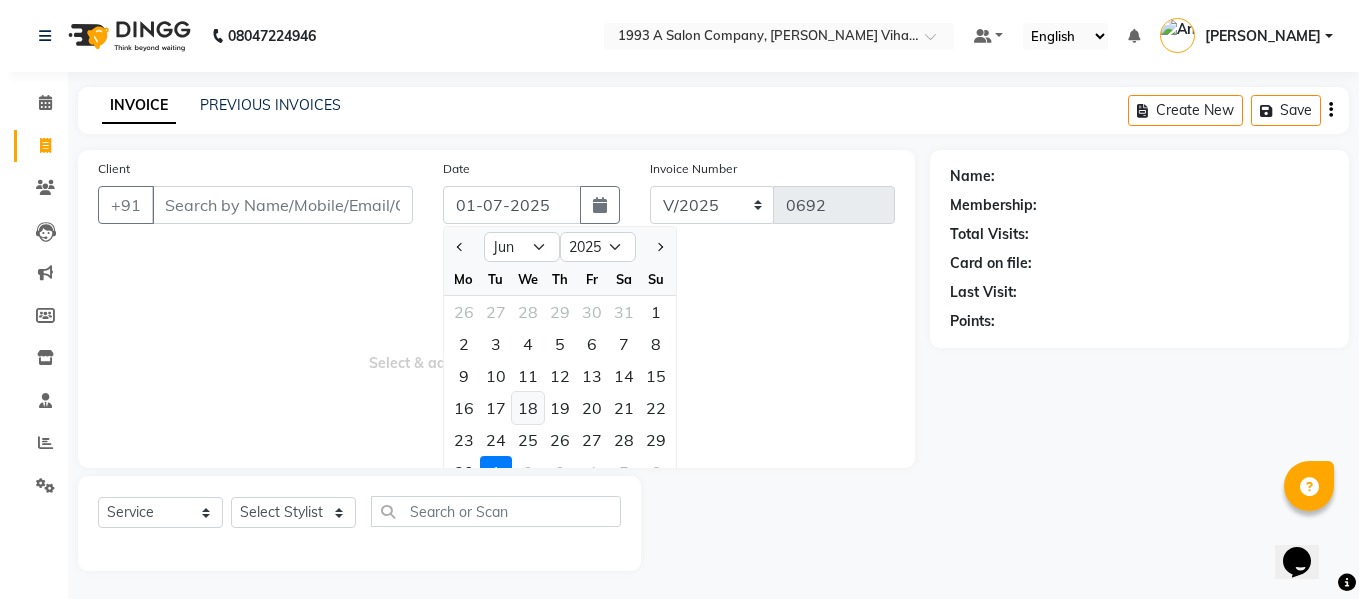 scroll, scrollTop: 2, scrollLeft: 0, axis: vertical 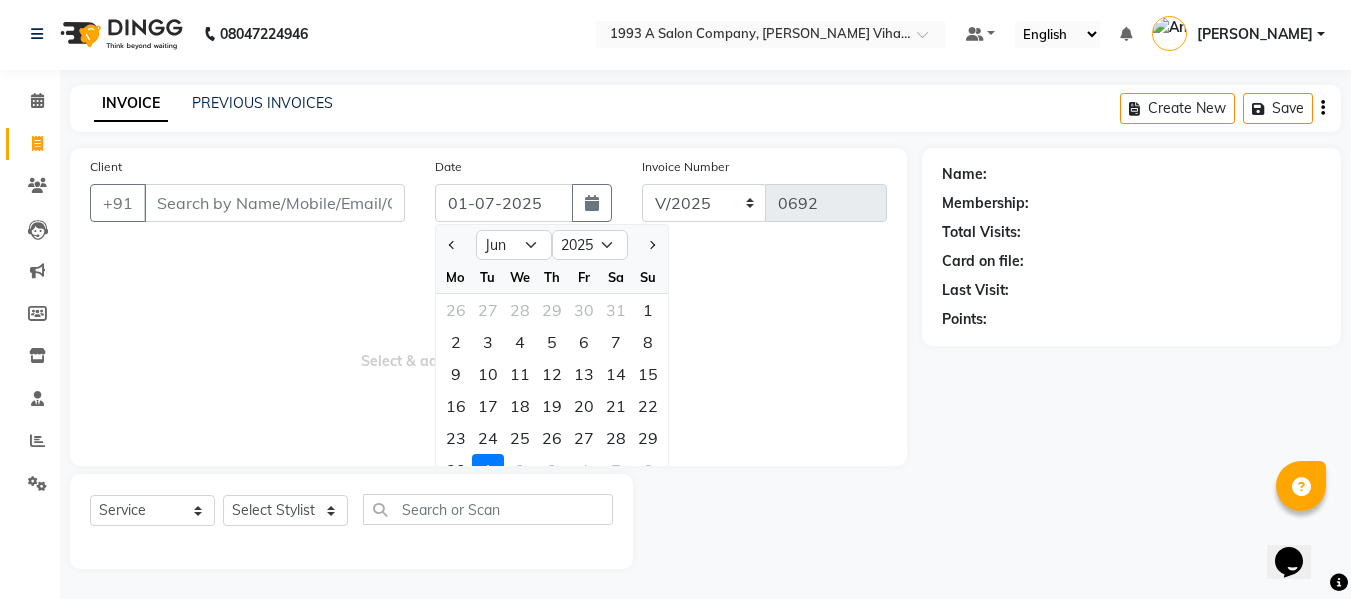 click on "1" 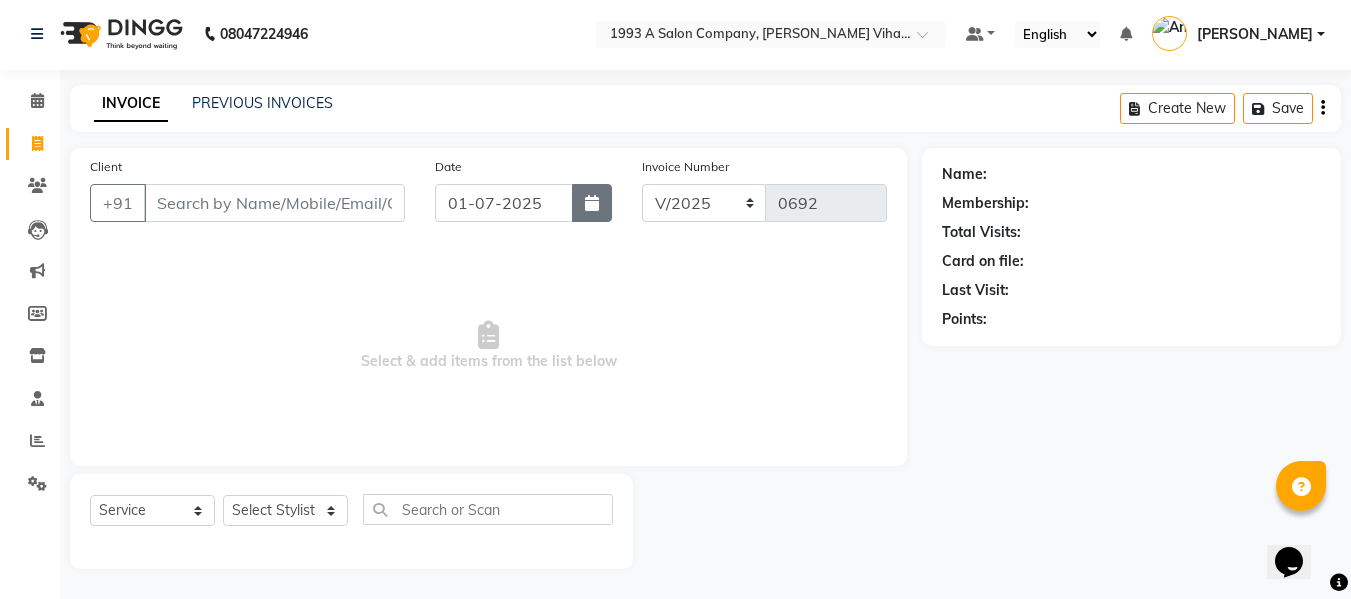 click 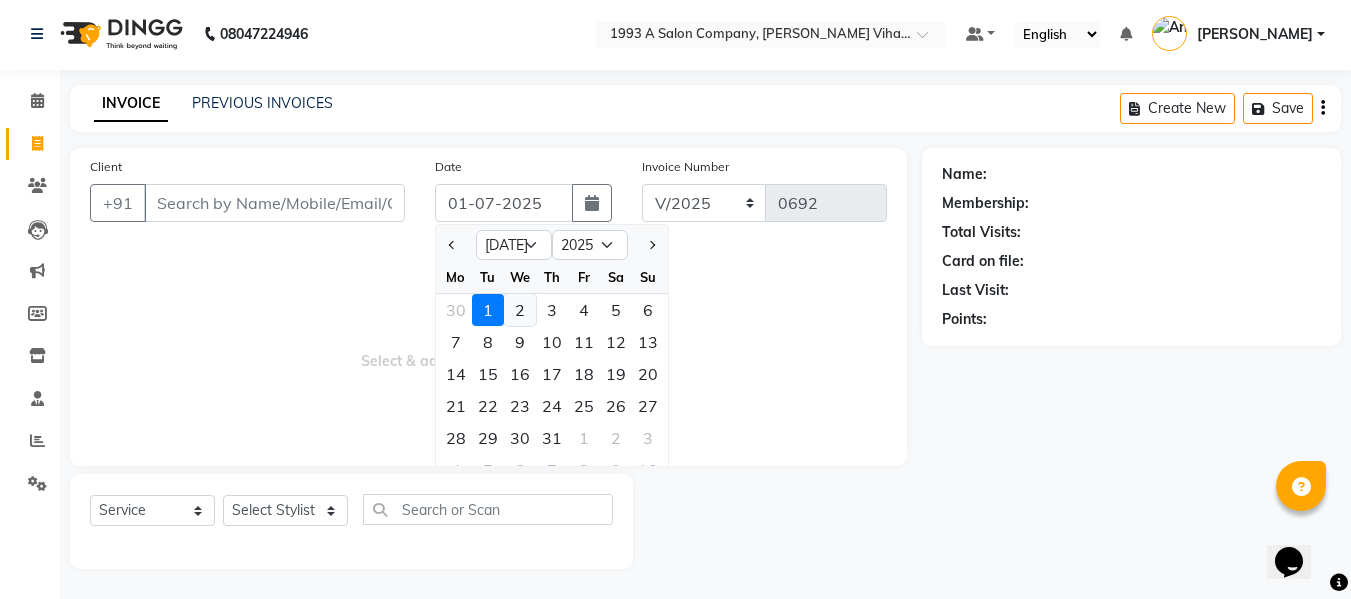 click on "2" 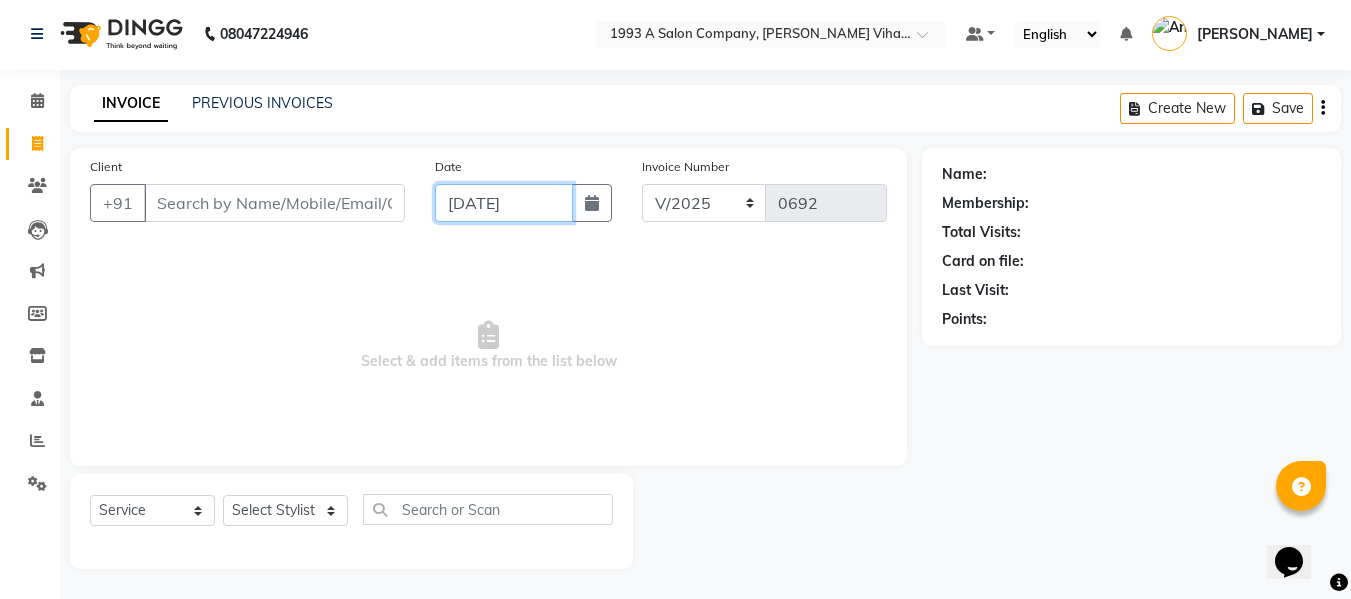 click on "[DATE]" 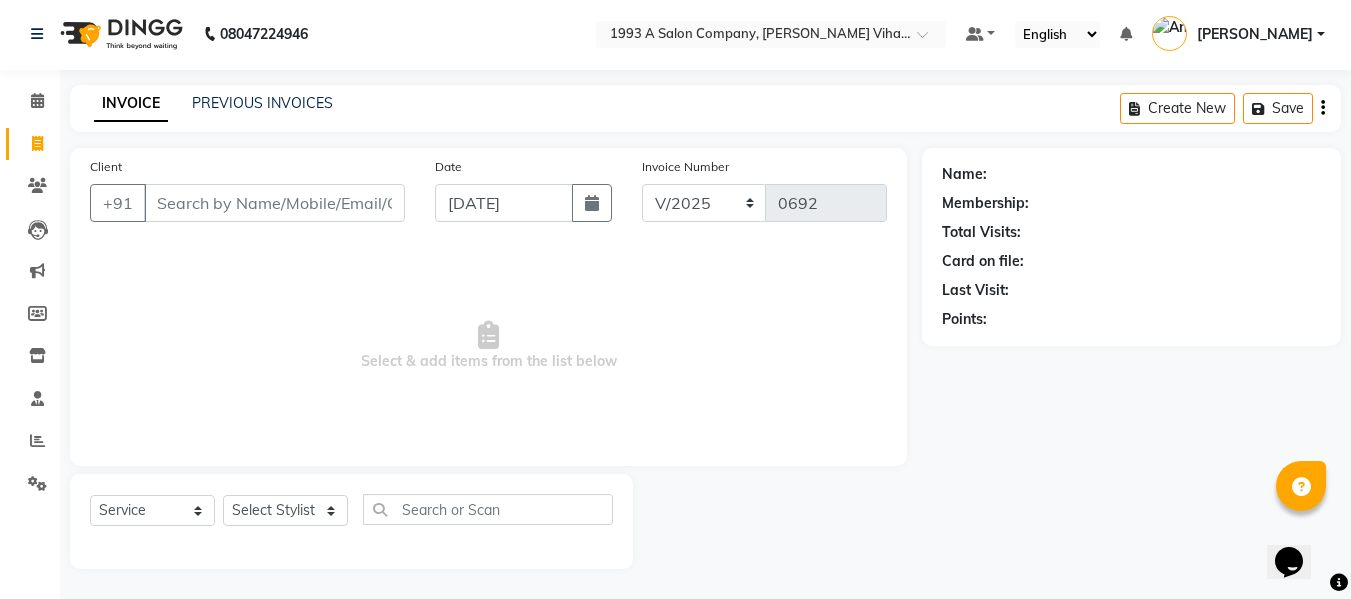 select on "7" 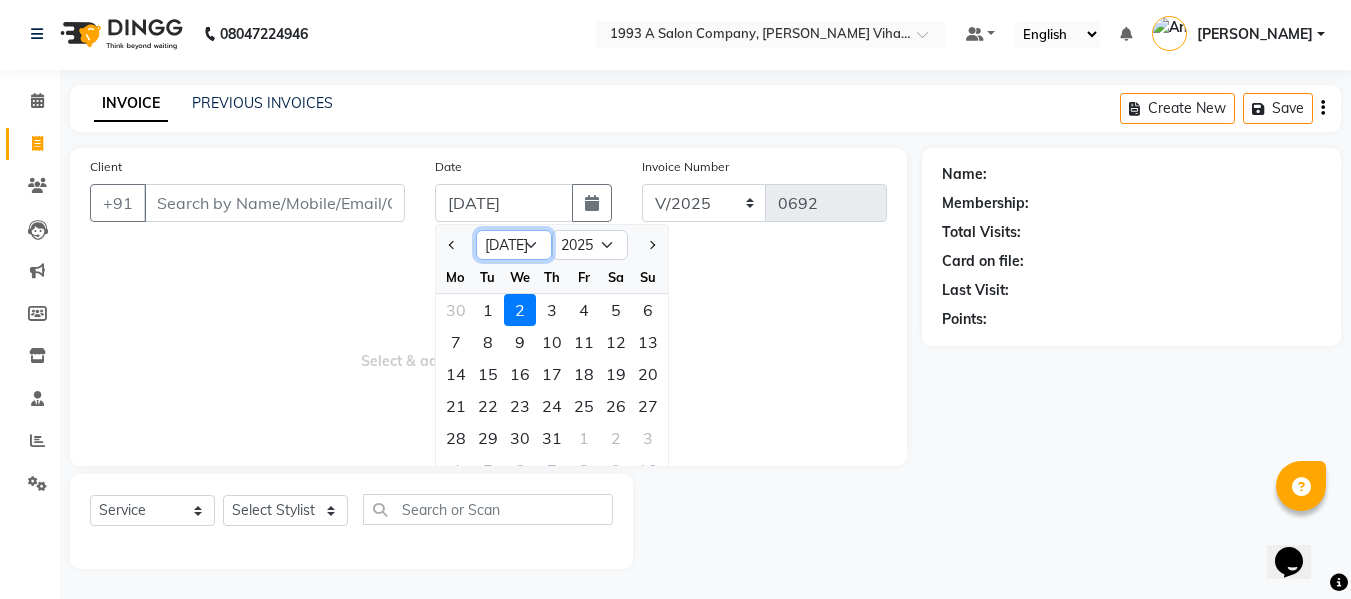 click on "Jan Feb Mar Apr May Jun [DATE] Aug Sep Oct Nov Dec" 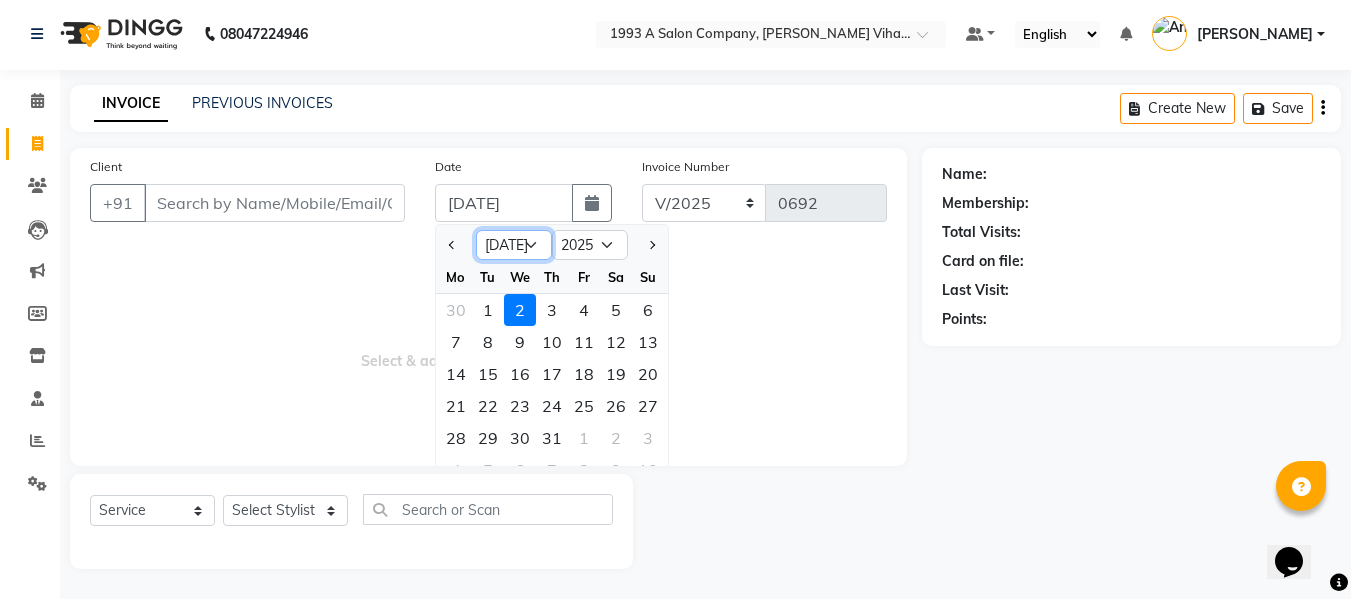 select on "6" 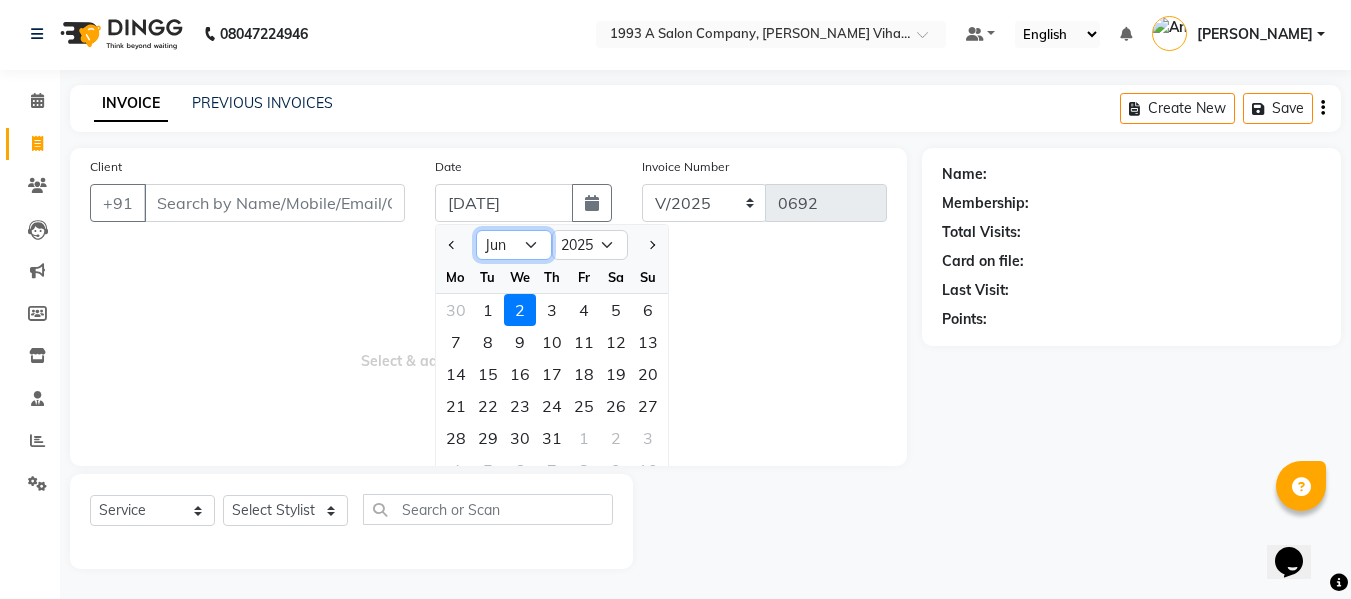 click on "Jan Feb Mar Apr May Jun [DATE] Aug Sep Oct Nov Dec" 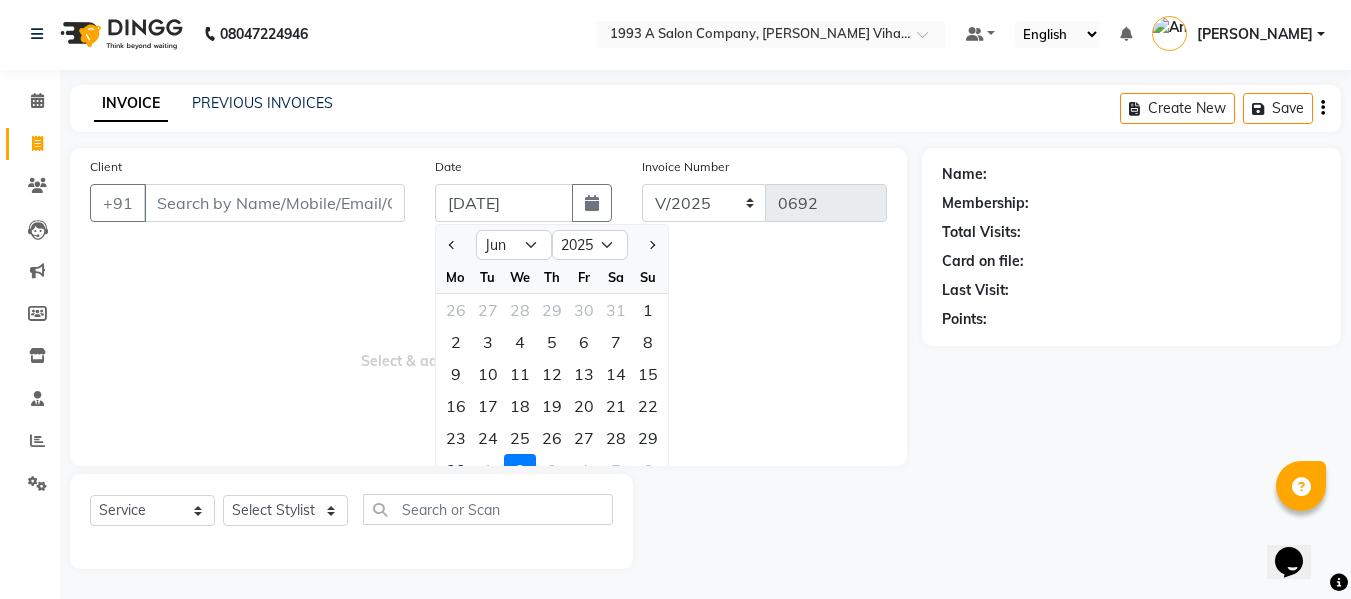 click on "2" 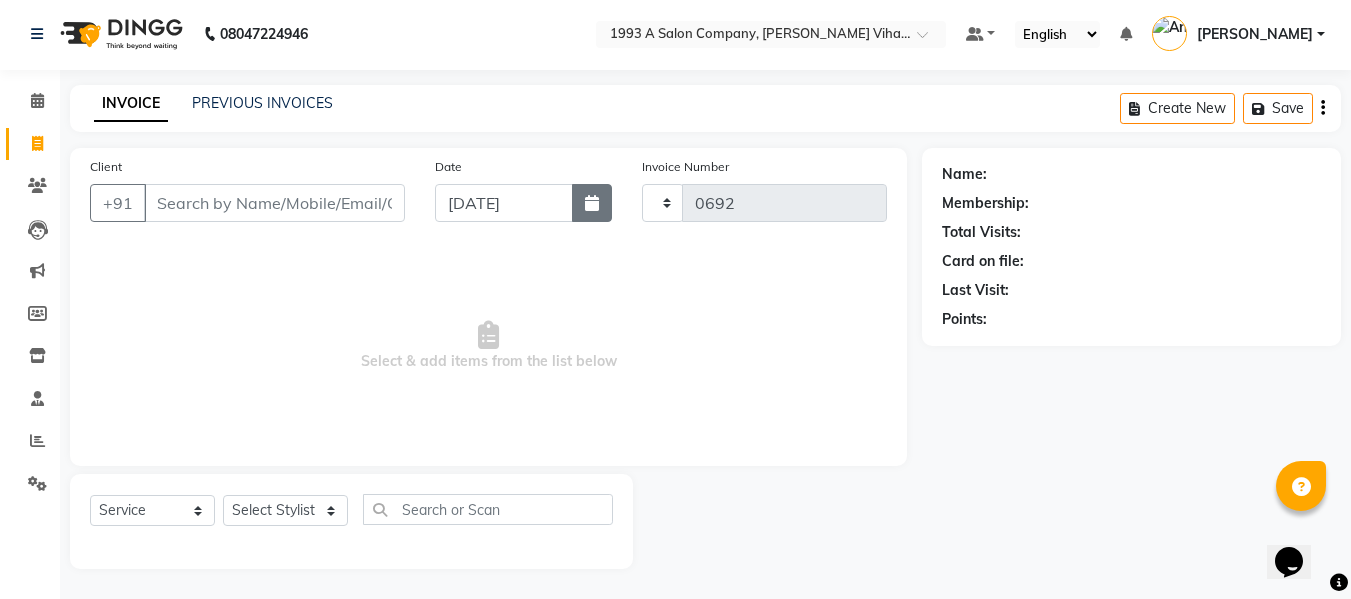 click 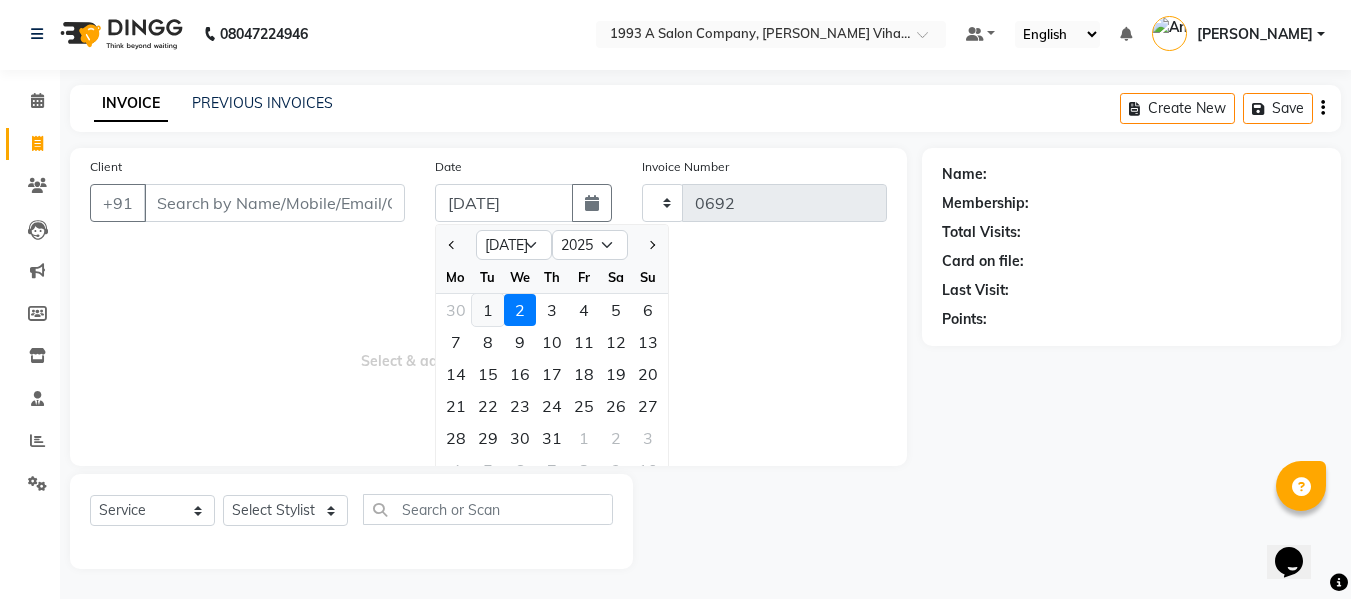 click on "1" 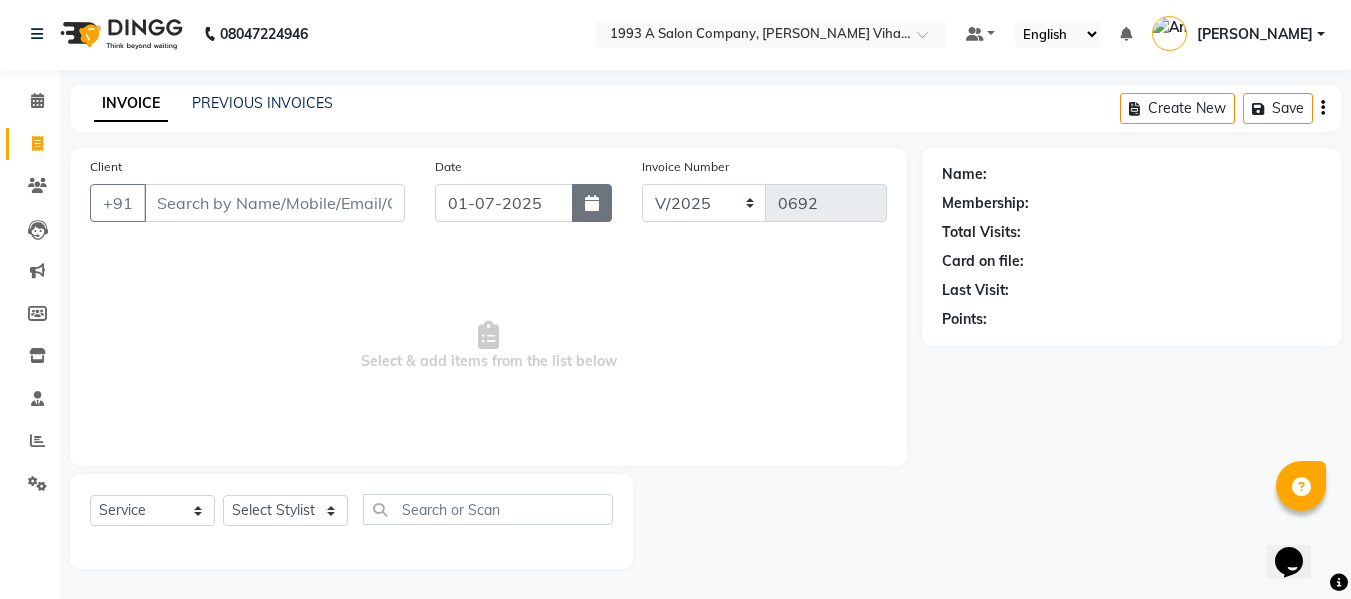 click 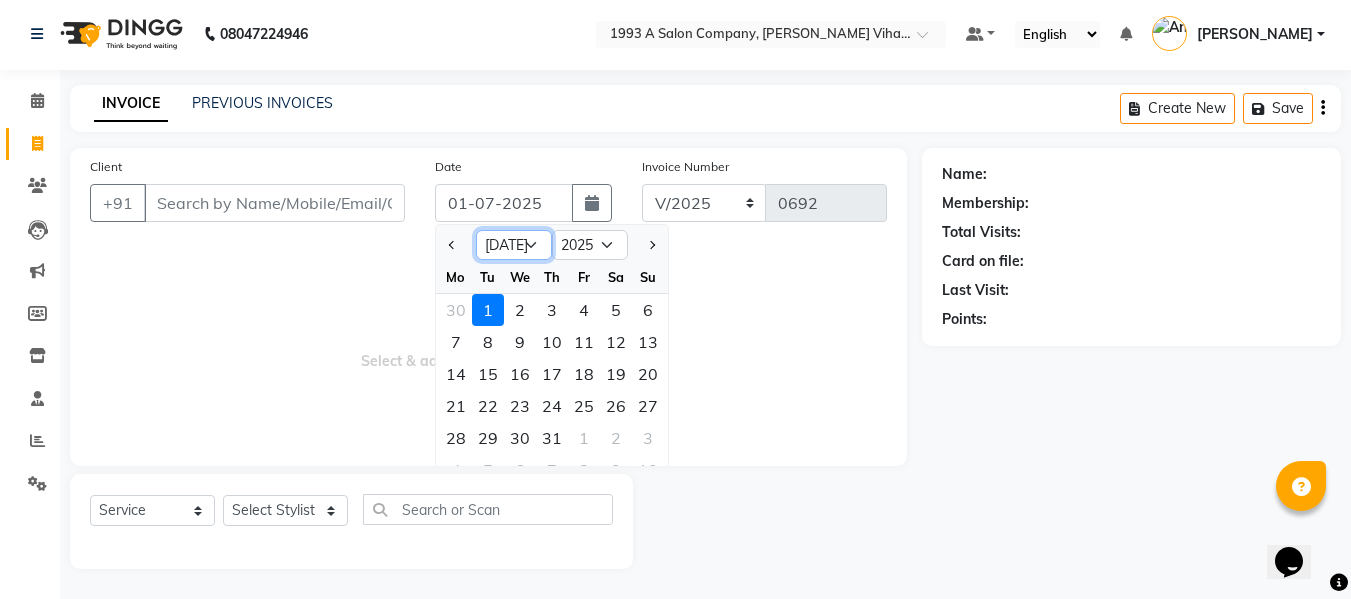 click on "Jan Feb Mar Apr May Jun [DATE] Aug Sep Oct Nov Dec" 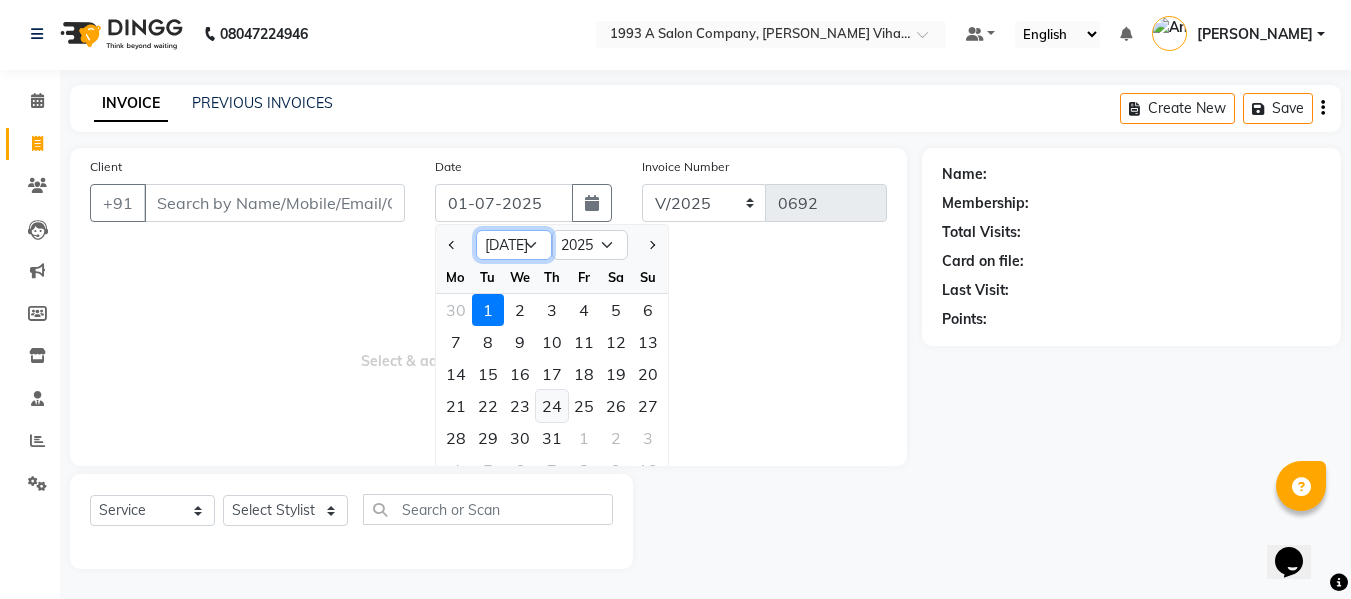 select on "6" 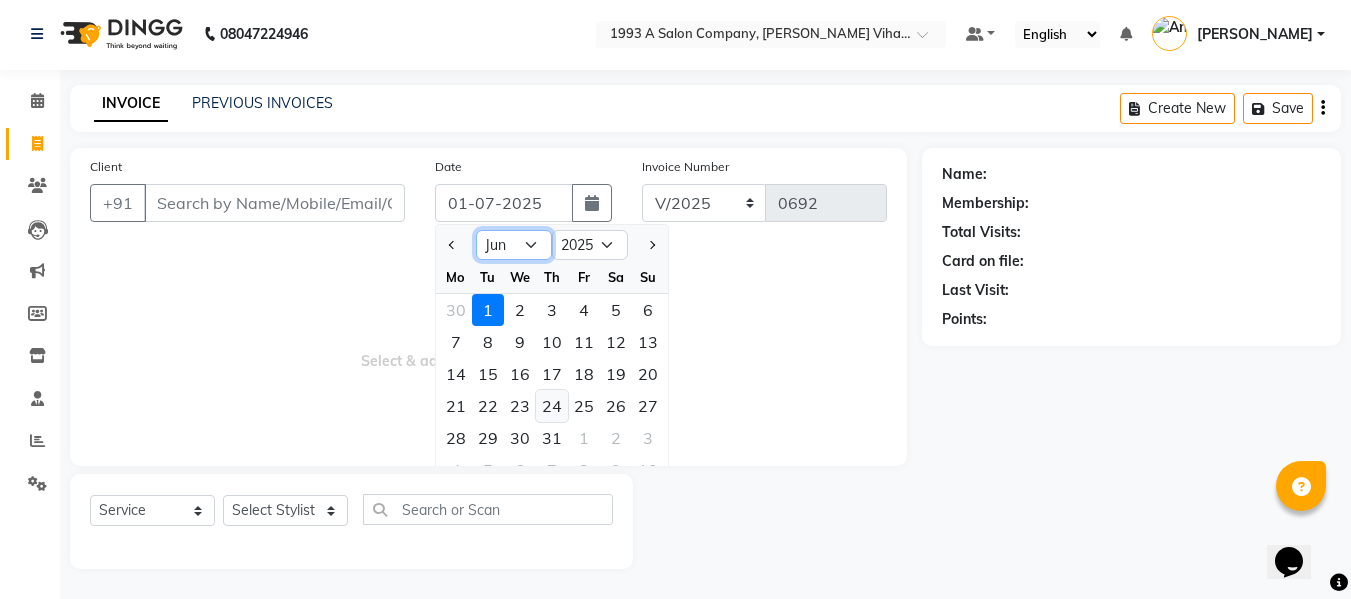 click on "Jan Feb Mar Apr May Jun [DATE] Aug Sep Oct Nov Dec" 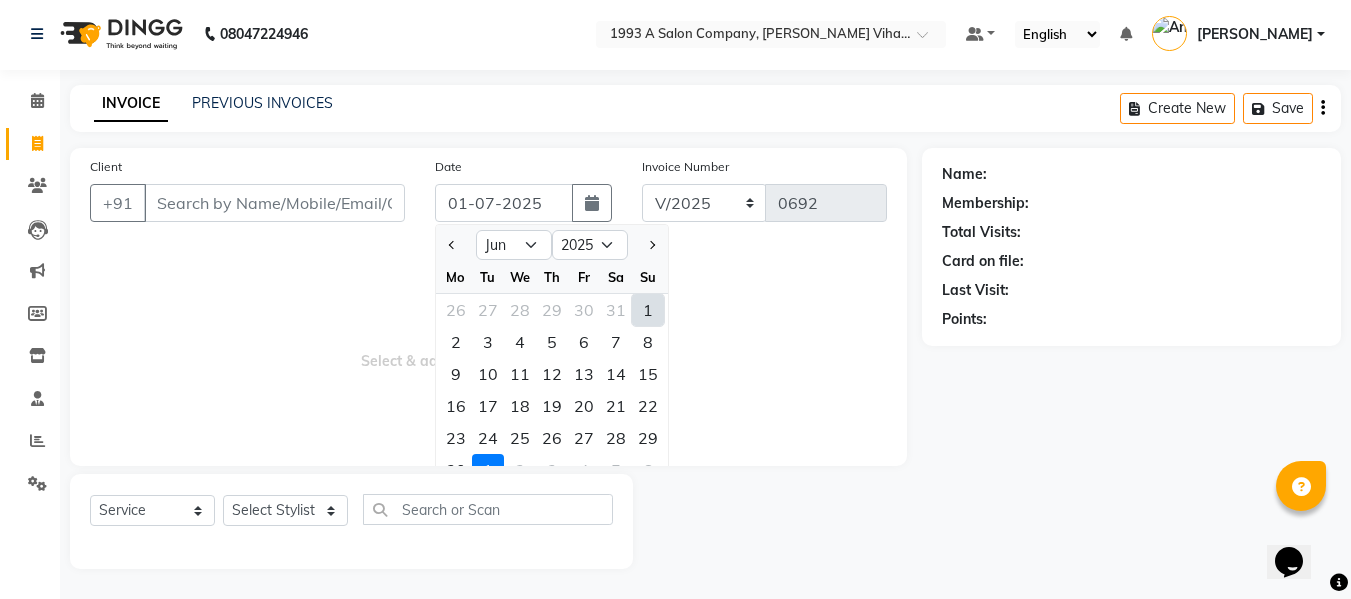 click on "1" 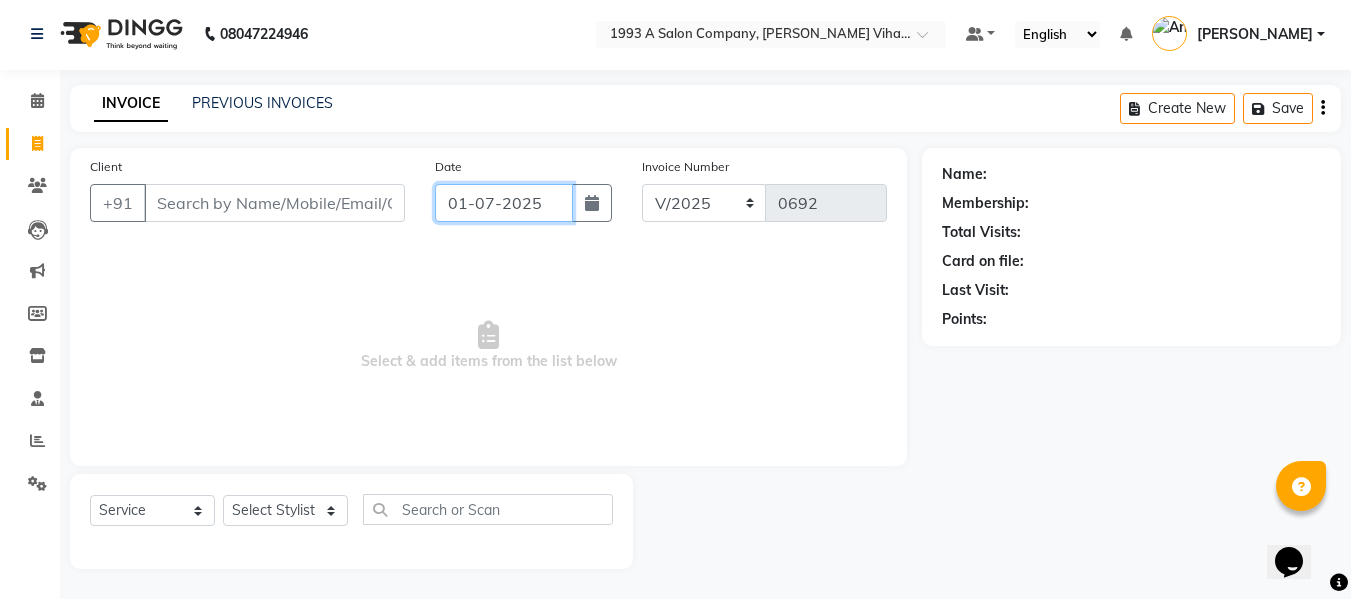 click on "01-07-2025" 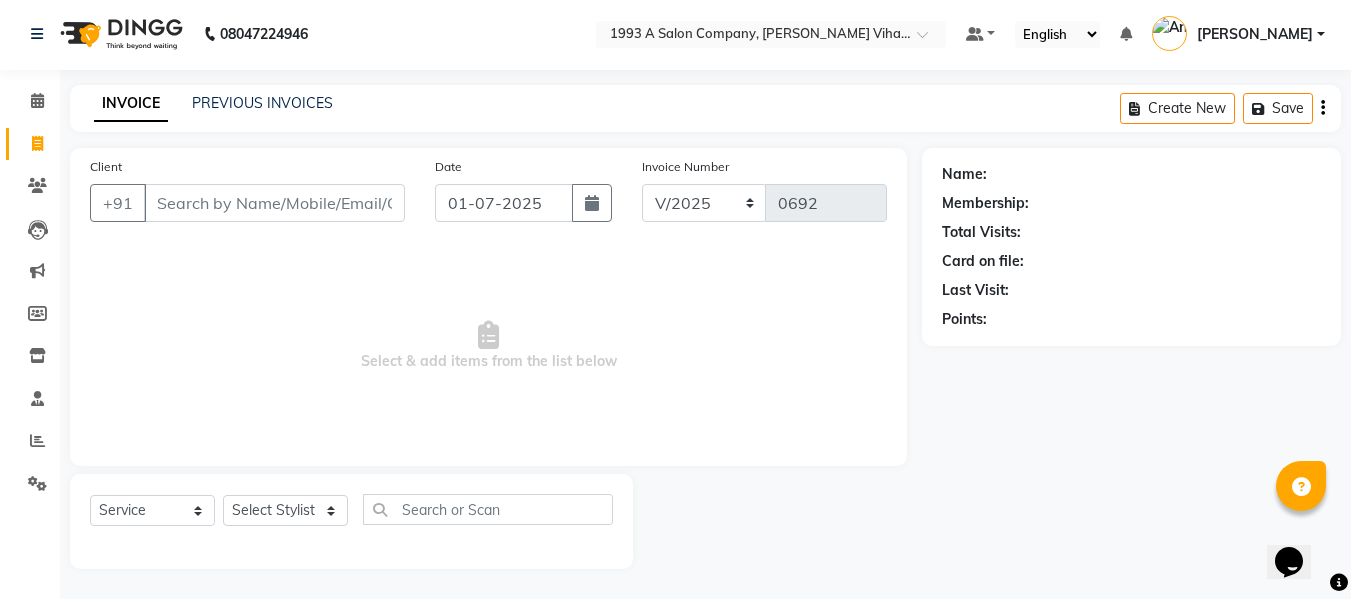 select on "7" 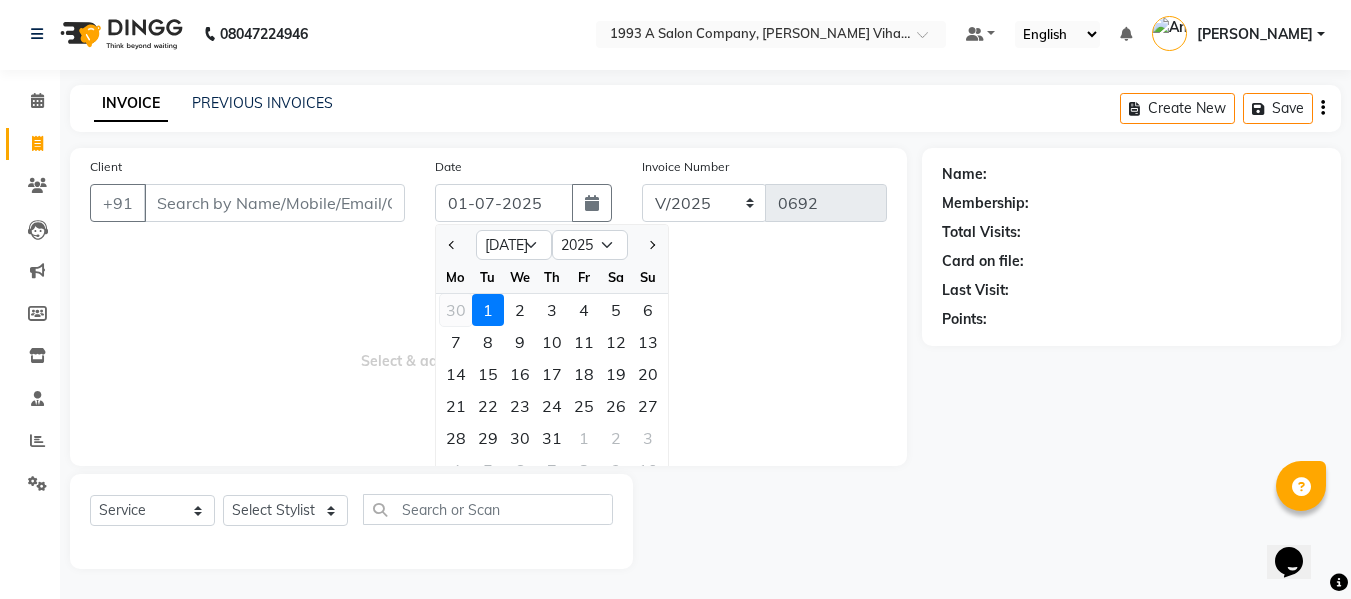 click on "30" 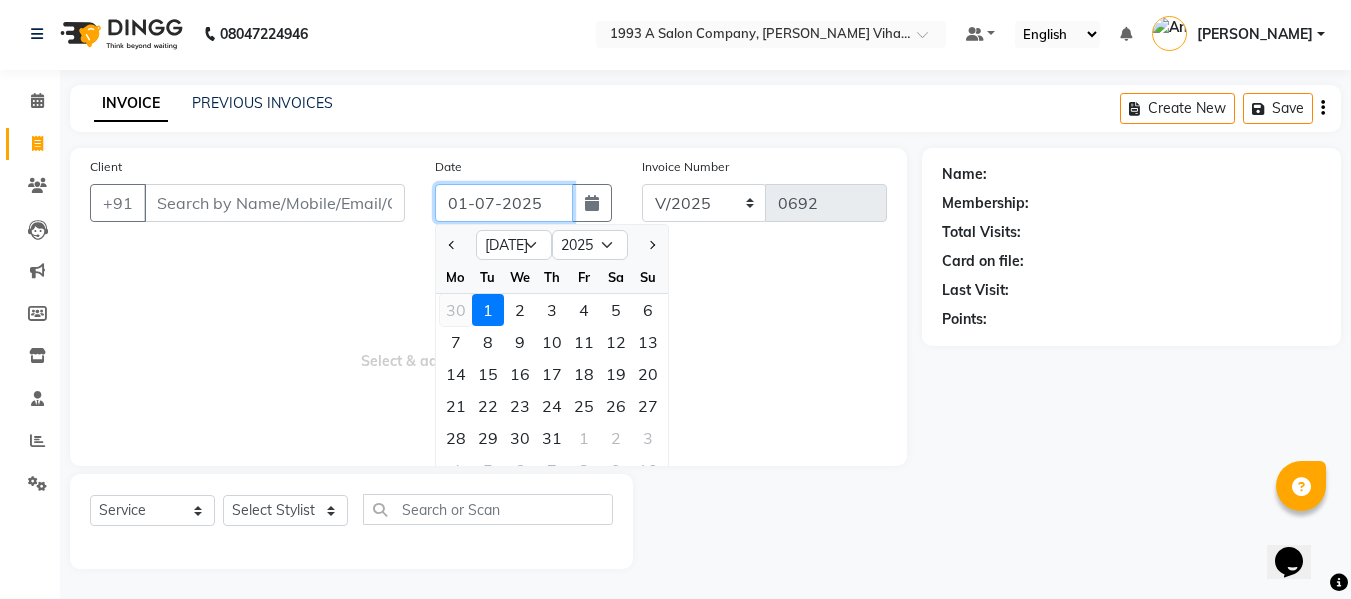 type on "[DATE]" 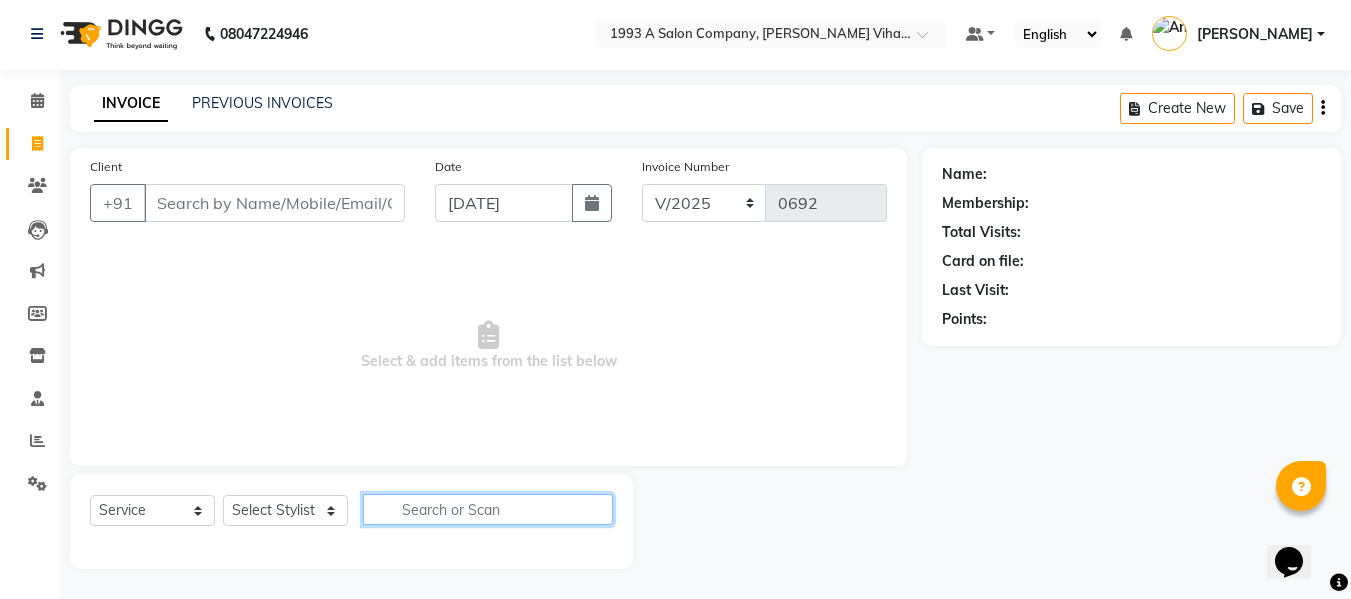 click 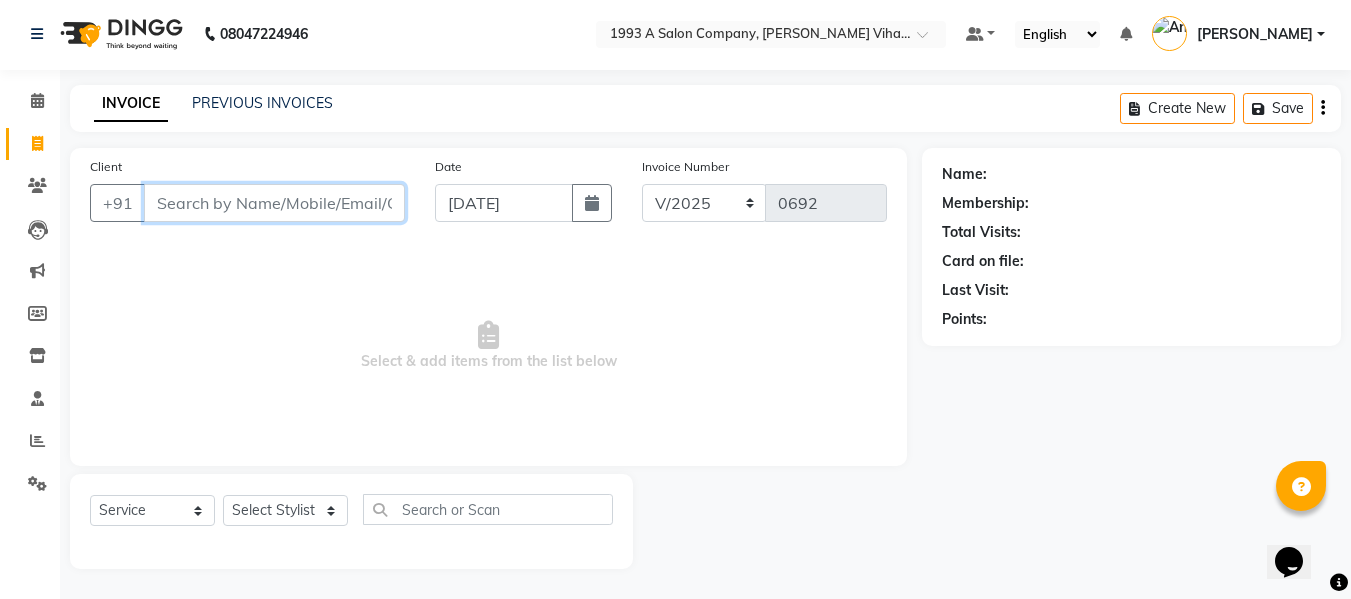 click on "Client" at bounding box center (274, 203) 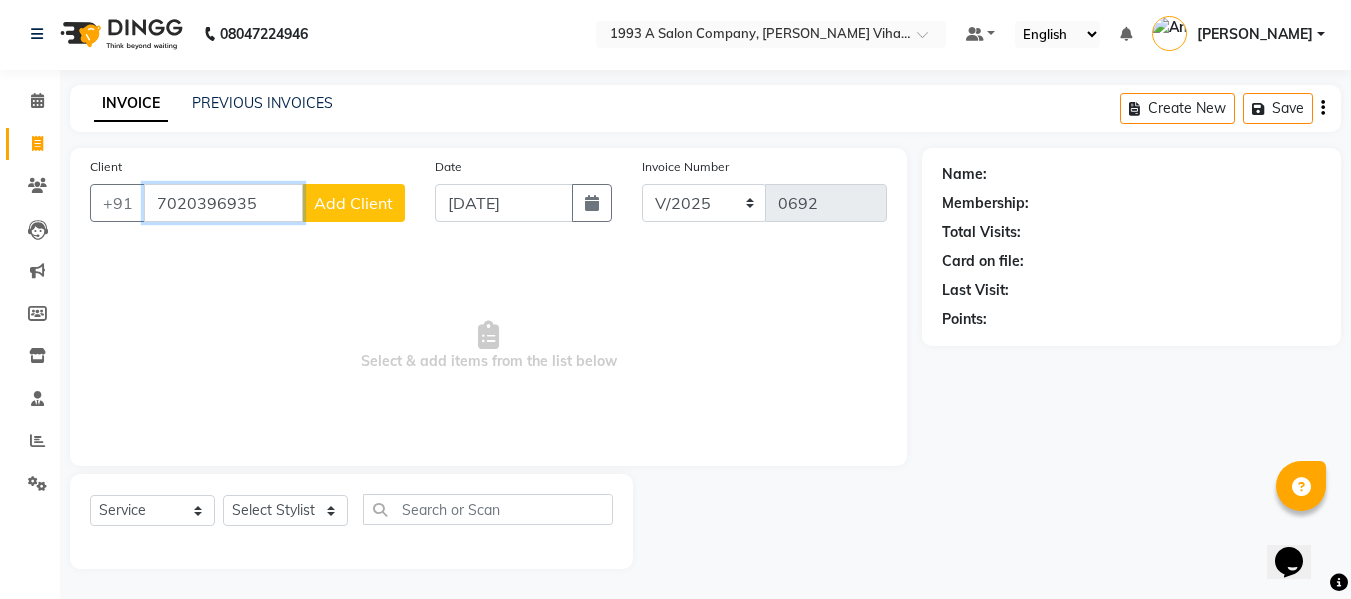 type on "7020396935" 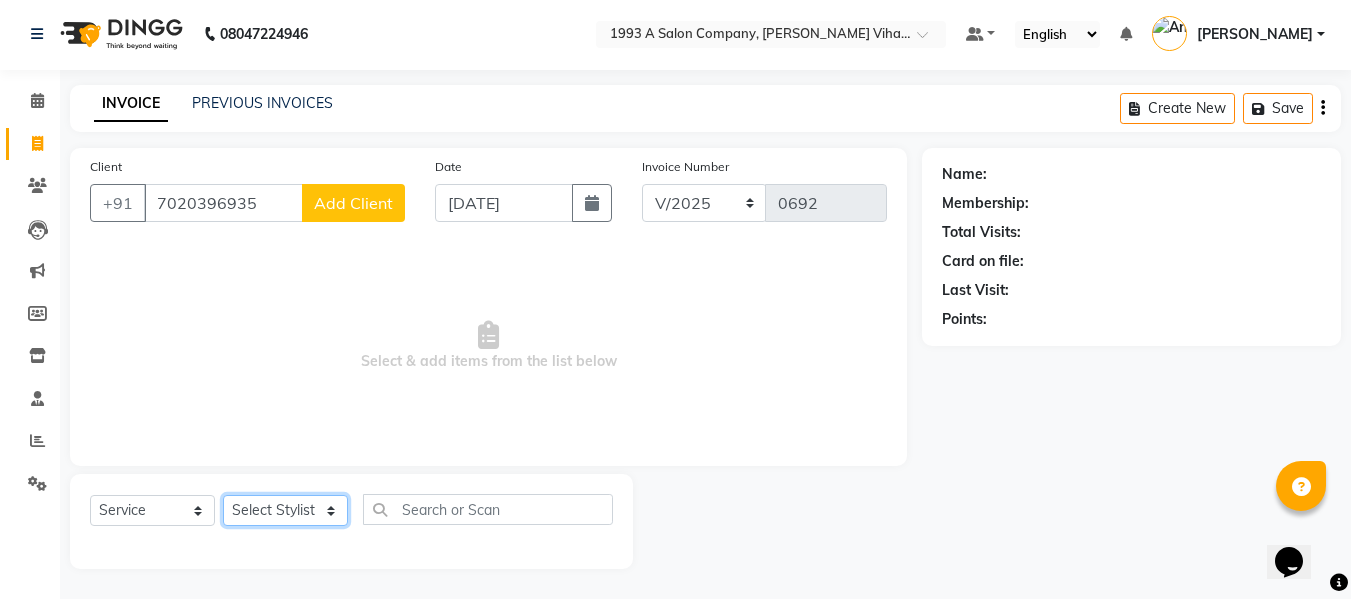 click on "Select Stylist [PERSON_NAME] [PERSON_NAME] [PERSON_NAME]  [PERSON_NAME] Rakhi Mandal  Shanti Palkonda Training Department" 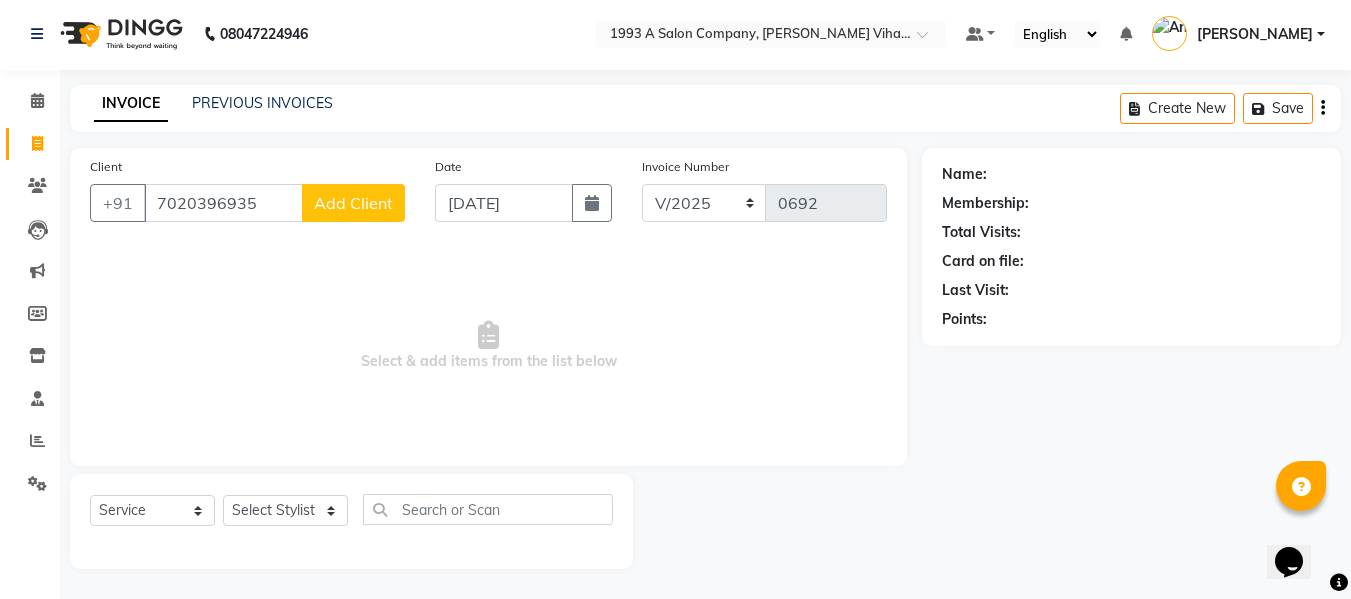 click on "Client [PHONE_NUMBER] Add Client" 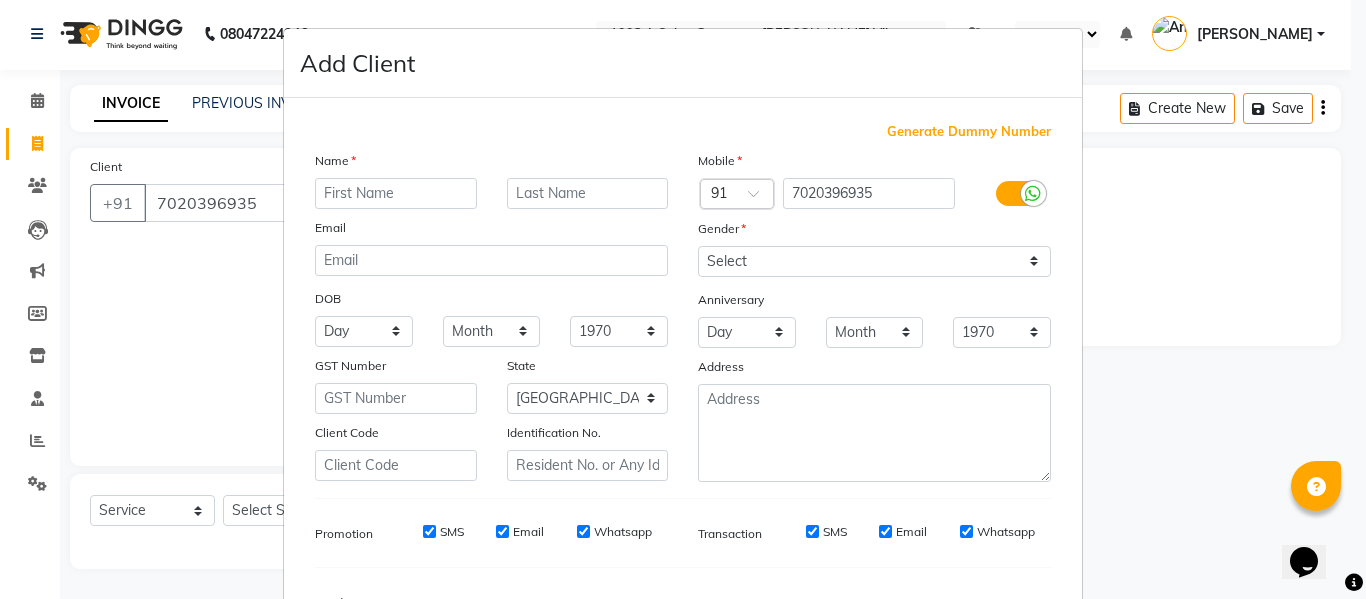 click at bounding box center [396, 193] 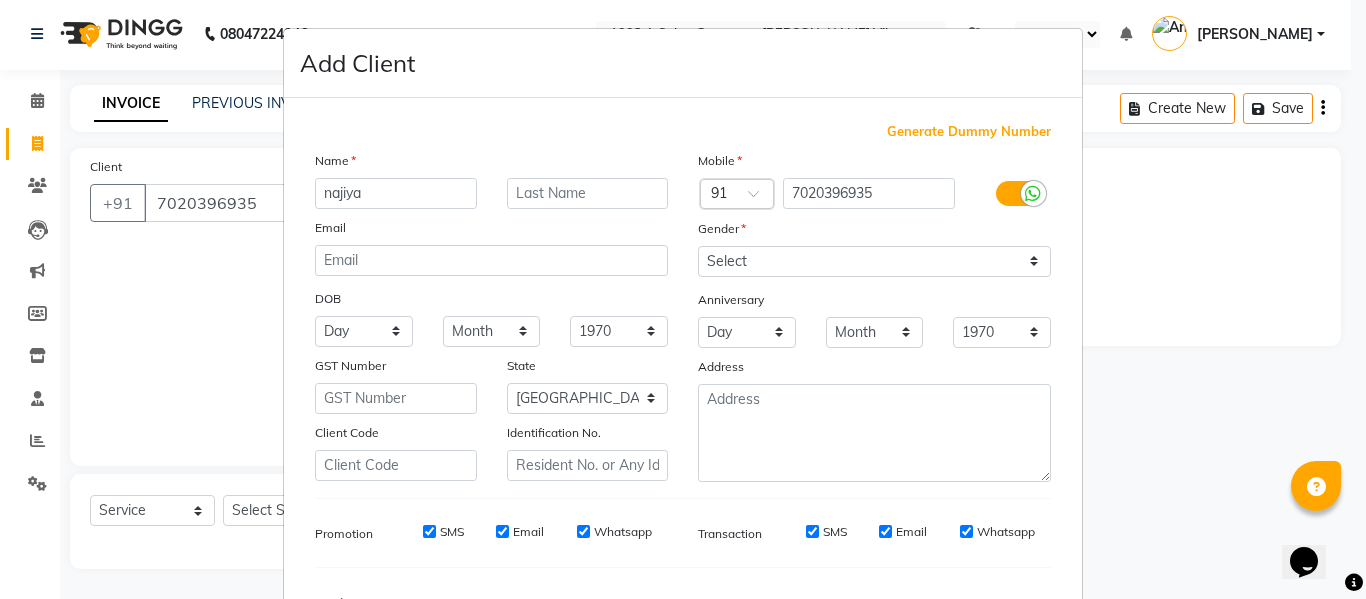 type on "najiya" 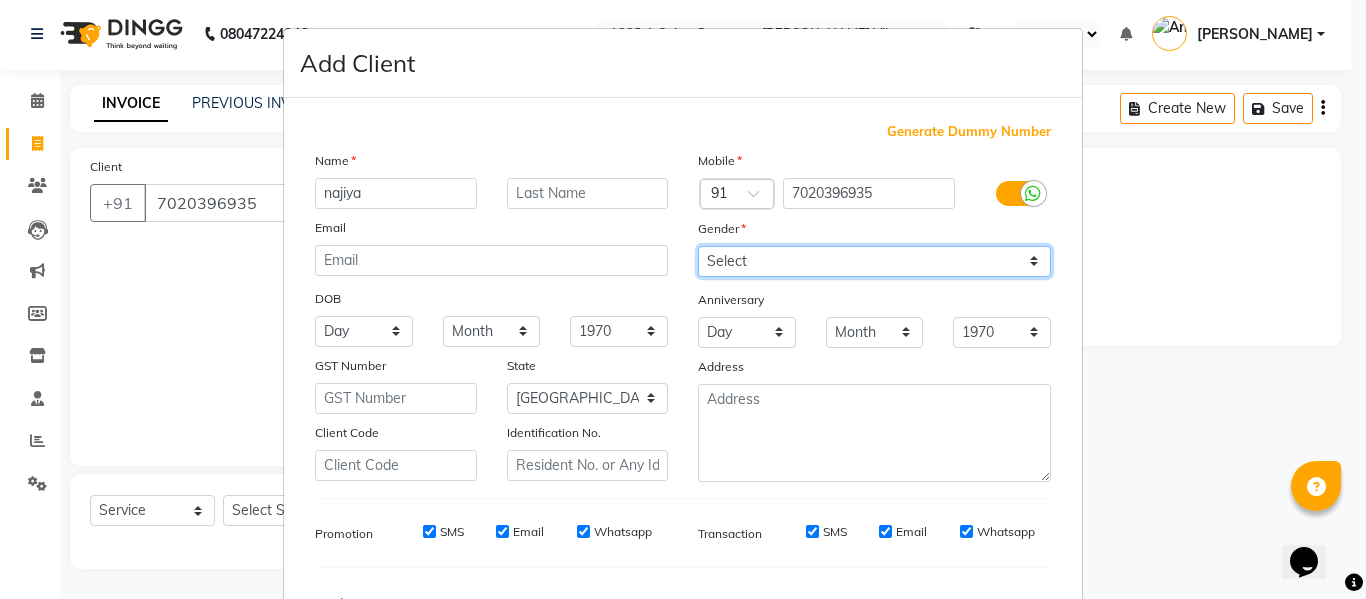 click on "Select [DEMOGRAPHIC_DATA] [DEMOGRAPHIC_DATA] Other Prefer Not To Say" at bounding box center (874, 261) 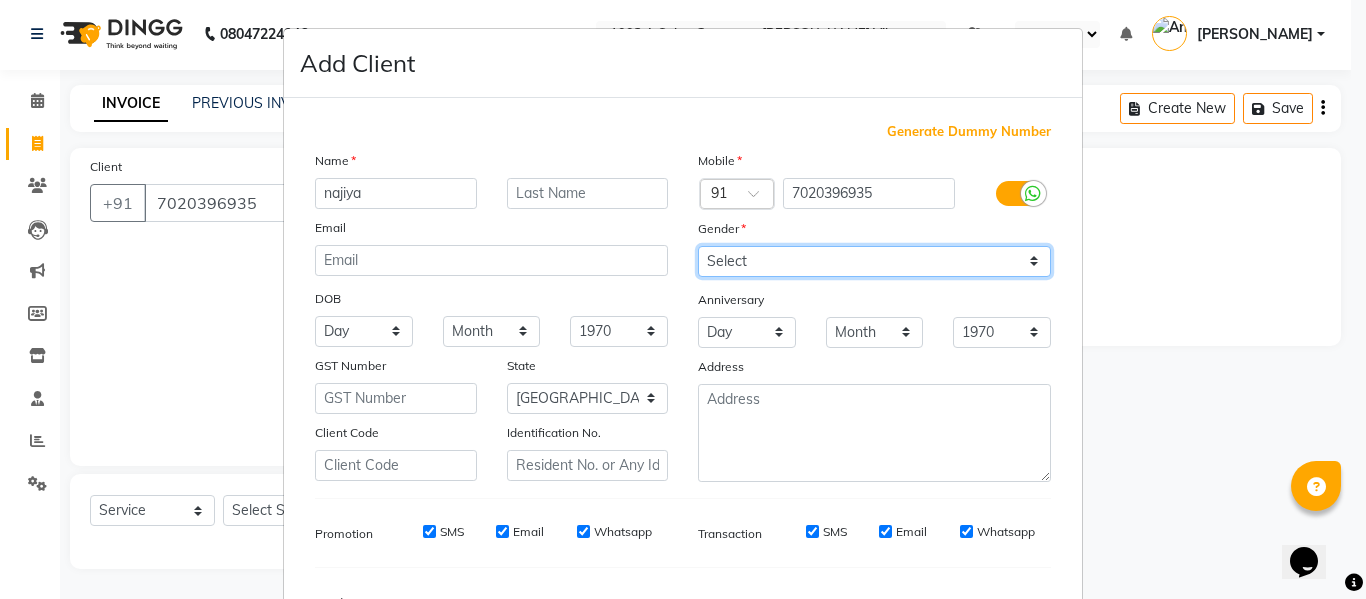 click on "Select [DEMOGRAPHIC_DATA] [DEMOGRAPHIC_DATA] Other Prefer Not To Say" at bounding box center (874, 261) 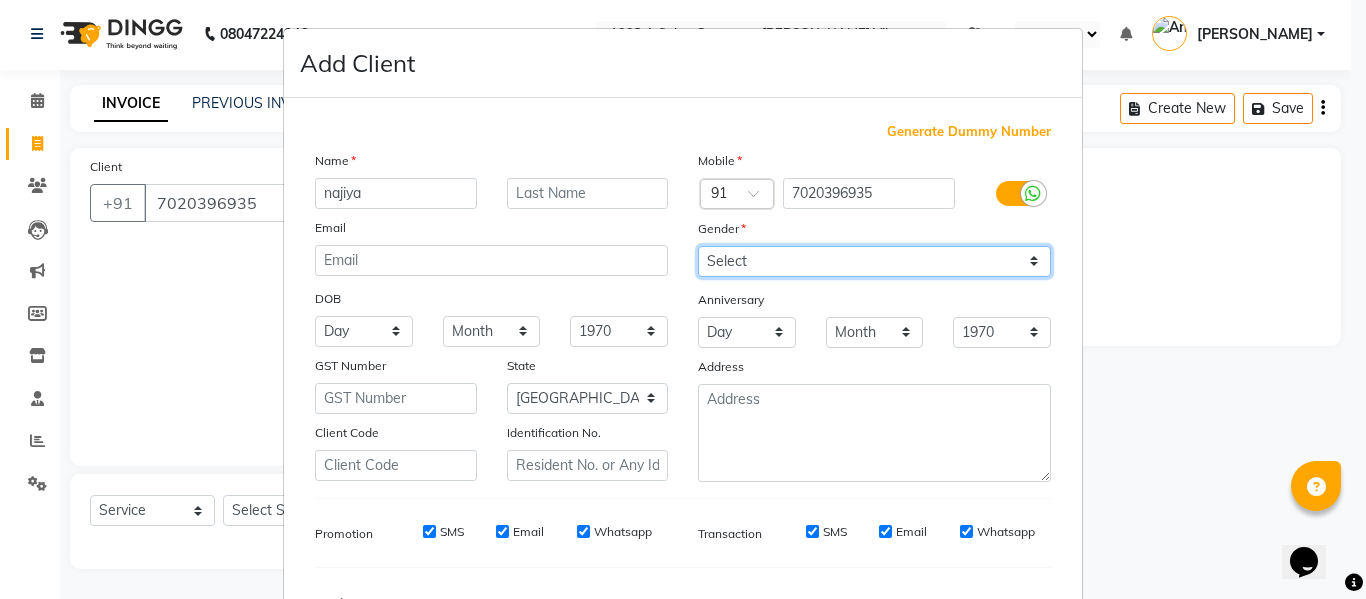 click on "Select [DEMOGRAPHIC_DATA] [DEMOGRAPHIC_DATA] Other Prefer Not To Say" at bounding box center (874, 261) 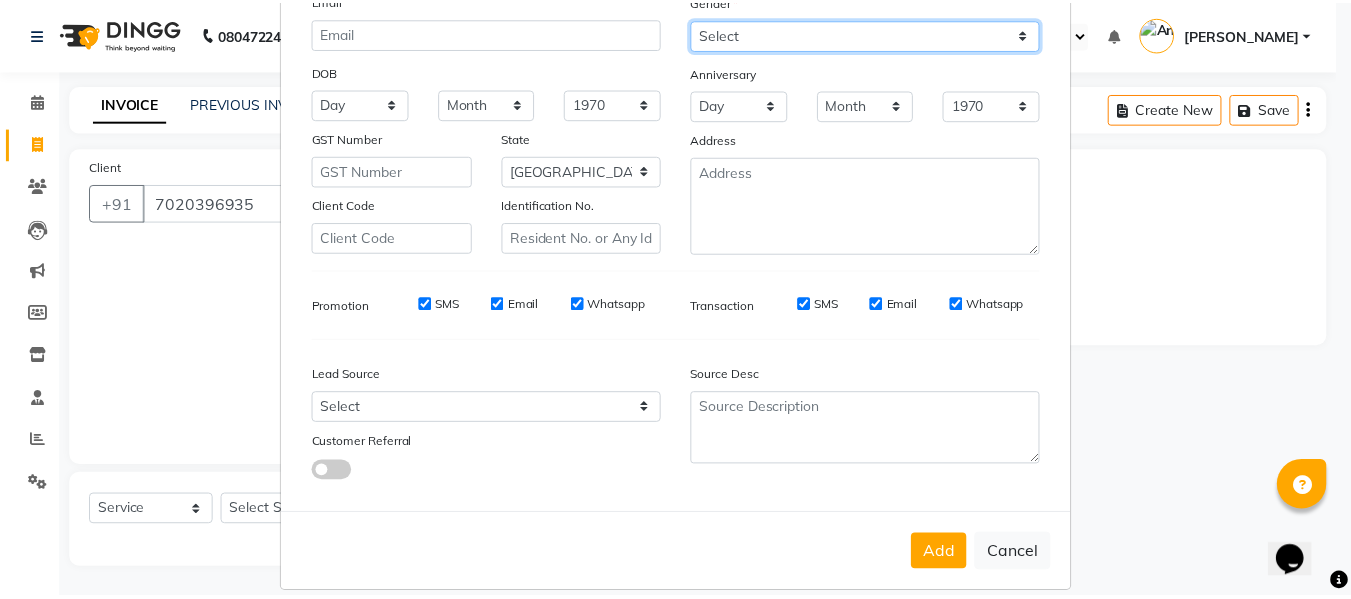 scroll, scrollTop: 250, scrollLeft: 0, axis: vertical 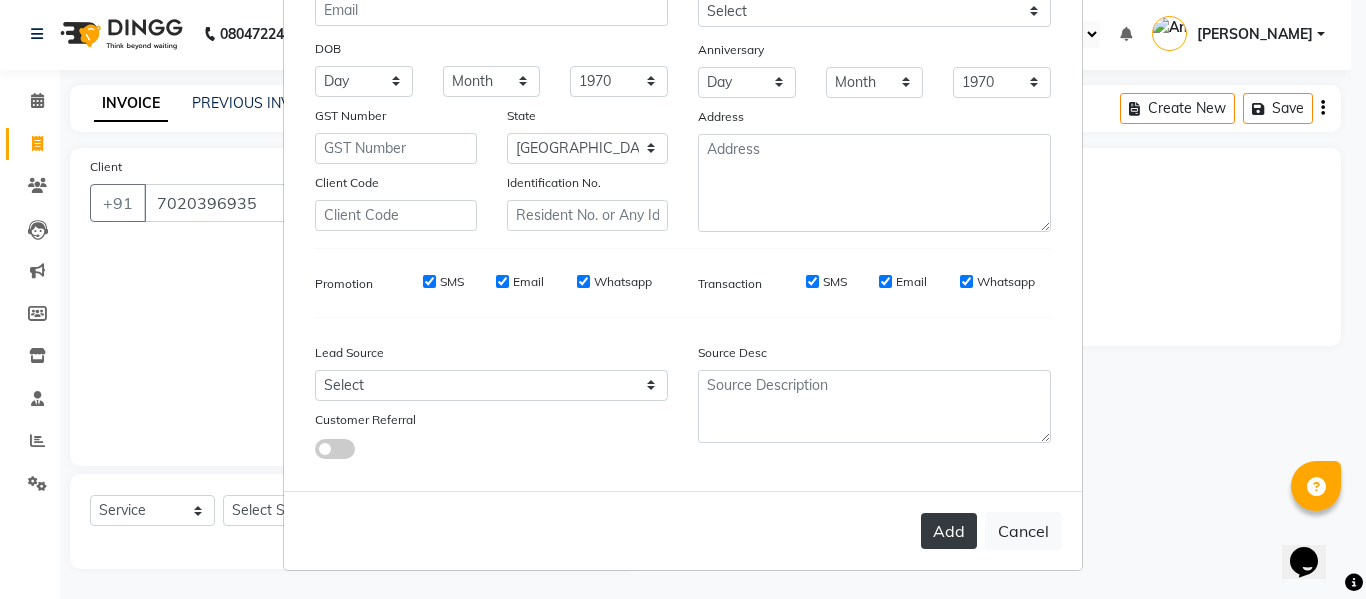 click on "Add" at bounding box center (949, 531) 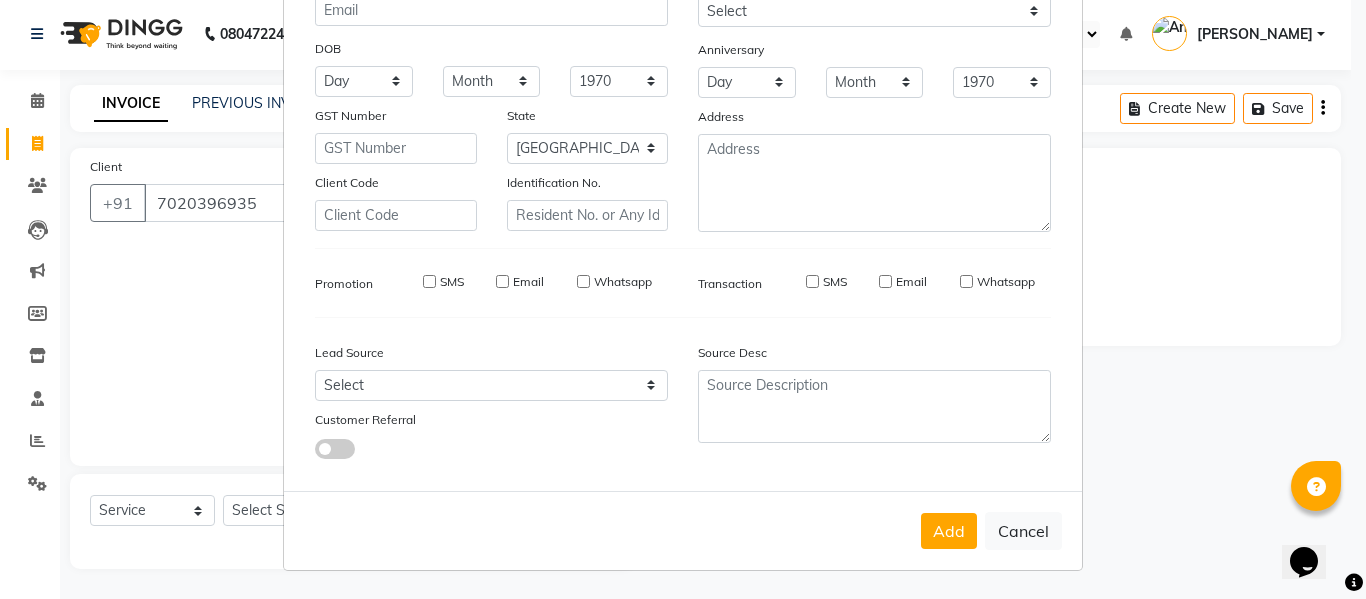 type 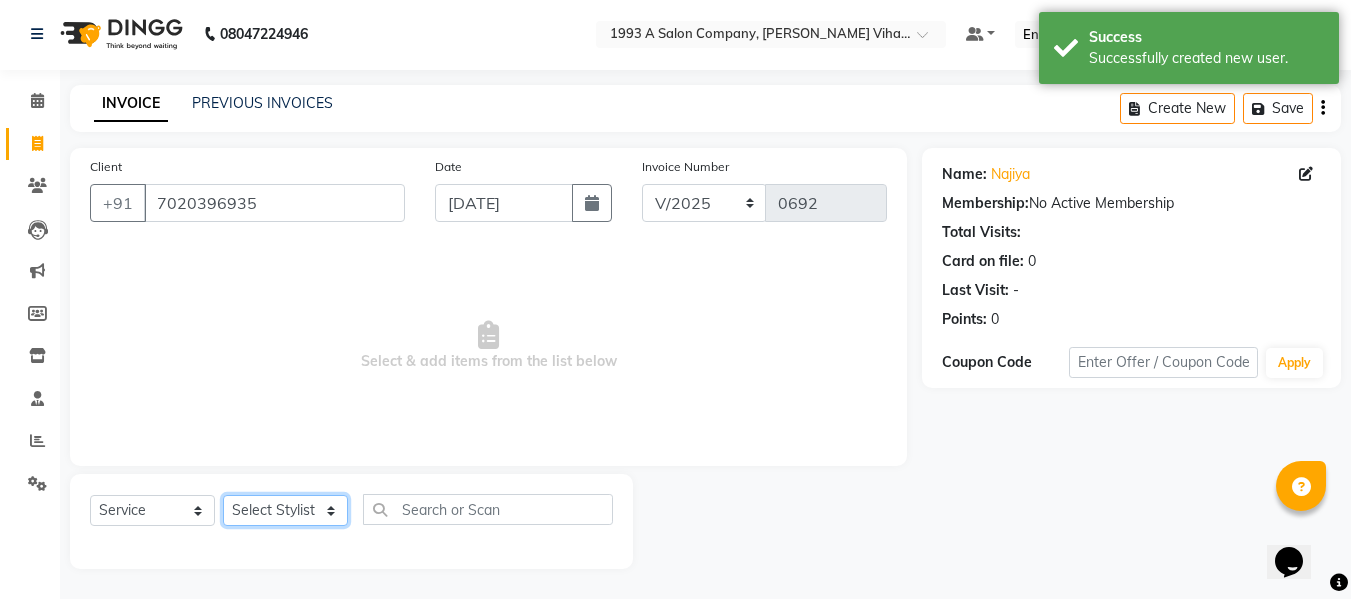 click on "Select Stylist [PERSON_NAME] [PERSON_NAME] [PERSON_NAME]  [PERSON_NAME] Rakhi Mandal  Shanti Palkonda Training Department" 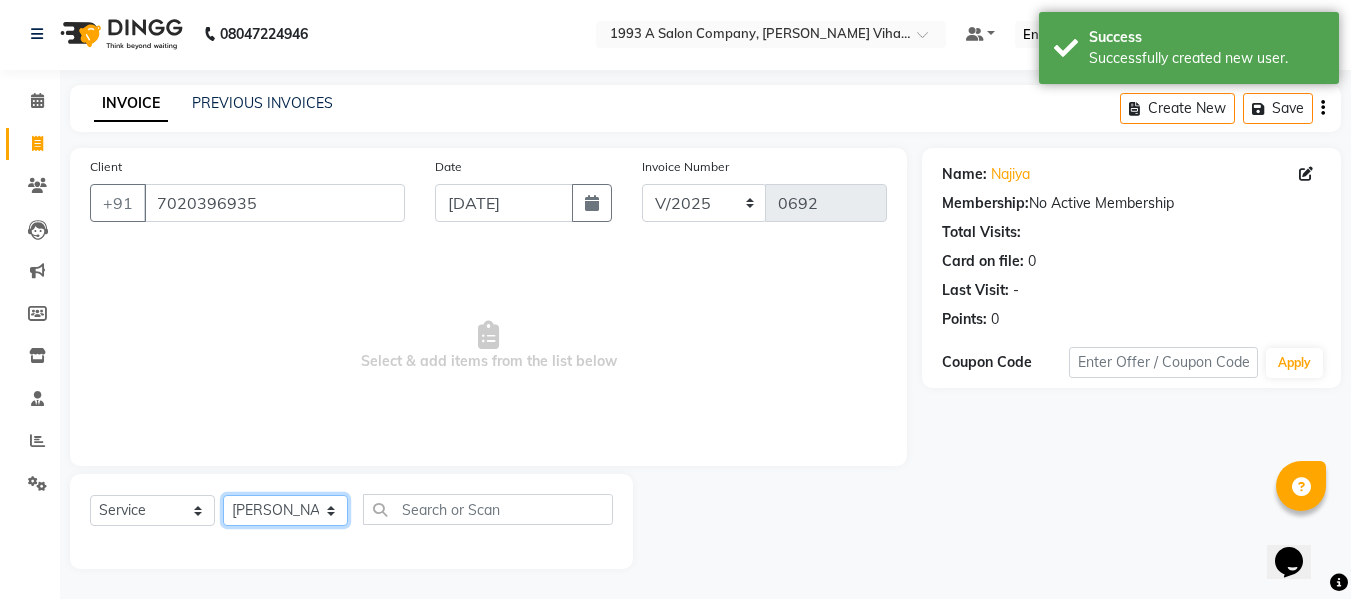 click on "Select Stylist [PERSON_NAME] [PERSON_NAME] [PERSON_NAME]  [PERSON_NAME] Rakhi Mandal  Shanti Palkonda Training Department" 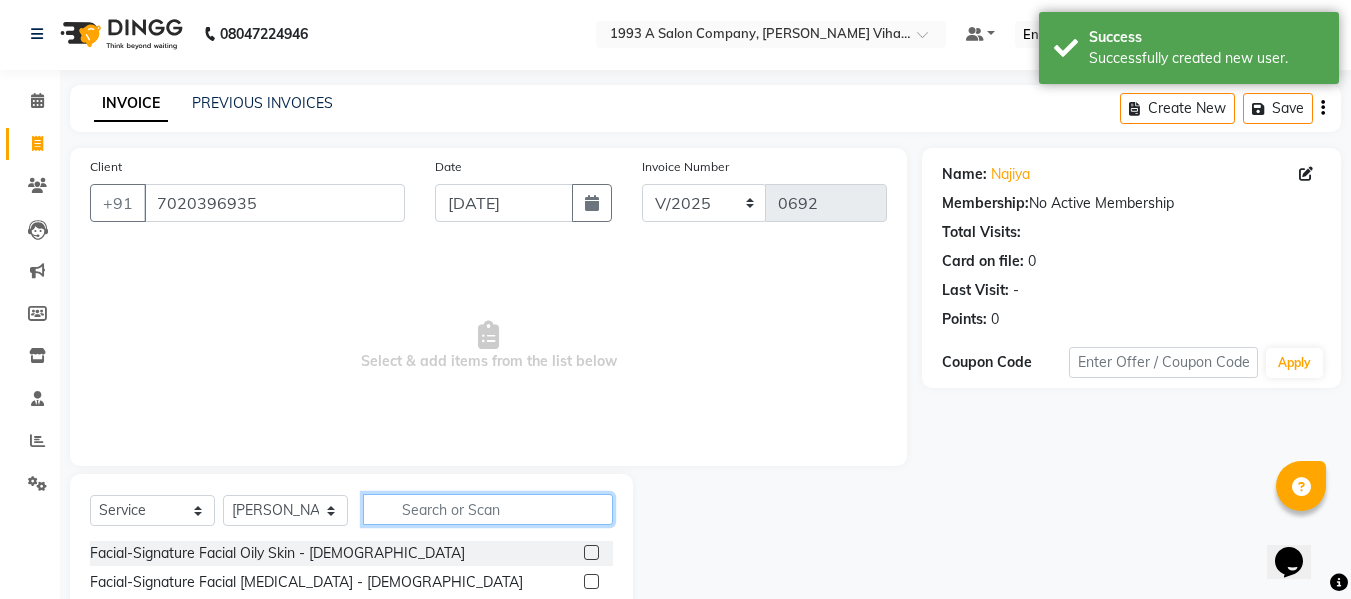 click 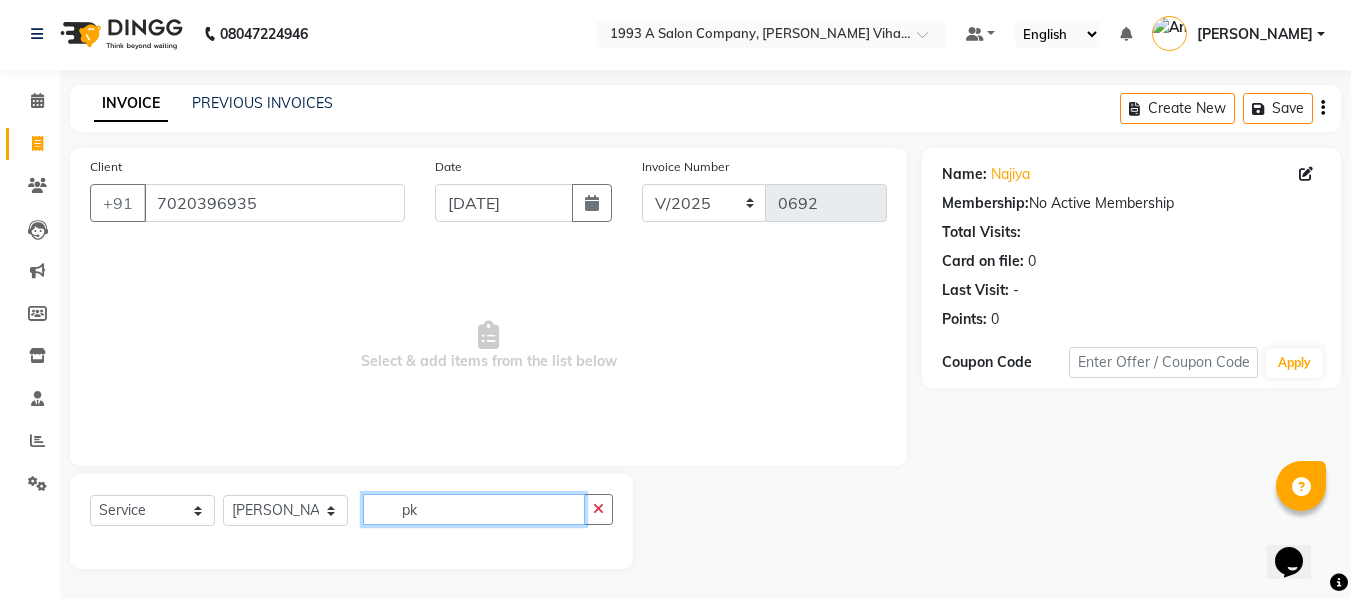 type on "p" 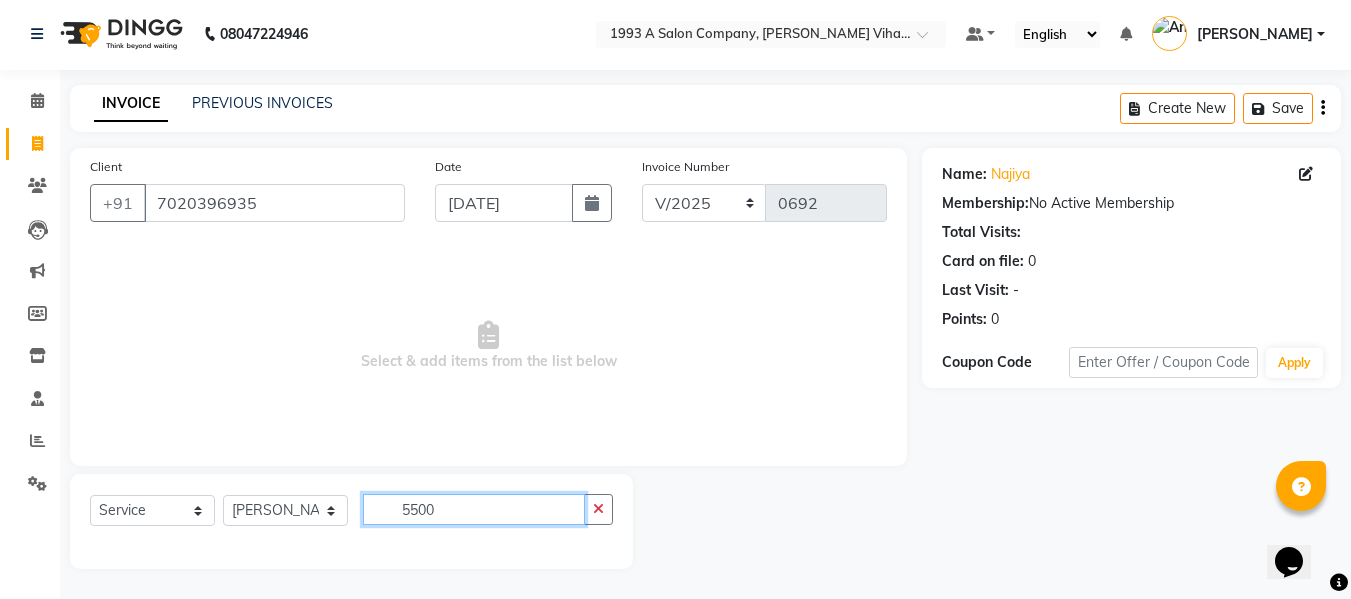 click on "5500" 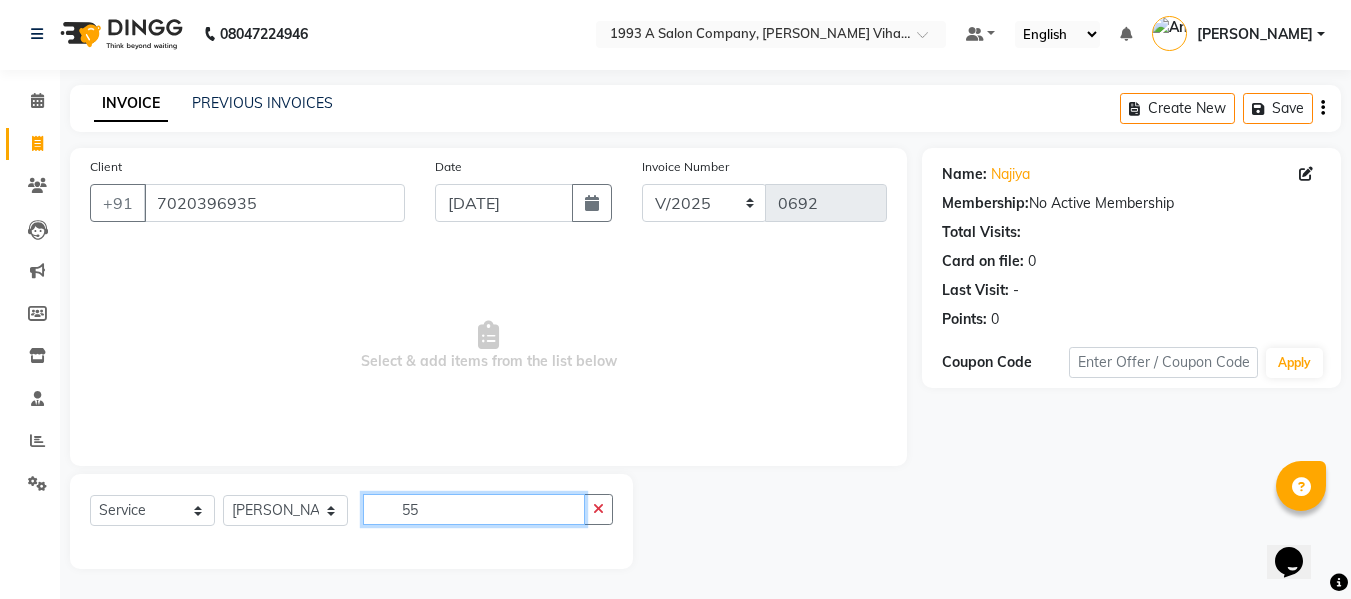 type on "5" 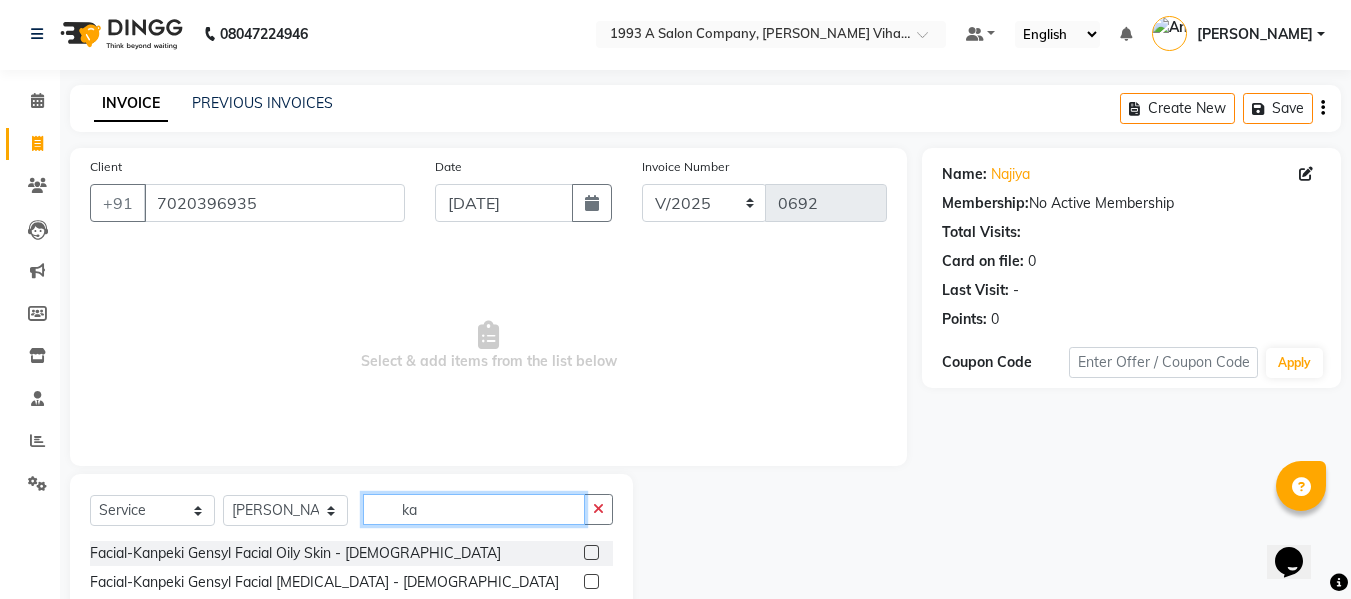 type on "k" 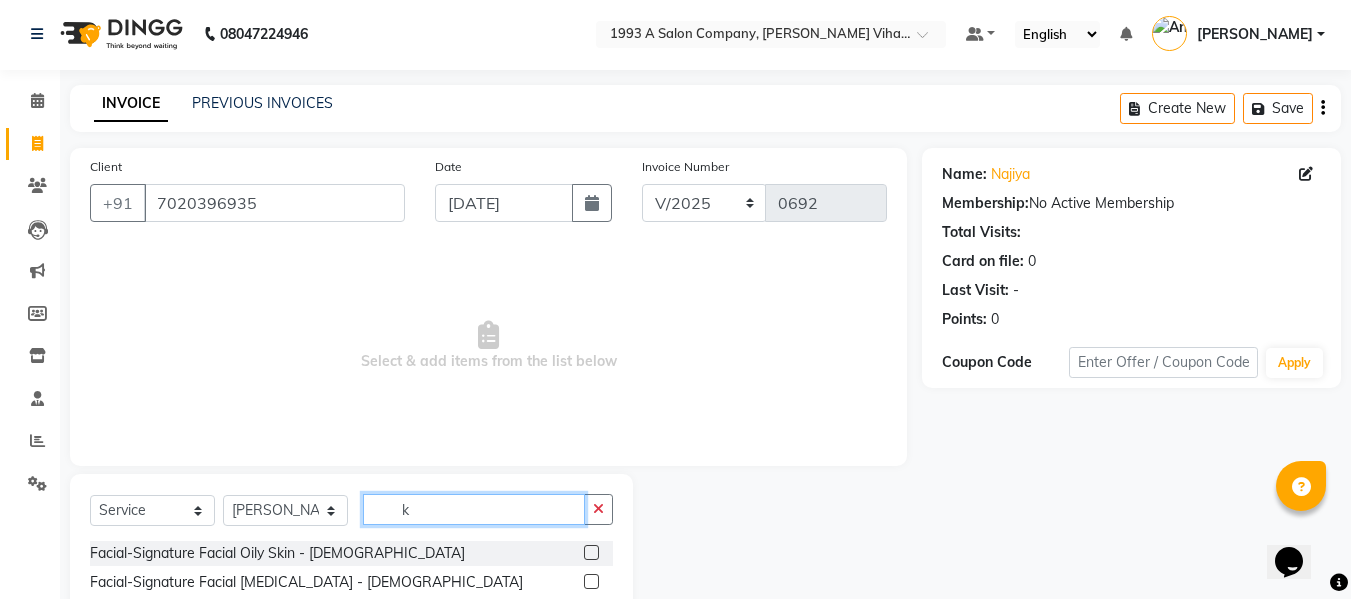 type 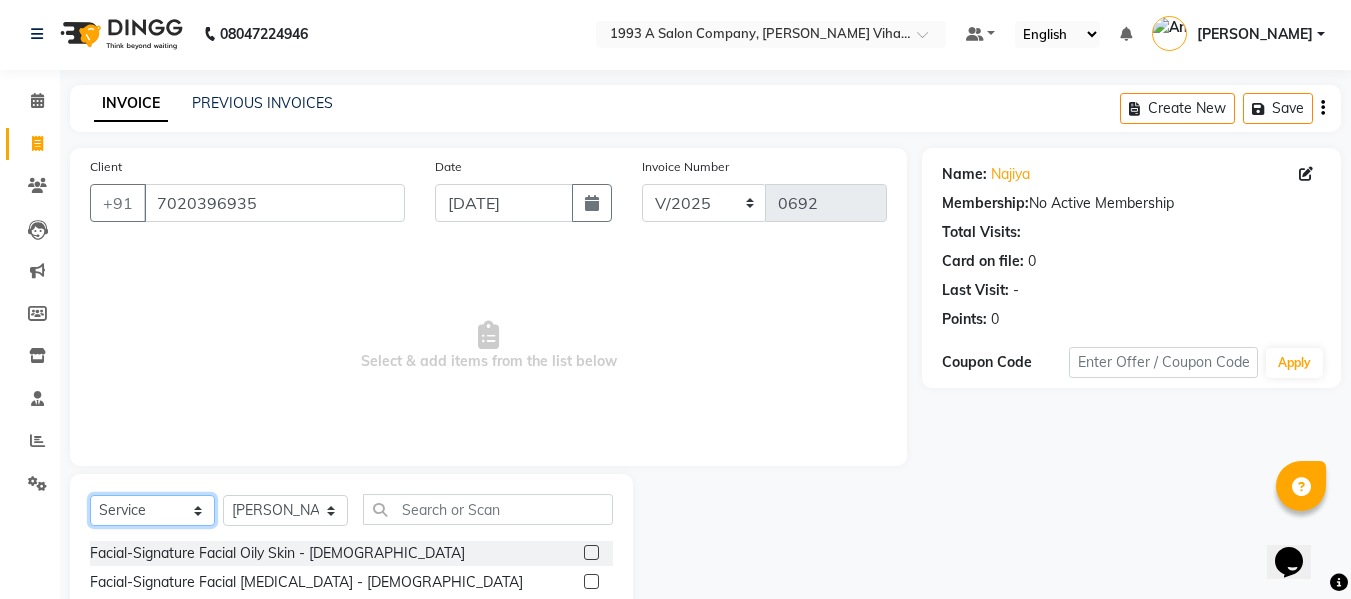 drag, startPoint x: 150, startPoint y: 506, endPoint x: 178, endPoint y: 516, distance: 29.732138 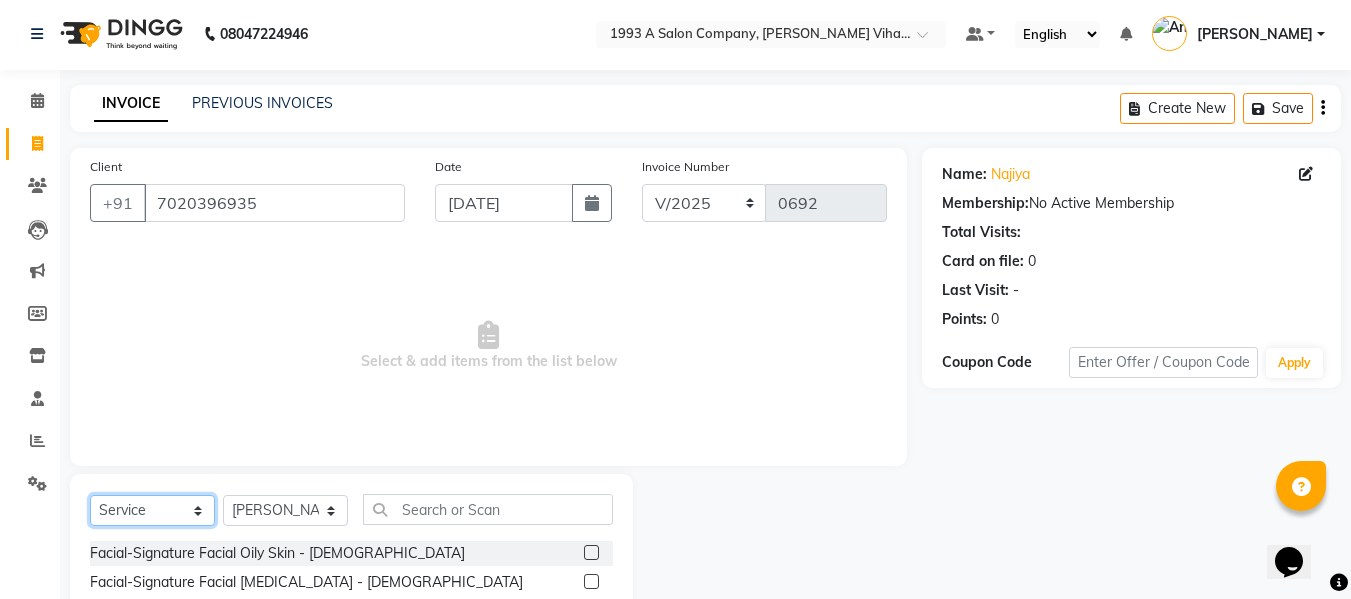 select on "package" 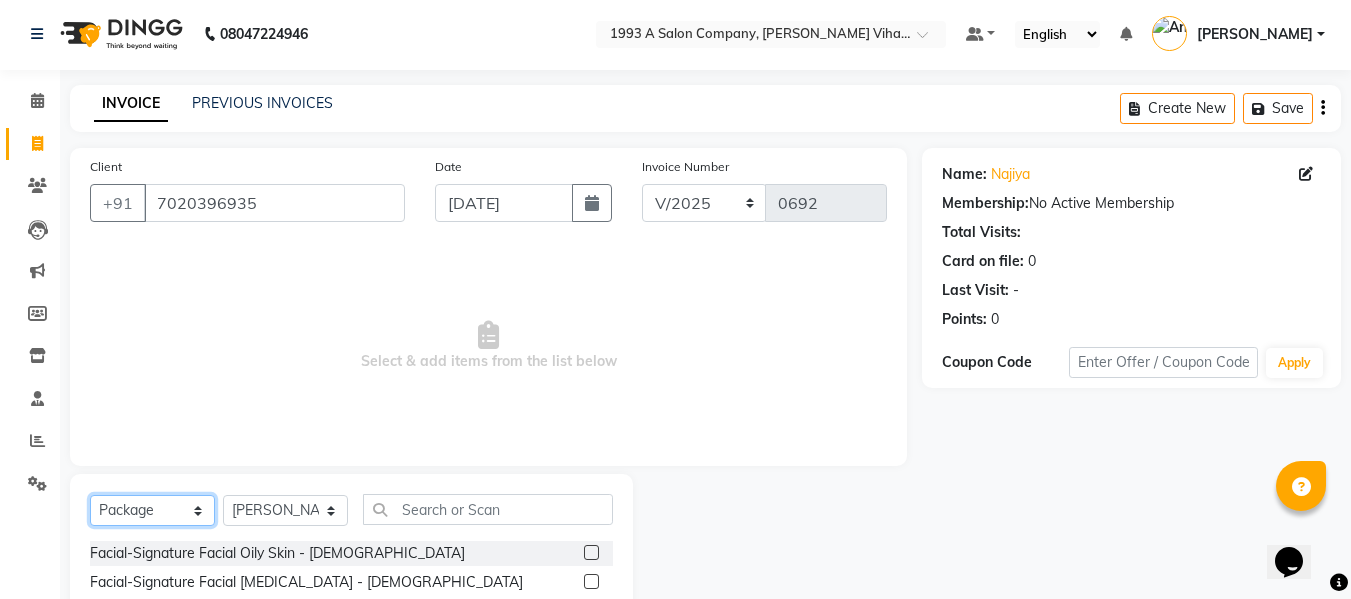 click on "Select  Service  Product  Membership  Package Voucher Prepaid Gift Card" 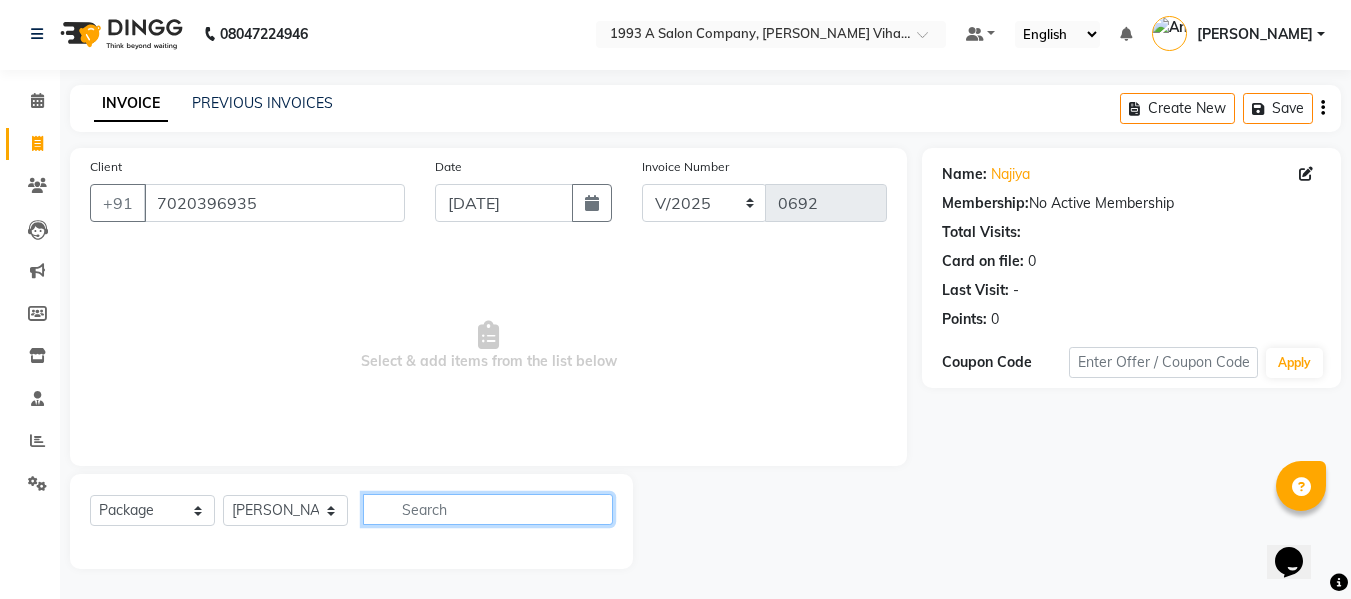 click 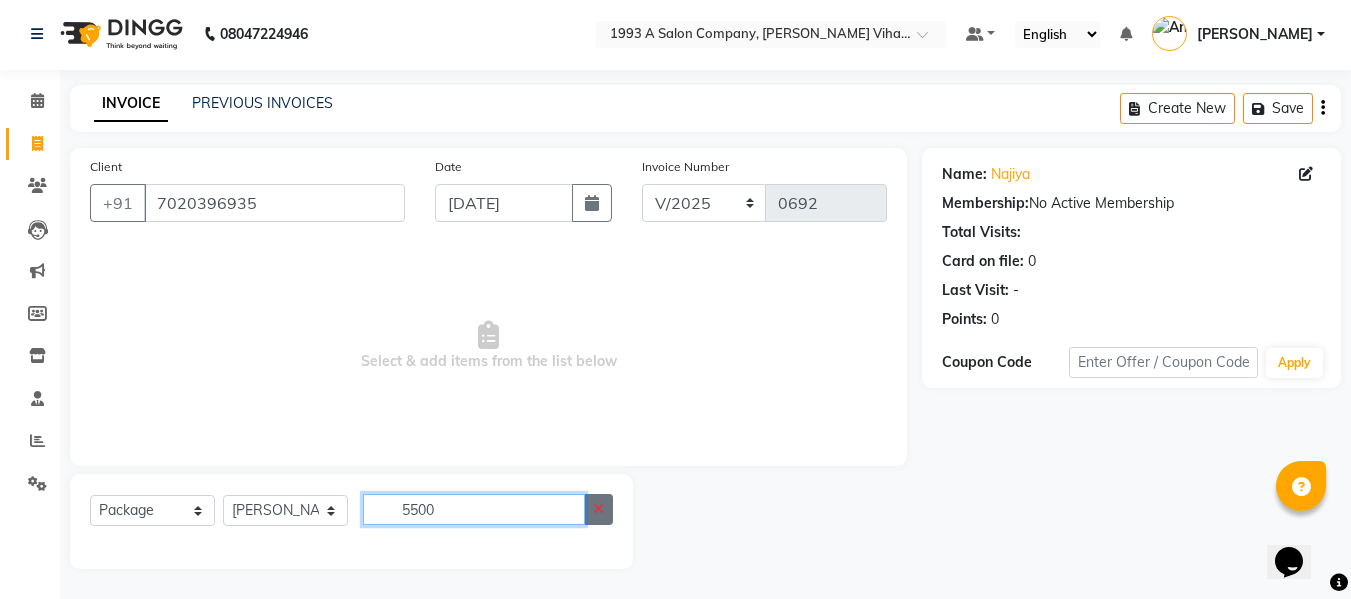 type on "5500" 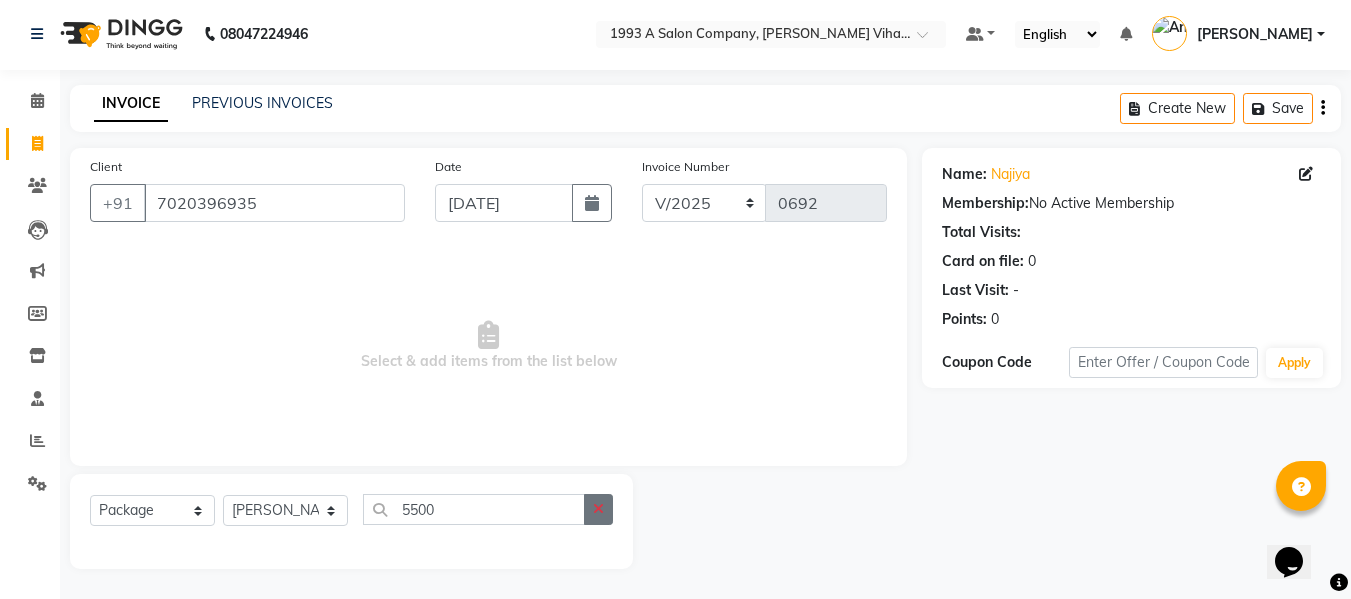 click 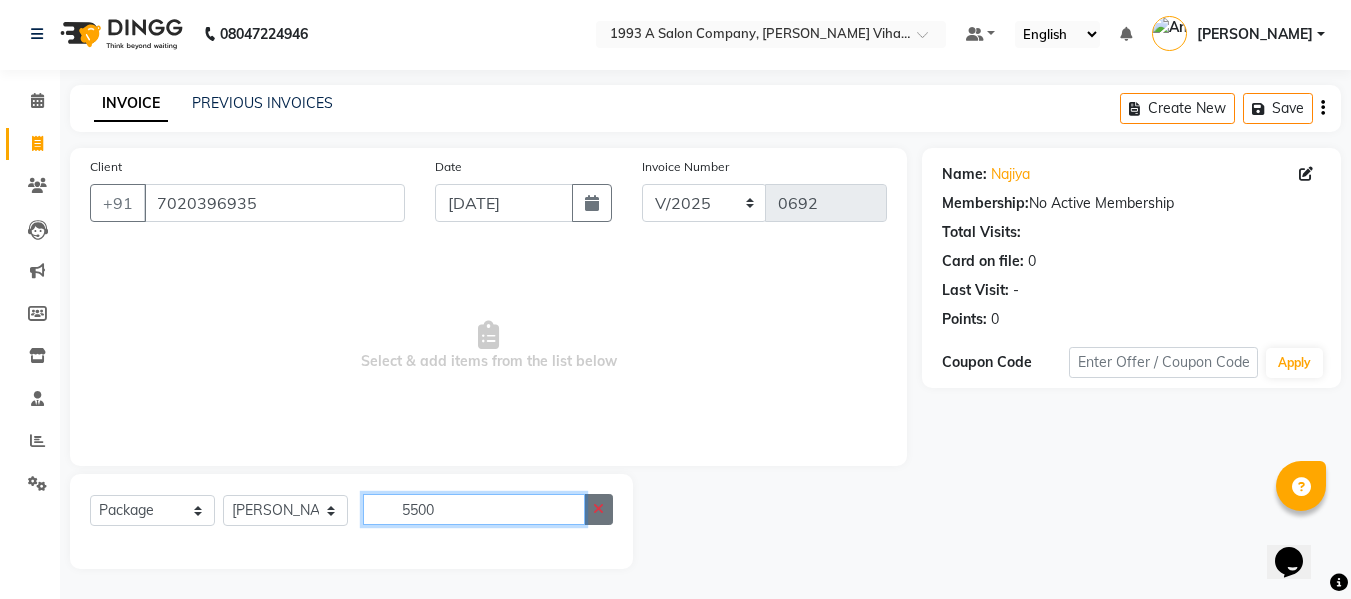 type 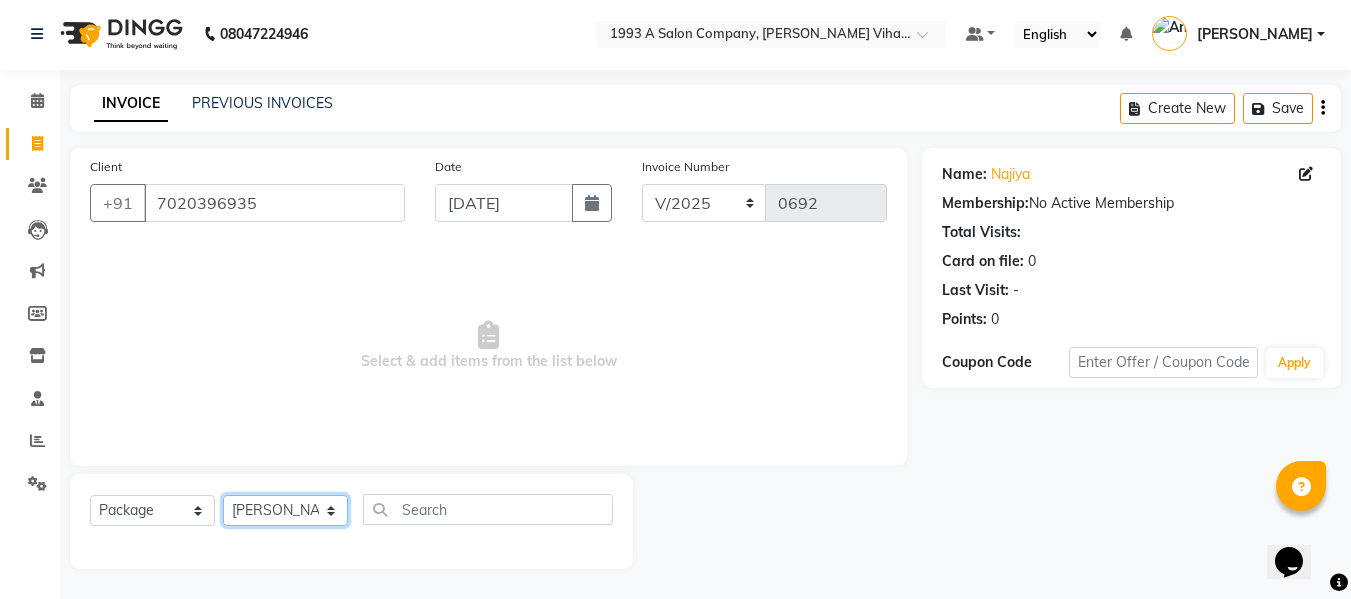 click on "Select Stylist [PERSON_NAME] [PERSON_NAME] [PERSON_NAME]  [PERSON_NAME] Rakhi Mandal  Shanti Palkonda Training Department" 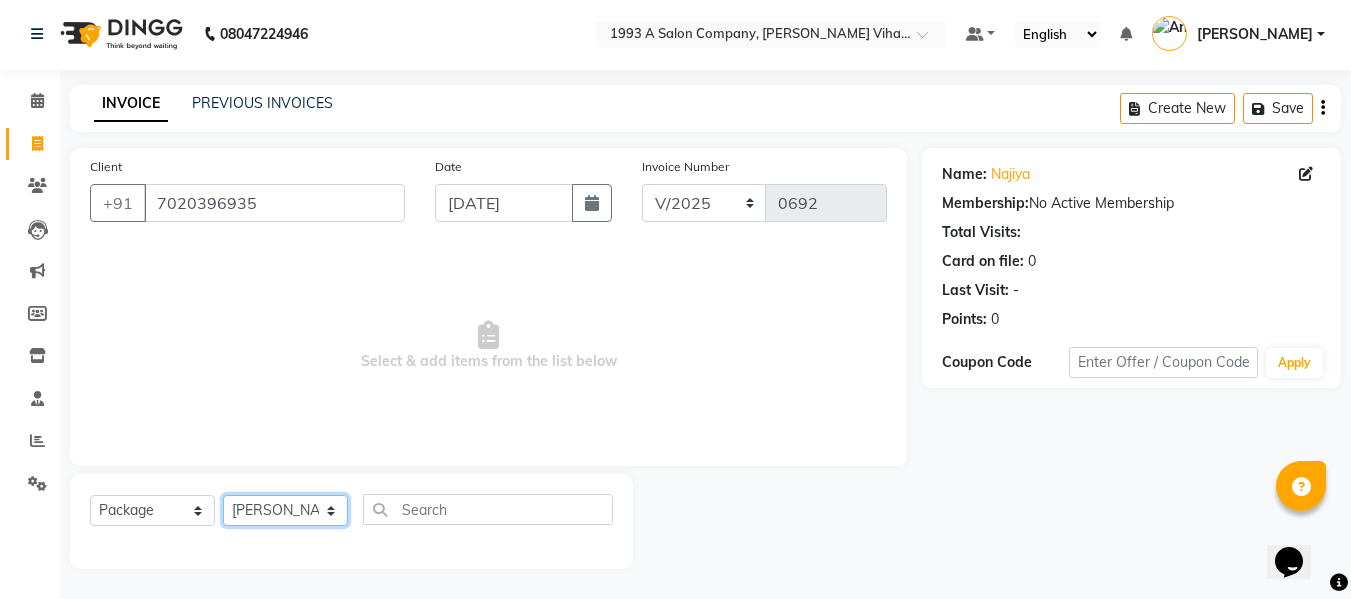 click on "Select Stylist [PERSON_NAME] [PERSON_NAME] [PERSON_NAME]  [PERSON_NAME] Rakhi Mandal  Shanti Palkonda Training Department" 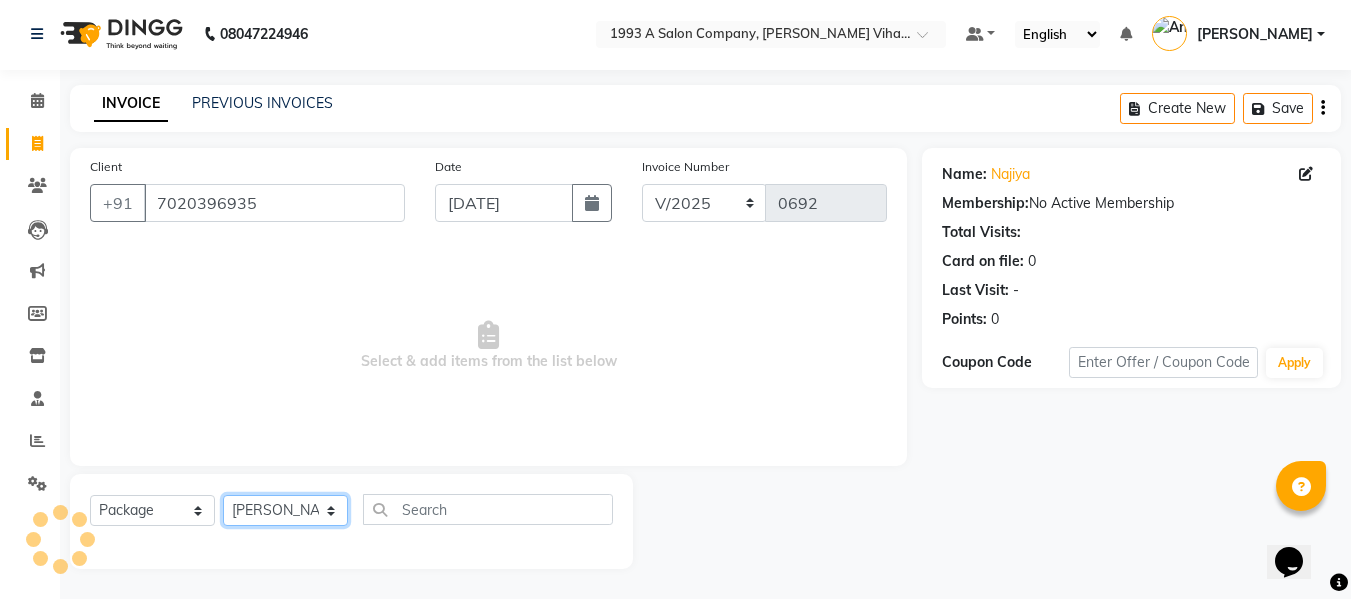 click on "Select Stylist [PERSON_NAME] [PERSON_NAME] [PERSON_NAME]  [PERSON_NAME] Rakhi Mandal  Shanti Palkonda Training Department" 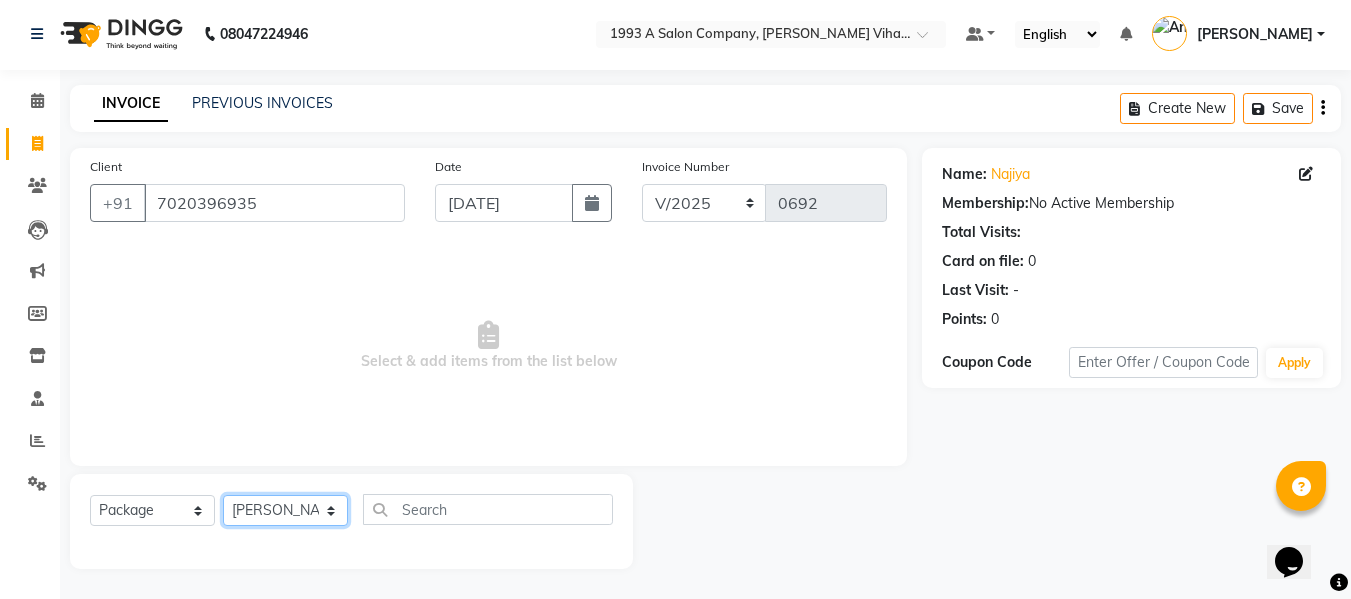 select on "84511" 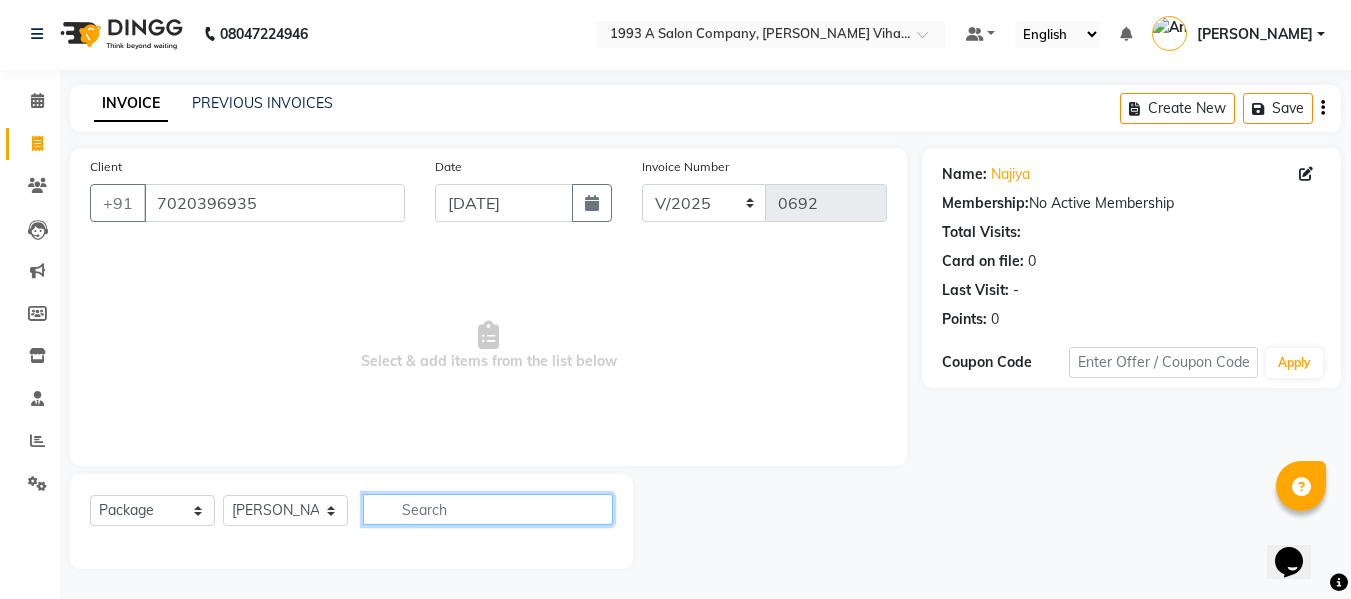 click 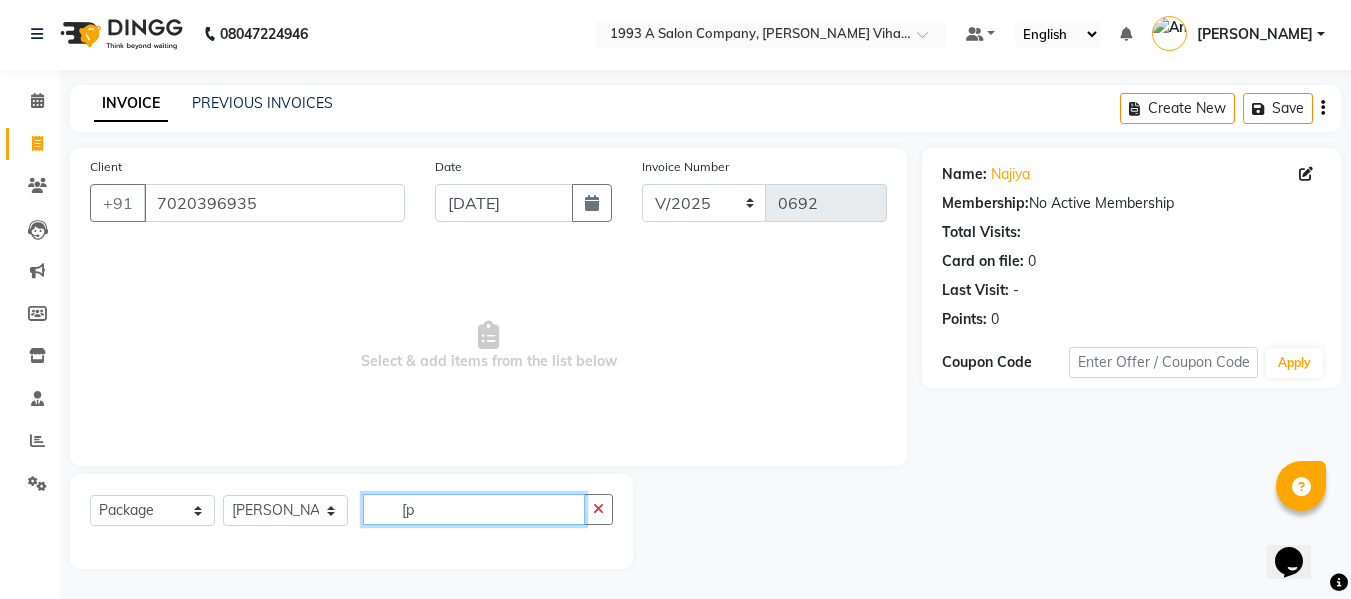 type on "[" 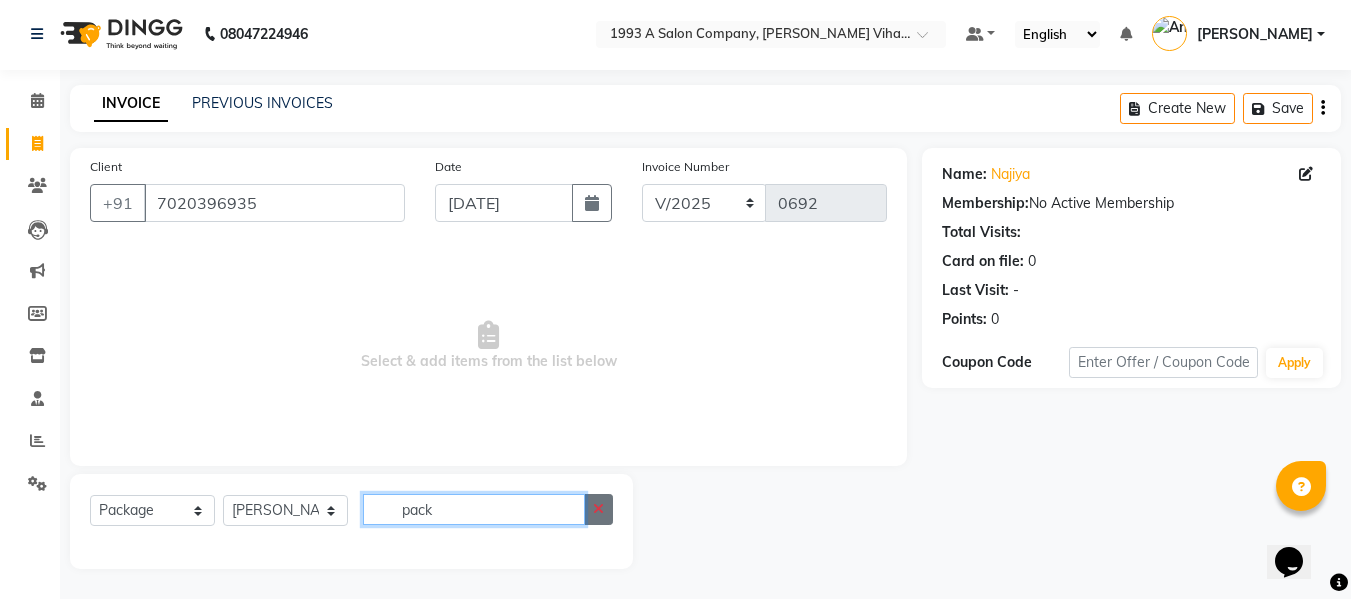 type on "pack" 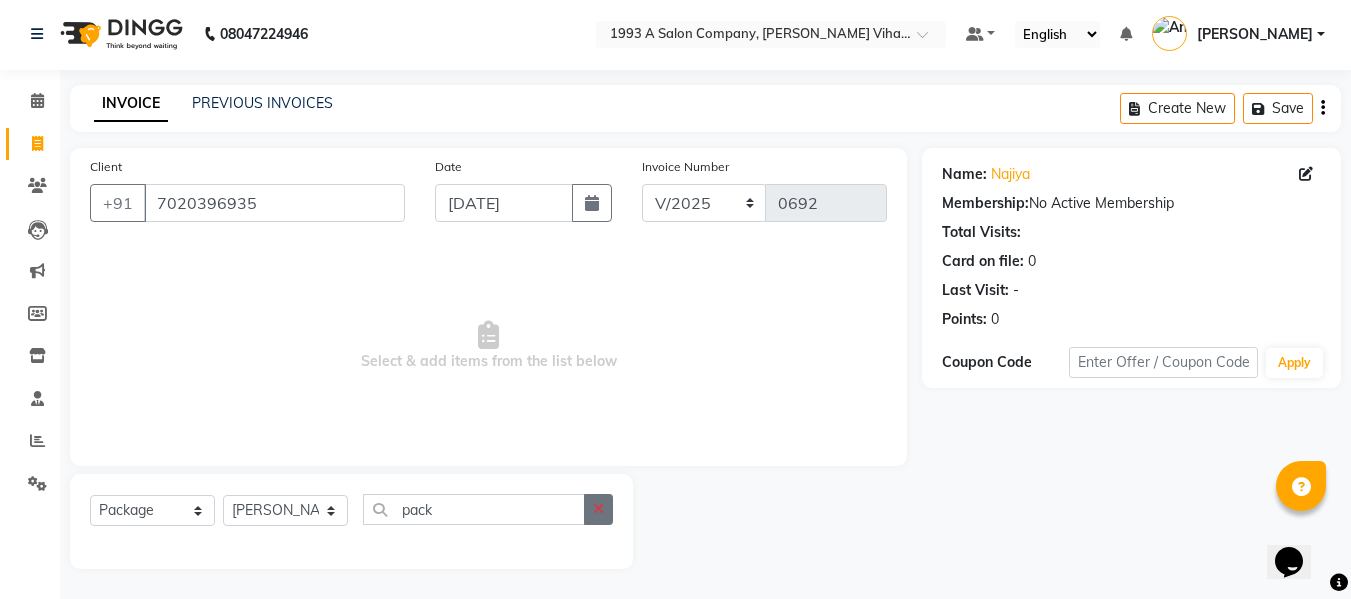 click 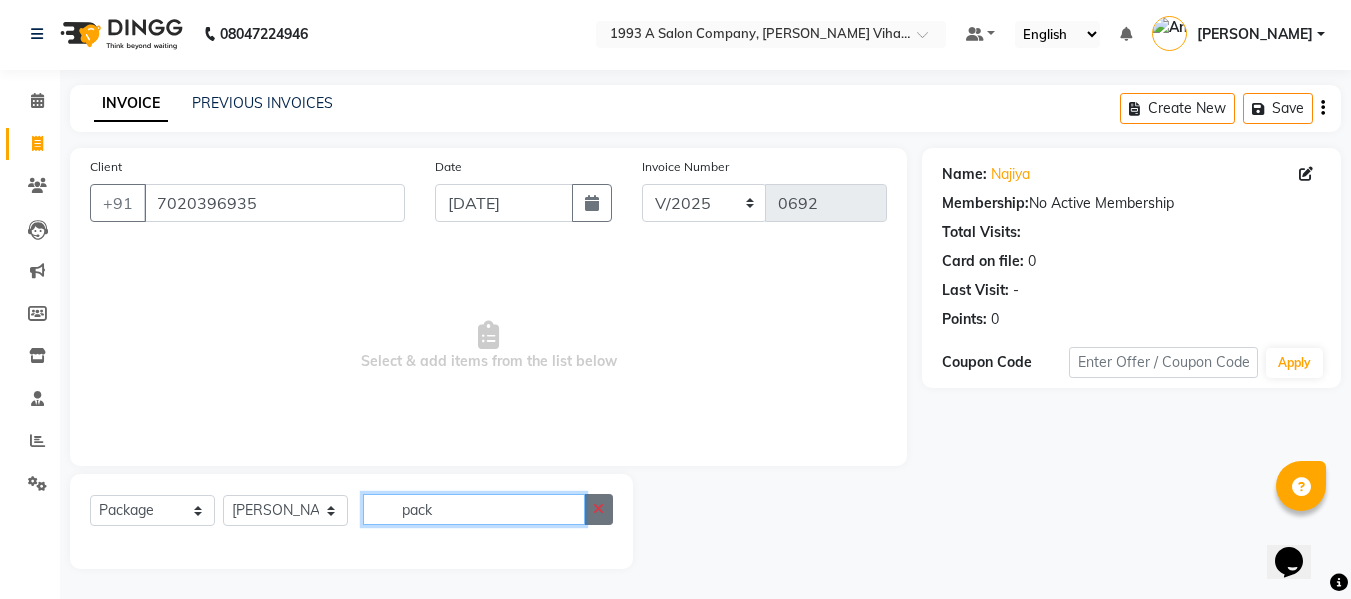 type 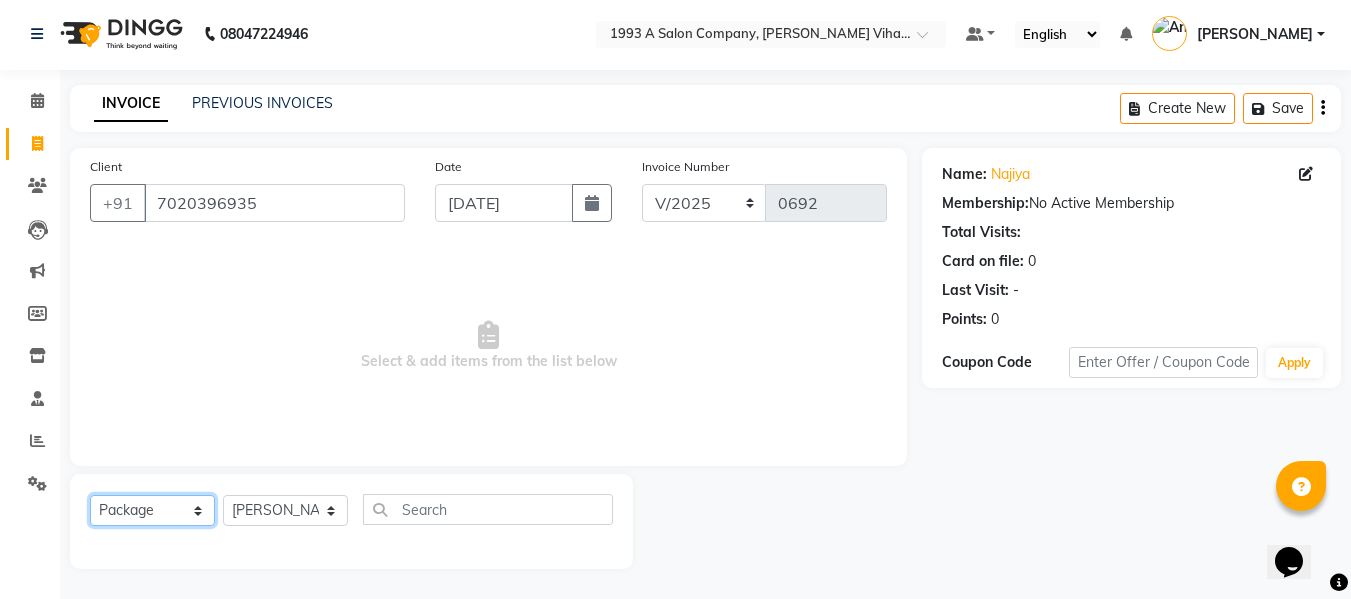 click on "Select  Service  Product  Membership  Package Voucher Prepaid Gift Card" 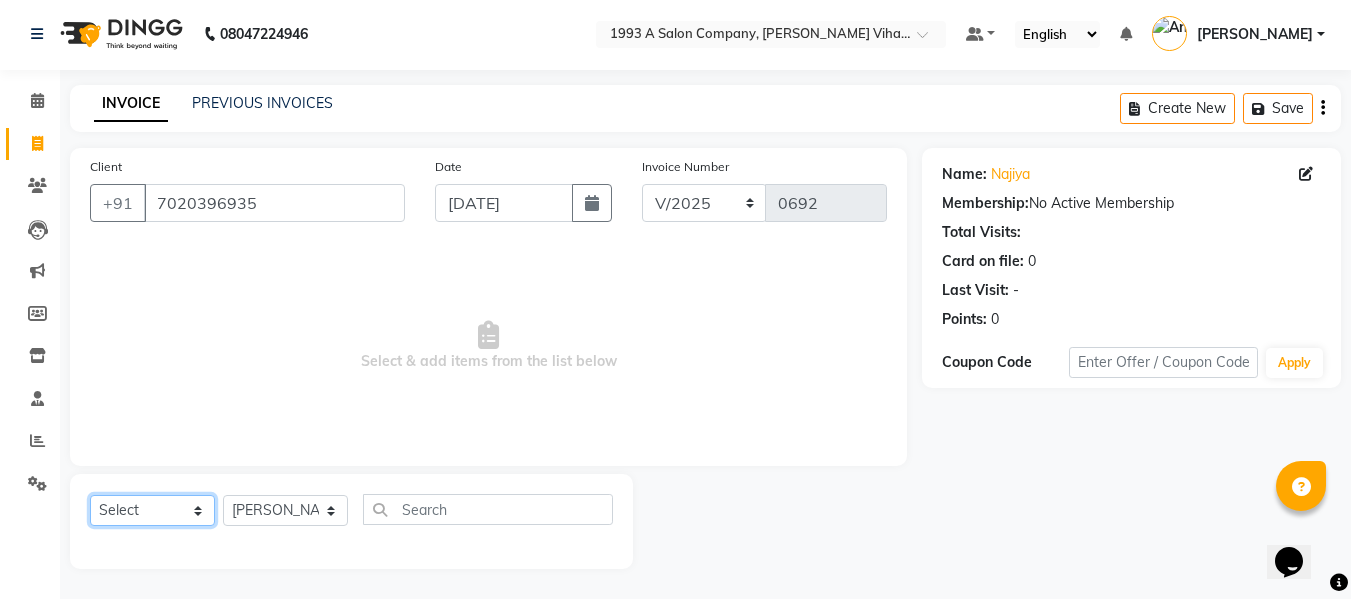 click on "Select  Service  Product  Membership  Package Voucher Prepaid Gift Card" 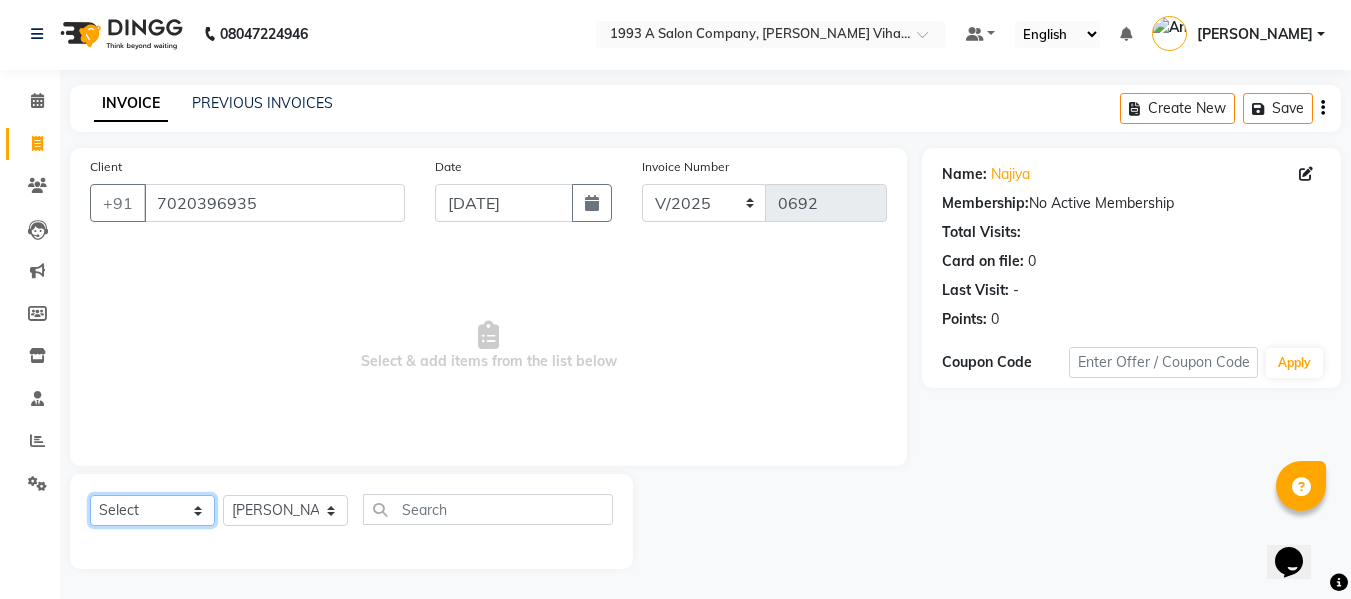 click on "Select  Service  Product  Membership  Package Voucher Prepaid Gift Card" 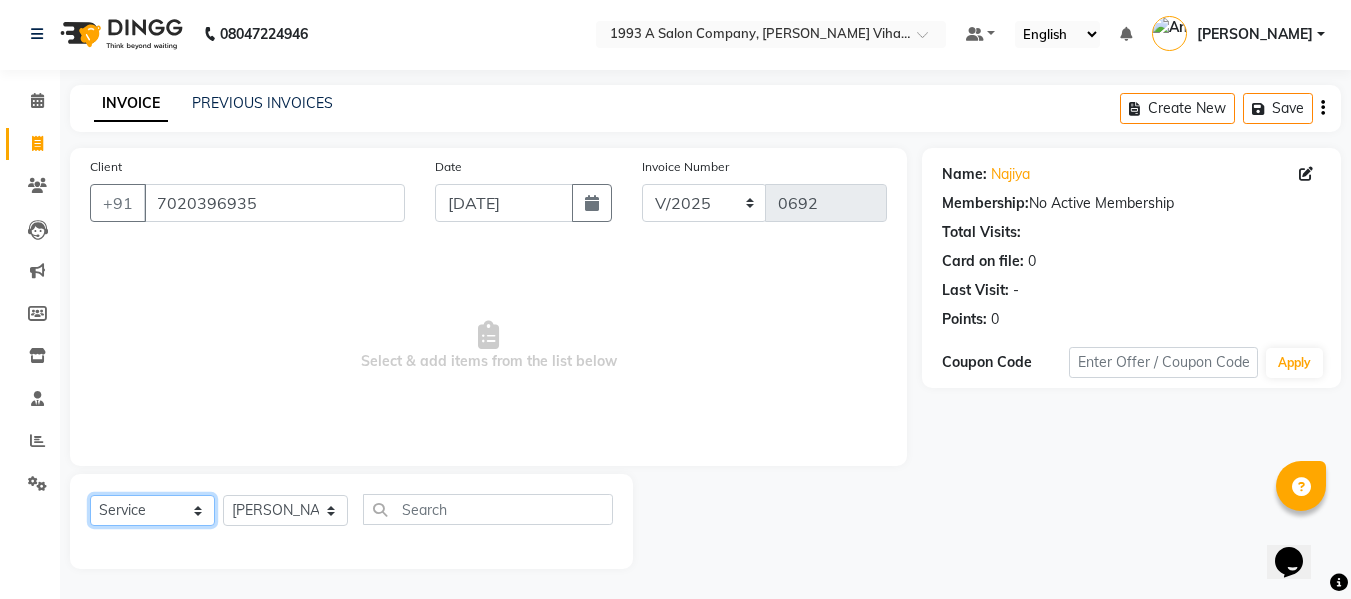 click on "Select  Service  Product  Membership  Package Voucher Prepaid Gift Card" 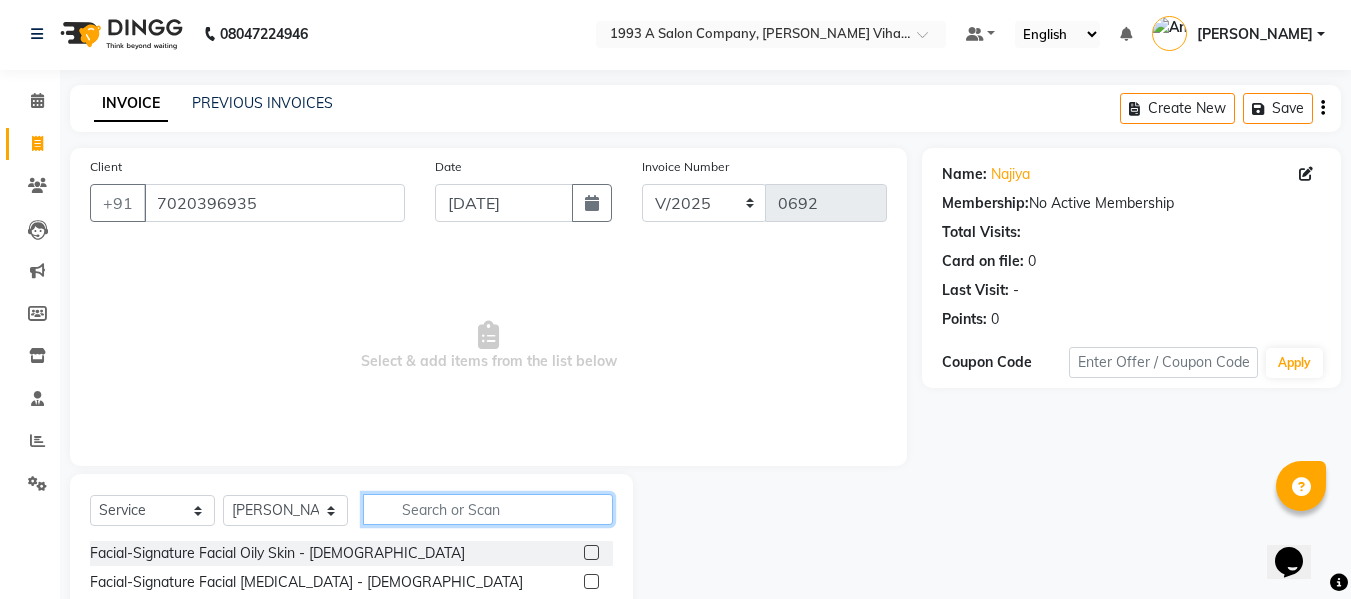 click 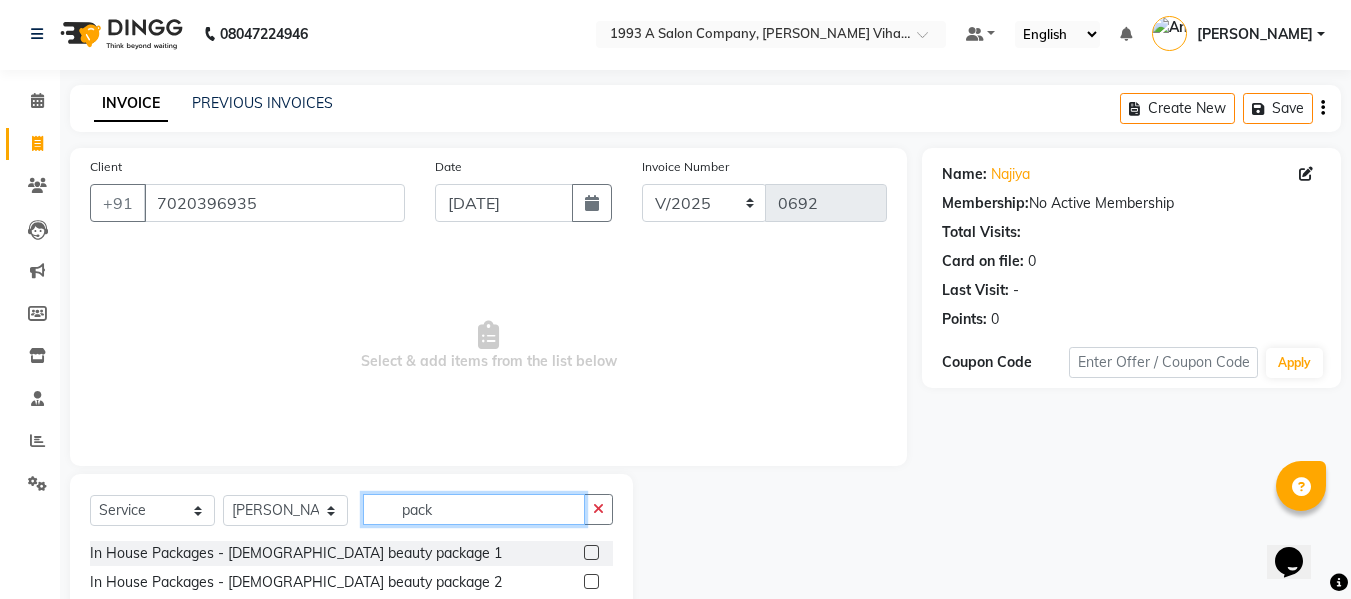 scroll, scrollTop: 202, scrollLeft: 0, axis: vertical 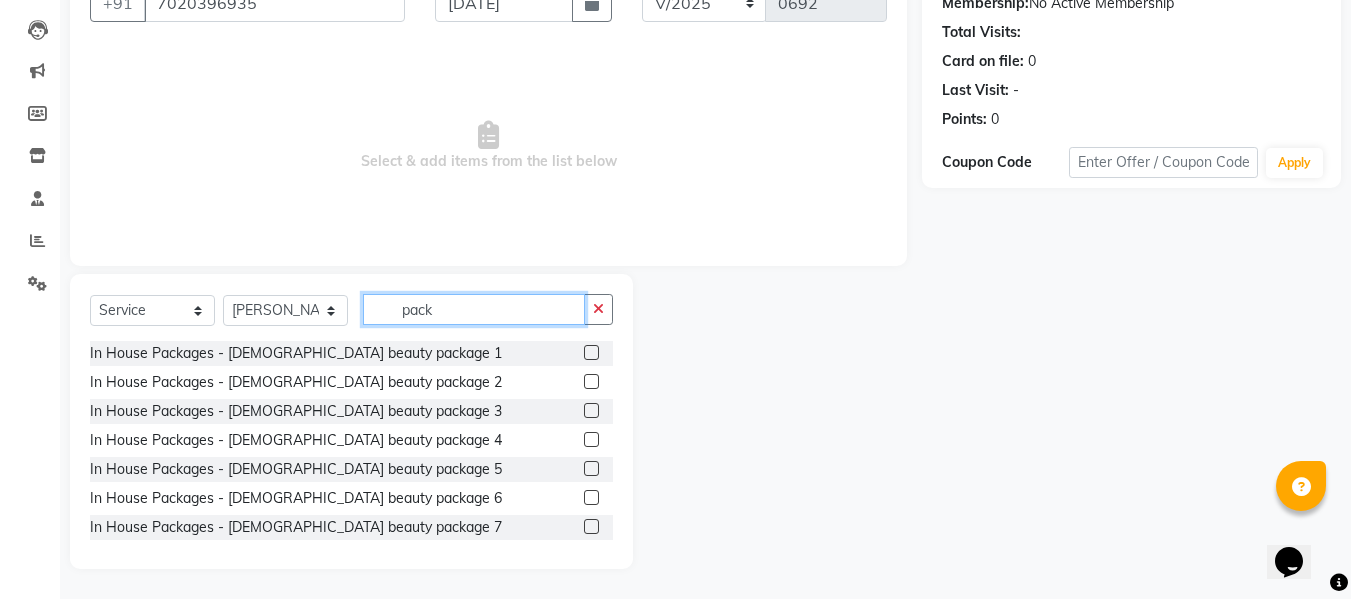type on "pack" 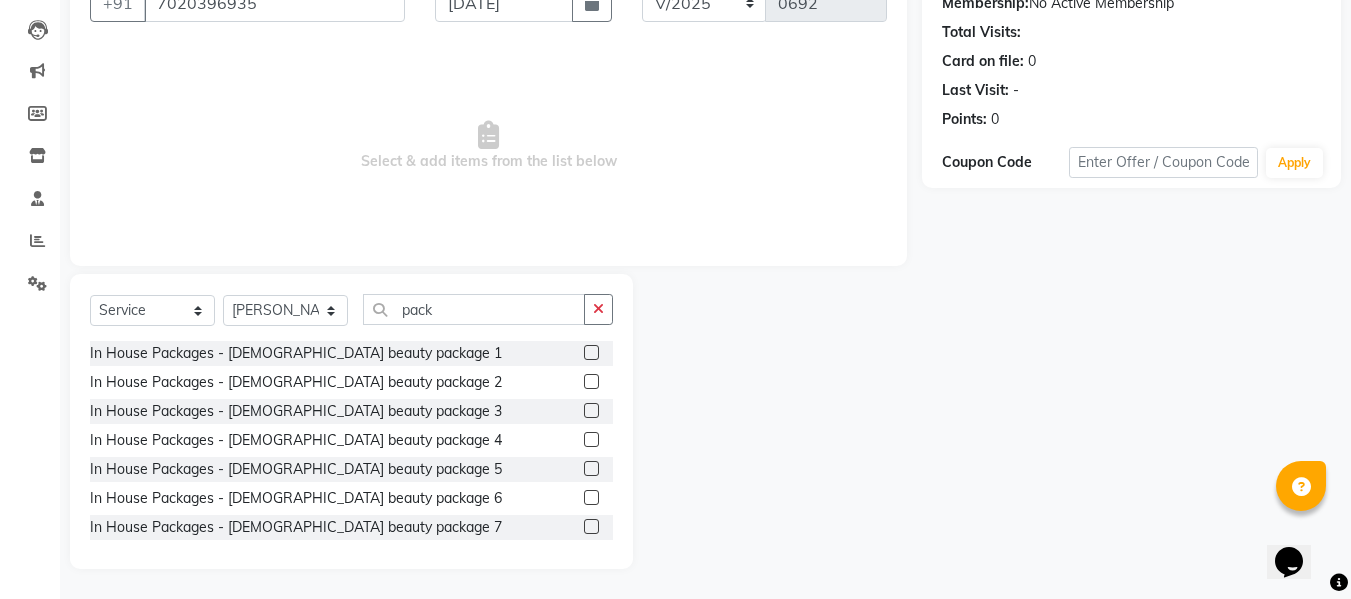 click 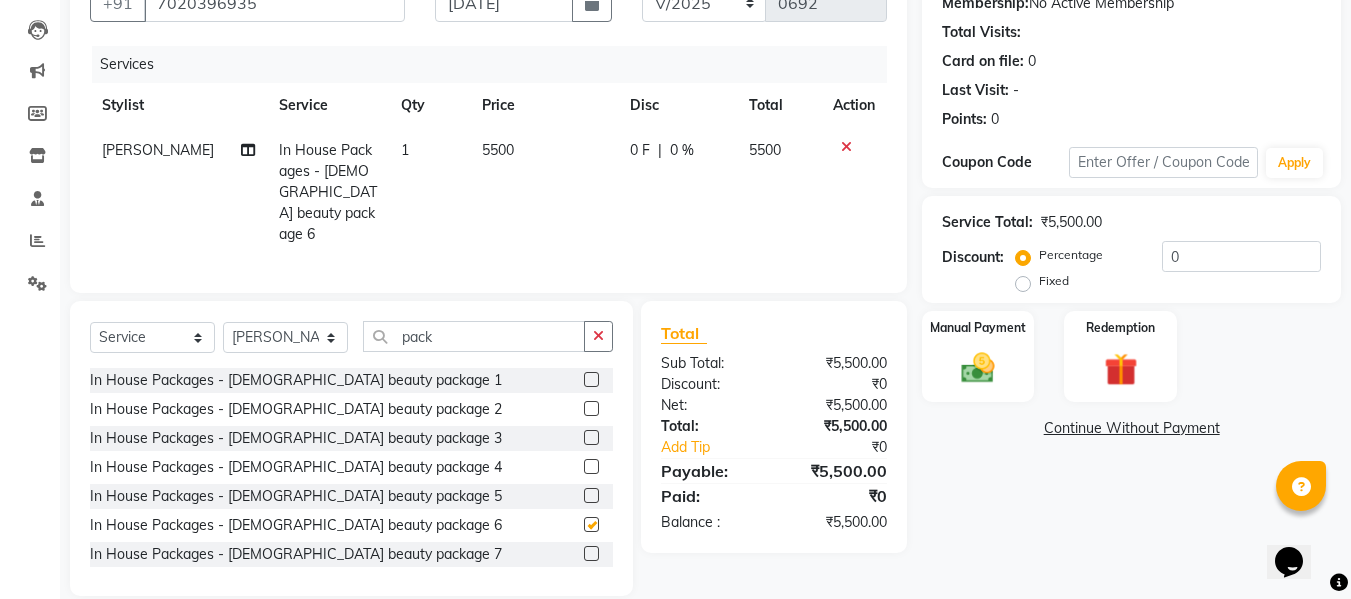 checkbox on "false" 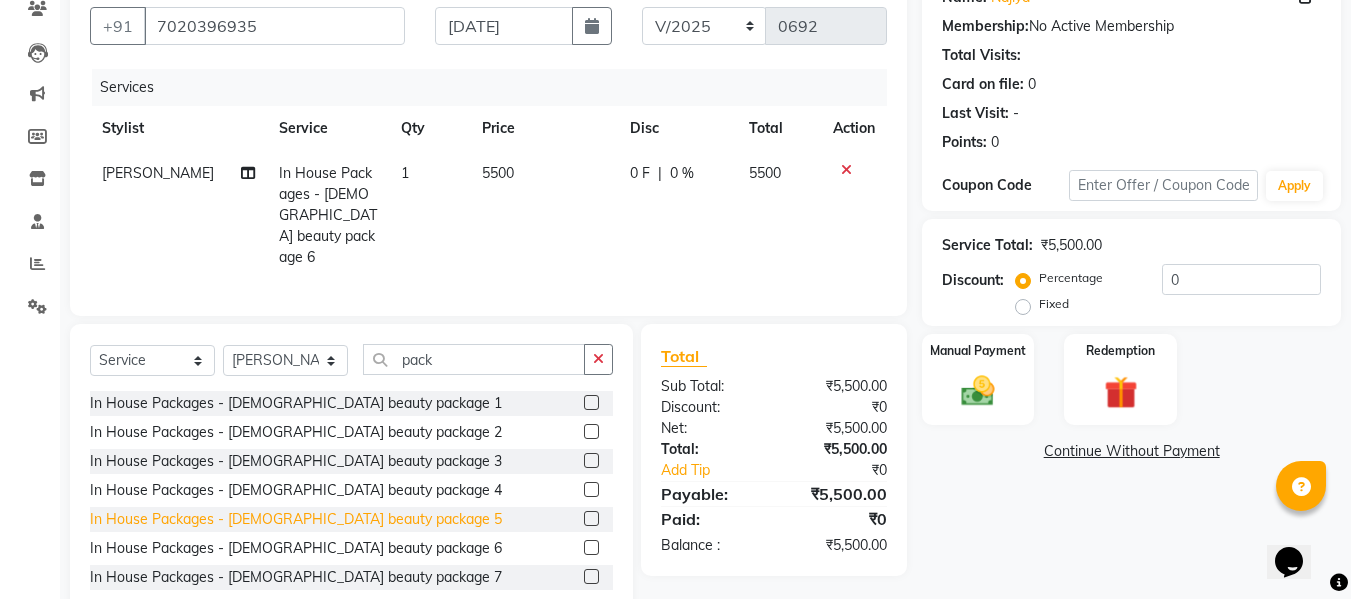 scroll, scrollTop: 223, scrollLeft: 0, axis: vertical 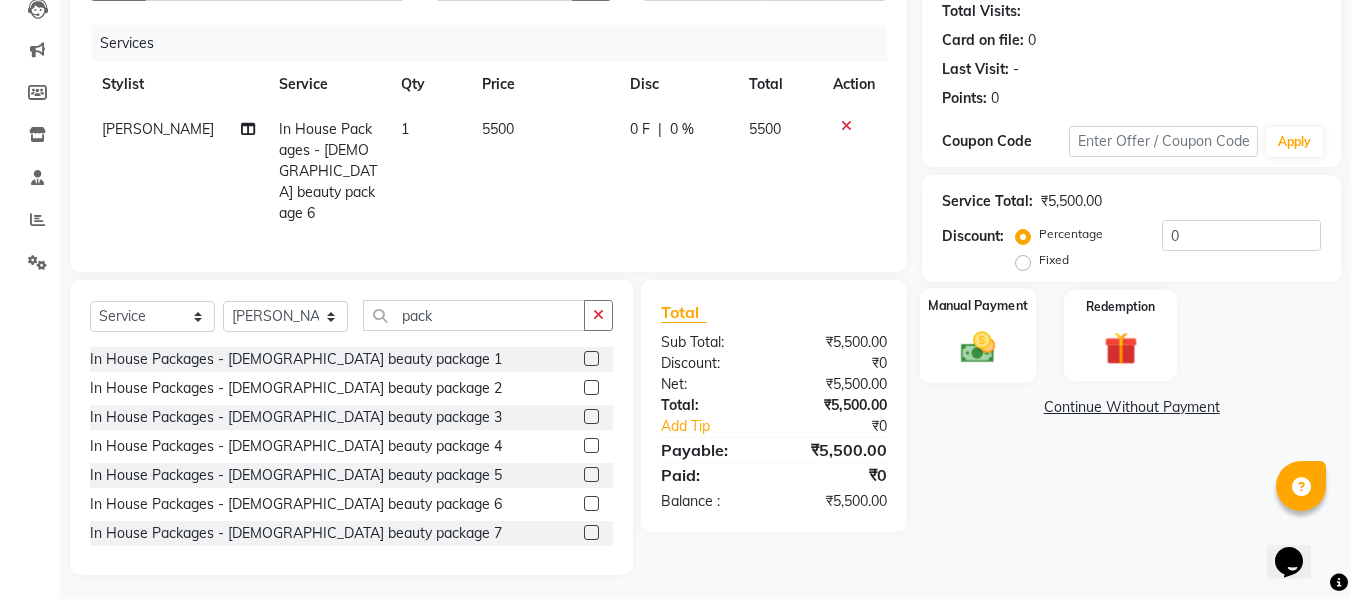 click 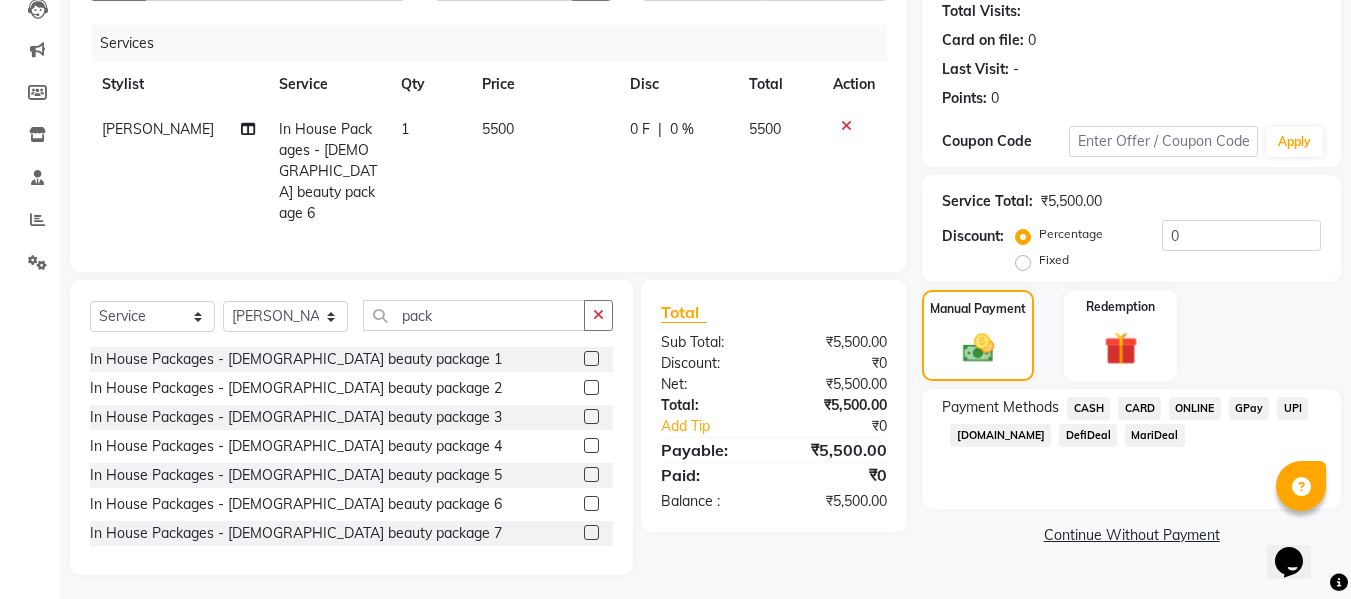 click on "CARD" 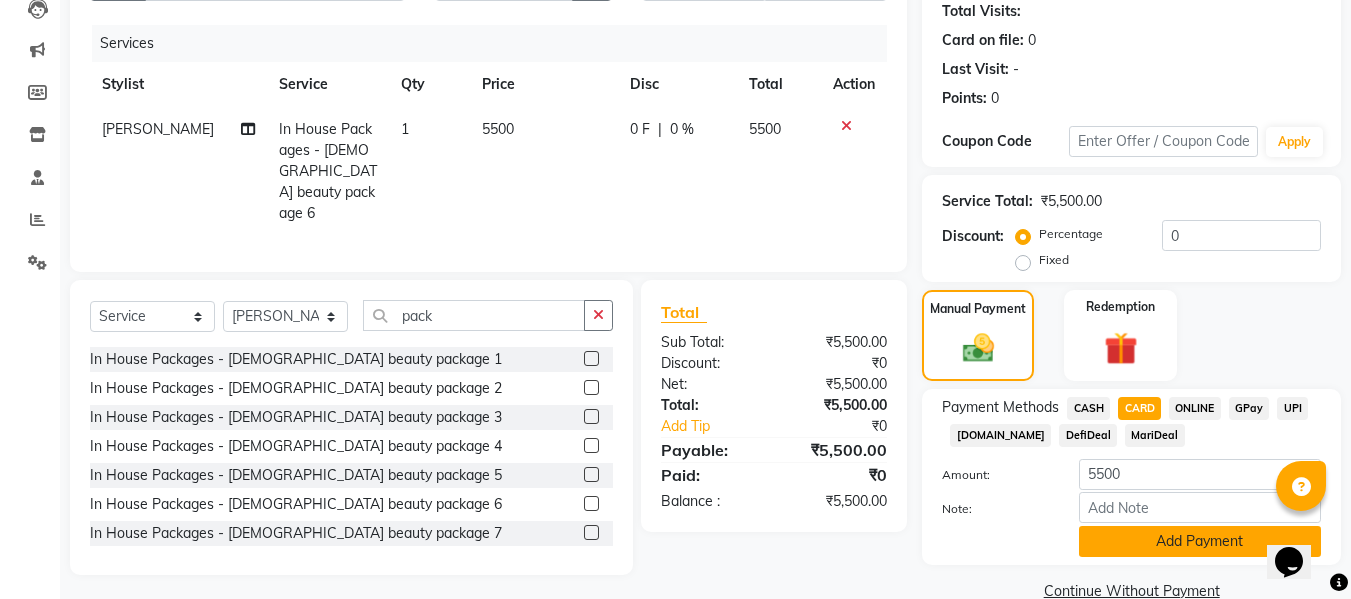 click on "Add Payment" 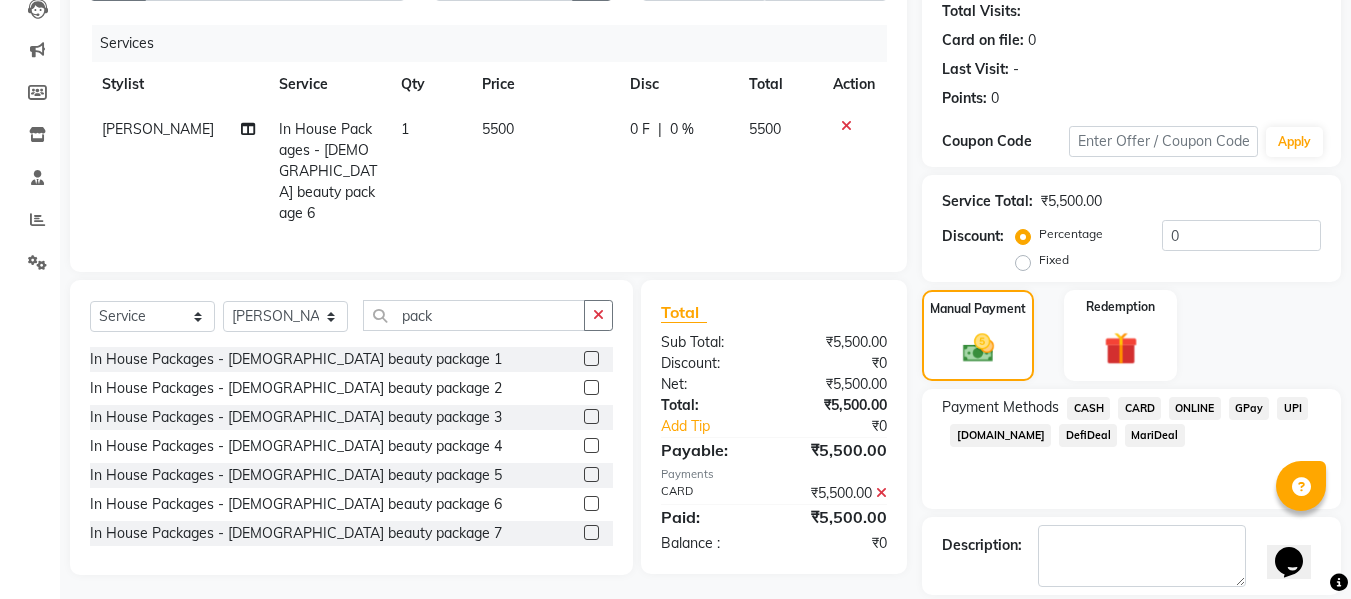scroll, scrollTop: 317, scrollLeft: 0, axis: vertical 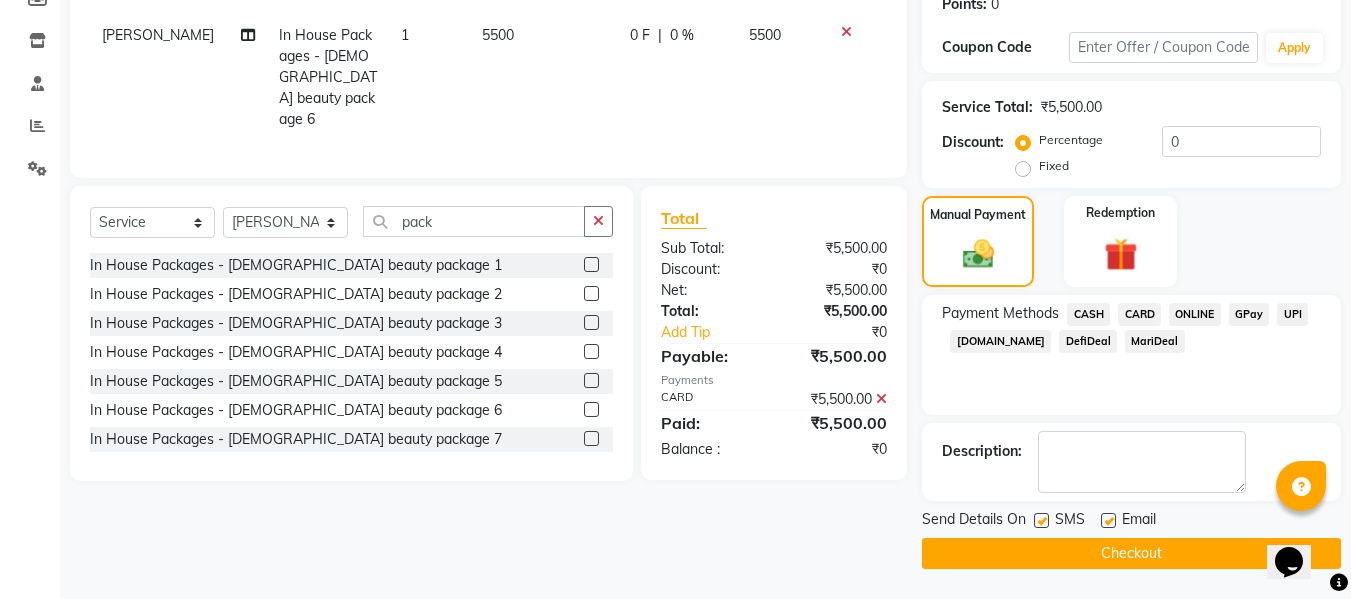 click on "SMS" 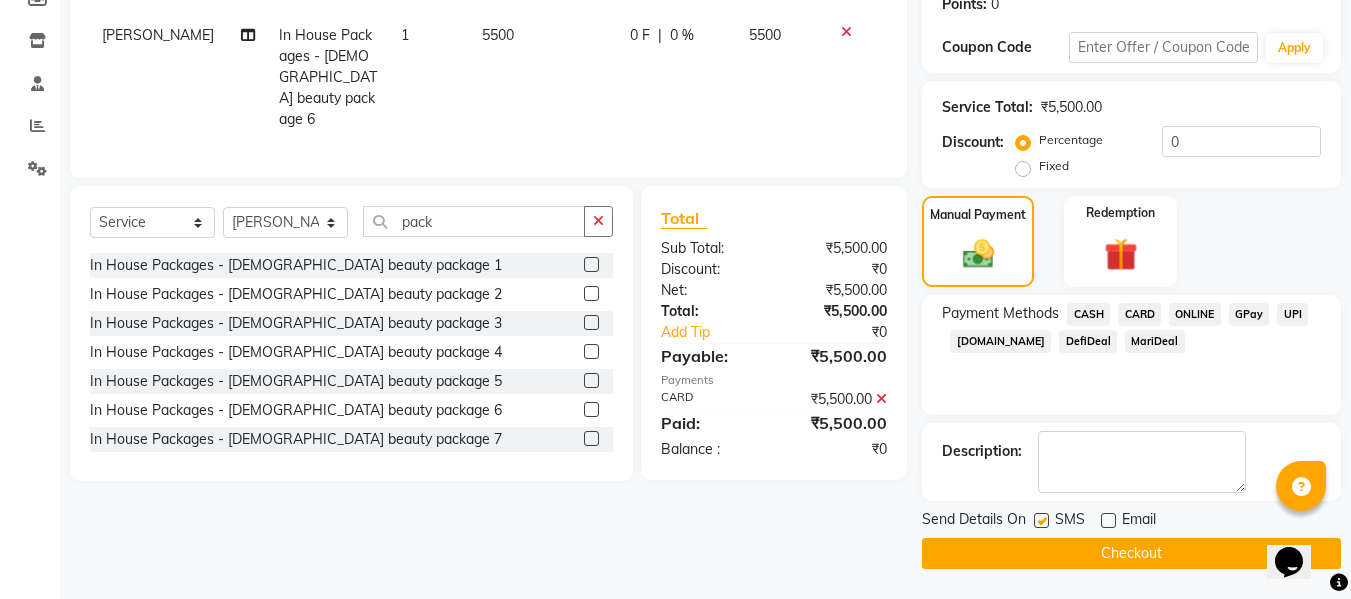click on "SMS" 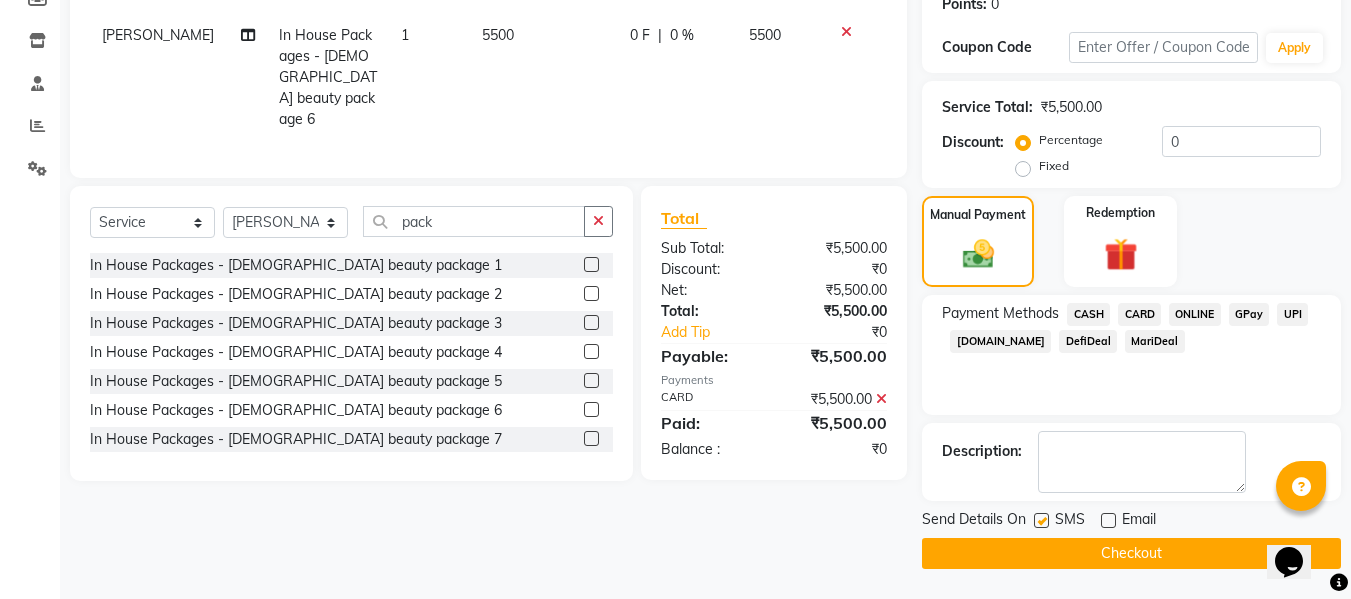 click 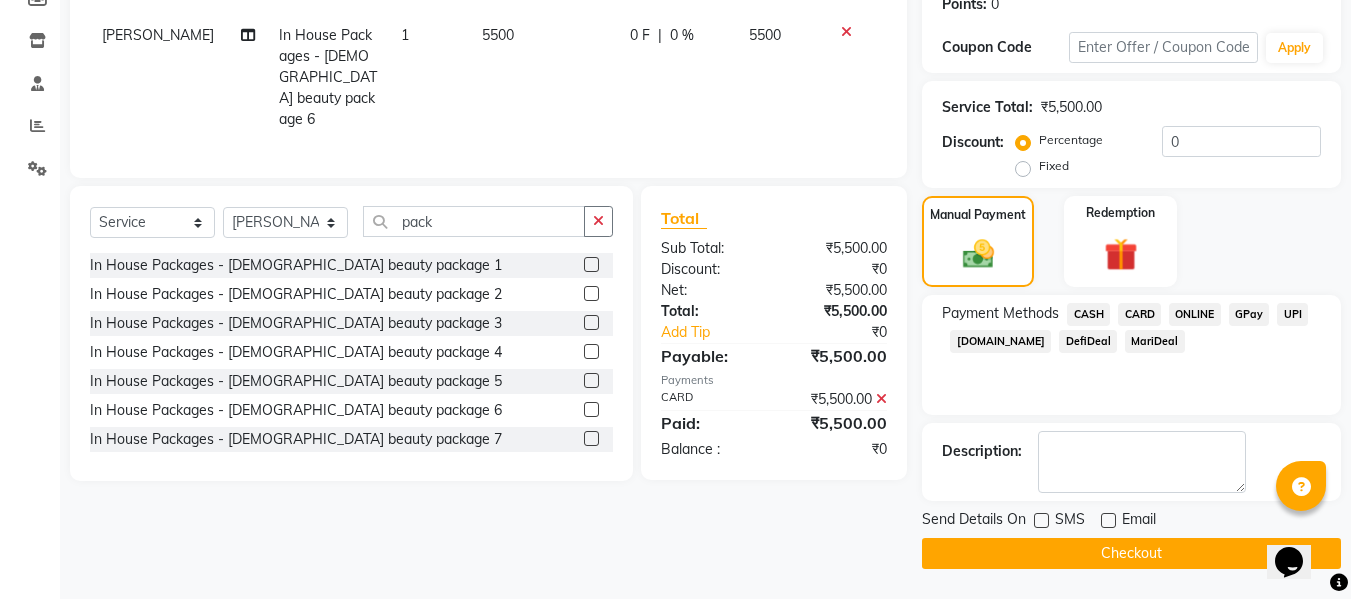 scroll, scrollTop: 0, scrollLeft: 0, axis: both 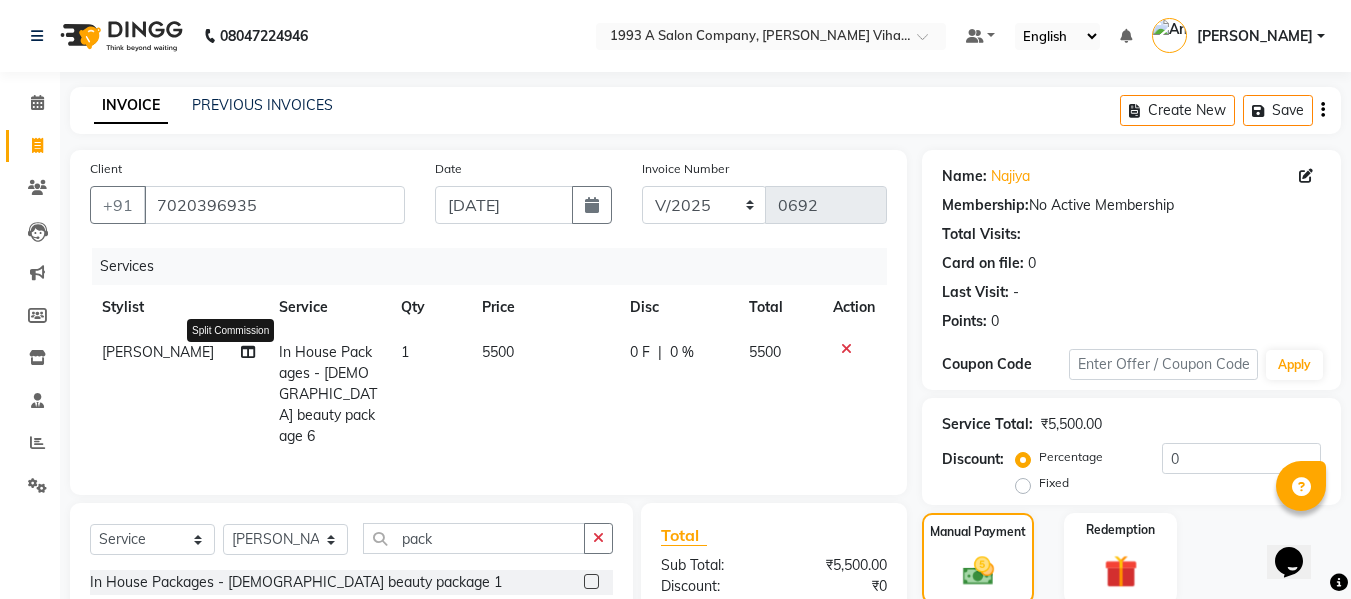 click 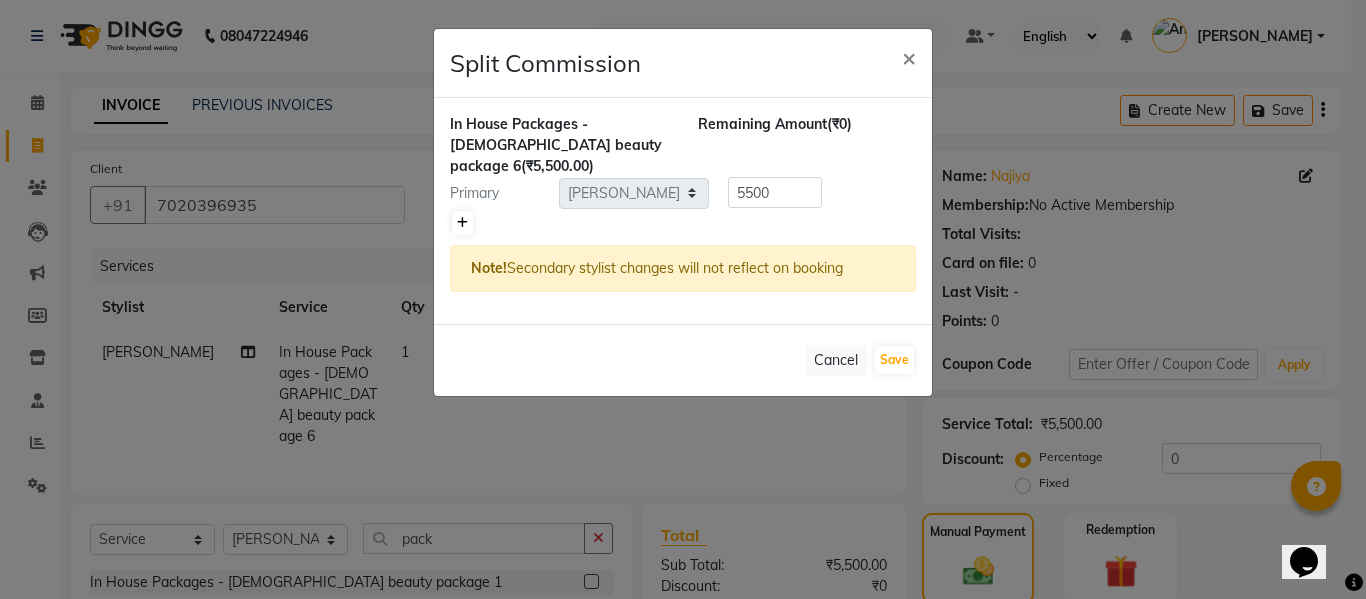 click 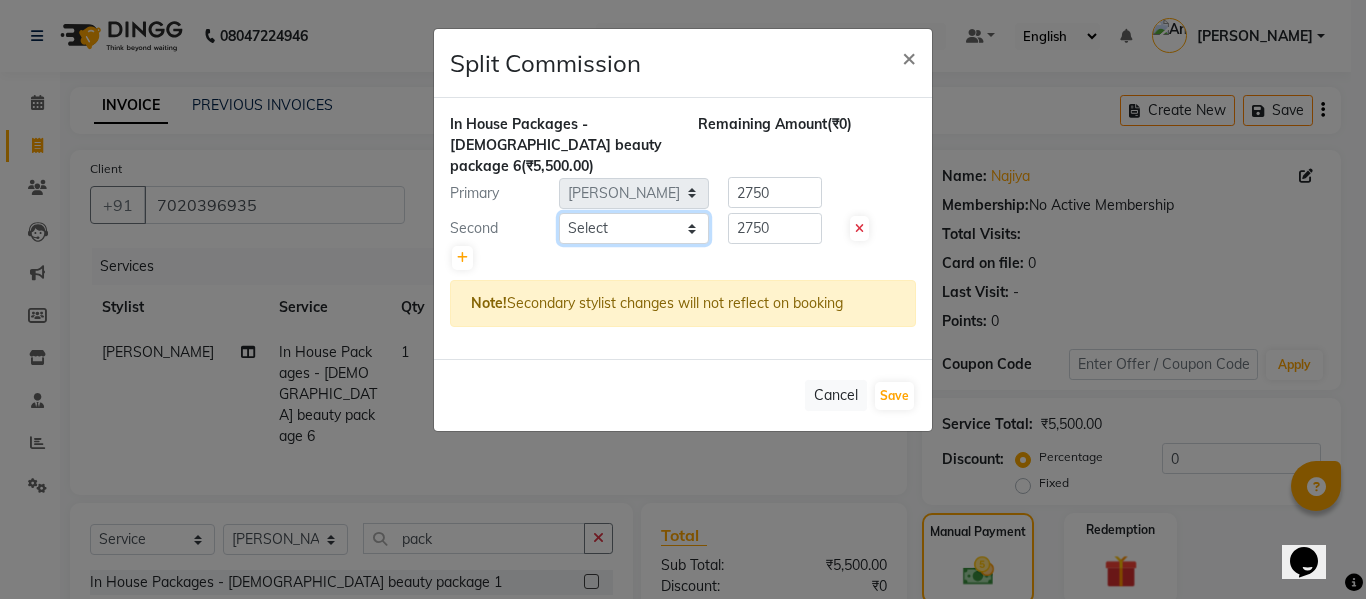 click on "Select  [PERSON_NAME]   [PERSON_NAME]   [PERSON_NAME]    [PERSON_NAME]   Rakhi Mandal    Shanti Palkonda   Training Department" 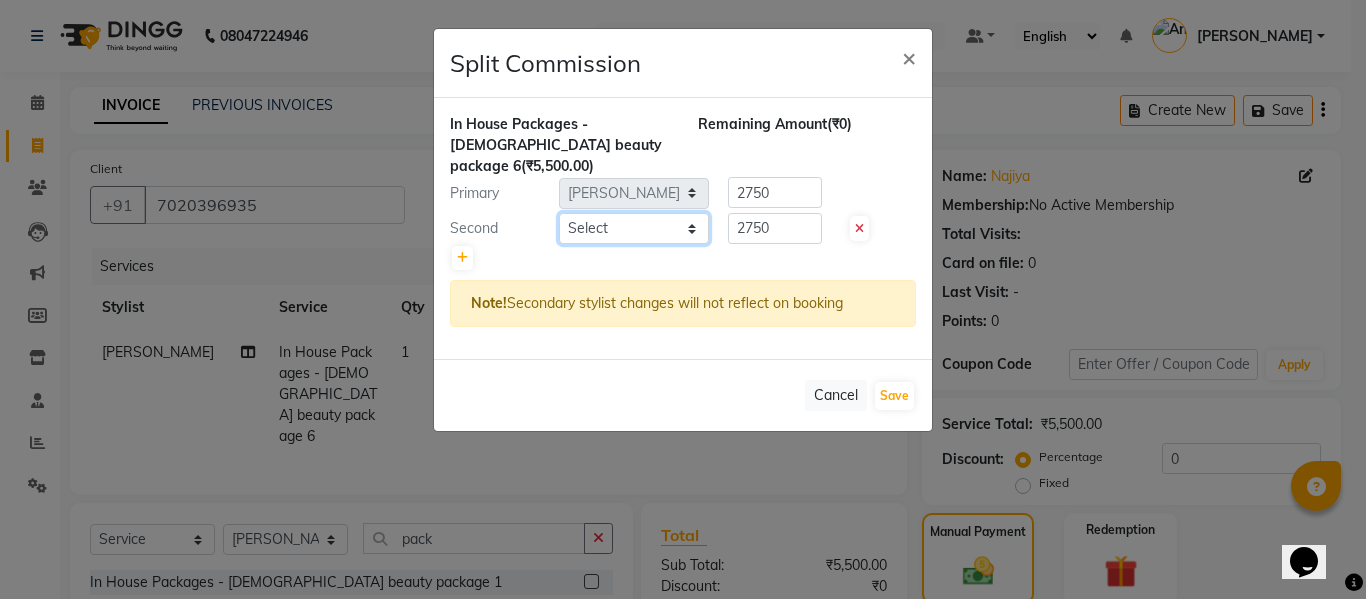 select on "60018" 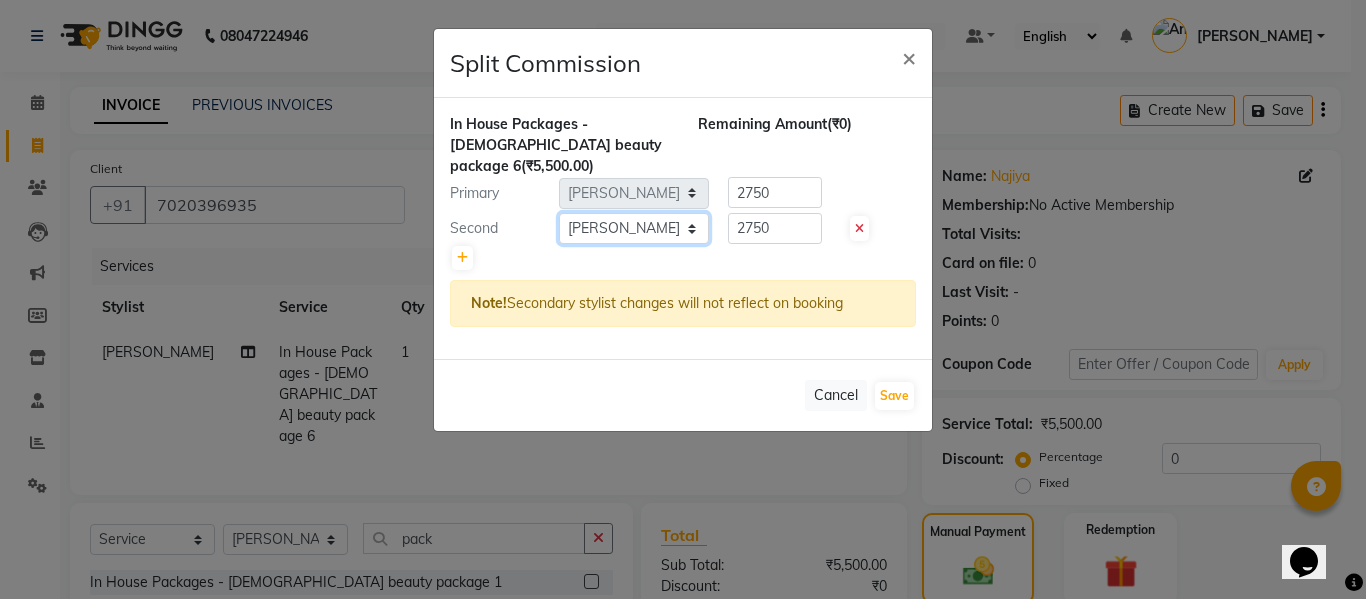 click on "Select  [PERSON_NAME]   [PERSON_NAME]   [PERSON_NAME]    [PERSON_NAME]   Rakhi Mandal    Shanti Palkonda   Training Department" 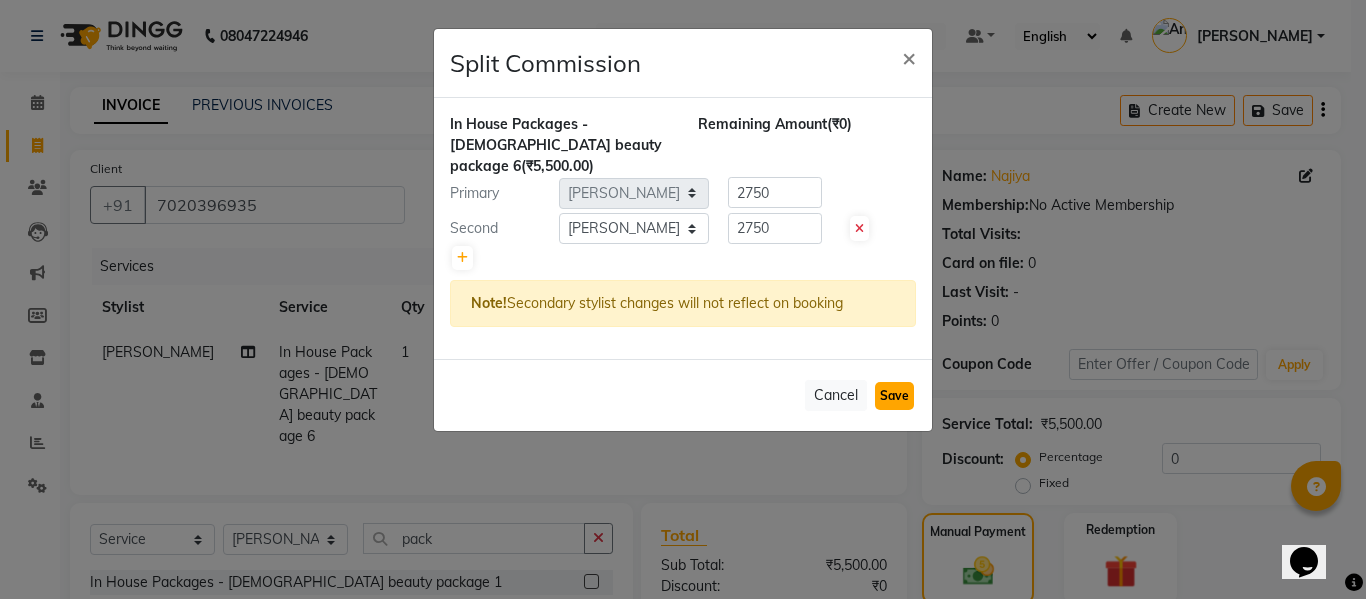 click on "Save" 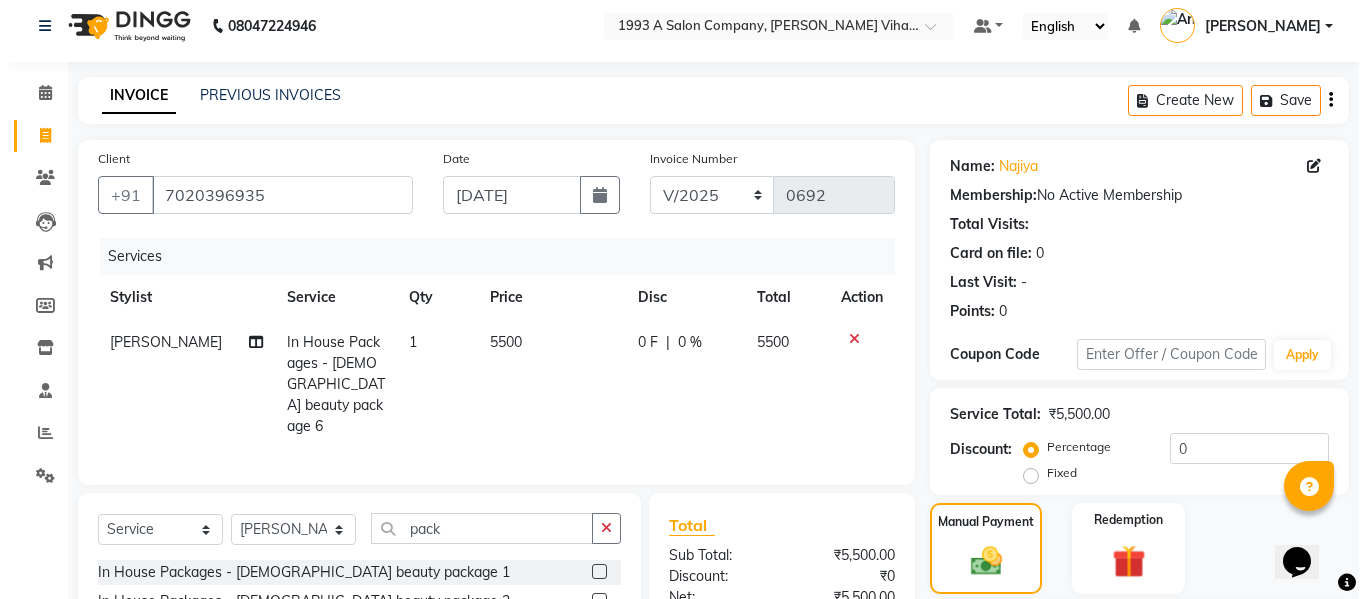 scroll, scrollTop: 0, scrollLeft: 0, axis: both 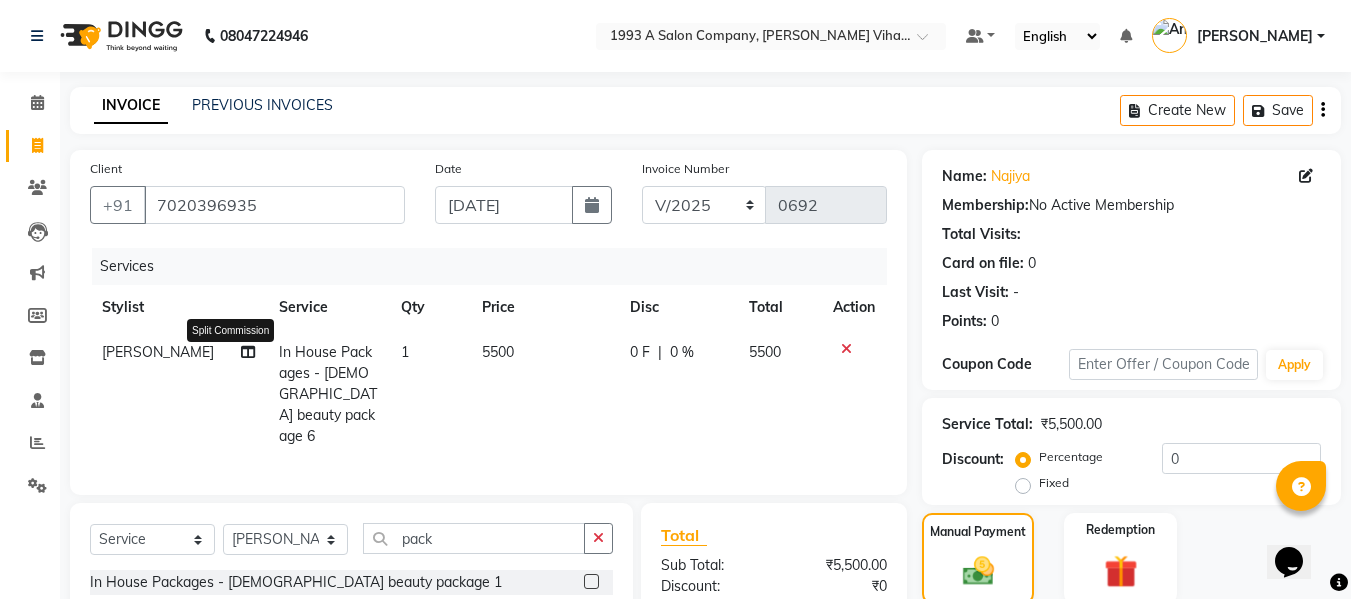 click 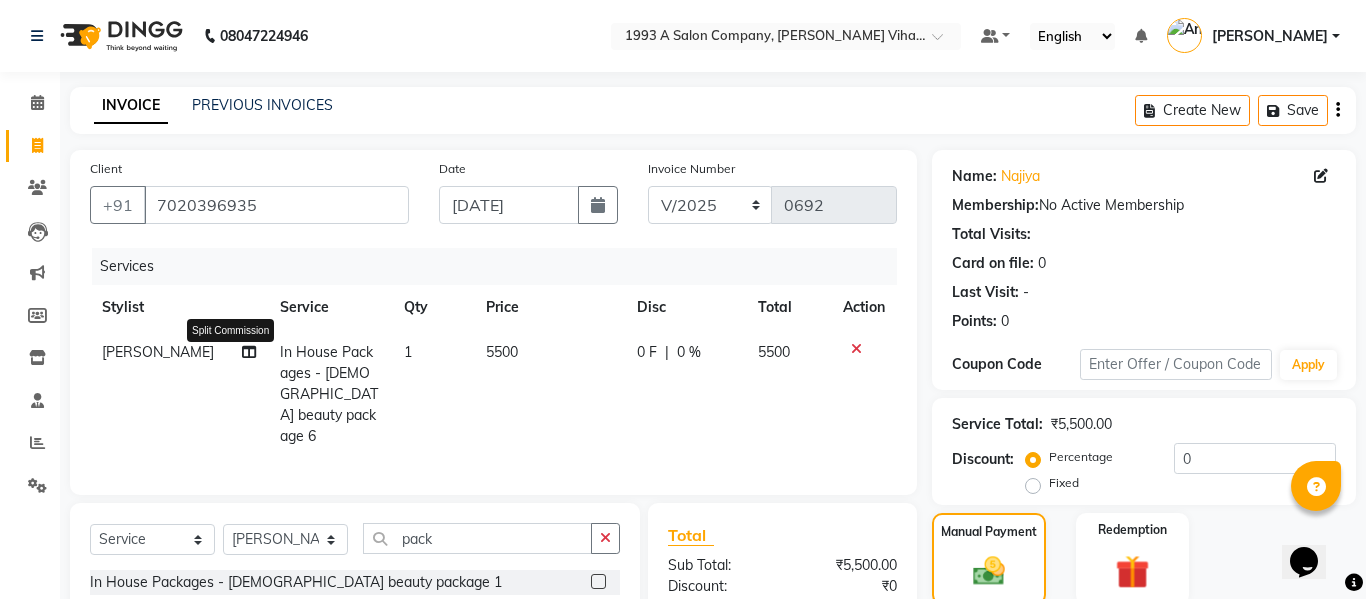 select on "84511" 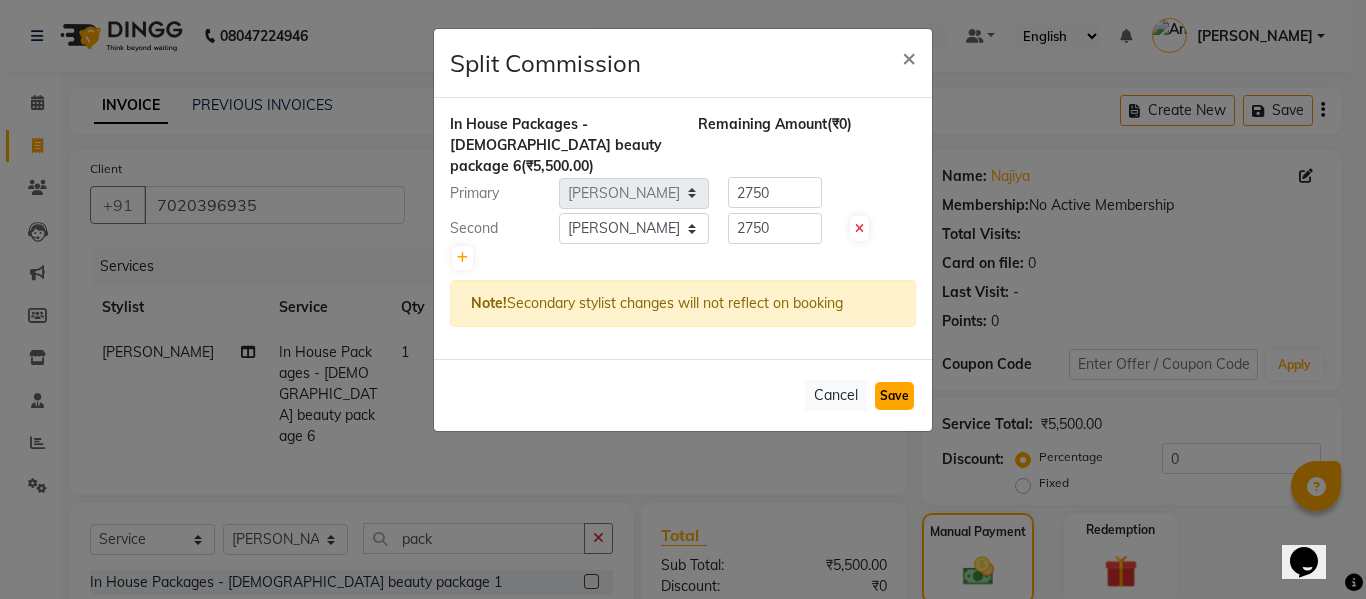 click on "Save" 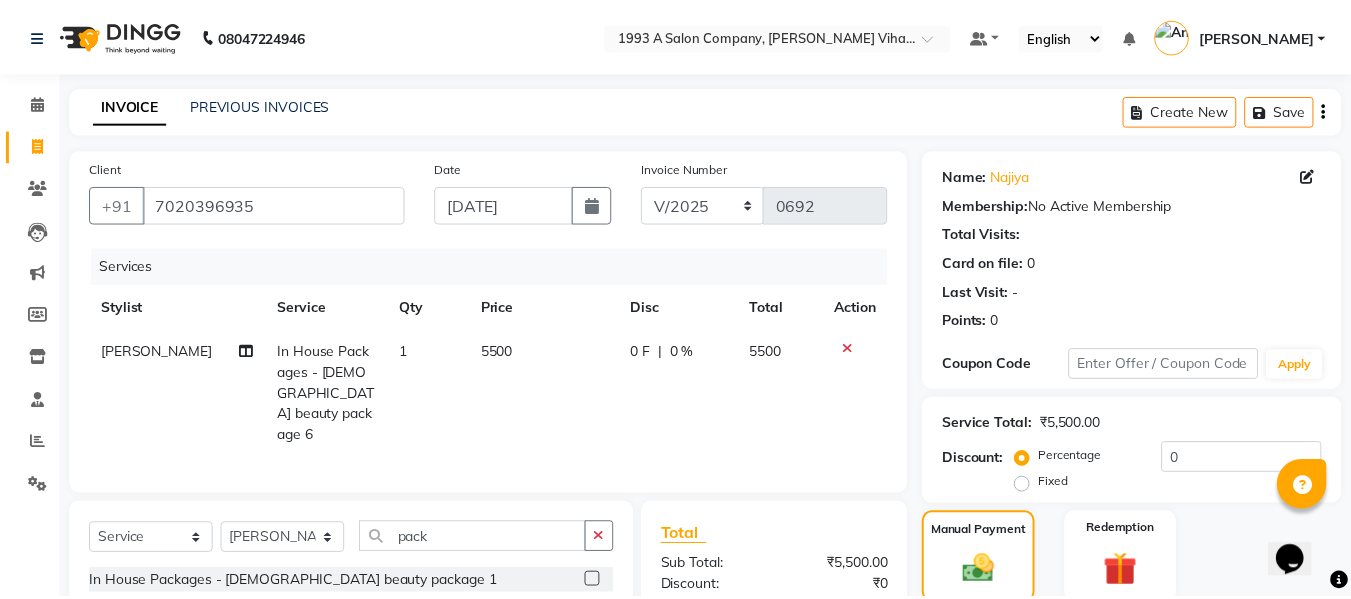 scroll, scrollTop: 317, scrollLeft: 0, axis: vertical 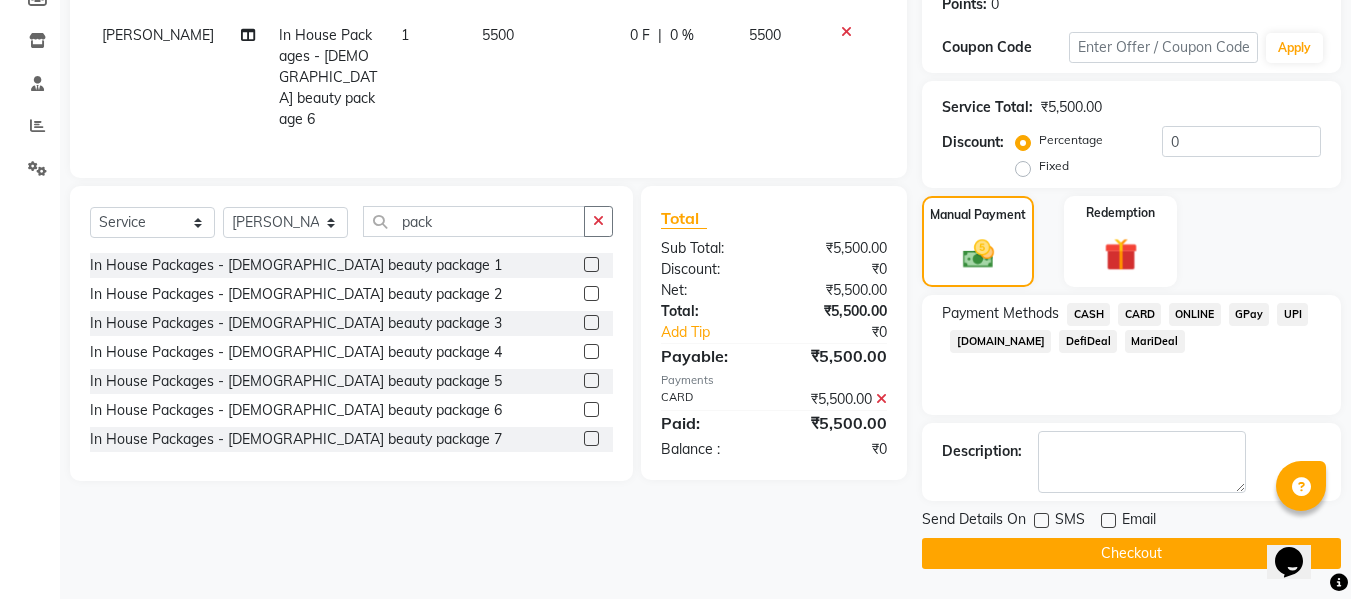 click on "Checkout" 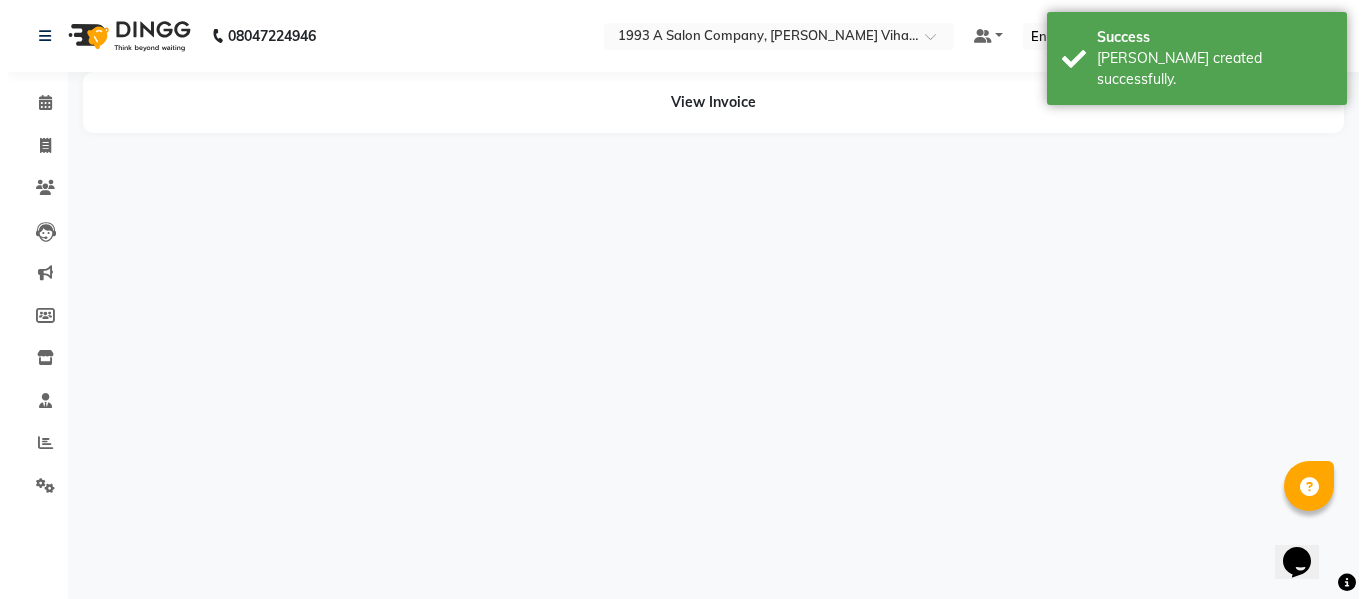 scroll, scrollTop: 0, scrollLeft: 0, axis: both 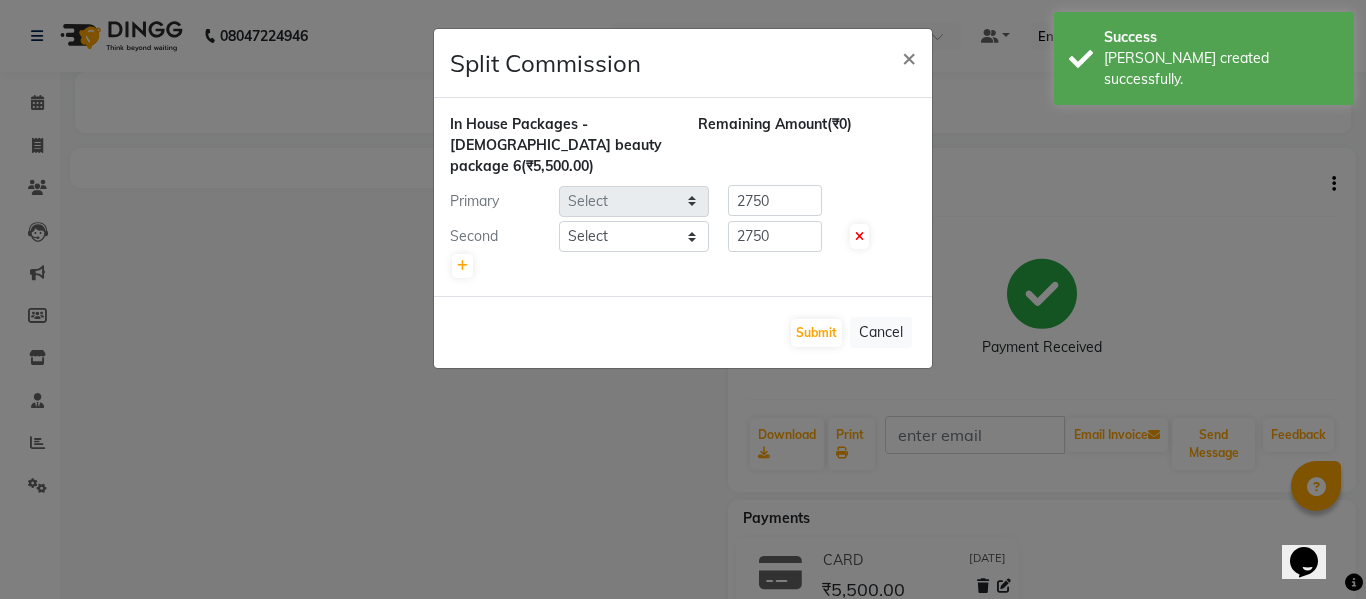 select on "84511" 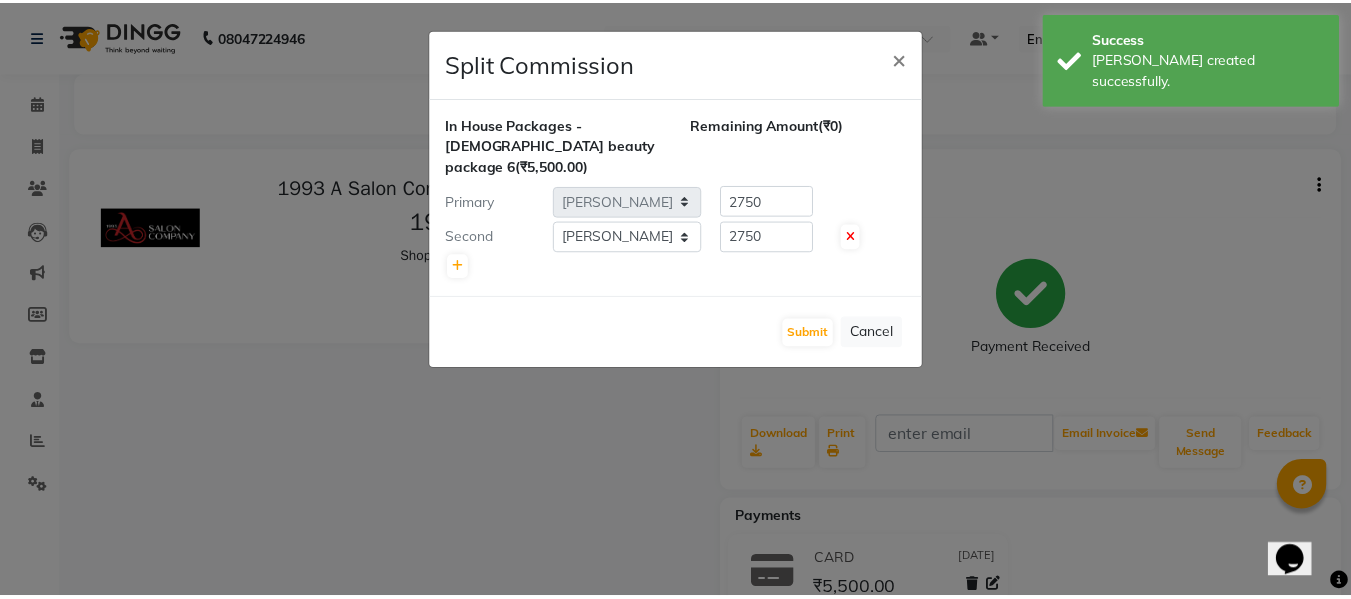 scroll, scrollTop: 0, scrollLeft: 0, axis: both 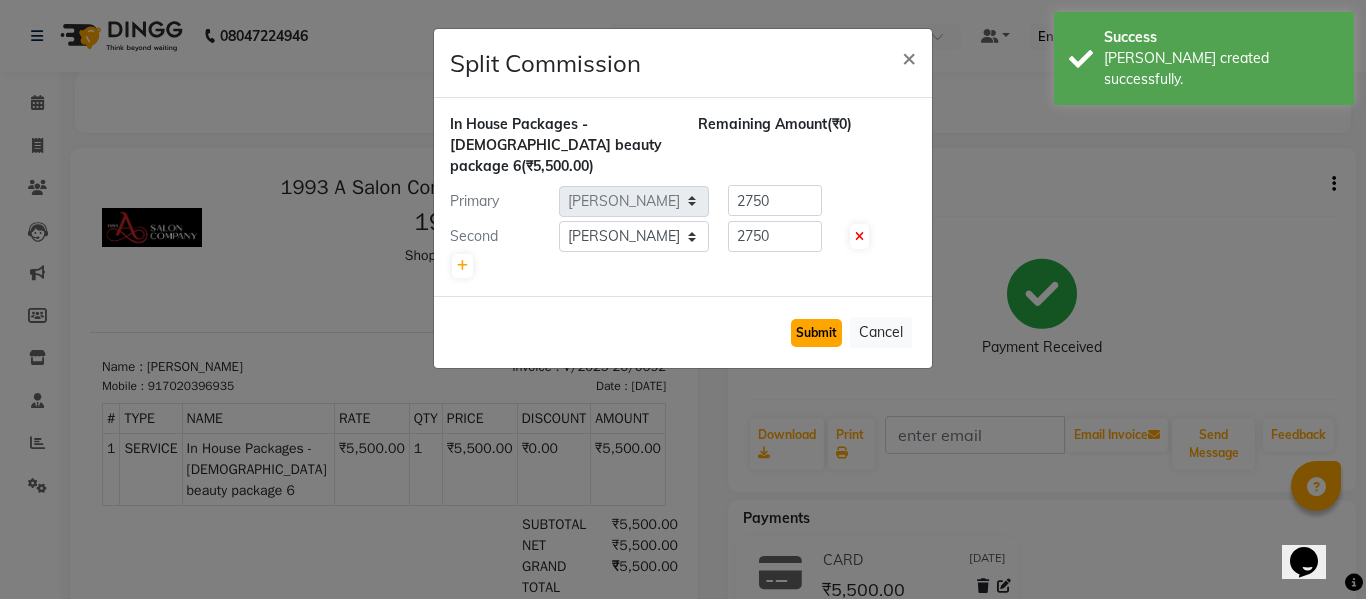 click on "Submit" 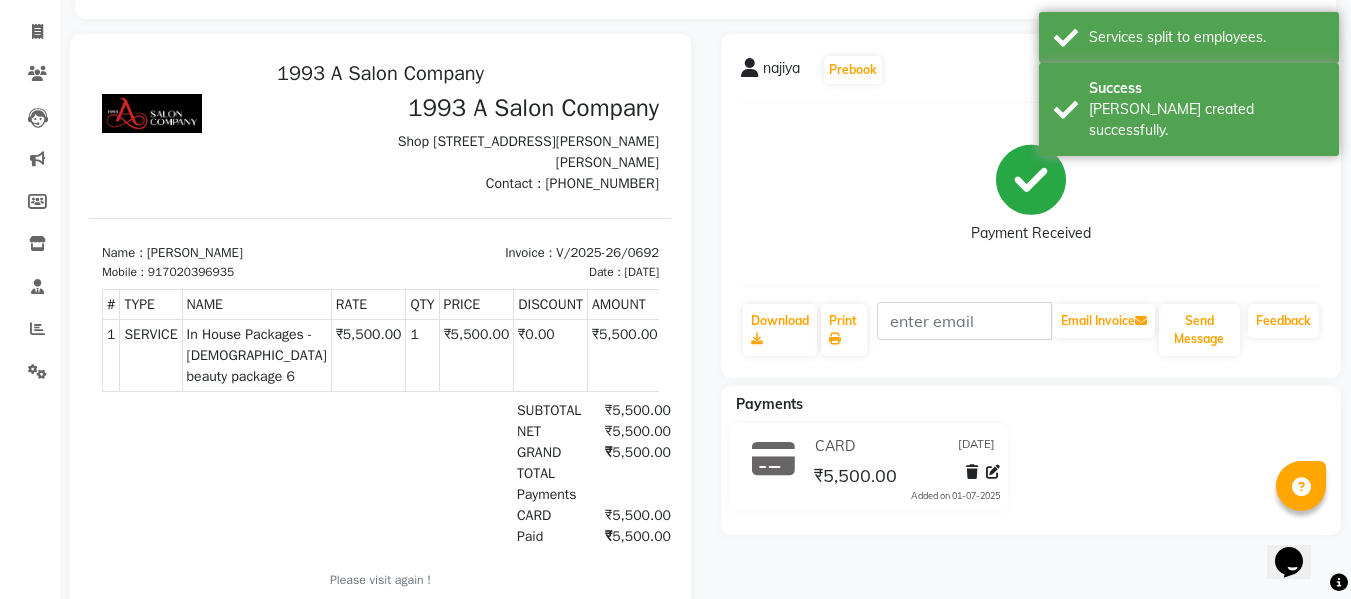 scroll, scrollTop: 0, scrollLeft: 0, axis: both 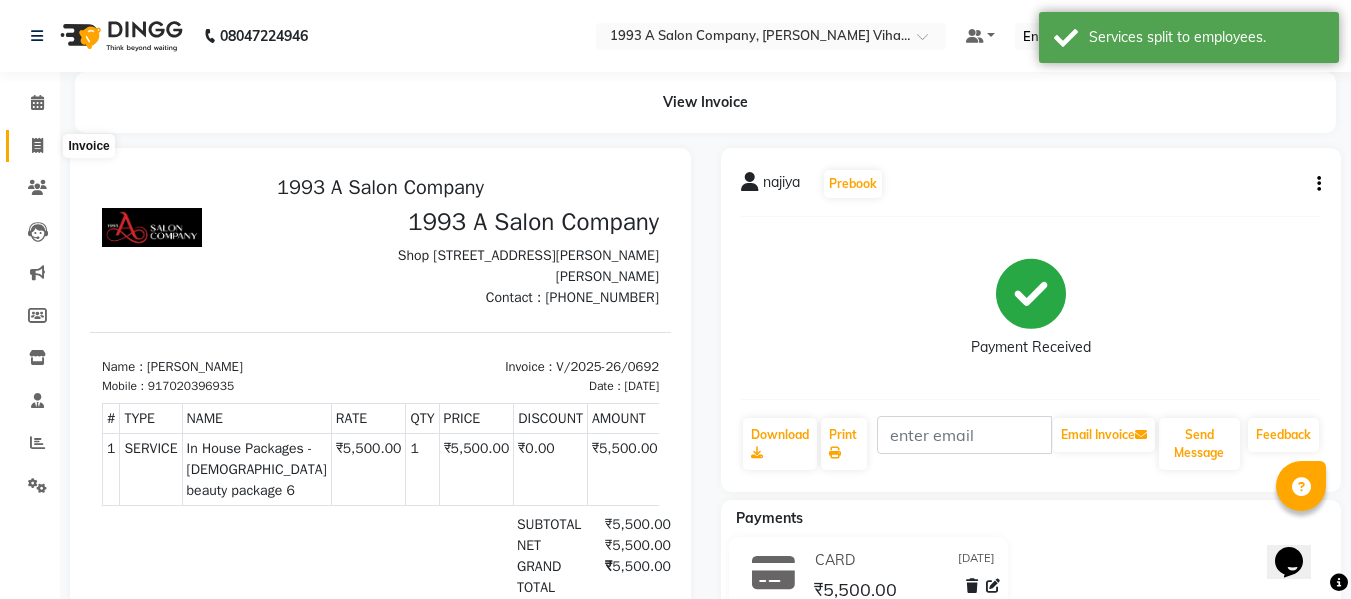 click 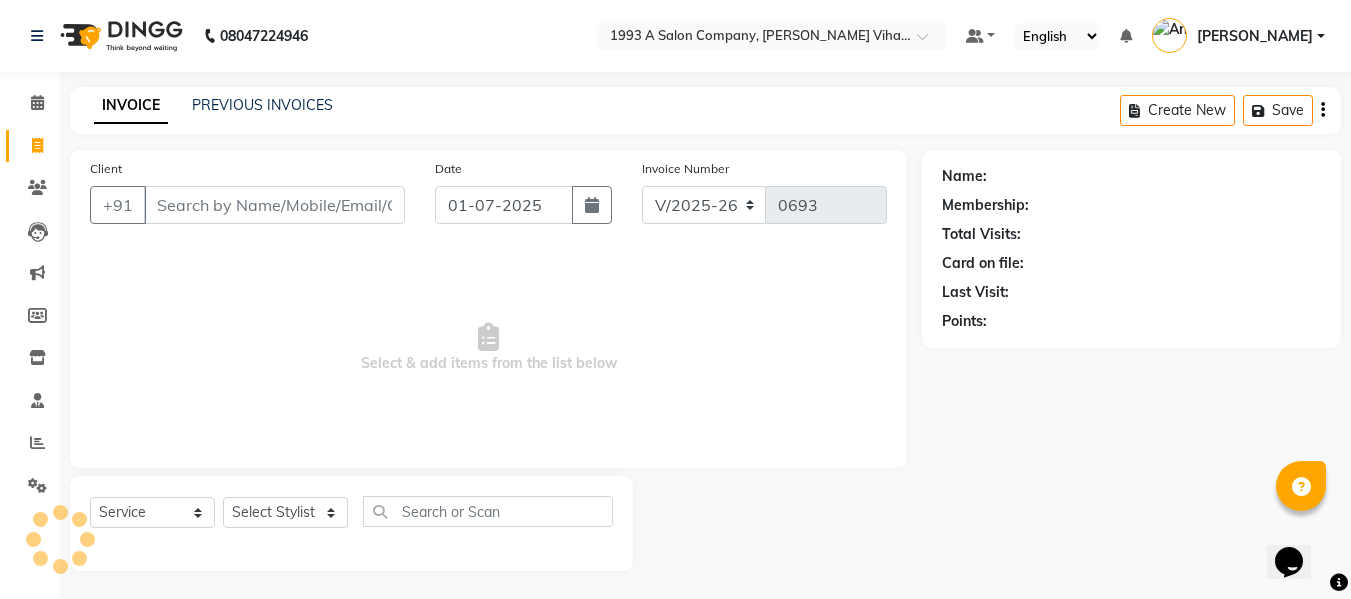 scroll, scrollTop: 2, scrollLeft: 0, axis: vertical 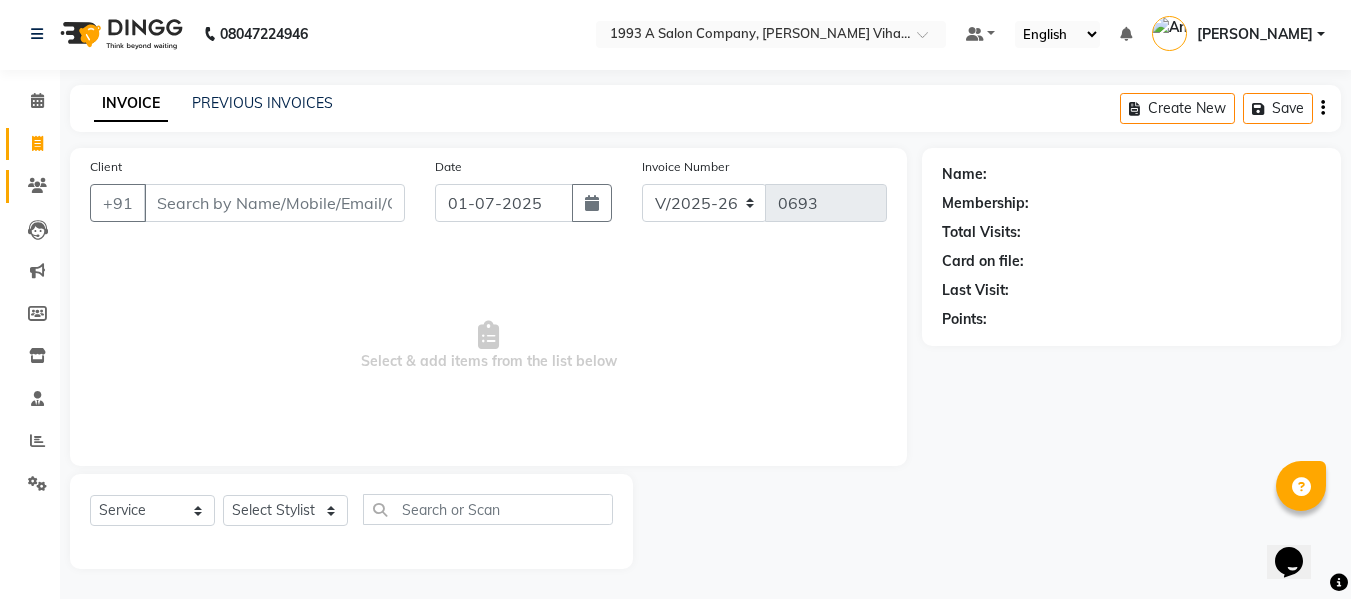 click on "Clients" 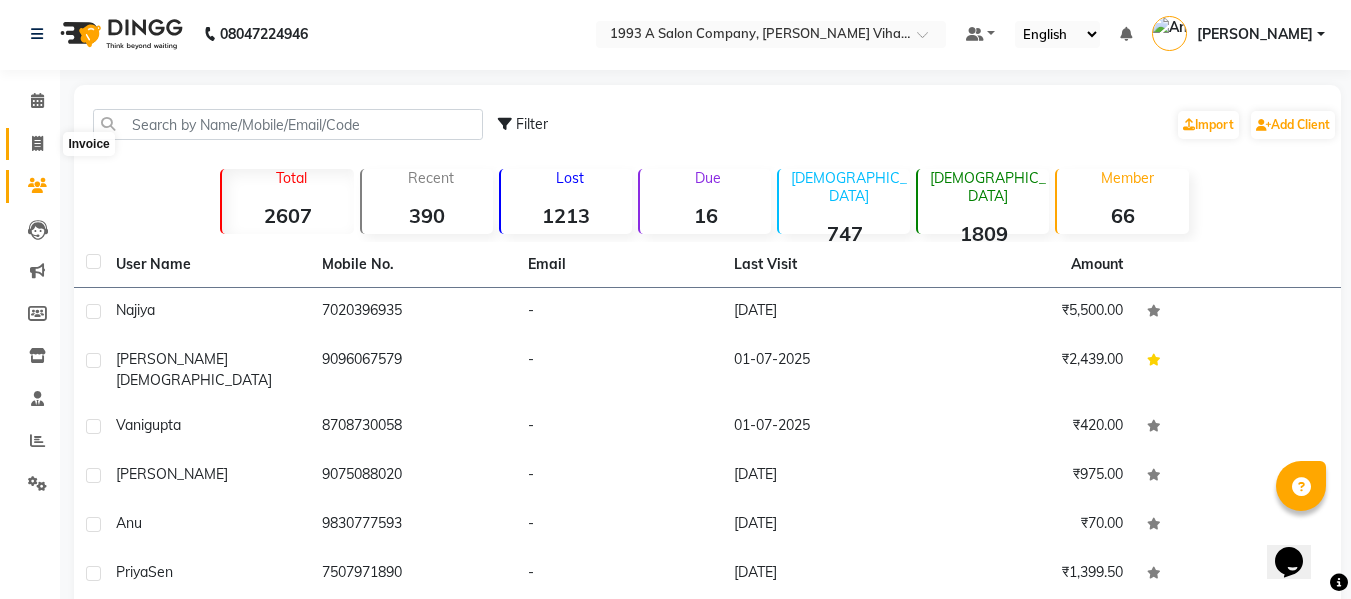 click 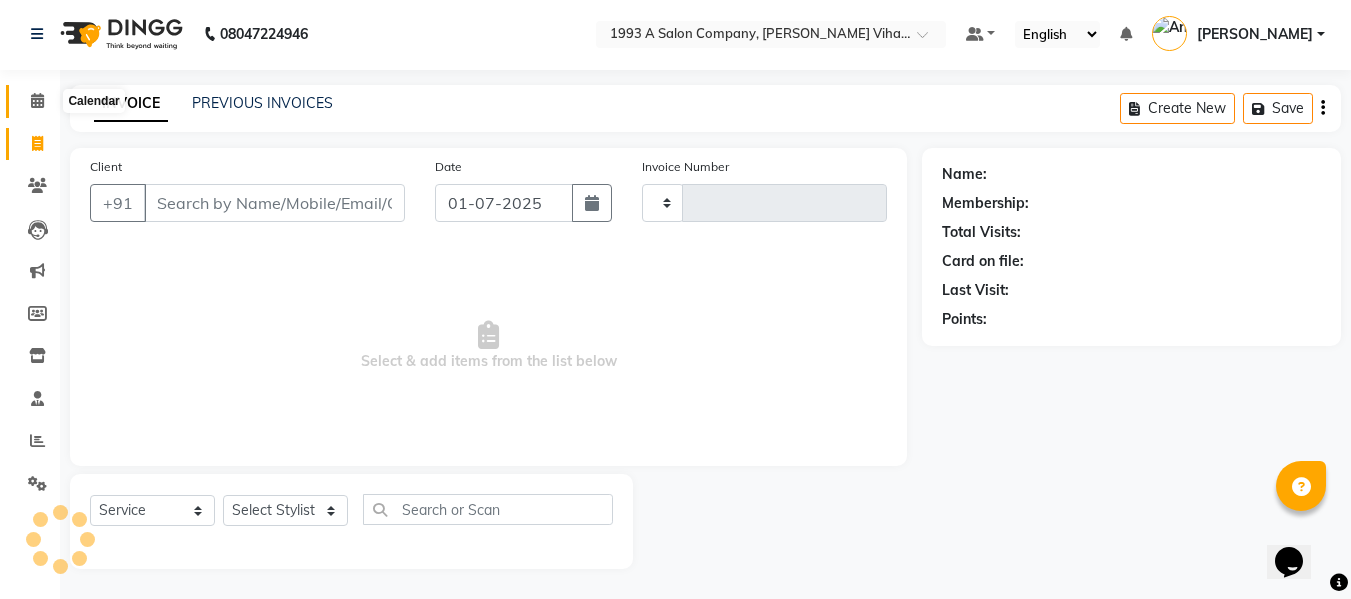 type on "0693" 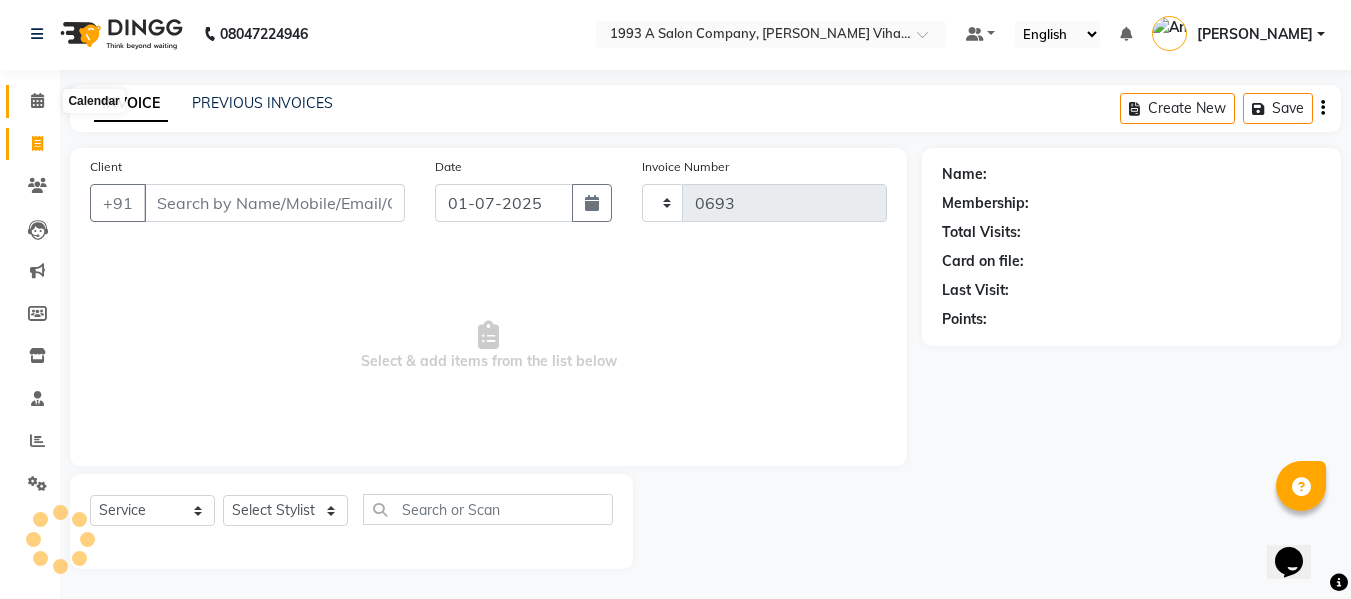 select on "4955" 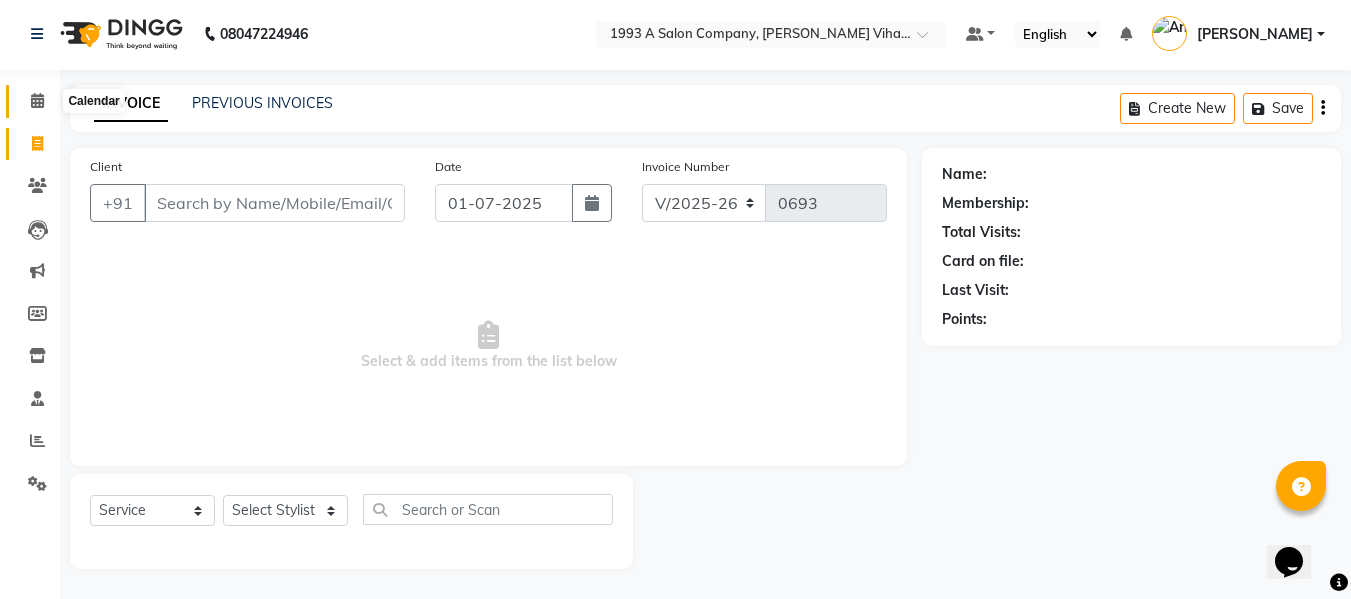 click 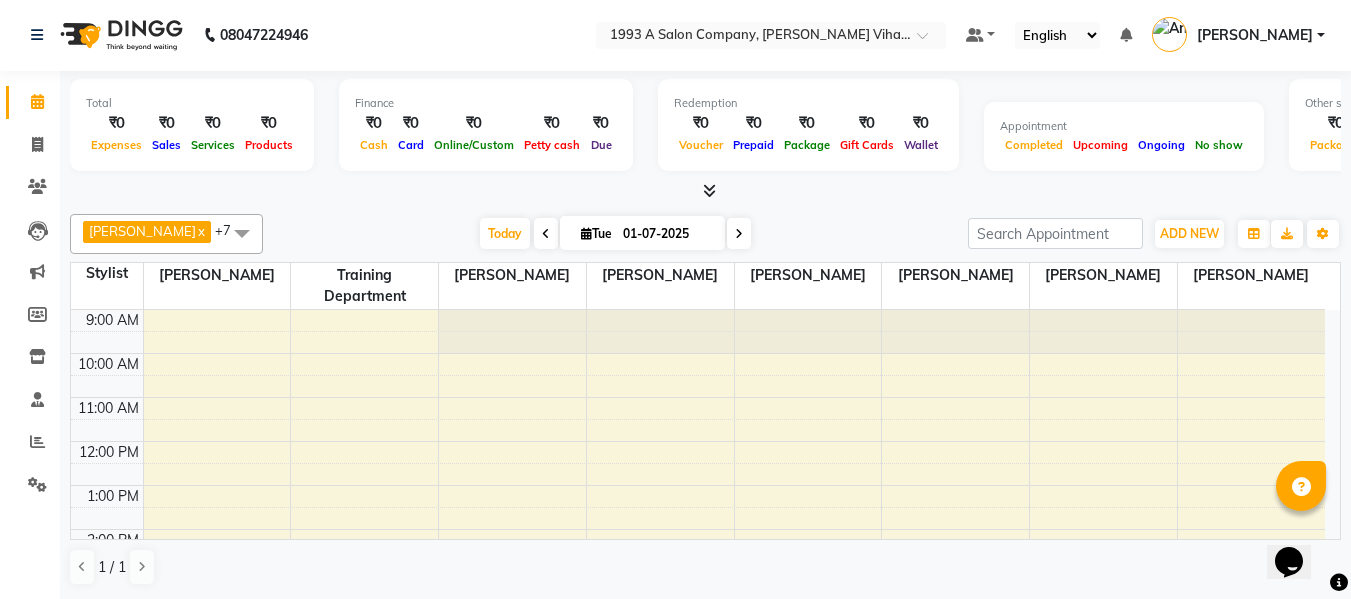scroll, scrollTop: 0, scrollLeft: 0, axis: both 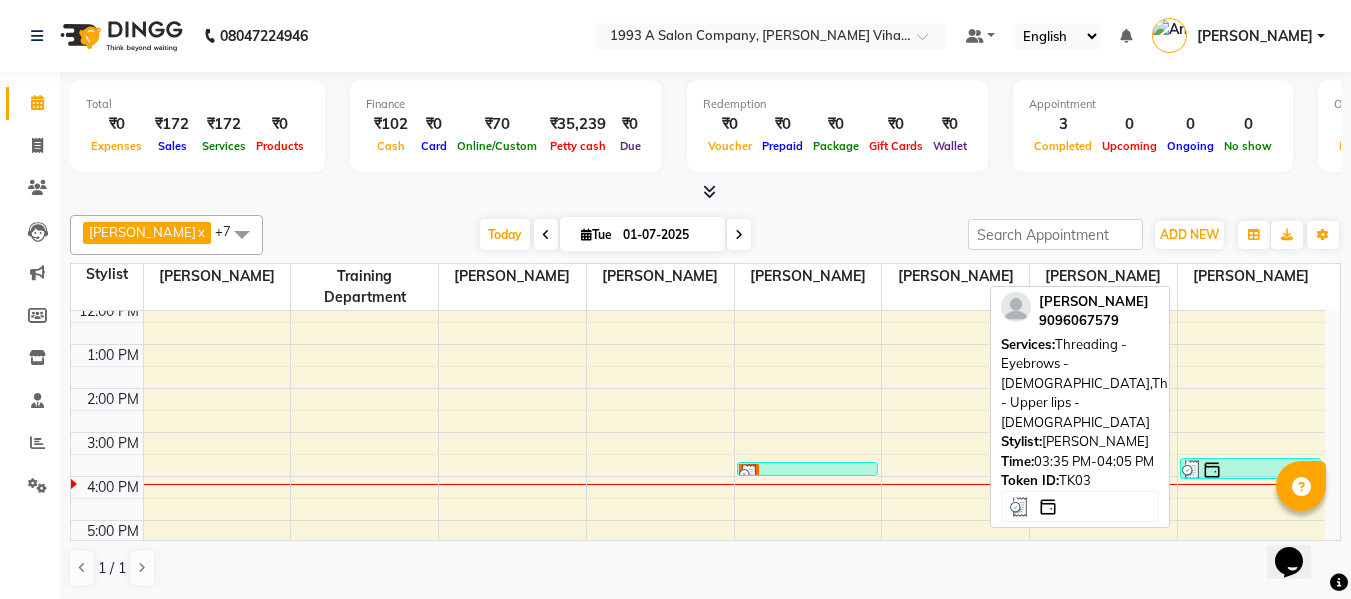 click at bounding box center (1251, 470) 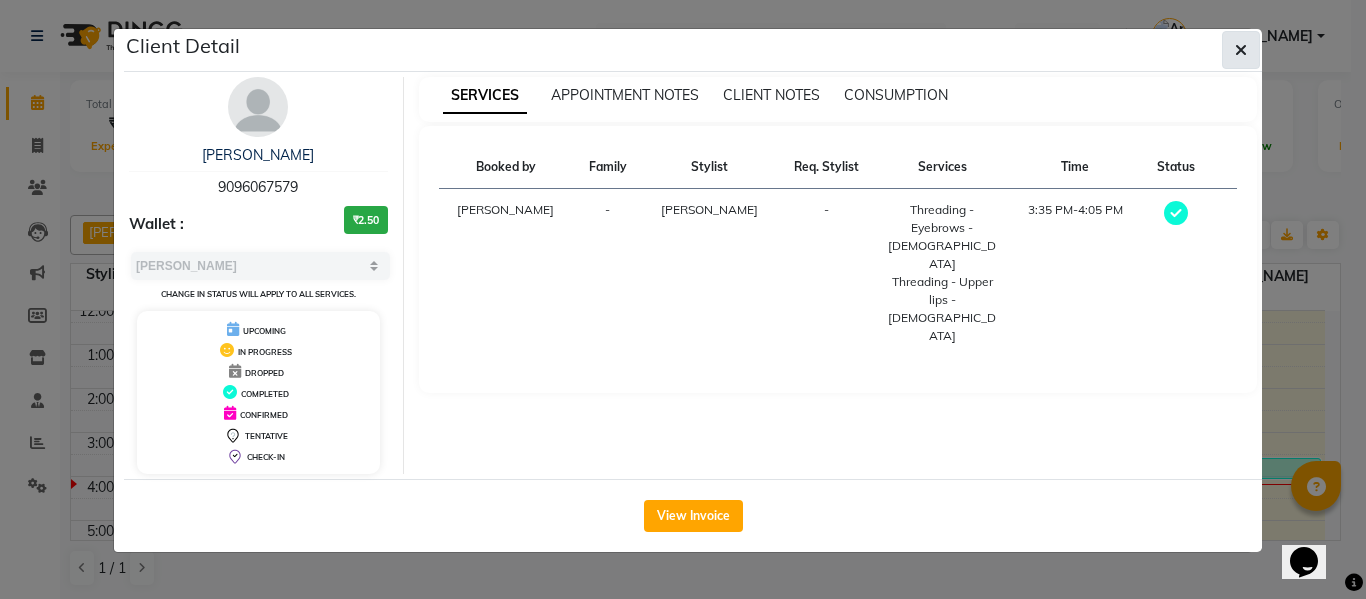 click 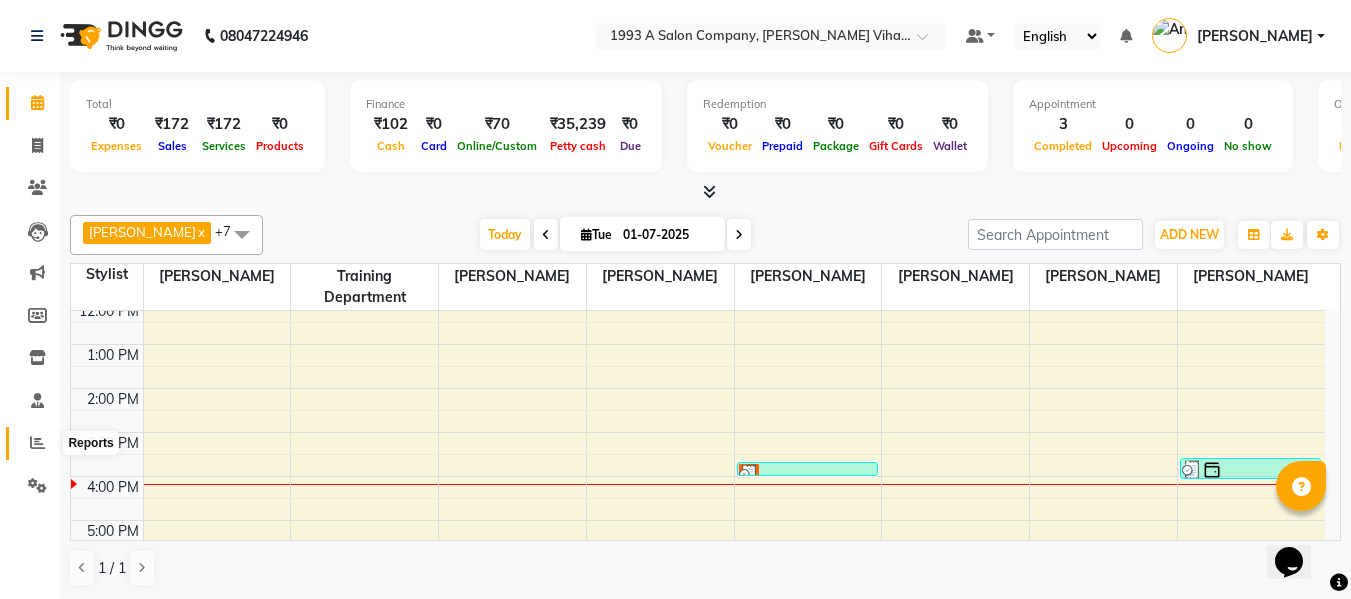 click 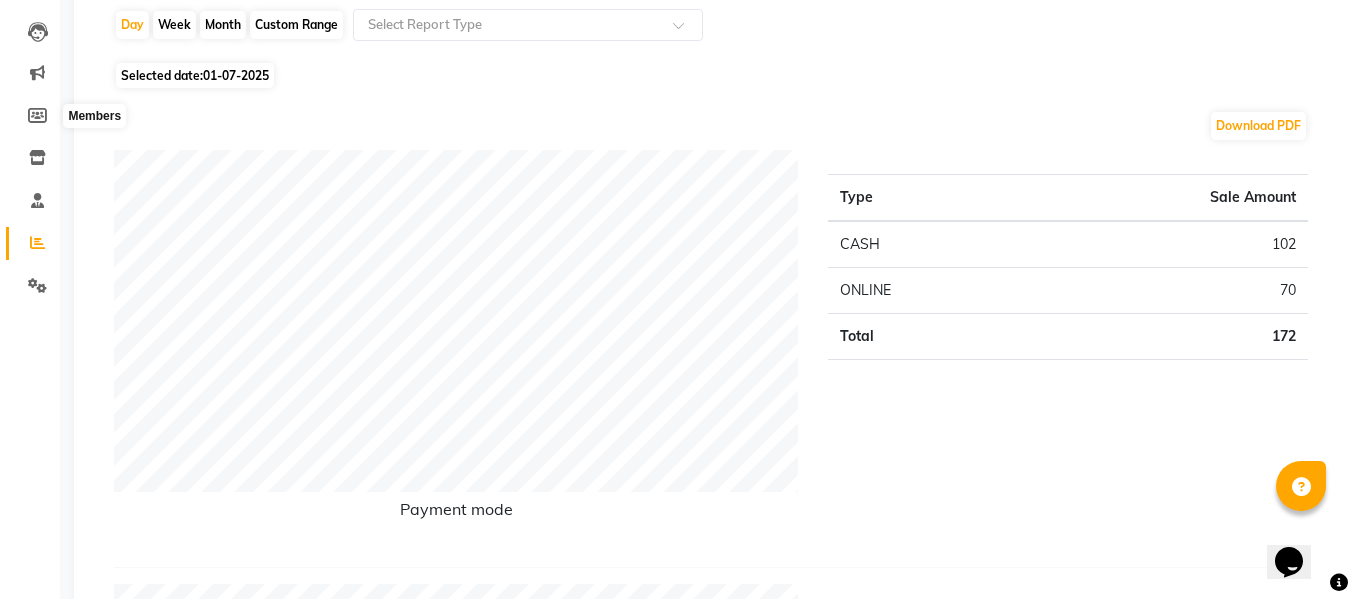 scroll, scrollTop: 0, scrollLeft: 0, axis: both 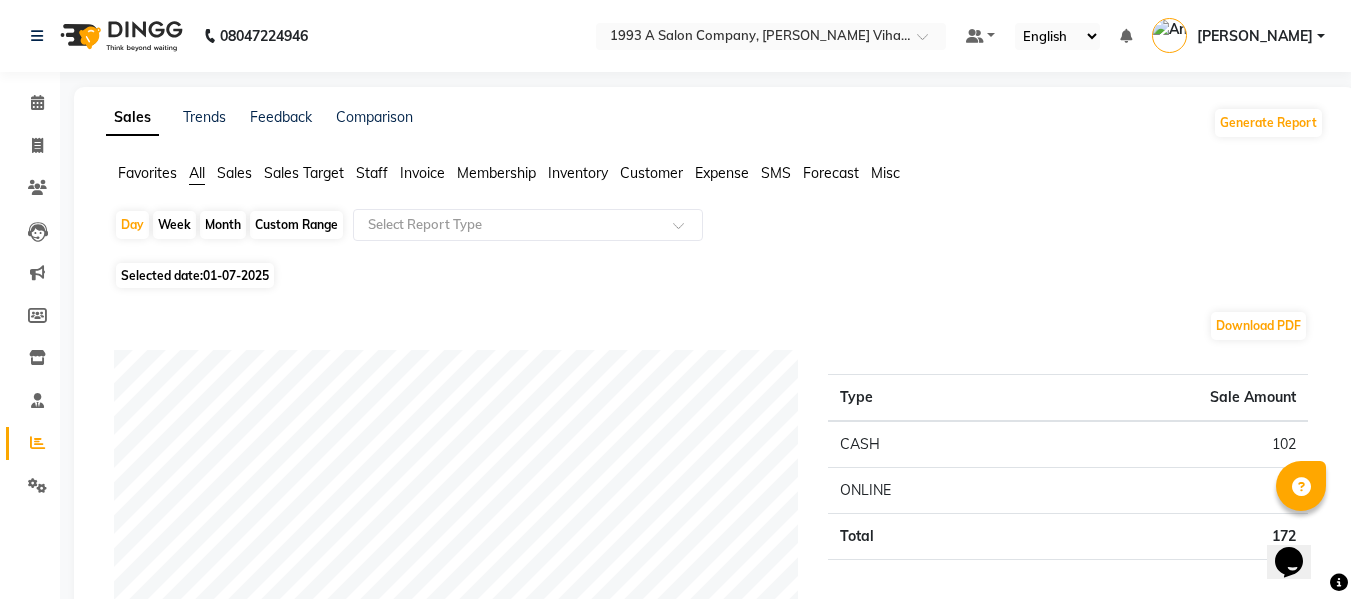 click on "Month" 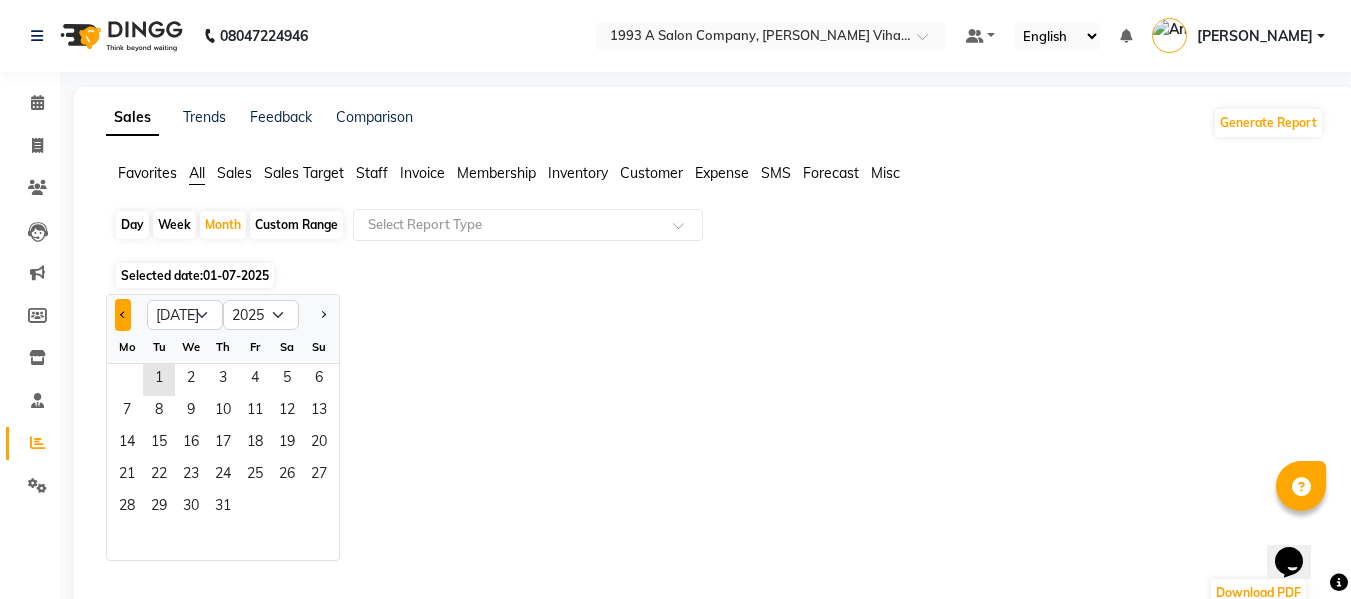 click 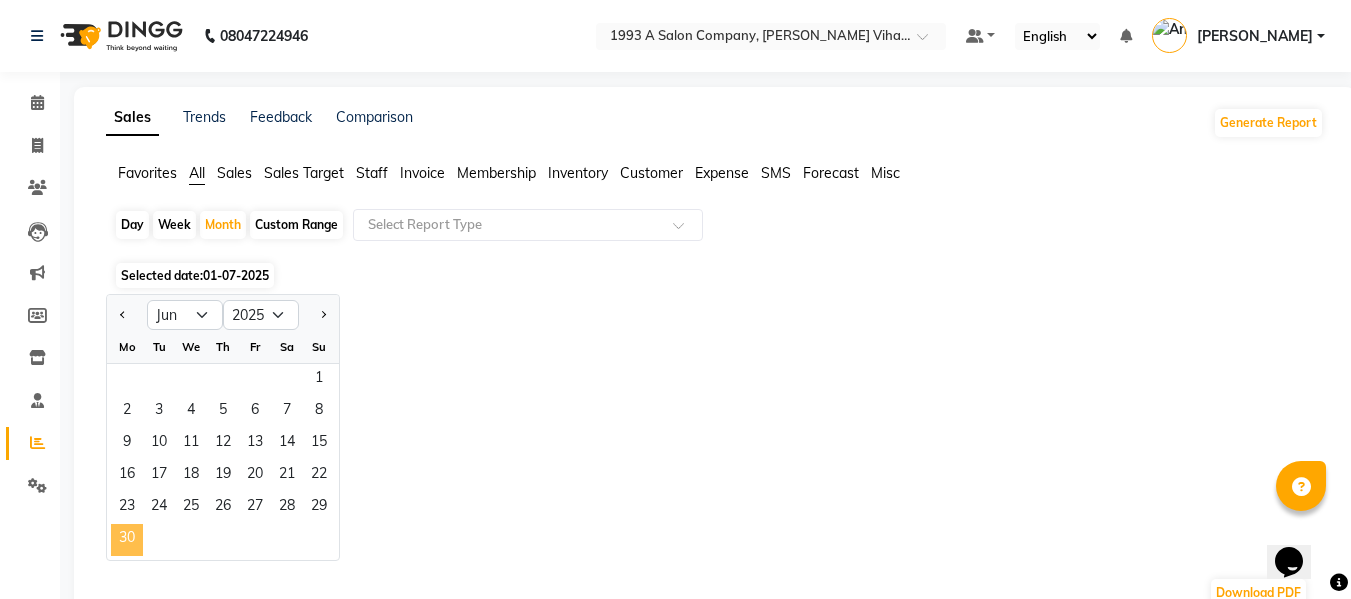 click on "30" 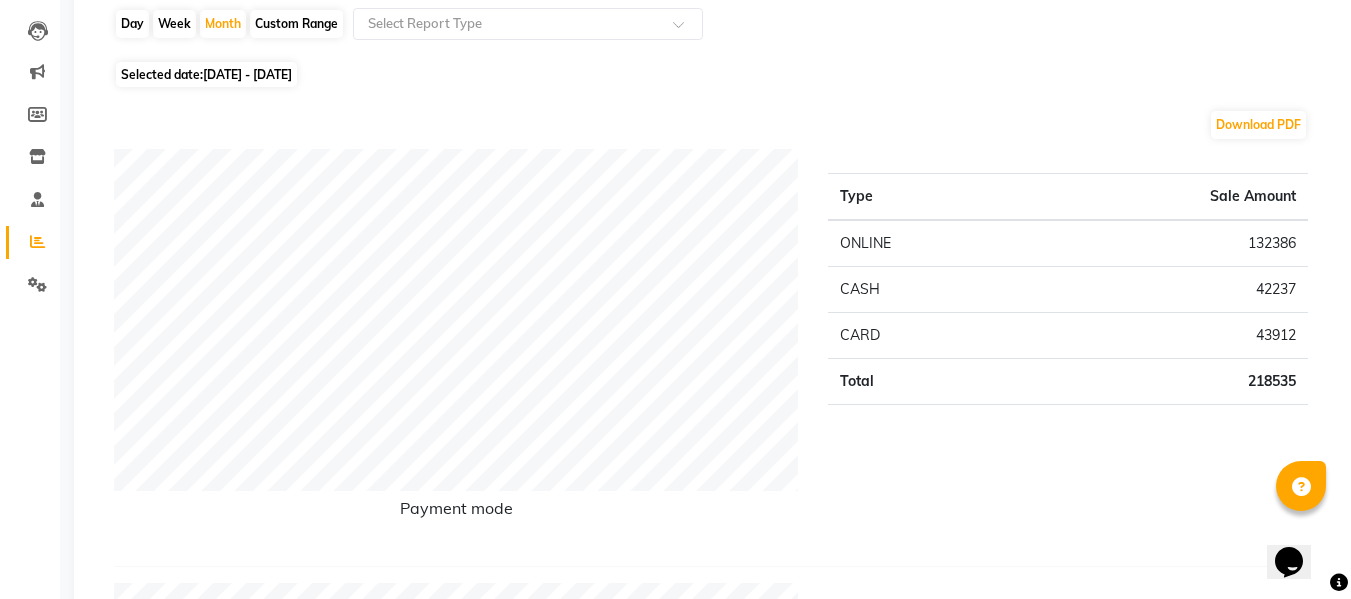 scroll, scrollTop: 200, scrollLeft: 0, axis: vertical 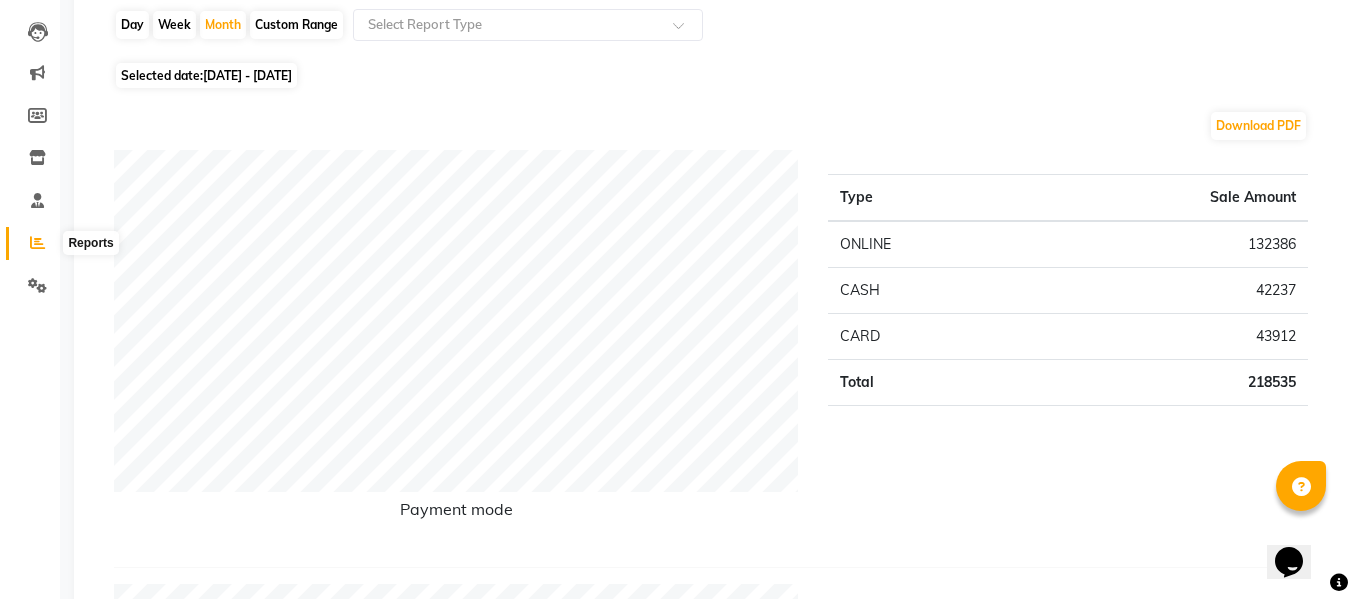 click 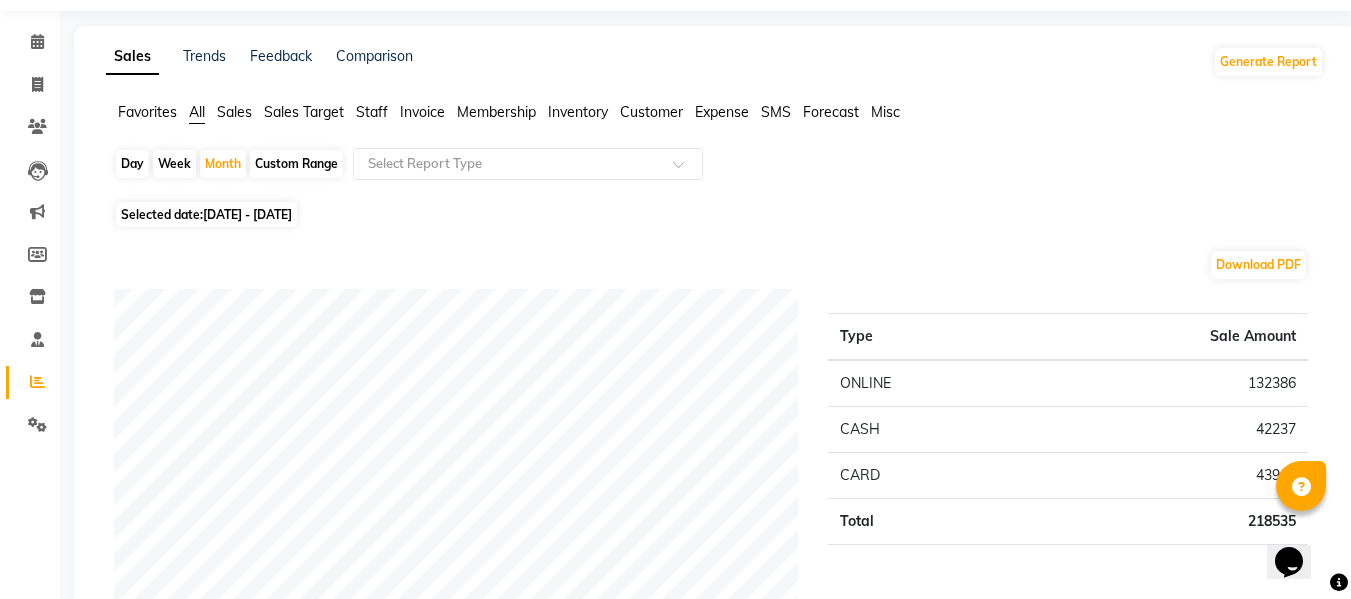 scroll, scrollTop: 0, scrollLeft: 0, axis: both 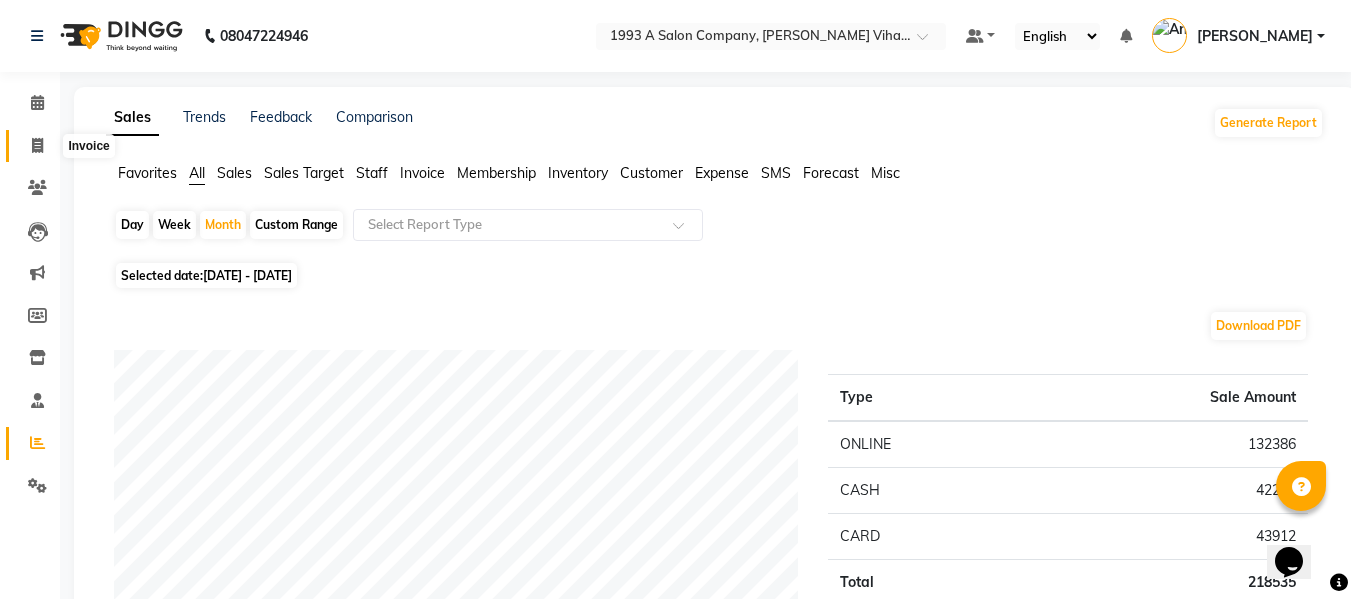click 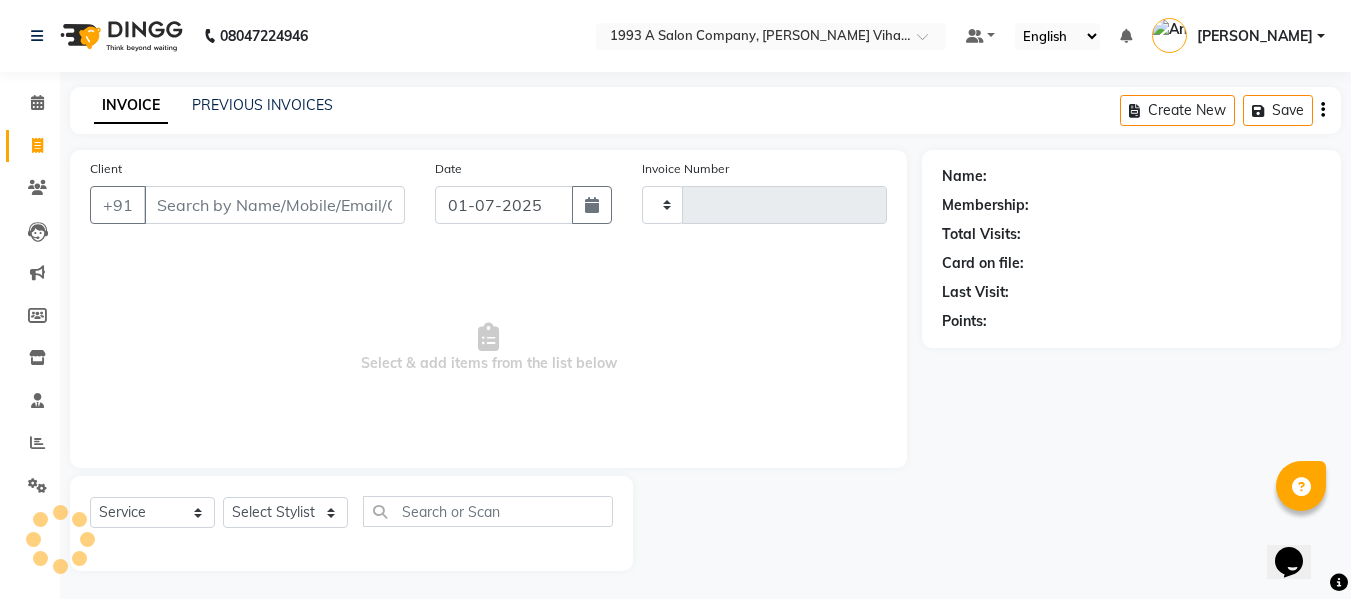 scroll, scrollTop: 2, scrollLeft: 0, axis: vertical 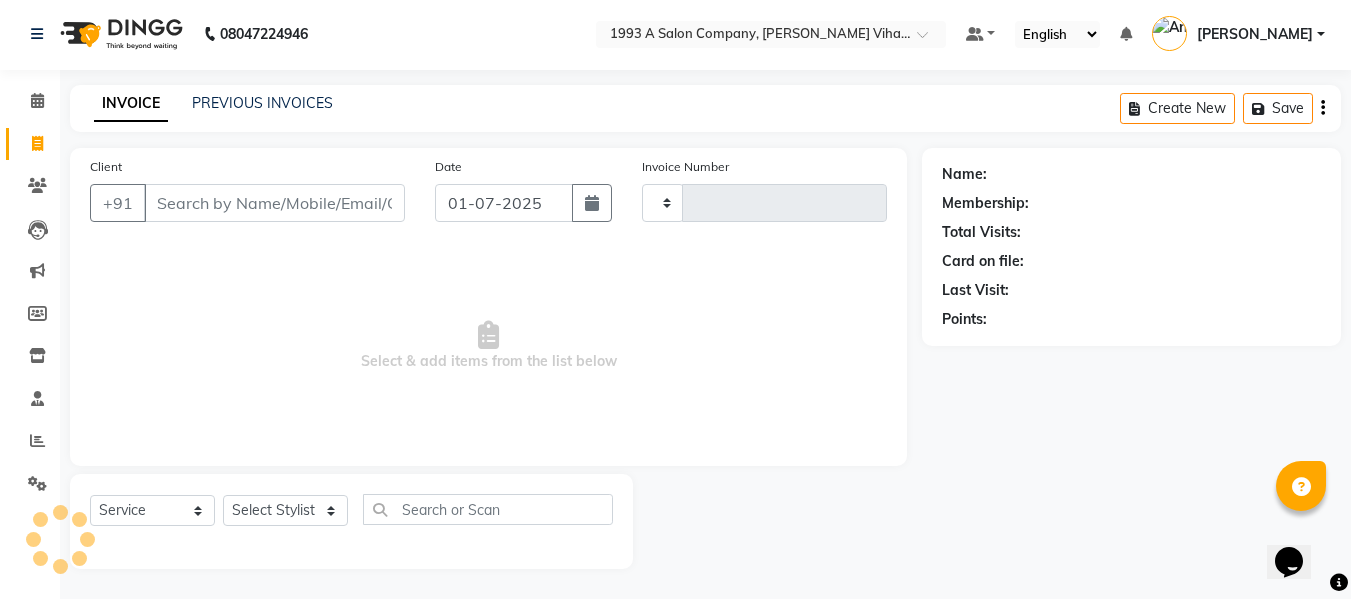 type on "0693" 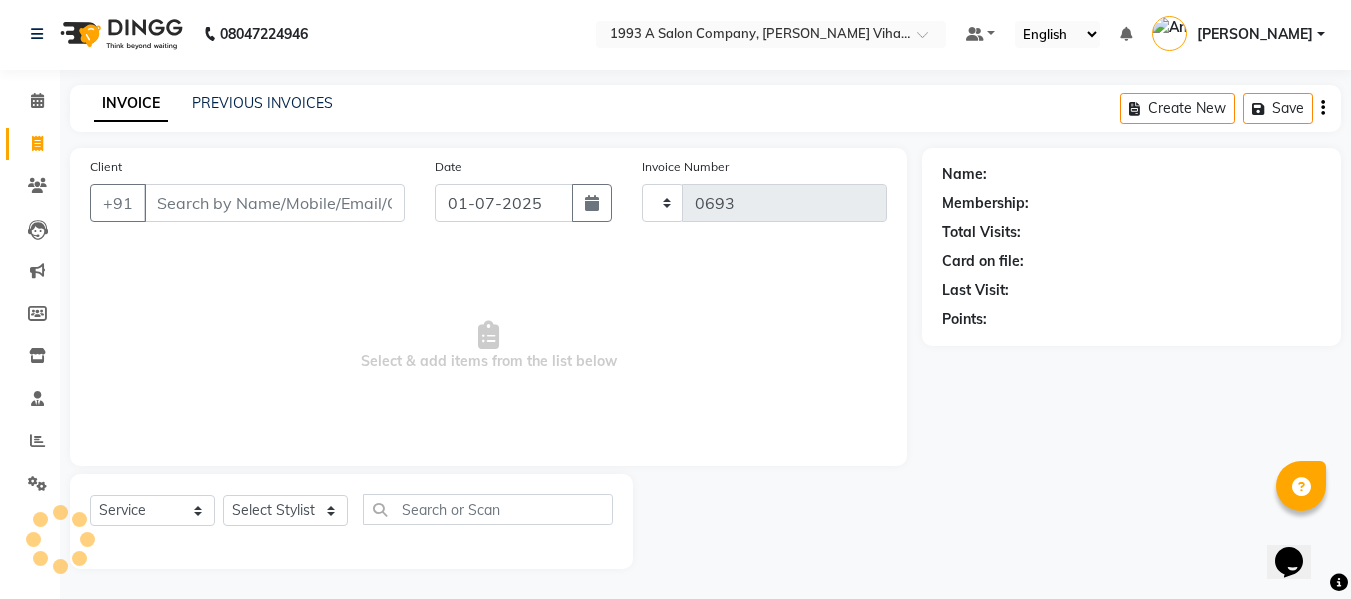 select on "4955" 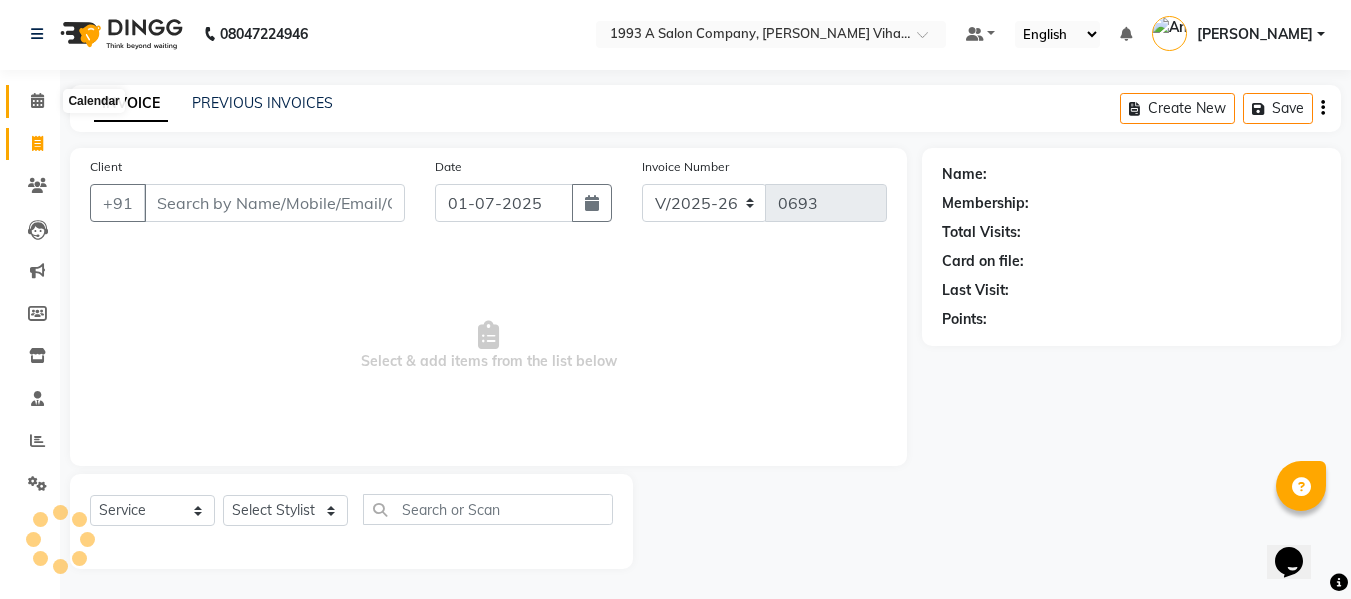click 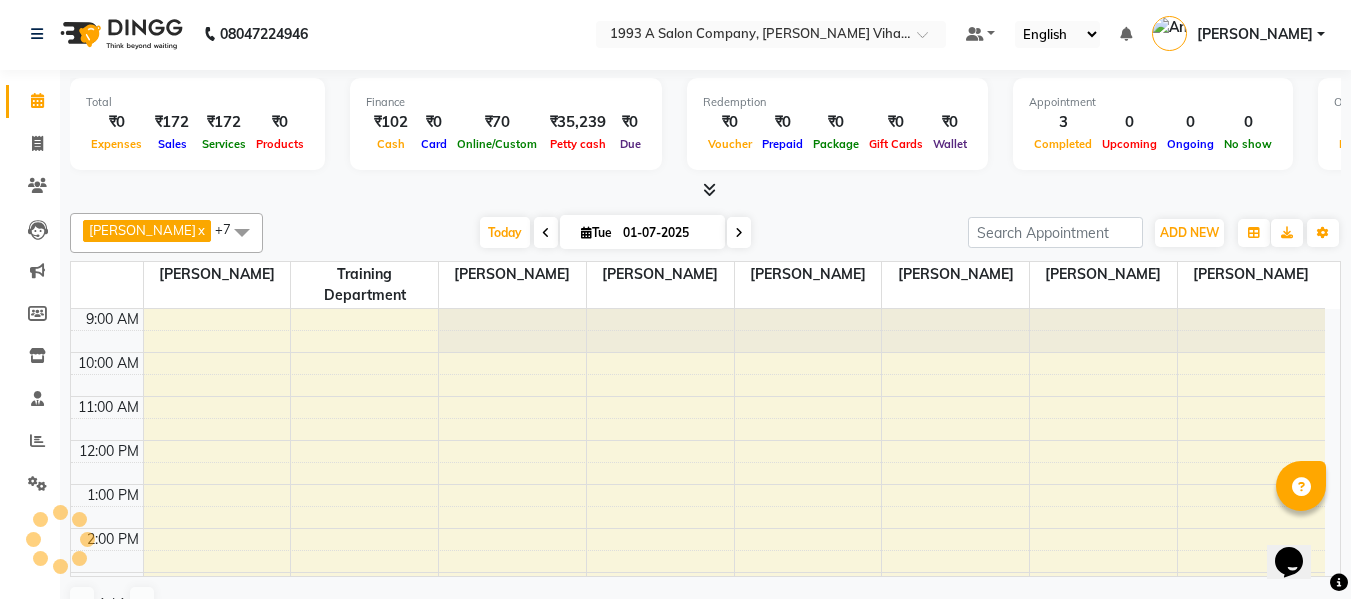 scroll, scrollTop: 0, scrollLeft: 0, axis: both 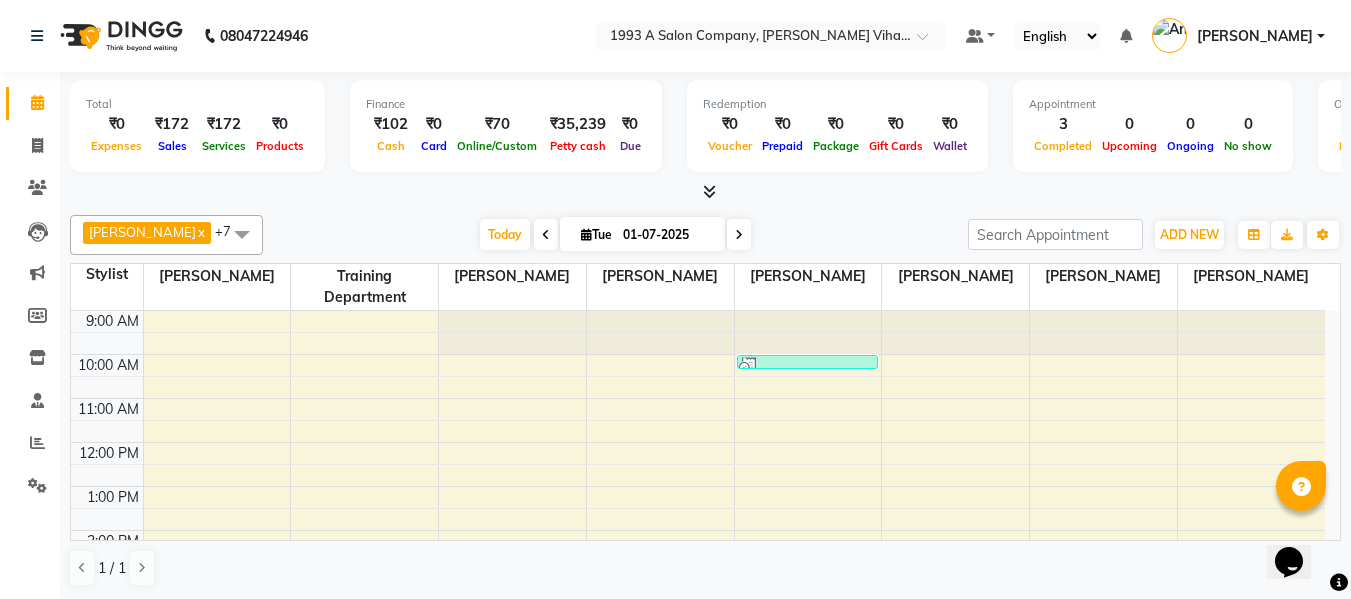 click at bounding box center (546, 235) 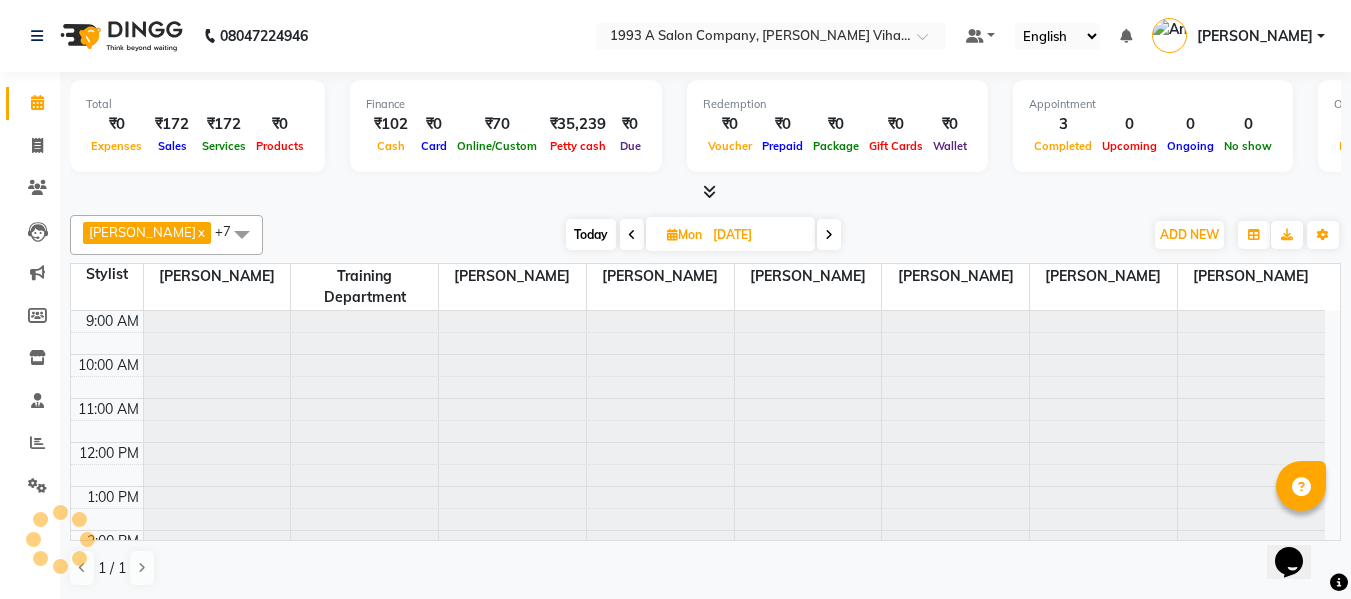 scroll, scrollTop: 309, scrollLeft: 0, axis: vertical 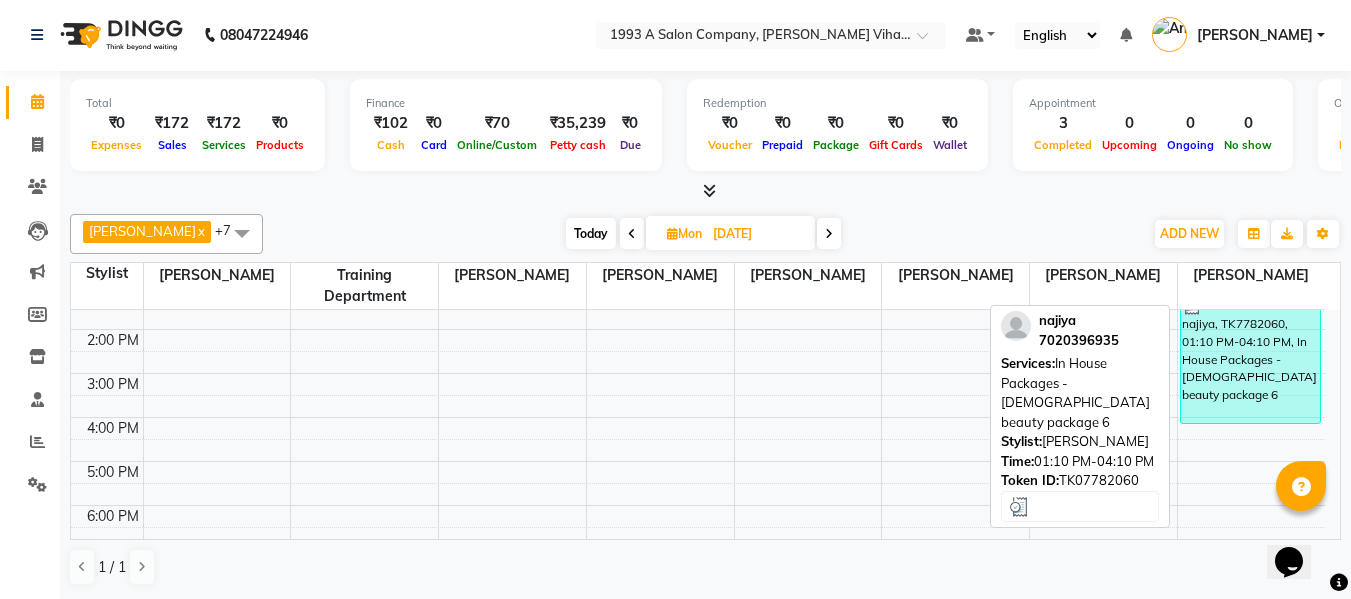 click on "najiya, TK7782060, 01:10 PM-04:10 PM, In House Packages - [DEMOGRAPHIC_DATA] beauty package 6" at bounding box center [1251, 358] 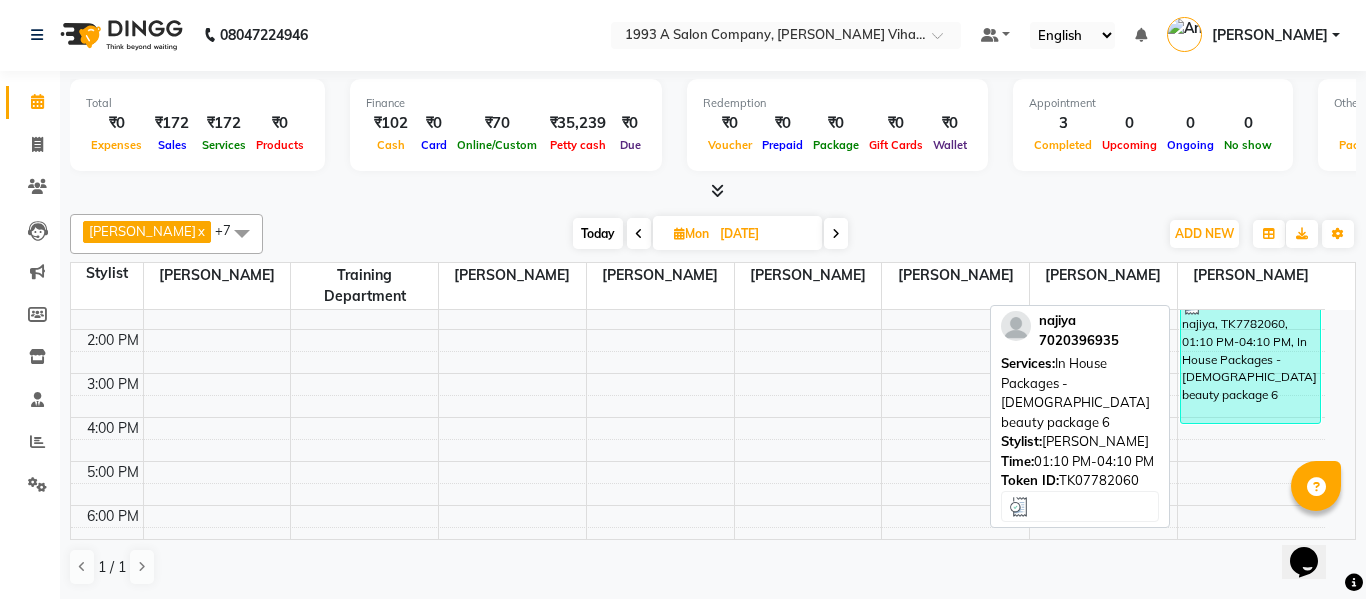 select on "3" 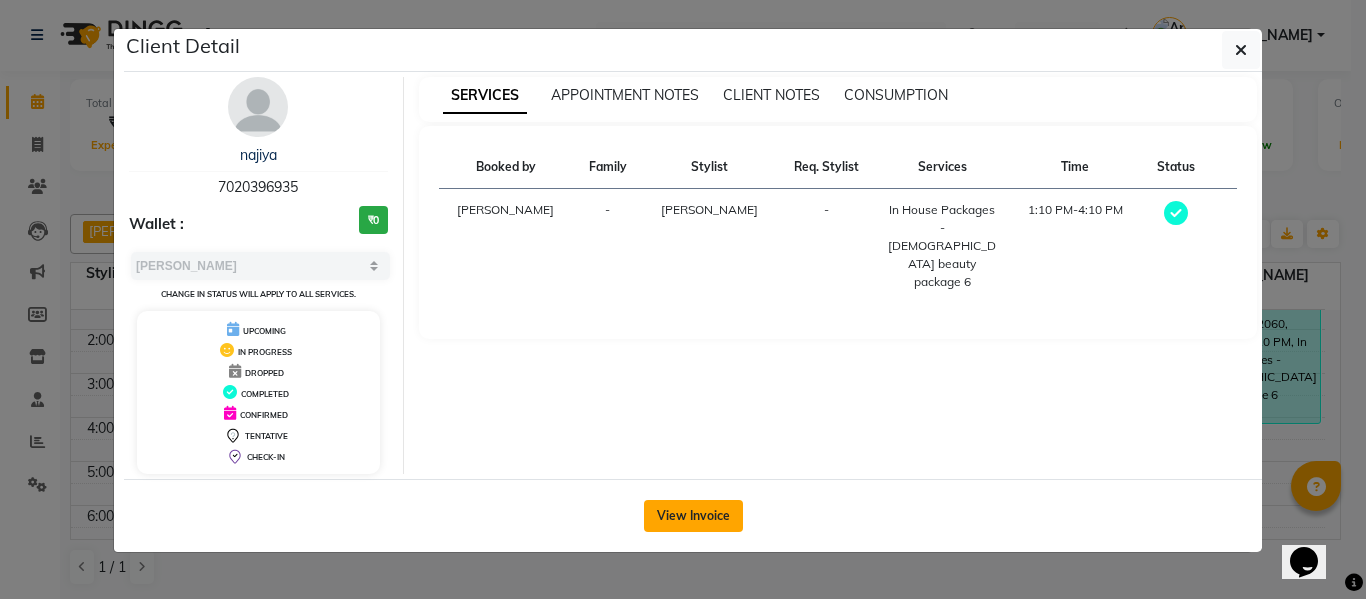 click on "View Invoice" 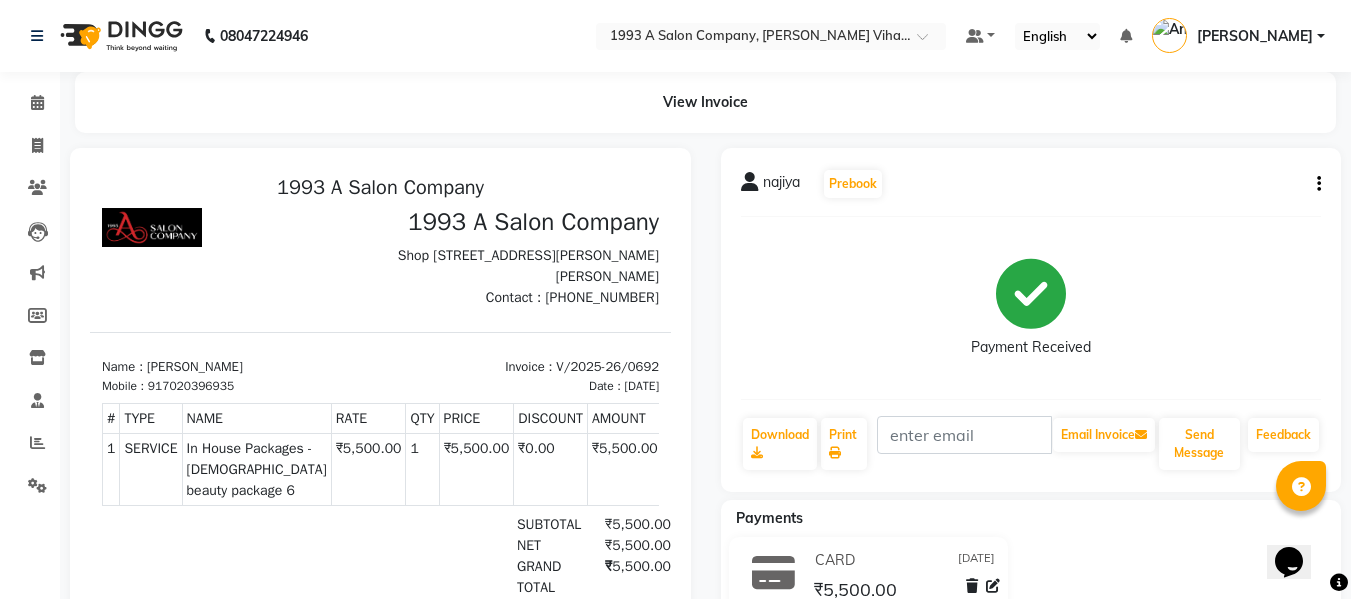 scroll, scrollTop: 0, scrollLeft: 0, axis: both 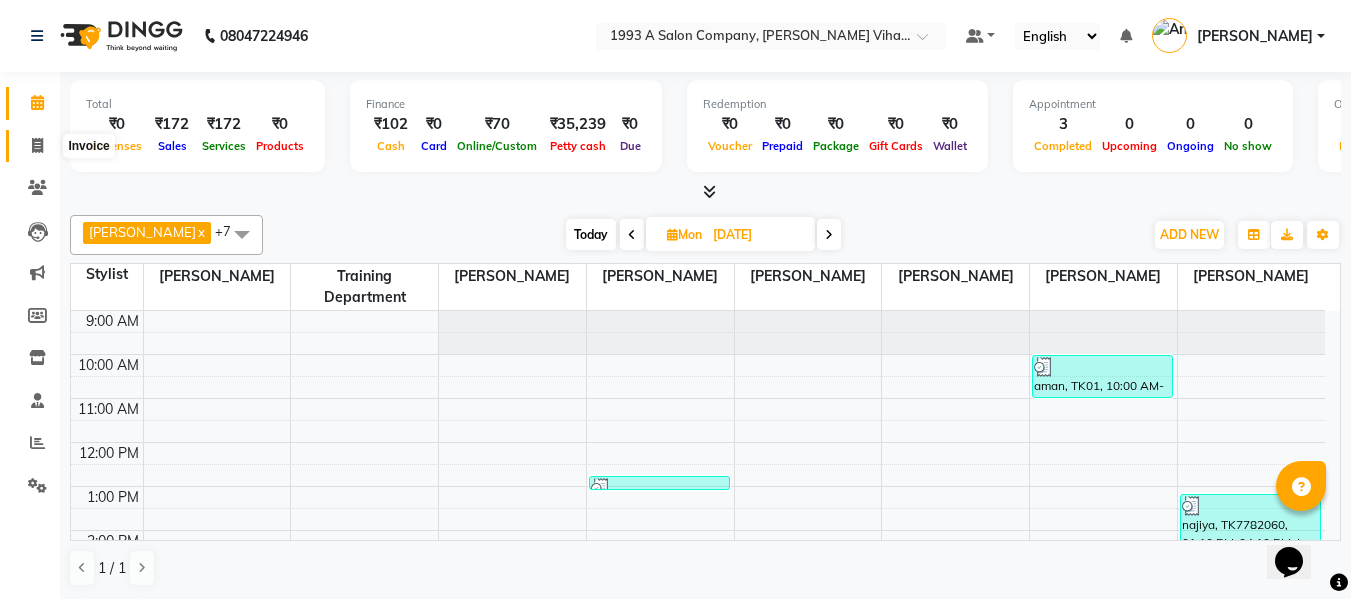 click 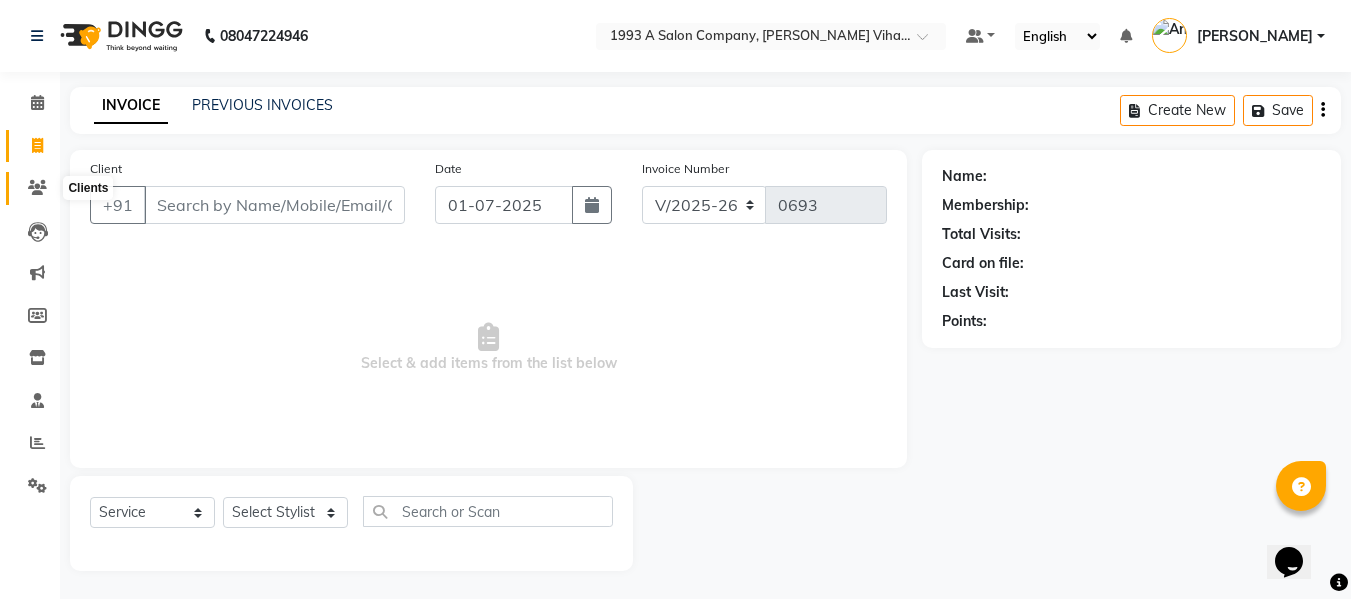click 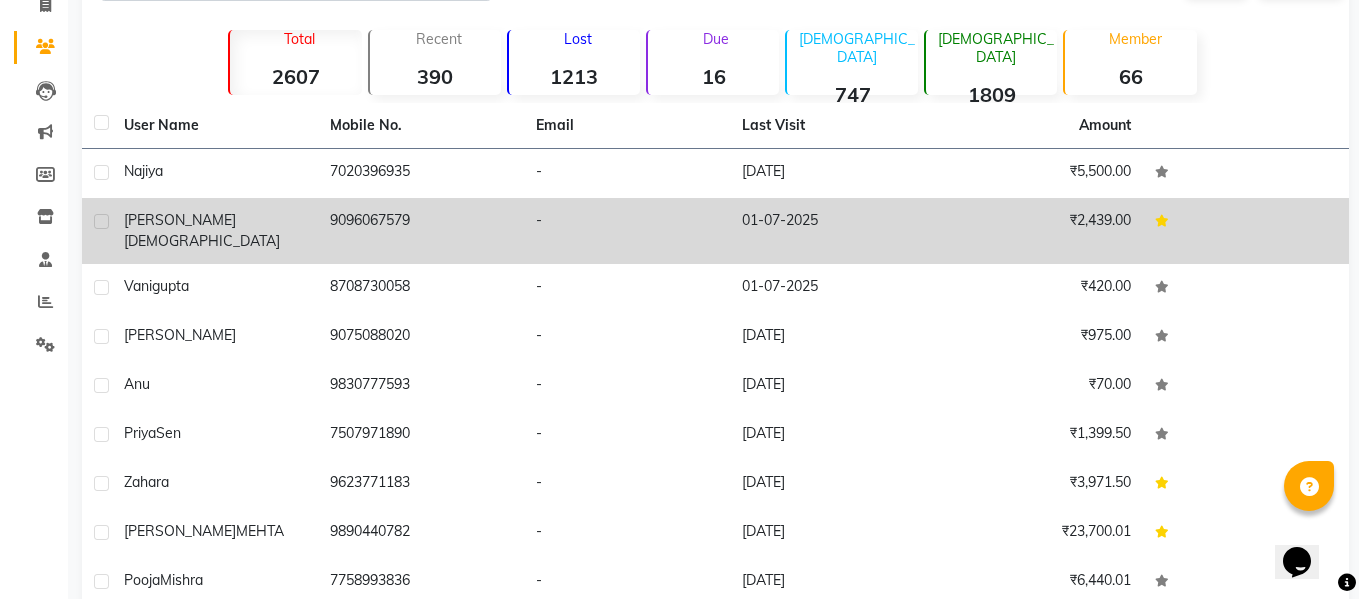 scroll, scrollTop: 0, scrollLeft: 0, axis: both 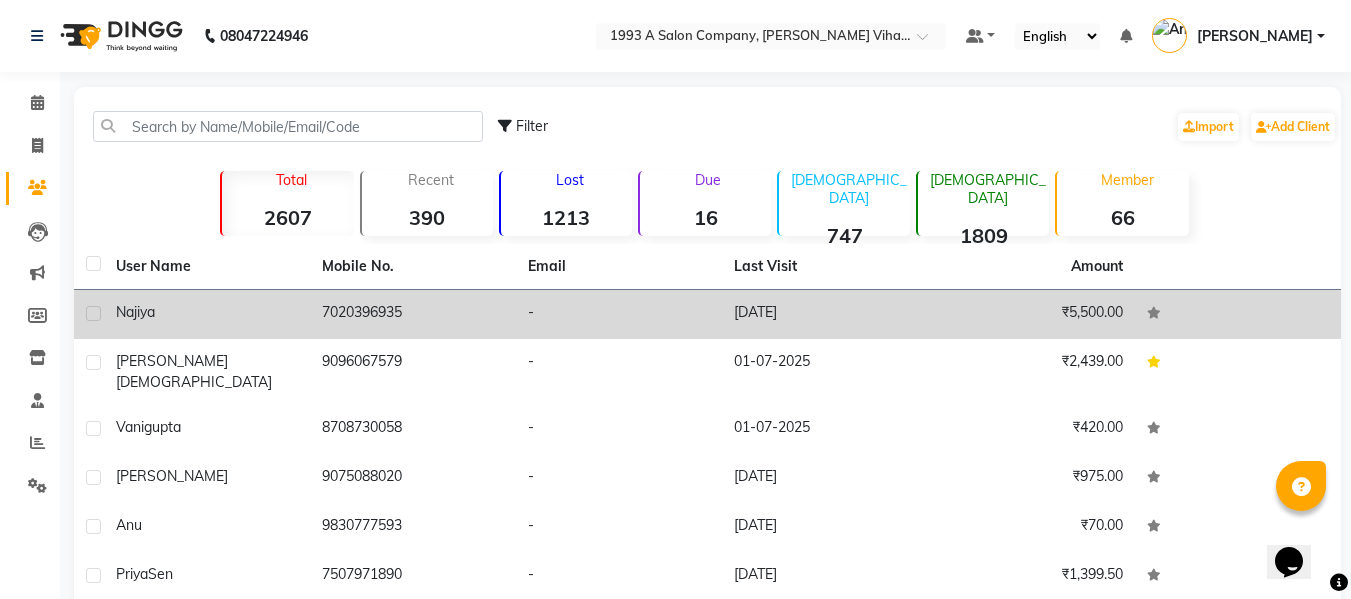 click on "₹5,500.00" 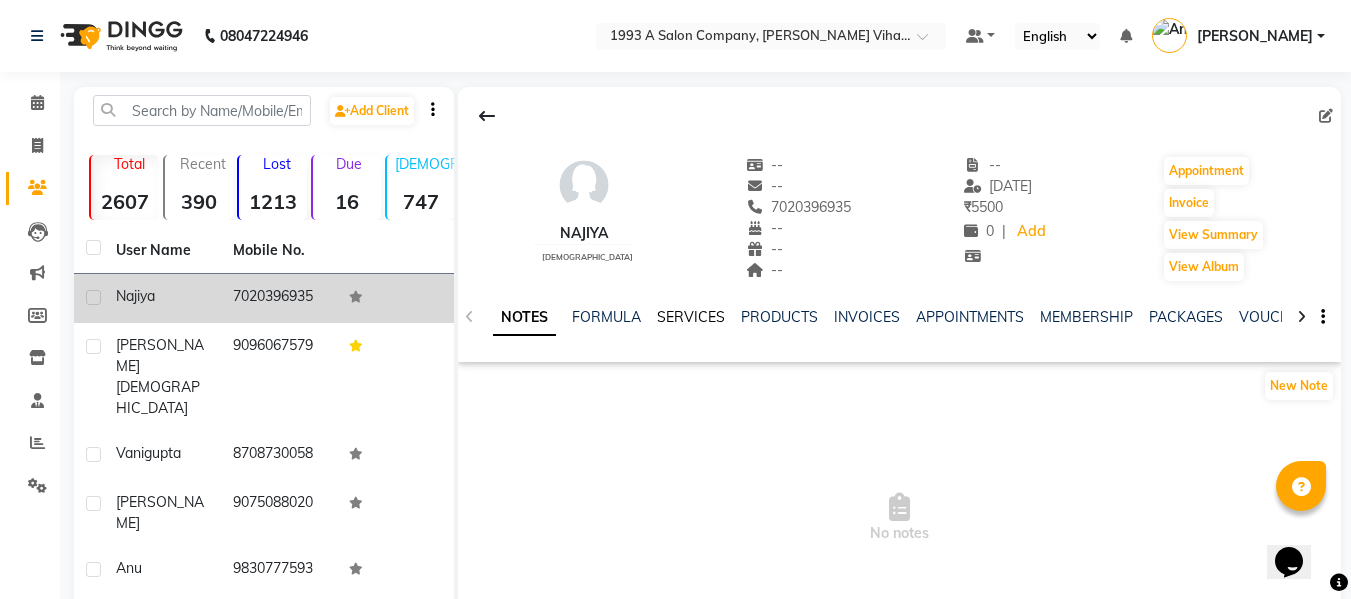 click on "SERVICES" 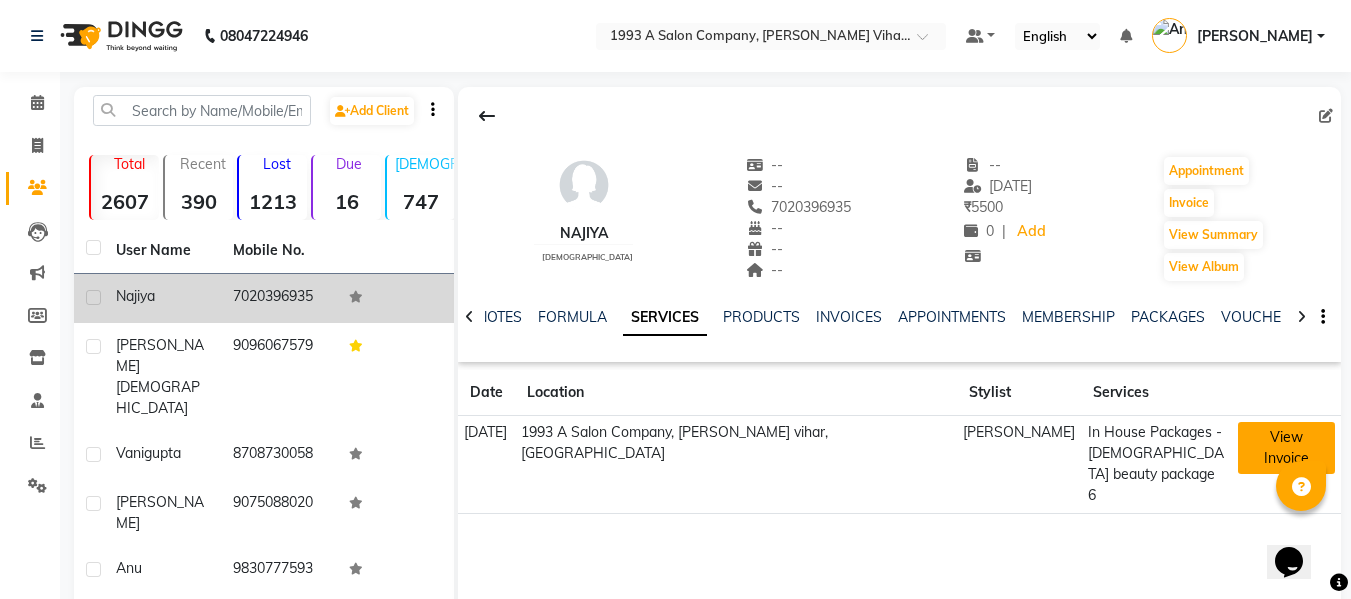 click on "View Invoice" 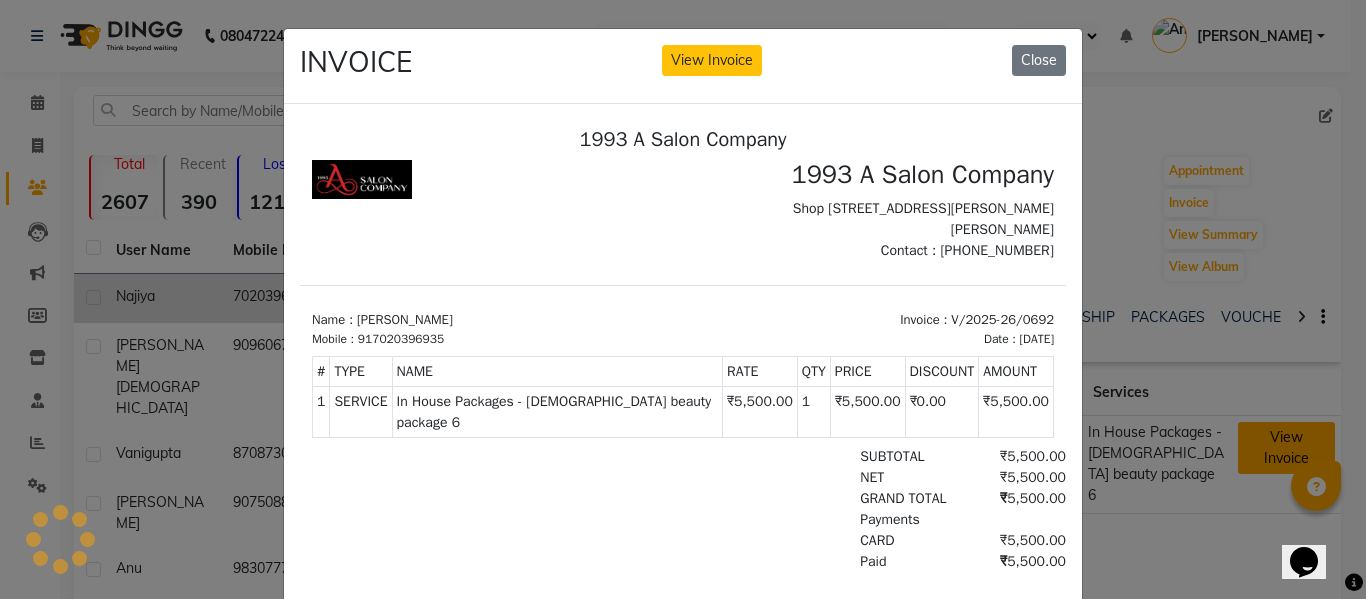 scroll, scrollTop: 0, scrollLeft: 0, axis: both 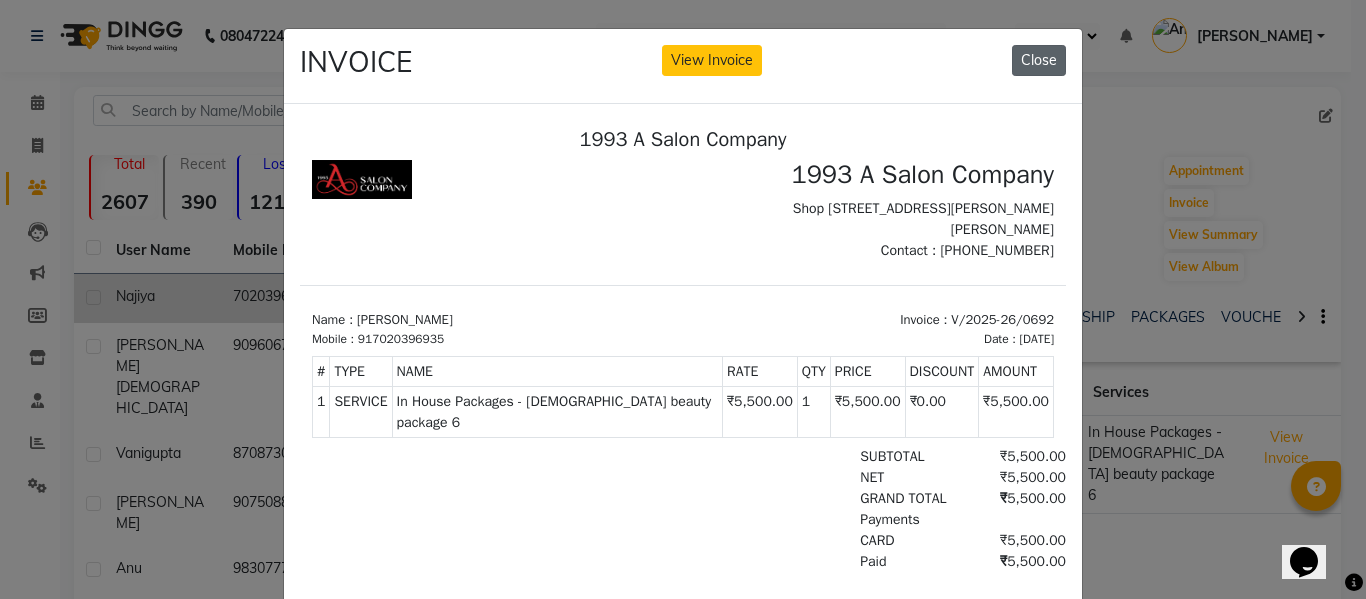 click on "Close" 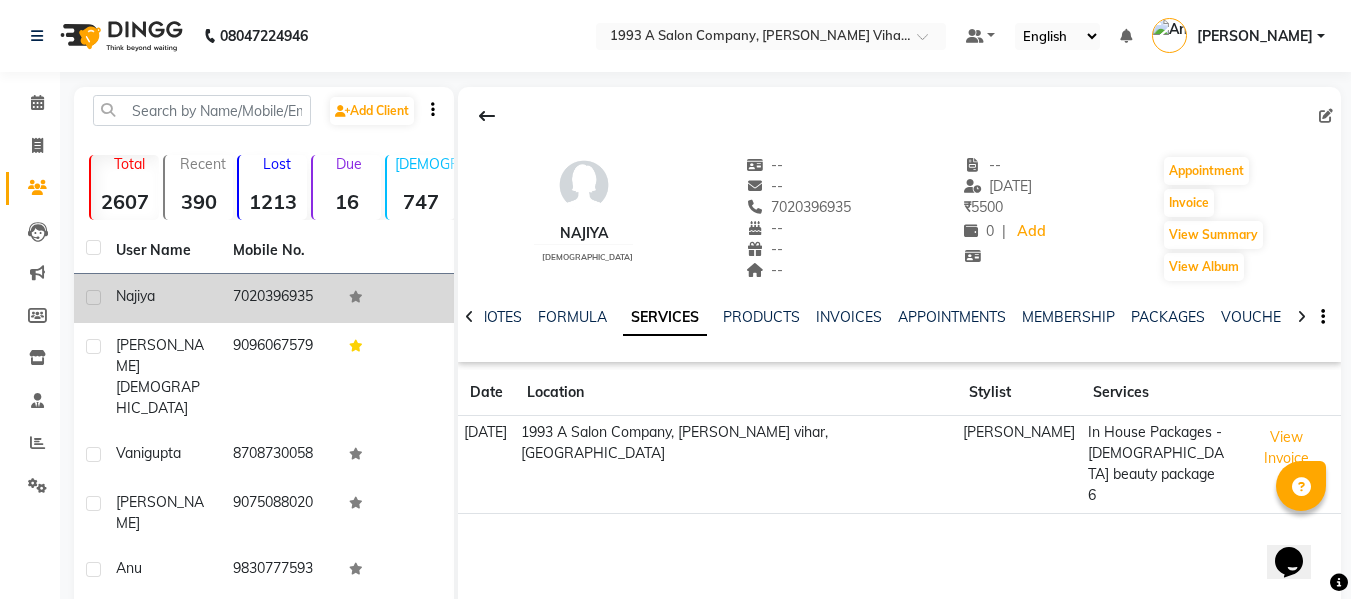 click on "1993 A Salon Company, [PERSON_NAME] vihar, [GEOGRAPHIC_DATA]" 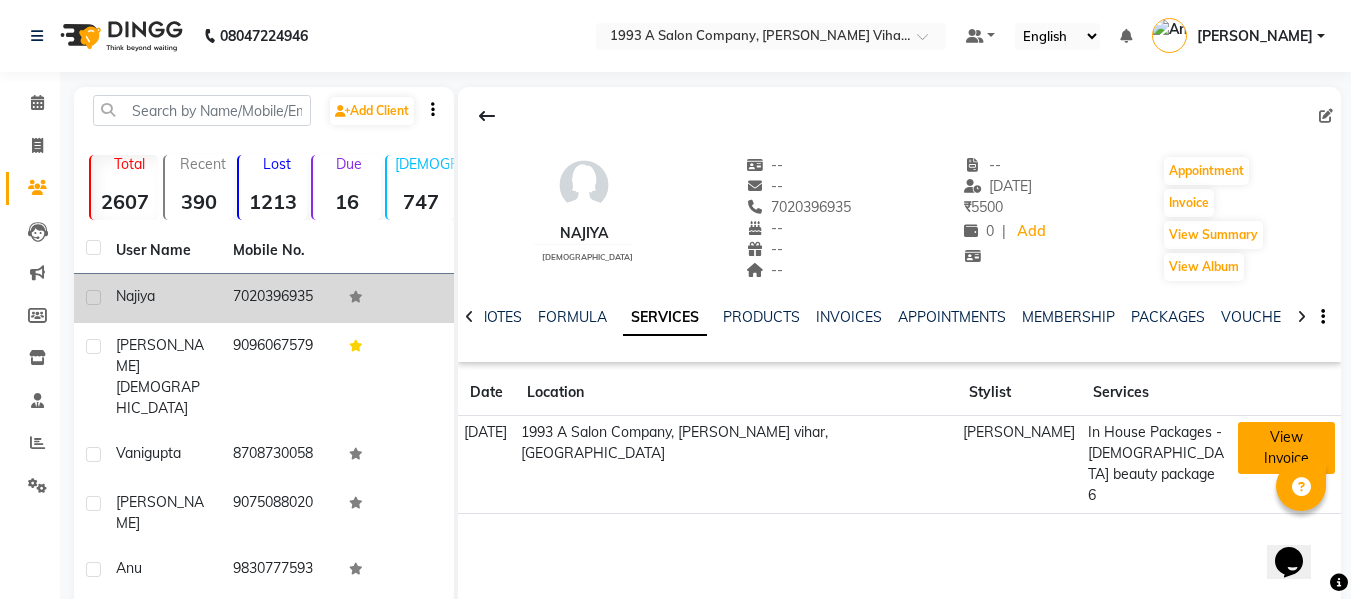 click on "View Invoice" 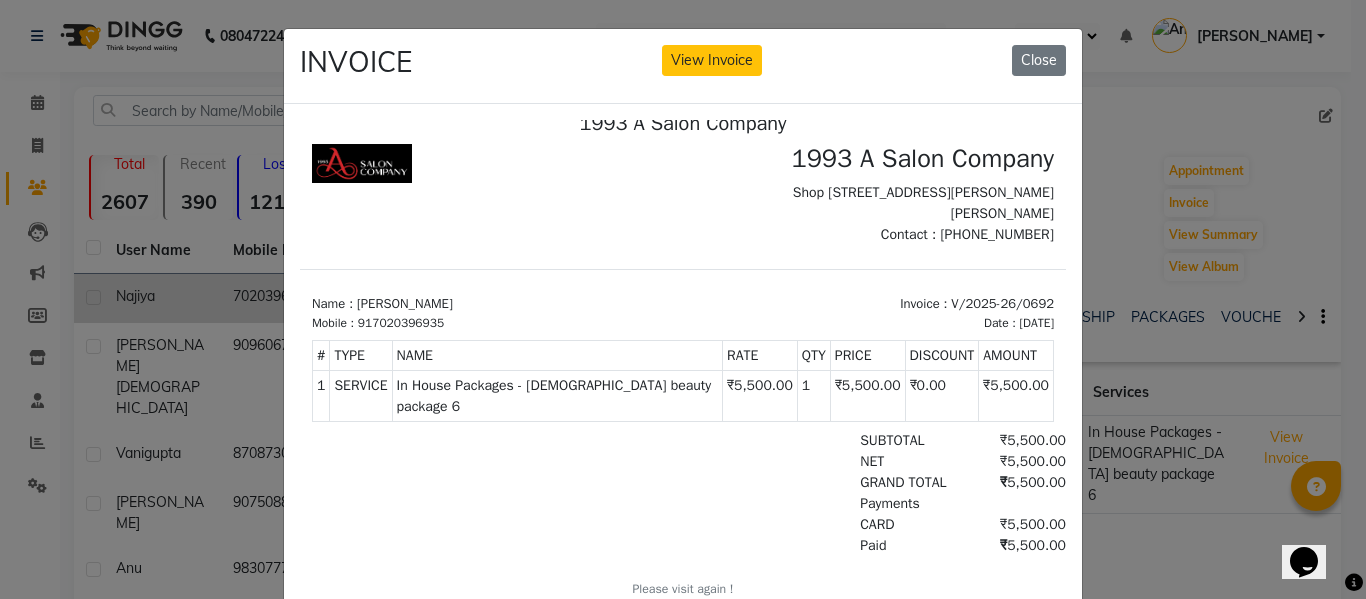 click on "CARD
₹5,500.00" at bounding box center (806, 523) 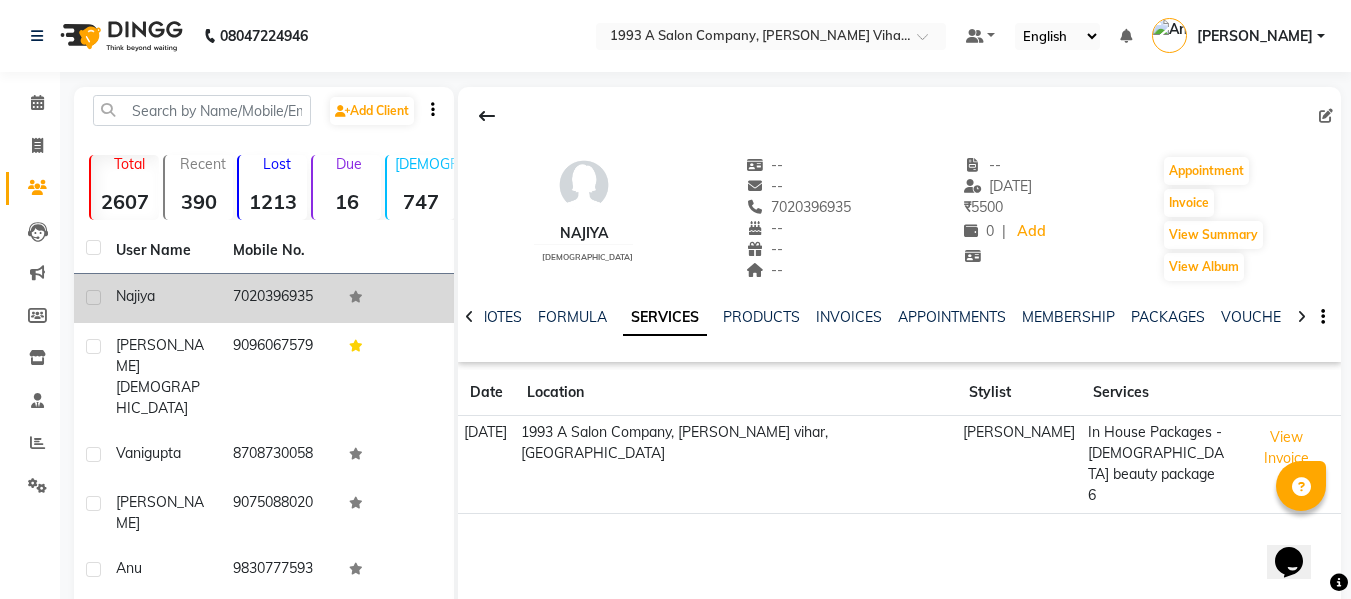 click on "NOTES FORMULA SERVICES PRODUCTS INVOICES APPOINTMENTS MEMBERSHIP PACKAGES VOUCHERS GIFTCARDS POINTS FORMS FAMILY CARDS WALLET" 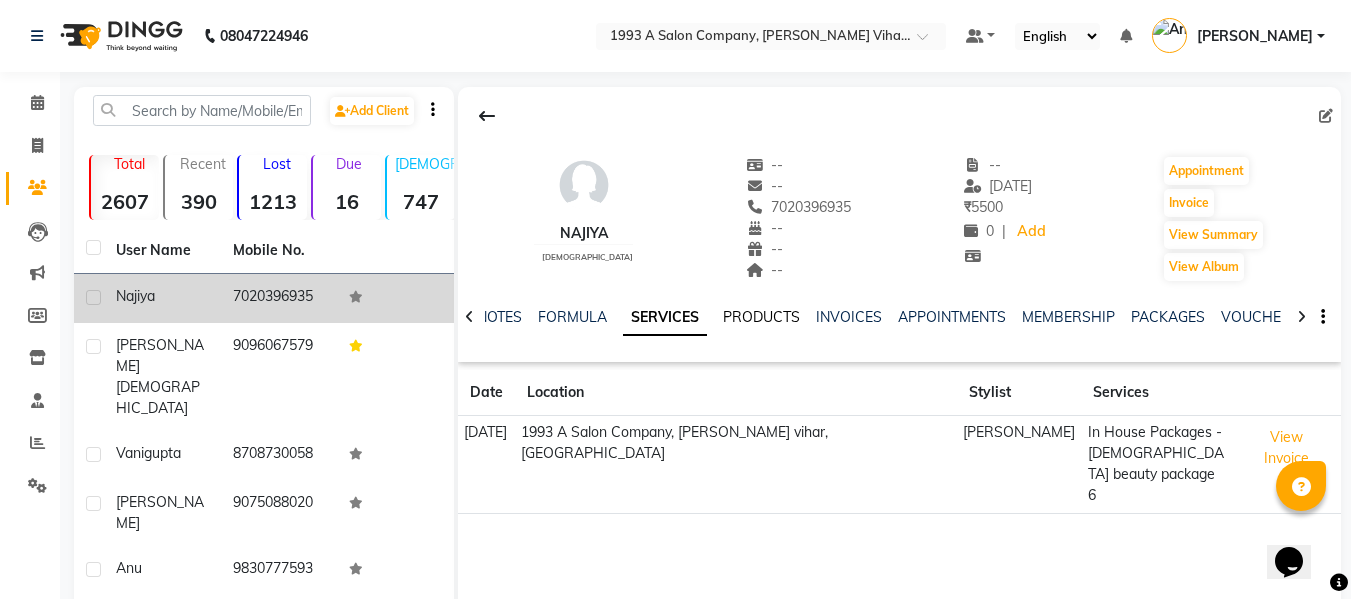 click on "PRODUCTS" 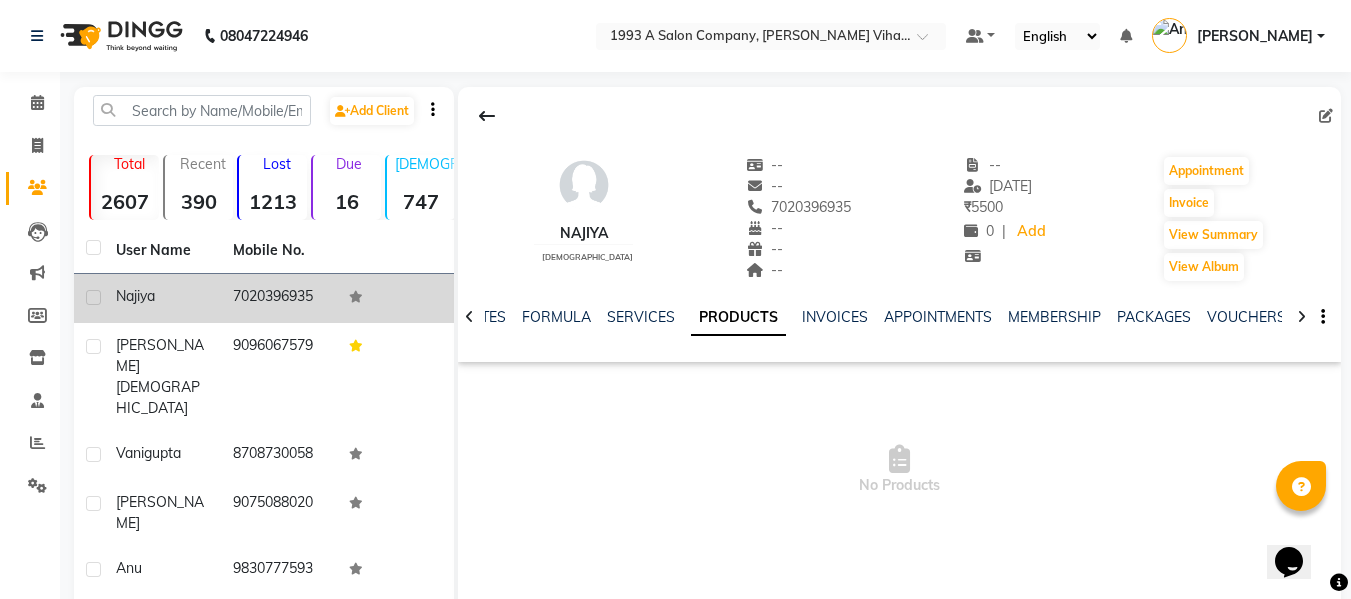 click on "NOTES FORMULA SERVICES PRODUCTS INVOICES APPOINTMENTS MEMBERSHIP PACKAGES VOUCHERS GIFTCARDS POINTS FORMS FAMILY CARDS WALLET" 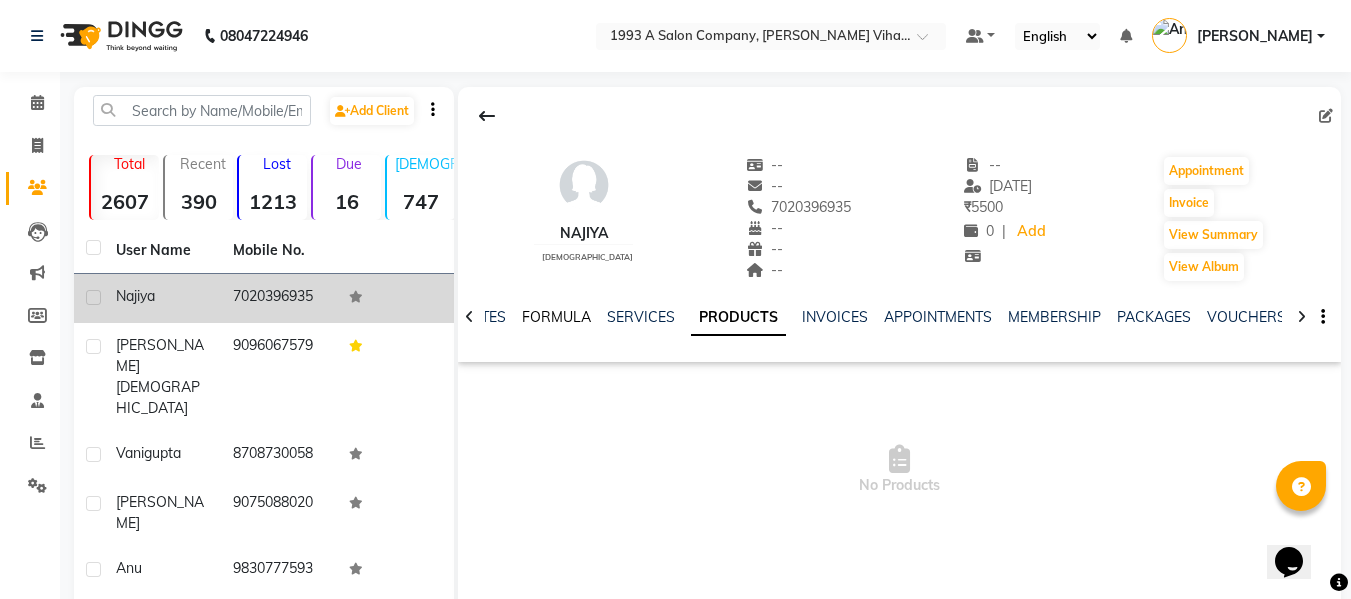 click on "FORMULA" 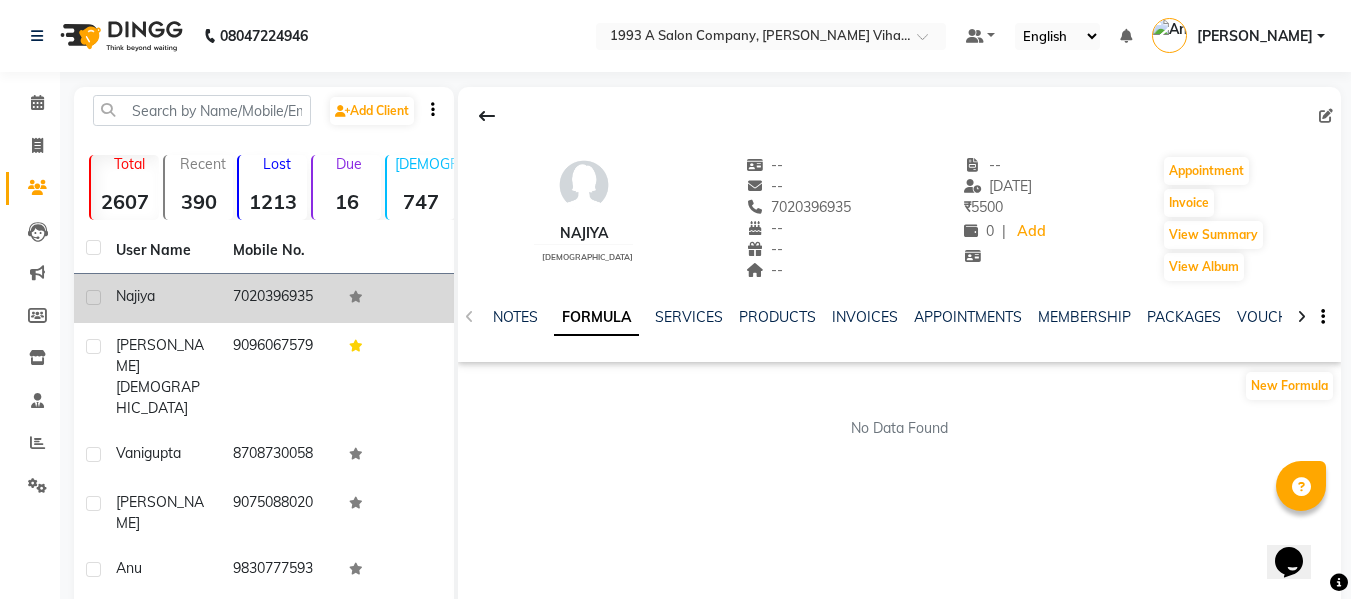 click on "NOTES FORMULA SERVICES PRODUCTS INVOICES APPOINTMENTS MEMBERSHIP PACKAGES VOUCHERS GIFTCARDS POINTS FORMS FAMILY CARDS WALLET" 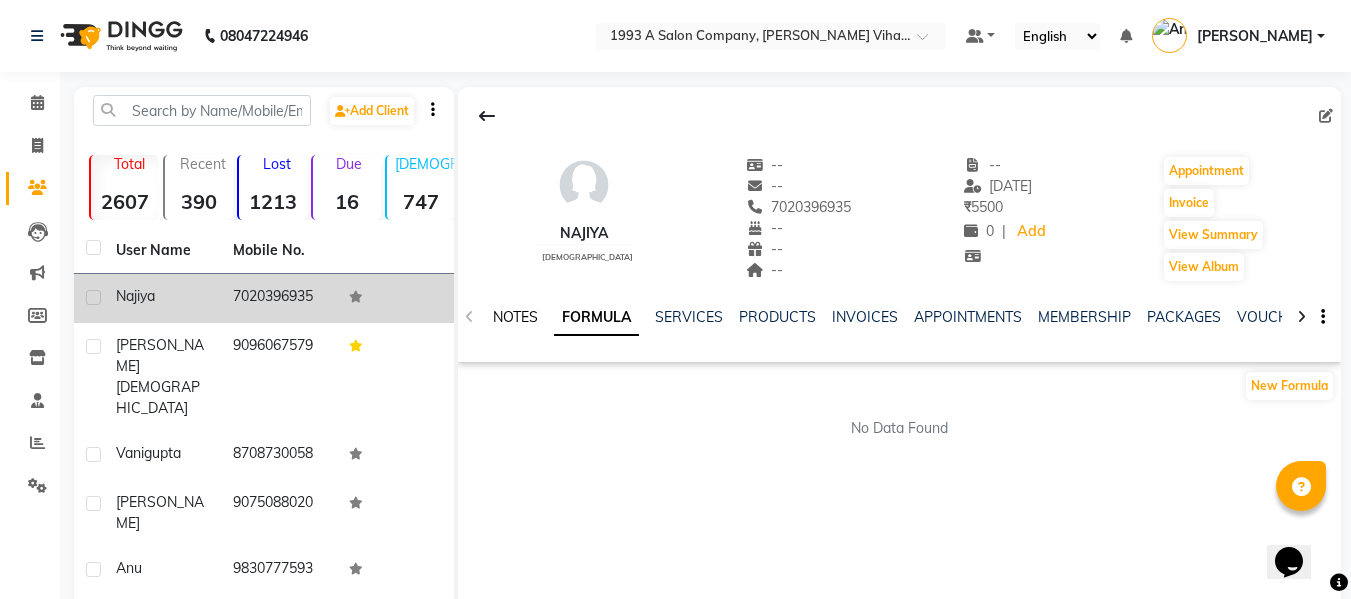 click on "NOTES" 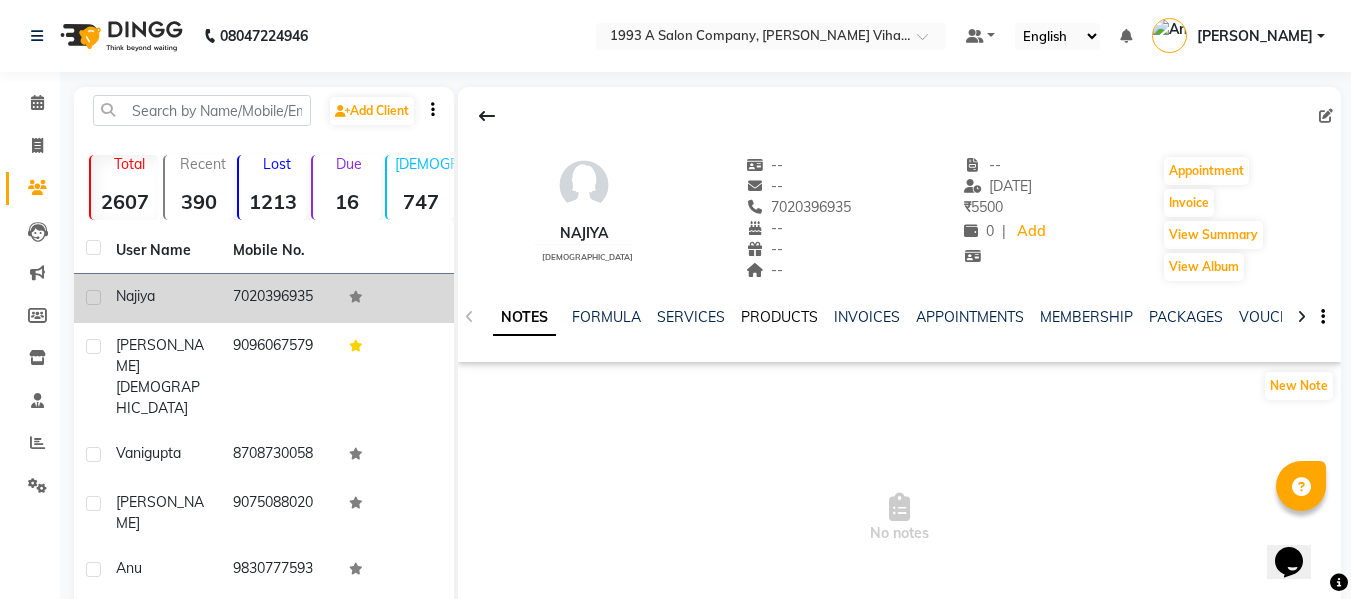 click on "PRODUCTS" 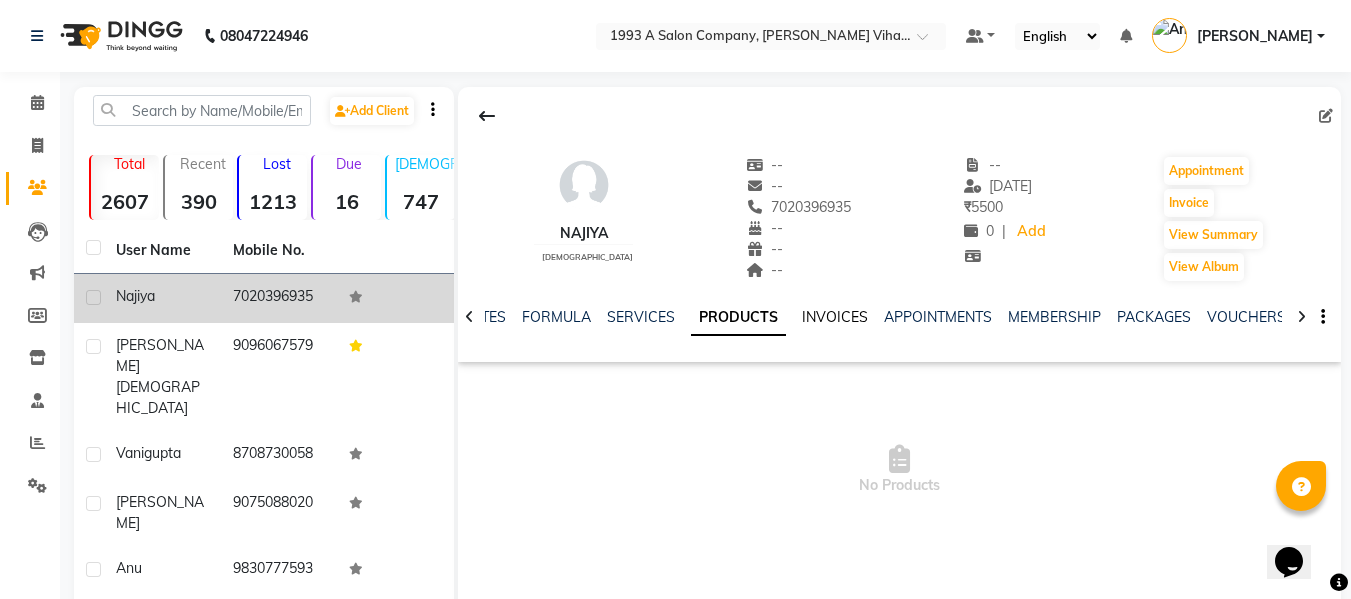 click on "INVOICES" 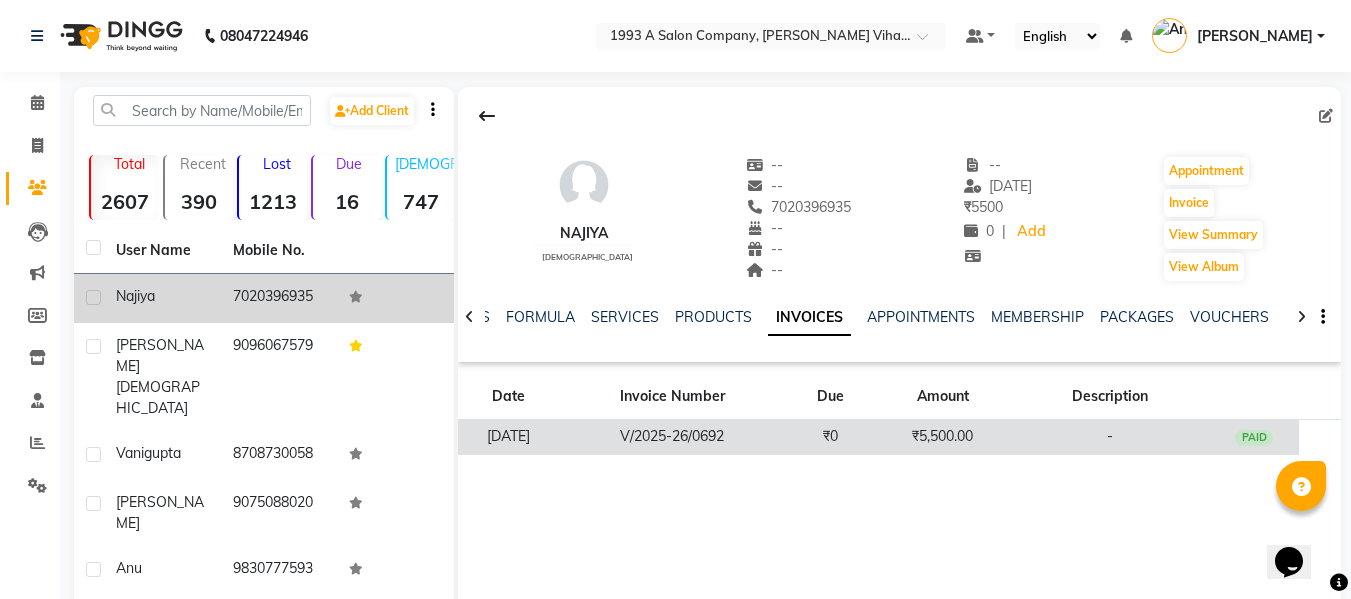 click on "₹5,500.00" 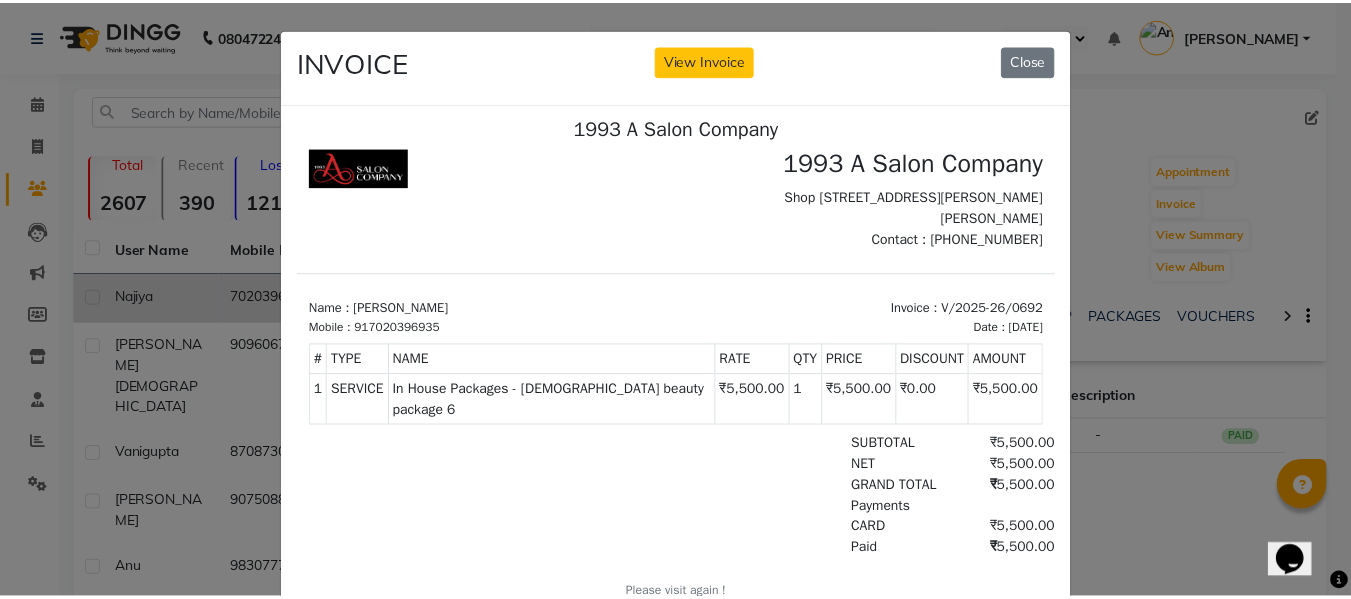 scroll, scrollTop: 16, scrollLeft: 0, axis: vertical 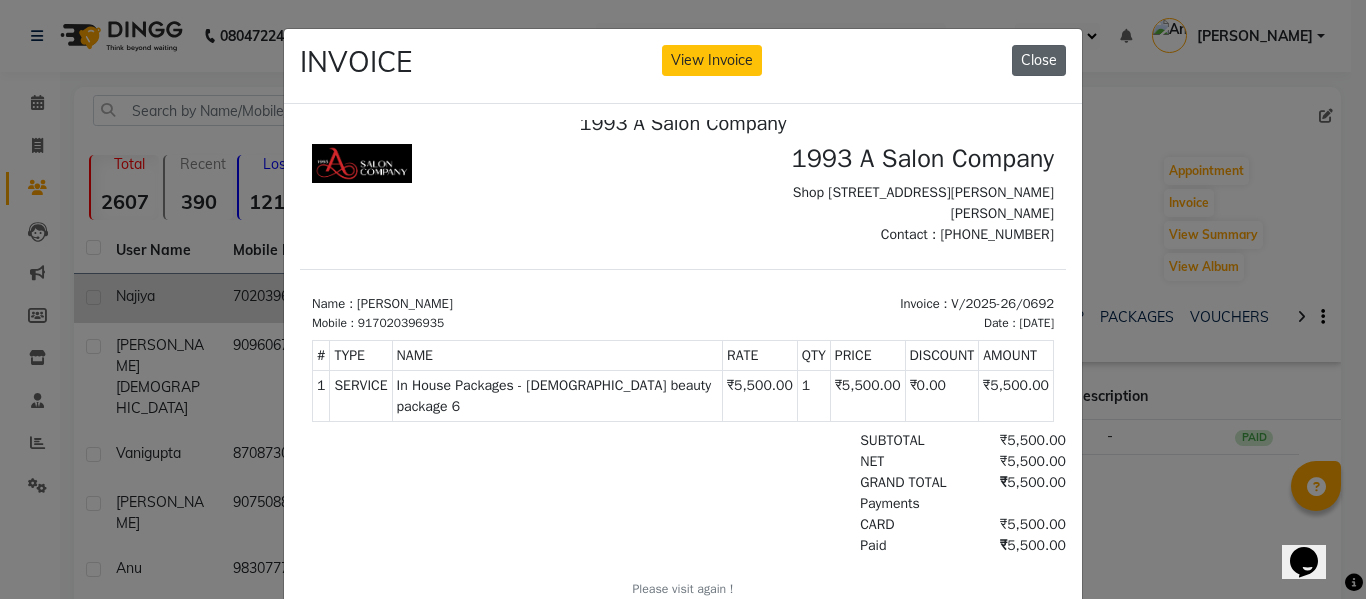 click on "Close" 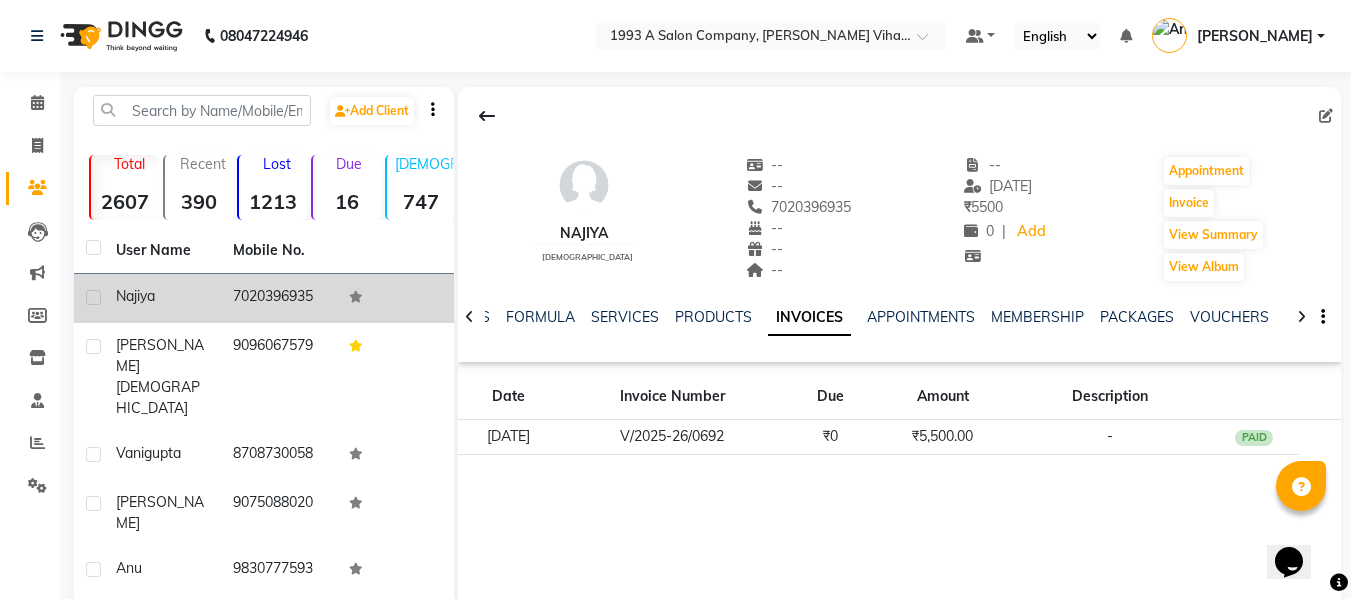 click on "NOTES FORMULA SERVICES PRODUCTS INVOICES APPOINTMENTS MEMBERSHIP PACKAGES VOUCHERS GIFTCARDS POINTS FORMS FAMILY CARDS WALLET" 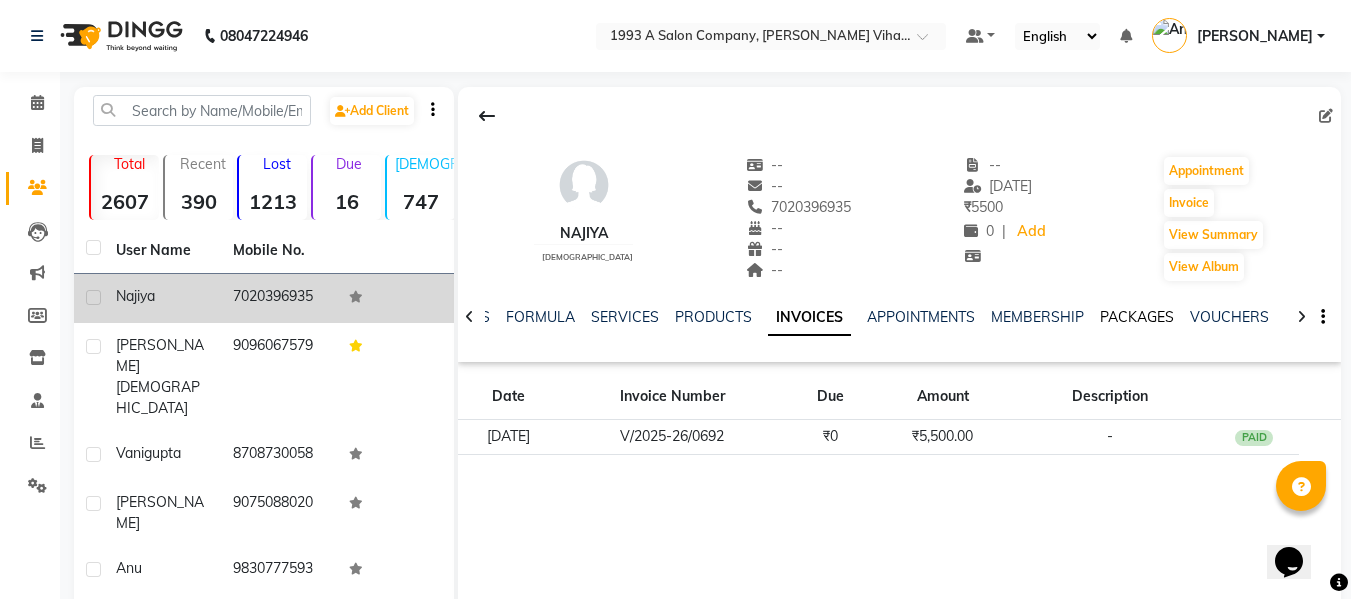 click on "PACKAGES" 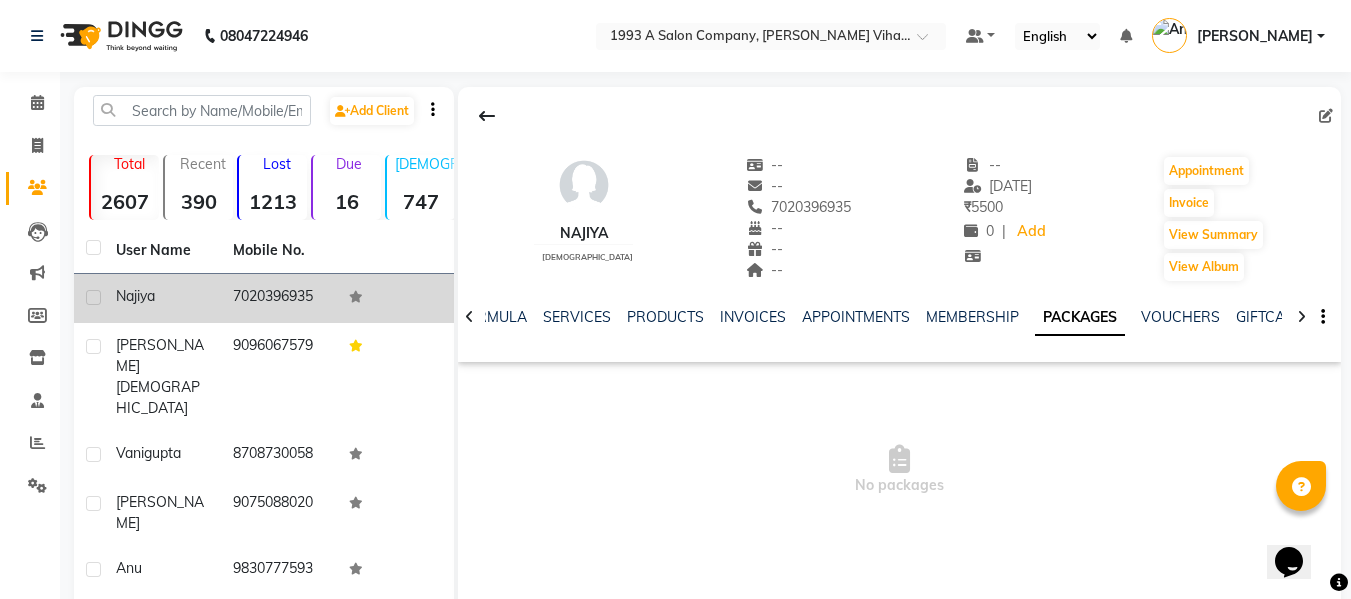 click on "NOTES FORMULA SERVICES PRODUCTS INVOICES APPOINTMENTS MEMBERSHIP PACKAGES VOUCHERS GIFTCARDS POINTS FORMS FAMILY CARDS WALLET" 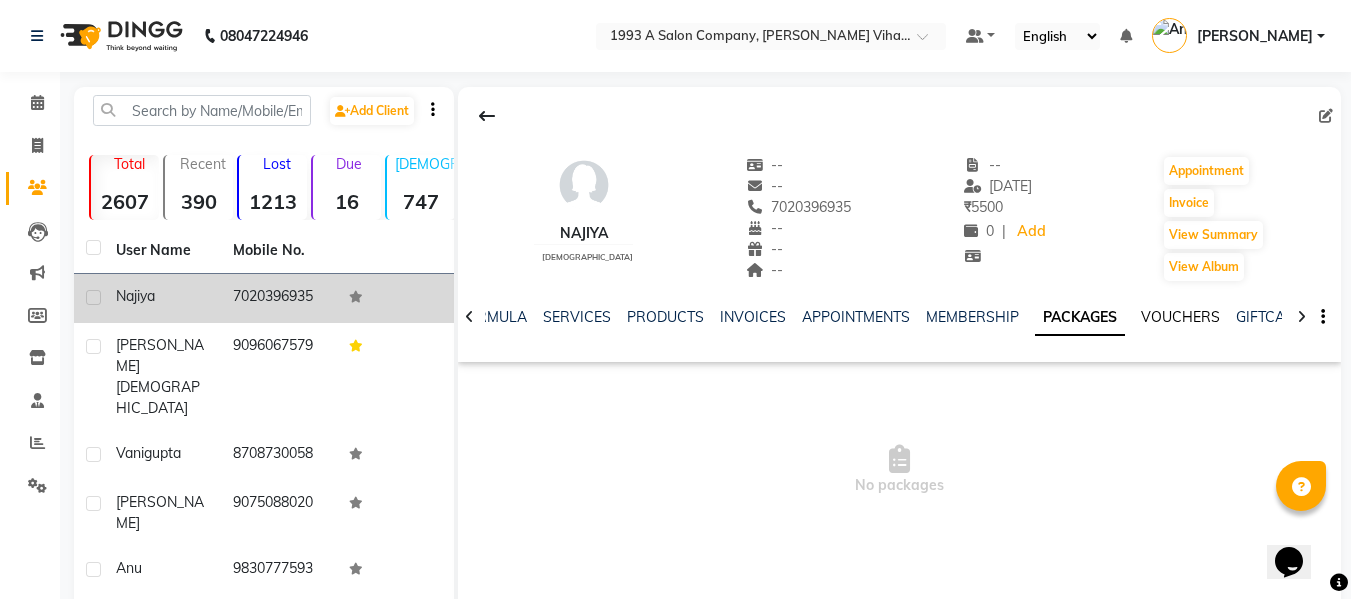 click on "VOUCHERS" 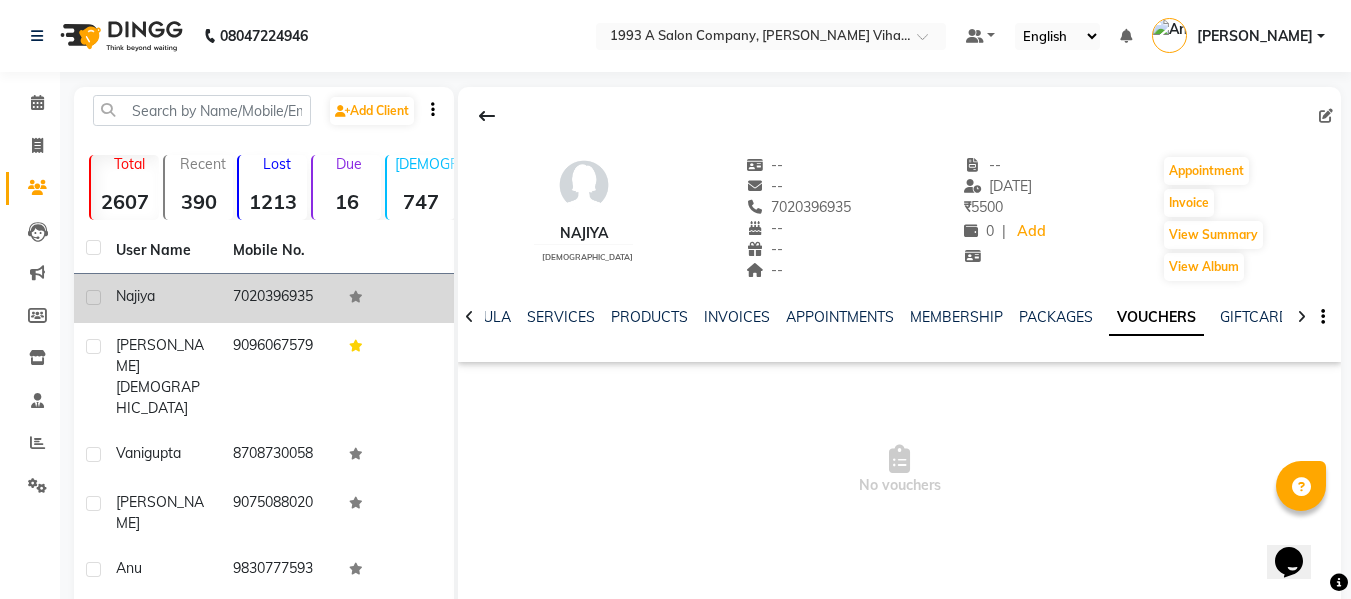 click on "NOTES FORMULA SERVICES PRODUCTS INVOICES APPOINTMENTS MEMBERSHIP PACKAGES VOUCHERS GIFTCARDS POINTS FORMS FAMILY CARDS WALLET" 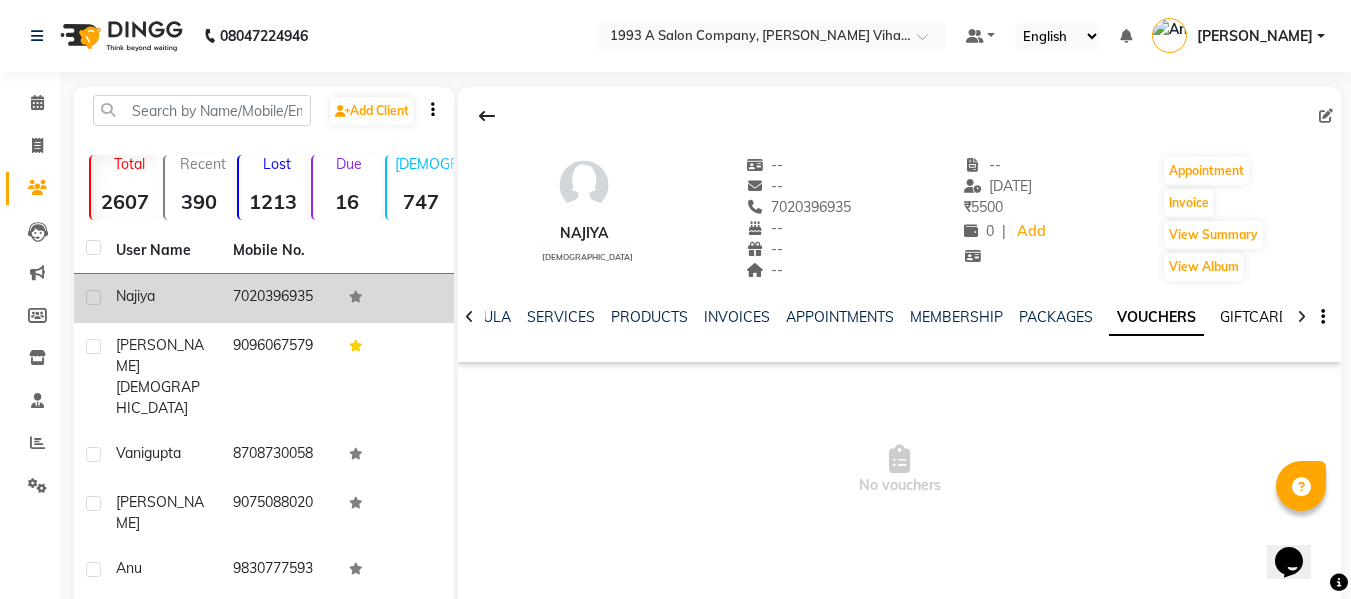 click on "GIFTCARDS" 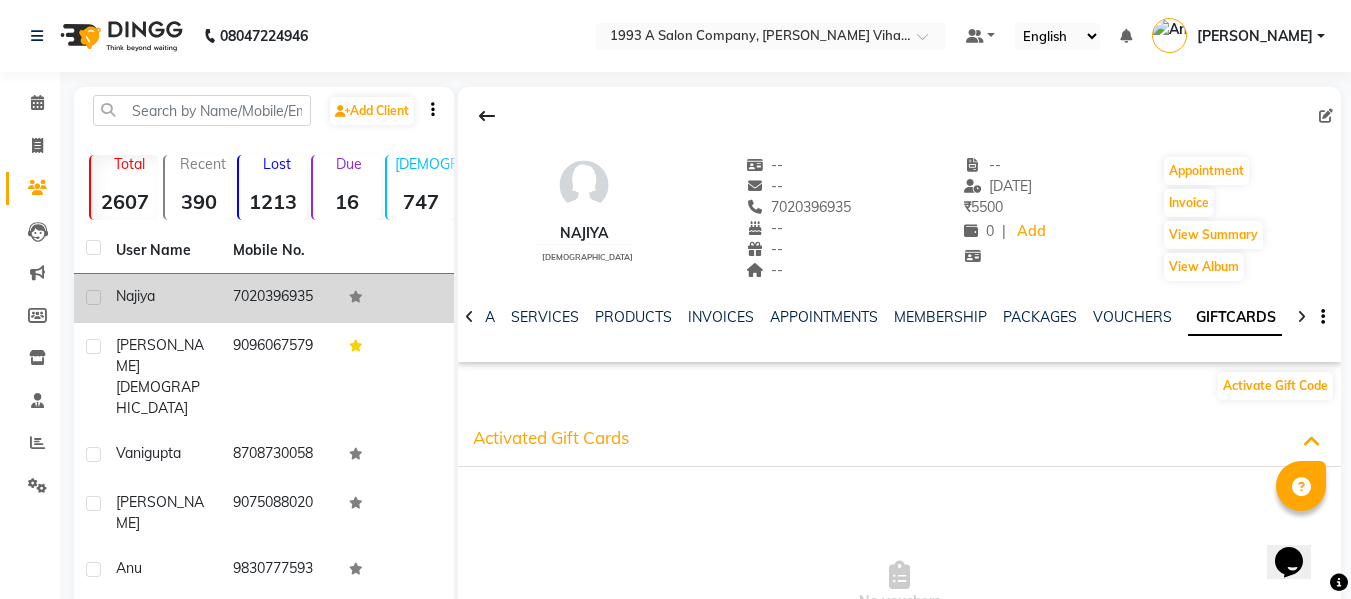 click on "GIFTCARDS" 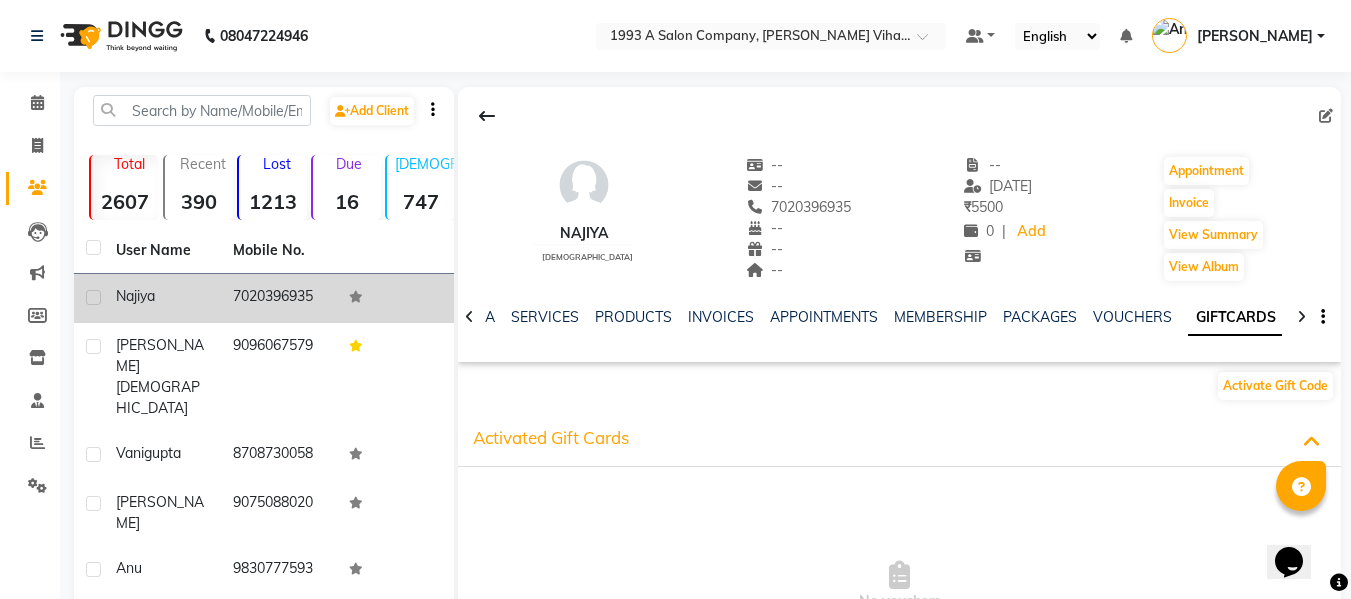 click 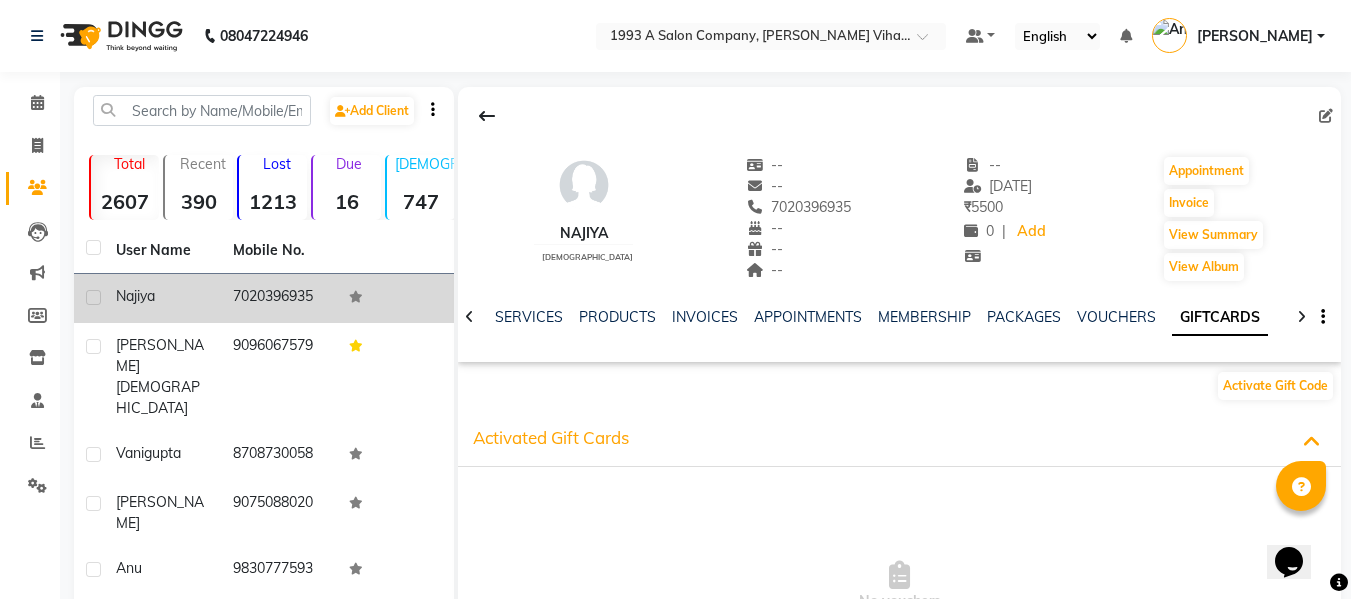 click 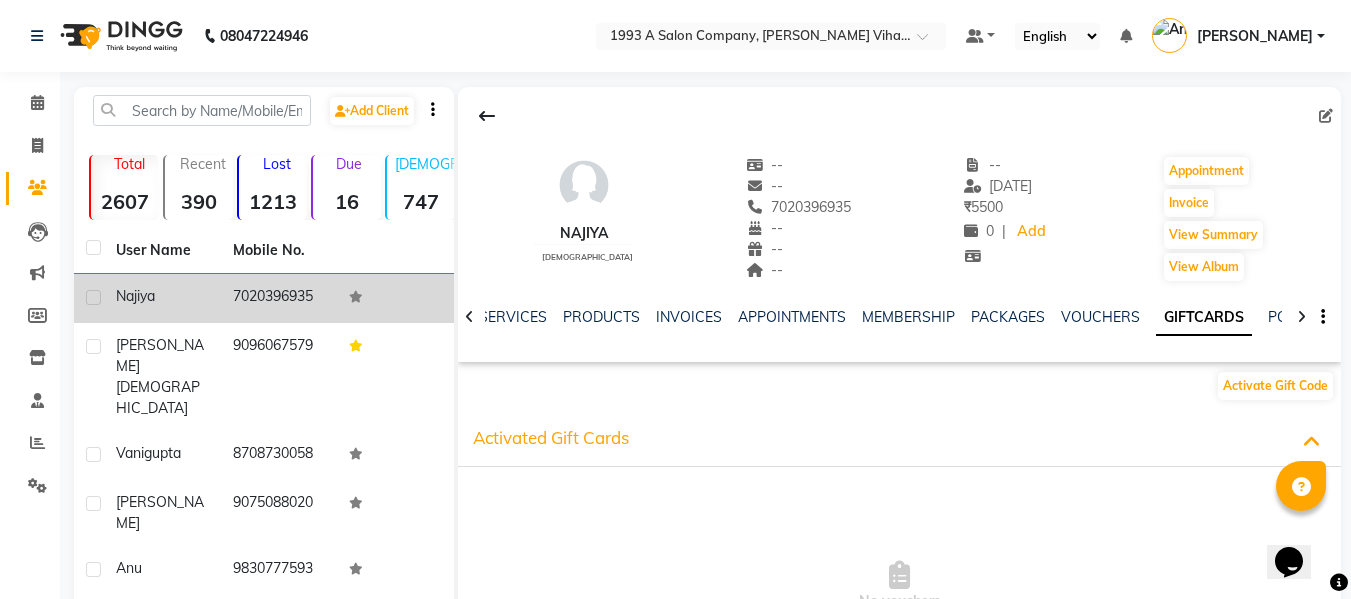 click 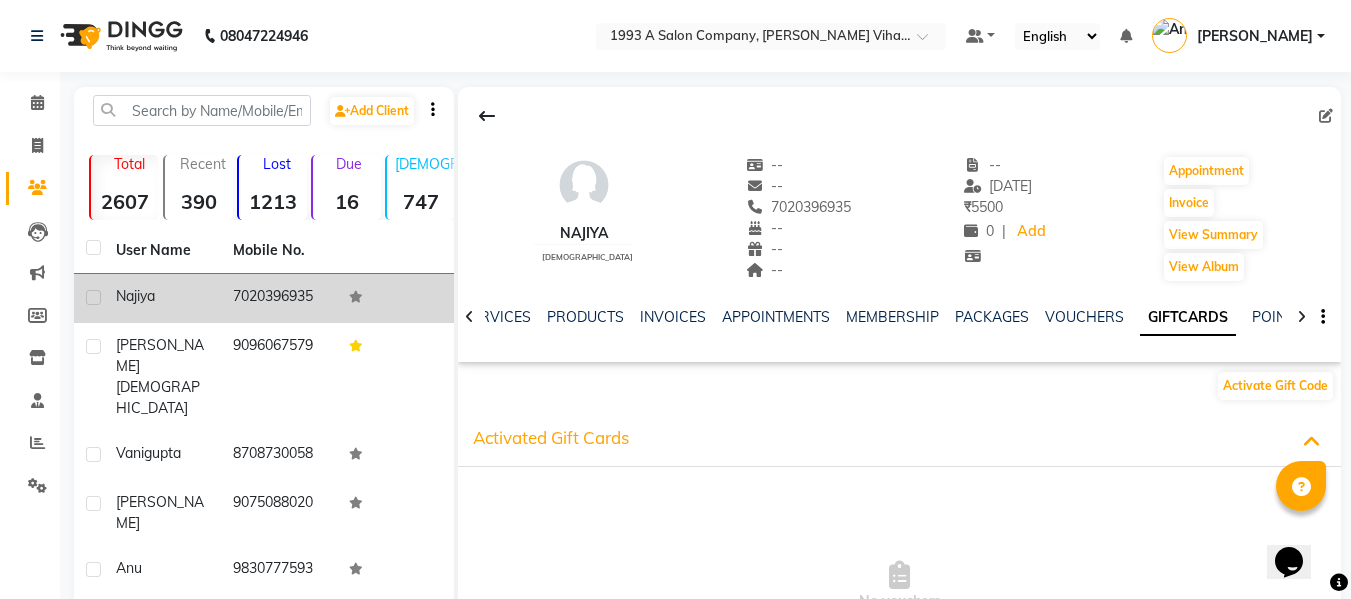 click 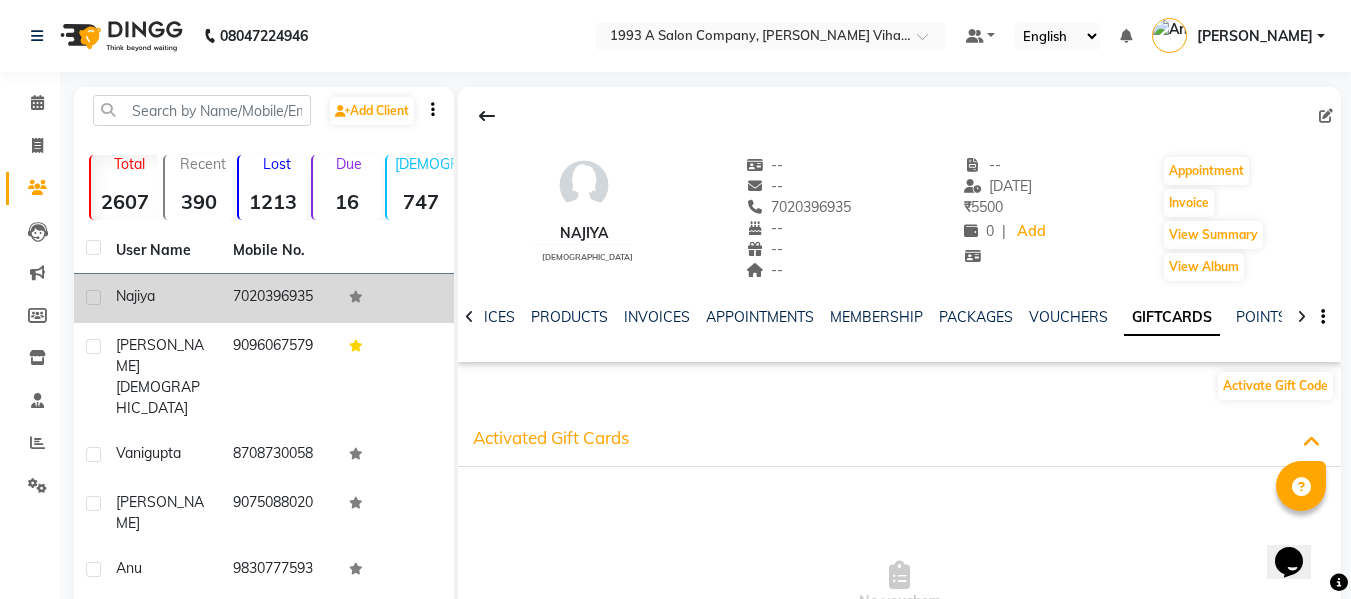 click 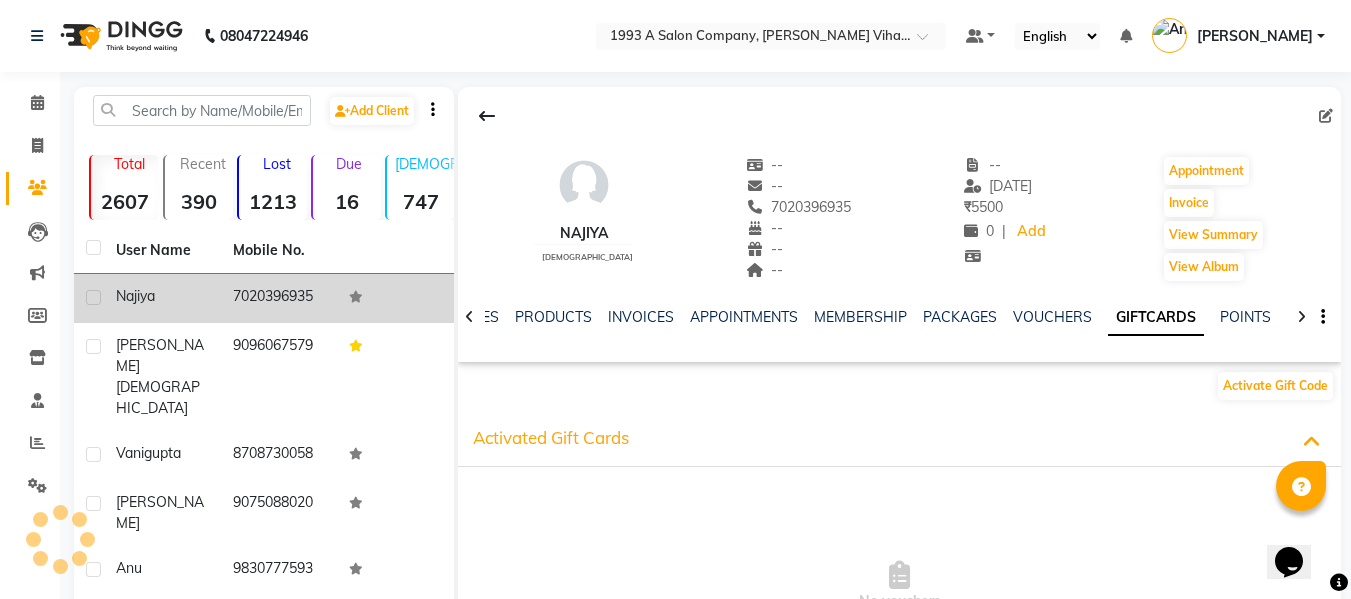 click 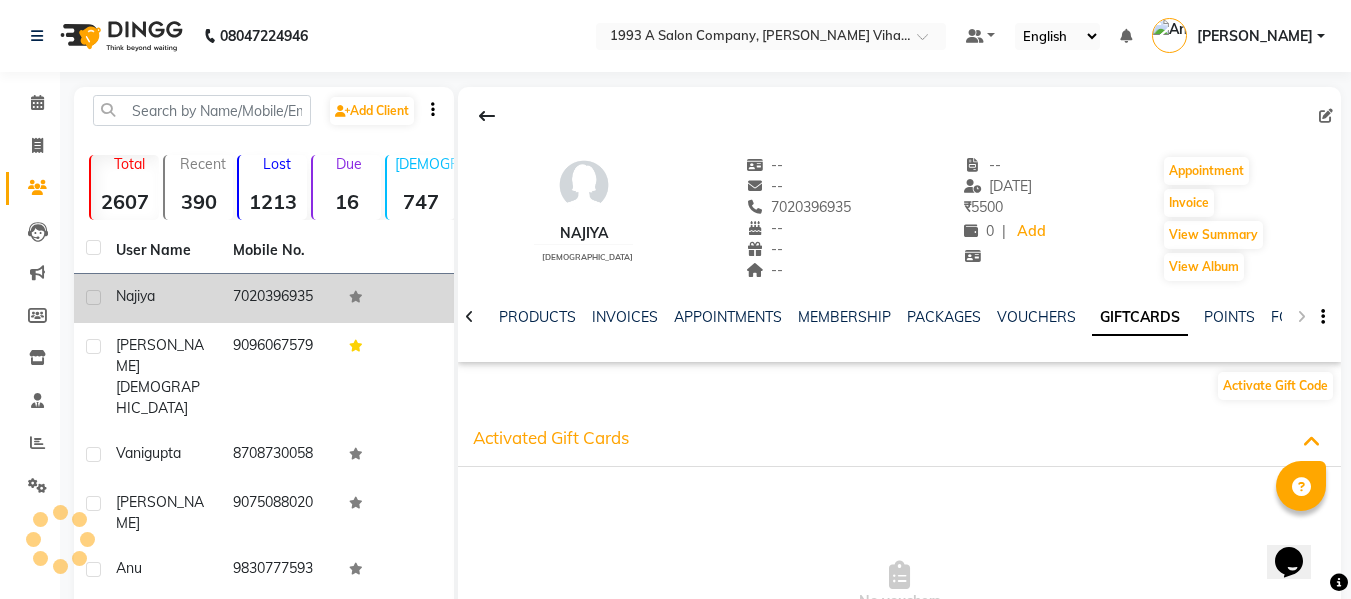 click on "NOTES FORMULA SERVICES PRODUCTS INVOICES APPOINTMENTS MEMBERSHIP PACKAGES VOUCHERS GIFTCARDS POINTS FORMS FAMILY CARDS WALLET" 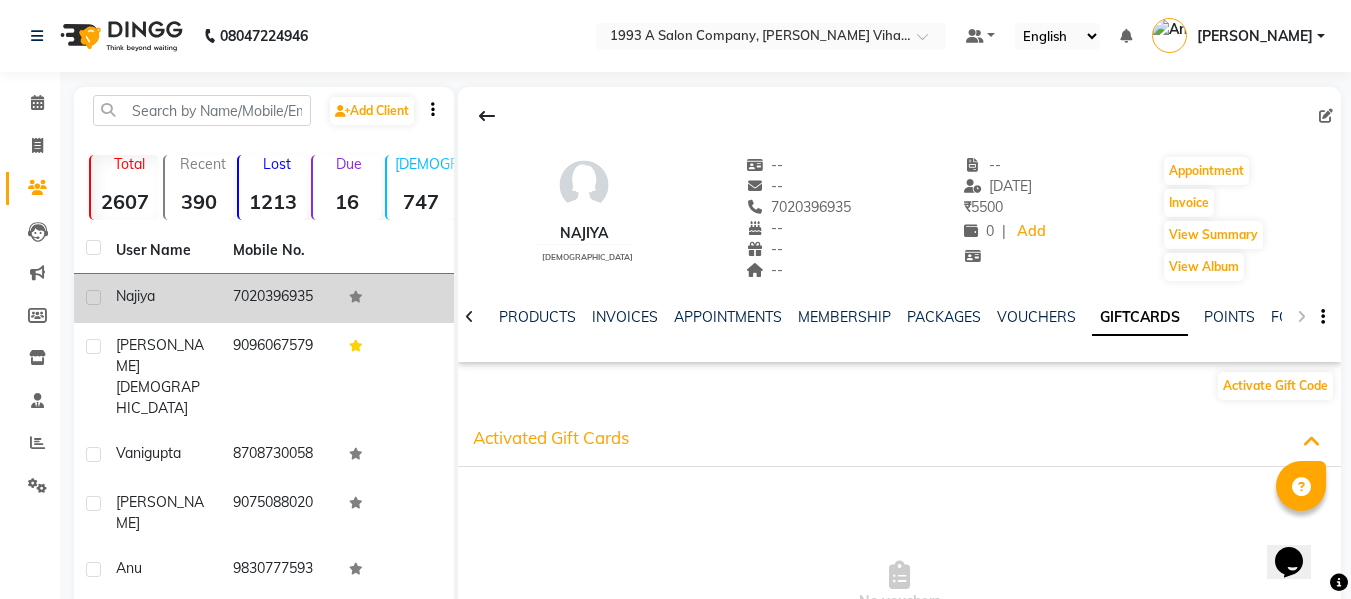 click on "NOTES FORMULA SERVICES PRODUCTS INVOICES APPOINTMENTS MEMBERSHIP PACKAGES VOUCHERS GIFTCARDS POINTS FORMS FAMILY CARDS WALLET" 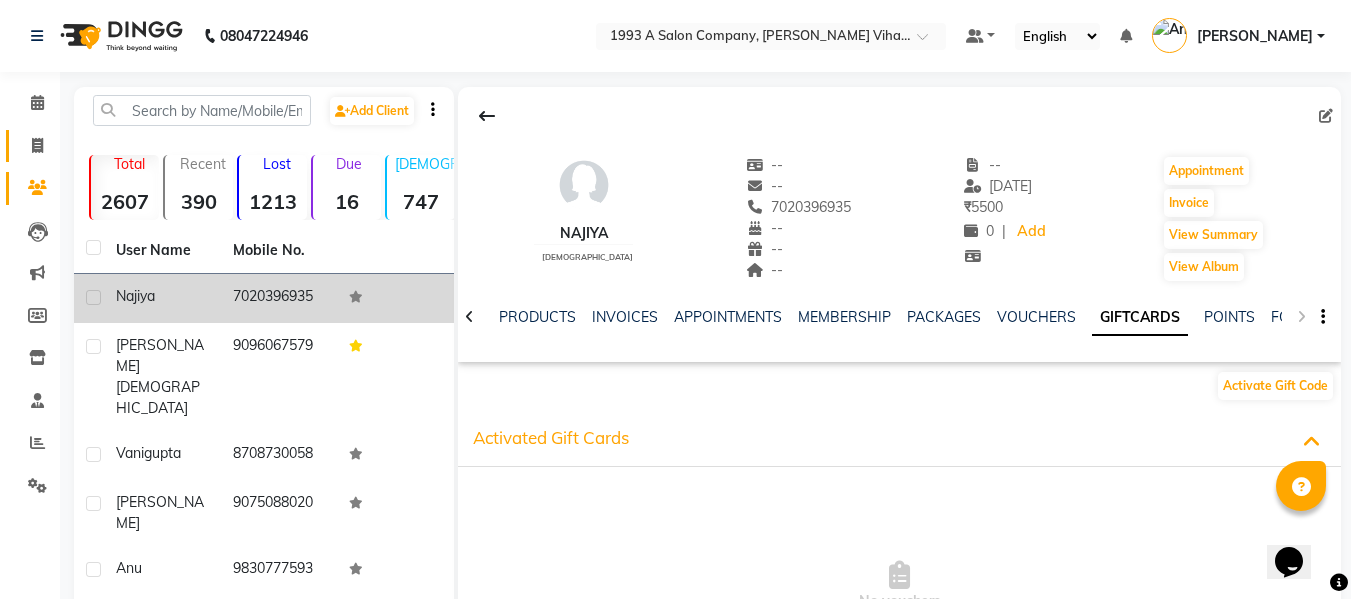 click on "Invoice" 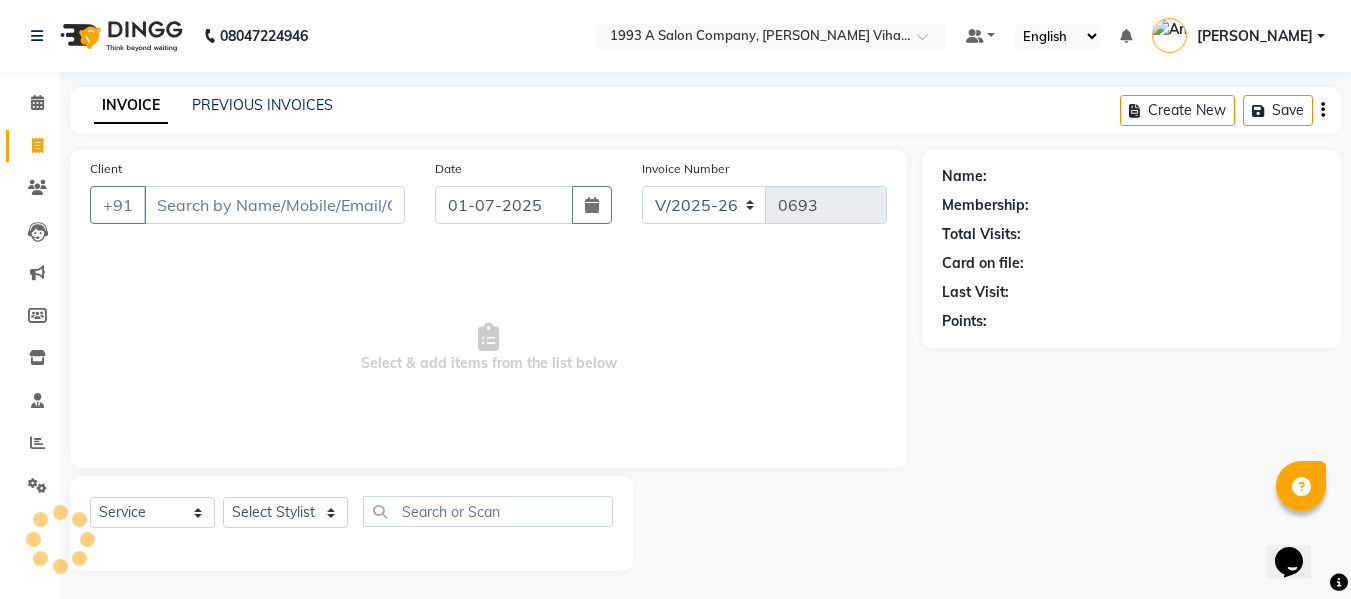 scroll, scrollTop: 2, scrollLeft: 0, axis: vertical 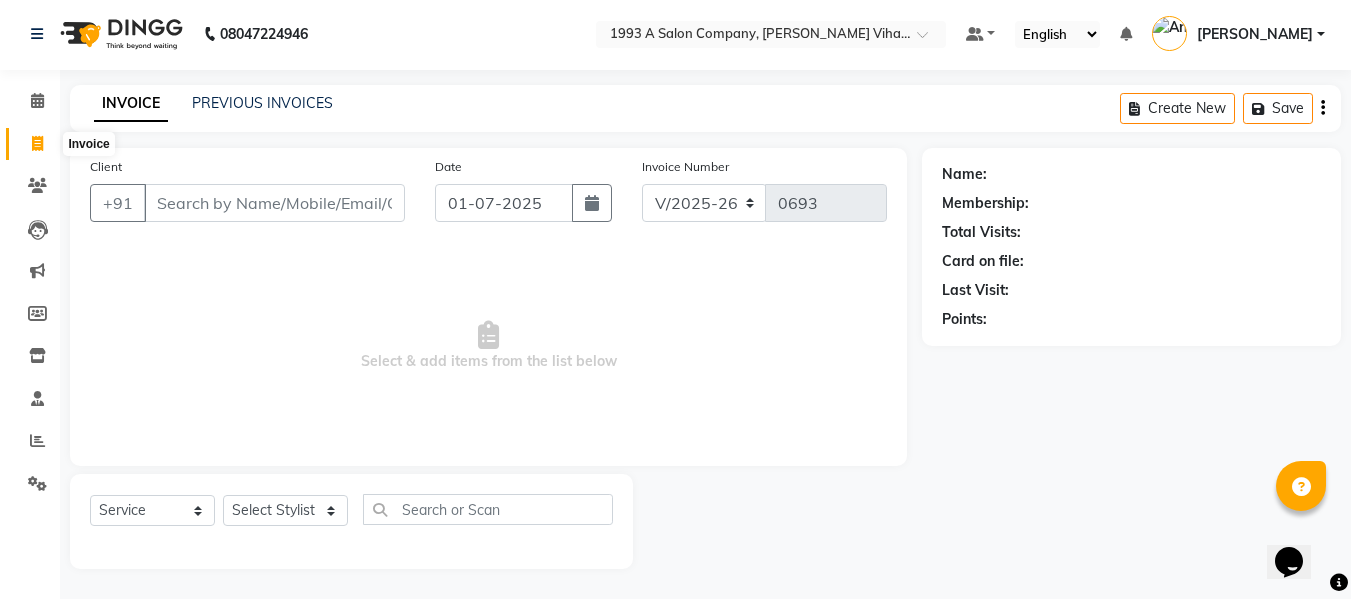 click 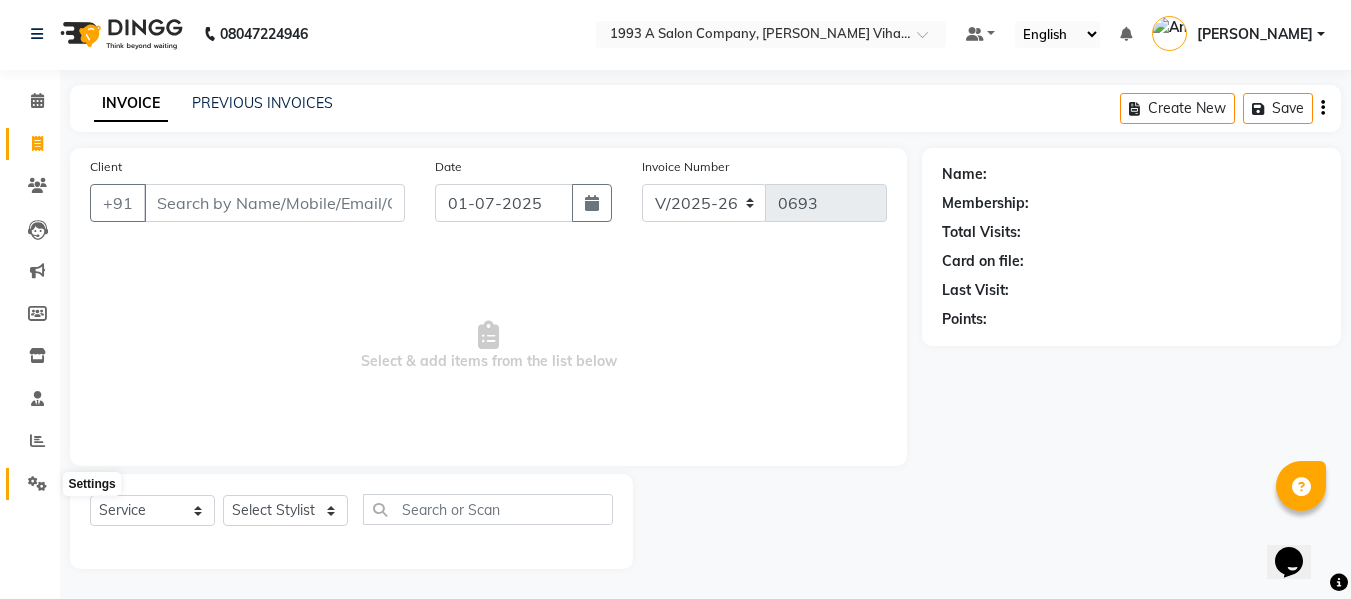 click 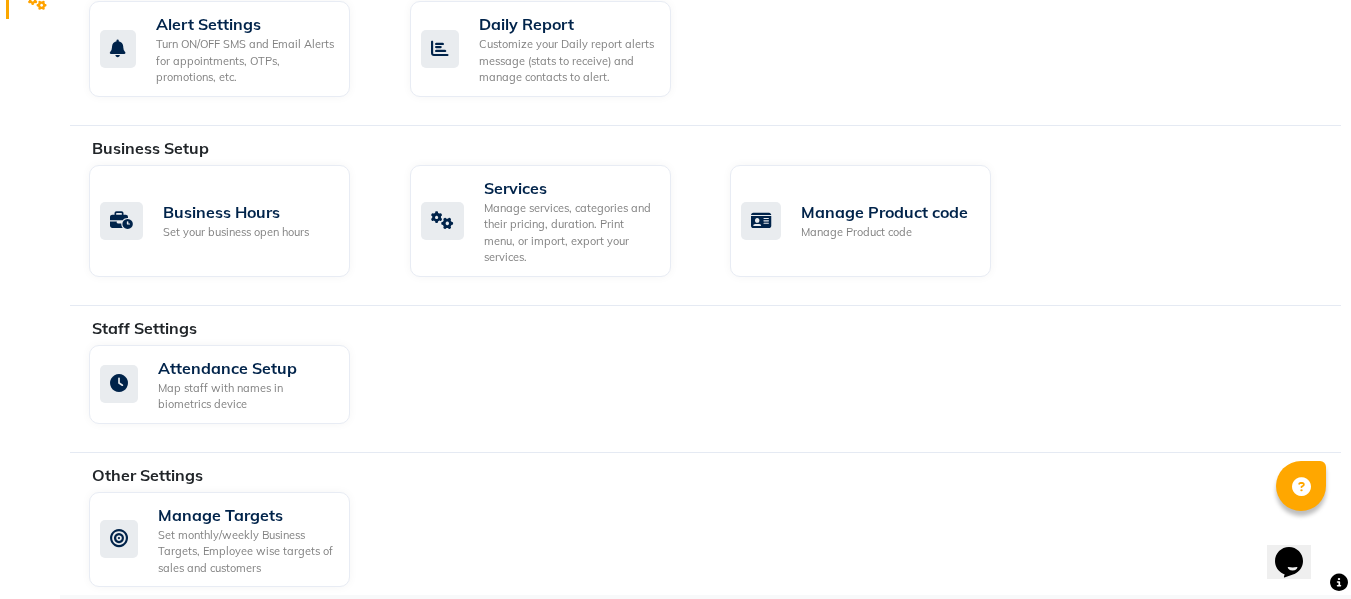 scroll, scrollTop: 83, scrollLeft: 0, axis: vertical 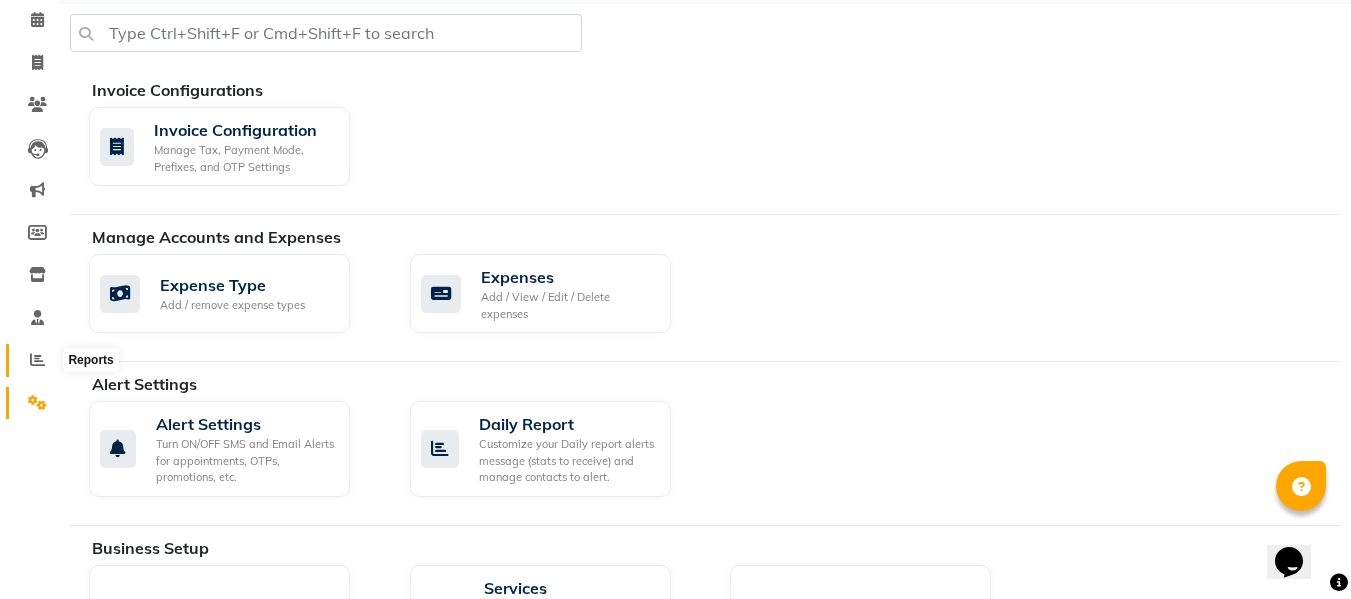 click 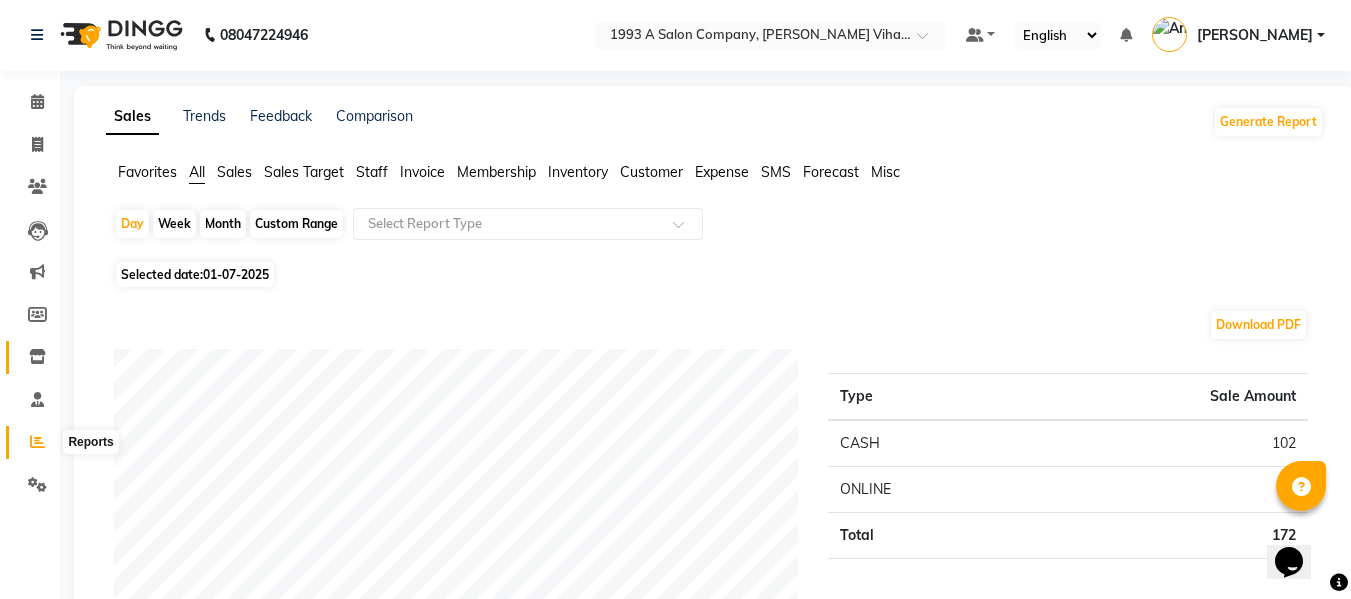 scroll, scrollTop: 0, scrollLeft: 0, axis: both 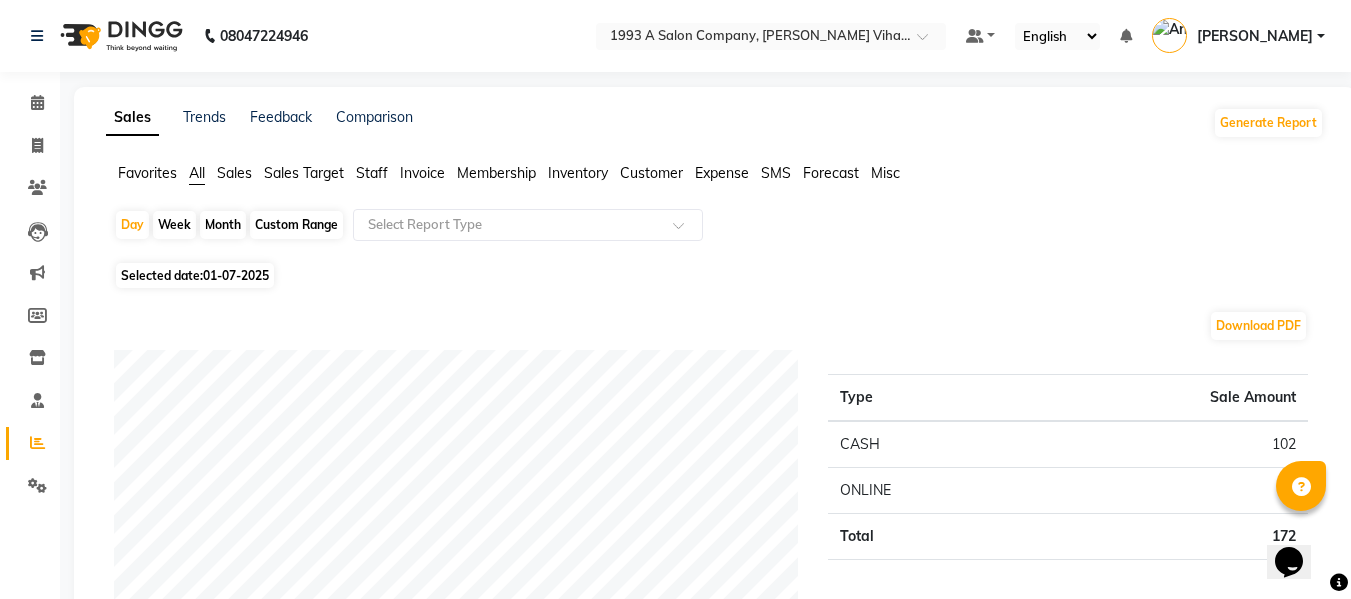 click on "Month" 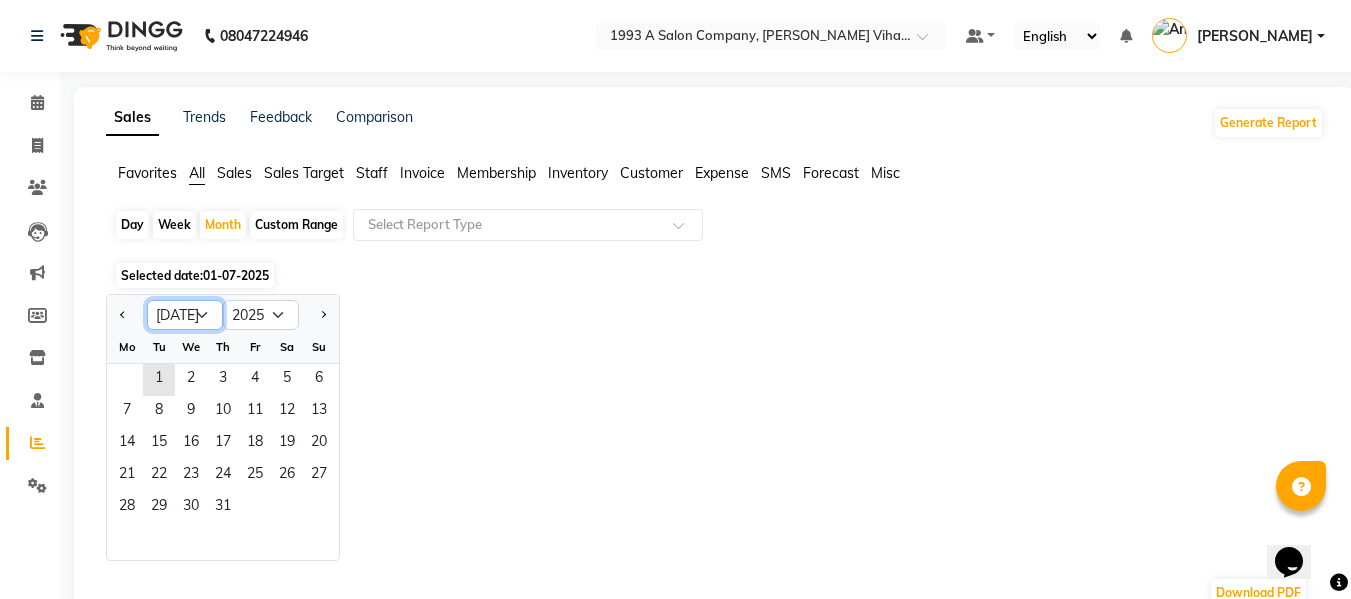 click on "Jan Feb Mar Apr May Jun [DATE] Aug Sep Oct Nov Dec" 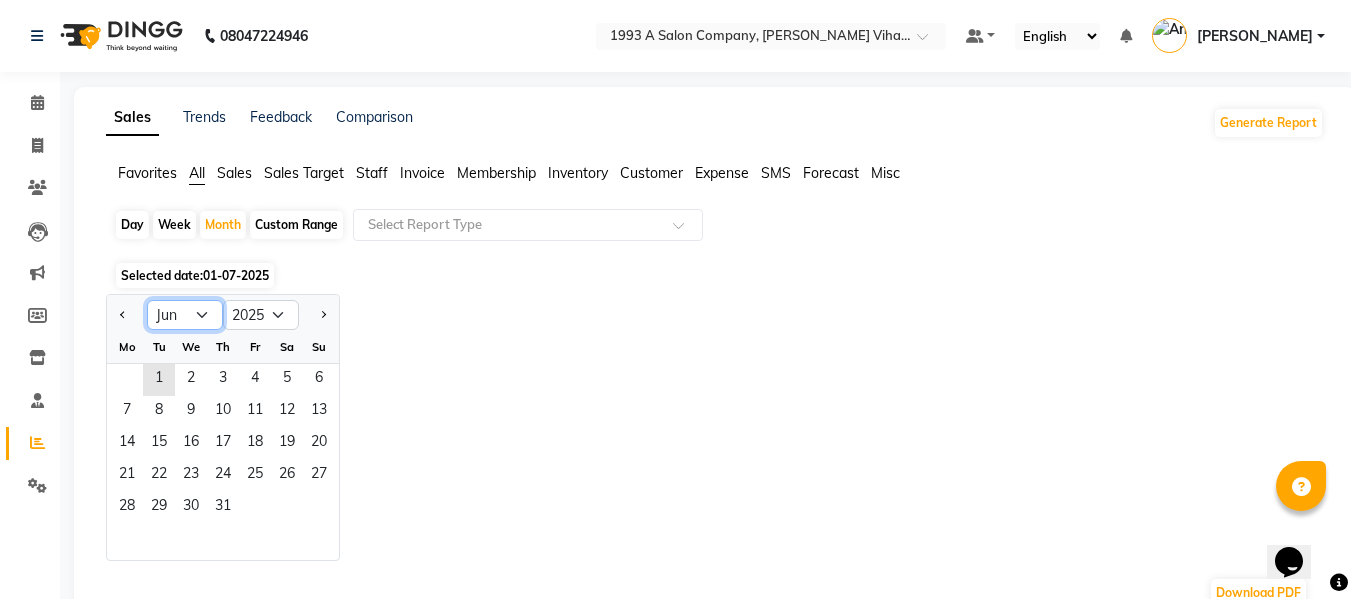 click on "Jan Feb Mar Apr May Jun [DATE] Aug Sep Oct Nov Dec" 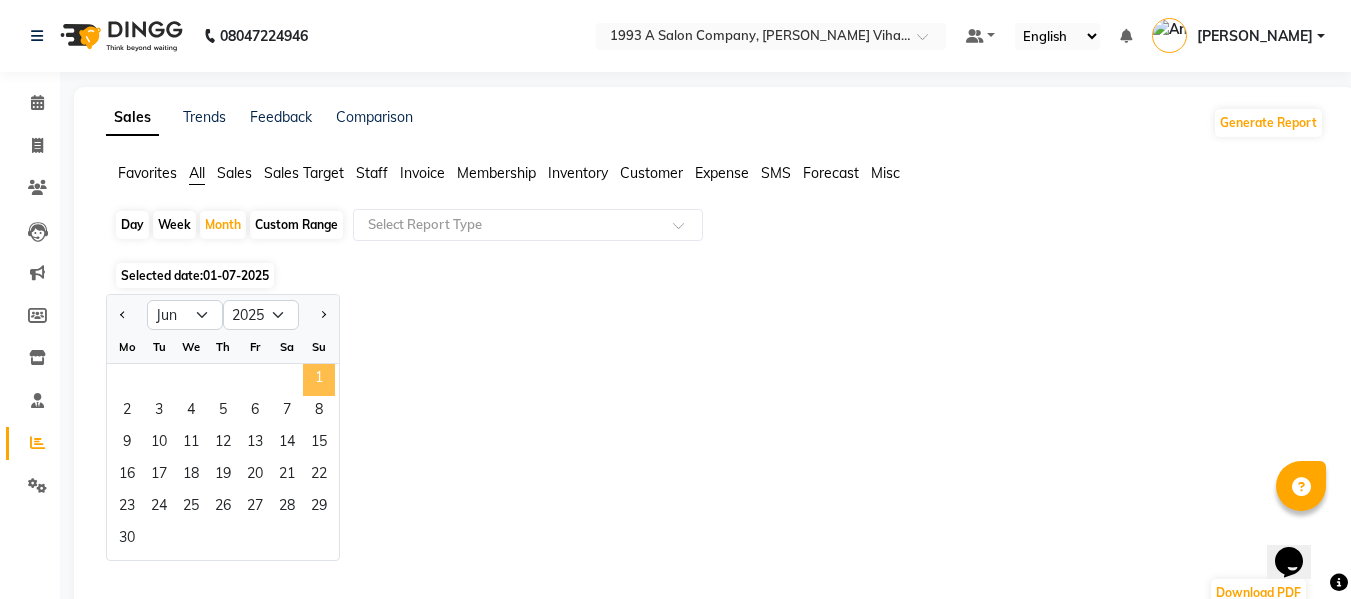 click on "1" 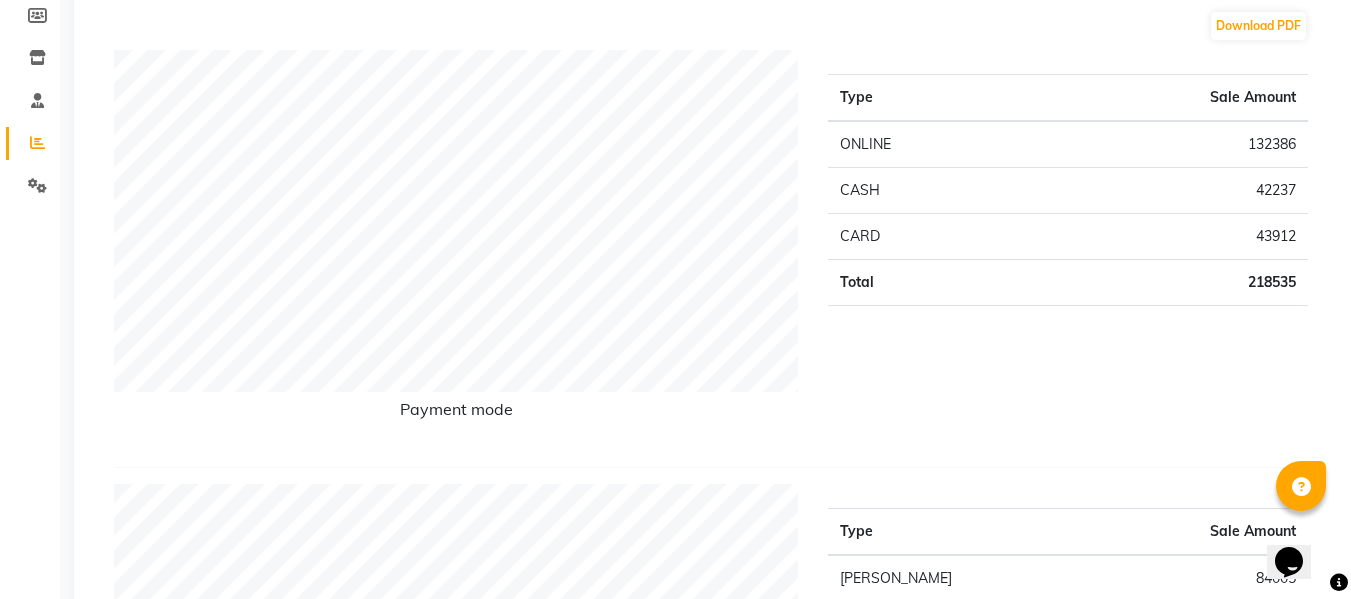 scroll, scrollTop: 0, scrollLeft: 0, axis: both 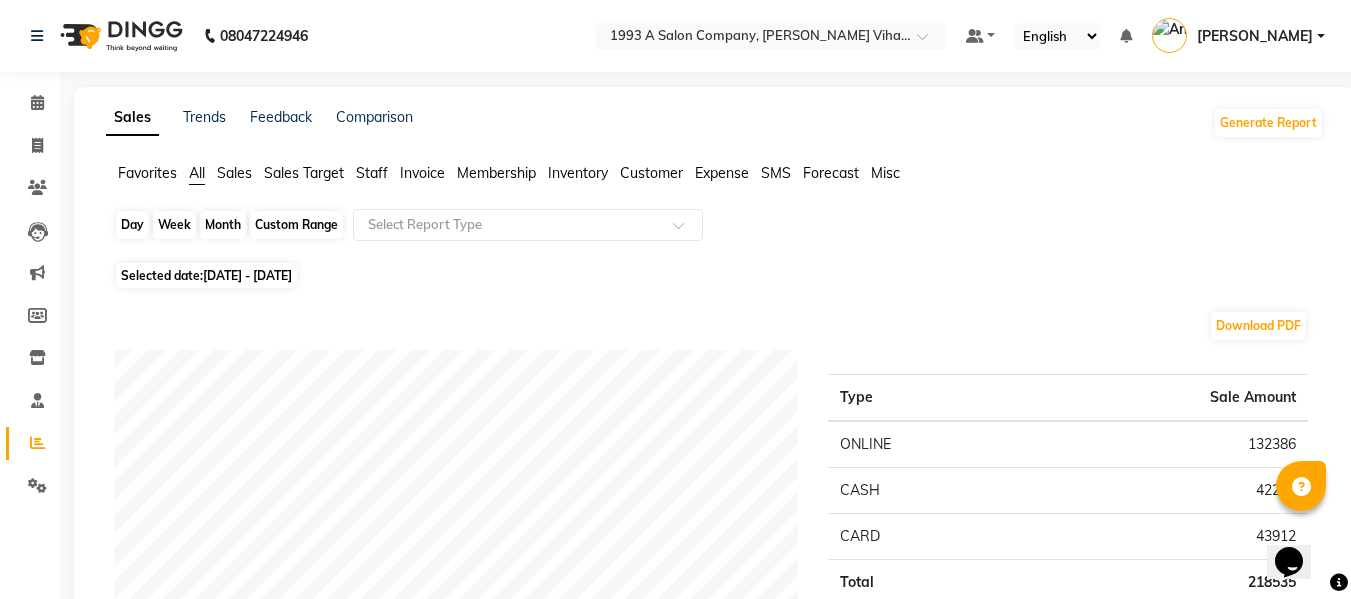 click on "Month" 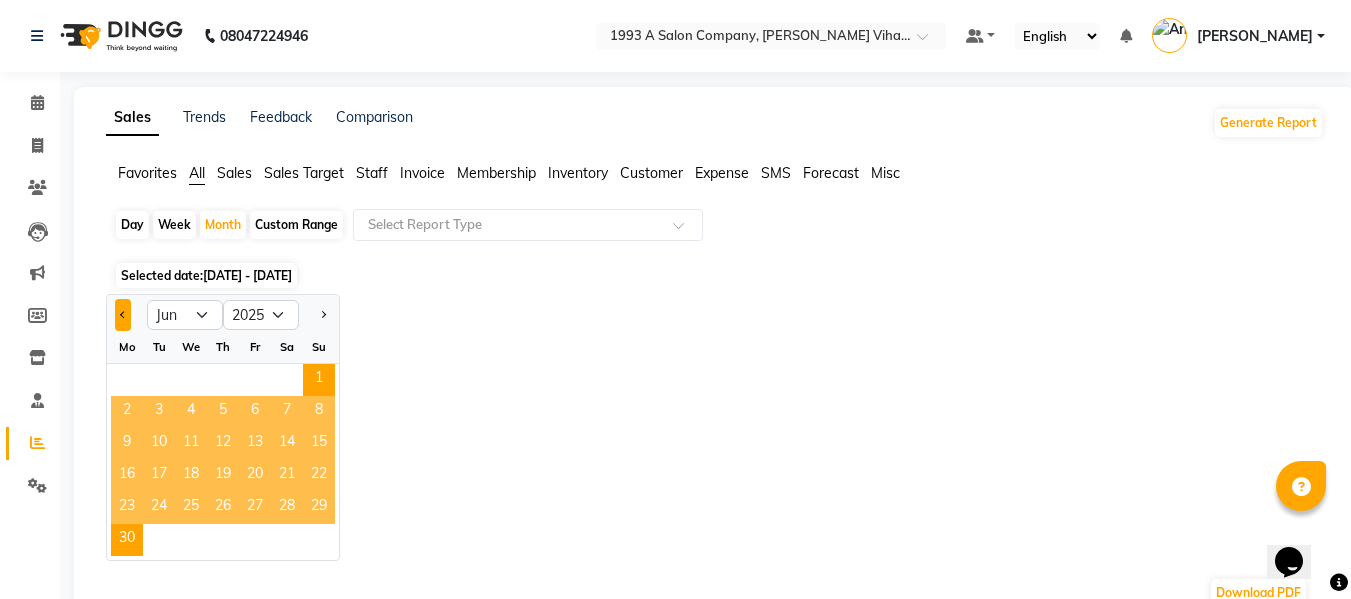 click 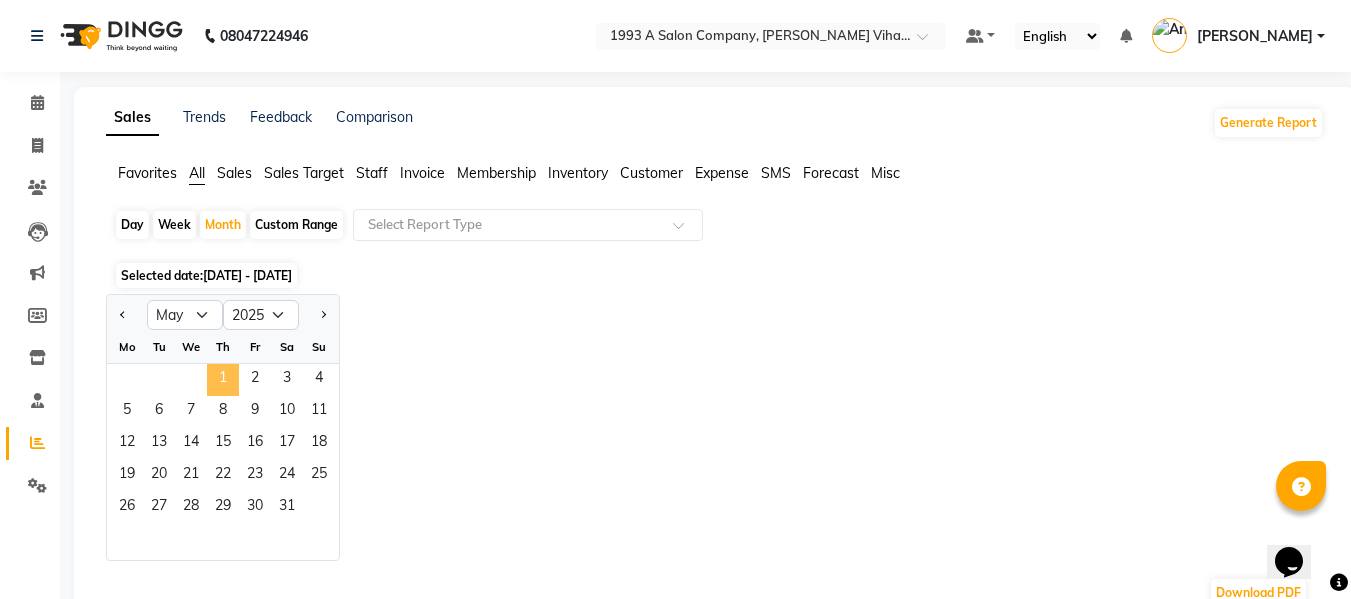 click on "1" 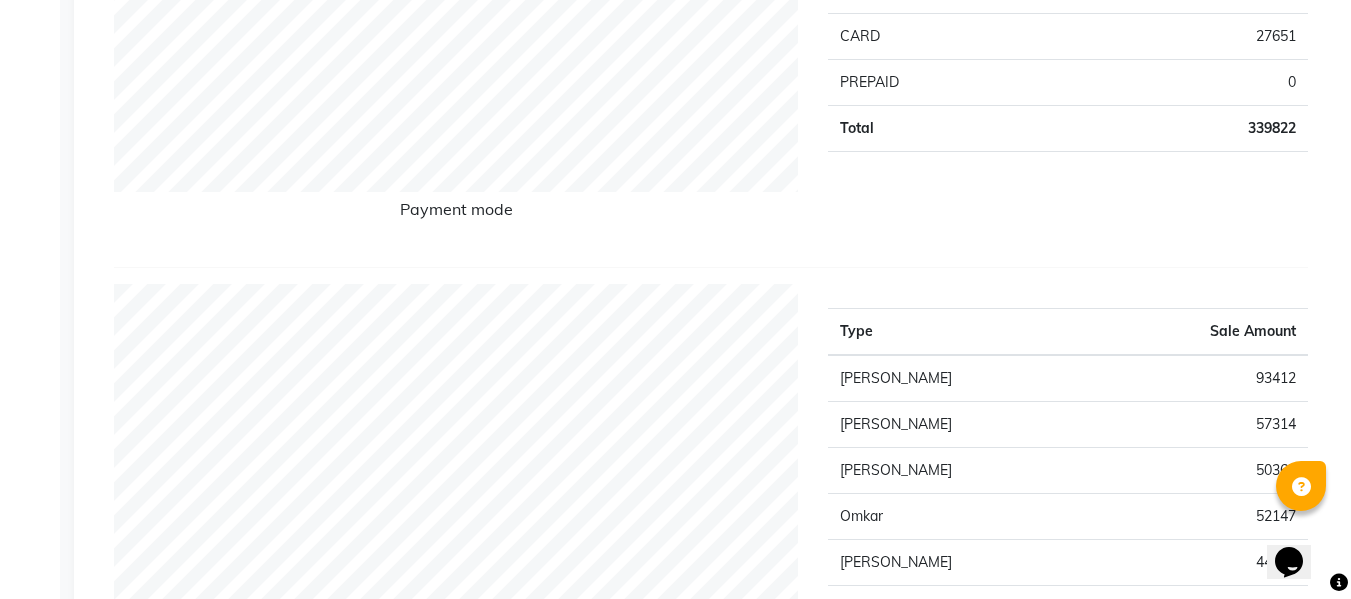 scroll, scrollTop: 600, scrollLeft: 0, axis: vertical 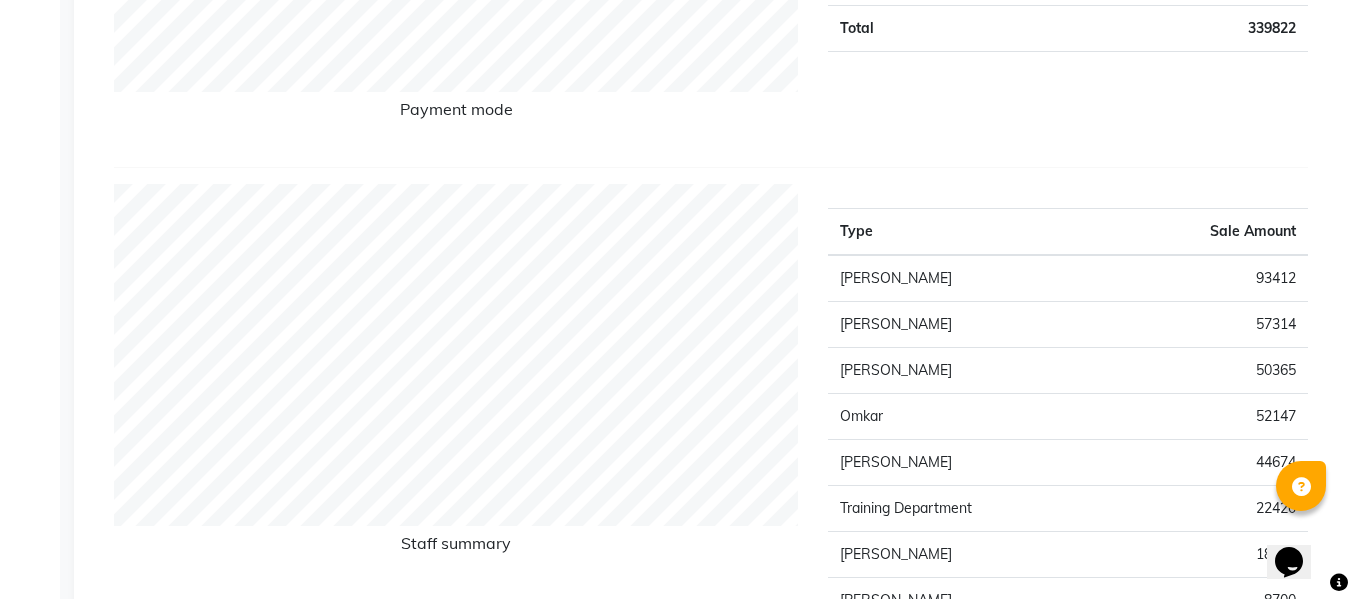 click on "Omkar" 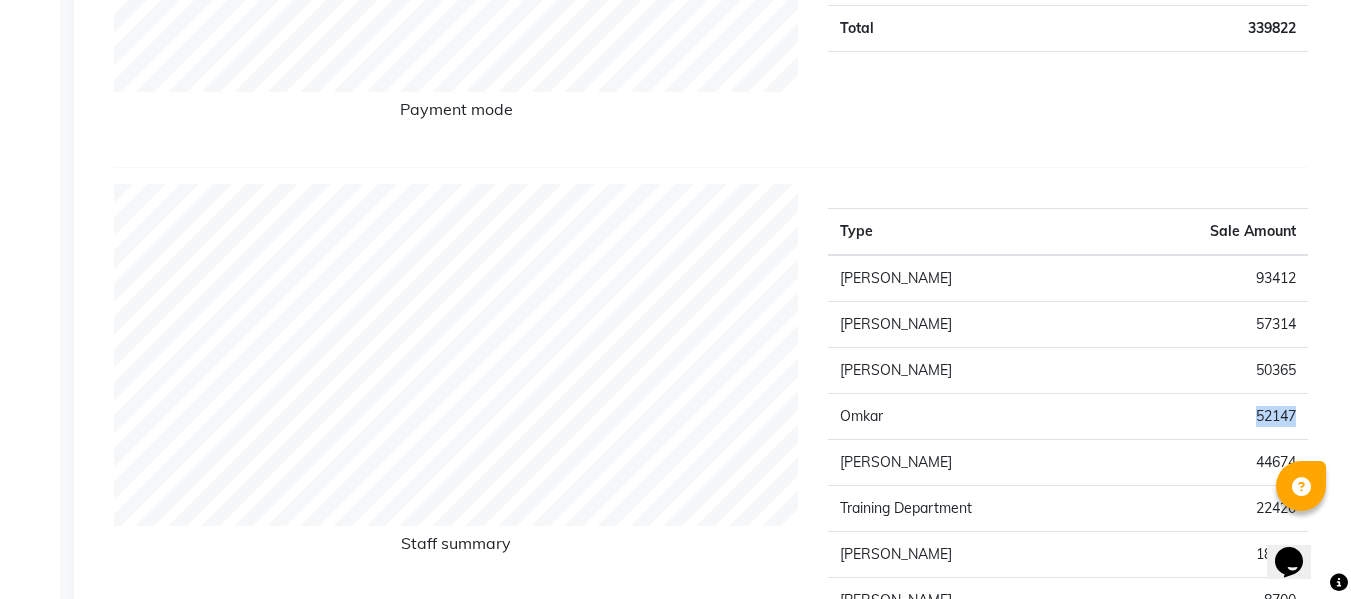 click on "52147" 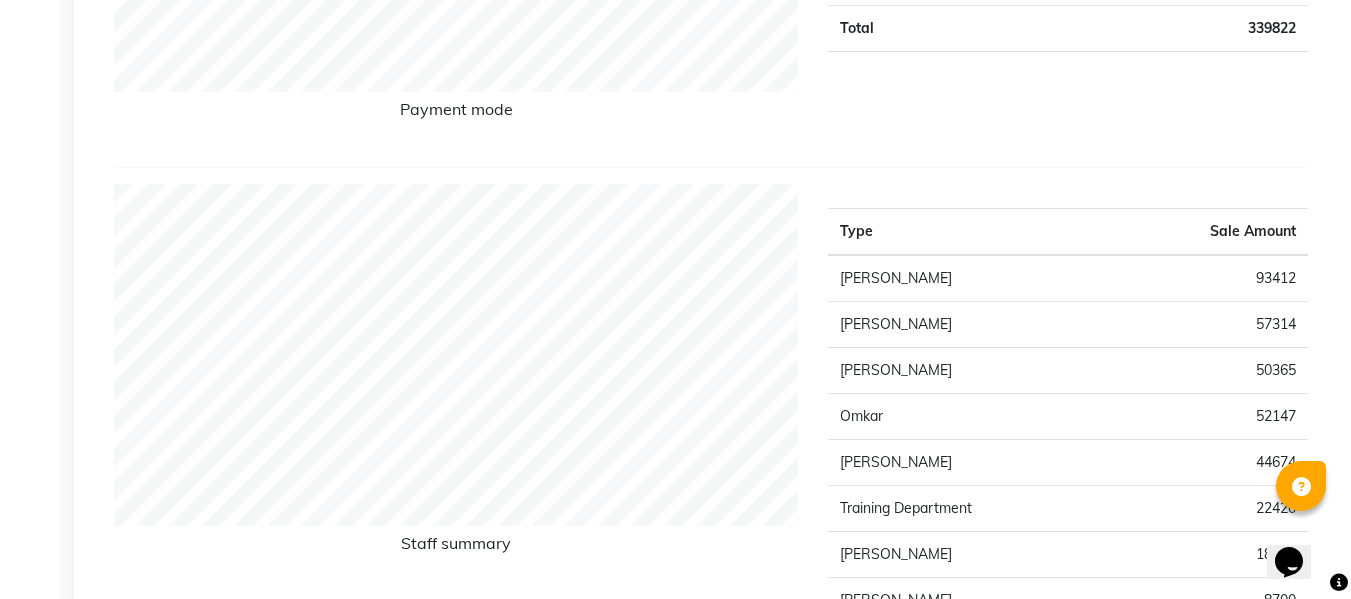 click on "44674" 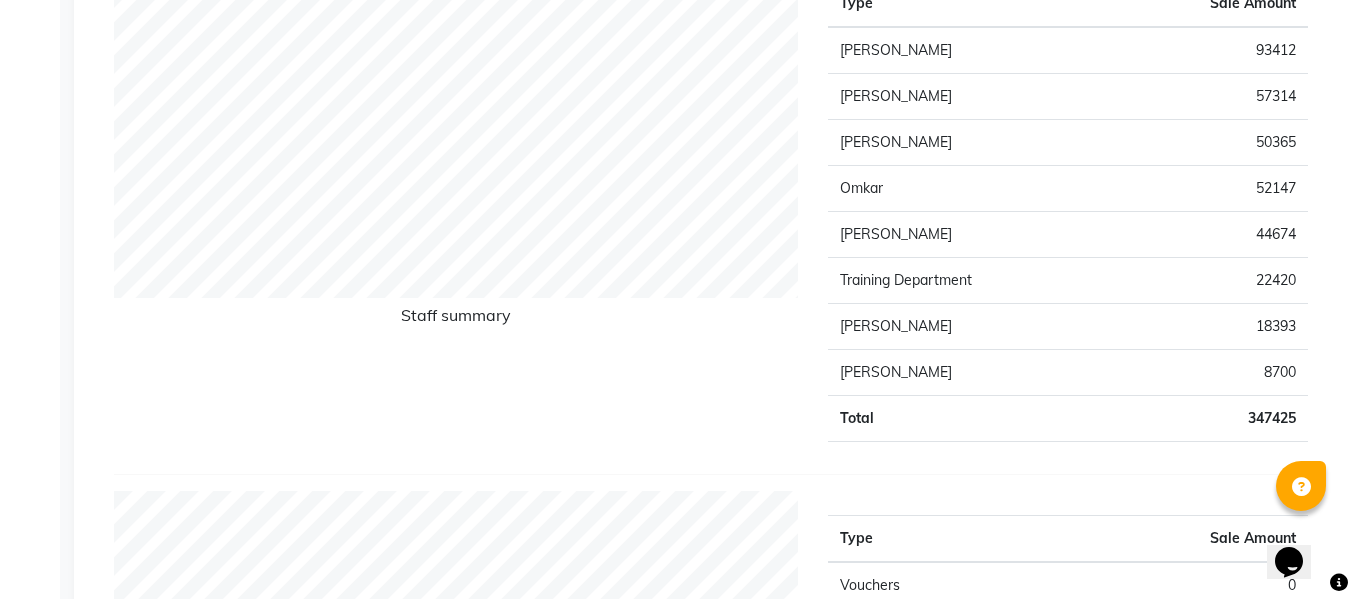 scroll, scrollTop: 800, scrollLeft: 0, axis: vertical 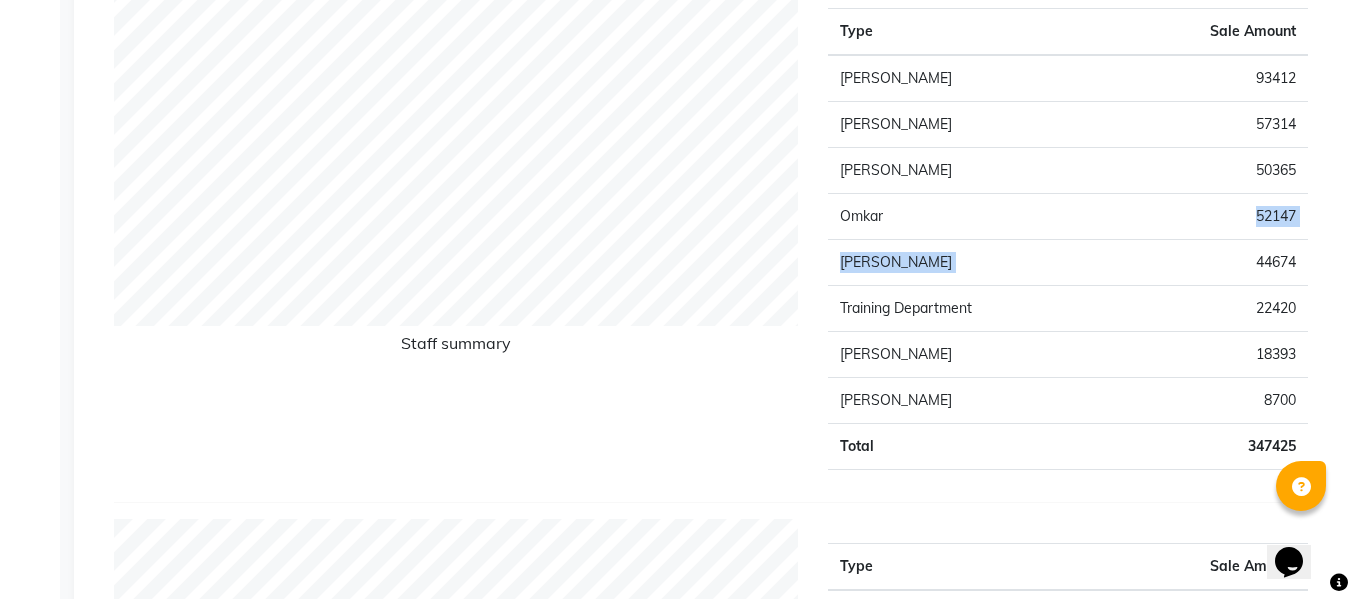 drag, startPoint x: 1212, startPoint y: 243, endPoint x: 1284, endPoint y: 231, distance: 72.99315 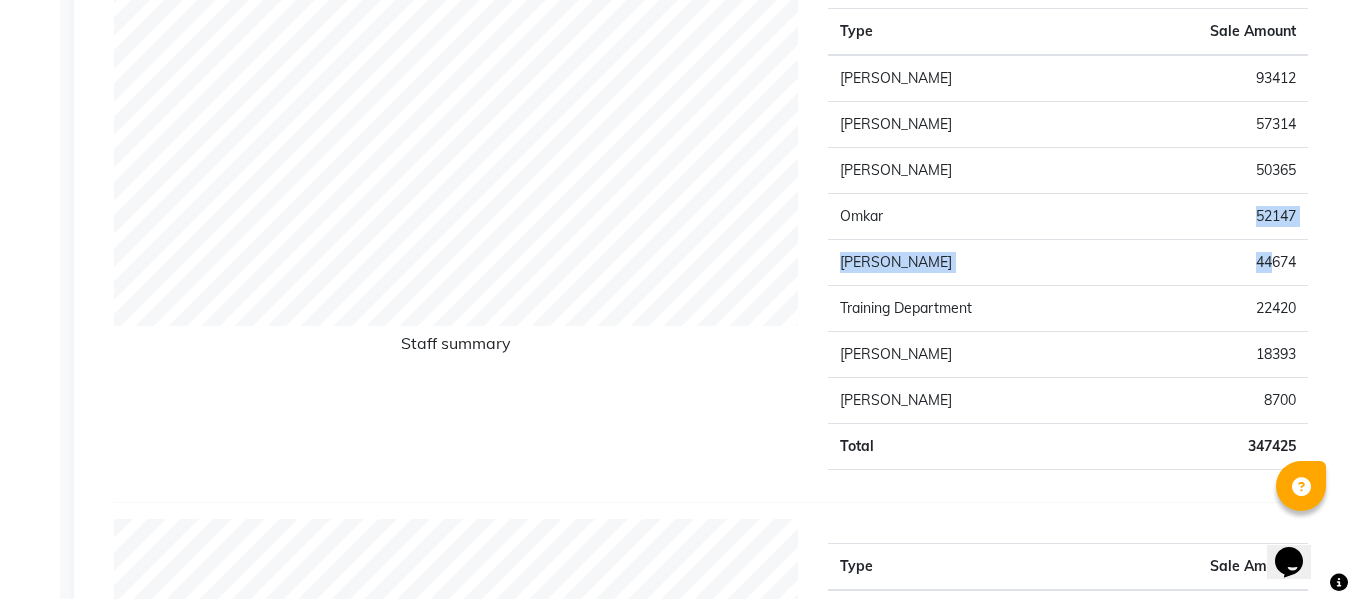 click on "52147" 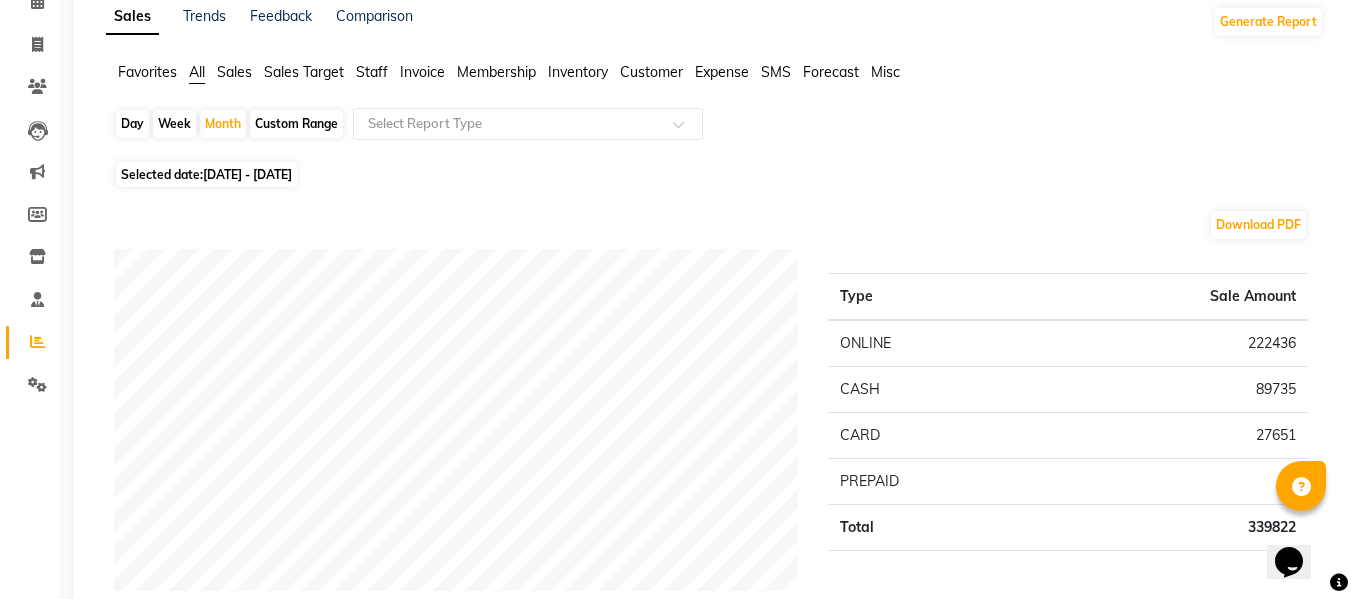 scroll, scrollTop: 100, scrollLeft: 0, axis: vertical 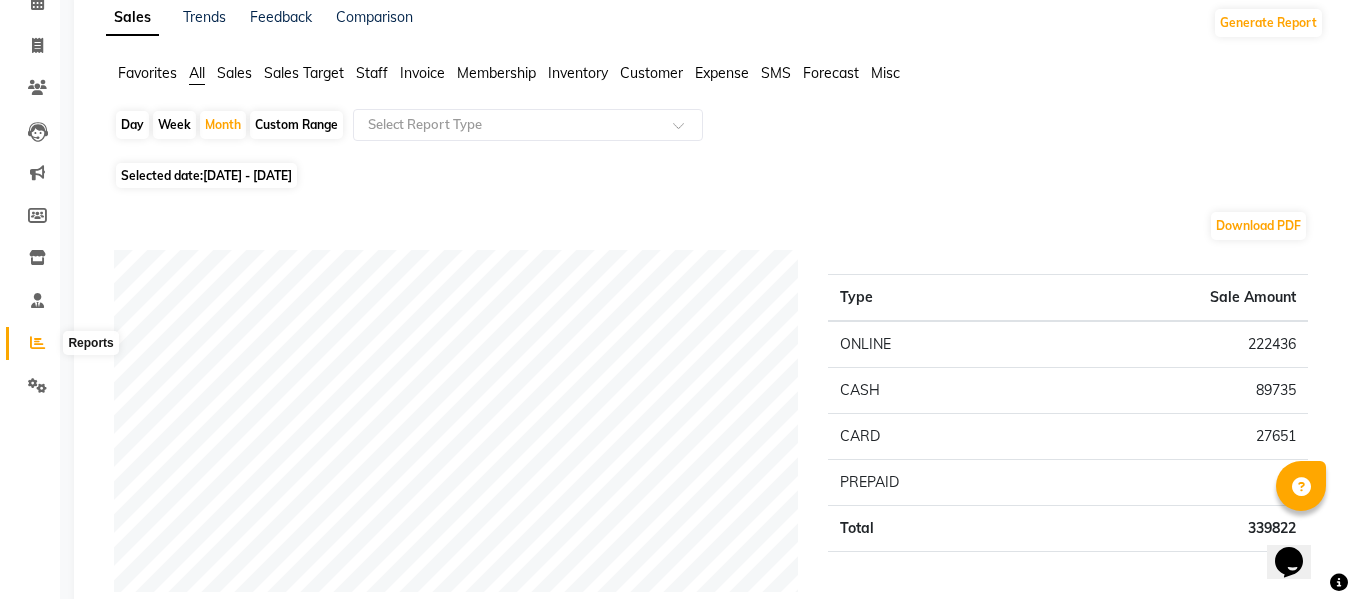 click 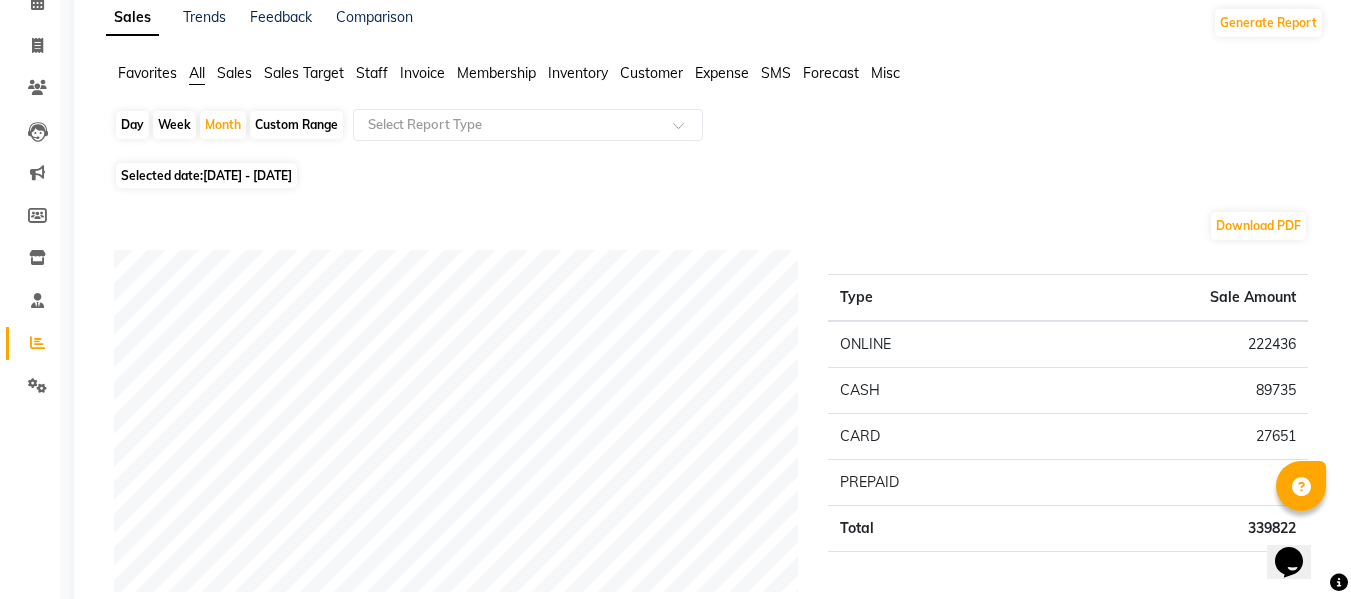 click 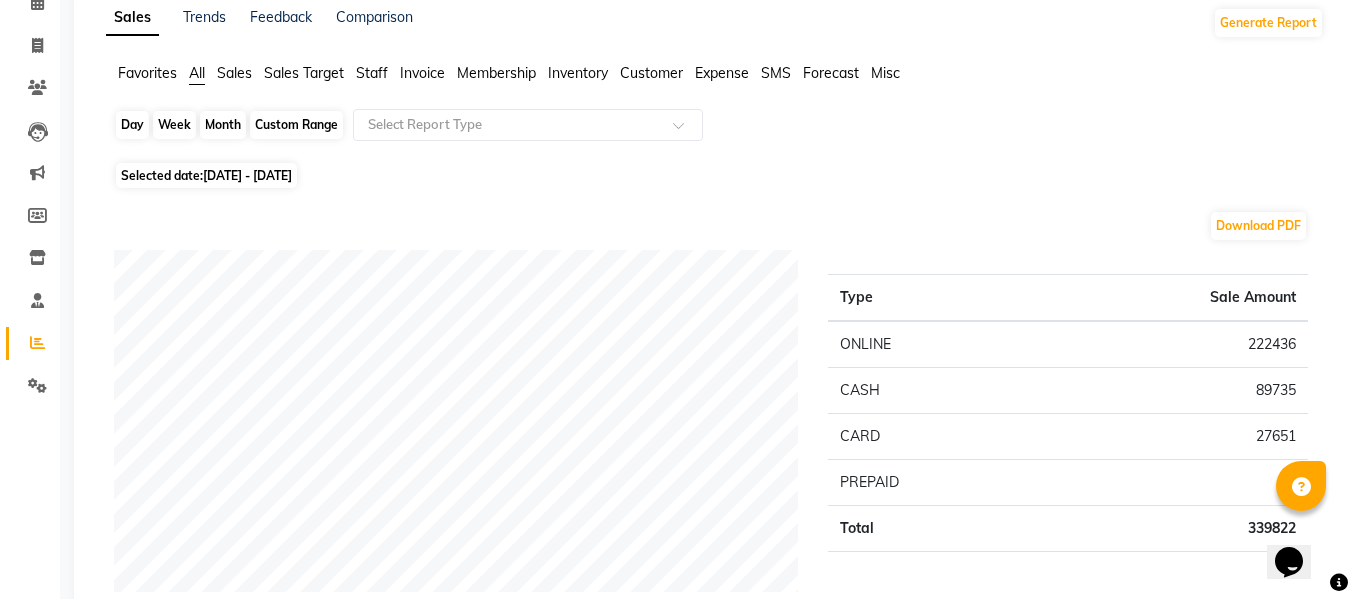 click on "Month" 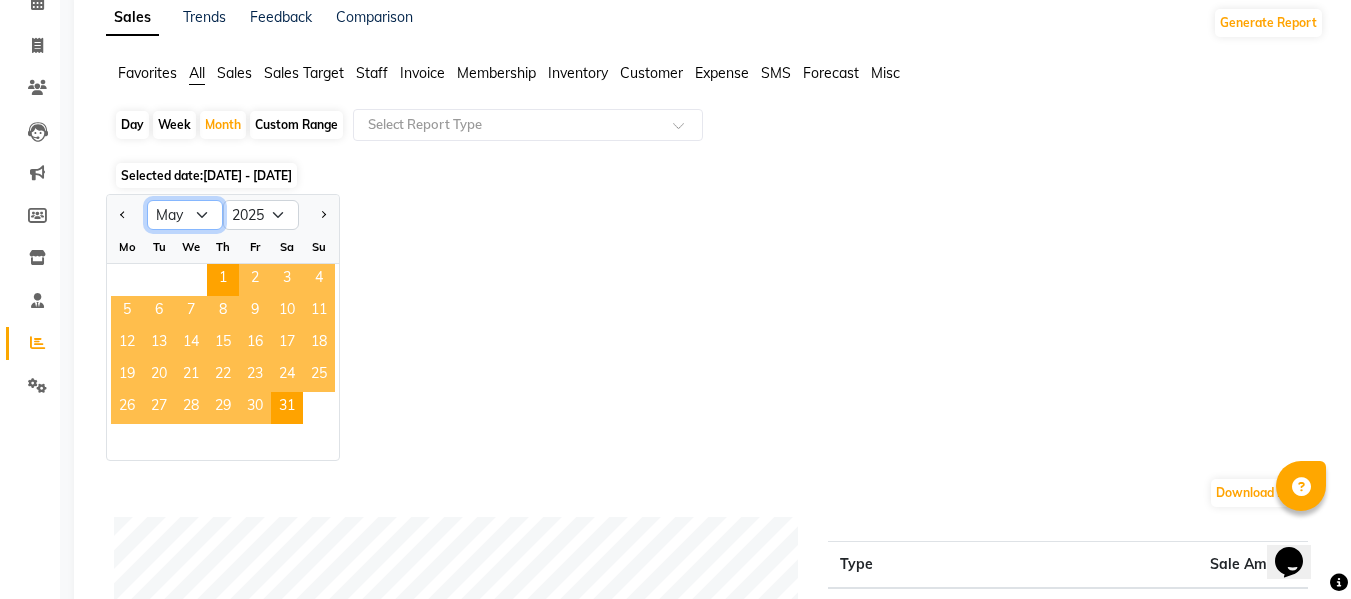 click on "Jan Feb Mar Apr May Jun [DATE] Aug Sep Oct Nov Dec" 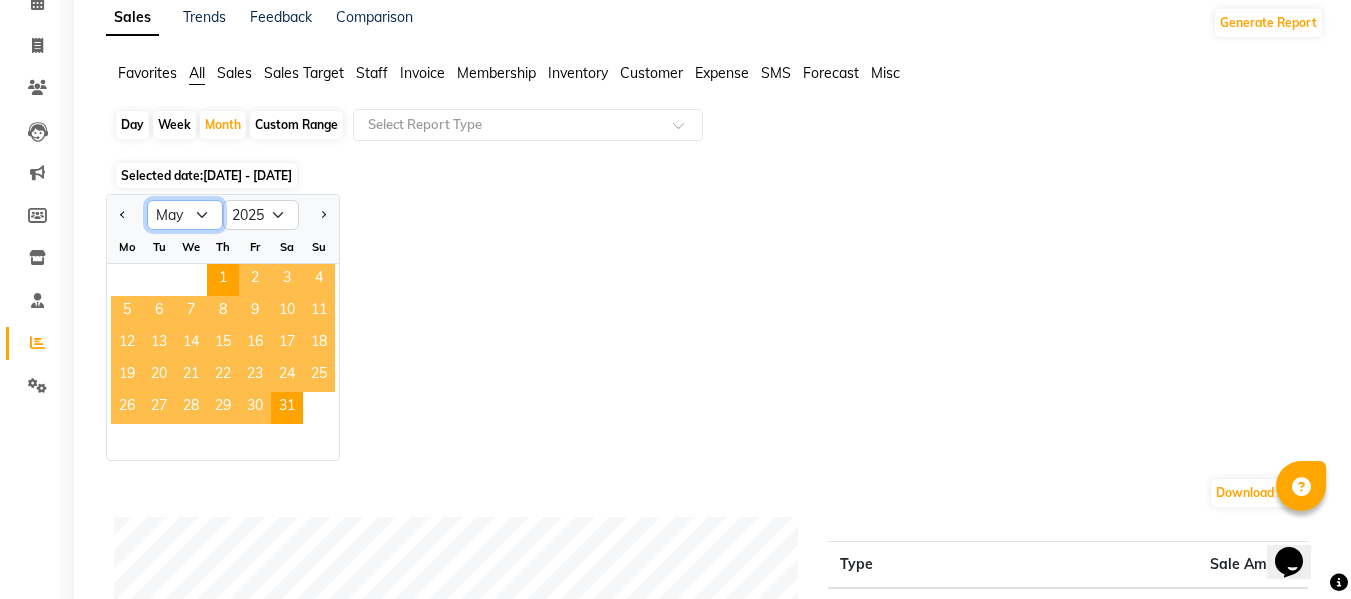 select on "1" 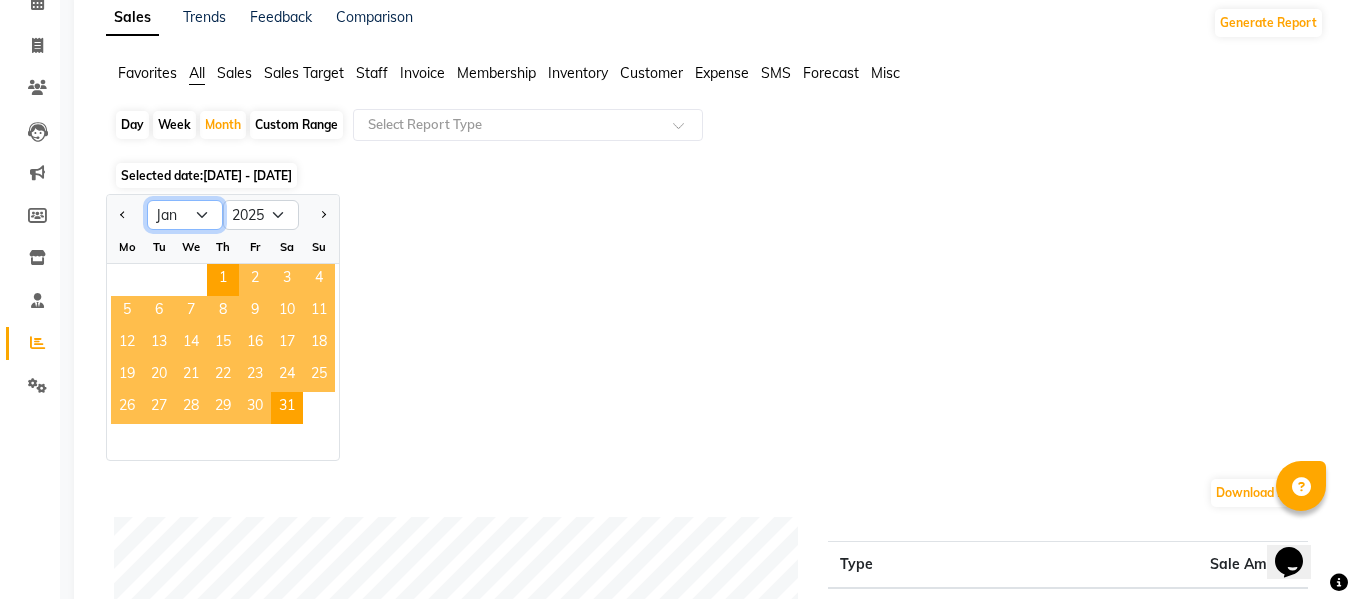 click on "Jan Feb Mar Apr May Jun [DATE] Aug Sep Oct Nov Dec" 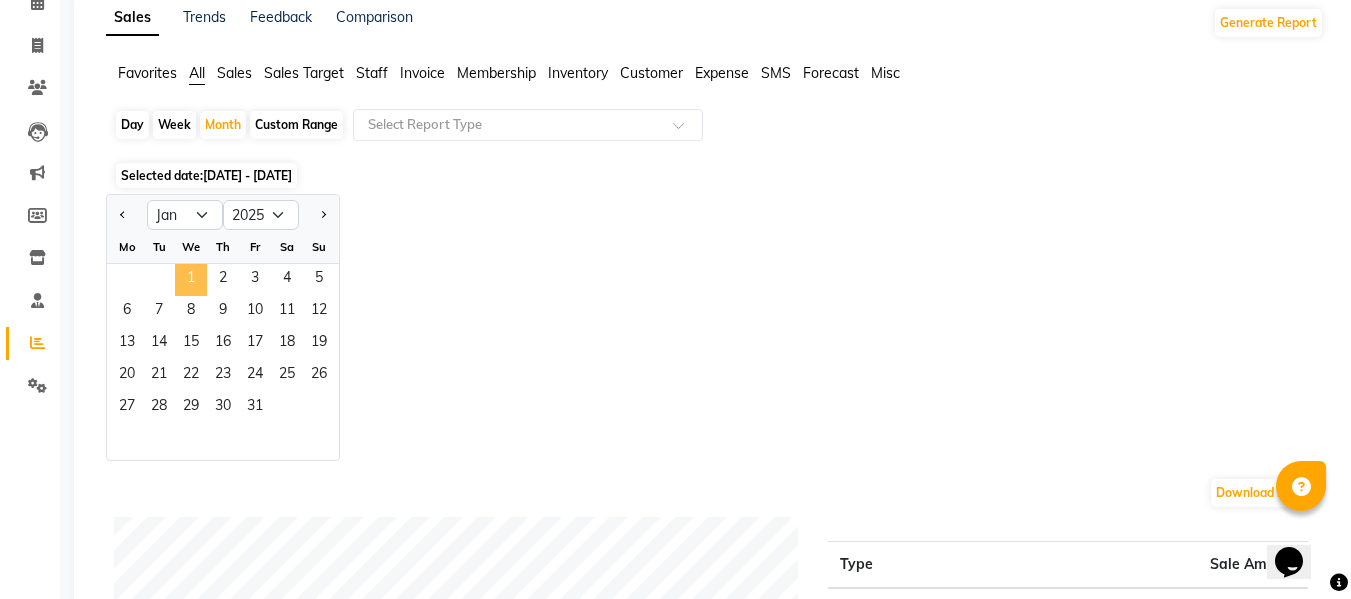 click on "1" 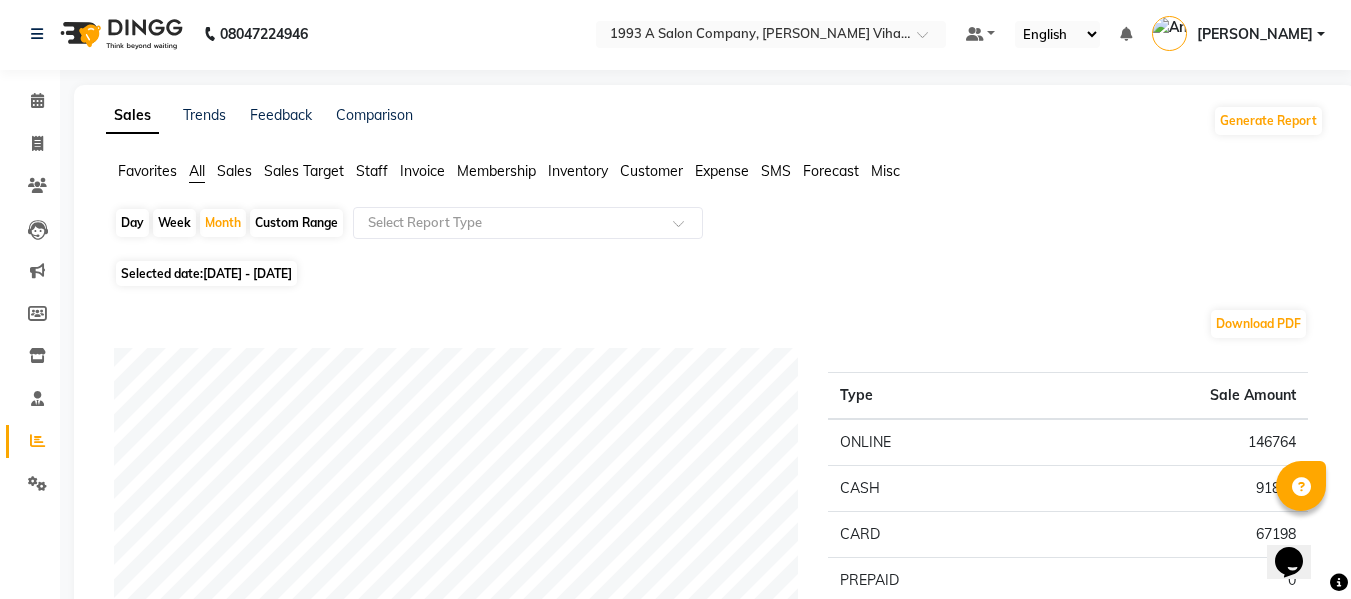 scroll, scrollTop: 0, scrollLeft: 0, axis: both 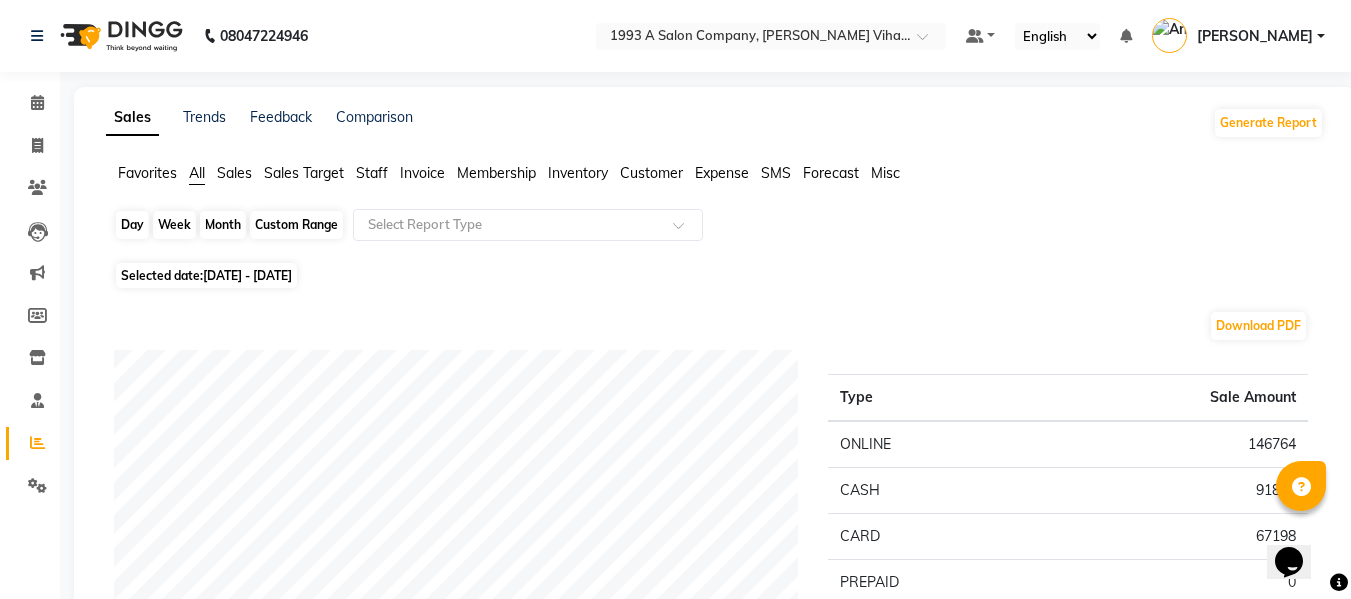 click on "Month" 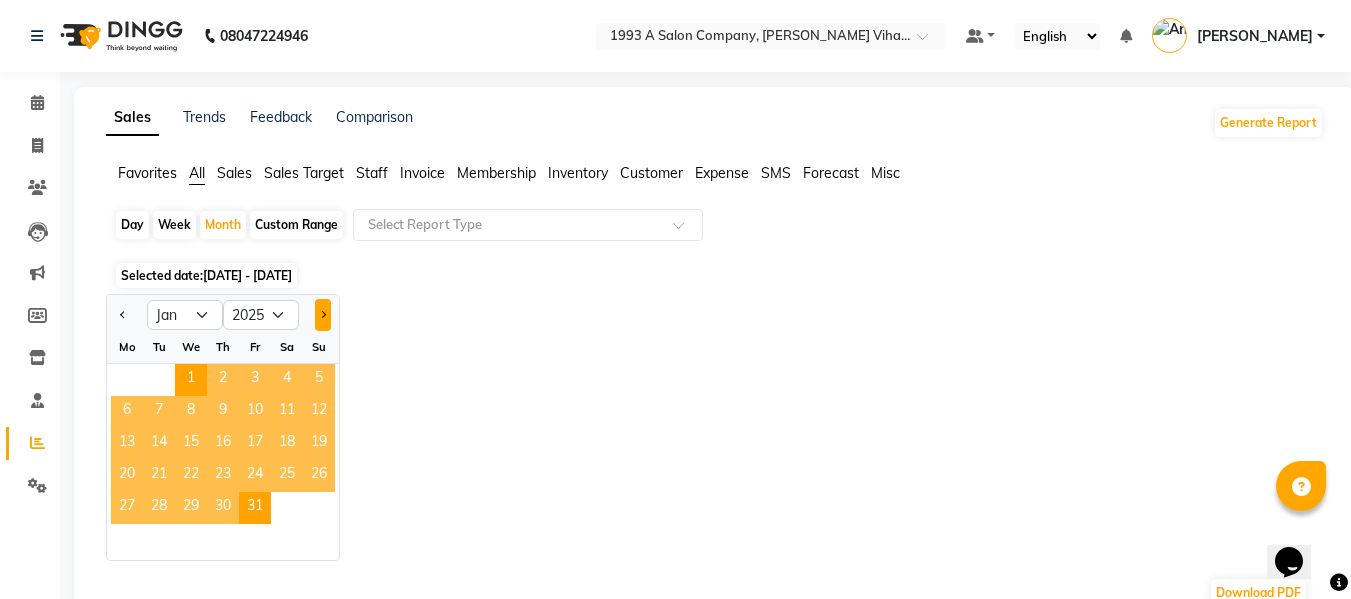 click 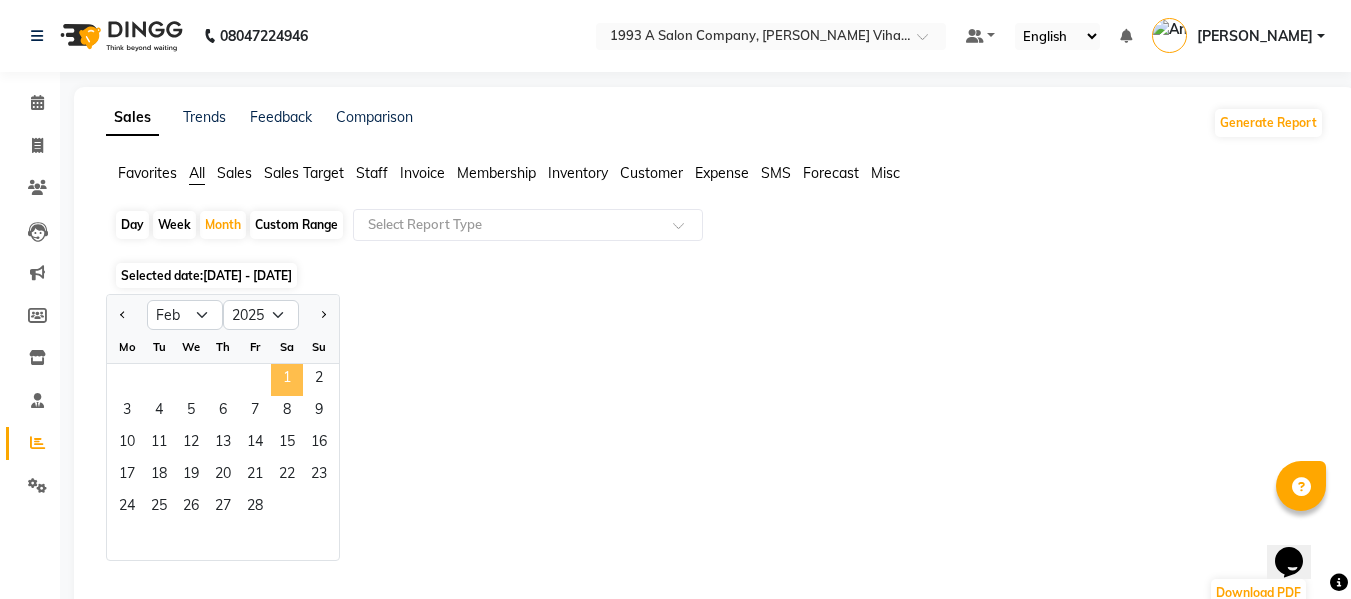 click on "1" 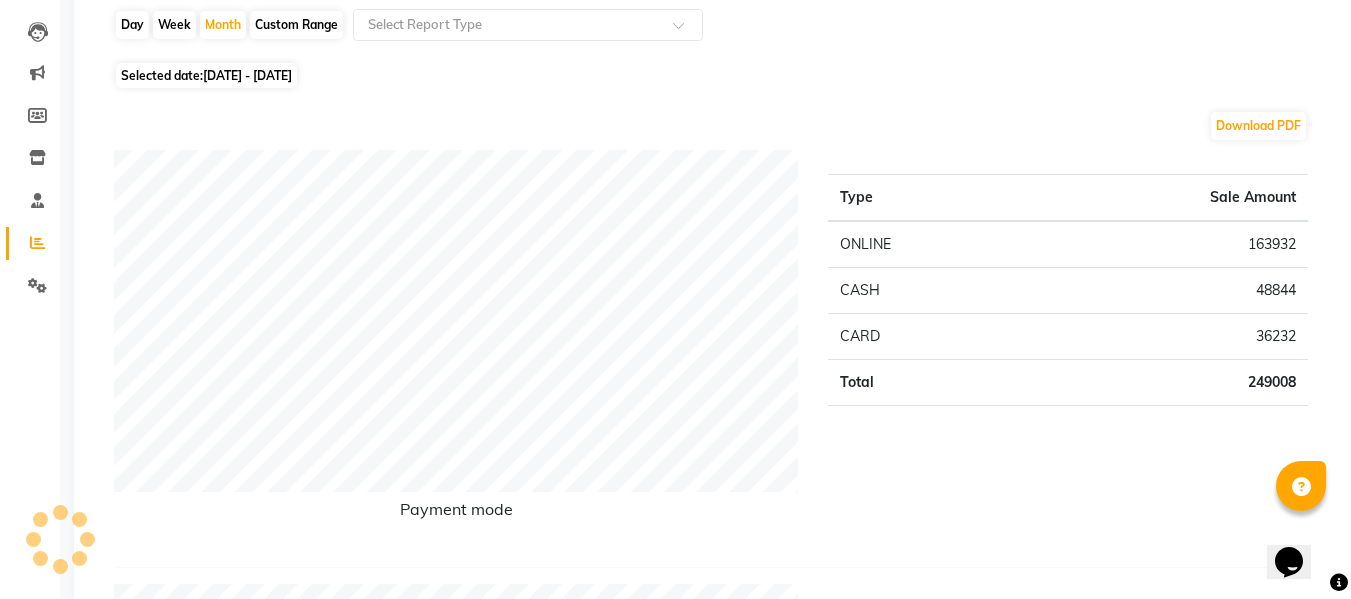 scroll, scrollTop: 0, scrollLeft: 0, axis: both 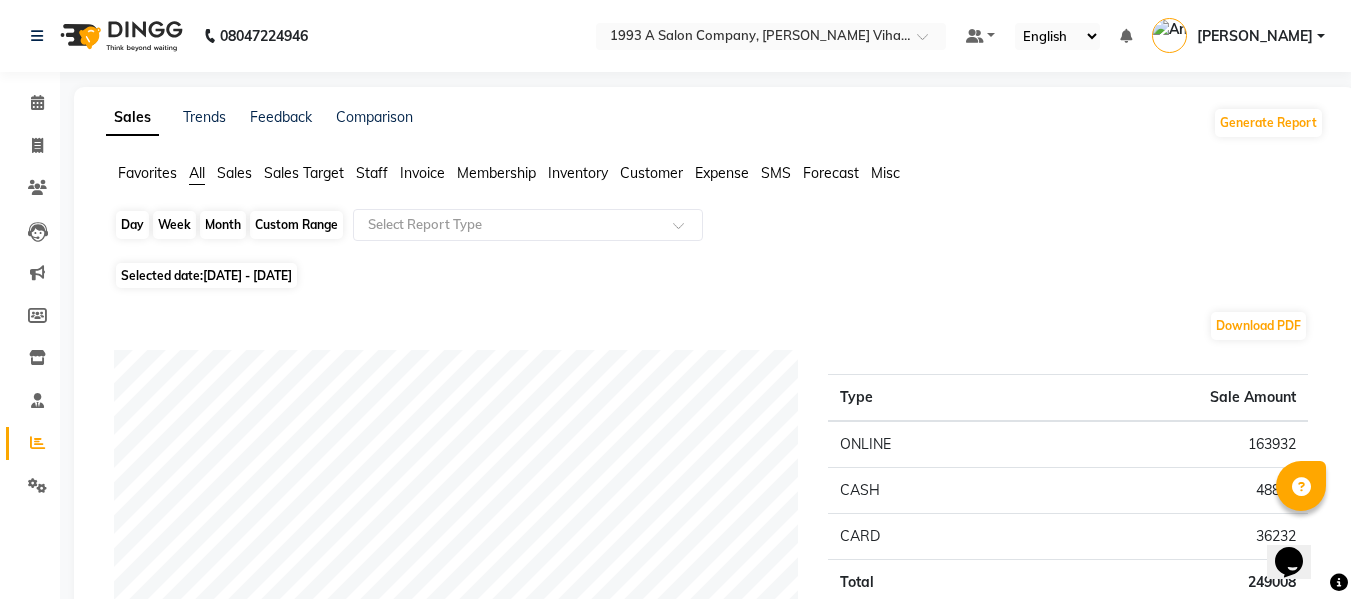 click on "Month" 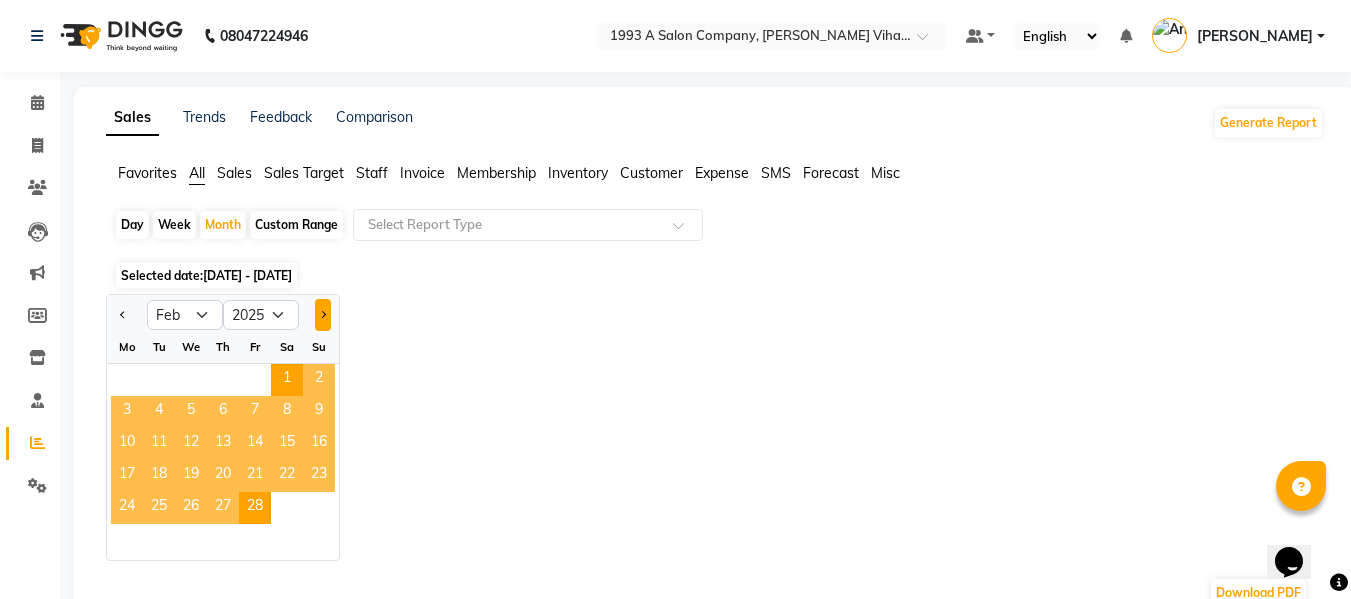 click 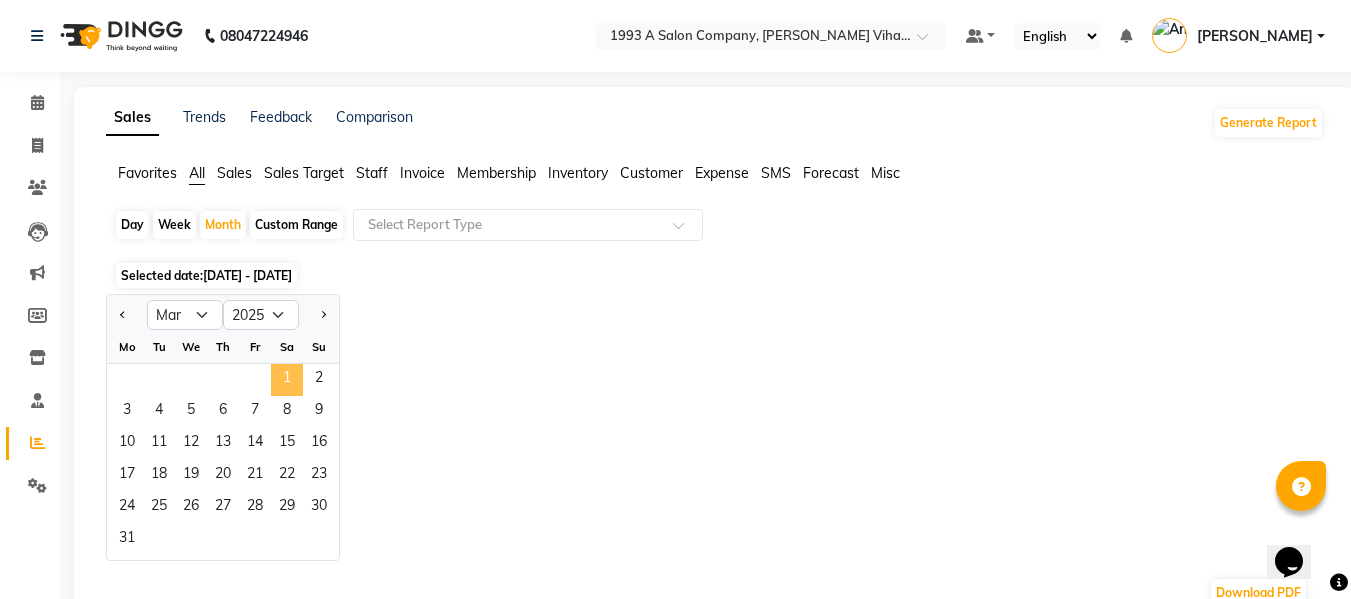 click on "1" 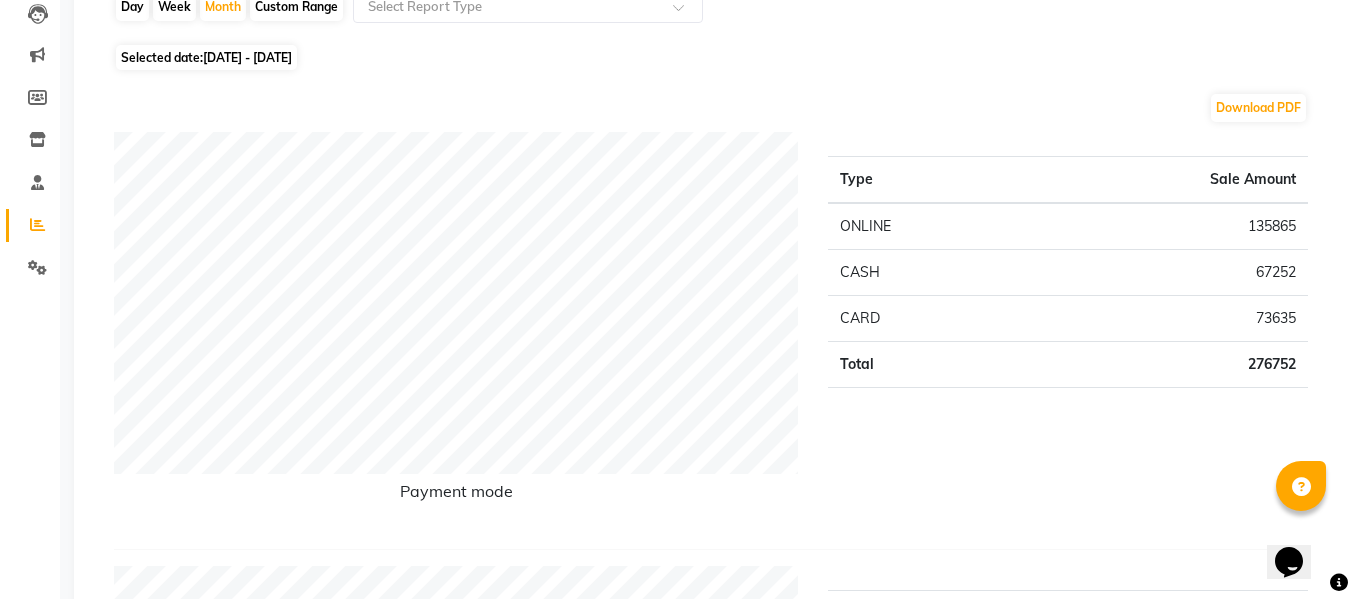 scroll, scrollTop: 0, scrollLeft: 0, axis: both 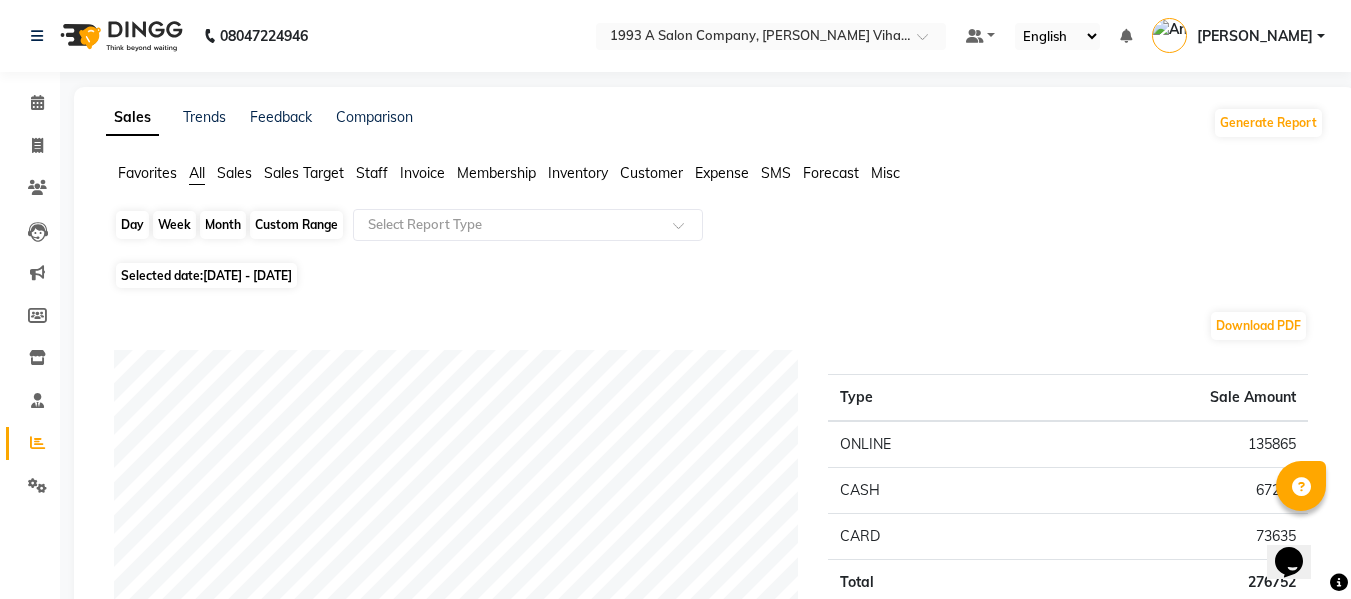 click on "Month" 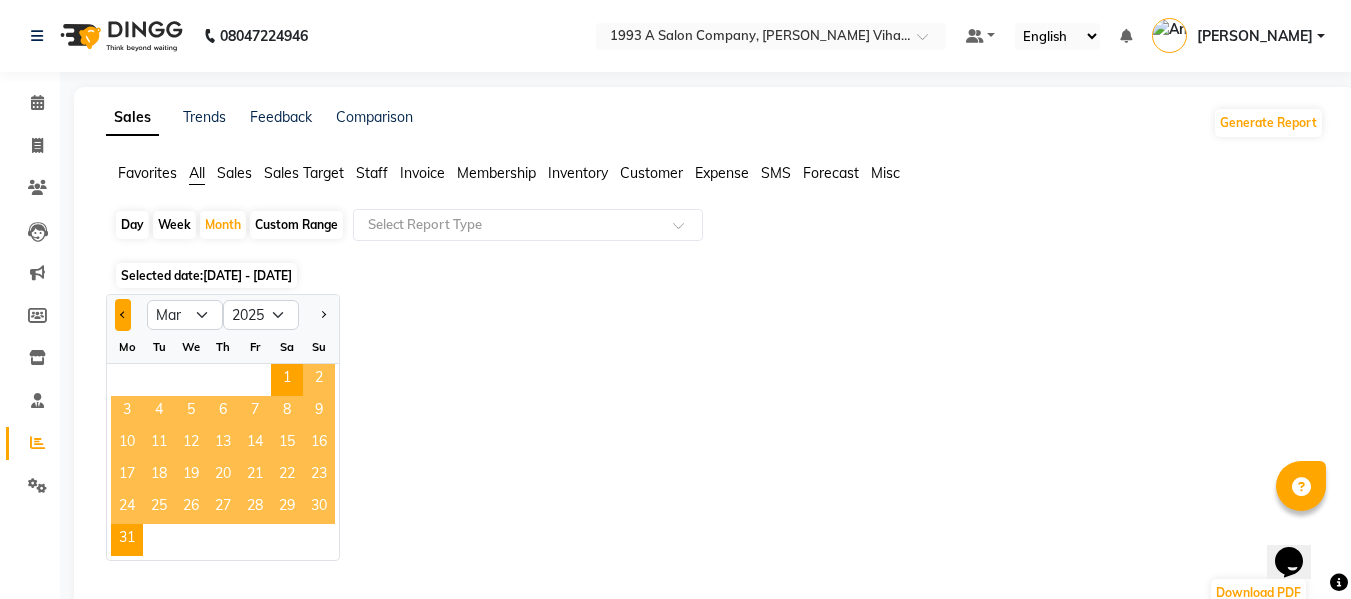 click 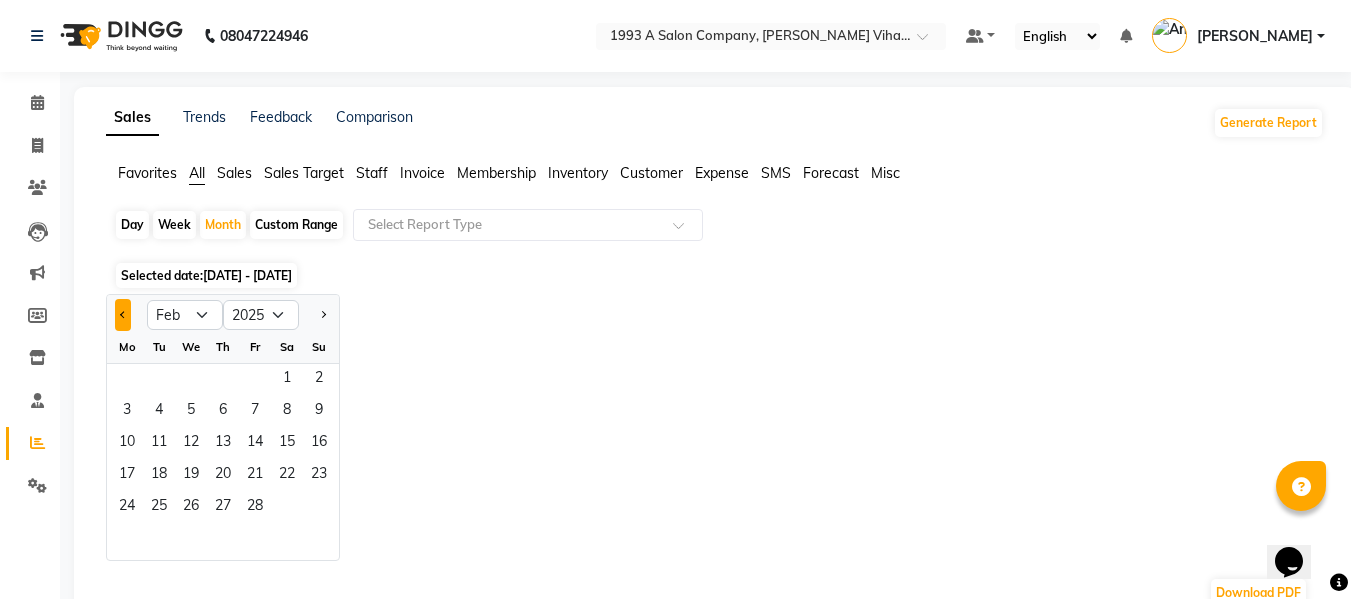 click 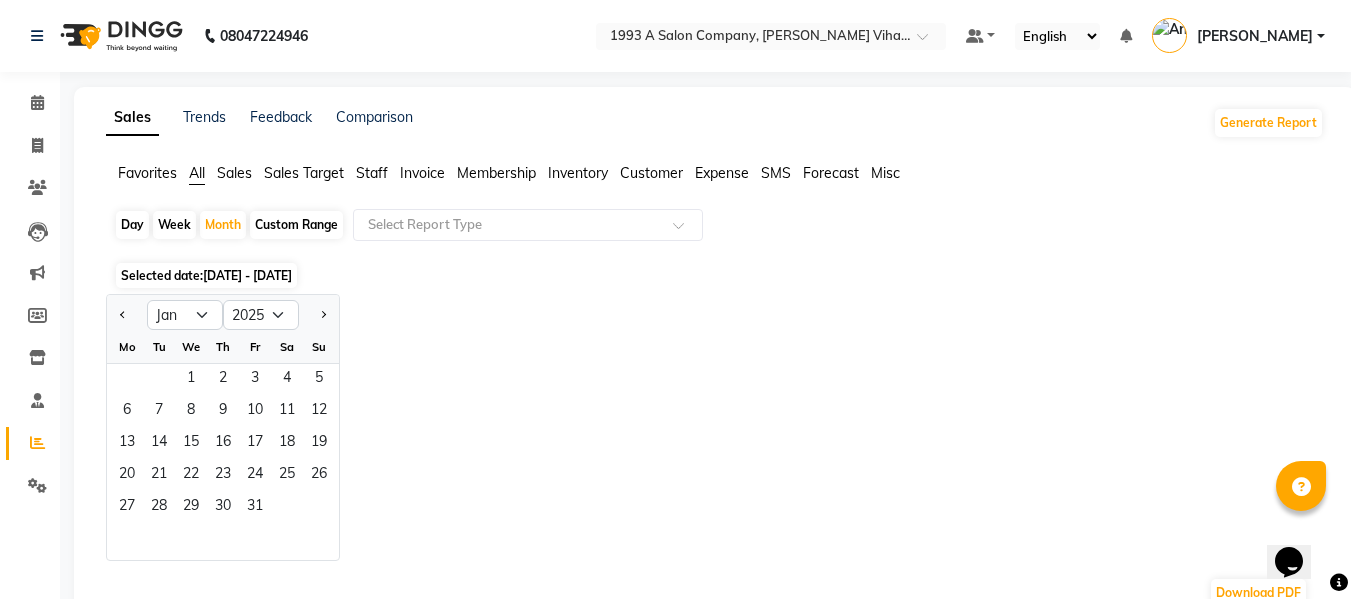 click 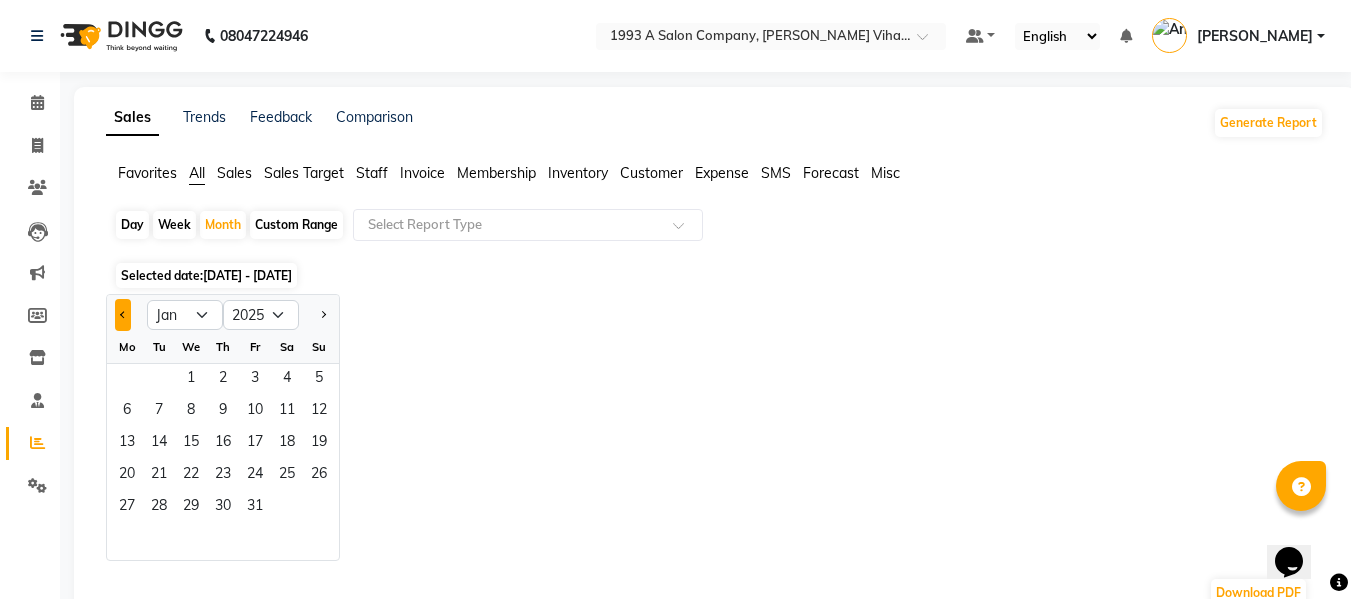 click 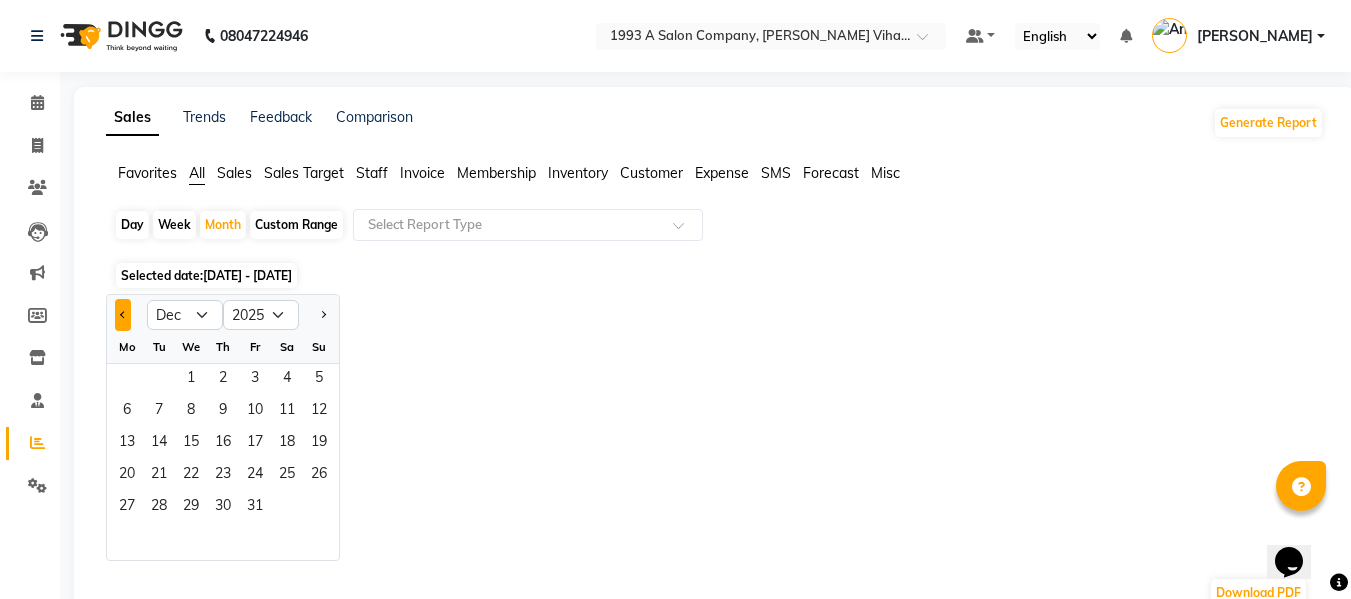 select on "2024" 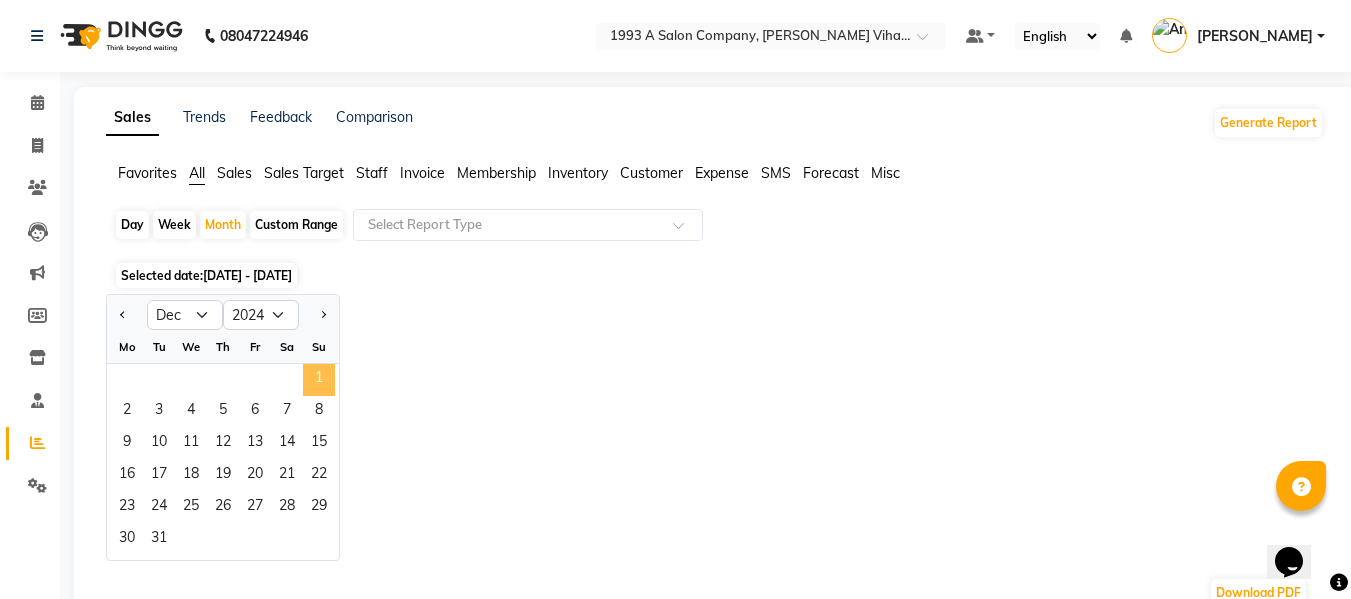 click on "1" 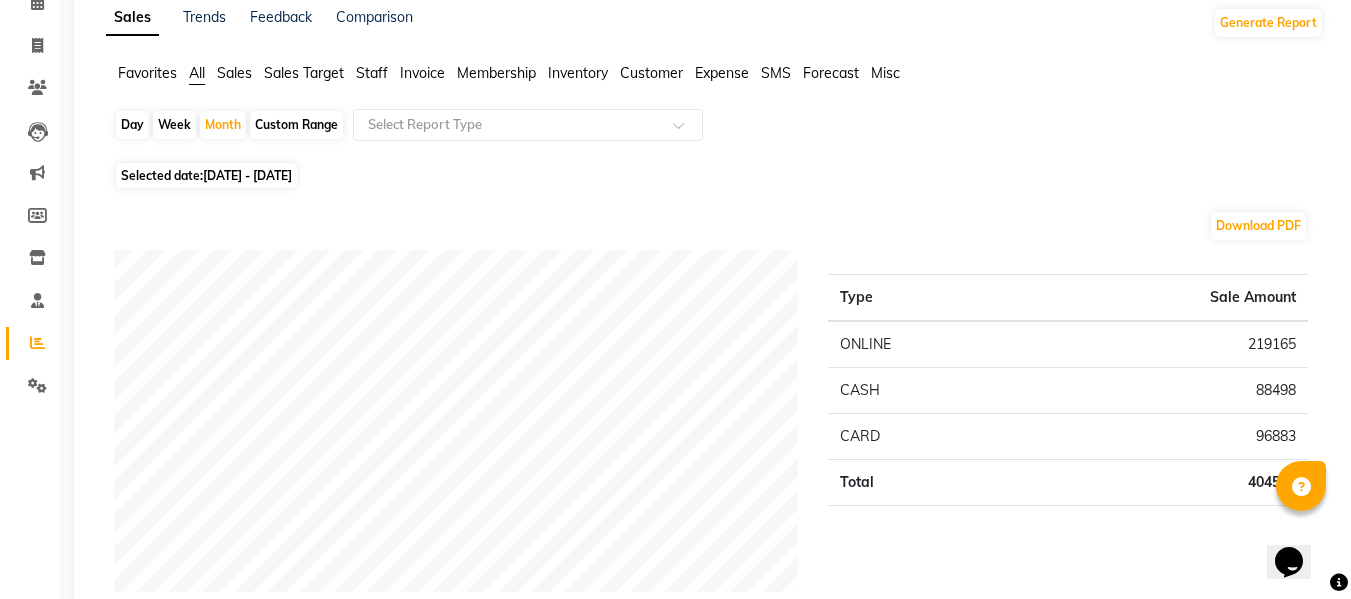scroll, scrollTop: 0, scrollLeft: 0, axis: both 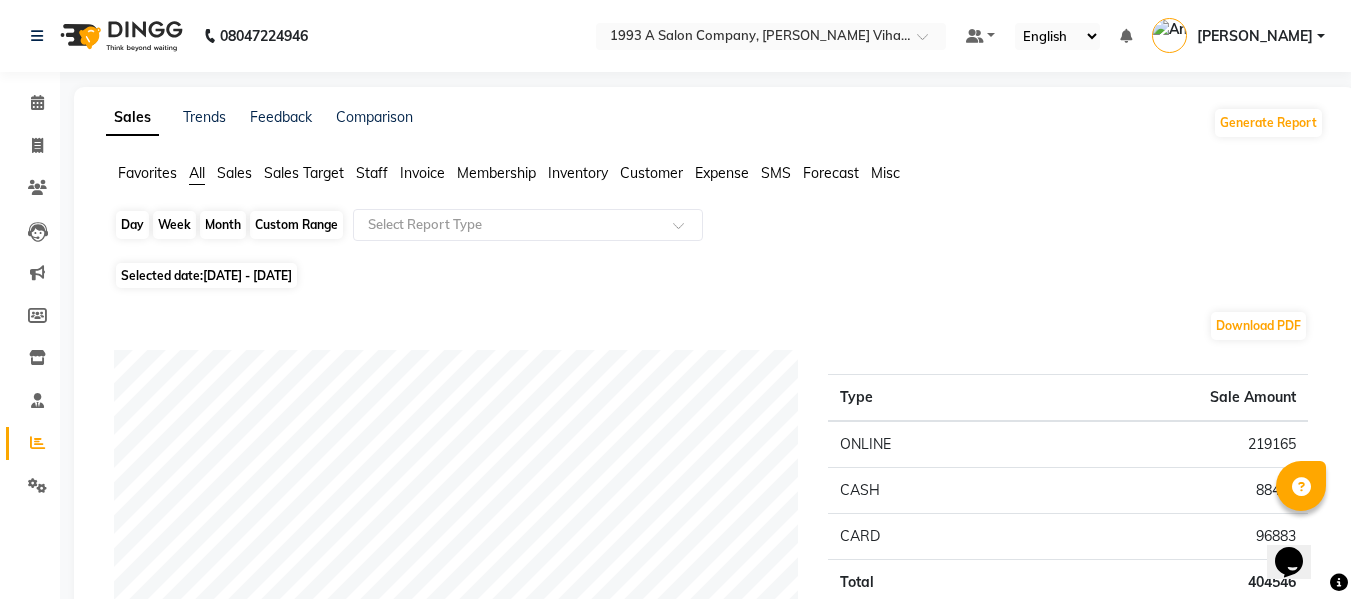 click on "Month" 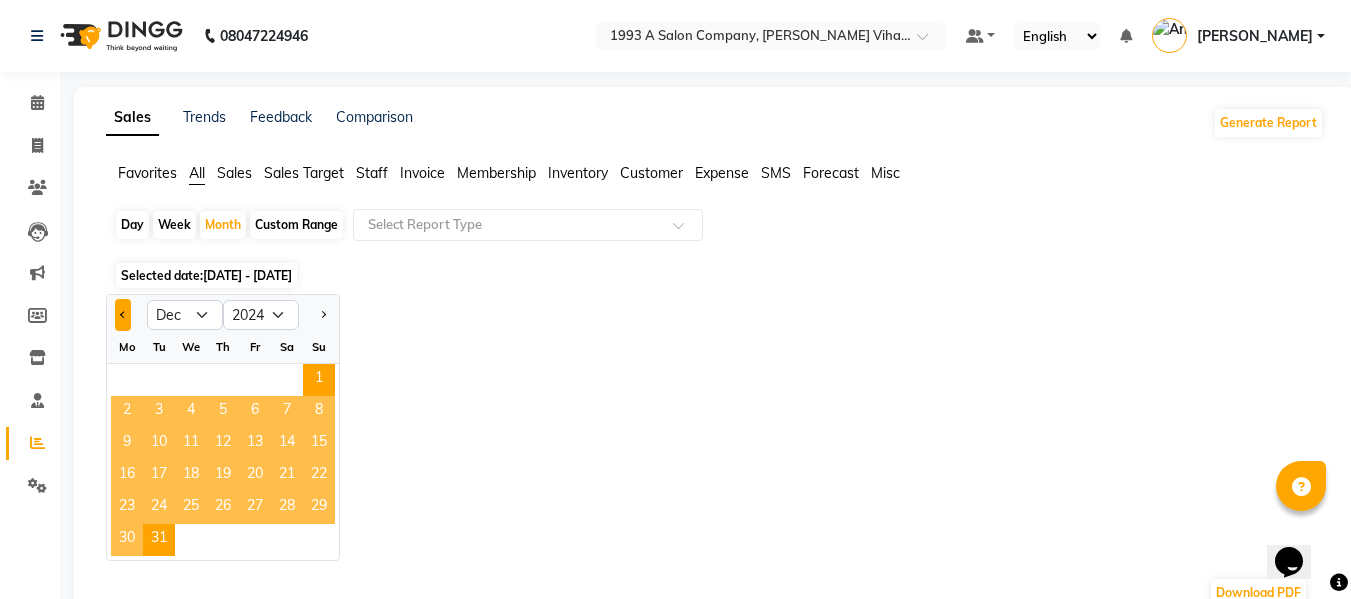 click 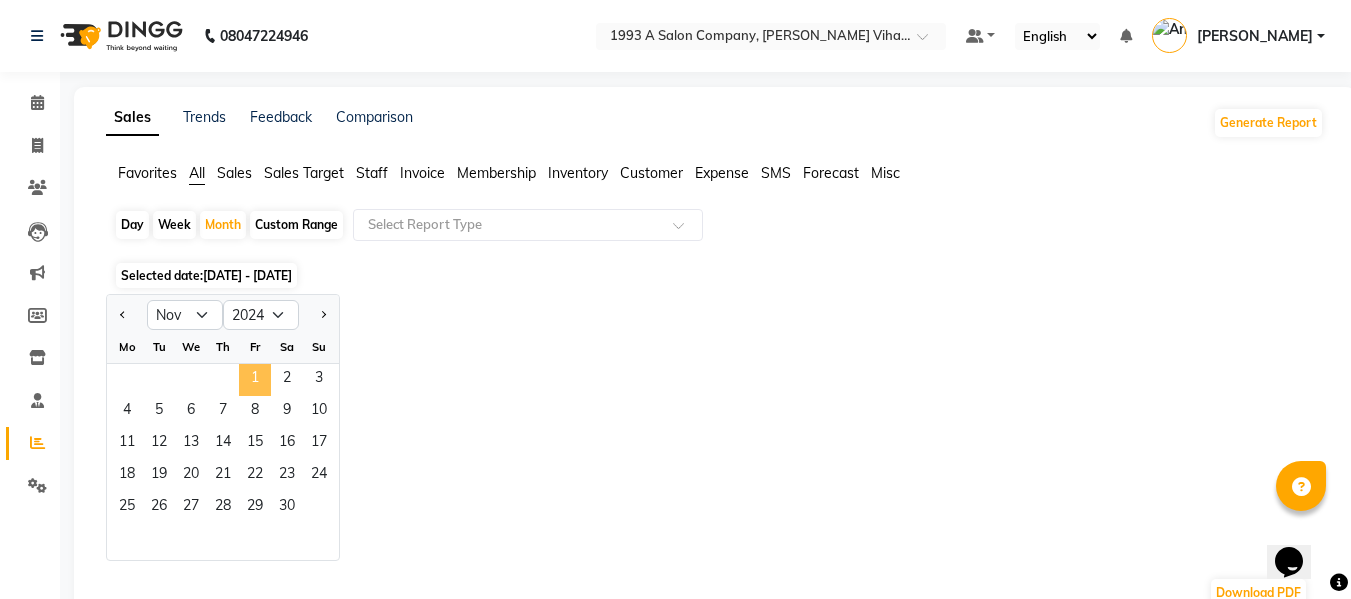 click on "1" 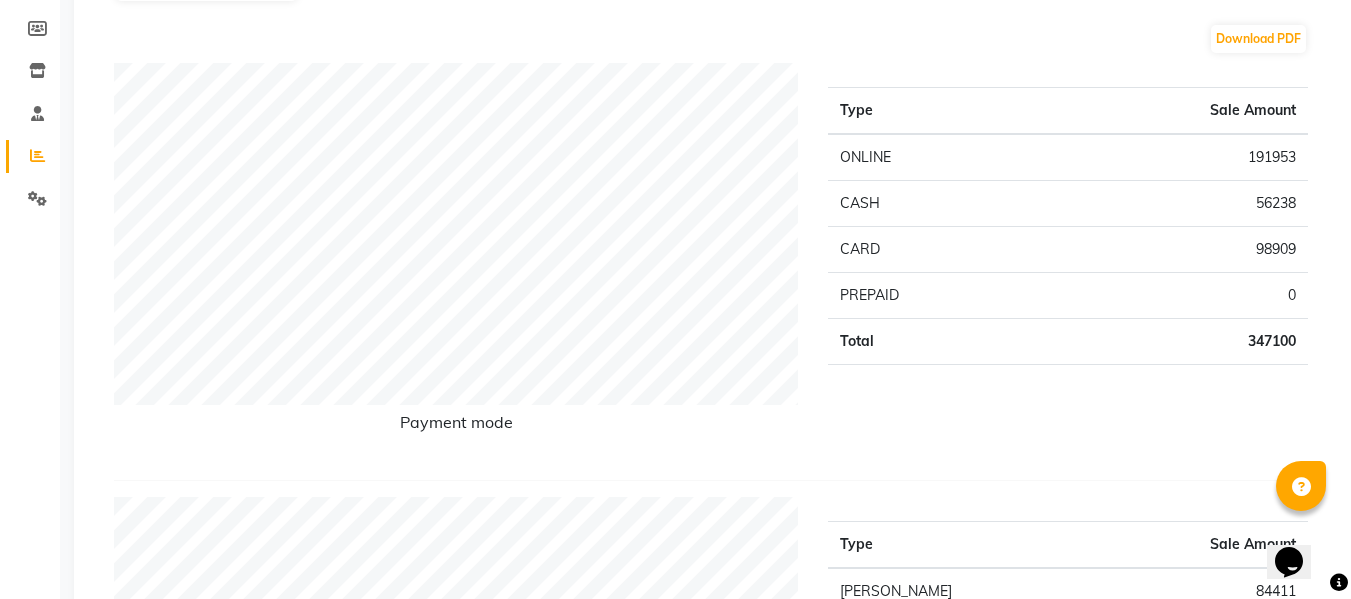 scroll, scrollTop: 200, scrollLeft: 0, axis: vertical 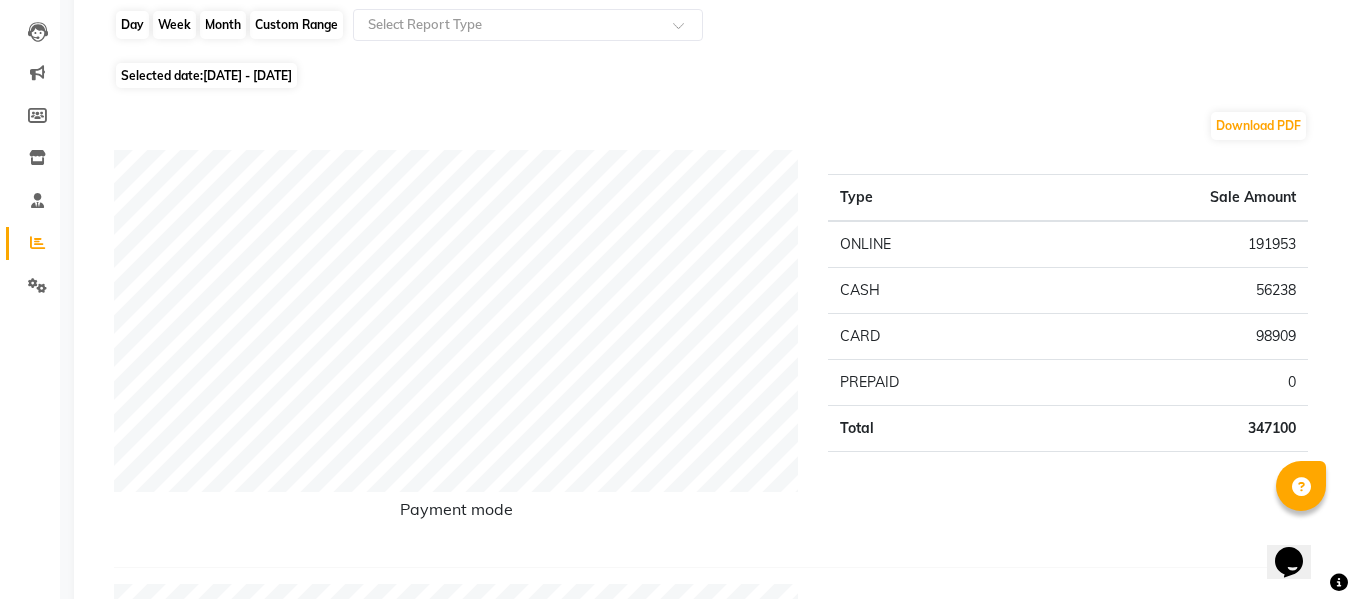 click on "Month" 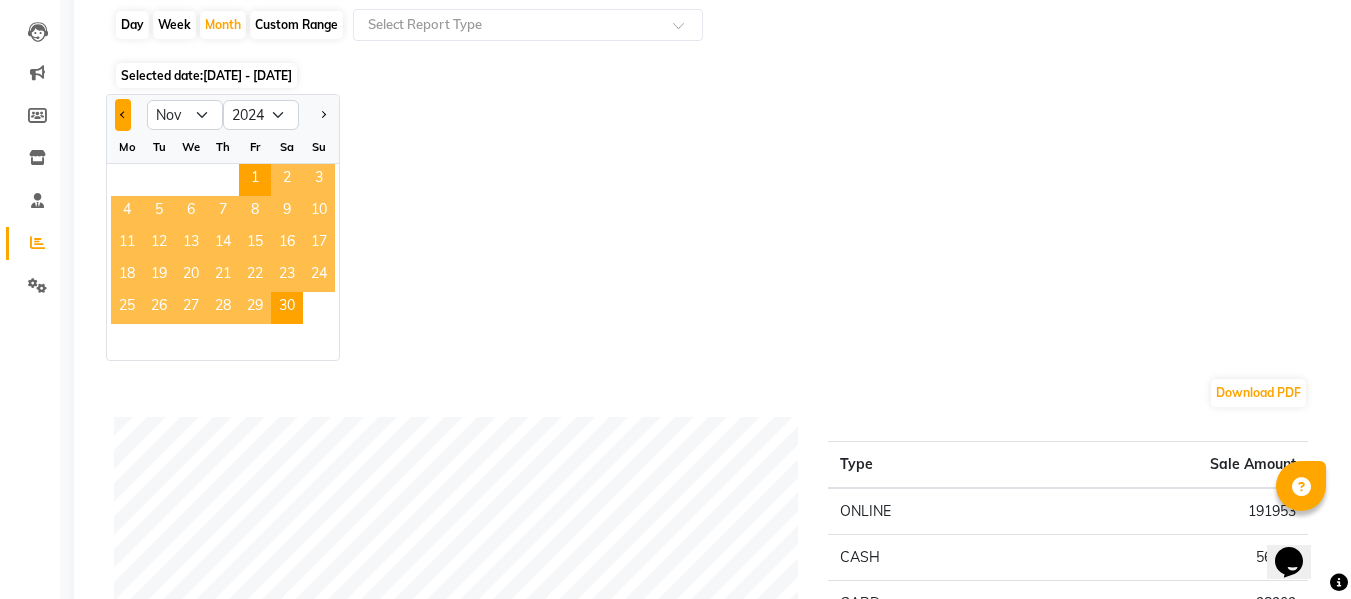click 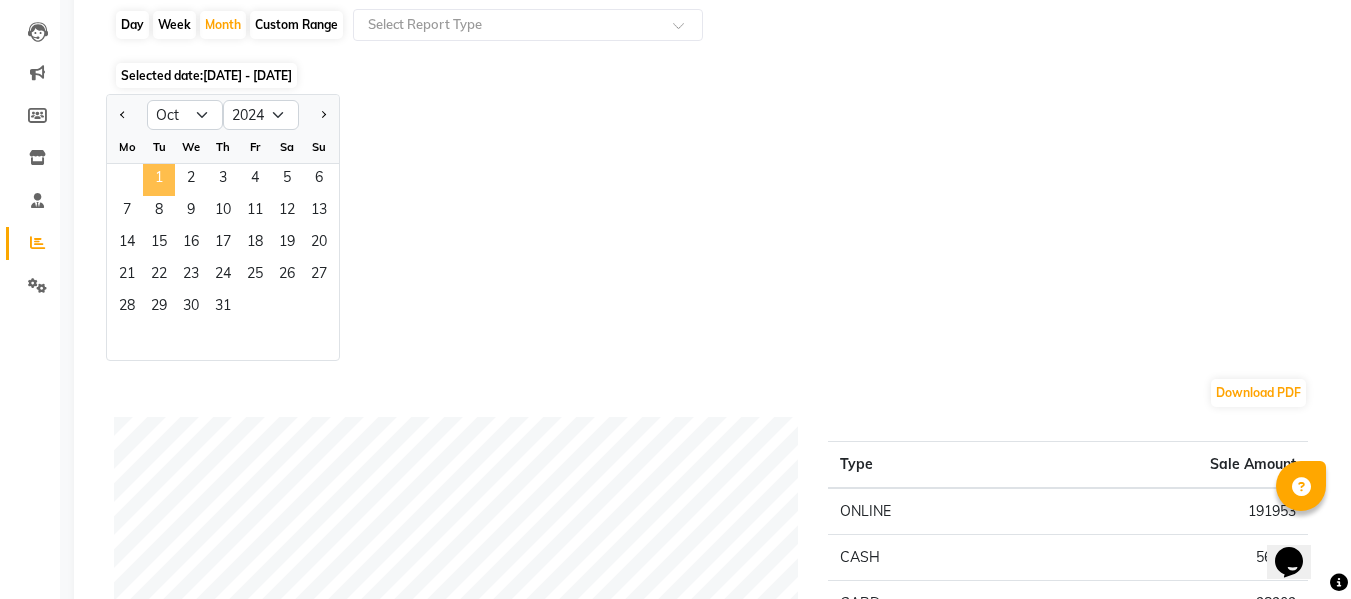 click on "1" 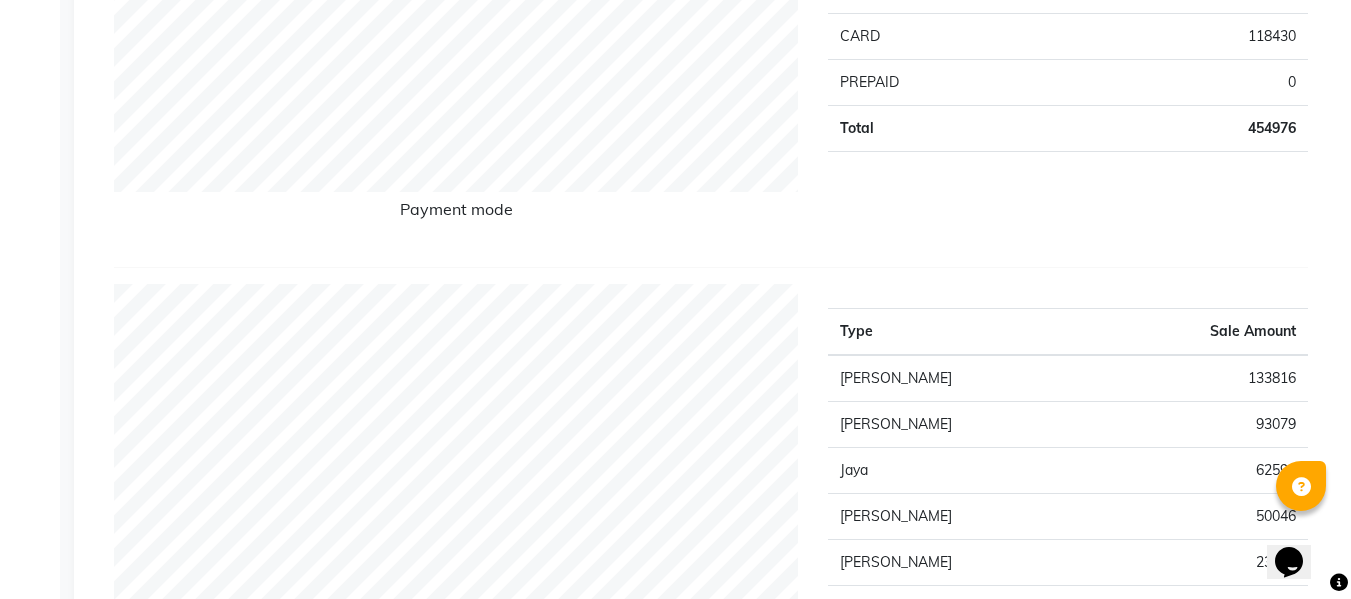 scroll, scrollTop: 0, scrollLeft: 0, axis: both 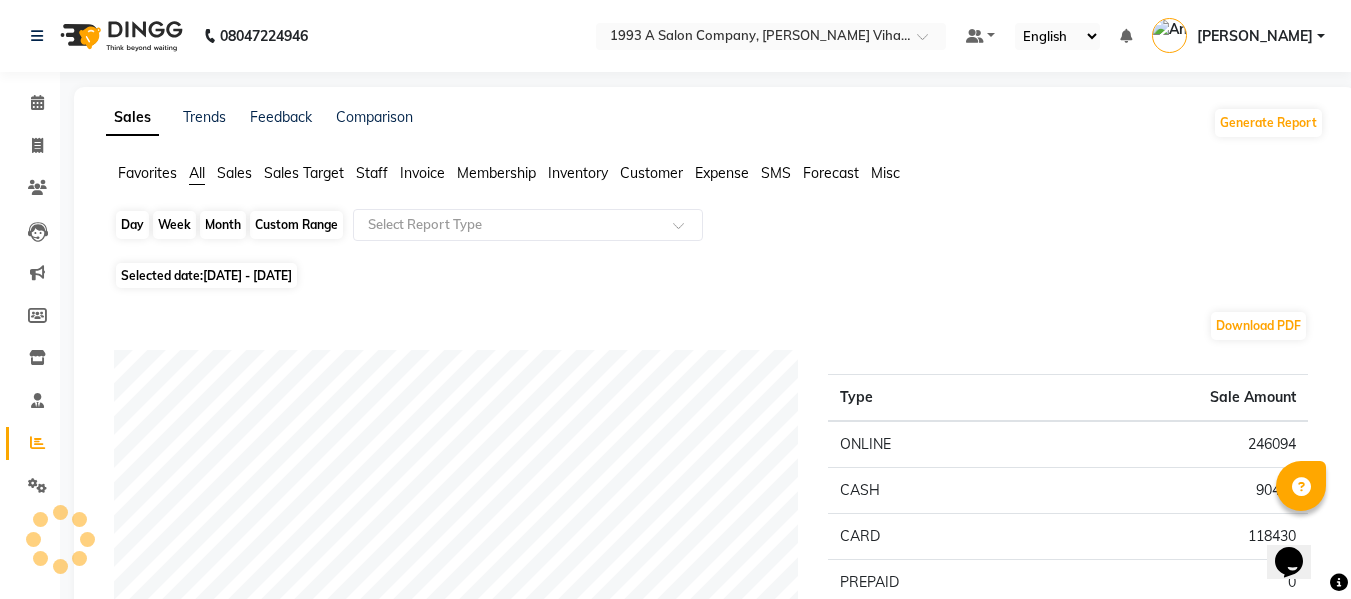 click on "Month" 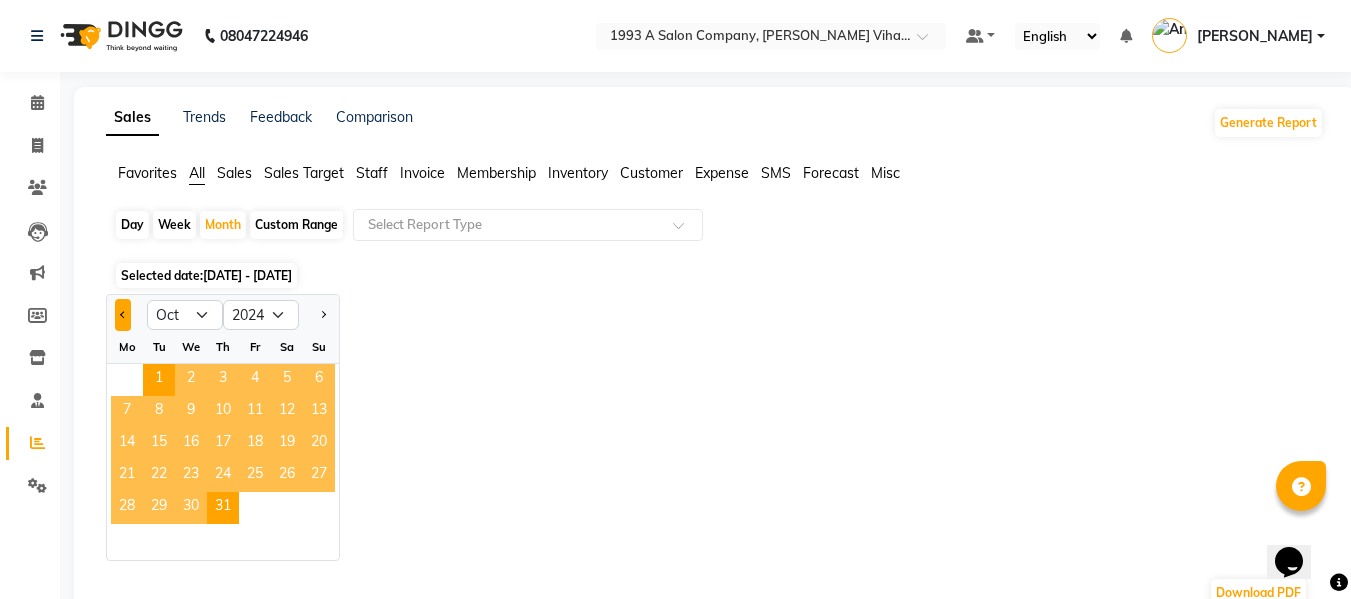 click 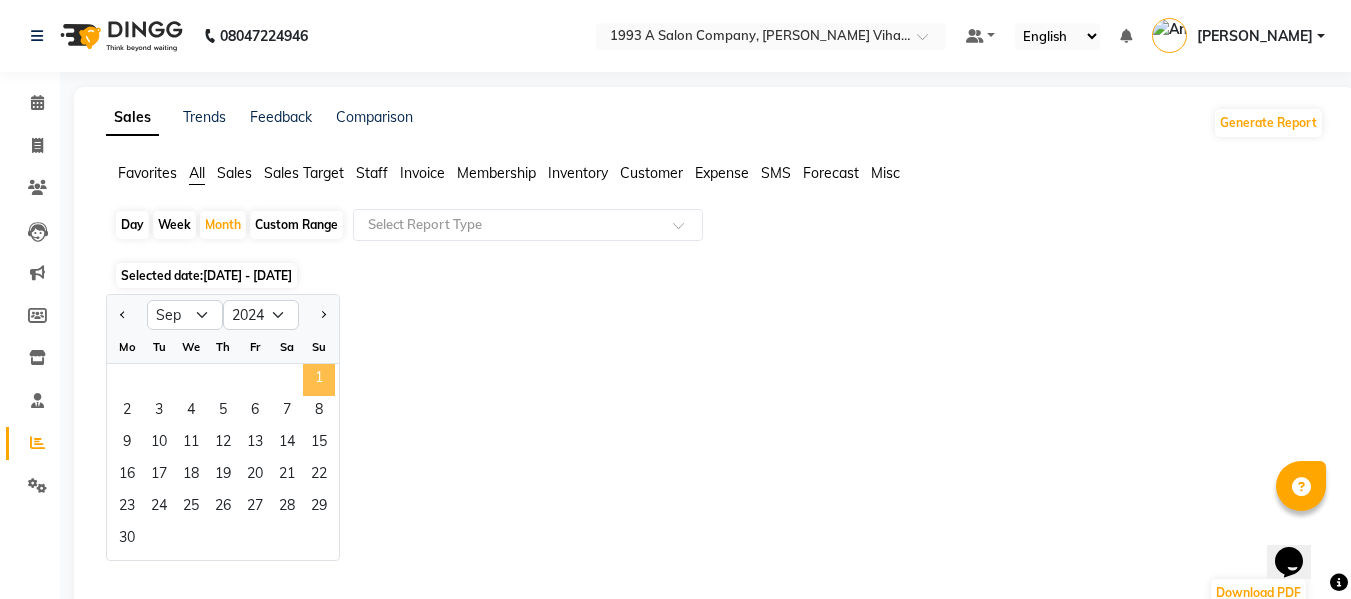 click on "1" 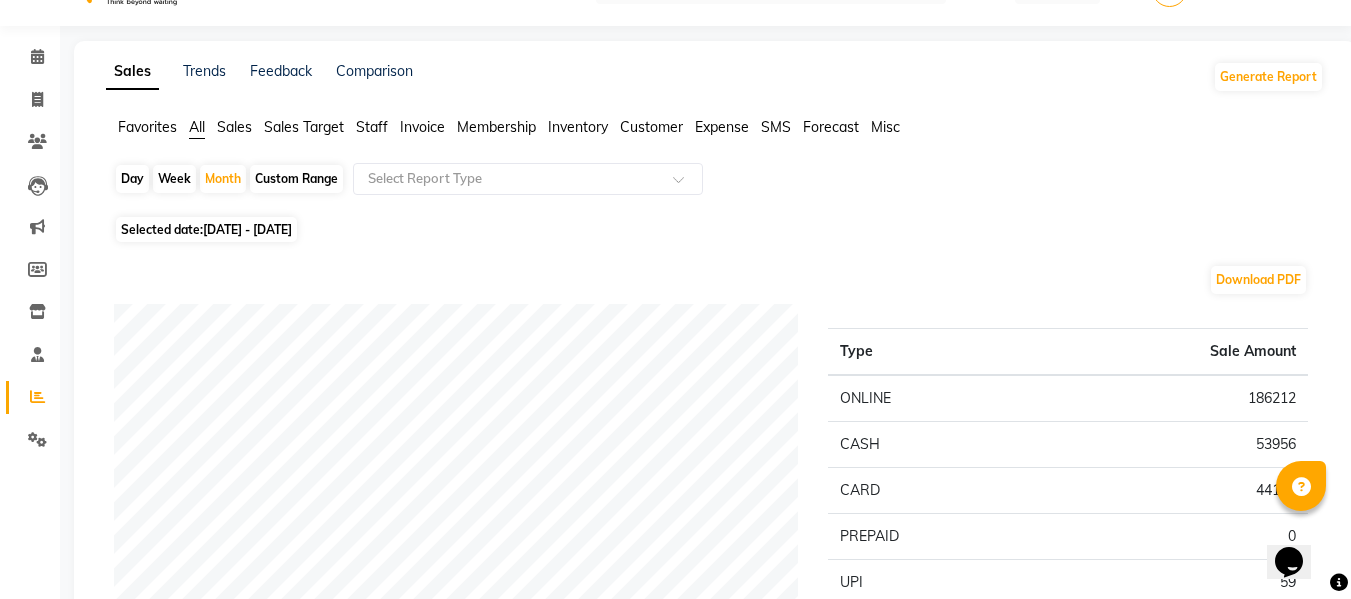 scroll, scrollTop: 0, scrollLeft: 0, axis: both 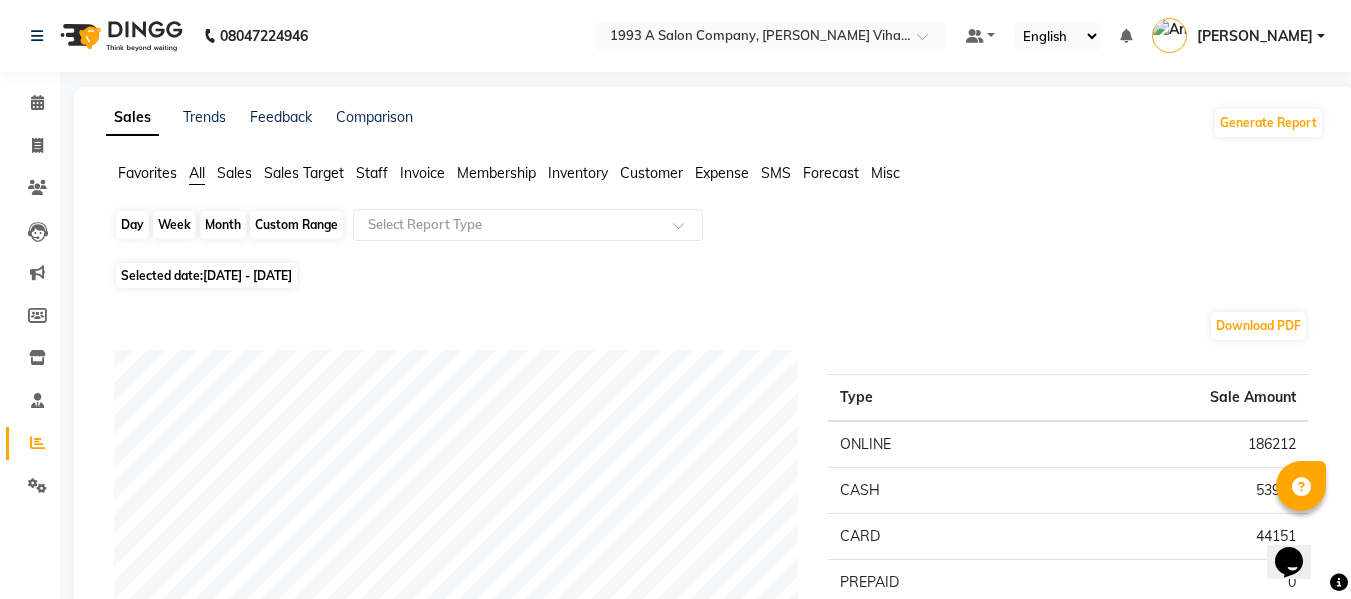 click on "Month" 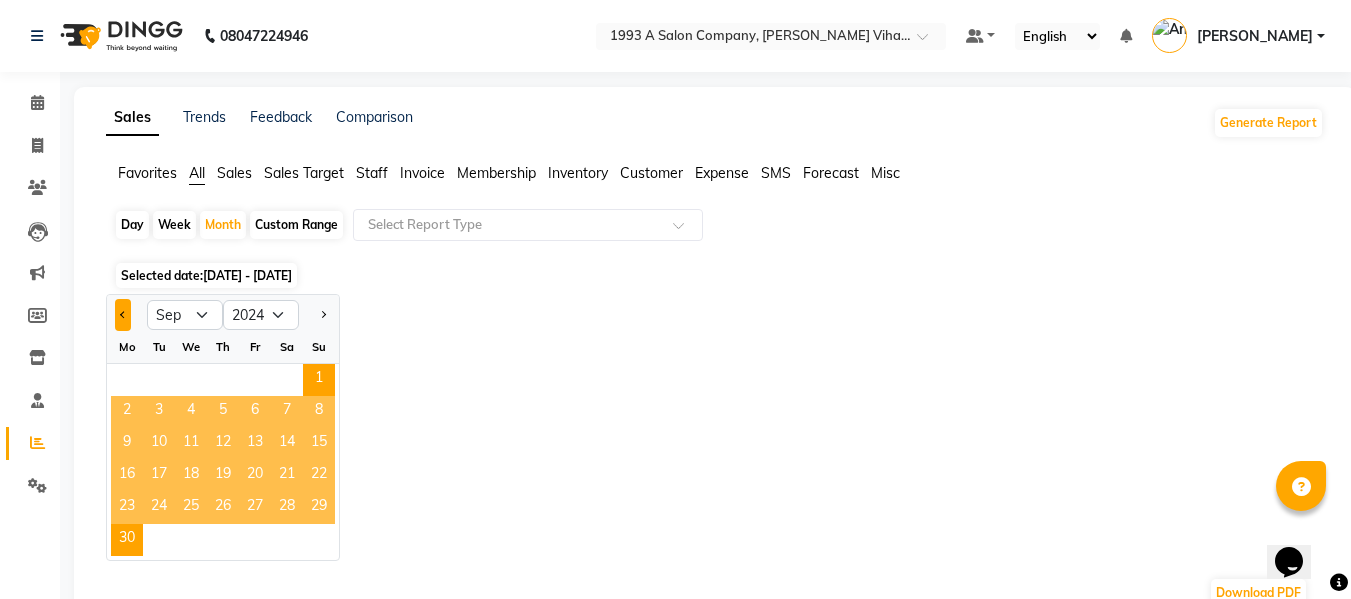 drag, startPoint x: 141, startPoint y: 278, endPoint x: 127, endPoint y: 301, distance: 26.925823 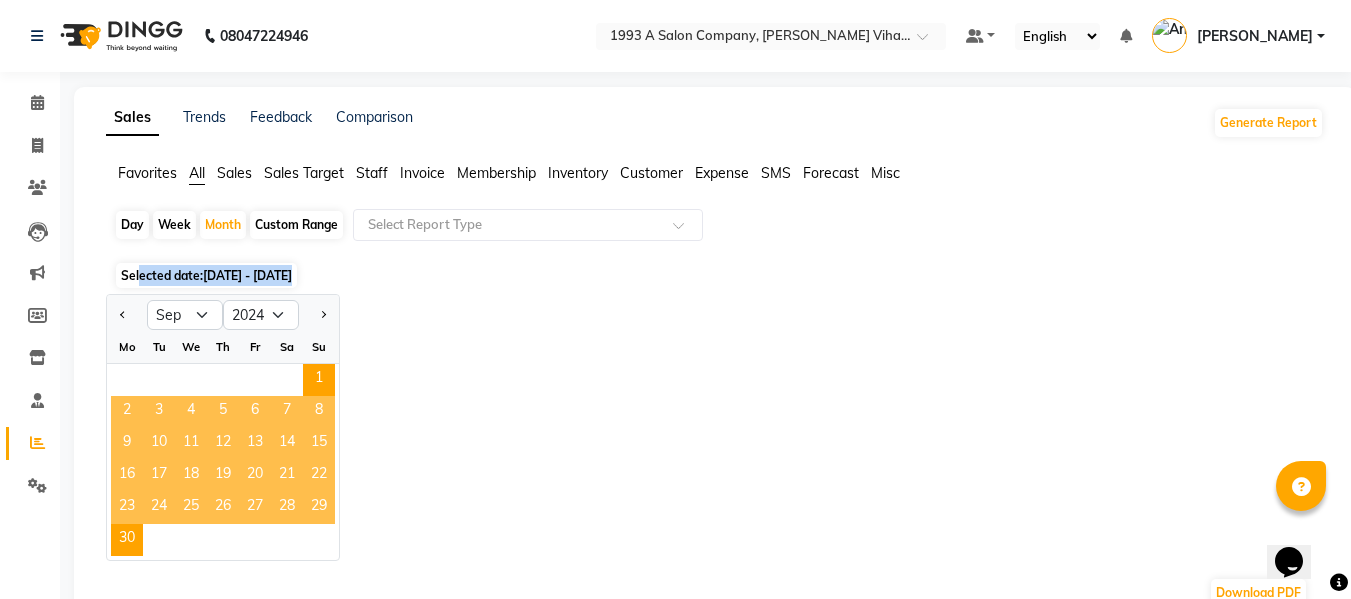 click 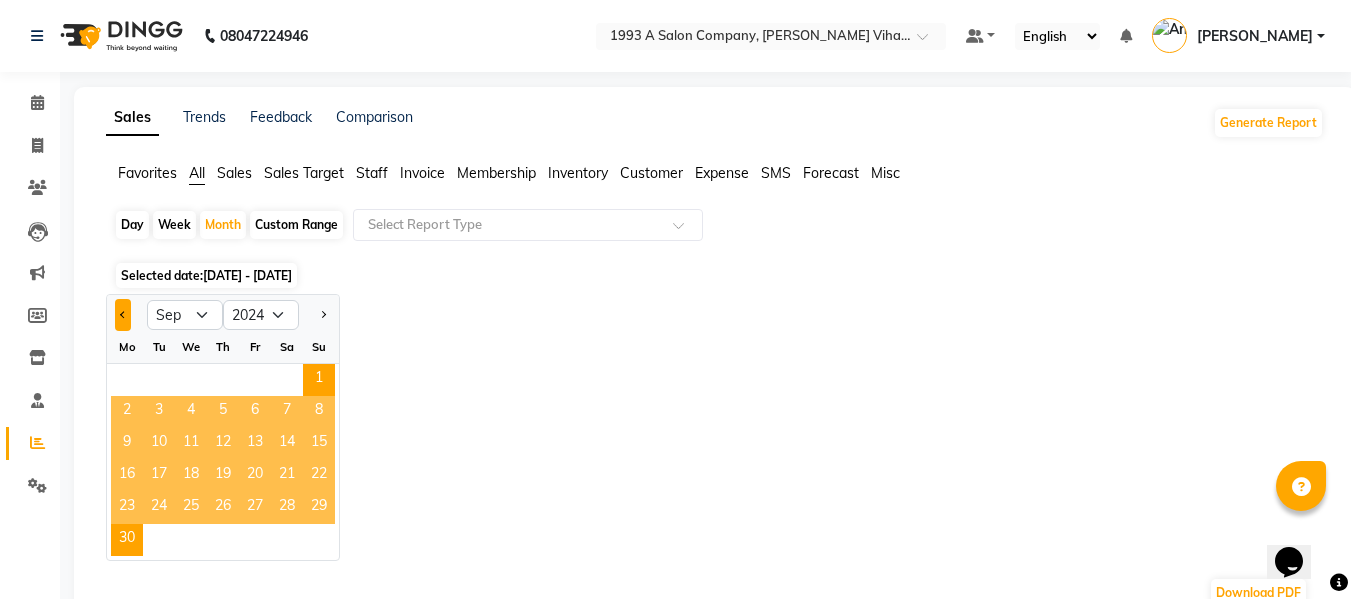 click 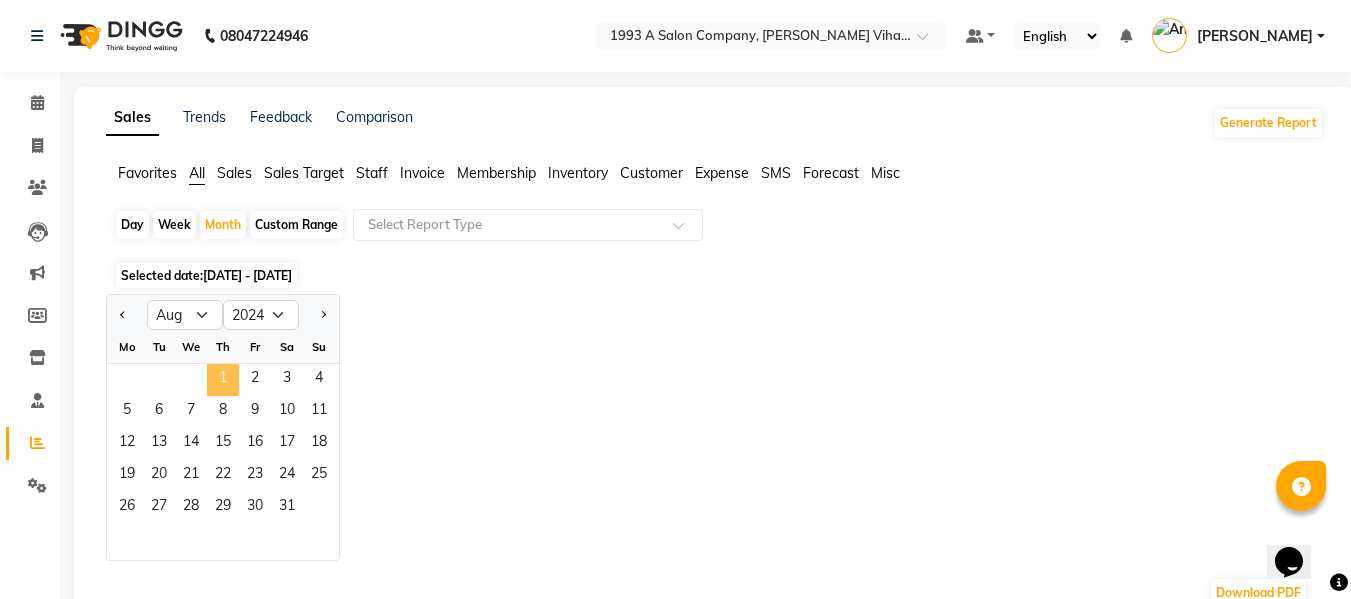 click on "1" 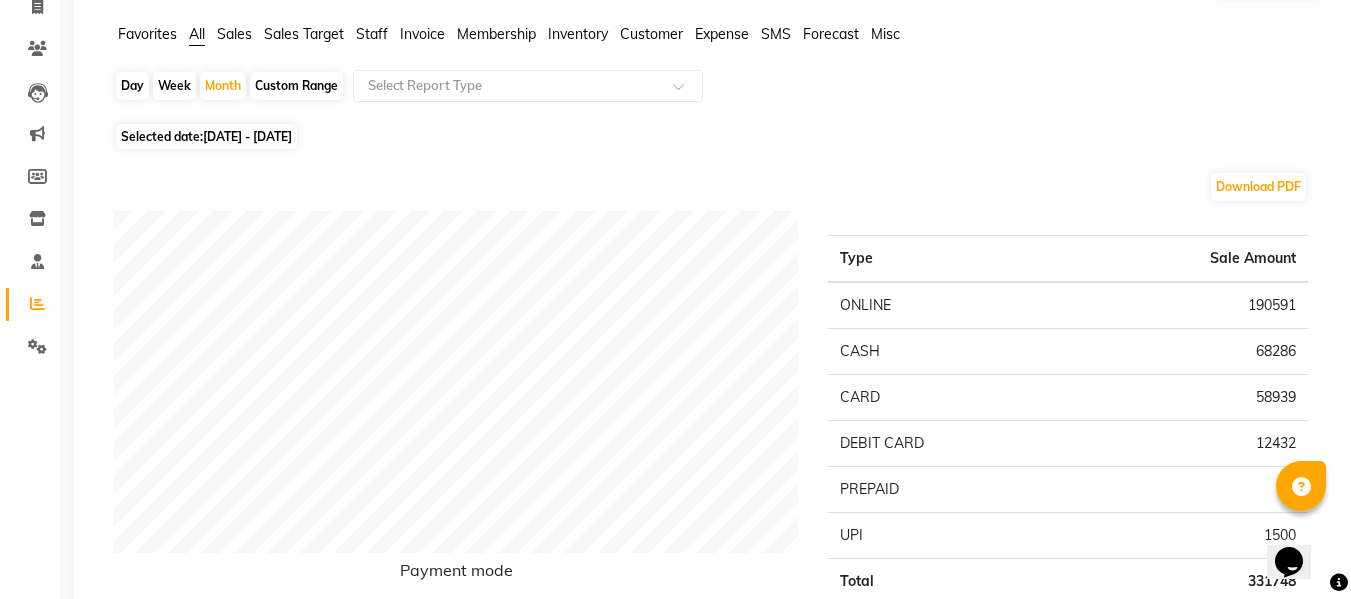 scroll, scrollTop: 0, scrollLeft: 0, axis: both 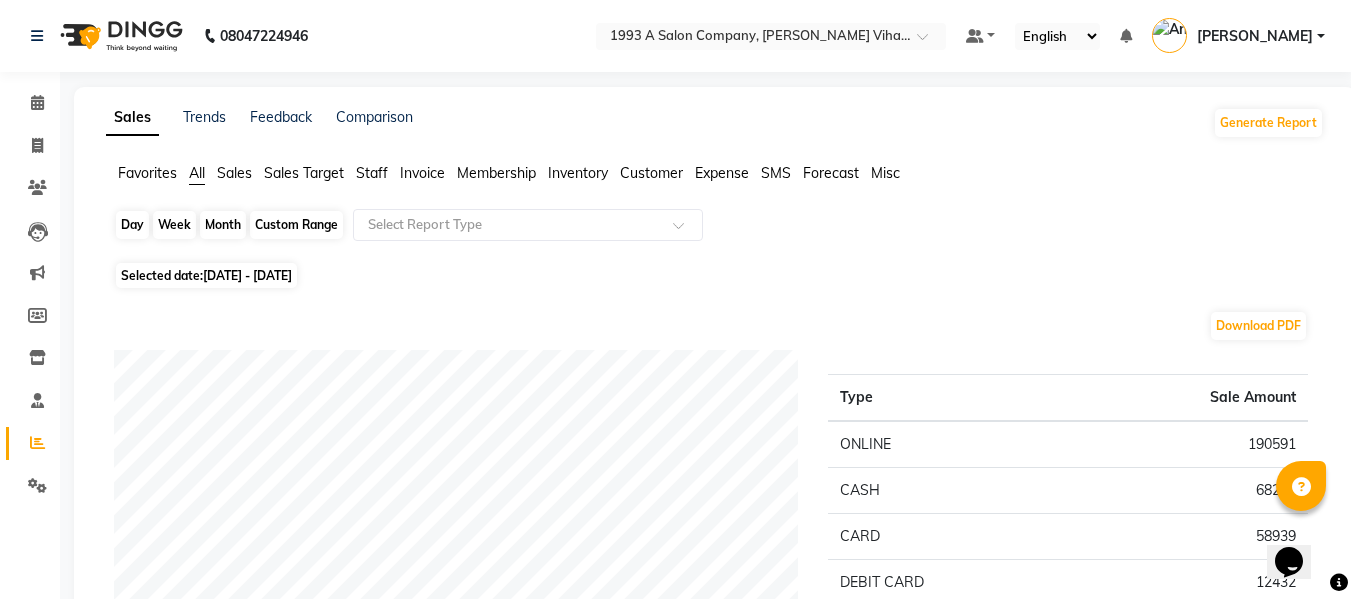 click on "Month" 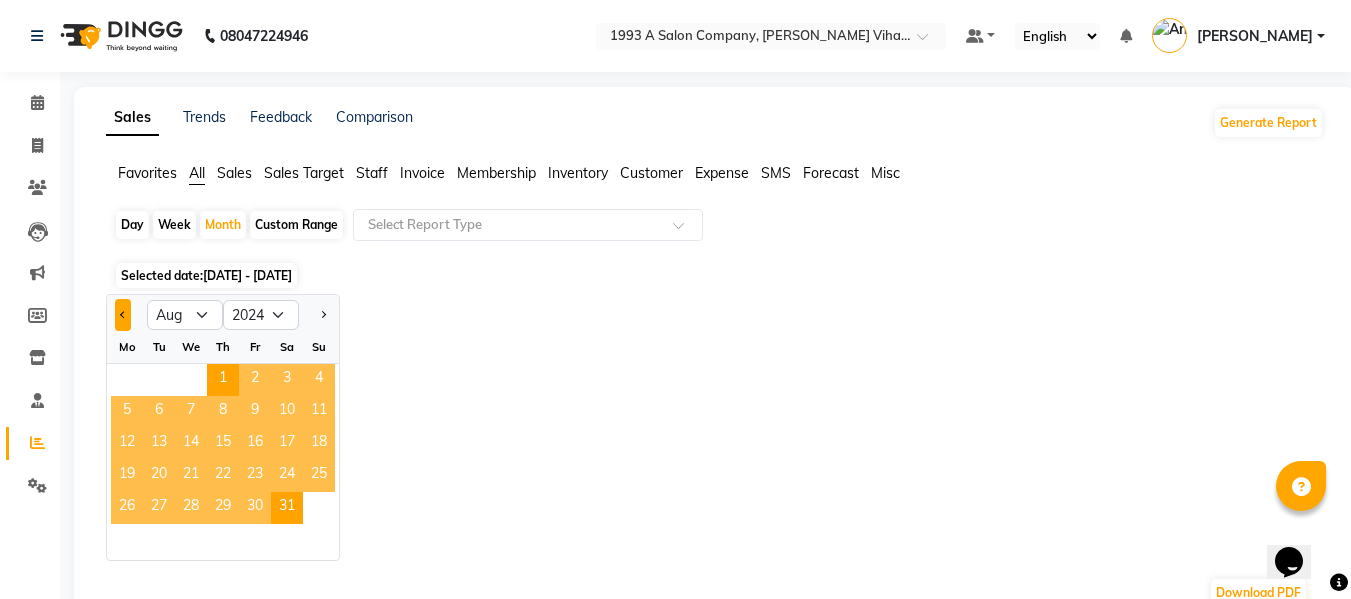 click 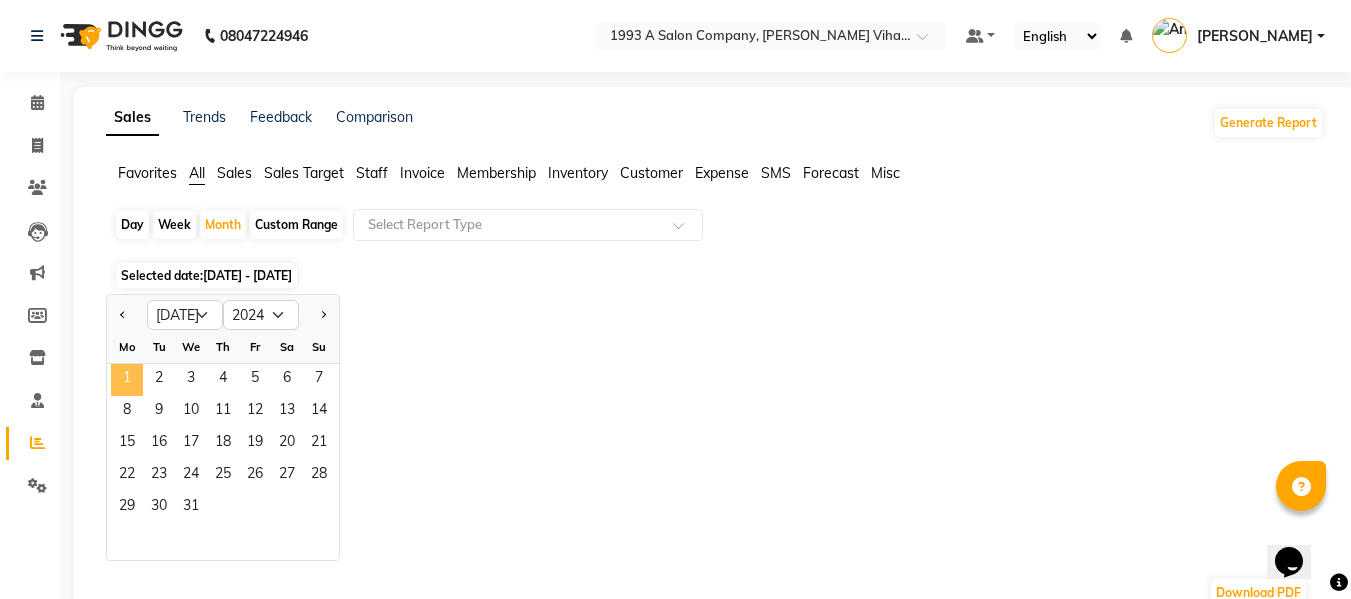click on "1" 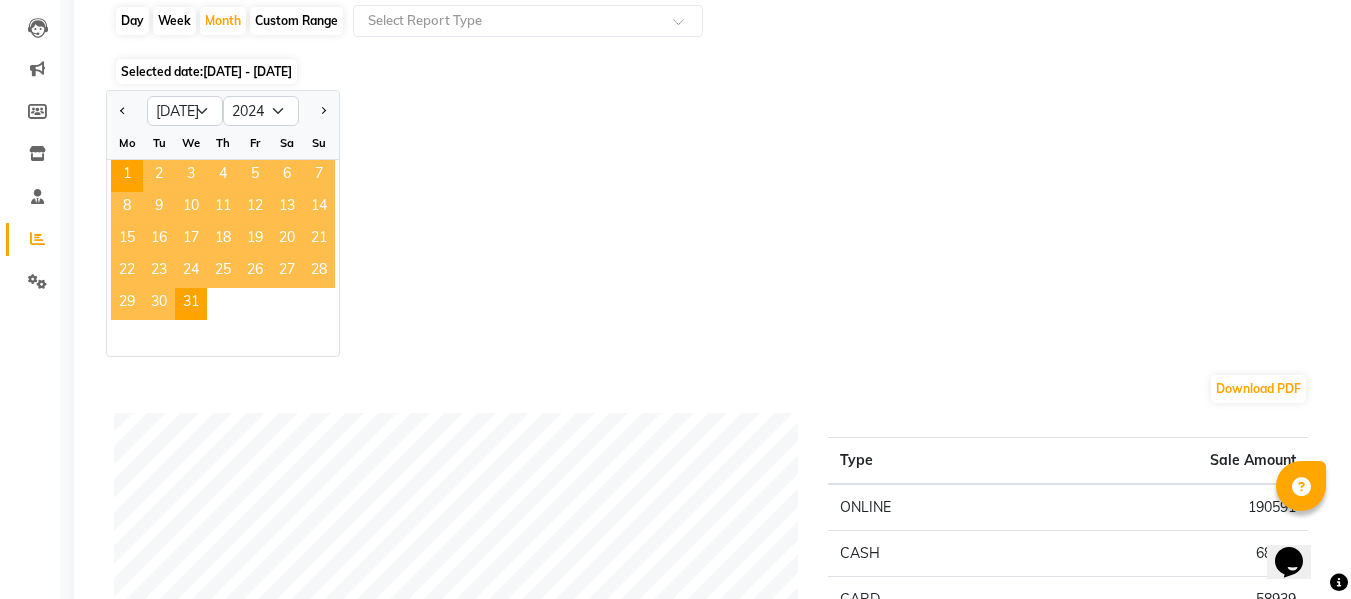 scroll, scrollTop: 0, scrollLeft: 0, axis: both 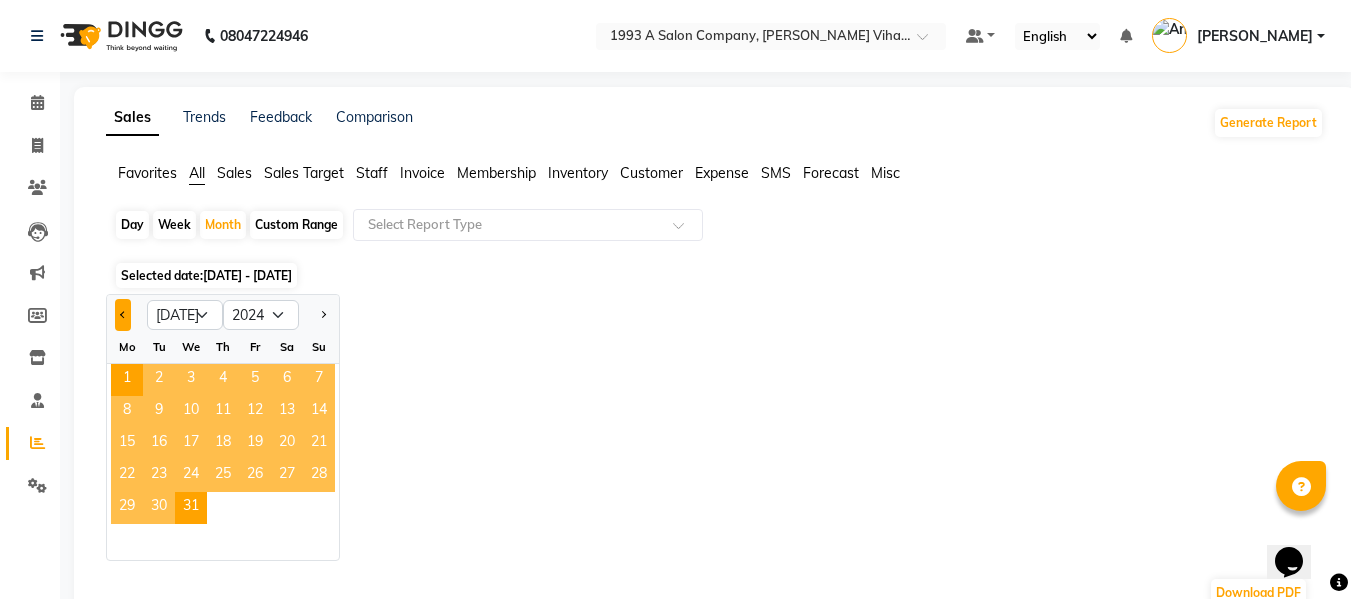 click 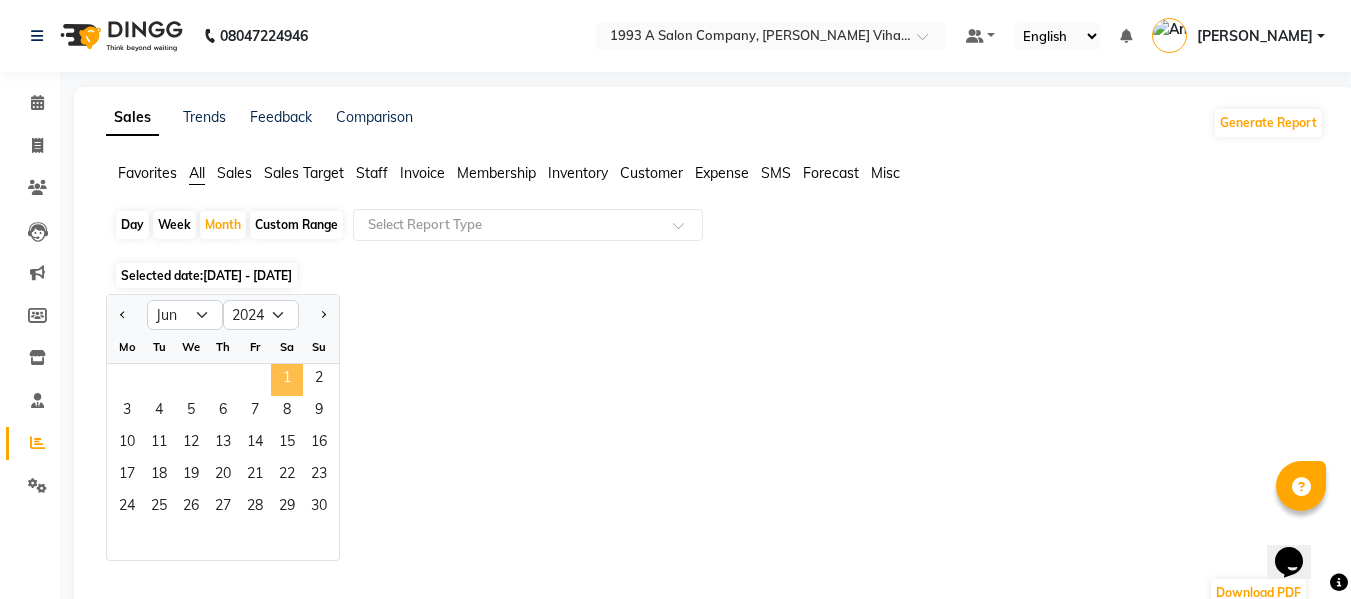click on "1" 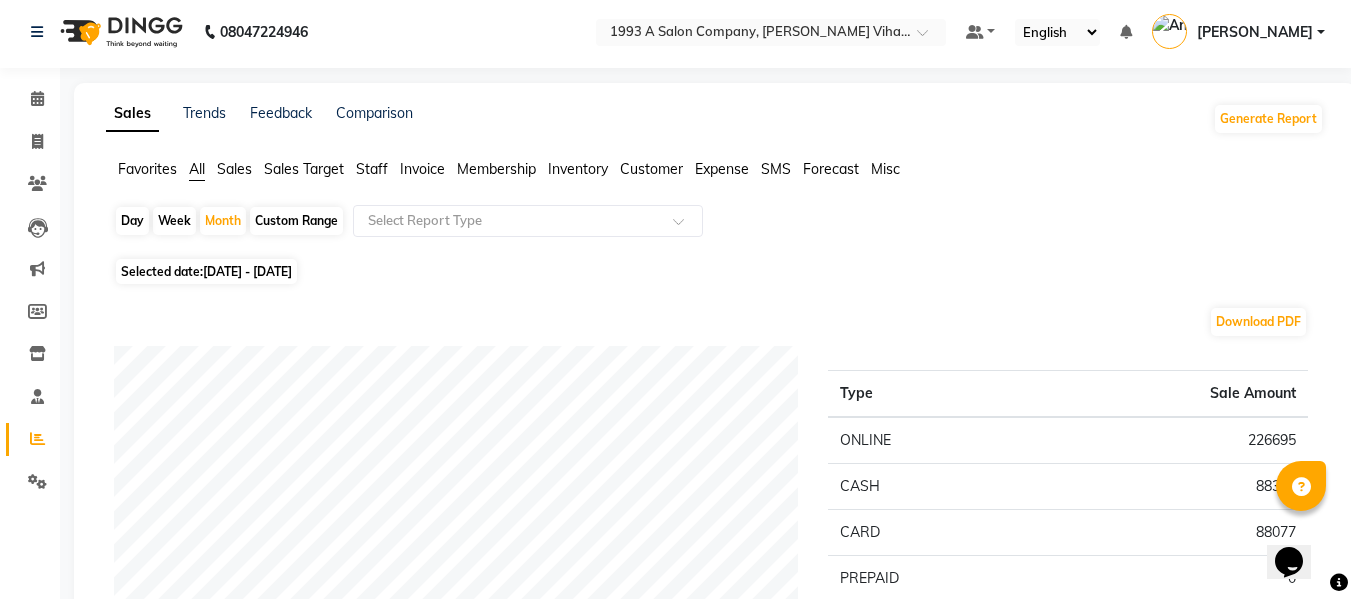 scroll, scrollTop: 0, scrollLeft: 0, axis: both 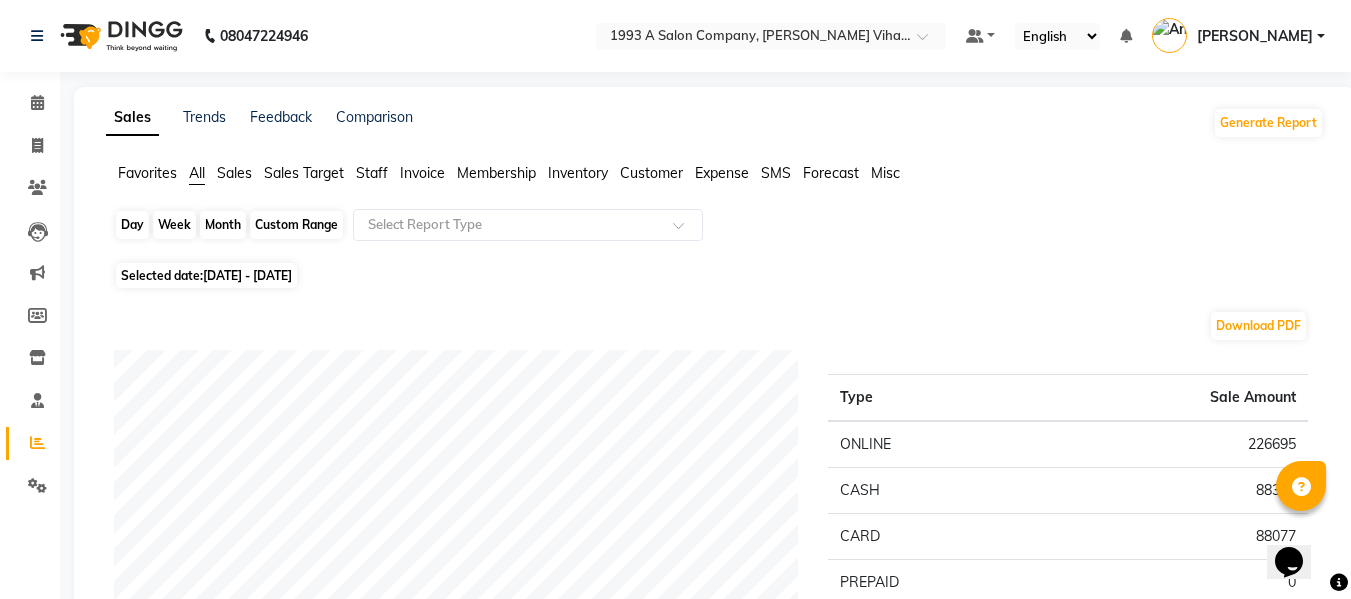 click on "Month" 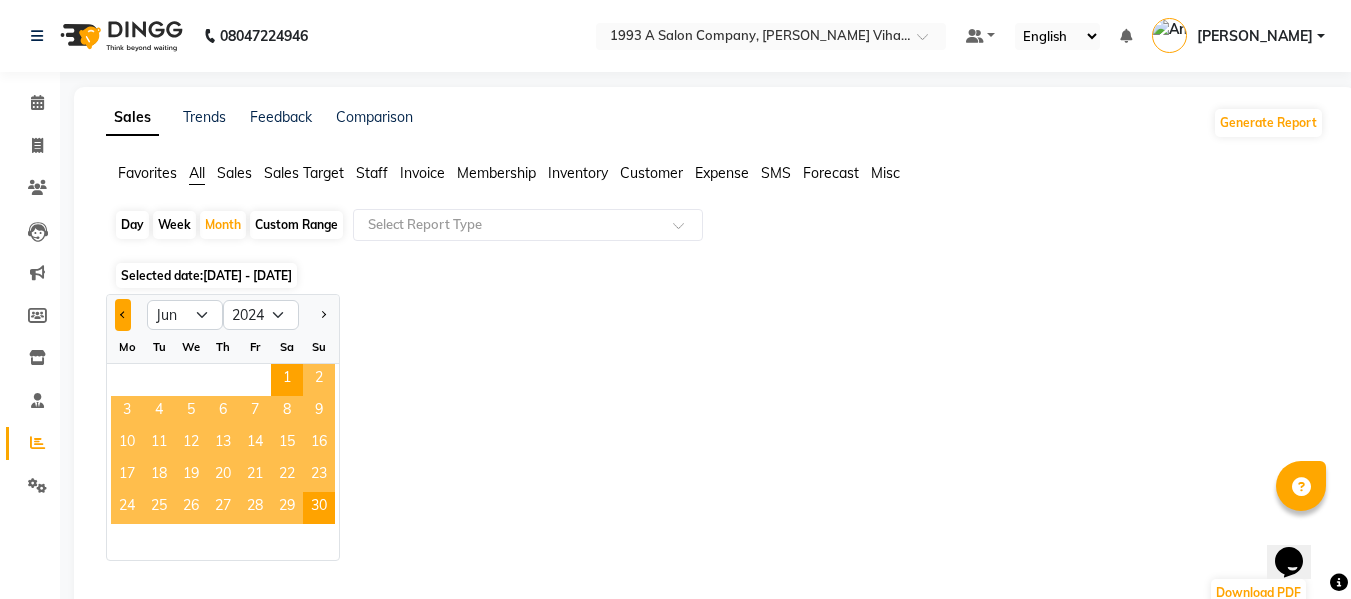 click 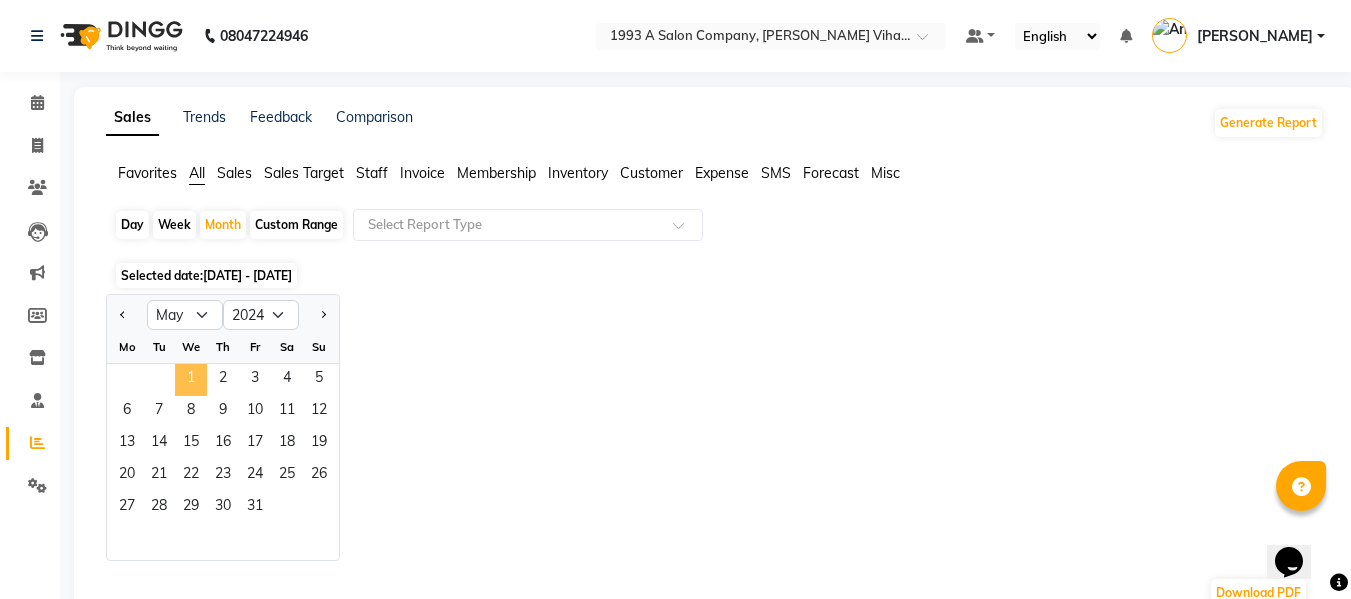 click on "1" 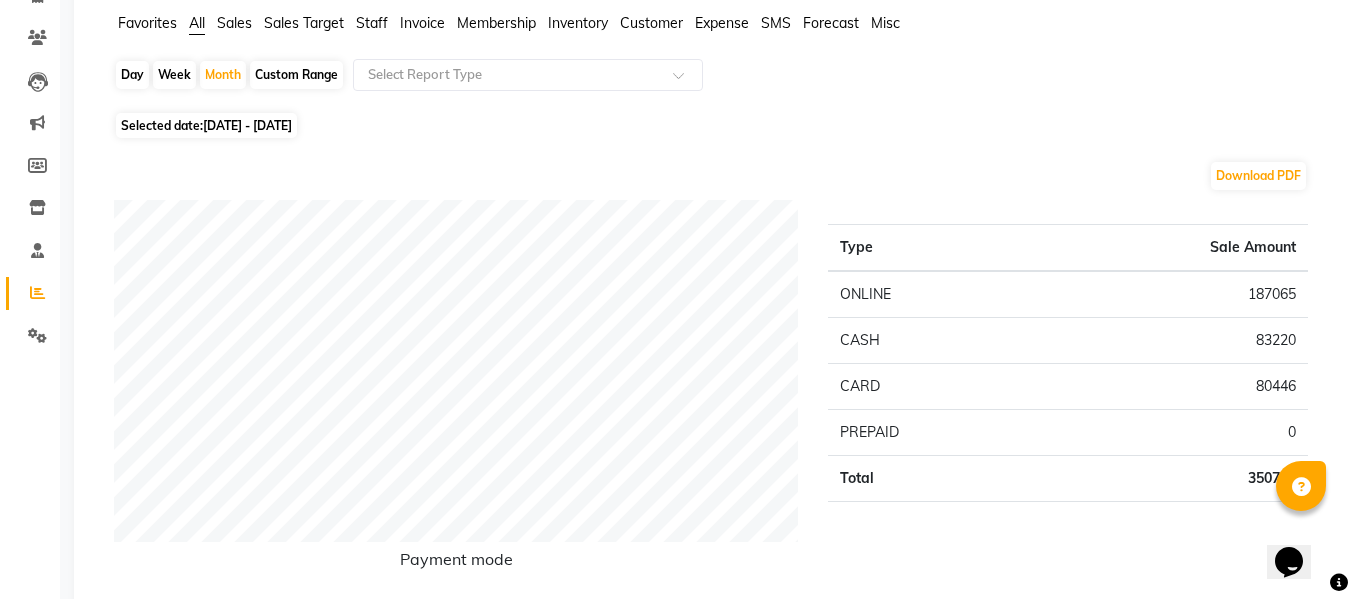 scroll, scrollTop: 100, scrollLeft: 0, axis: vertical 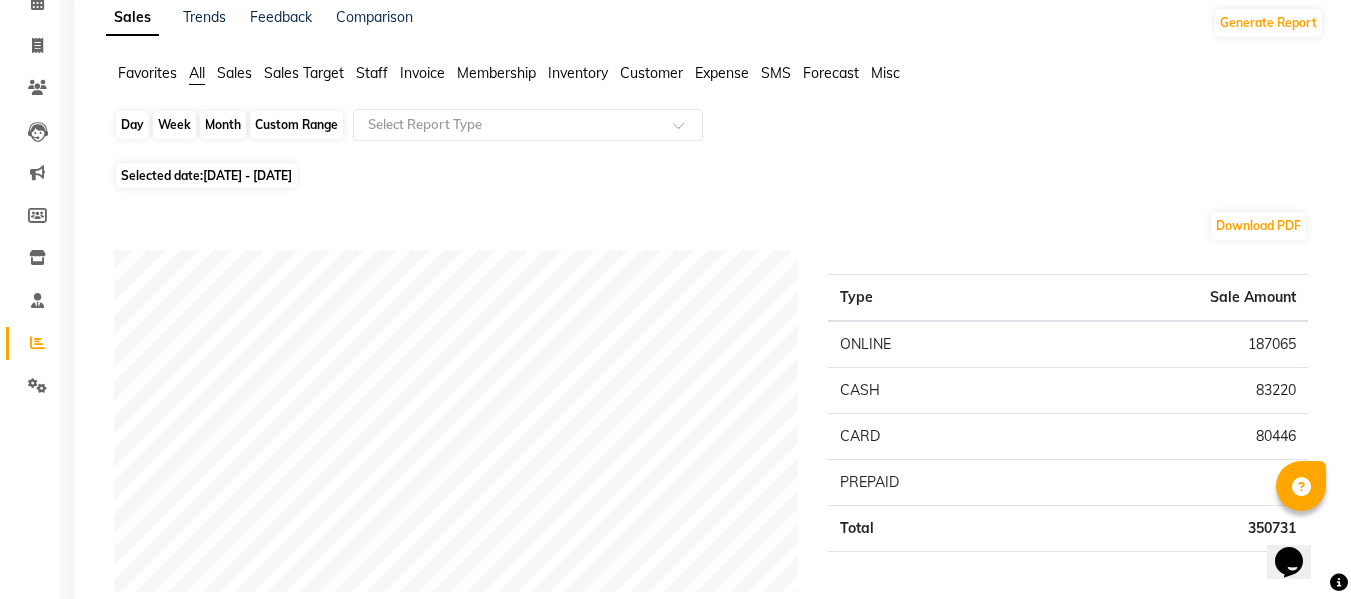 click on "Month" 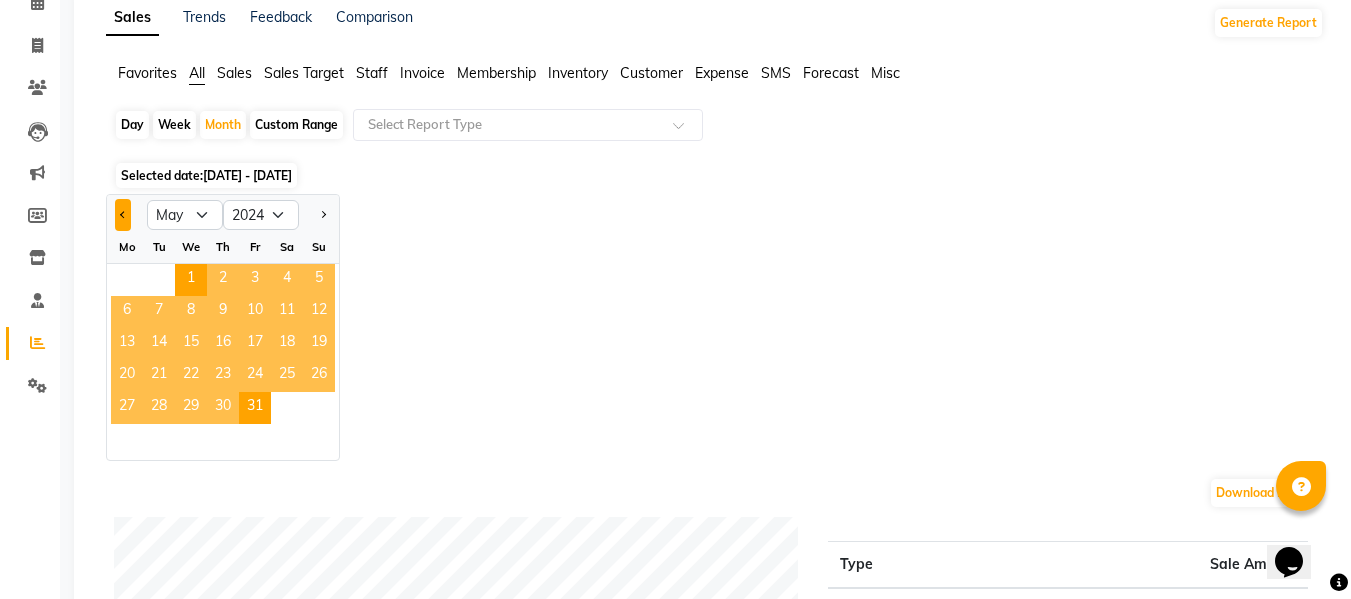 click 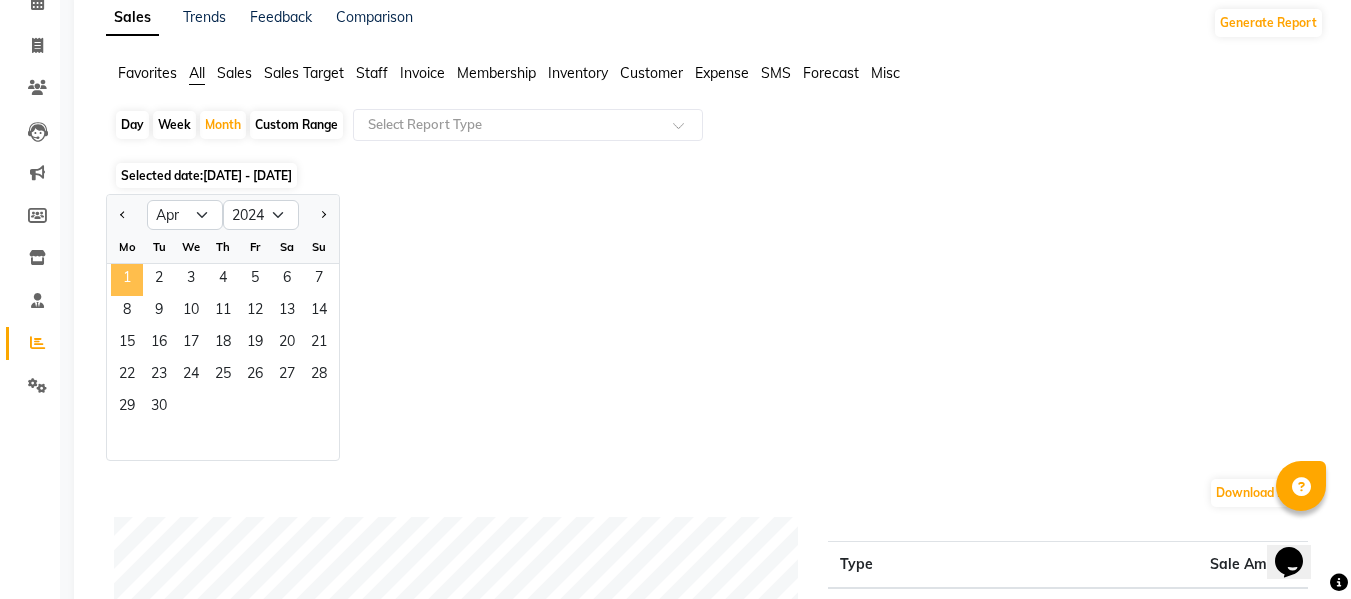 click on "1" 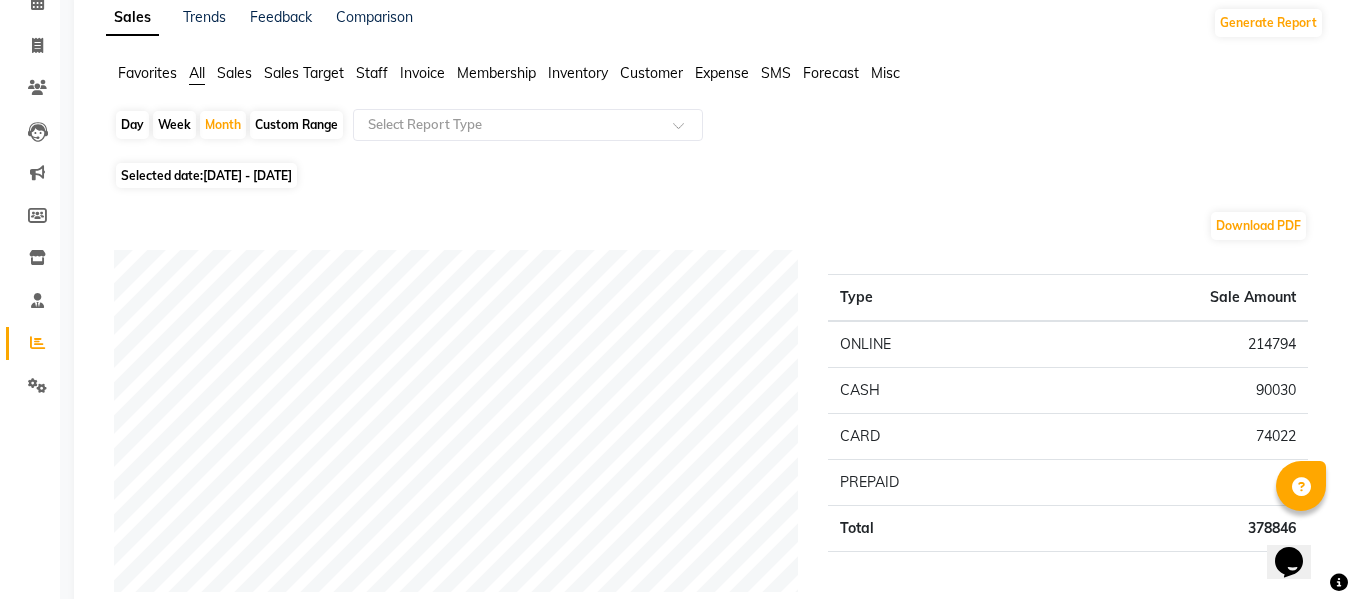 scroll, scrollTop: 0, scrollLeft: 0, axis: both 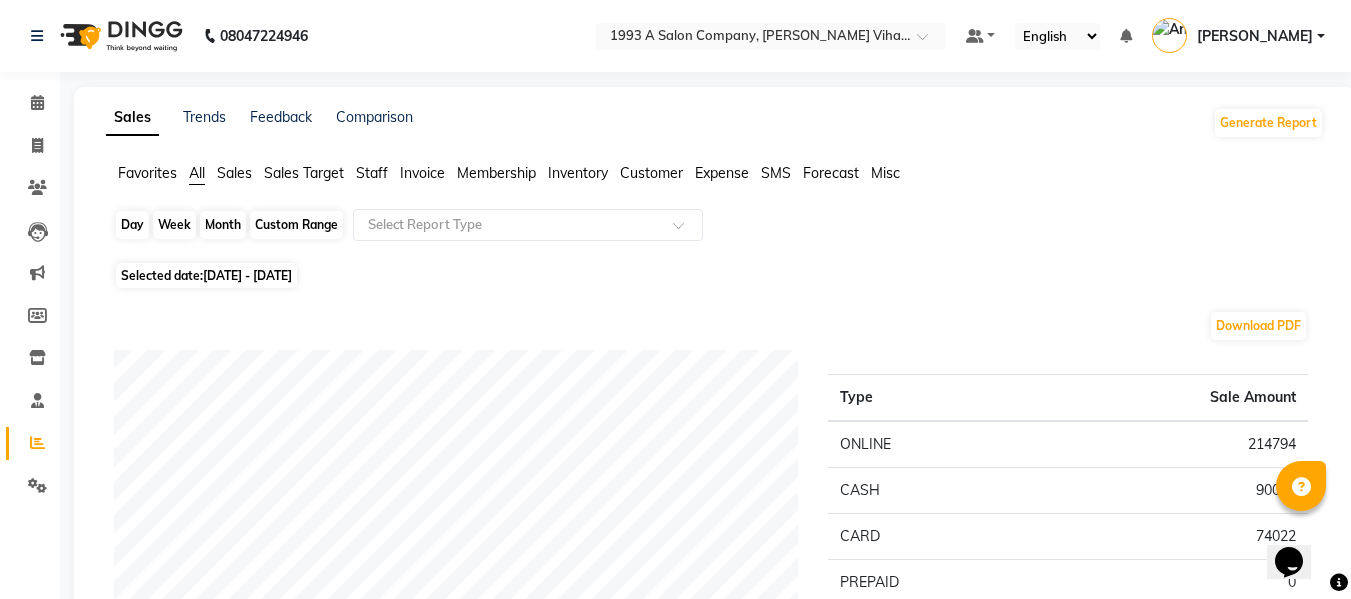 click on "Month" 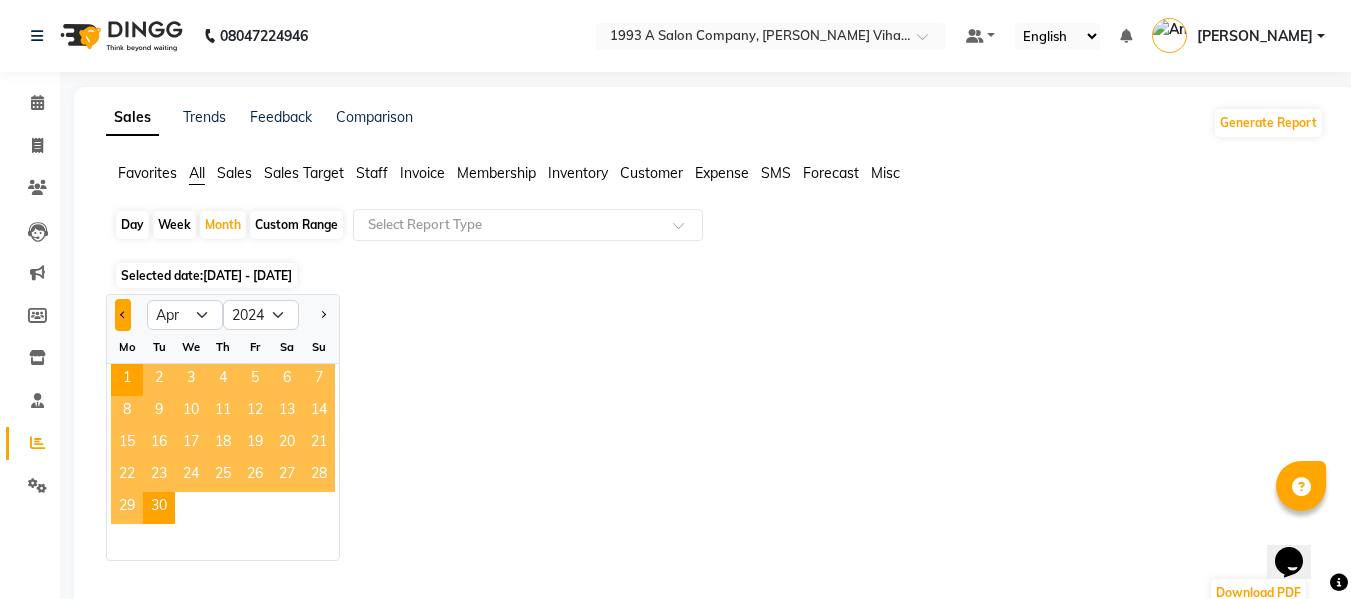 click 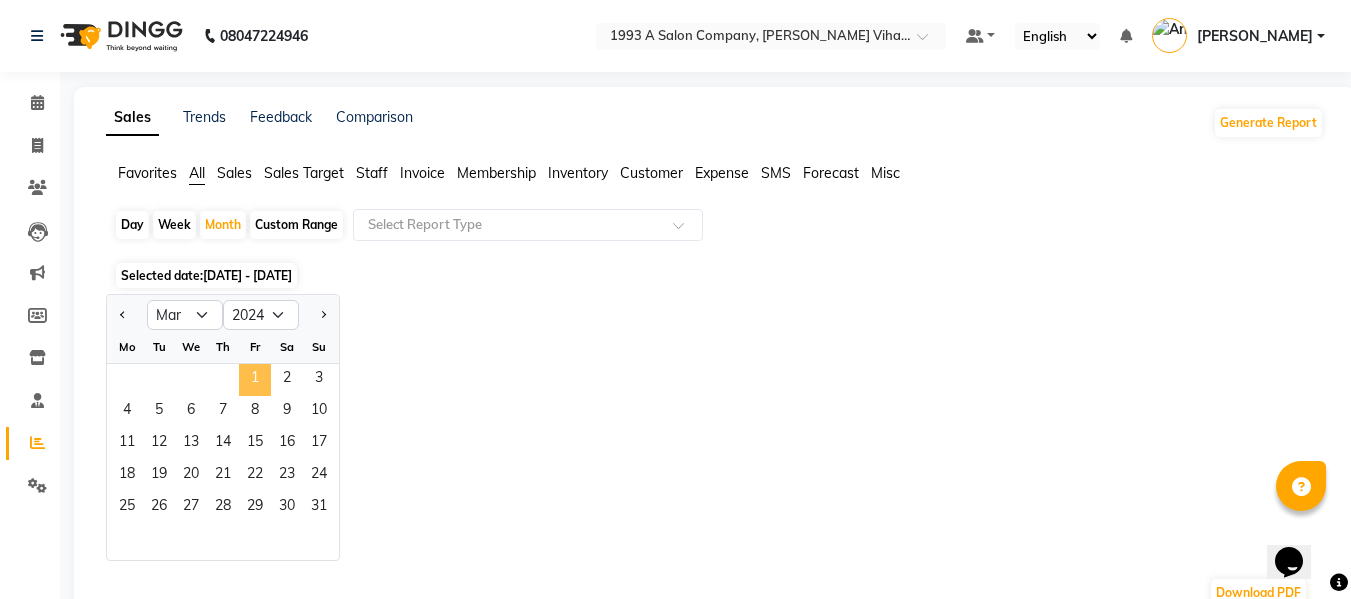 click on "1" 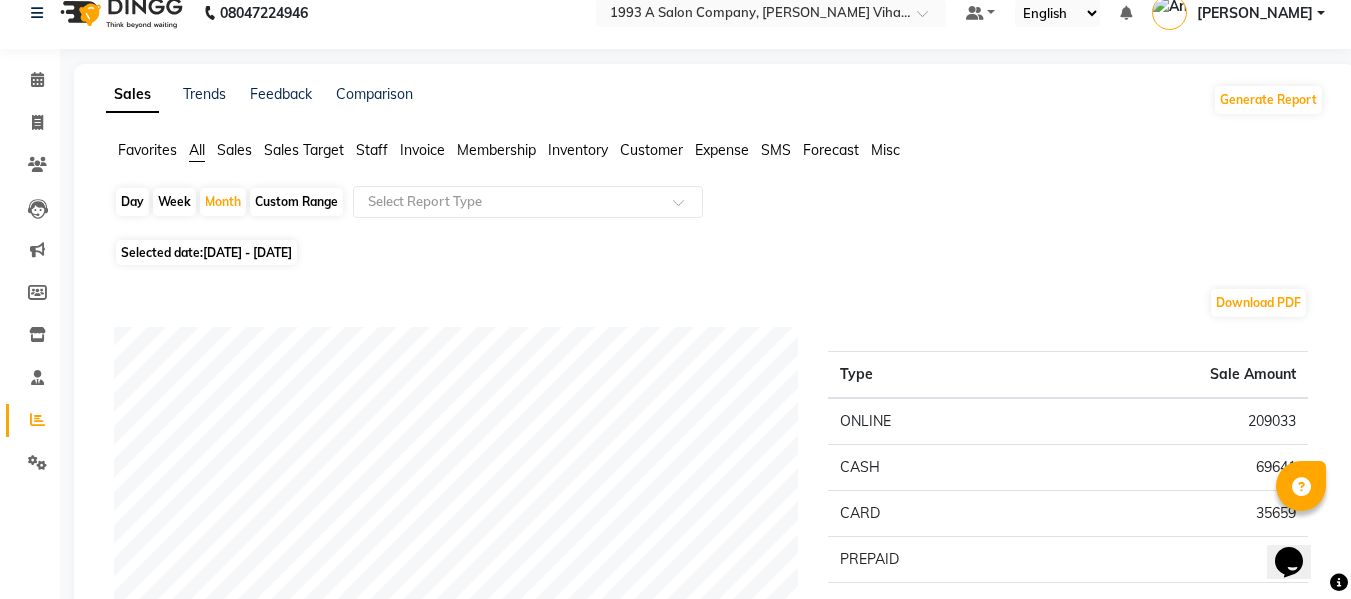 scroll, scrollTop: 0, scrollLeft: 0, axis: both 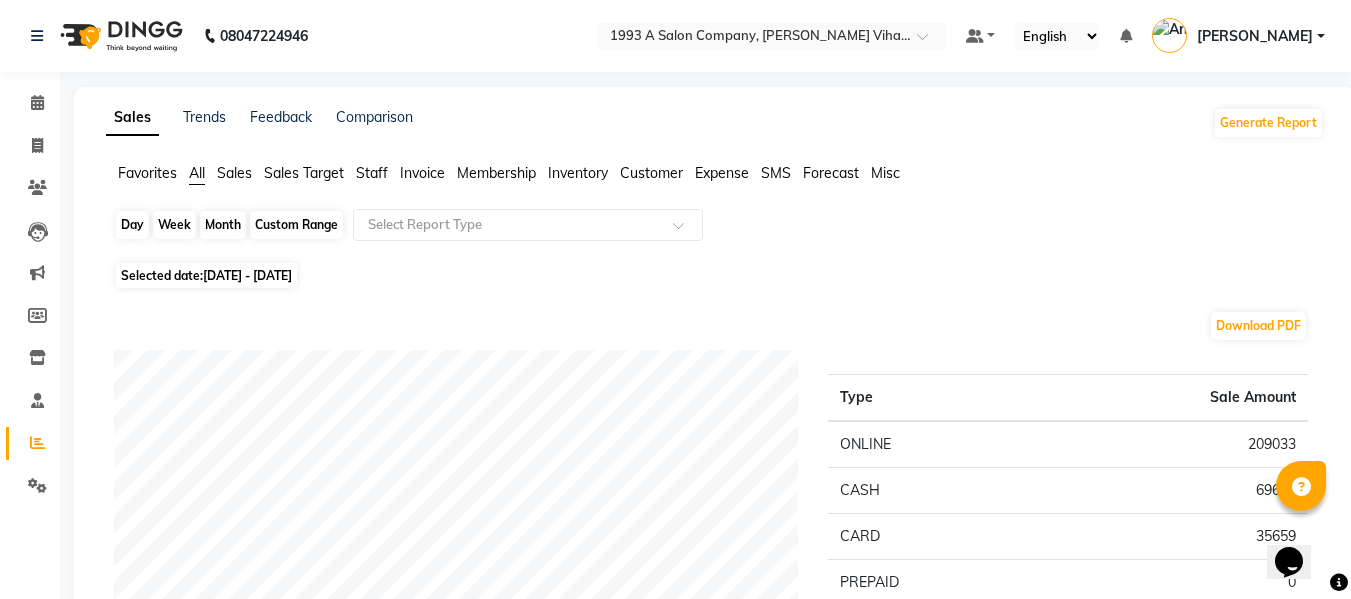 click on "Month" 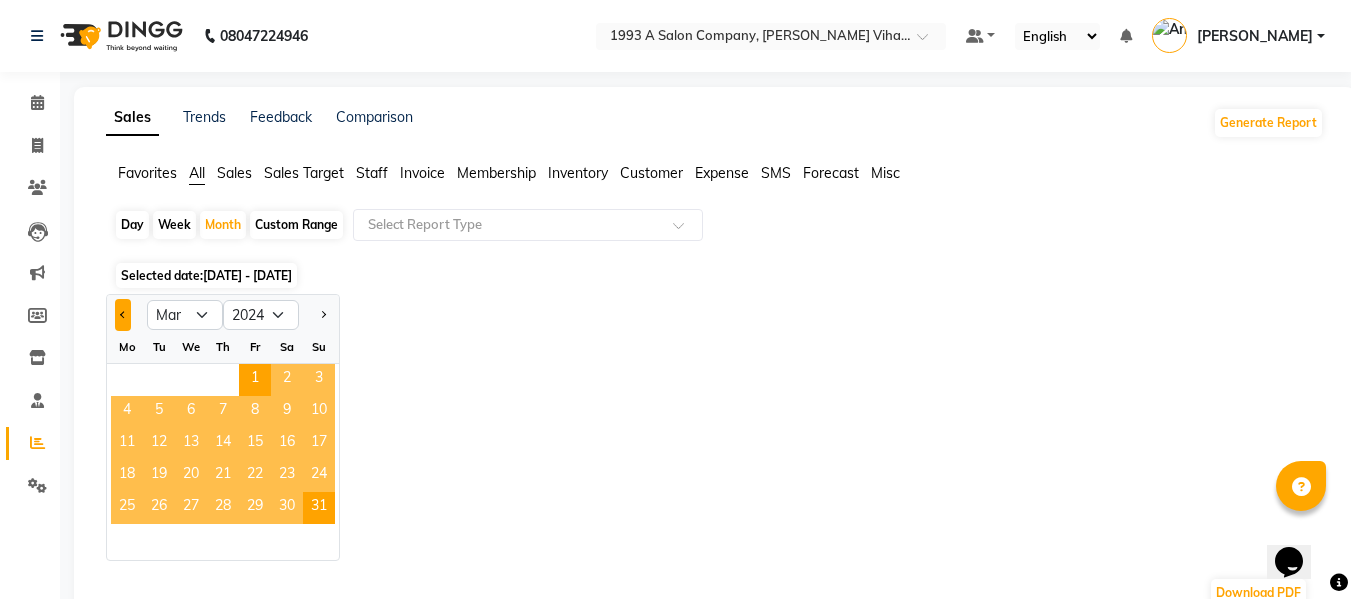 click 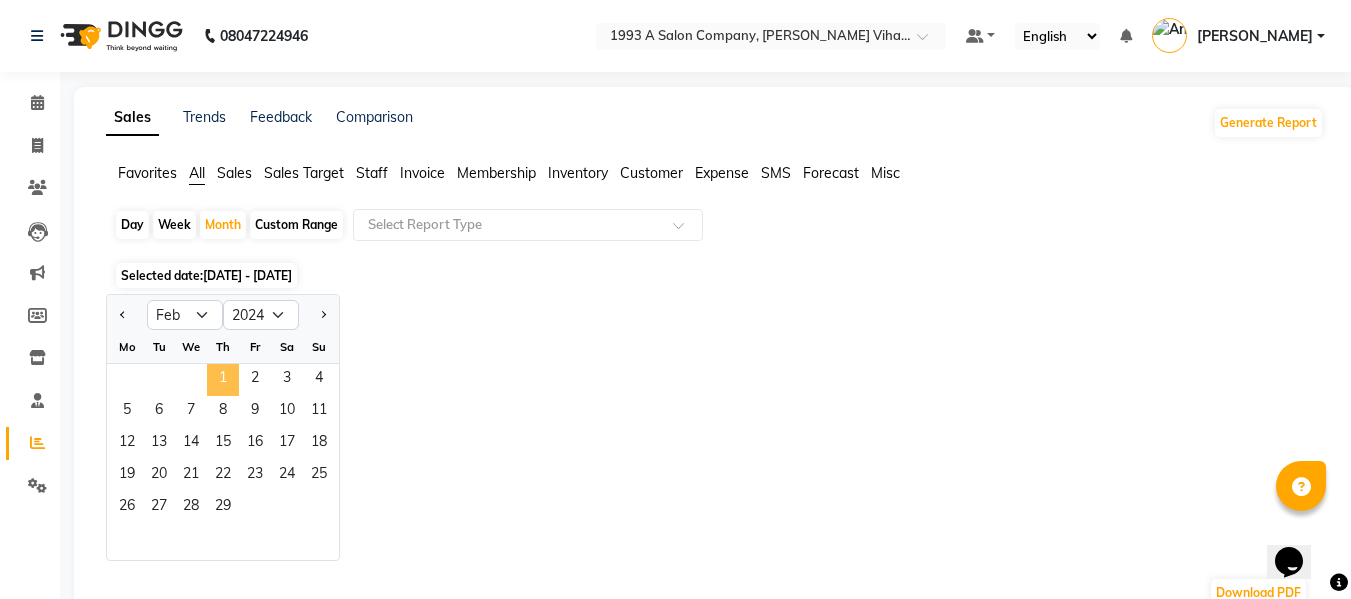 click on "1" 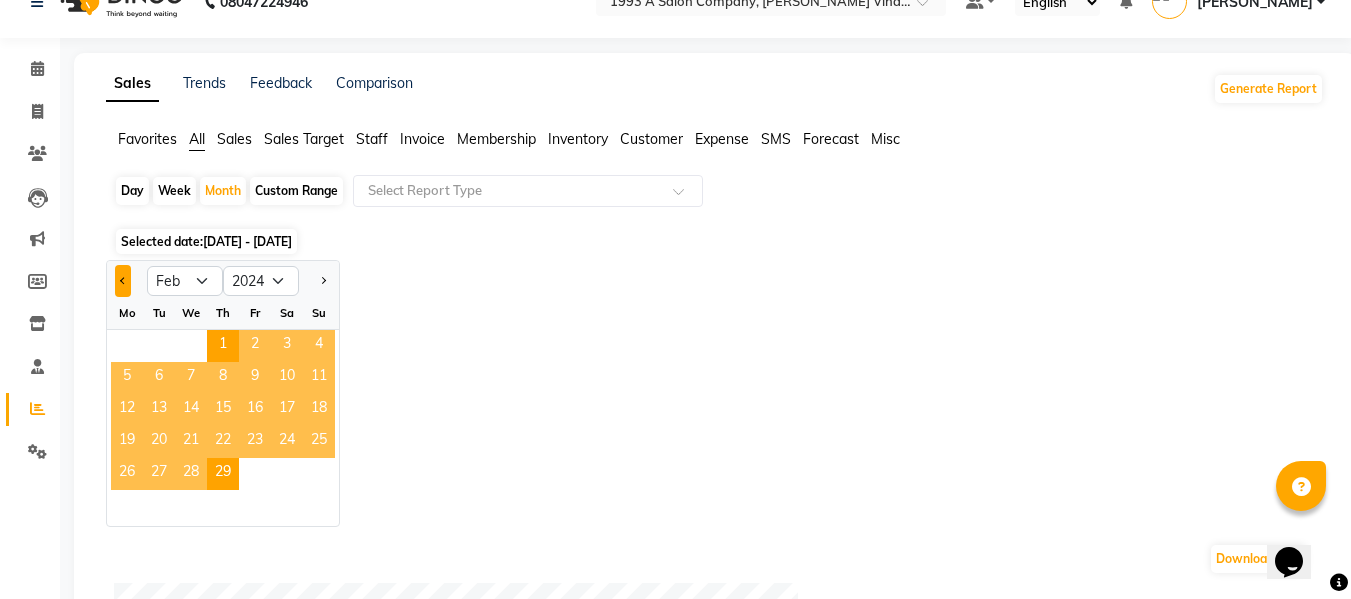 scroll, scrollTop: 0, scrollLeft: 0, axis: both 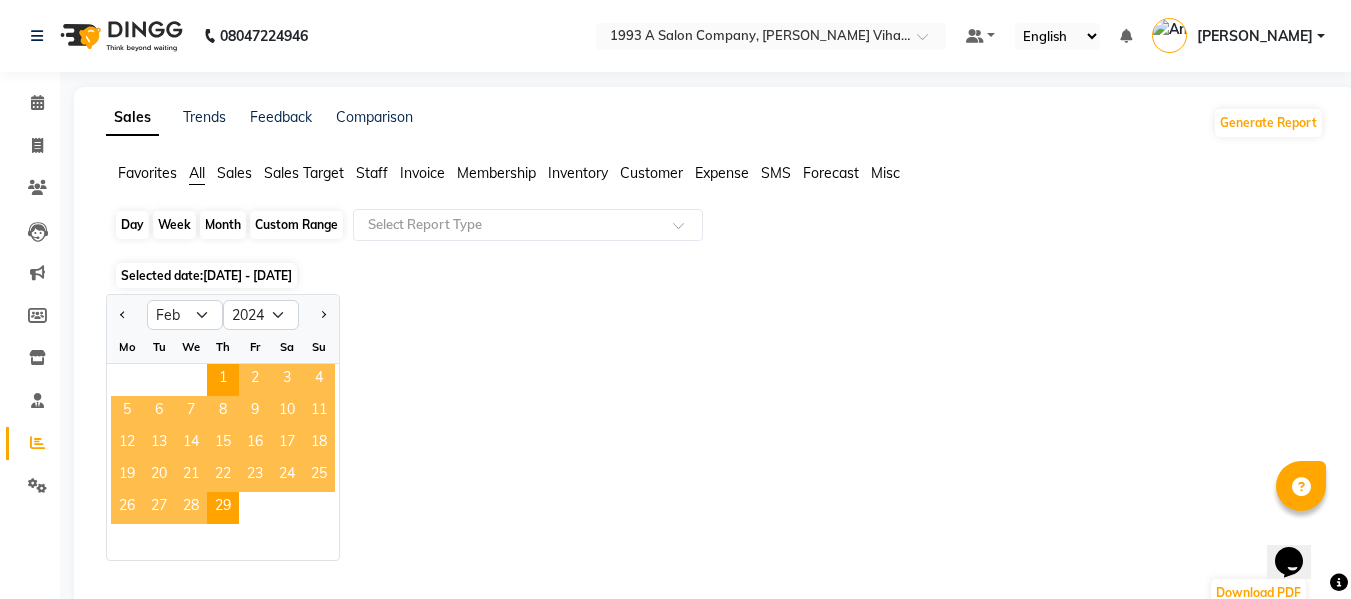 click on "Month" 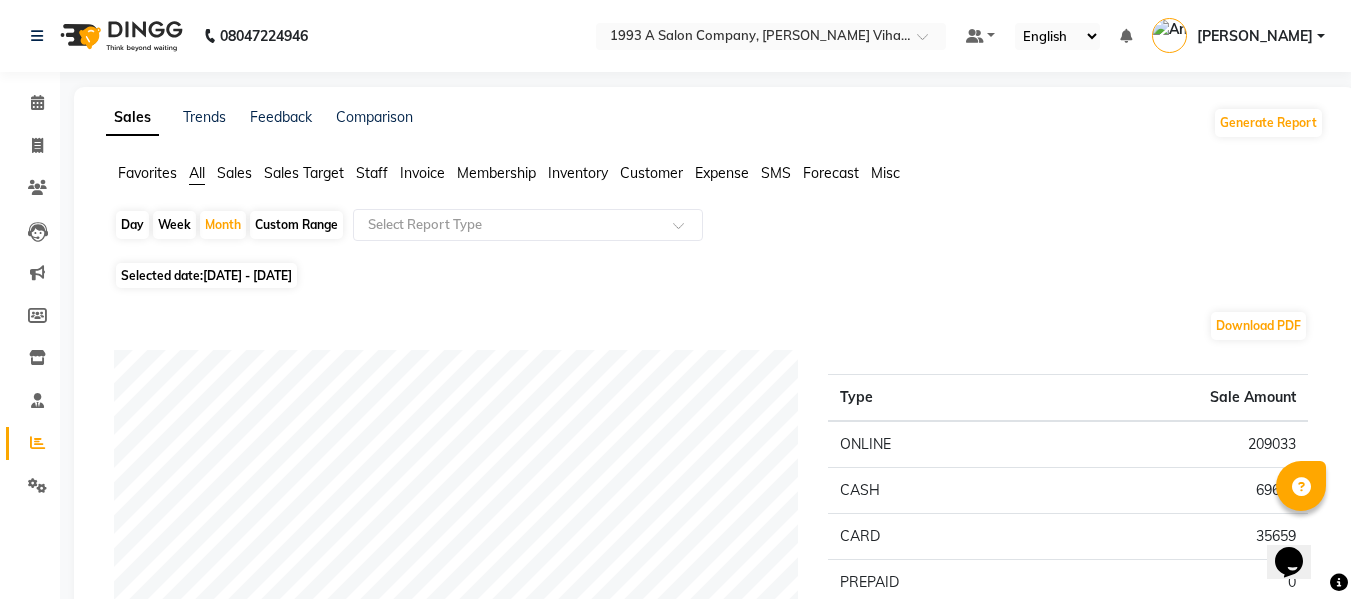 drag, startPoint x: 217, startPoint y: 192, endPoint x: 220, endPoint y: 215, distance: 23.194826 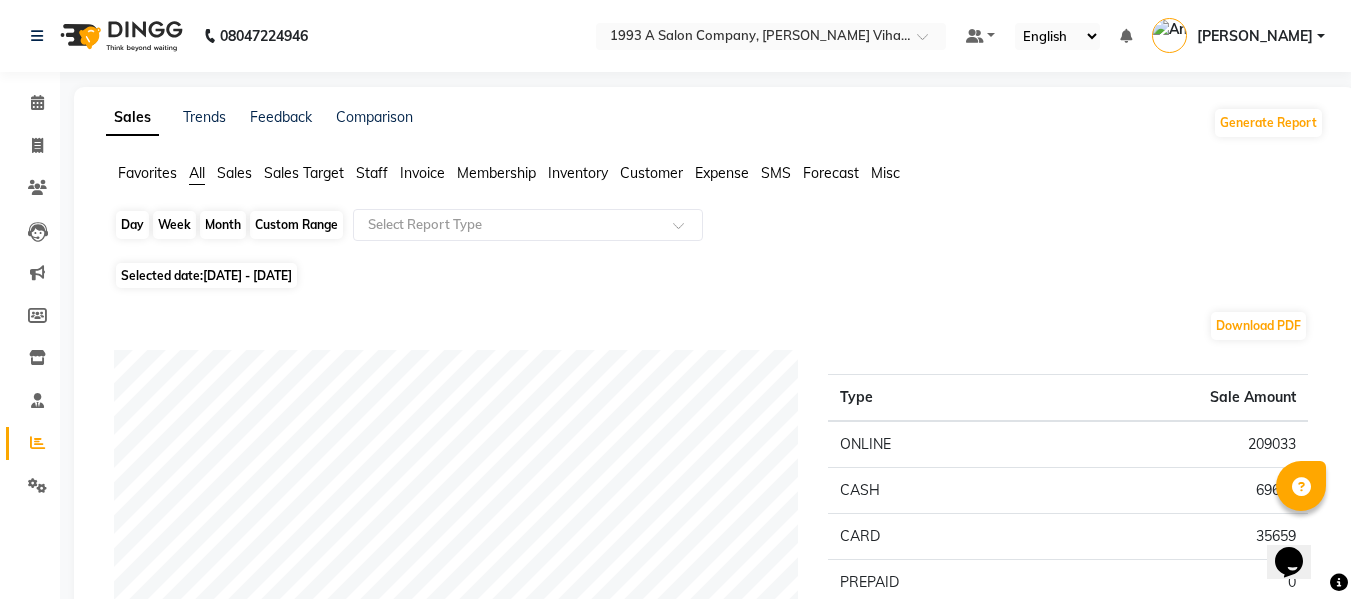 click on "Month" 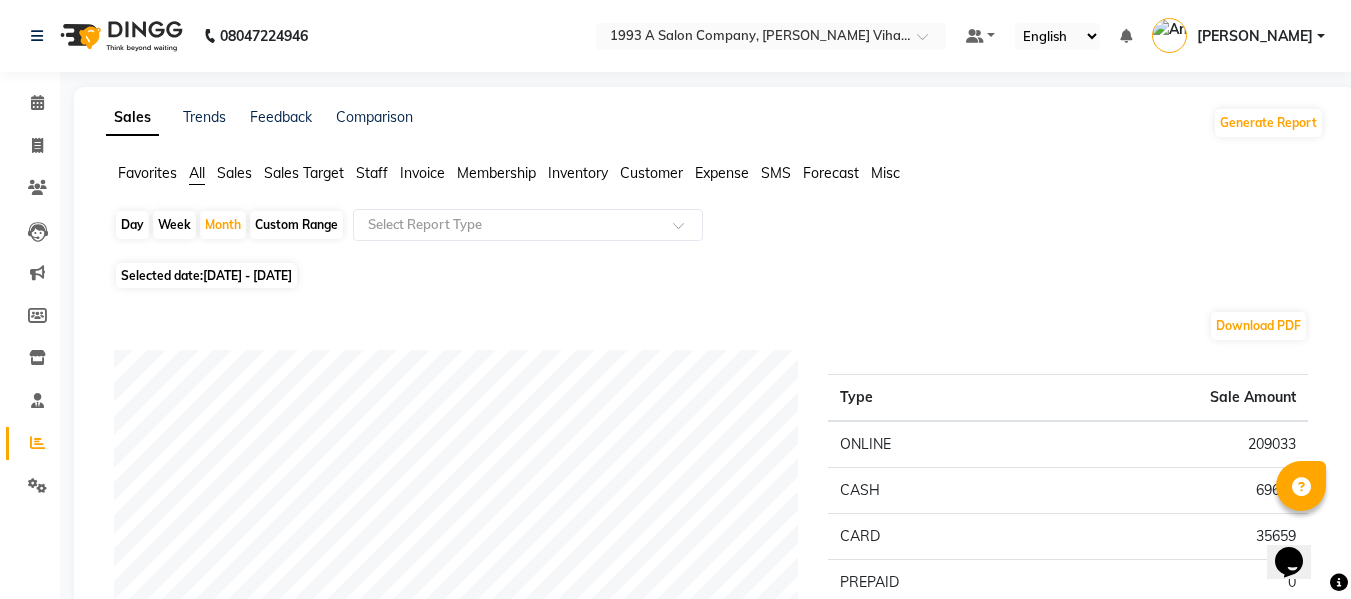 select on "2" 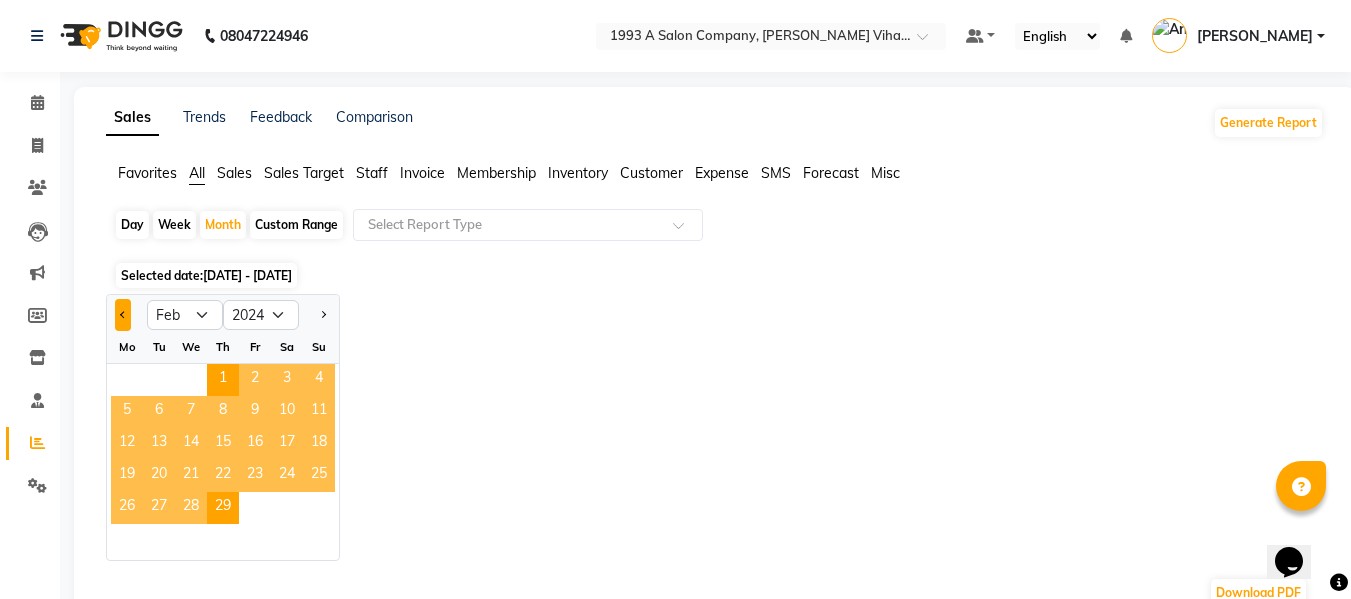 click 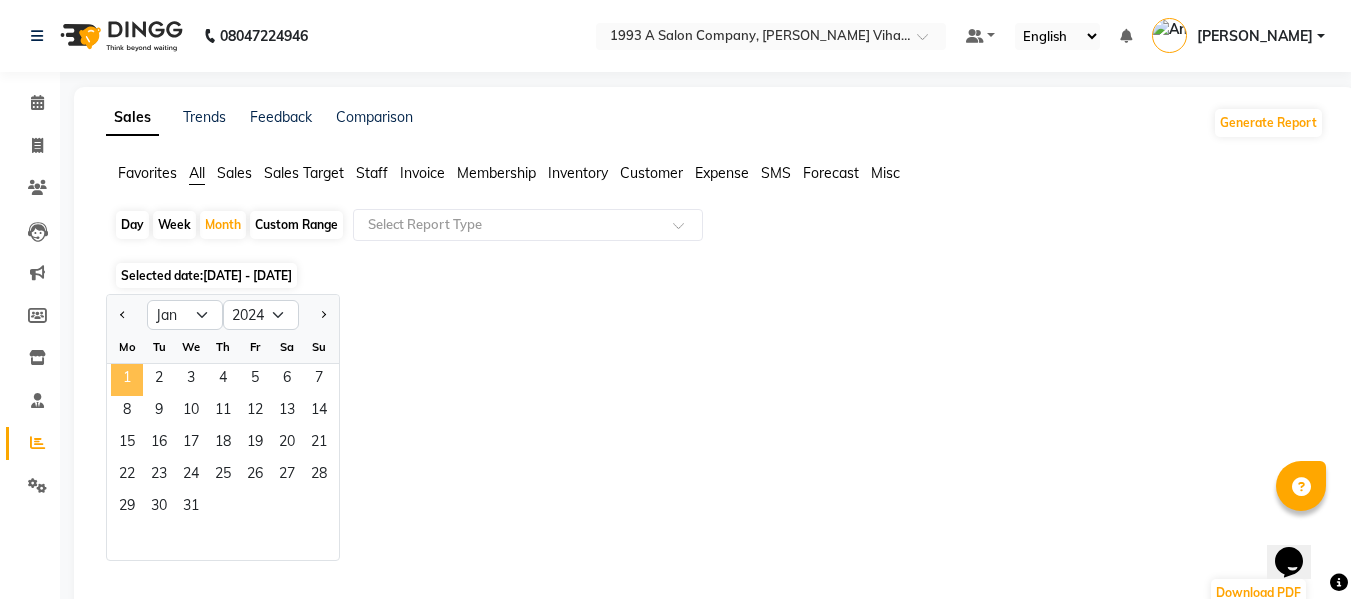 click on "1" 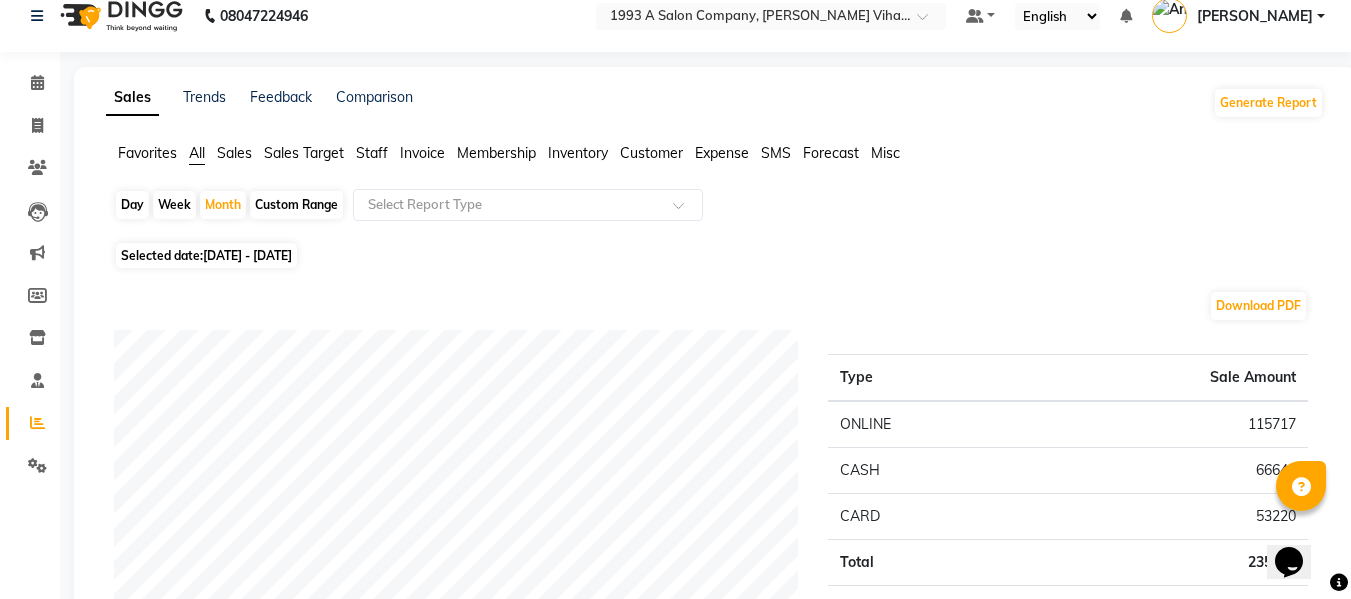 scroll, scrollTop: 0, scrollLeft: 0, axis: both 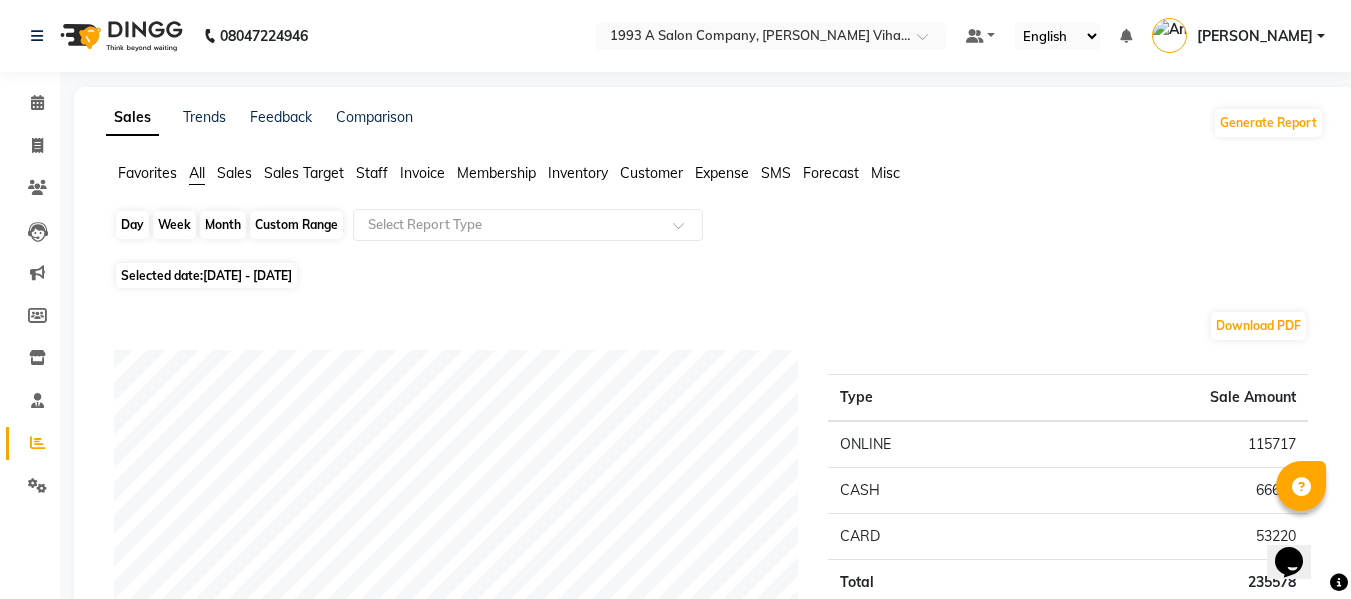 click on "Month" 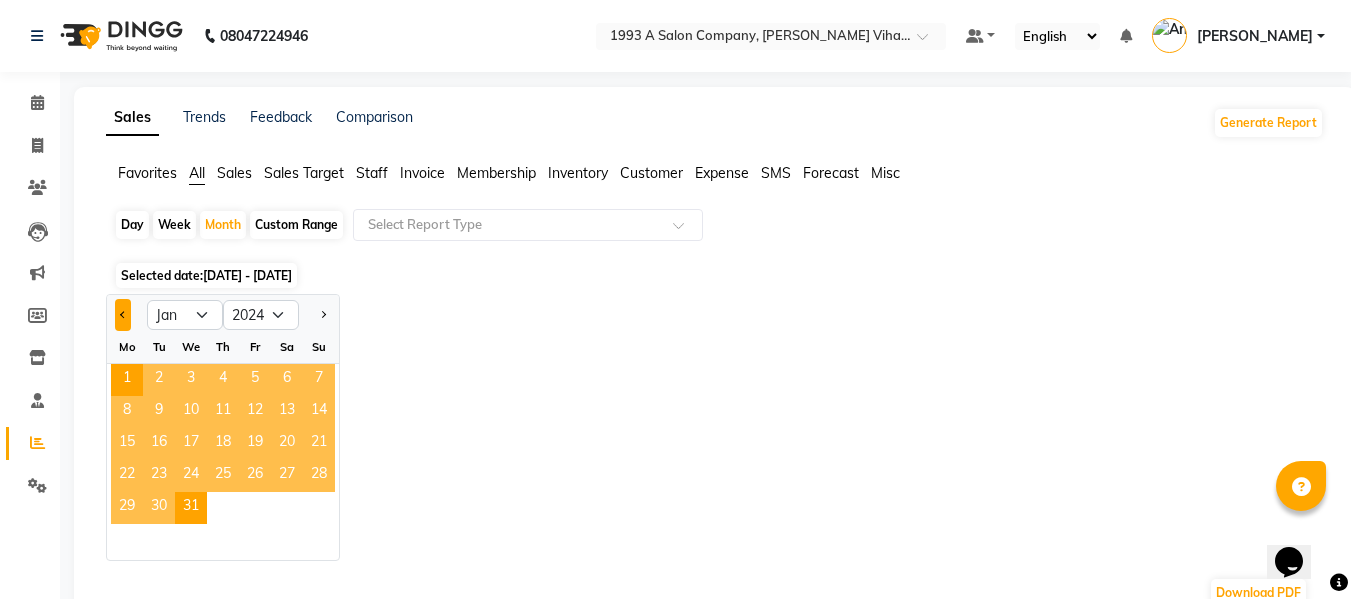 click 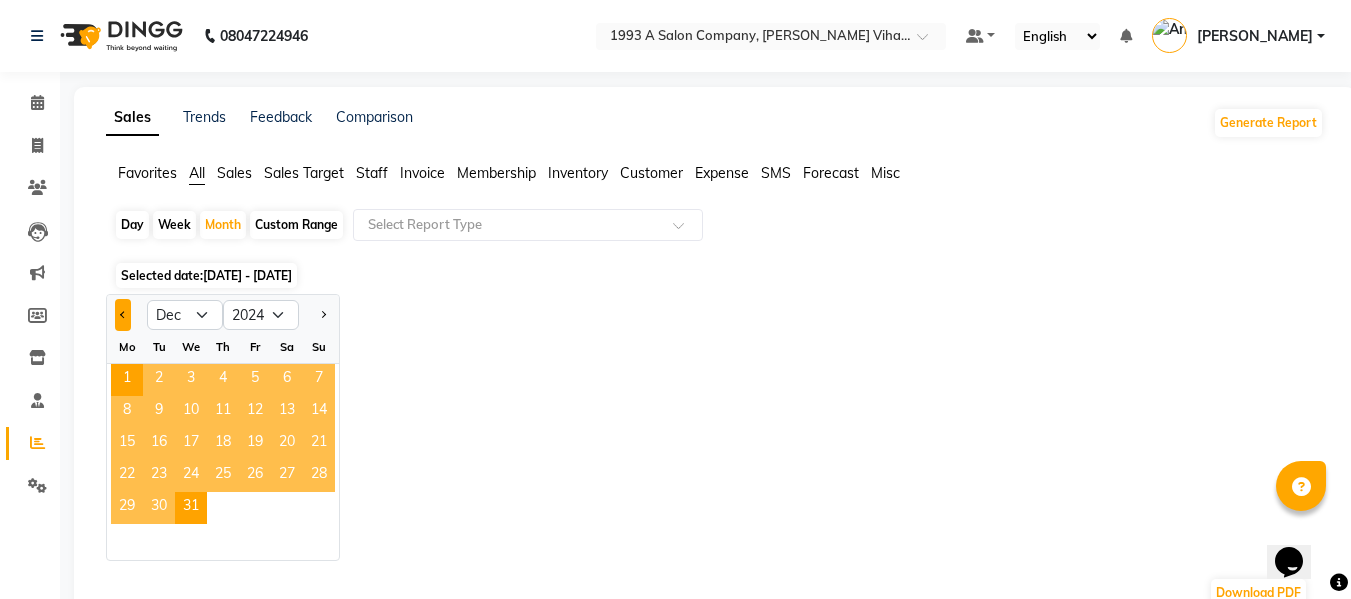 select on "2023" 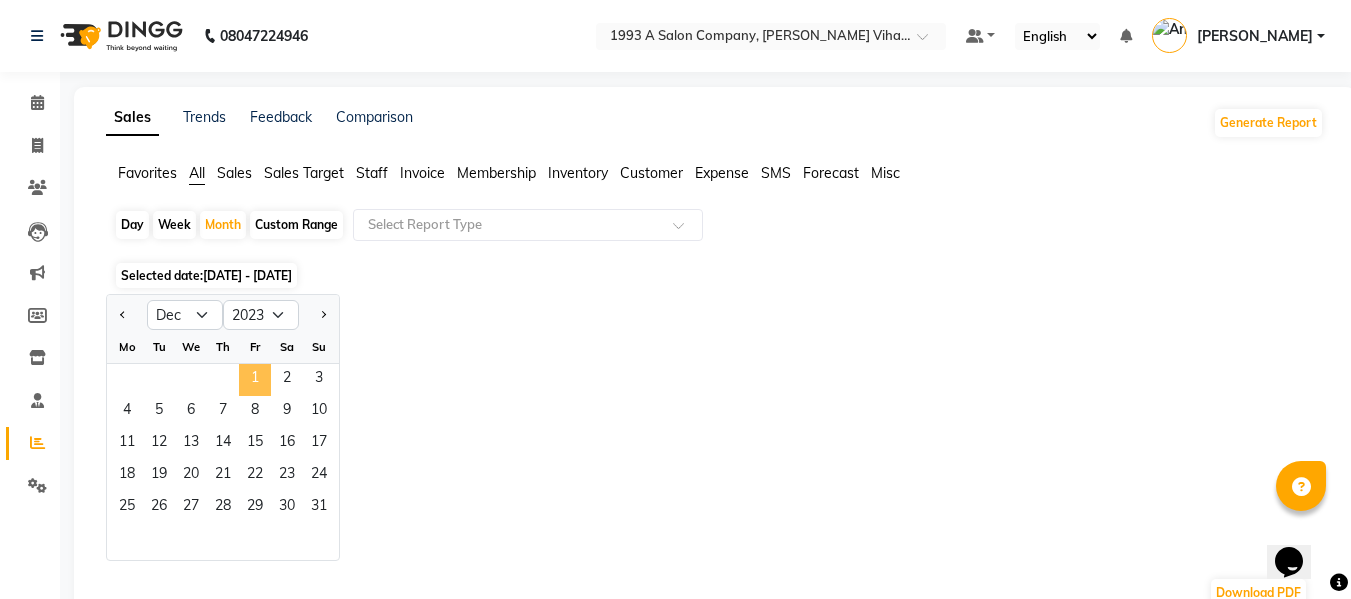 click on "1" 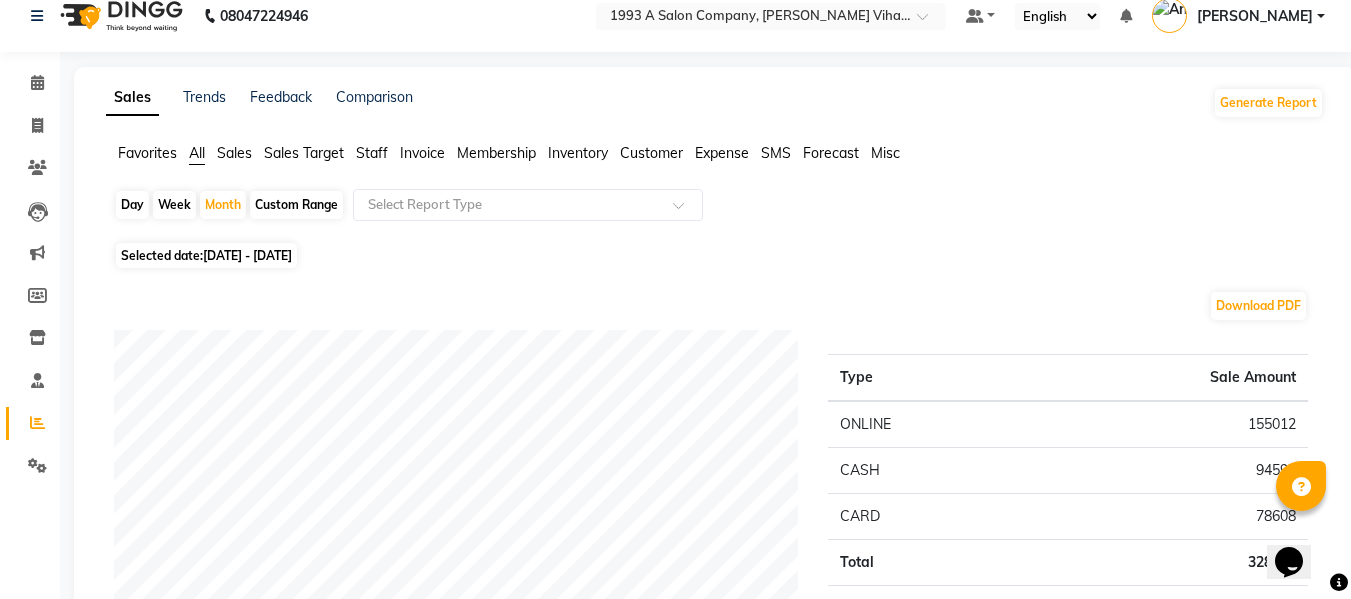 scroll, scrollTop: 0, scrollLeft: 0, axis: both 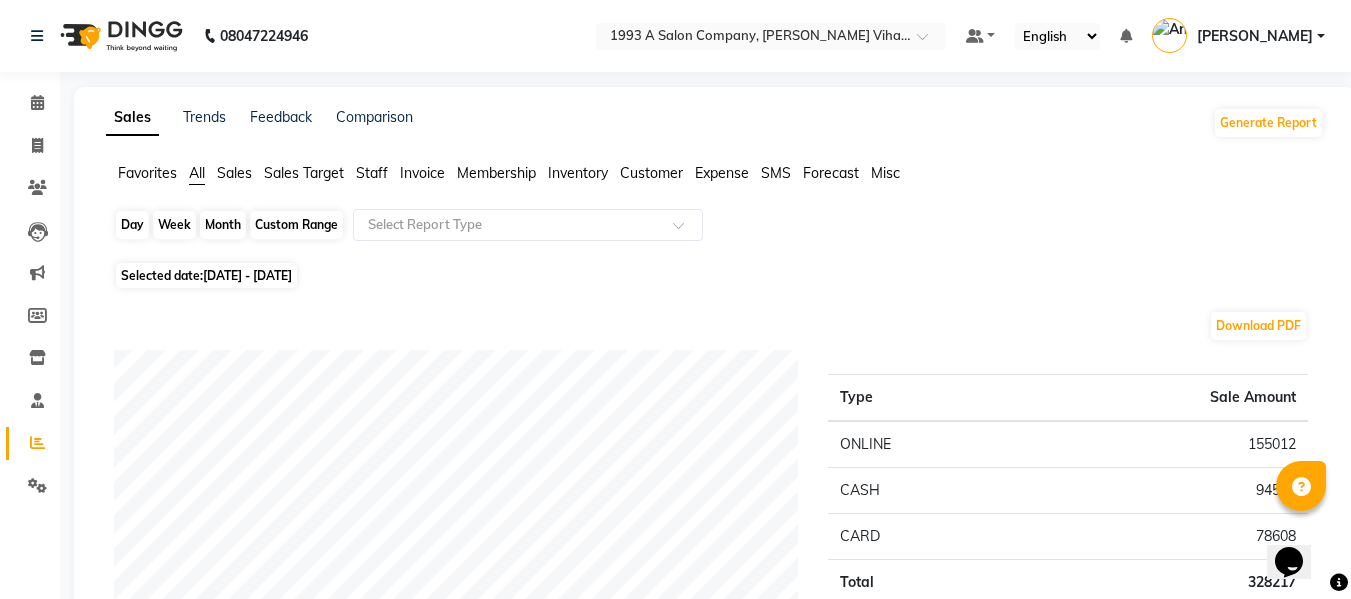 click on "Month" 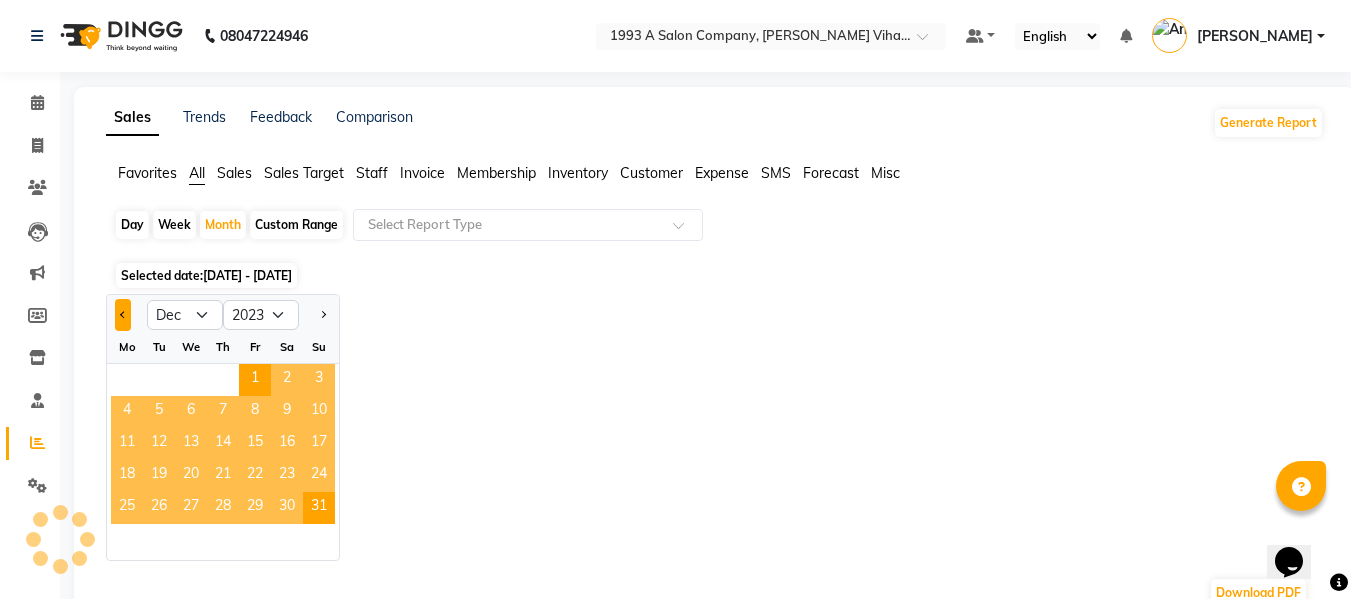 click 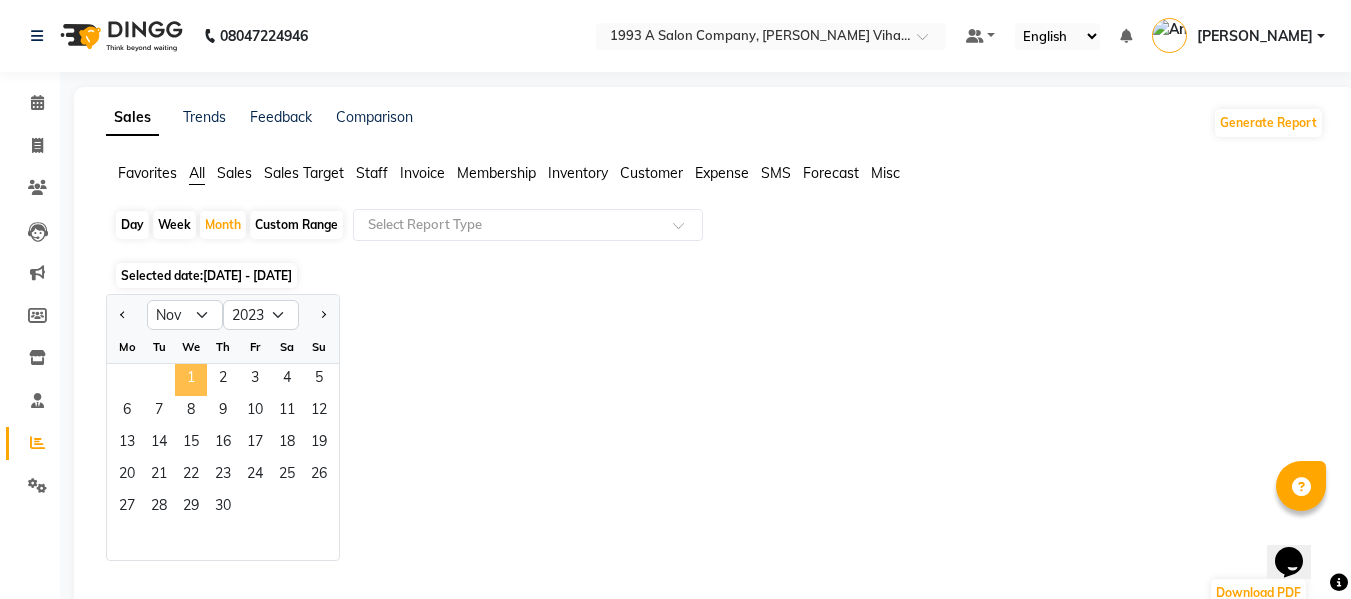 click on "1" 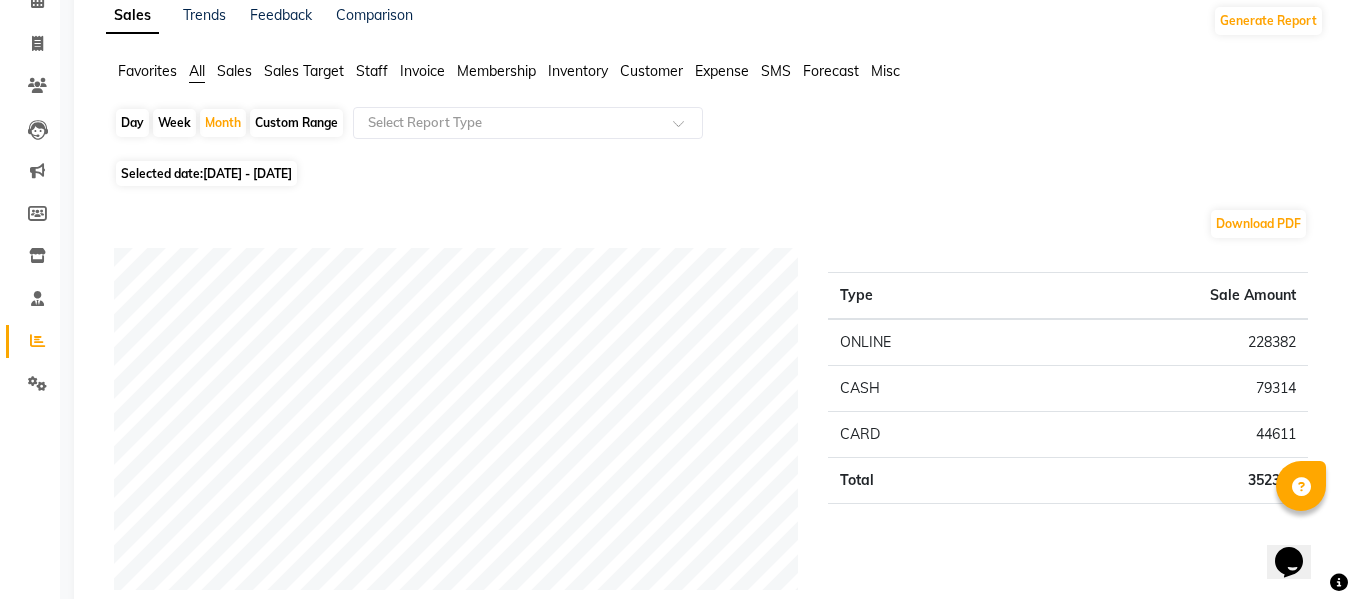 scroll, scrollTop: 100, scrollLeft: 0, axis: vertical 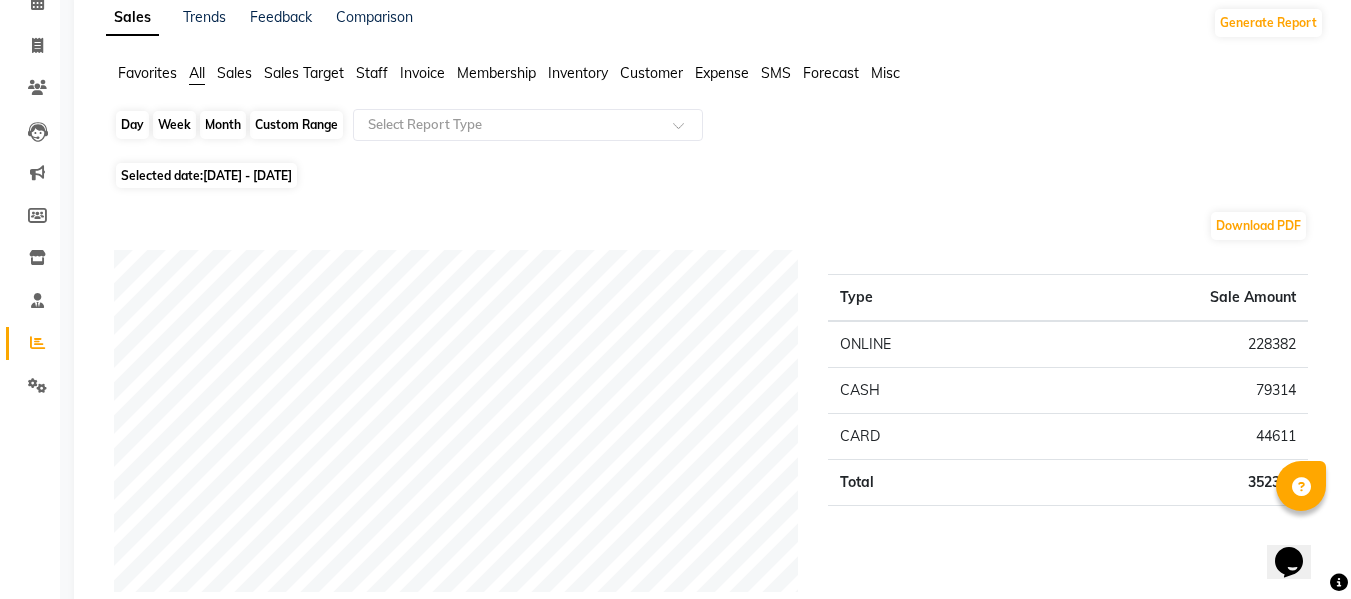 click on "Month" 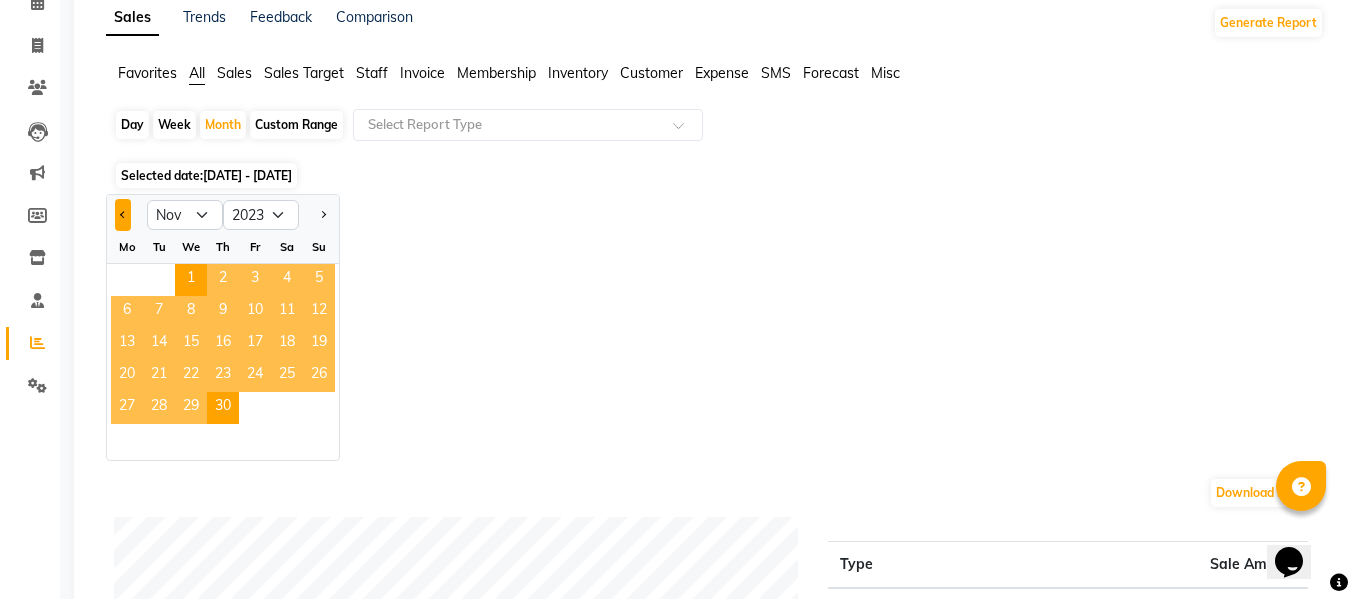 click 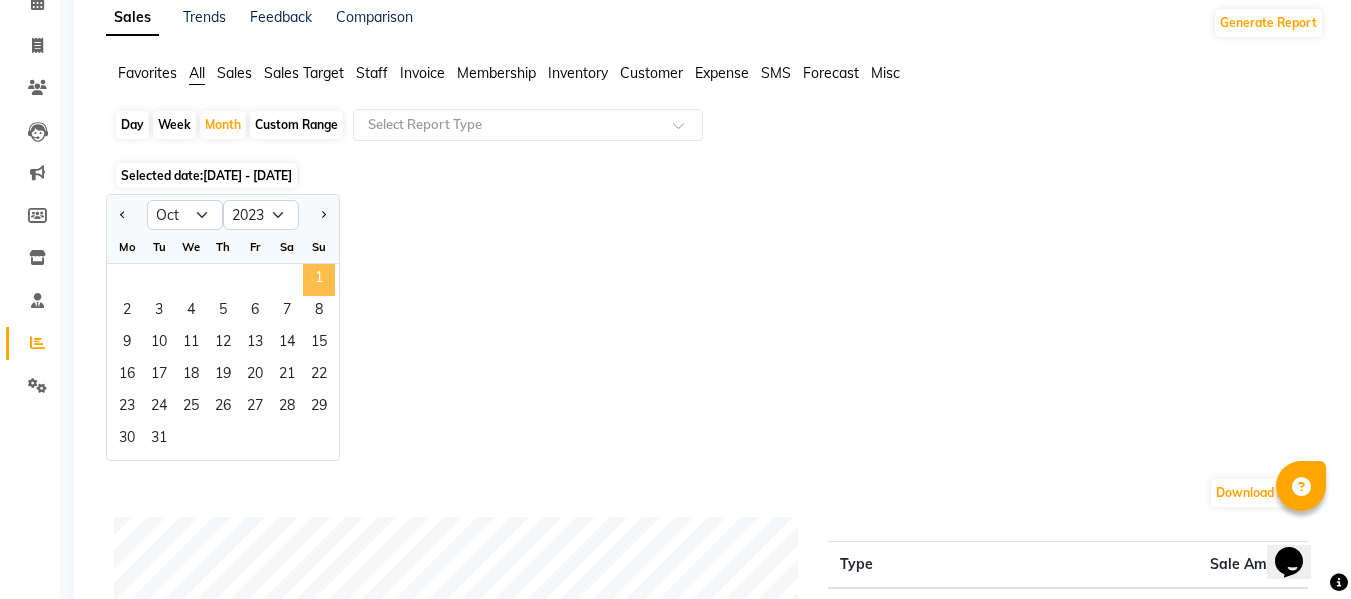 click on "1" 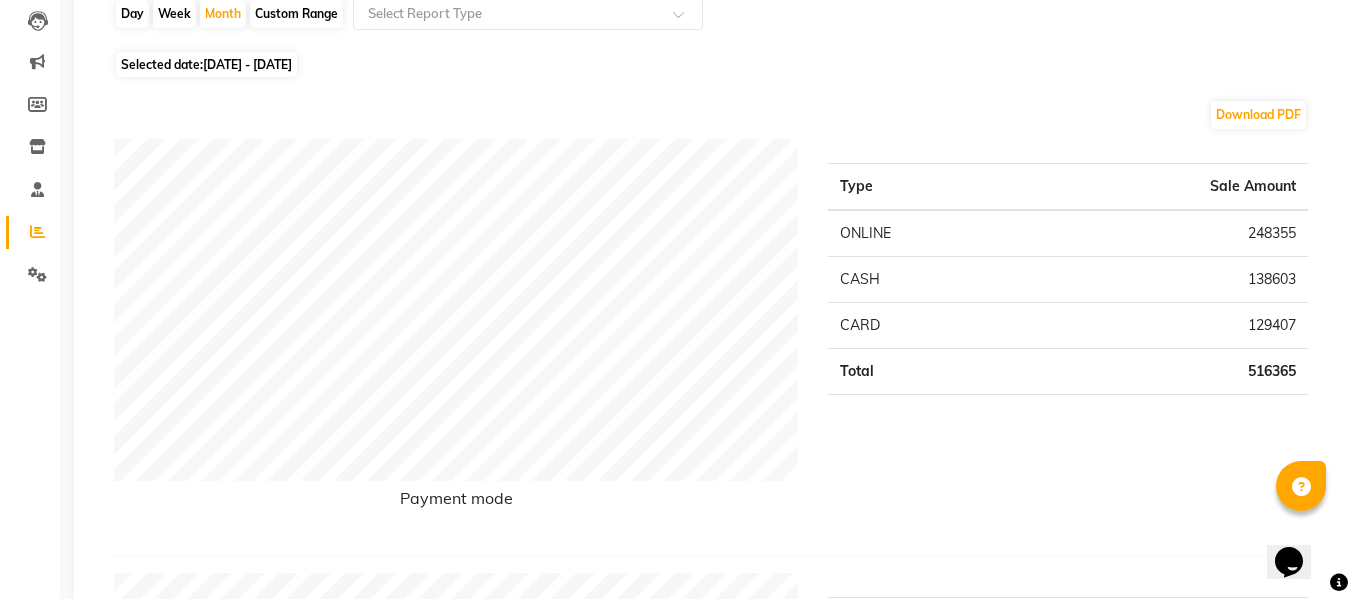 scroll, scrollTop: 0, scrollLeft: 0, axis: both 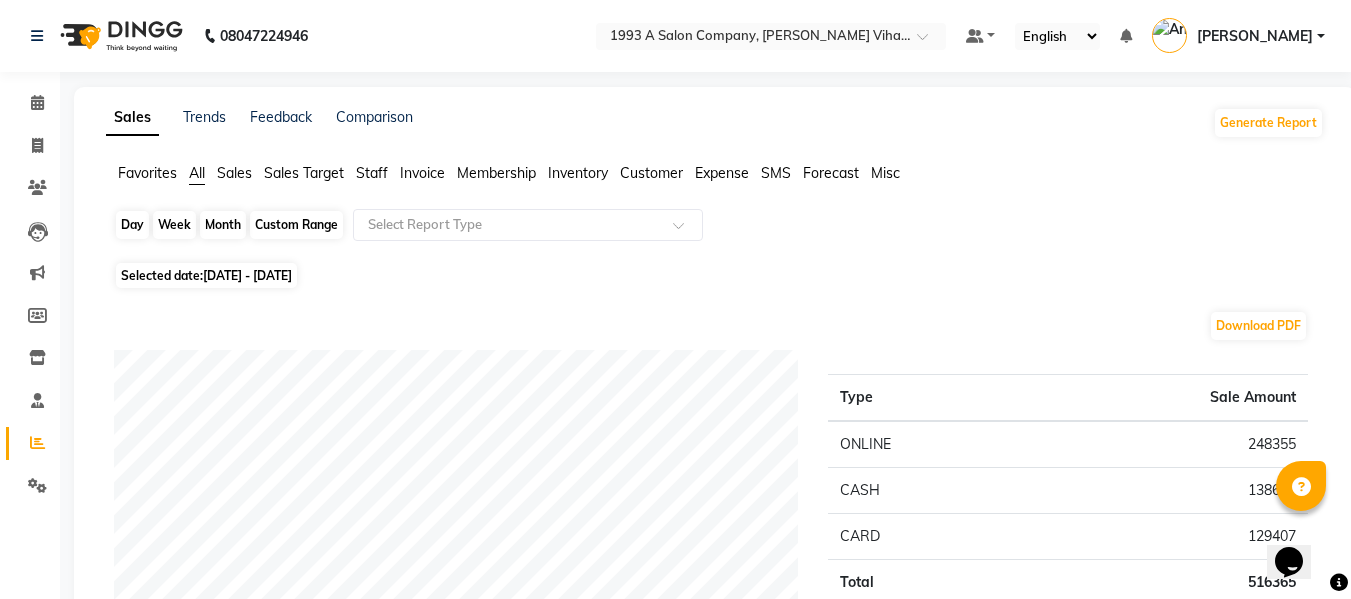 click on "Month" 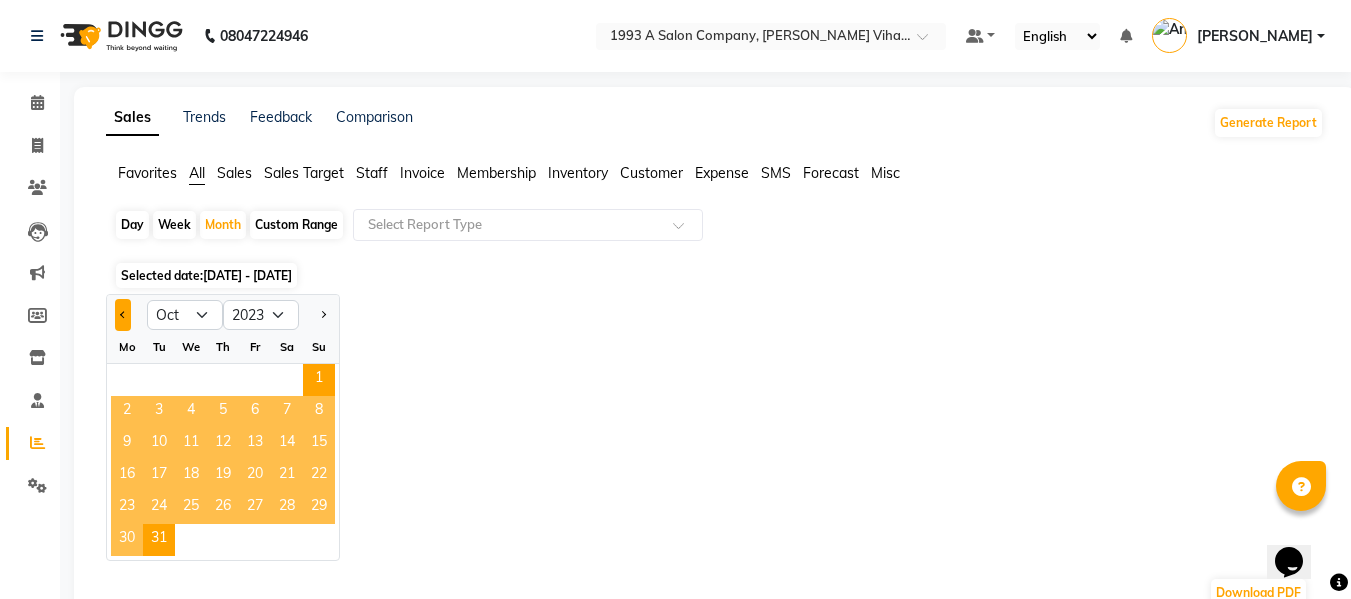 click 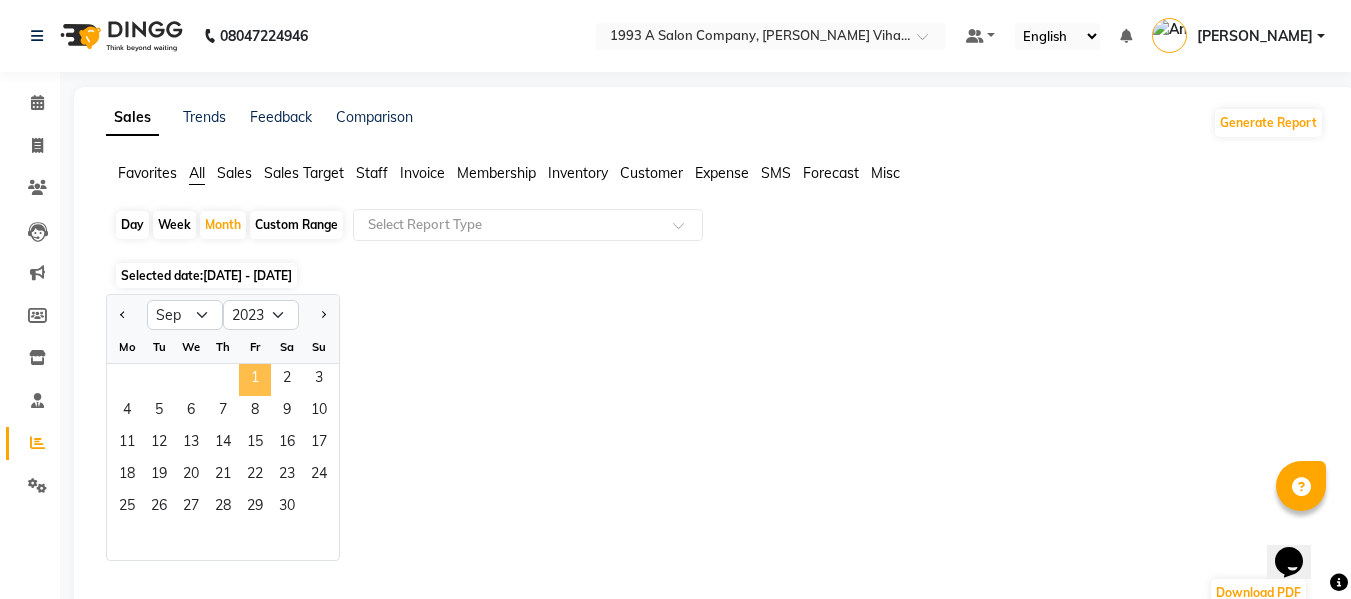 click on "1" 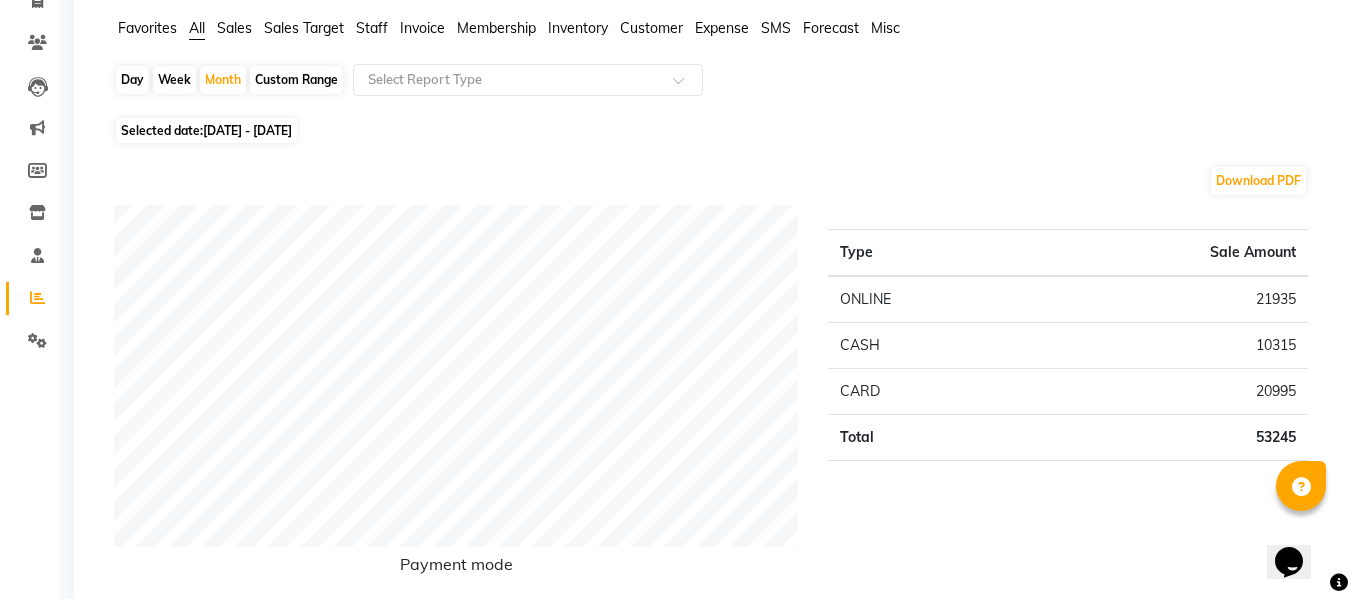 scroll, scrollTop: 0, scrollLeft: 0, axis: both 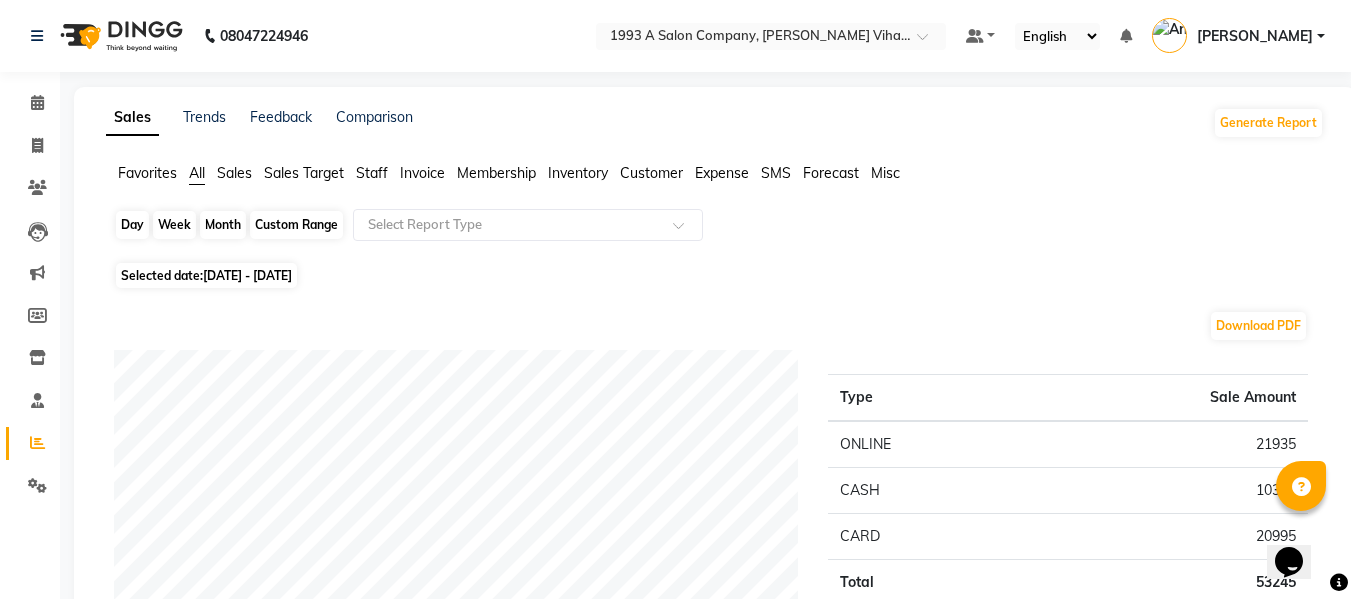 click on "Month" 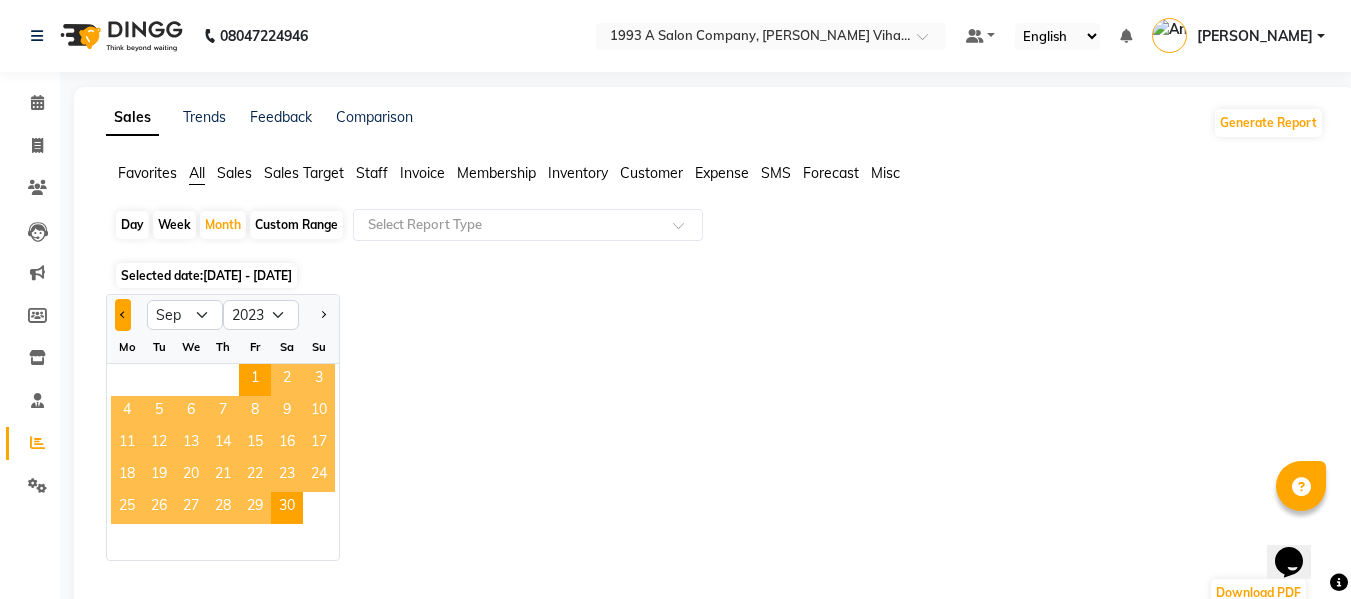 click 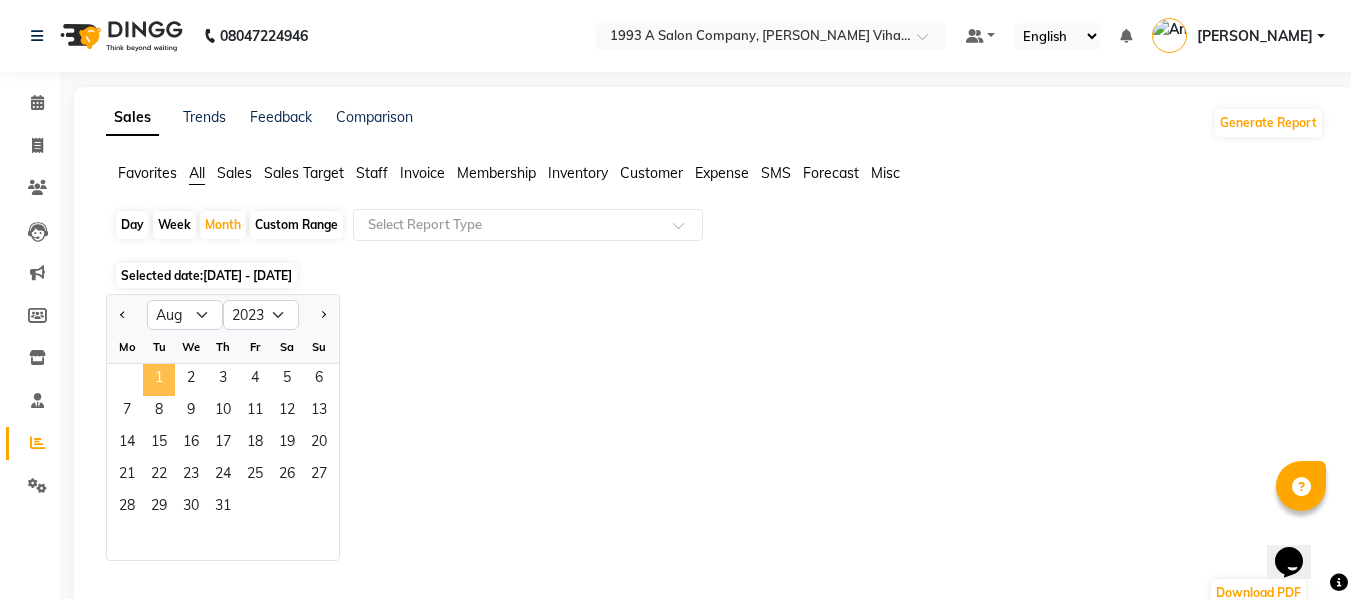 click on "1" 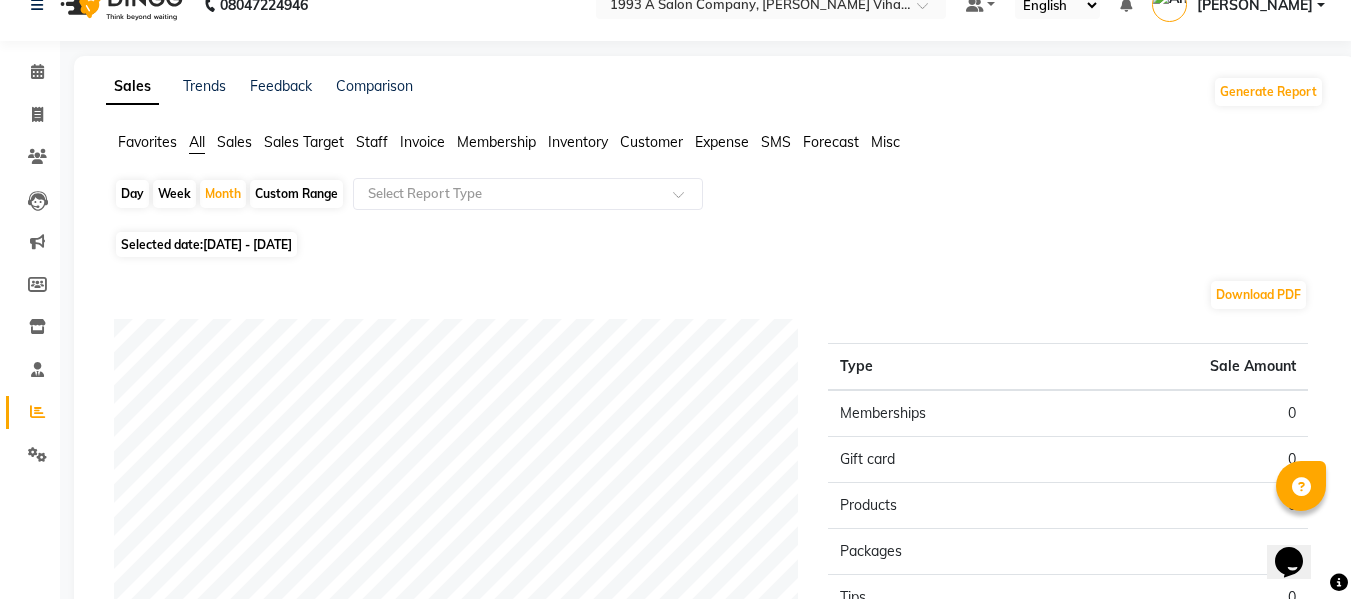 scroll, scrollTop: 0, scrollLeft: 0, axis: both 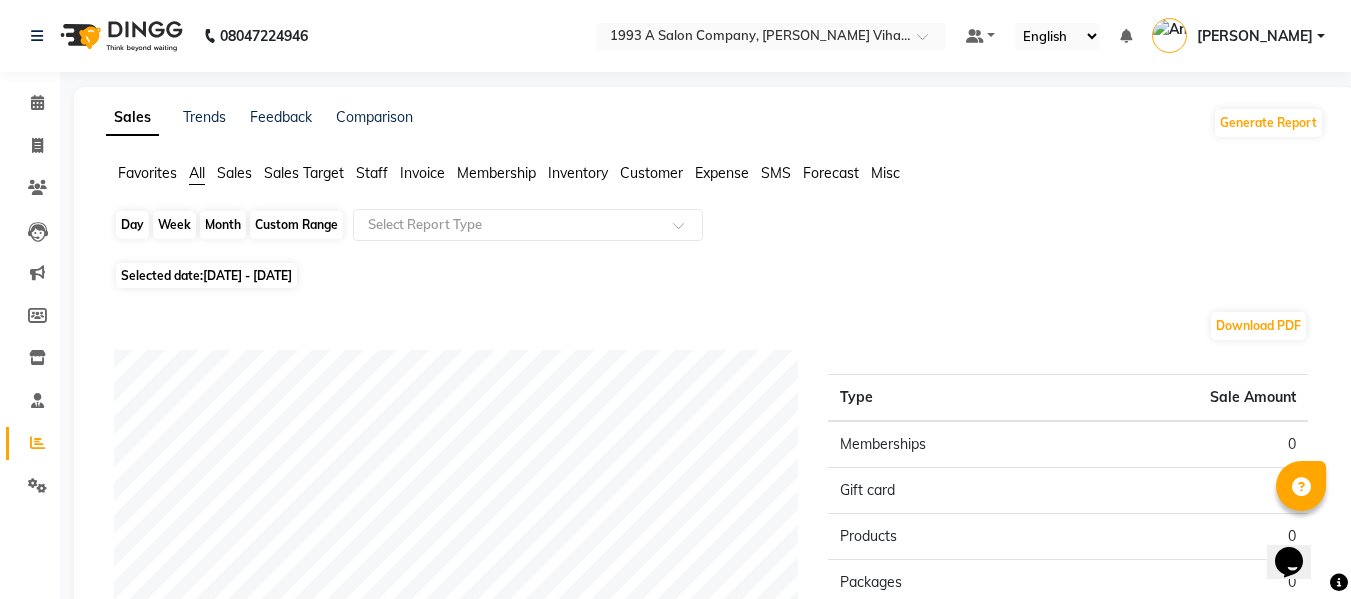 click on "Month" 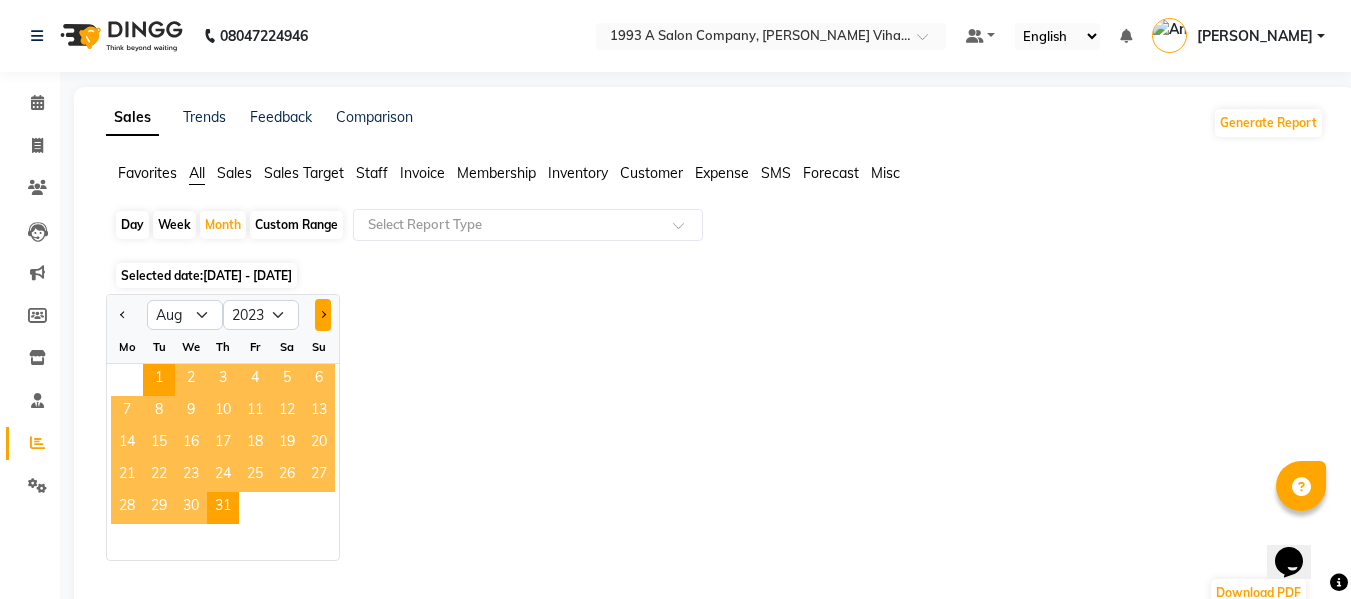 click 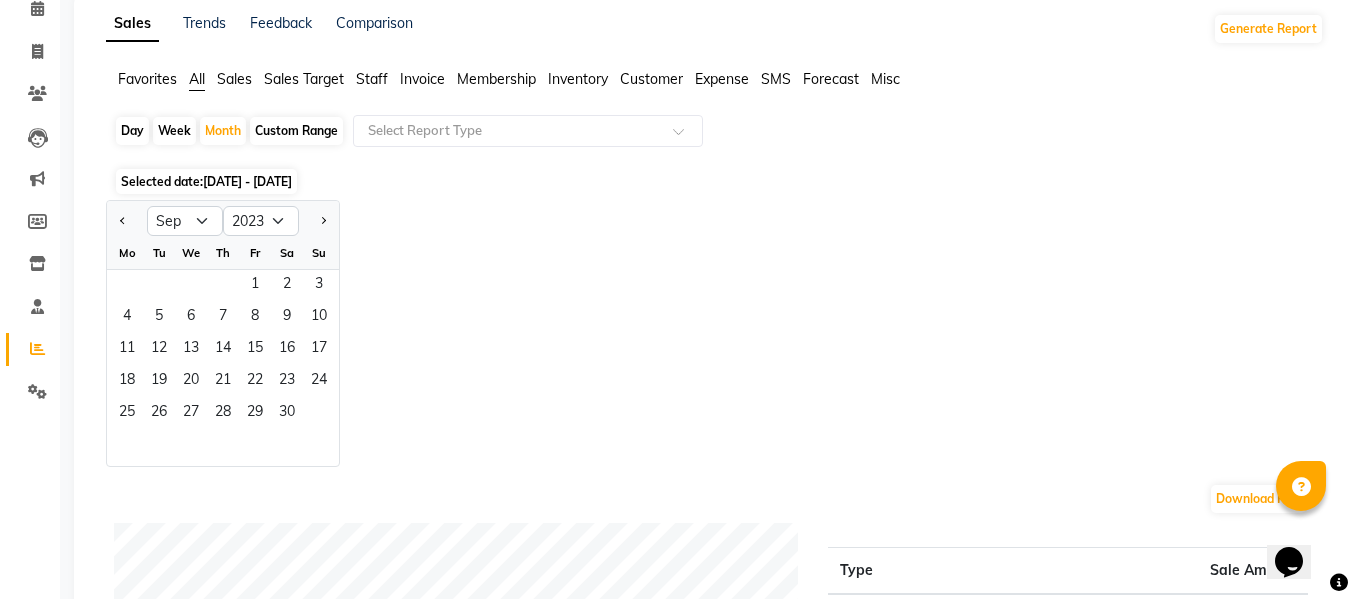 scroll, scrollTop: 0, scrollLeft: 0, axis: both 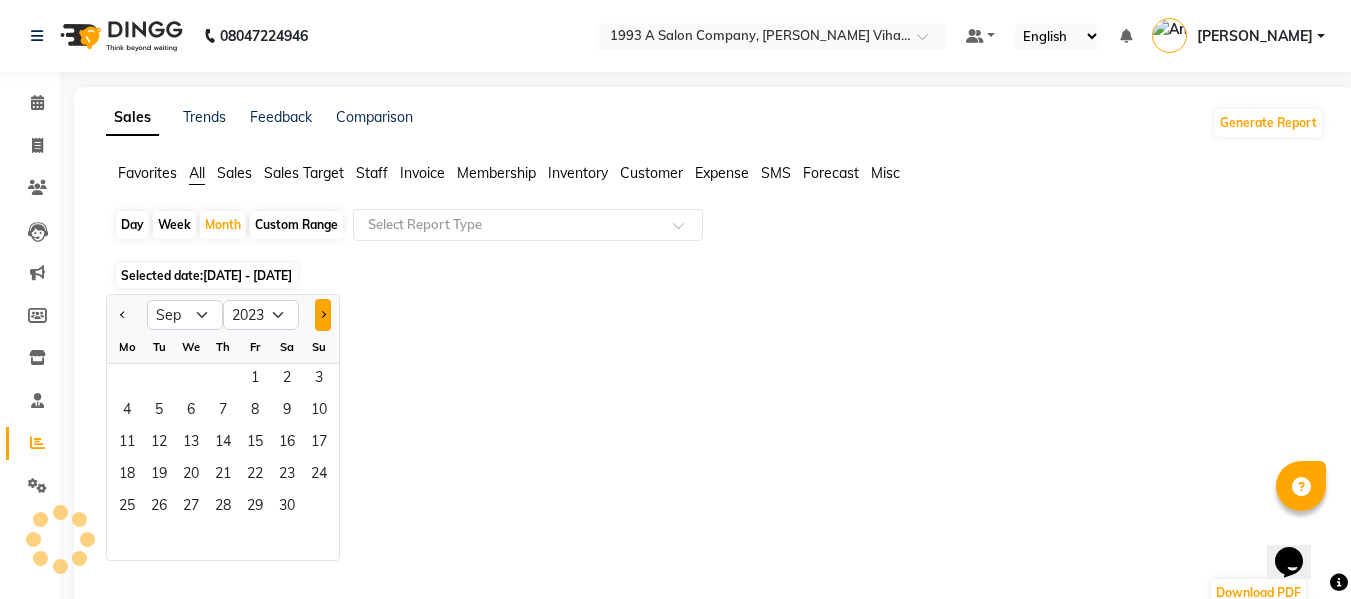 click 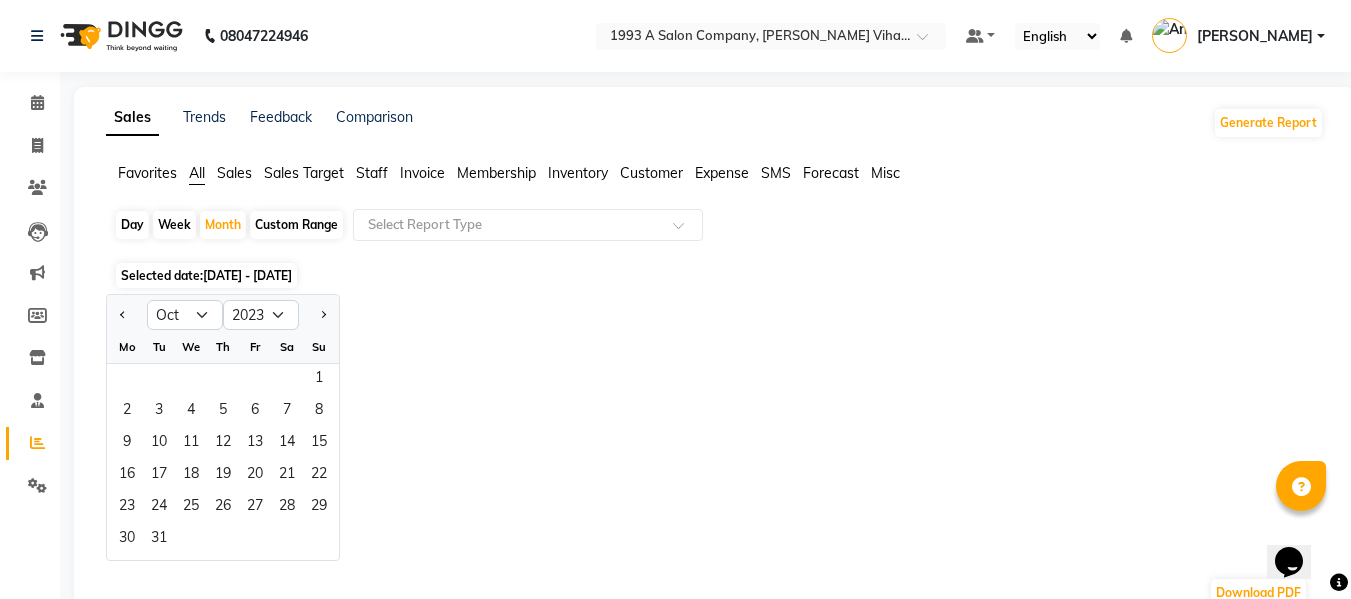 click 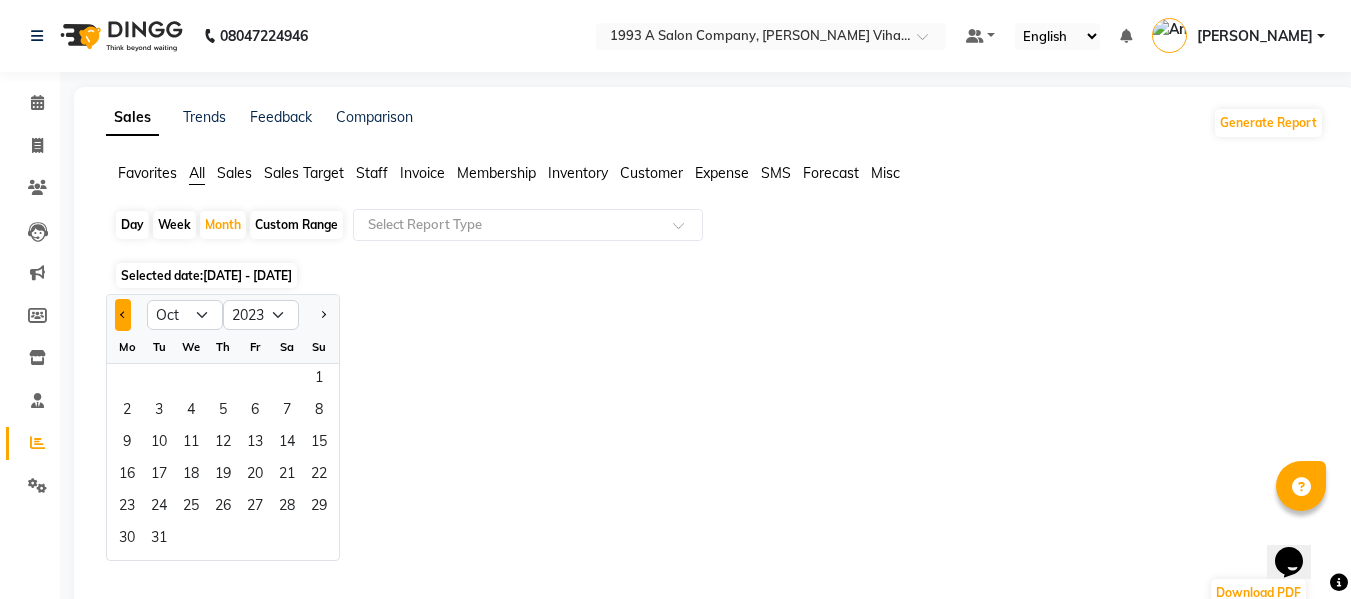 click 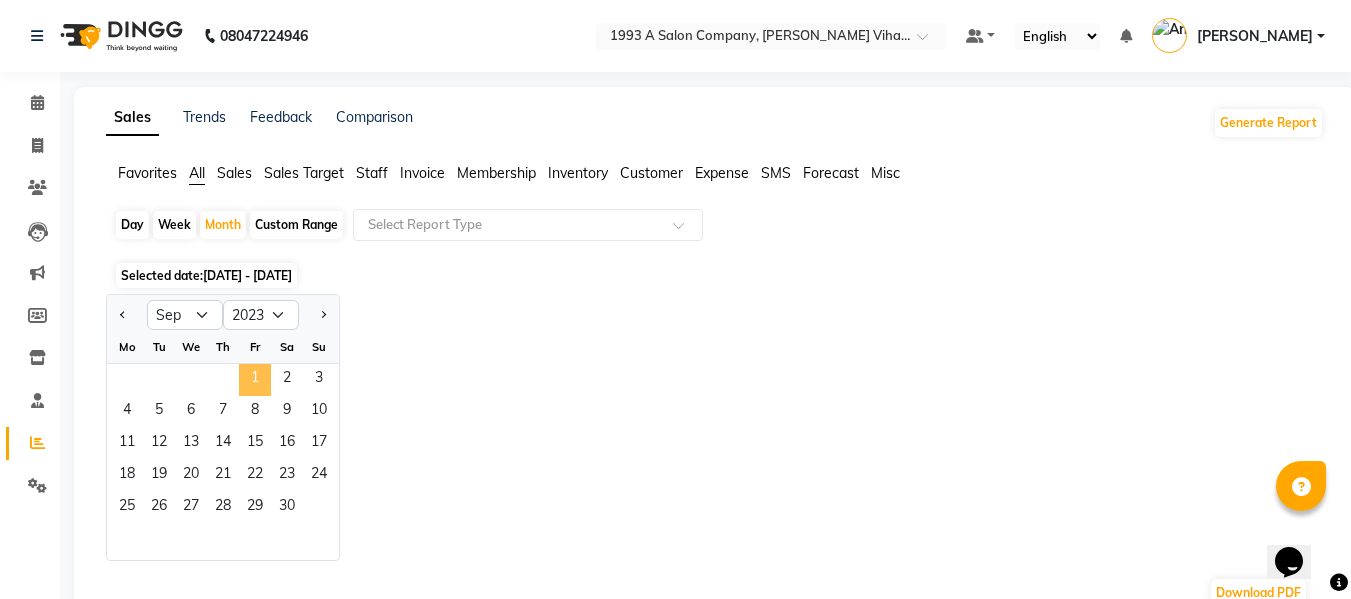 click on "1" 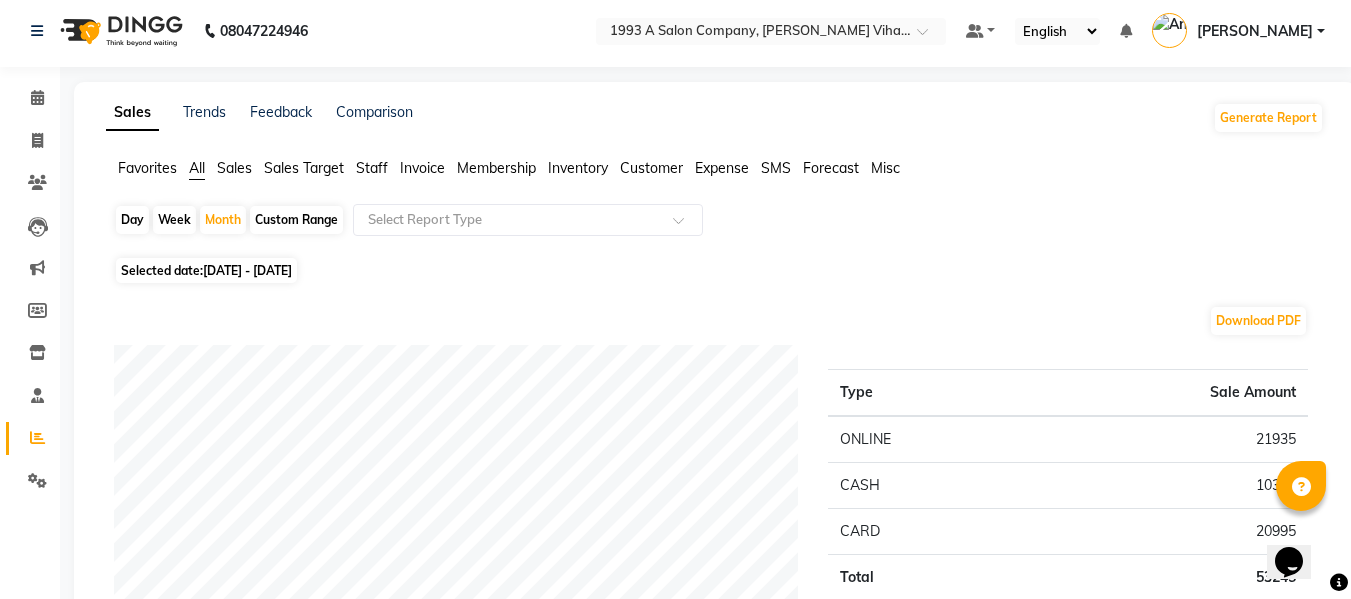 scroll, scrollTop: 0, scrollLeft: 0, axis: both 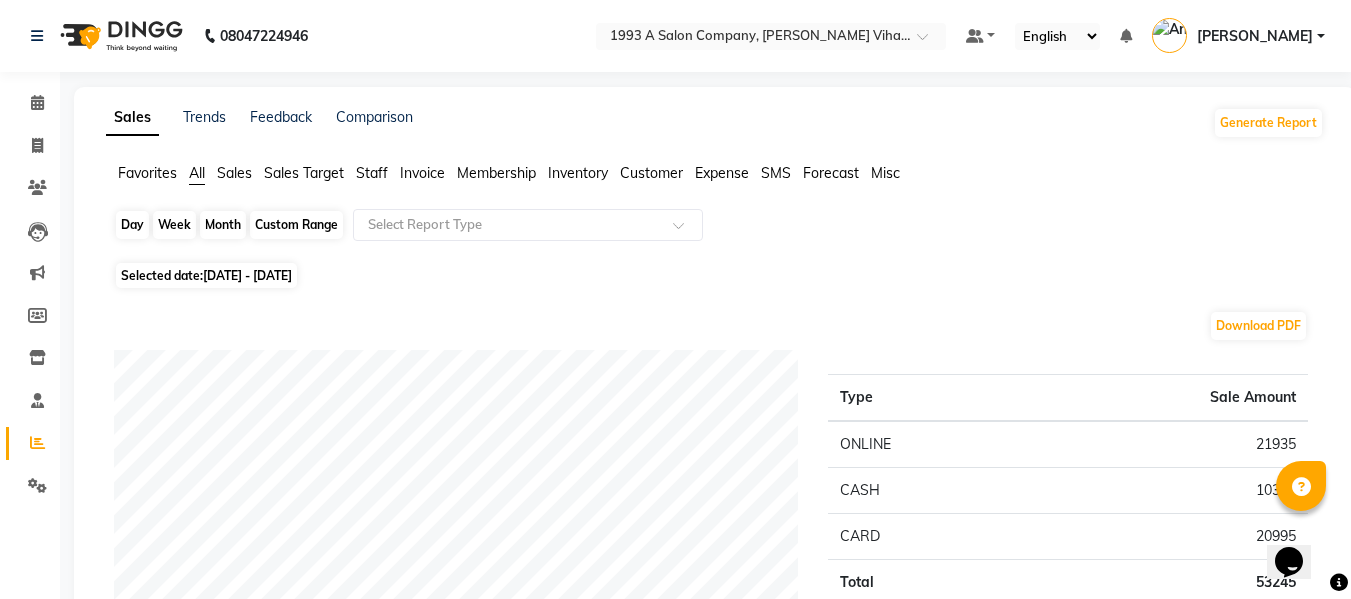 click on "Month" 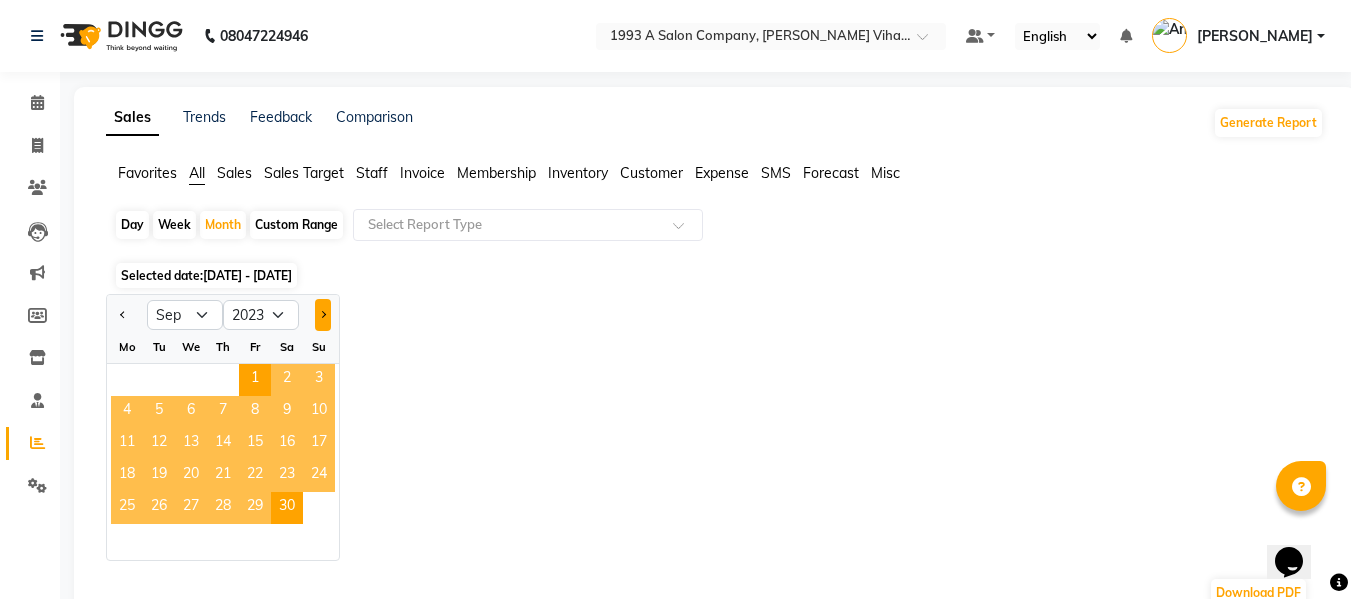 click 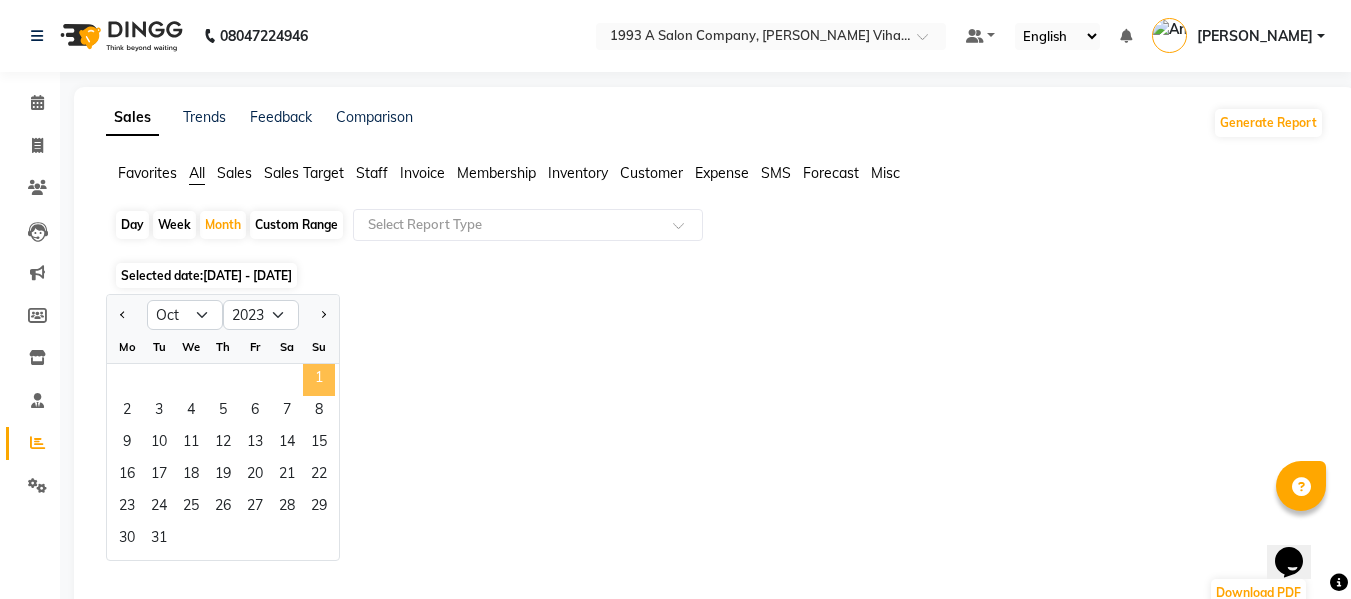 click on "1" 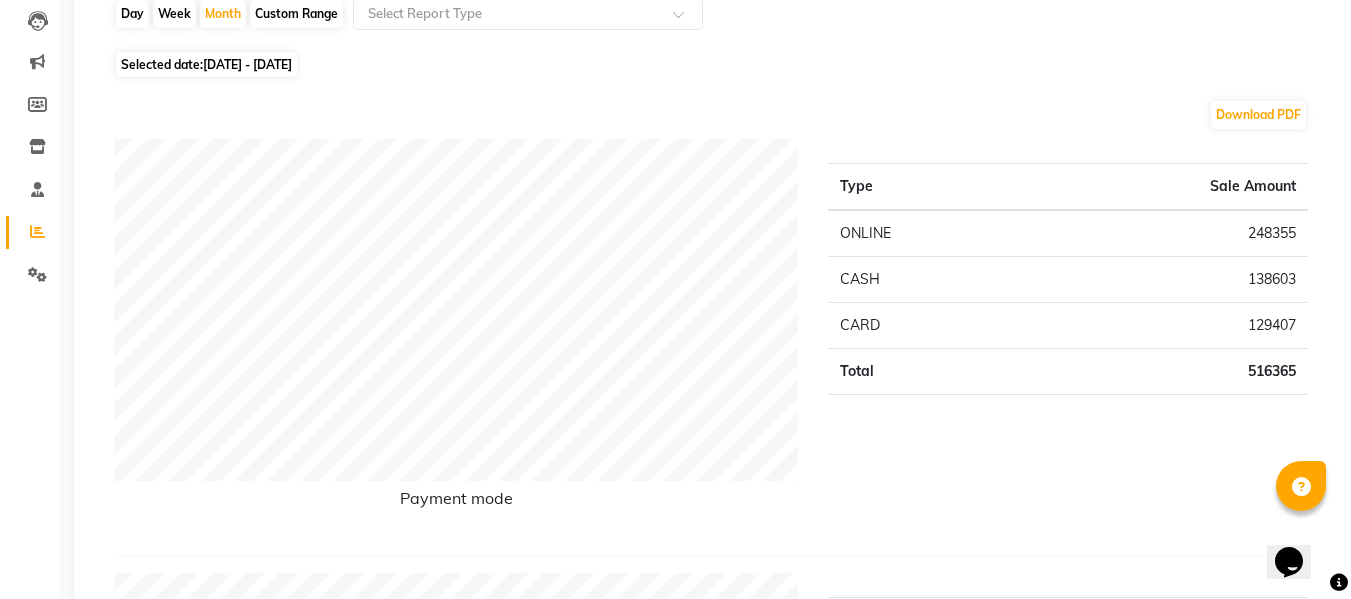 scroll, scrollTop: 200, scrollLeft: 0, axis: vertical 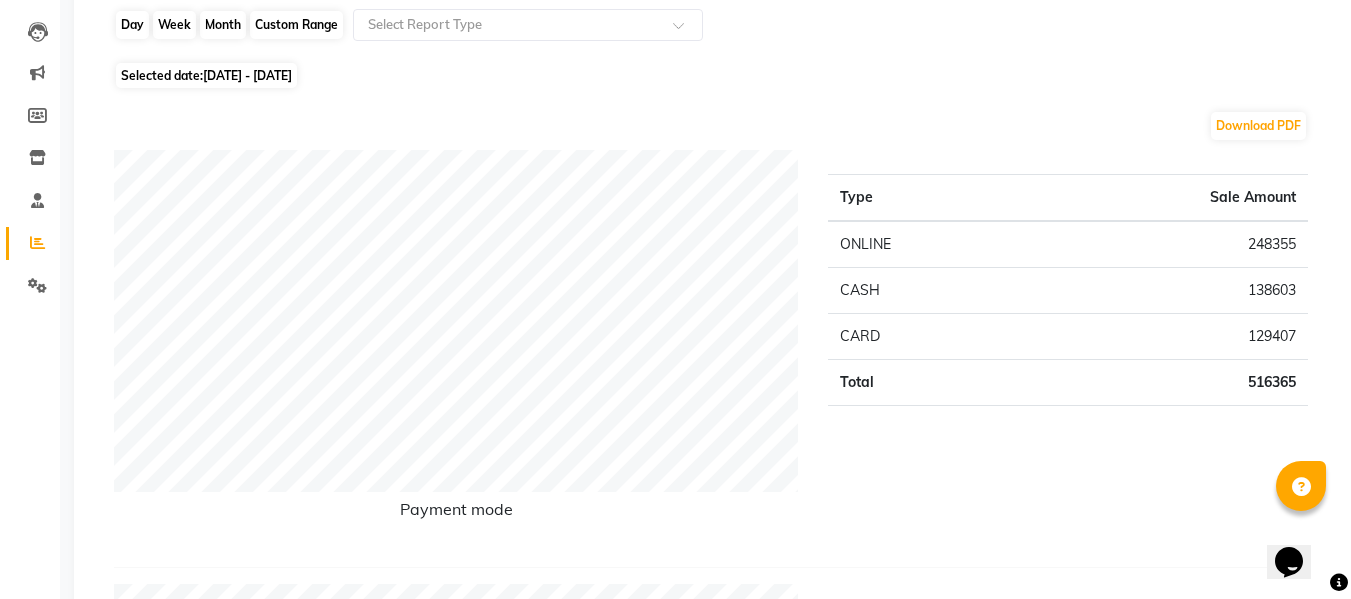 click on "Month" 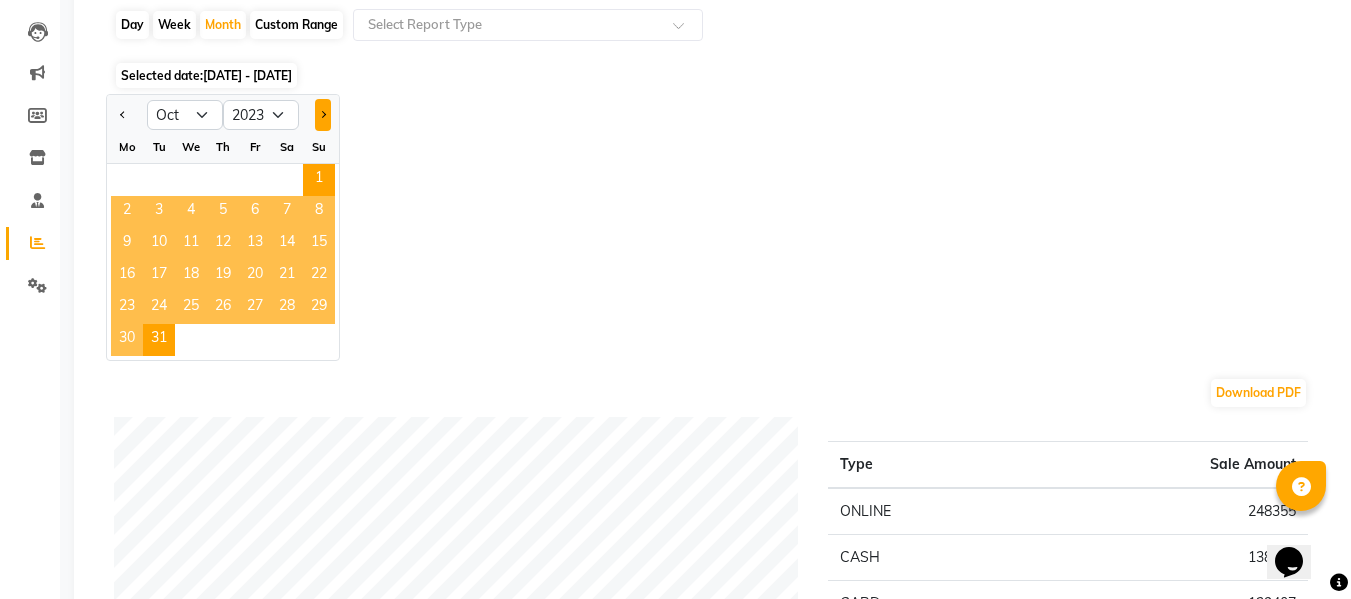 click 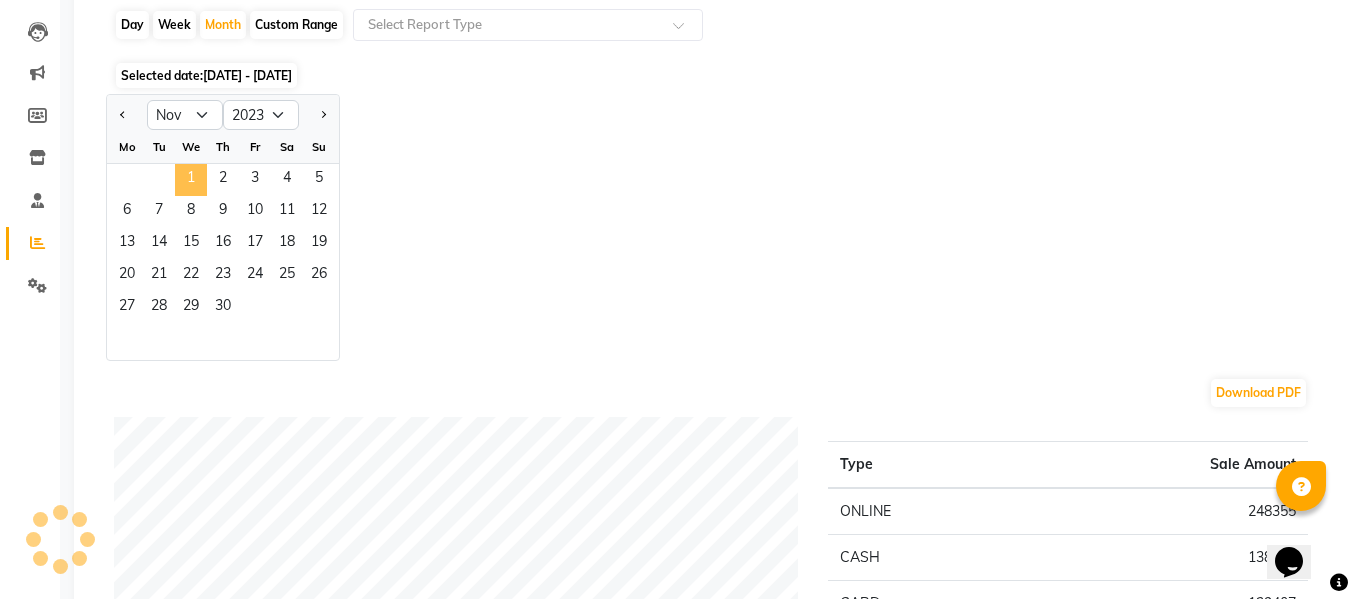 click on "1" 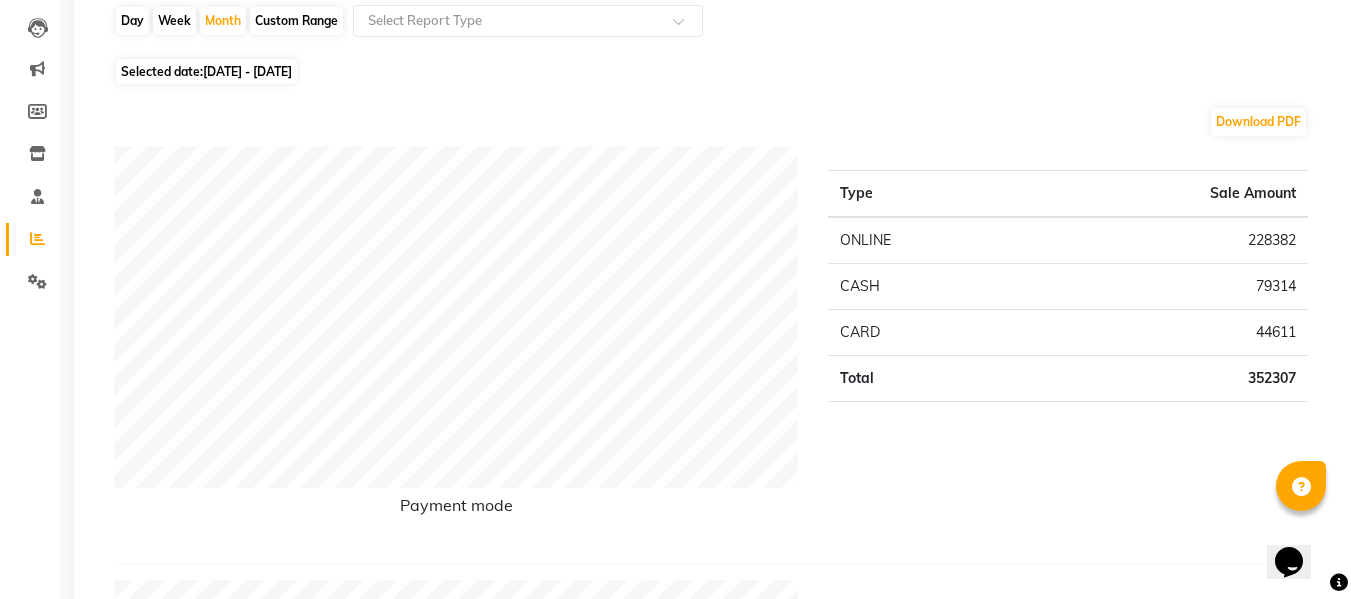 scroll, scrollTop: 200, scrollLeft: 0, axis: vertical 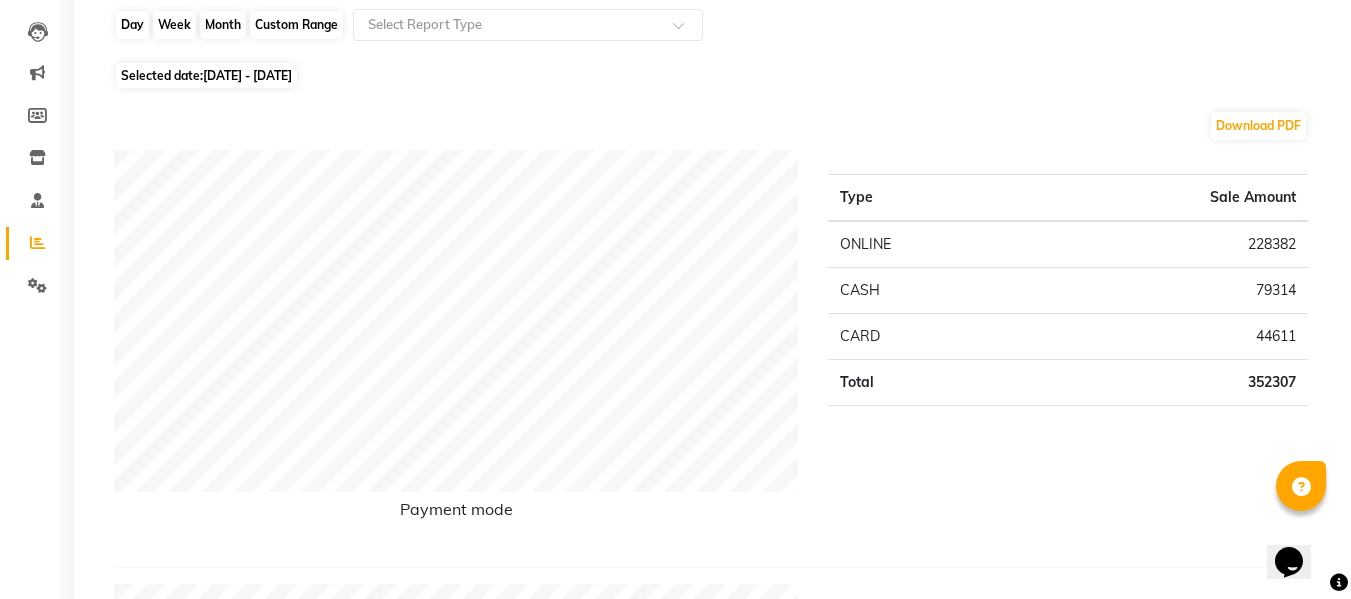 click on "Month" 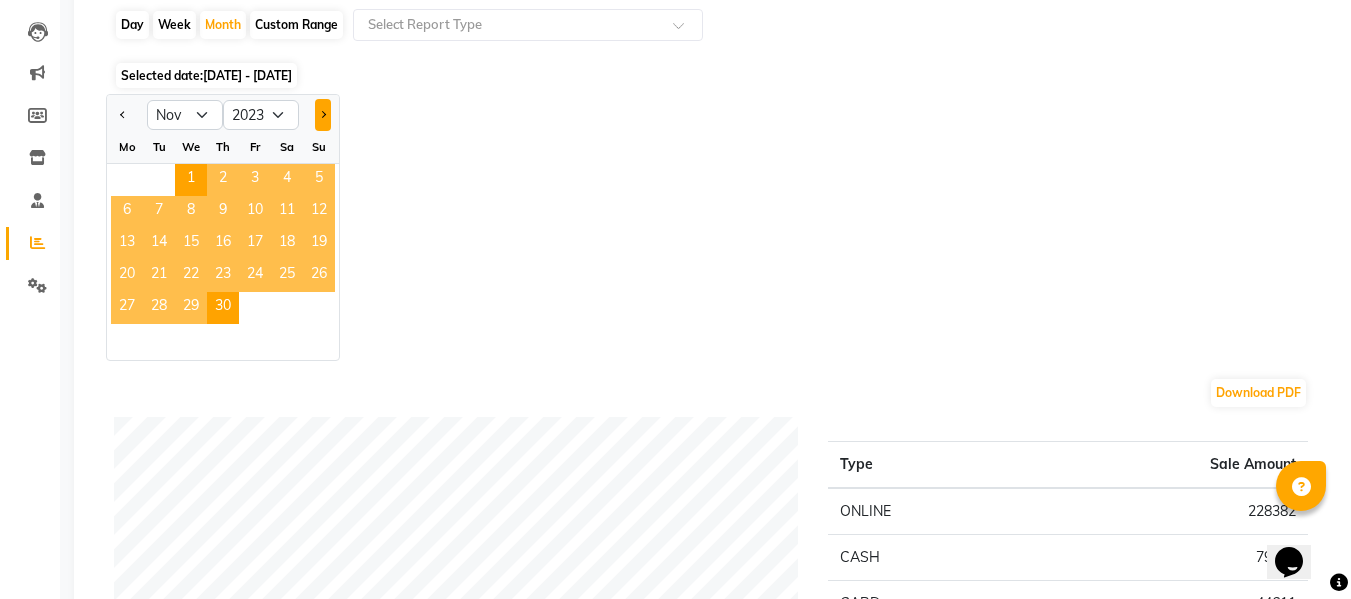 click 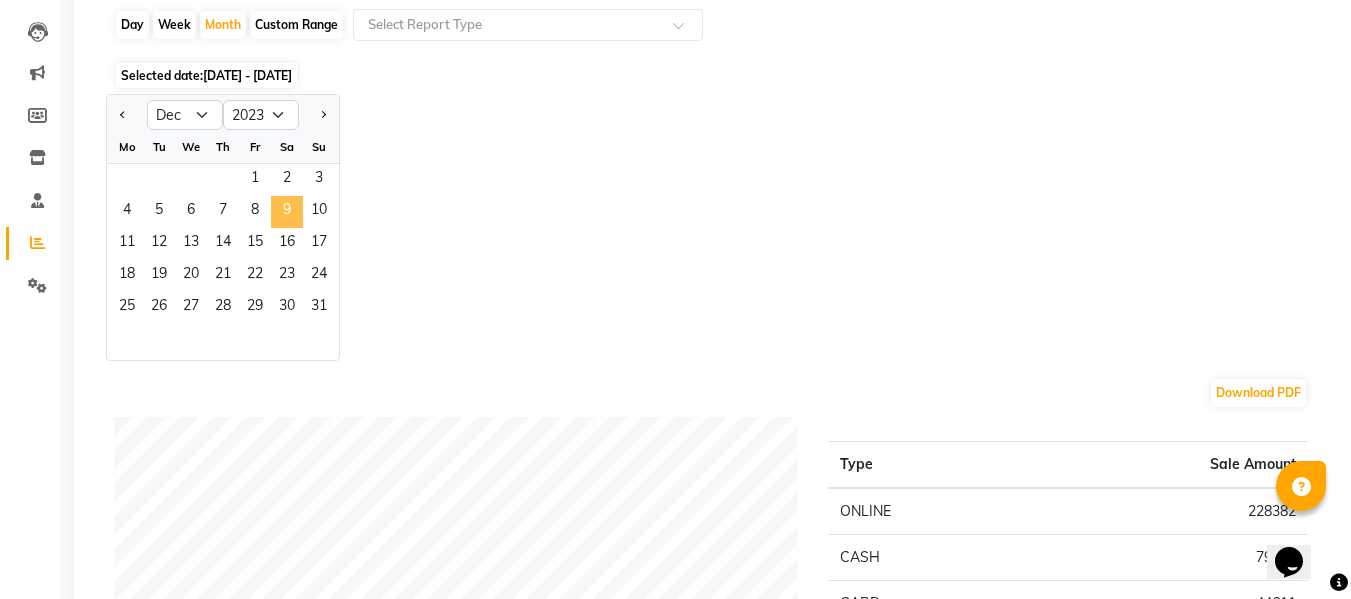 scroll, scrollTop: 300, scrollLeft: 0, axis: vertical 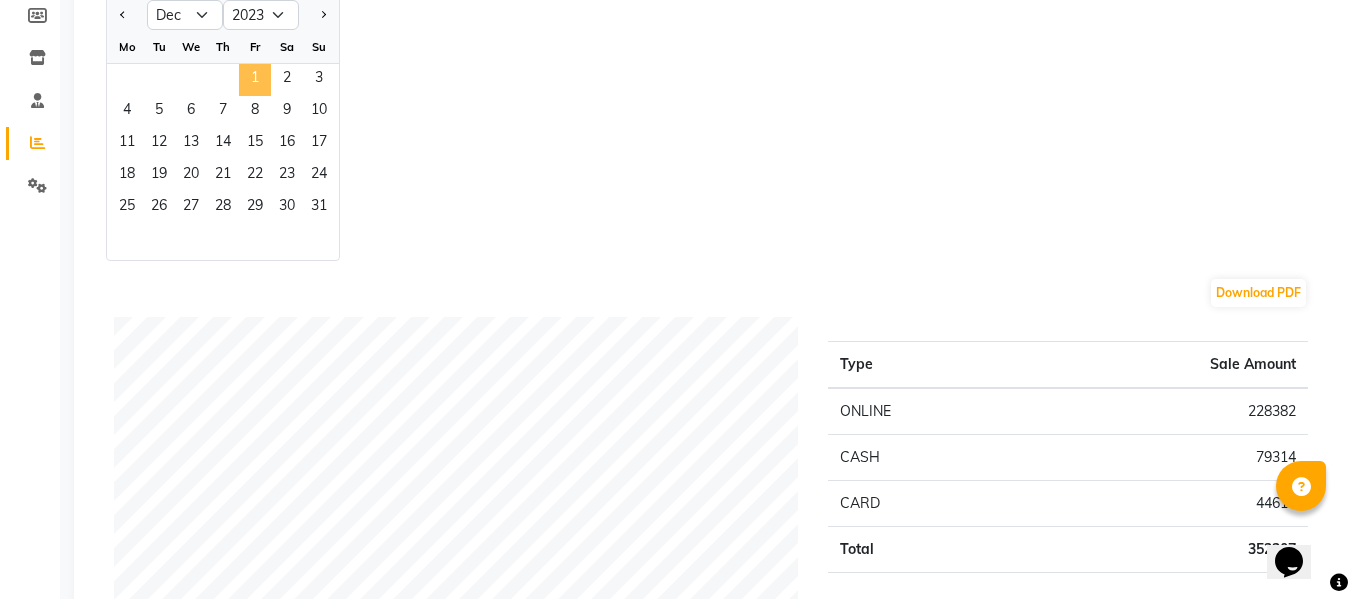 click on "1" 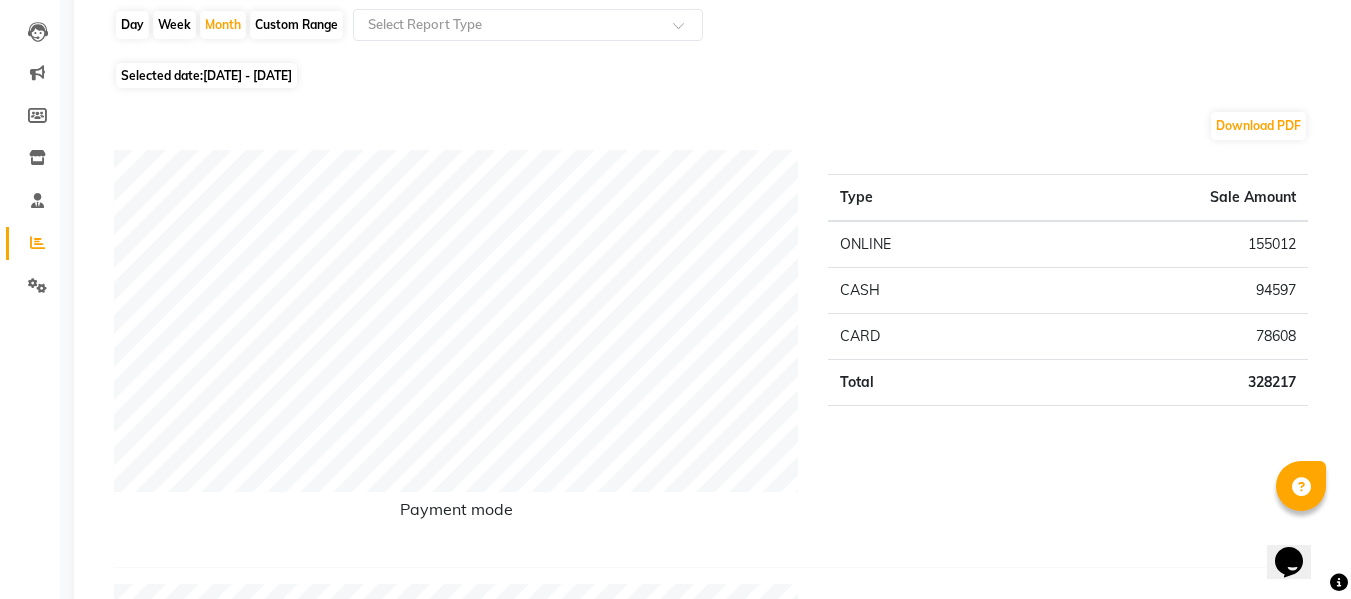 scroll, scrollTop: 0, scrollLeft: 0, axis: both 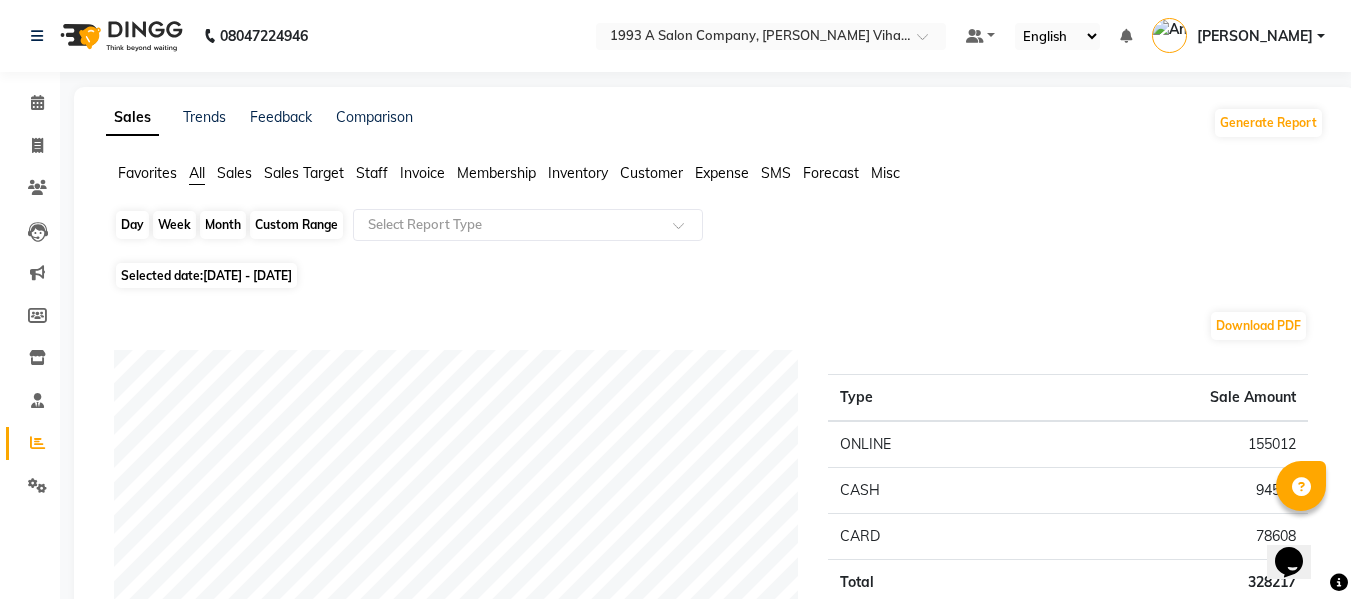 click on "Month" 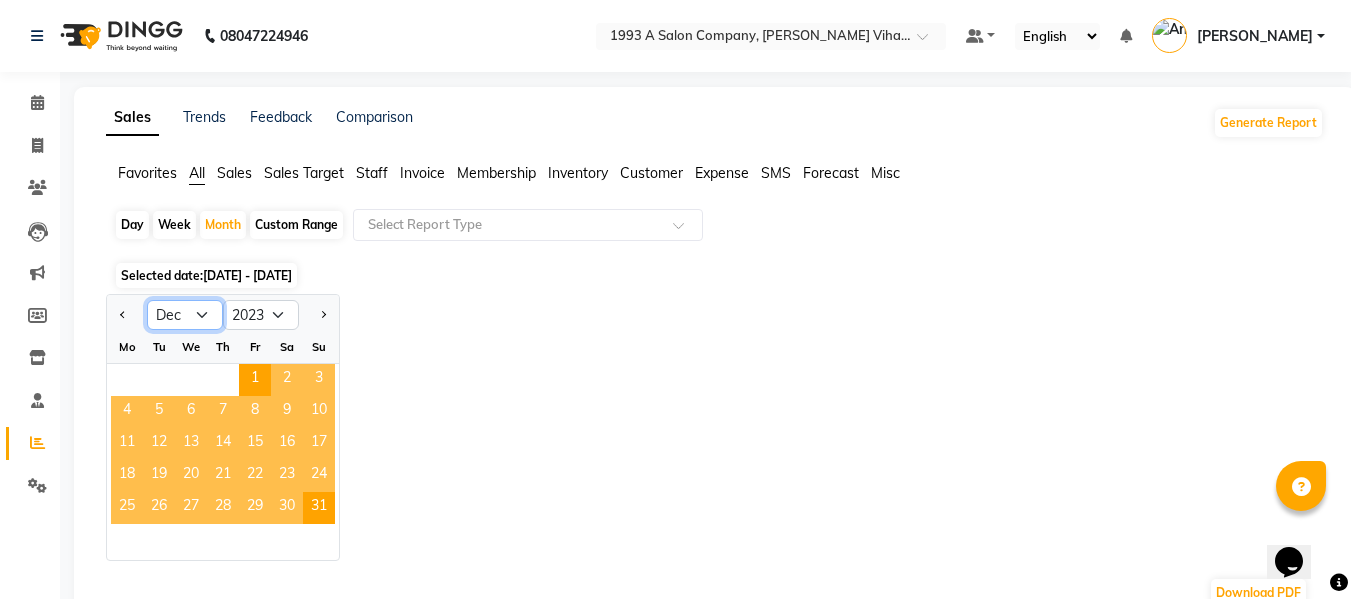 click on "Jan Feb Mar Apr May Jun [DATE] Aug Sep Oct Nov Dec" 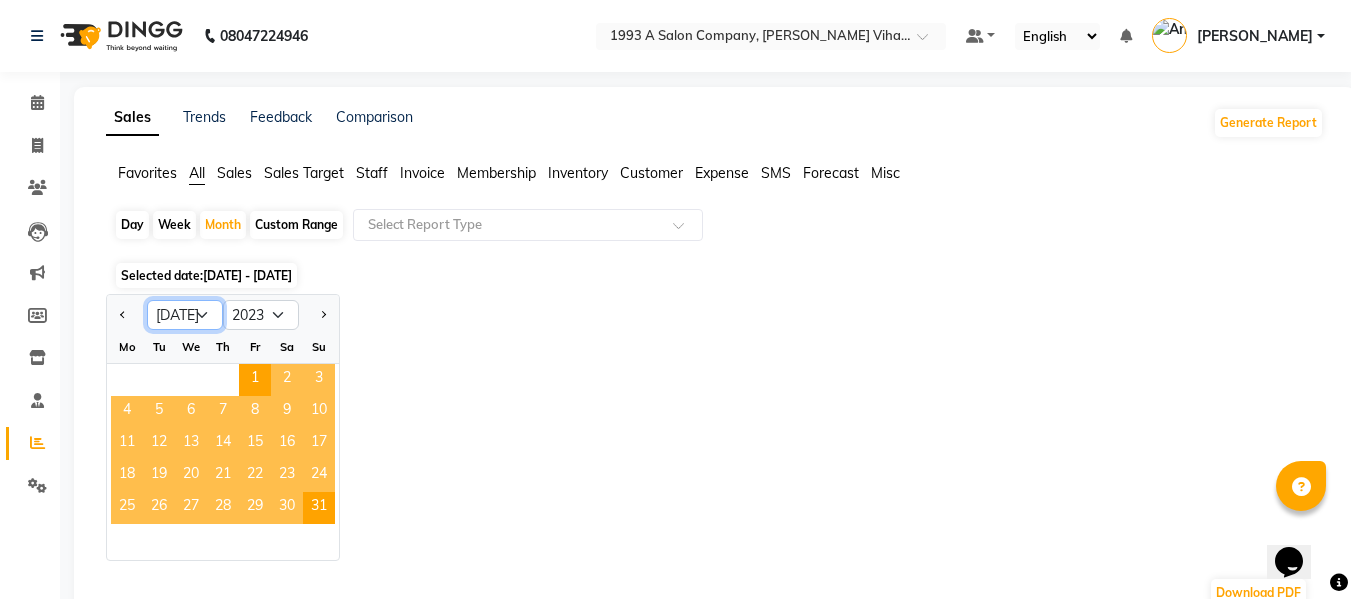 click on "Jan Feb Mar Apr May Jun [DATE] Aug Sep Oct Nov Dec" 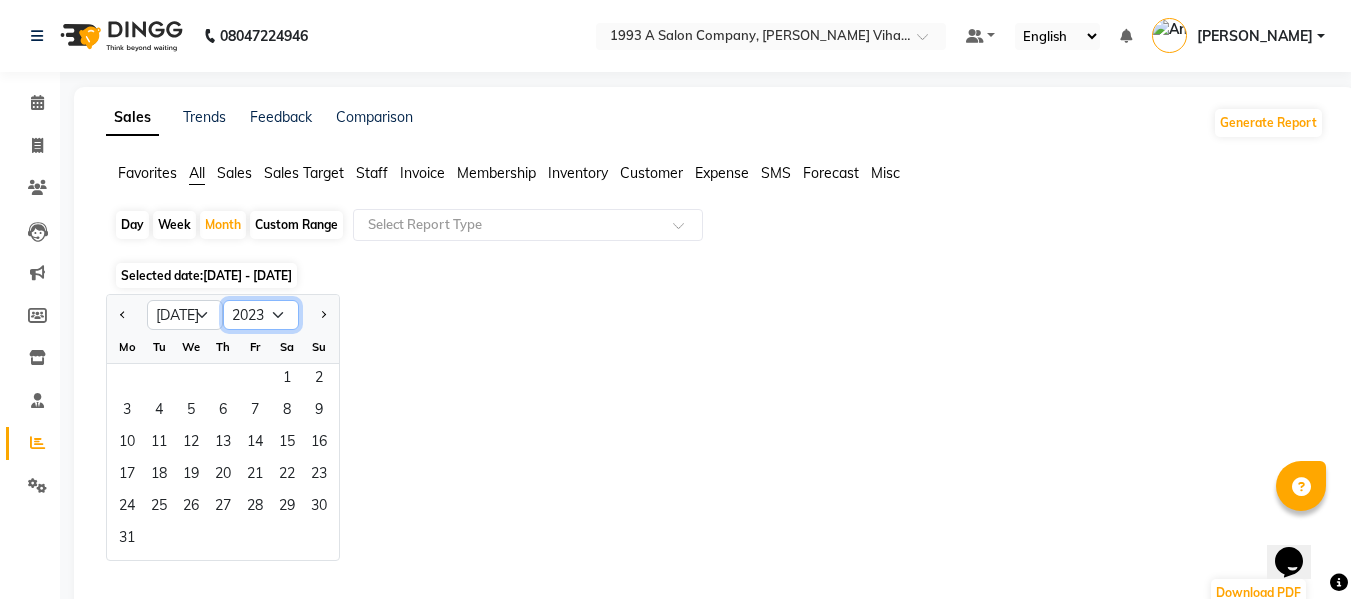 click on "2013 2014 2015 2016 2017 2018 2019 2020 2021 2022 2023 2024 2025 2026 2027 2028 2029 2030 2031 2032 2033" 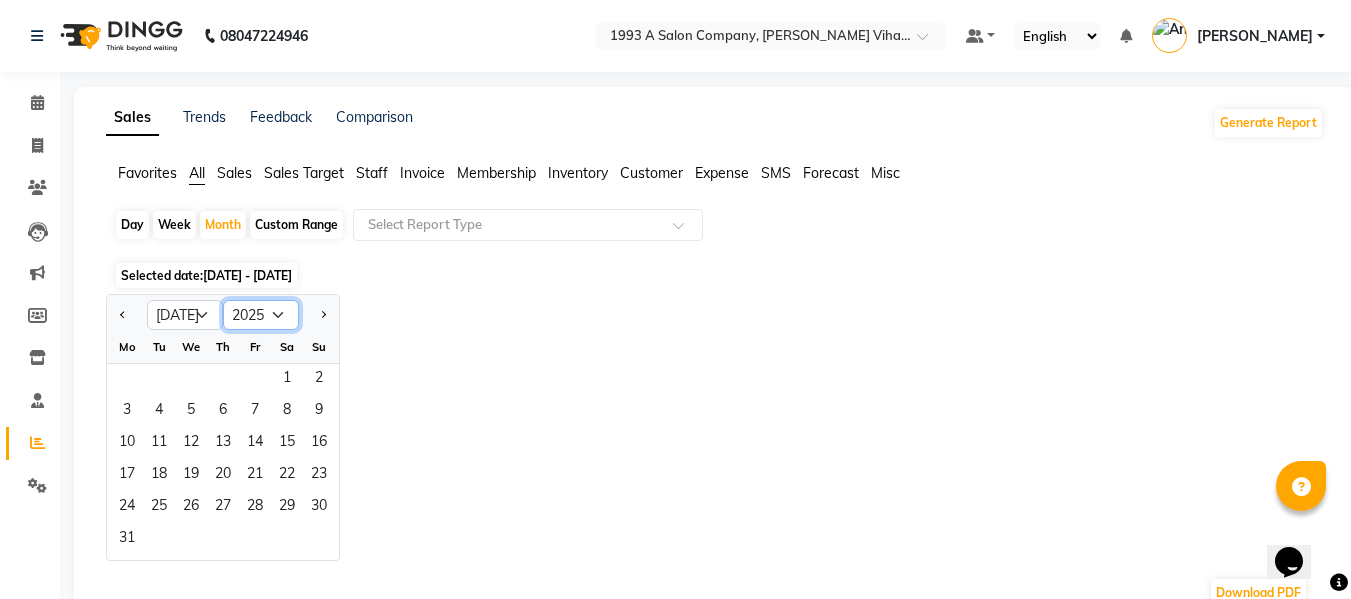 click on "2013 2014 2015 2016 2017 2018 2019 2020 2021 2022 2023 2024 2025 2026 2027 2028 2029 2030 2031 2032 2033" 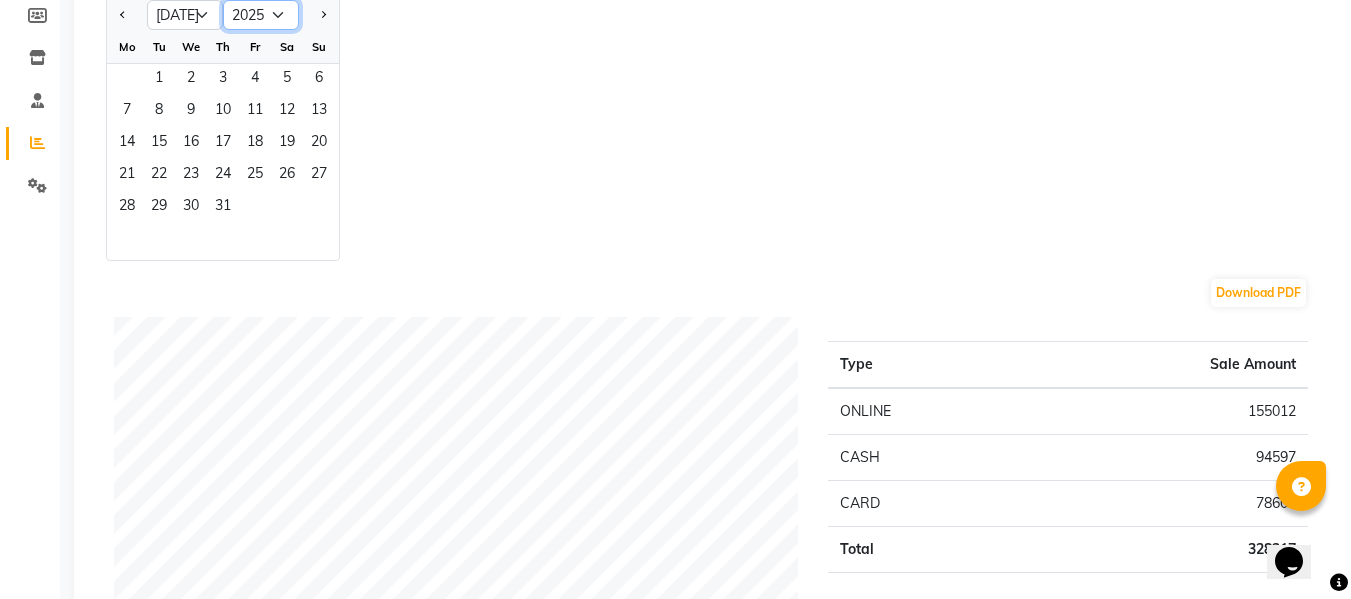 scroll, scrollTop: 200, scrollLeft: 0, axis: vertical 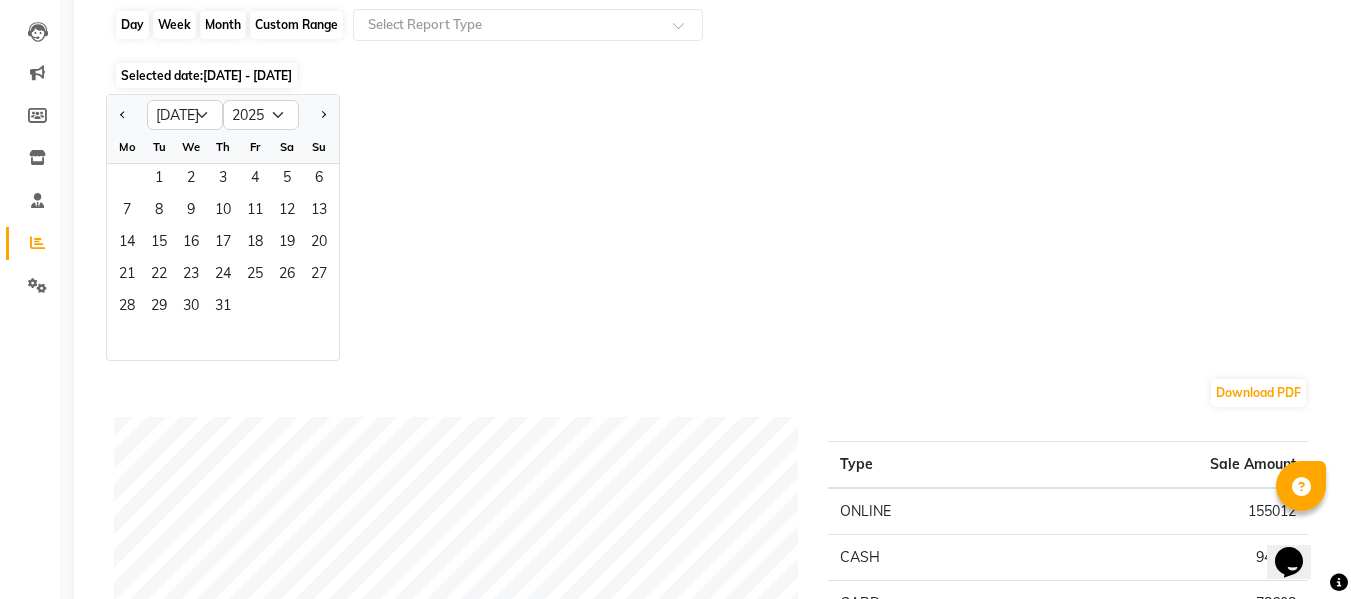 click on "Month" 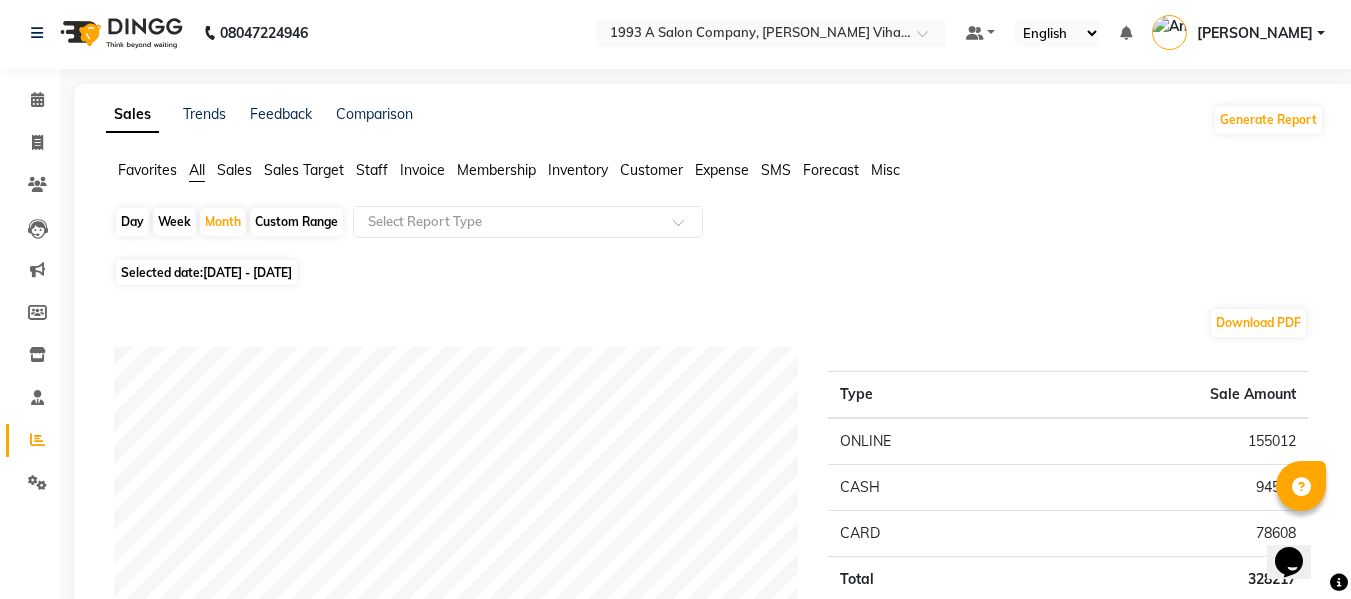 scroll, scrollTop: 0, scrollLeft: 0, axis: both 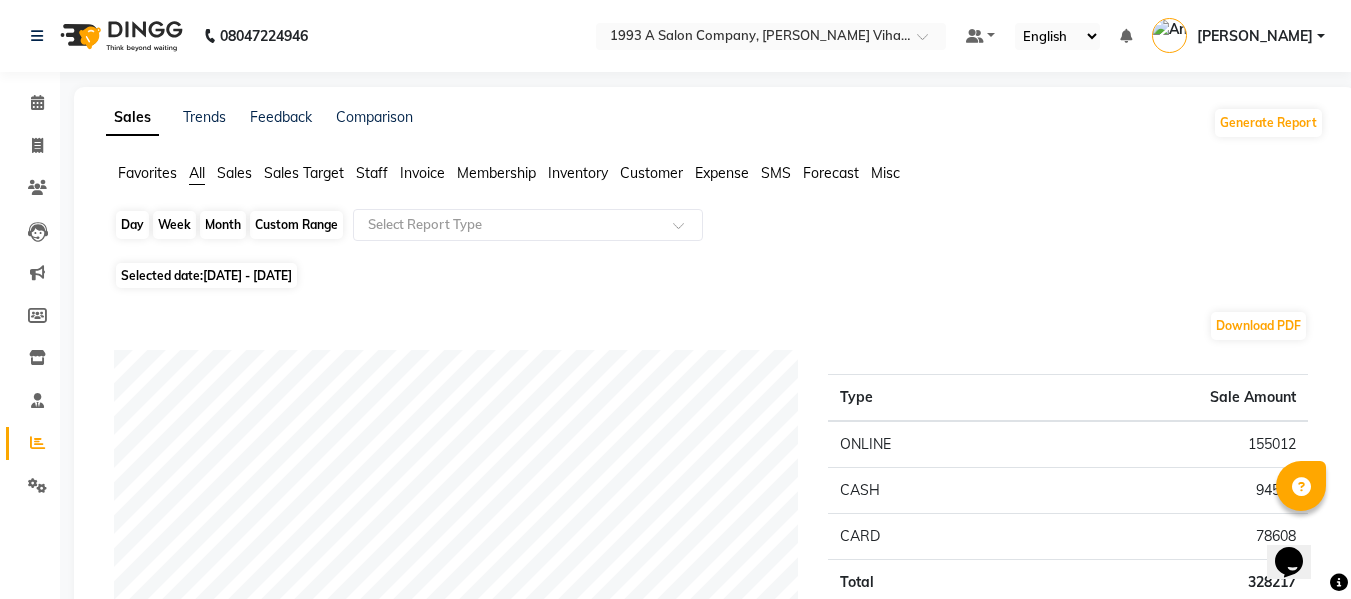 click on "Month" 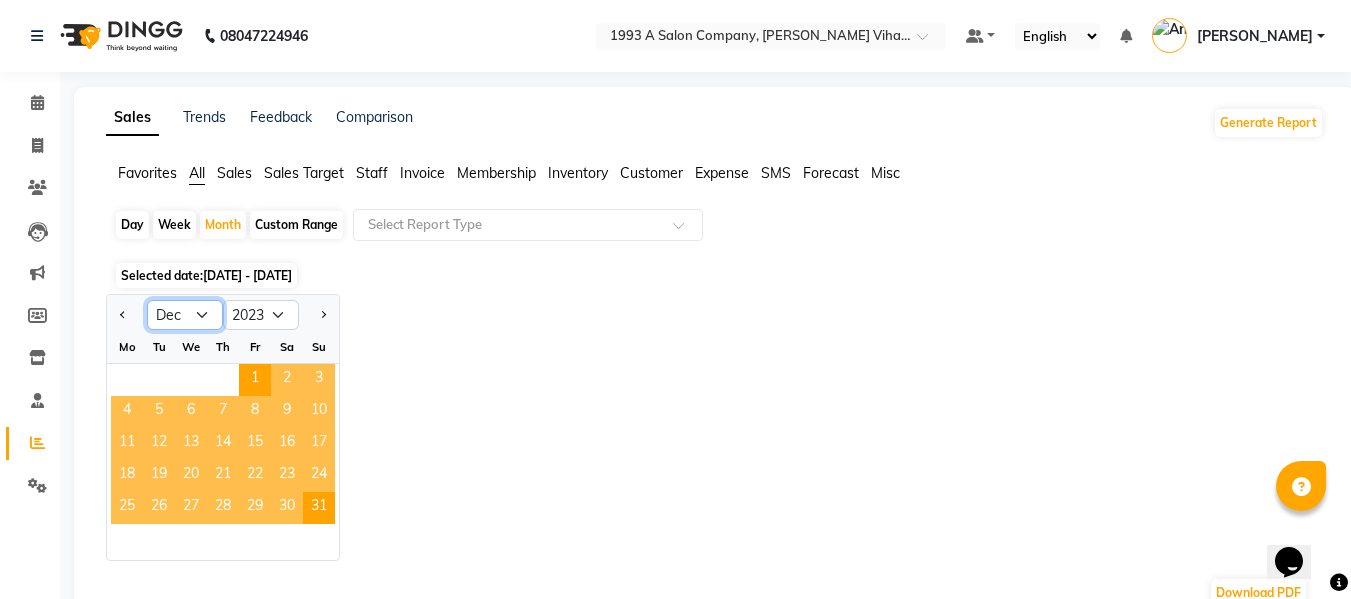 click on "Jan Feb Mar Apr May Jun [DATE] Aug Sep Oct Nov Dec" 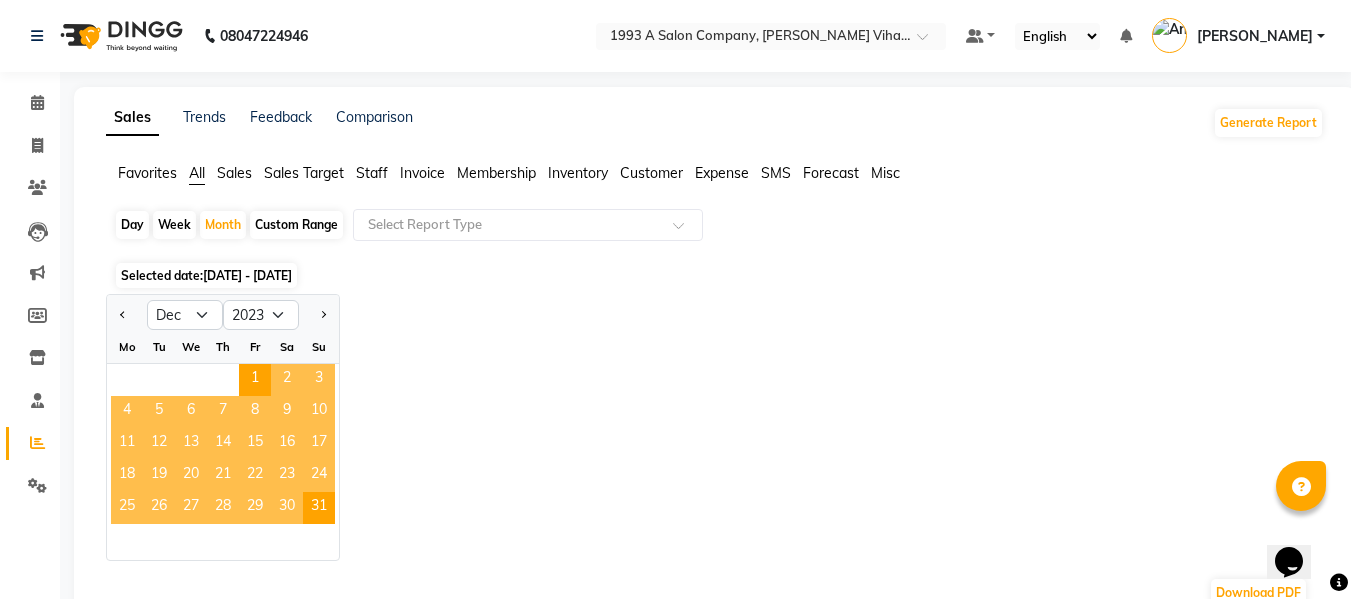 click on "Jan Feb Mar Apr May Jun [DATE] Aug Sep Oct Nov [DATE] 2014 2015 2016 2017 2018 2019 2020 2021 2022 2023 2024 2025 2026 2027 2028 2029 2030 2031 2032 2033" 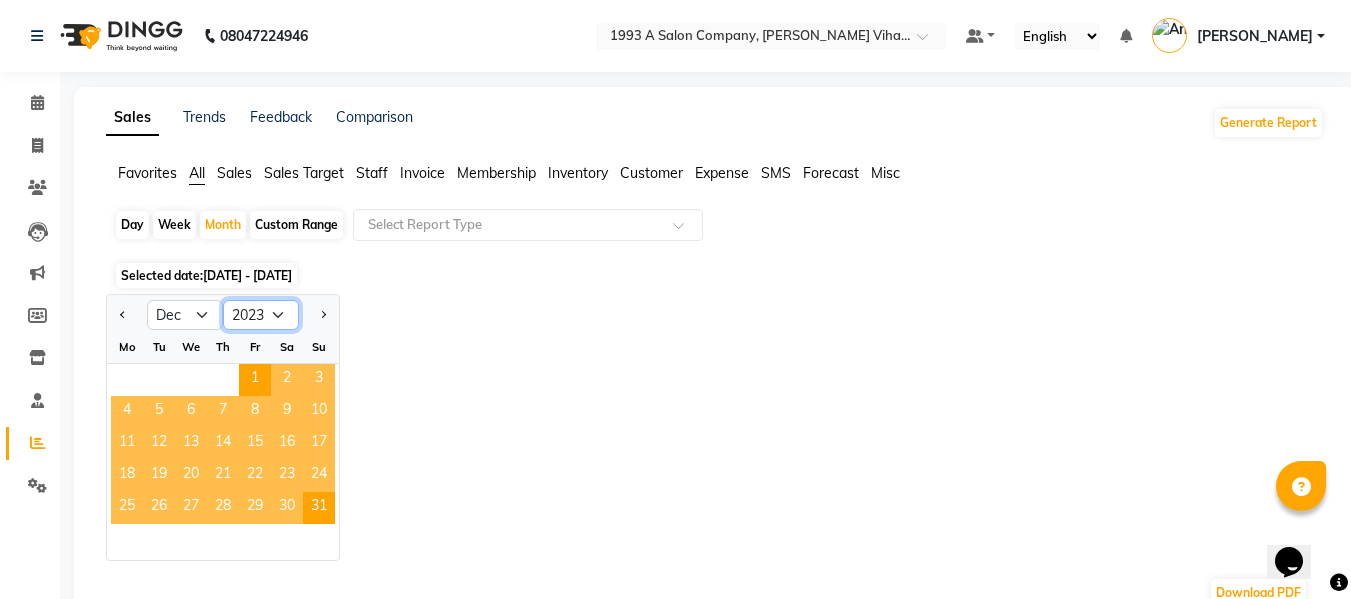 click on "2013 2014 2015 2016 2017 2018 2019 2020 2021 2022 2023 2024 2025 2026 2027 2028 2029 2030 2031 2032 2033" 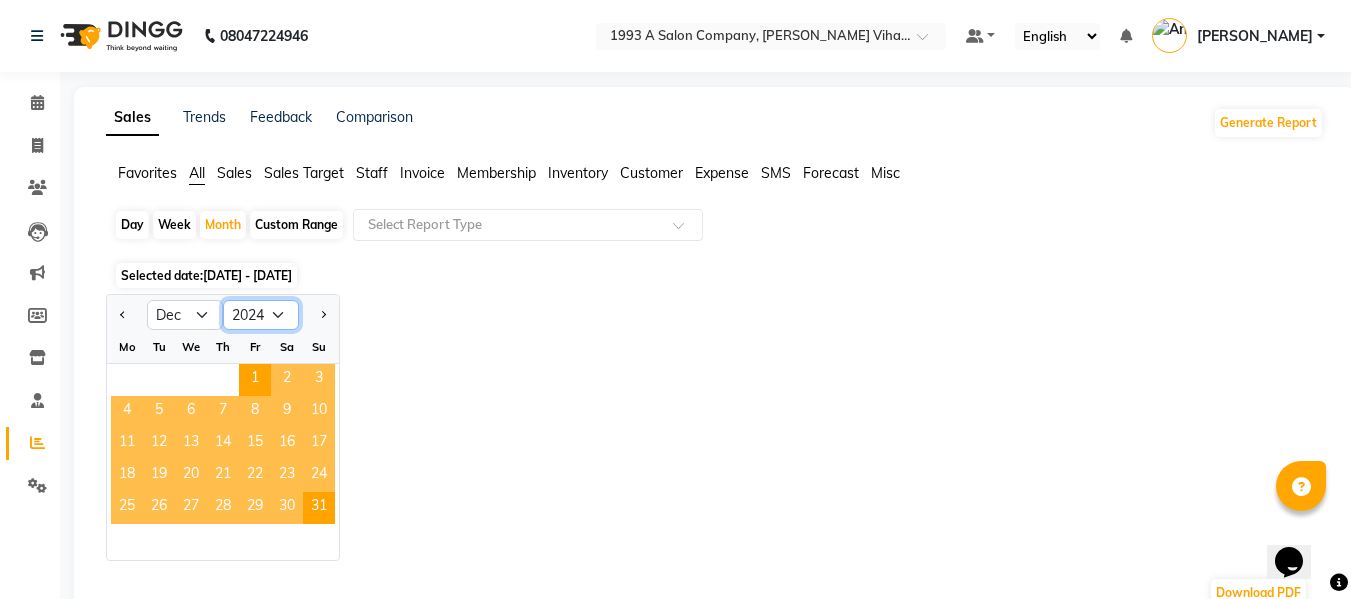 click on "2013 2014 2015 2016 2017 2018 2019 2020 2021 2022 2023 2024 2025 2026 2027 2028 2029 2030 2031 2032 2033" 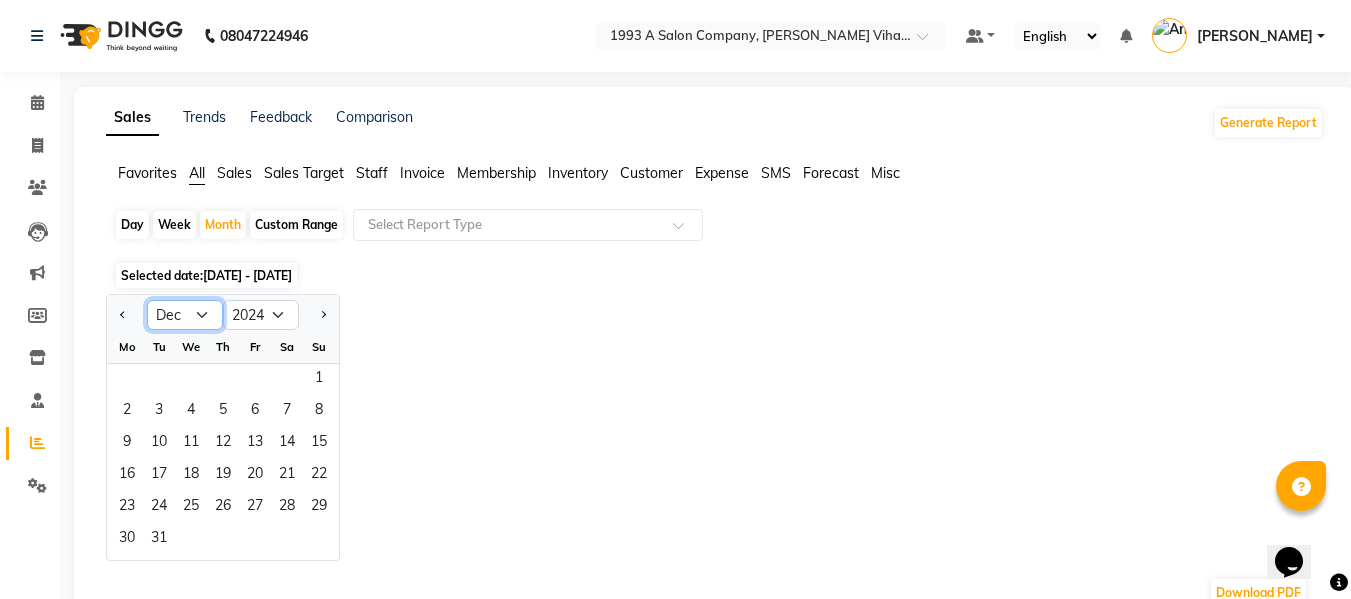 click on "Jan Feb Mar Apr May Jun [DATE] Aug Sep Oct Nov Dec" 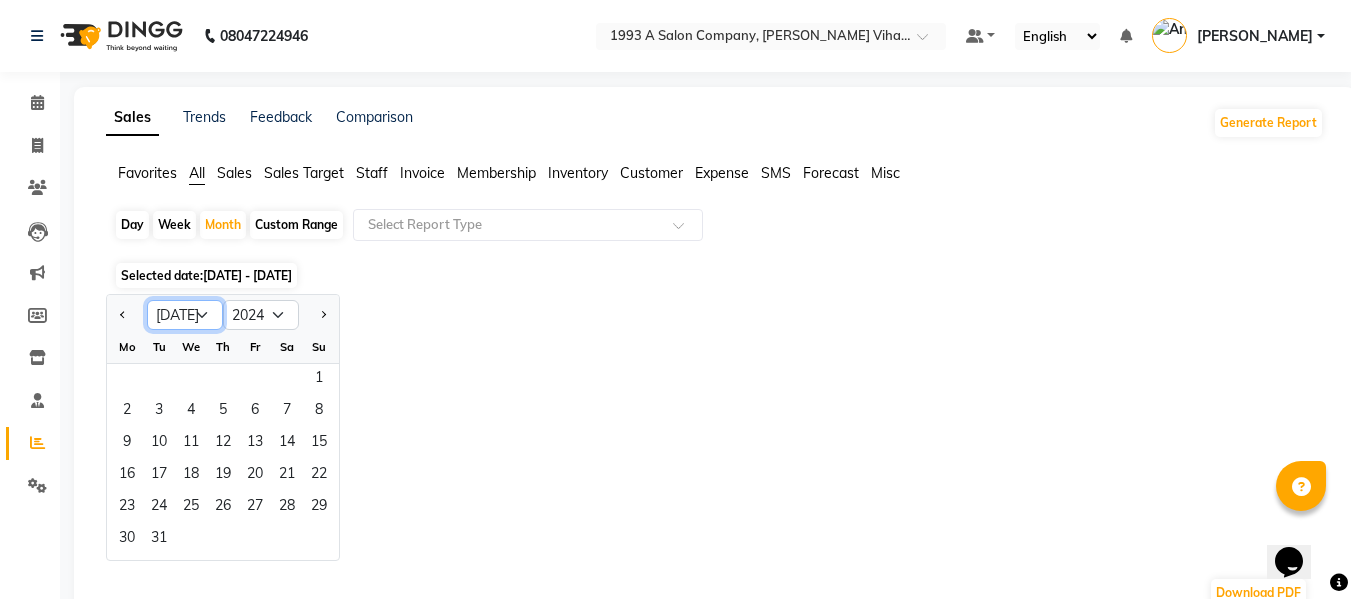 click on "Jan Feb Mar Apr May Jun [DATE] Aug Sep Oct Nov Dec" 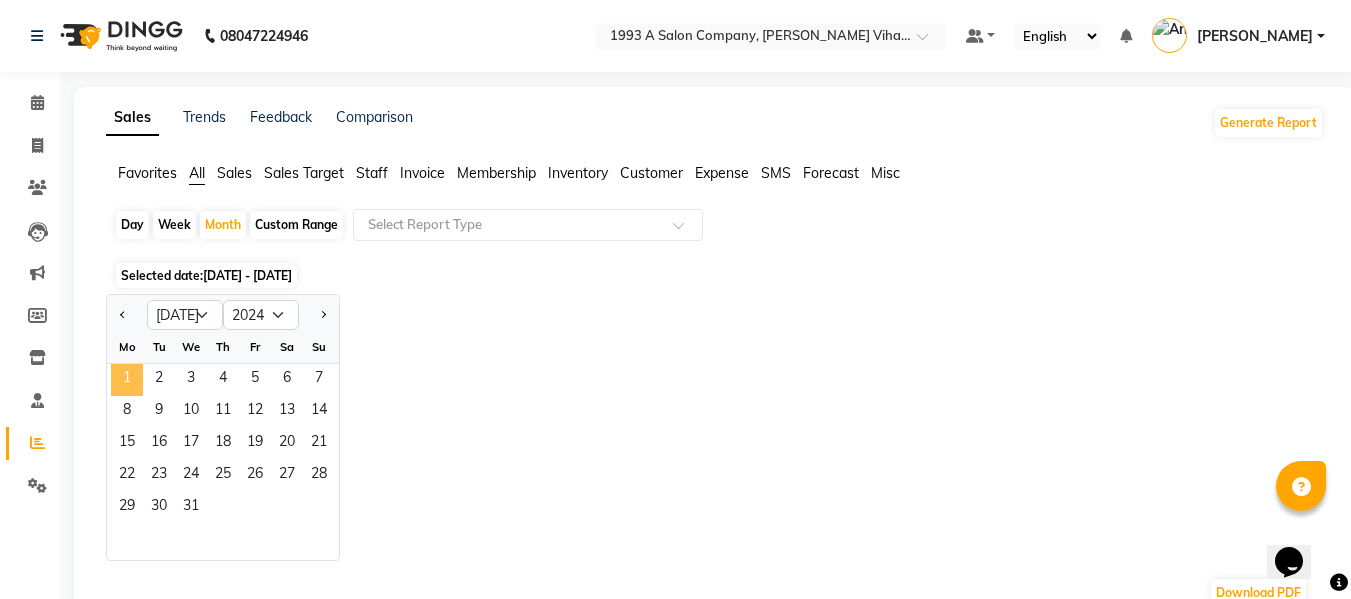 click on "1" 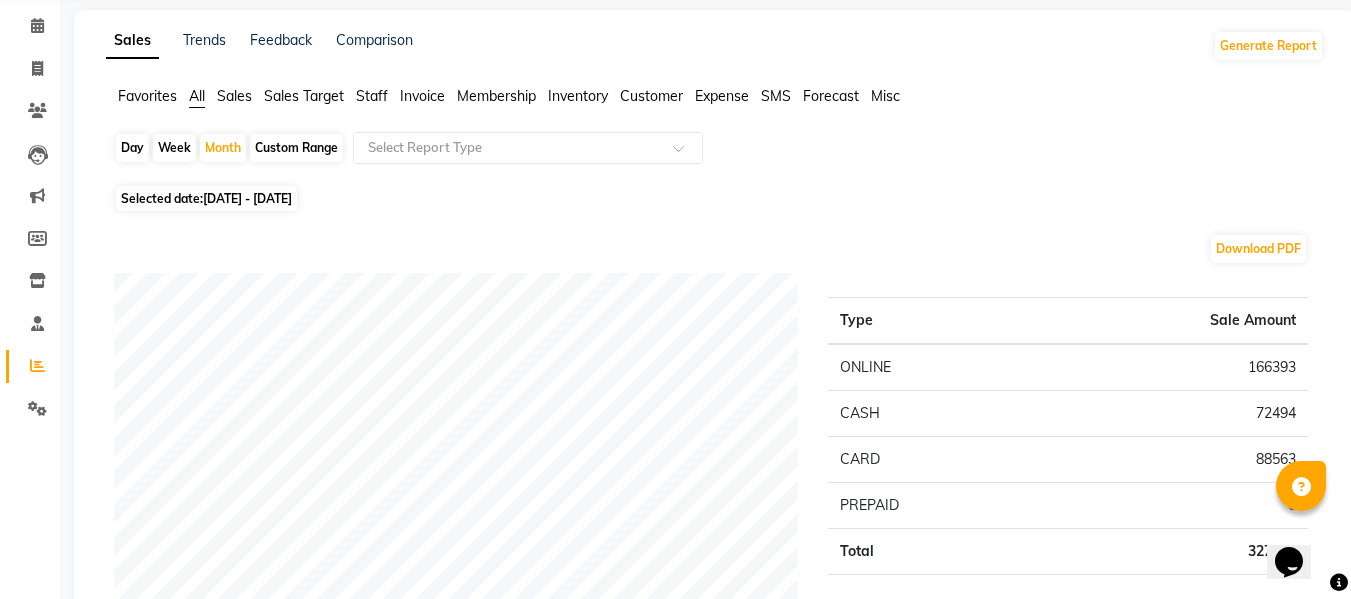 scroll, scrollTop: 0, scrollLeft: 0, axis: both 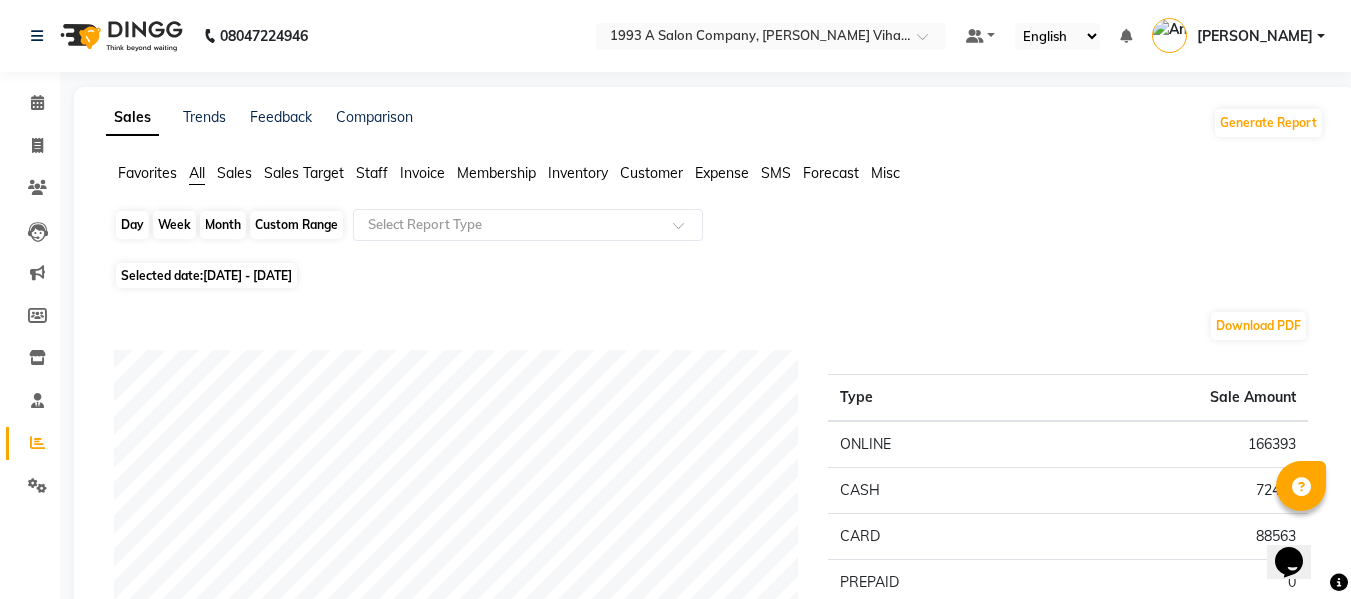 click on "Month" 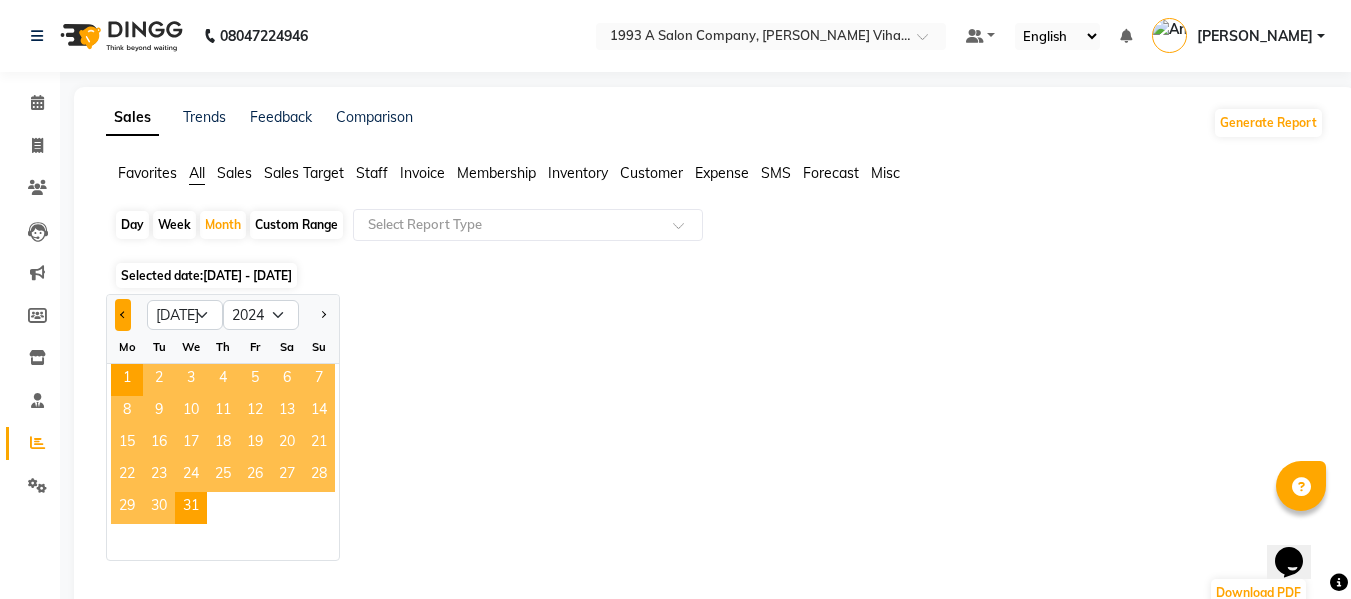 click 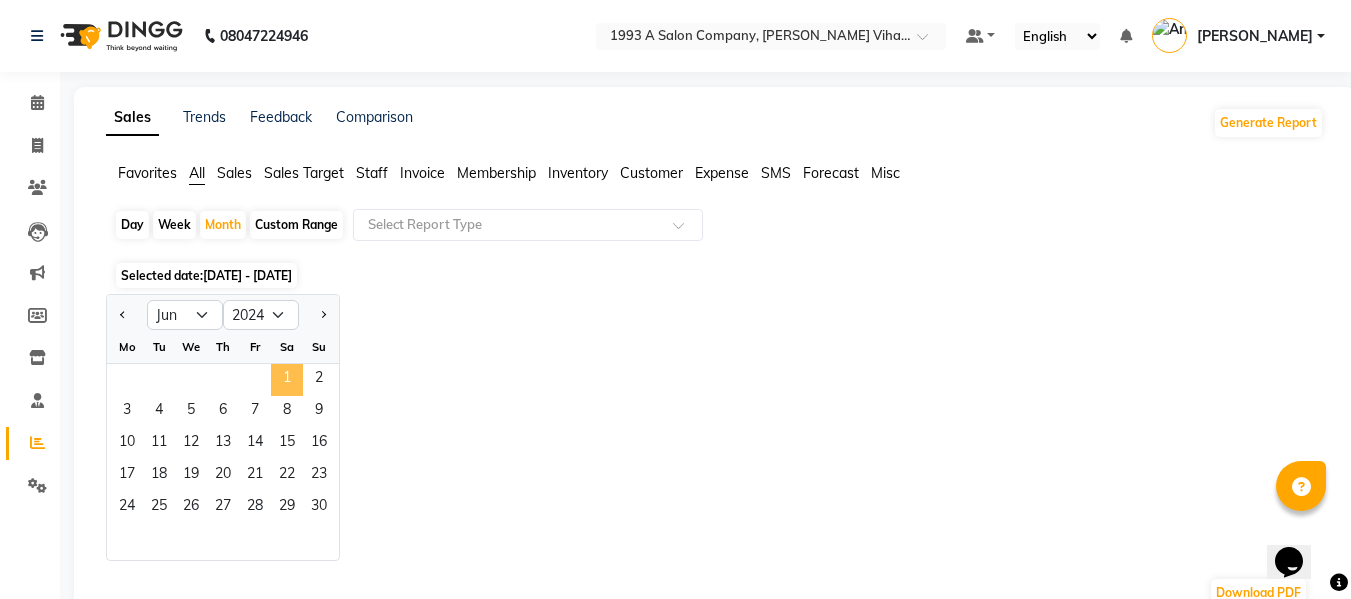 click on "1" 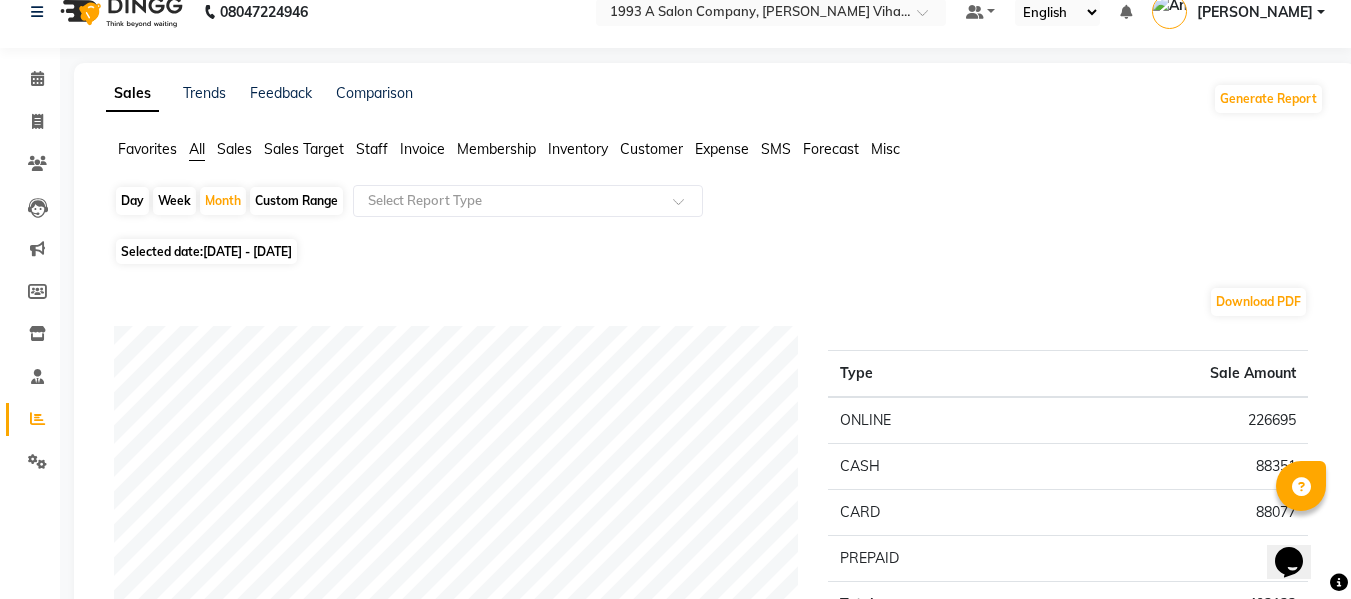 scroll, scrollTop: 0, scrollLeft: 0, axis: both 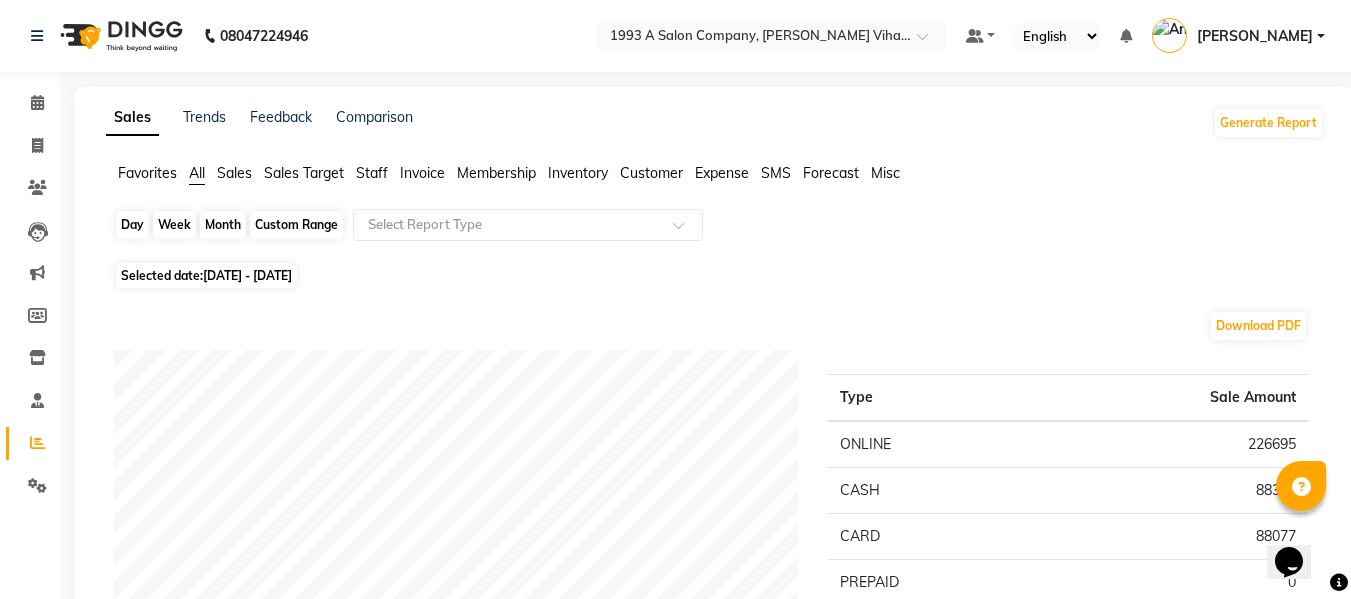 click on "Month" 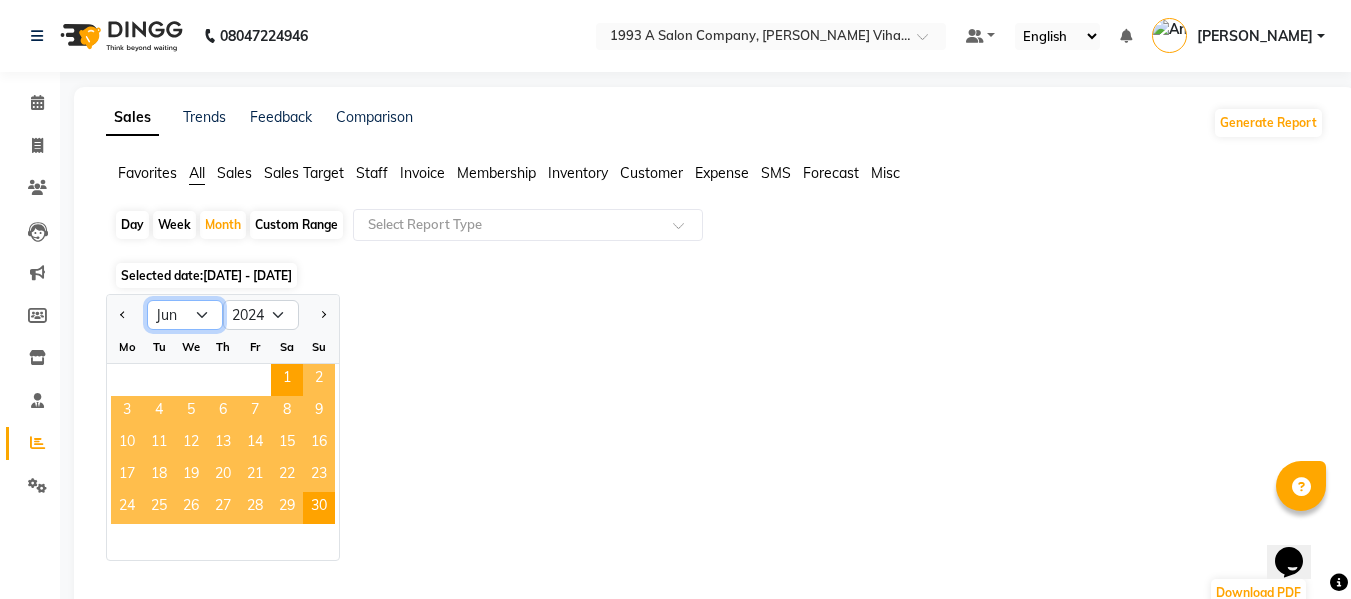 click on "Jan Feb Mar Apr May Jun [DATE] Aug Sep Oct Nov Dec" 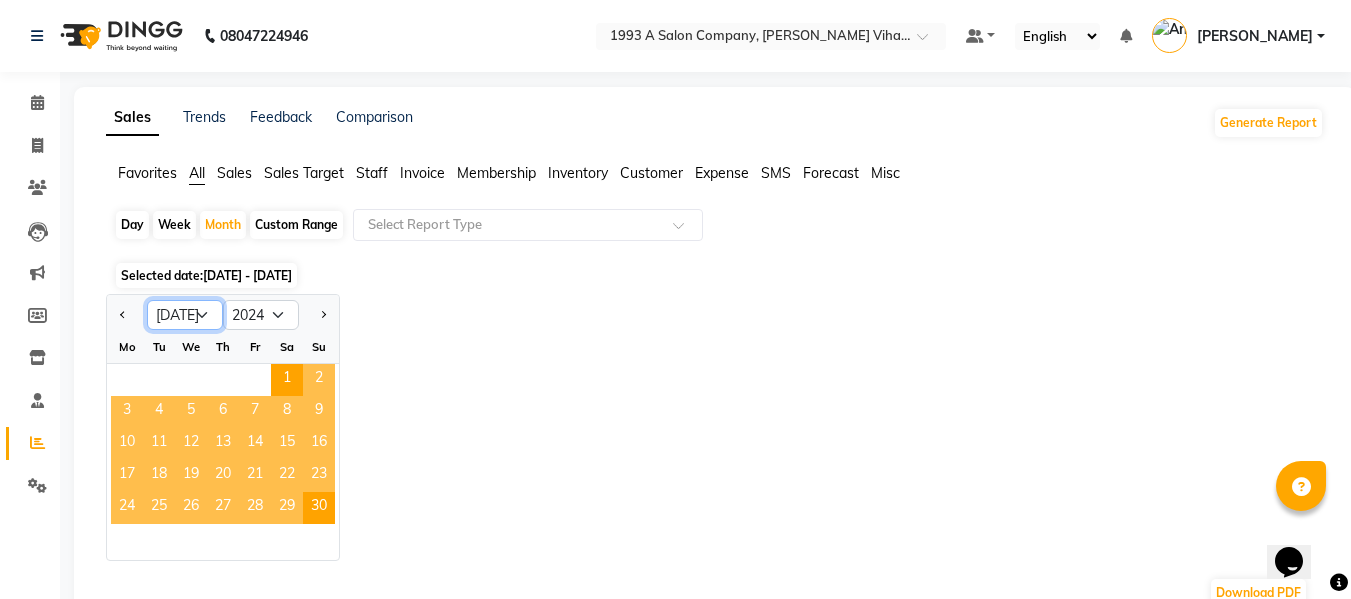 click on "Jan Feb Mar Apr May Jun [DATE] Aug Sep Oct Nov Dec" 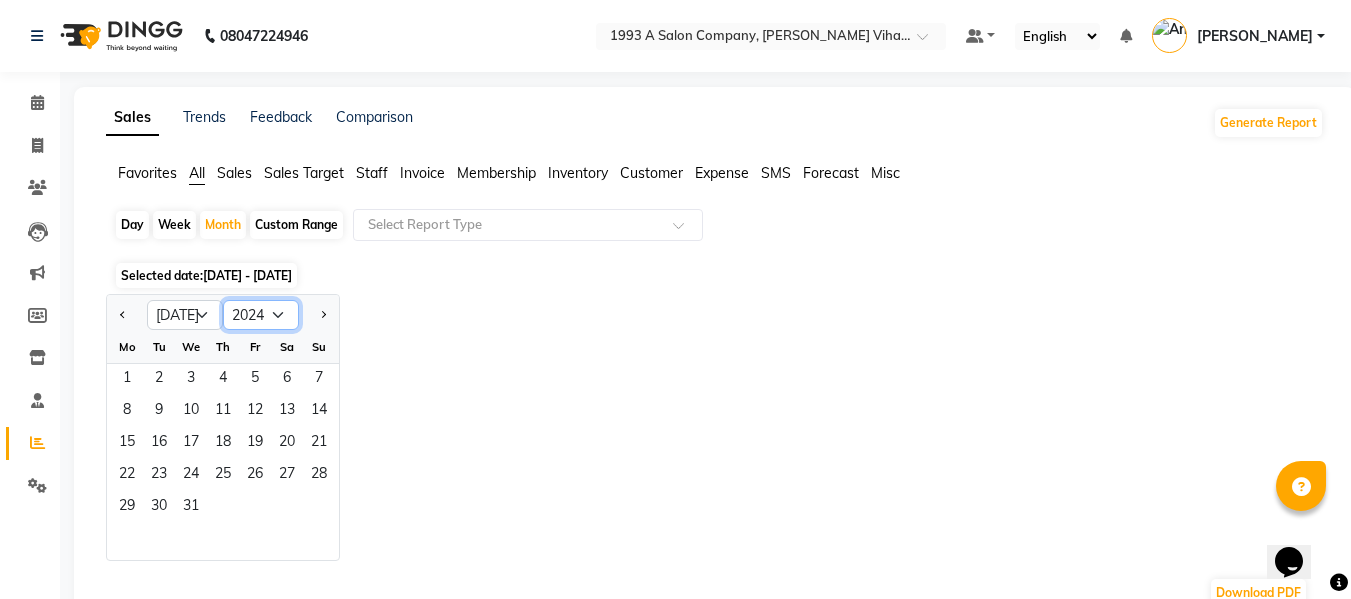 click on "2014 2015 2016 2017 2018 2019 2020 2021 2022 2023 2024 2025 2026 2027 2028 2029 2030 2031 2032 2033 2034" 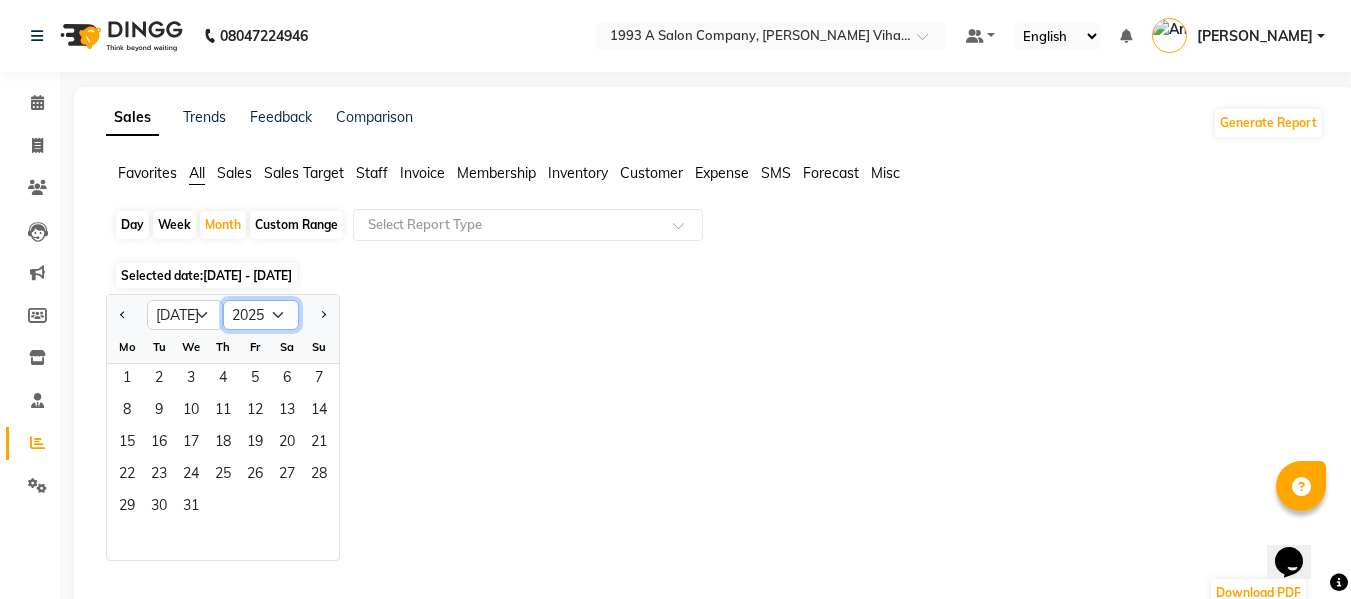 click on "2014 2015 2016 2017 2018 2019 2020 2021 2022 2023 2024 2025 2026 2027 2028 2029 2030 2031 2032 2033 2034" 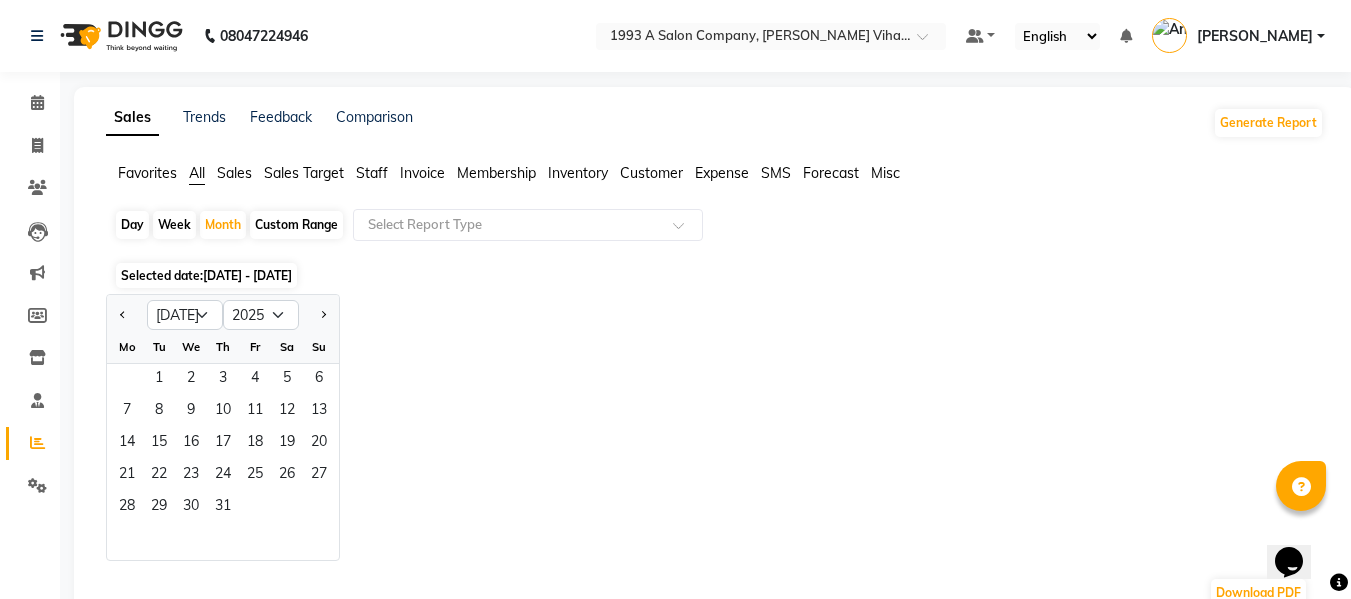 click on "Jan Feb Mar Apr May Jun [DATE] Aug Sep Oct Nov [DATE] 2016 2017 2018 2019 2020 2021 2022 2023 2024 2025 2026 2027 2028 2029 2030 2031 2032 2033 2034 2035 Mo Tu We Th Fr Sa Su  1   2   3   4   5   6   7   8   9   10   11   12   13   14   15   16   17   18   19   20   21   22   23   24   25   26   27   28   29   30   31" 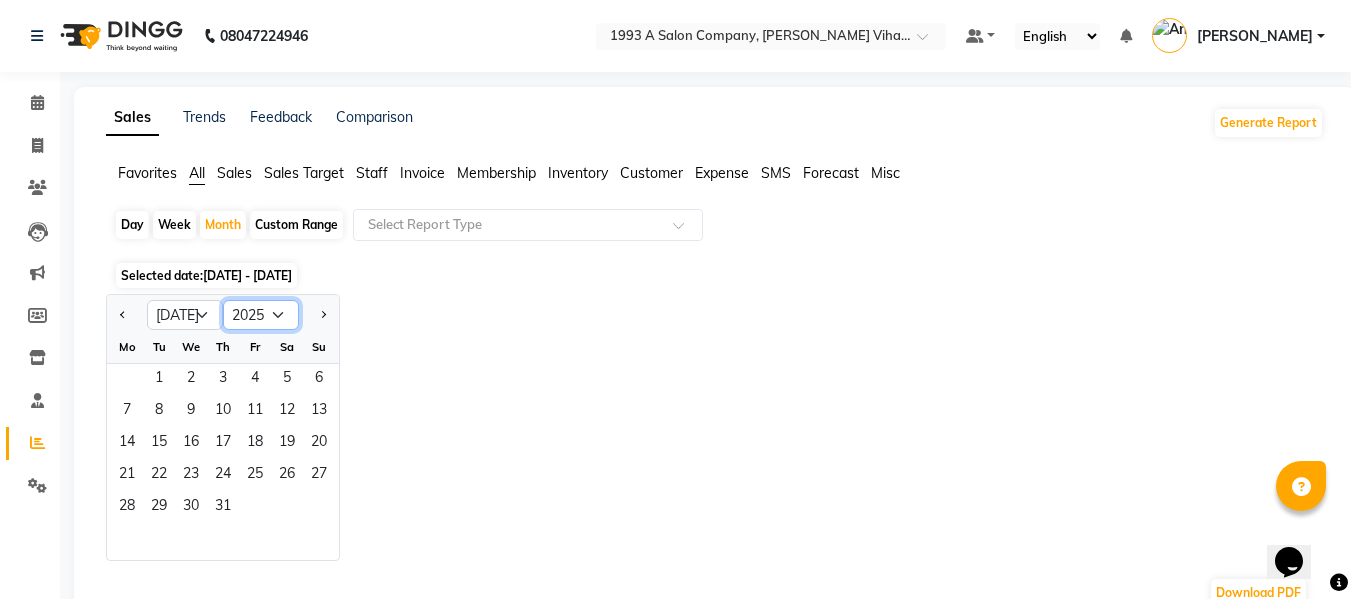 click on "2015 2016 2017 2018 2019 2020 2021 2022 2023 2024 2025 2026 2027 2028 2029 2030 2031 2032 2033 2034 2035" 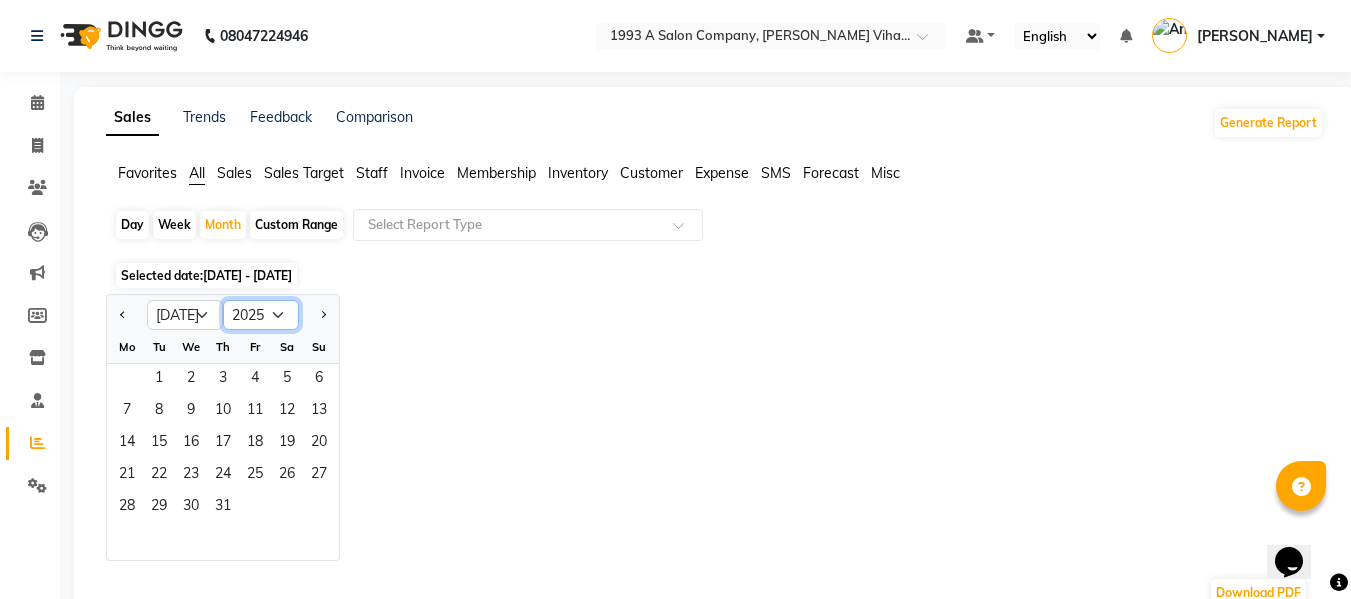 click on "2015 2016 2017 2018 2019 2020 2021 2022 2023 2024 2025 2026 2027 2028 2029 2030 2031 2032 2033 2034 2035" 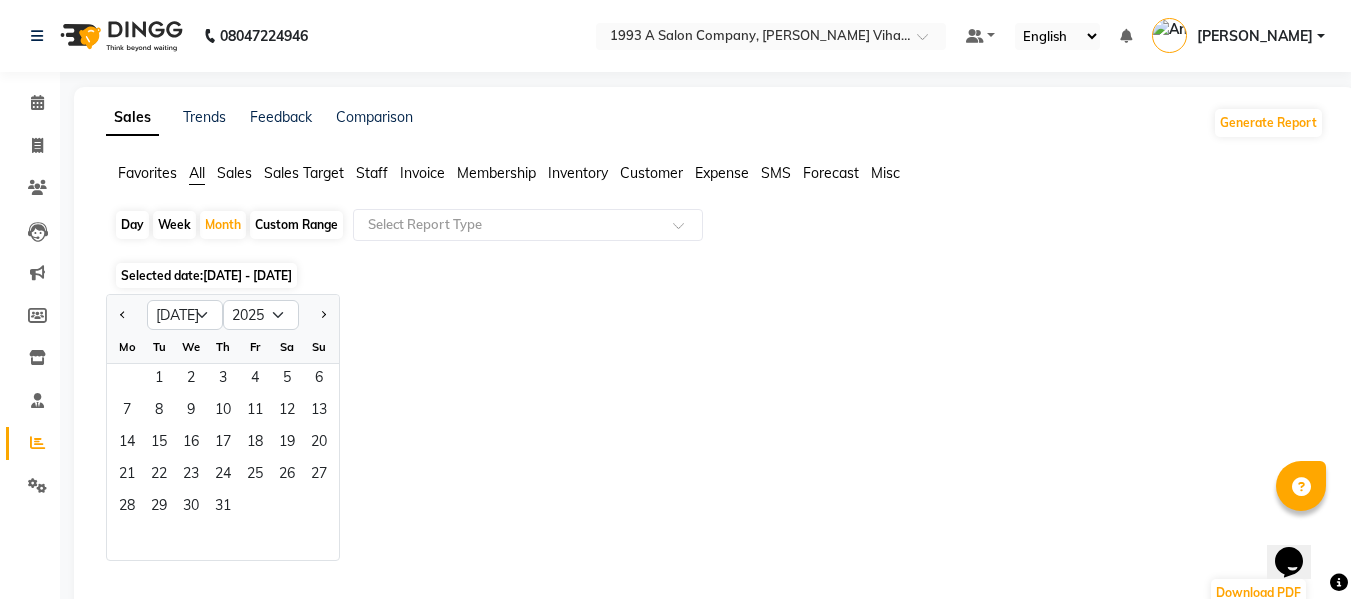 click on "Jan Feb Mar Apr May Jun [DATE] Aug Sep Oct Nov [DATE] 2016 2017 2018 2019 2020 2021 2022 2023 2024 2025 2026 2027 2028 2029 2030 2031 2032 2033 2034 2035 Mo Tu We Th Fr Sa Su  1   2   3   4   5   6   7   8   9   10   11   12   13   14   15   16   17   18   19   20   21   22   23   24   25   26   27   28   29   30   31" 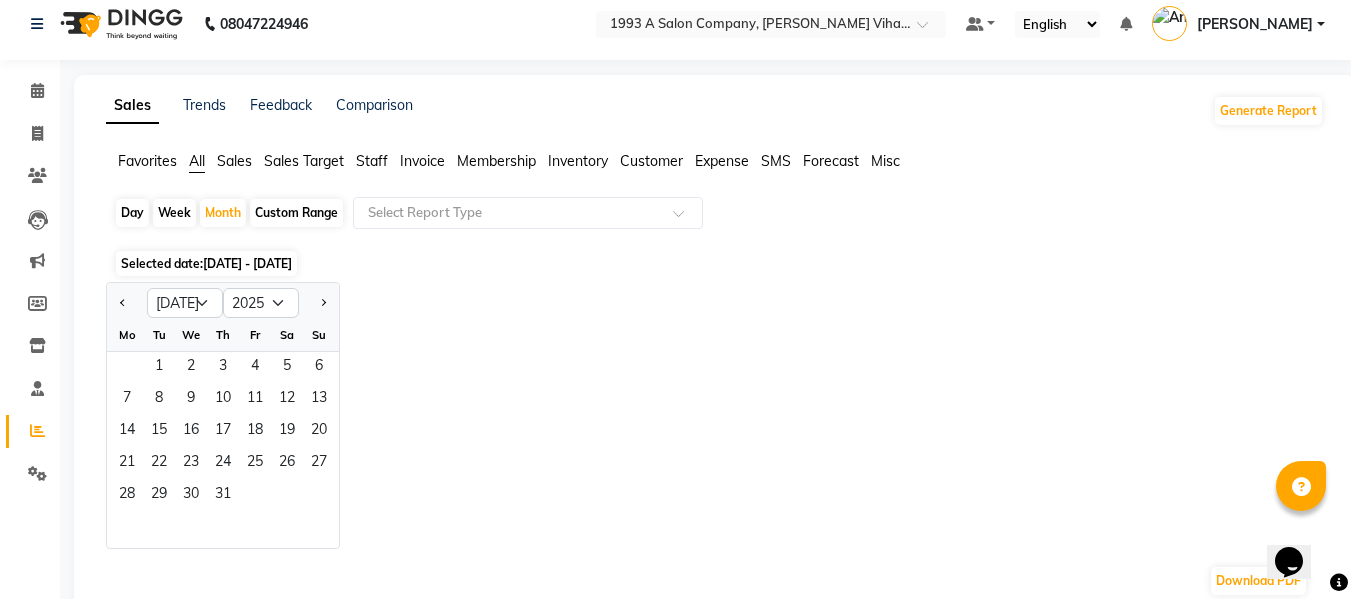 scroll, scrollTop: 0, scrollLeft: 0, axis: both 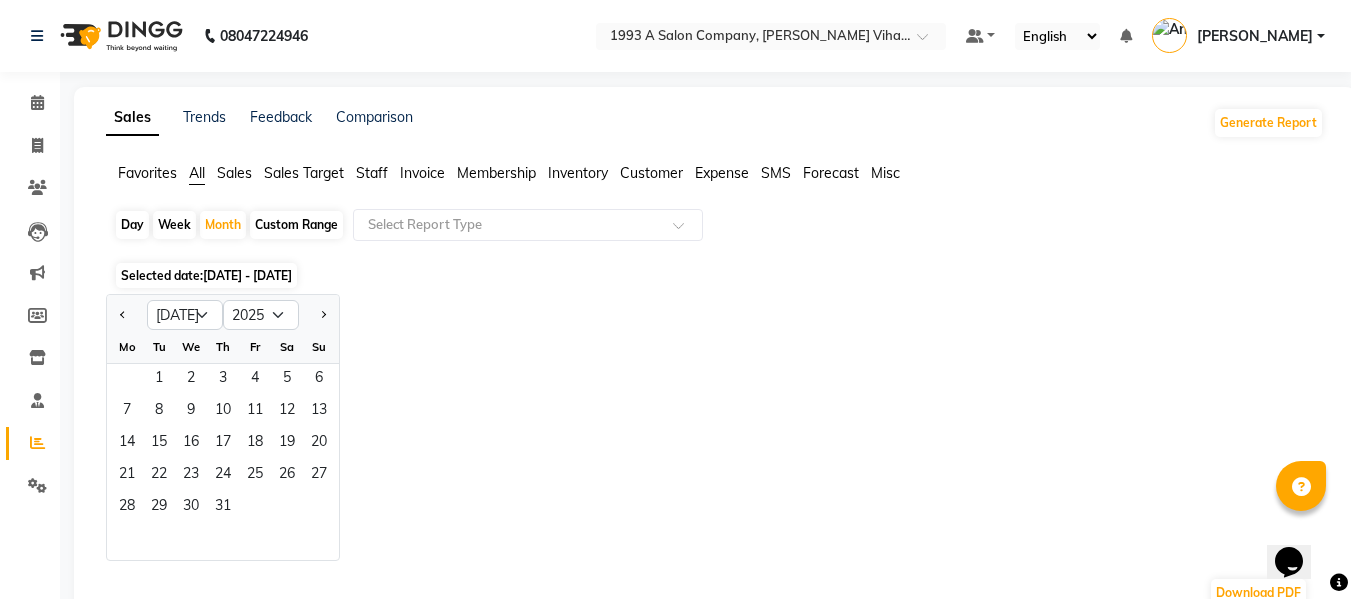 click on "Day" 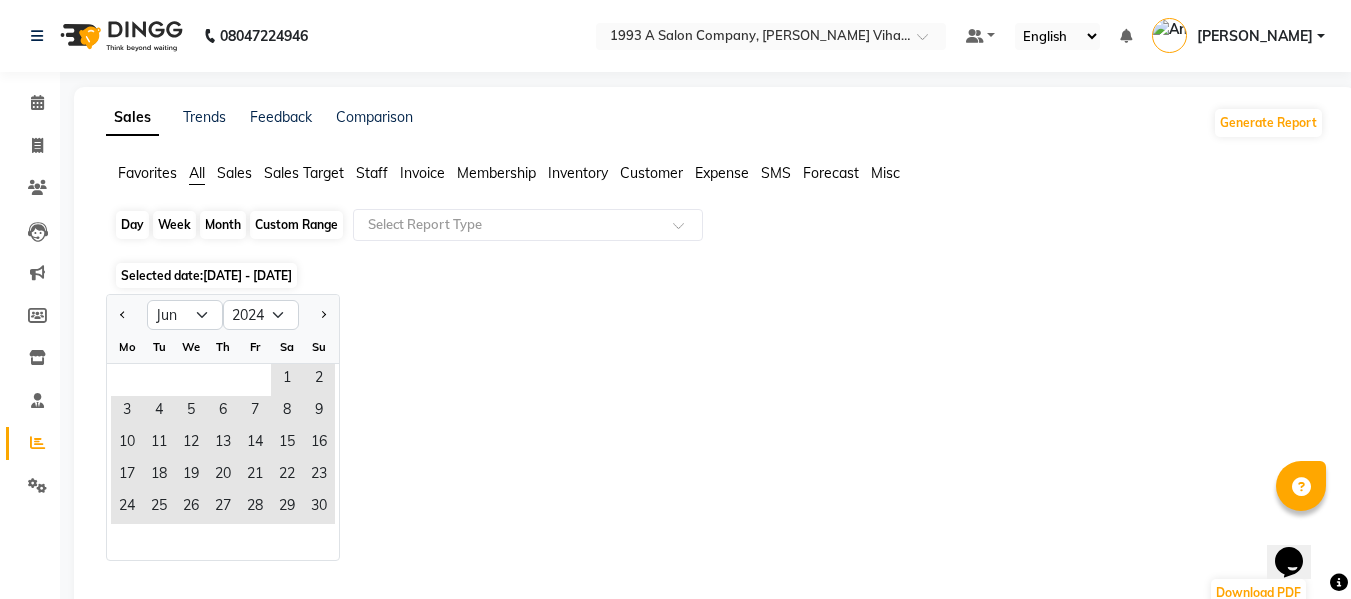 click on "Day" 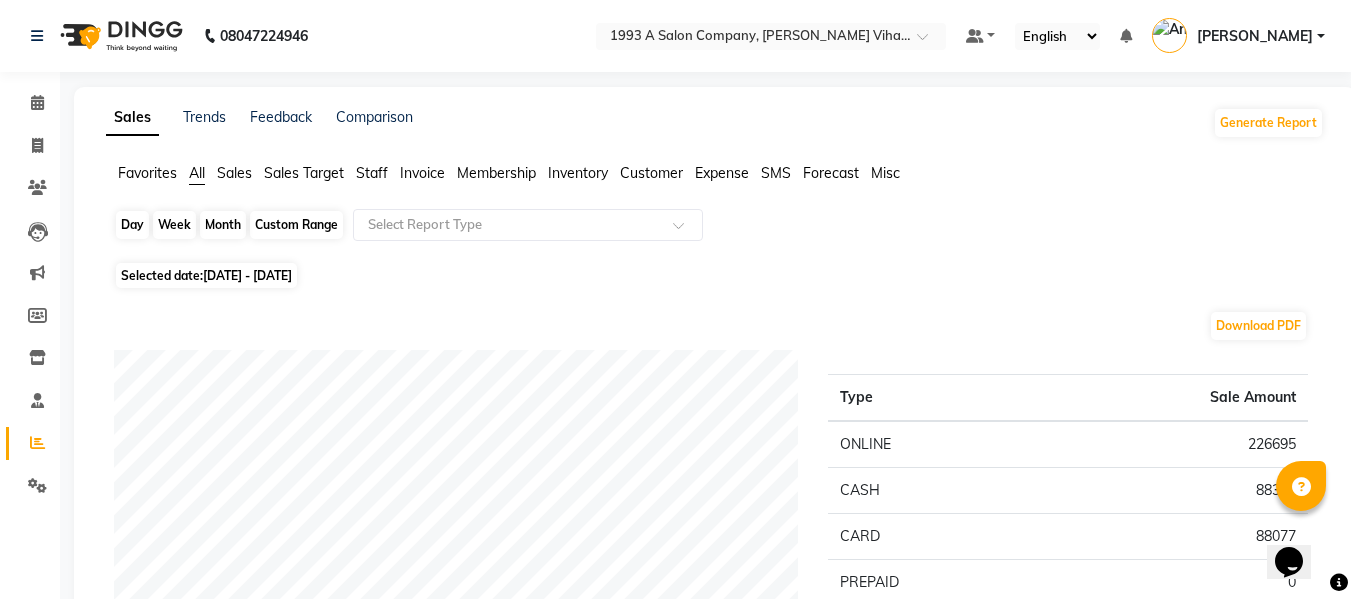 click on "Day" 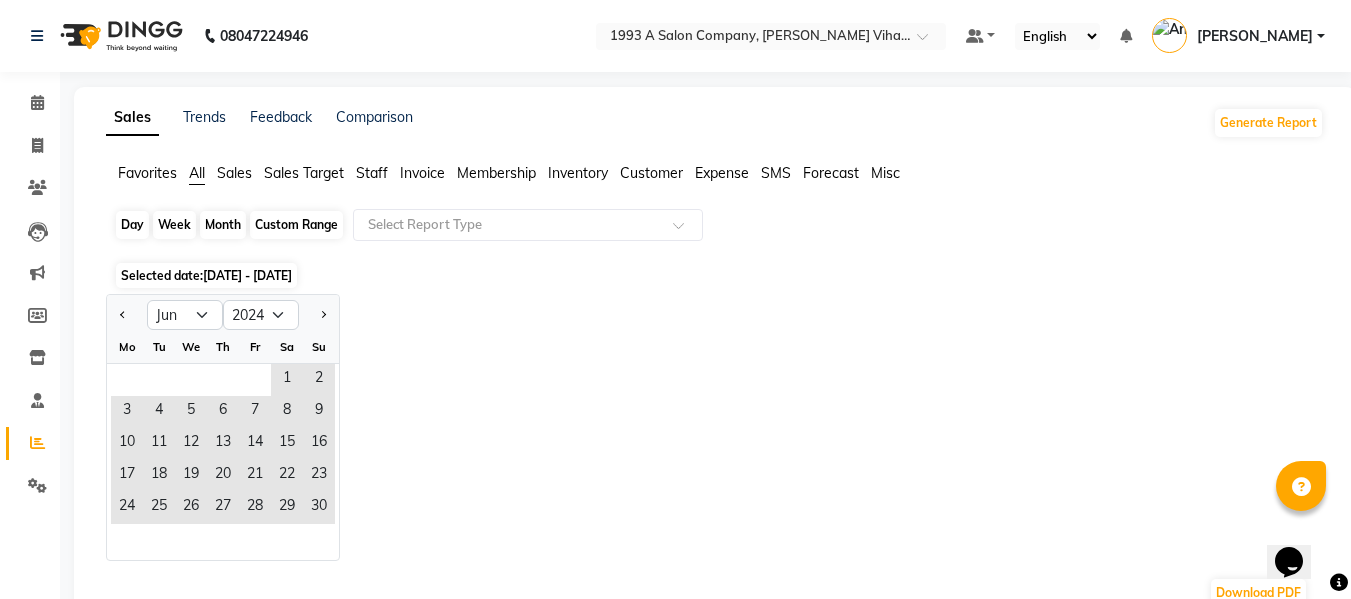 click on "Day" 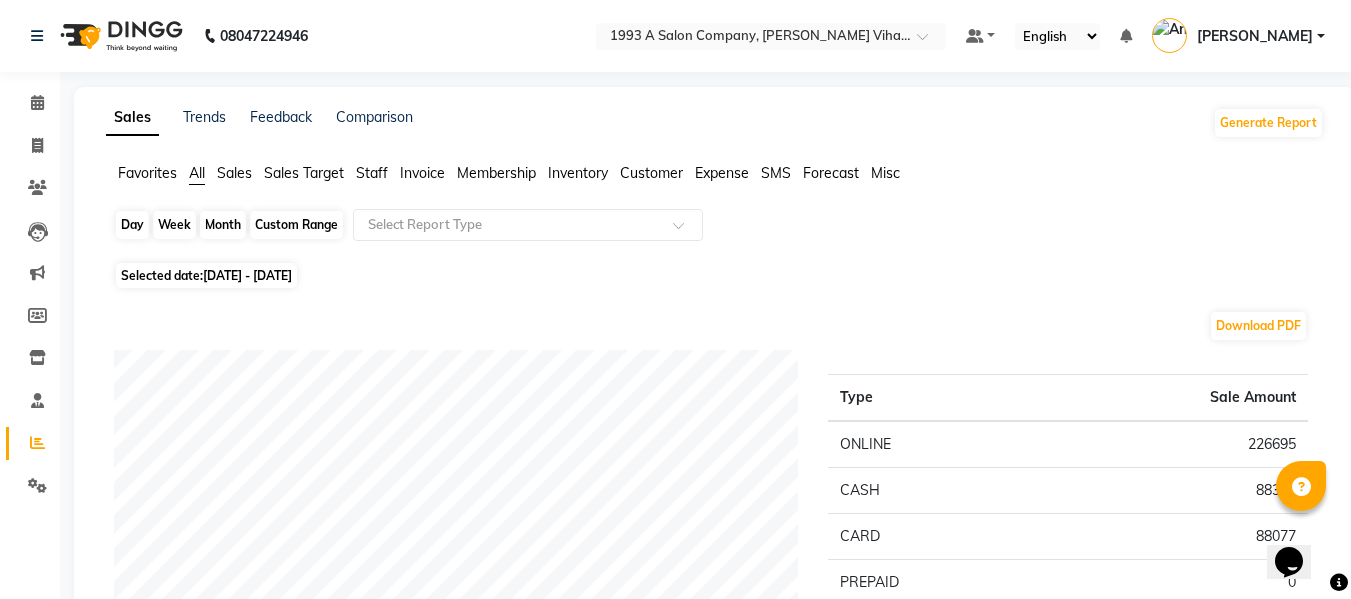 click on "Day" 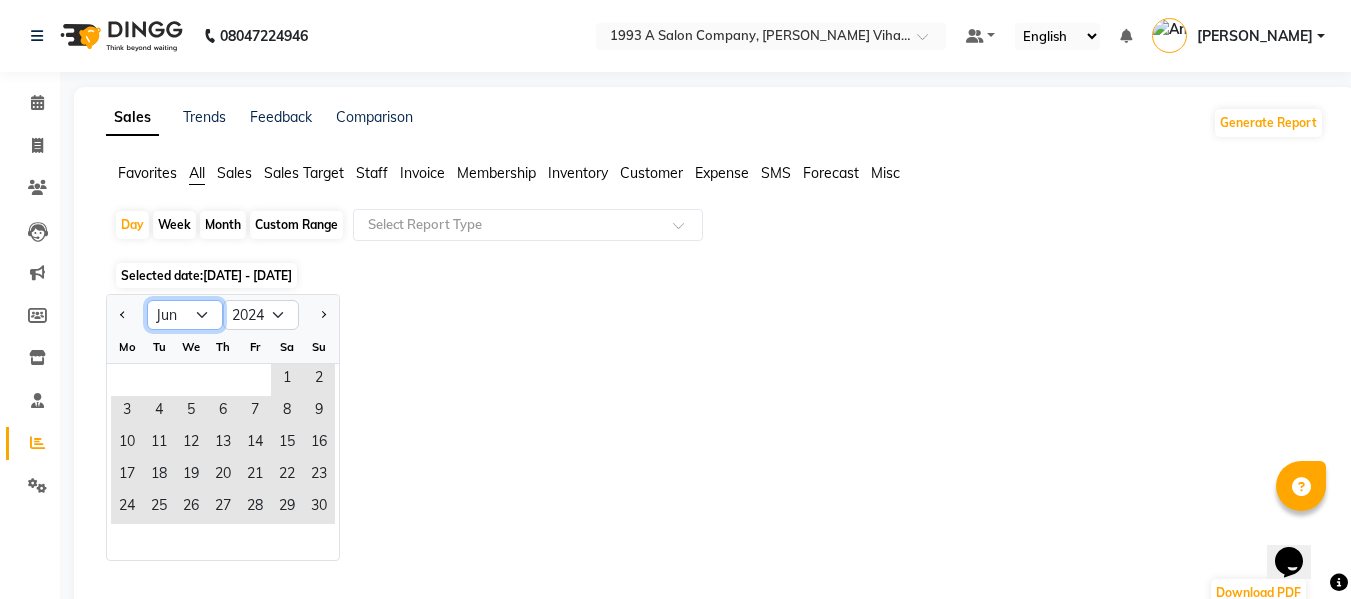 click on "Jan Feb Mar Apr May Jun [DATE] Aug Sep Oct Nov Dec" 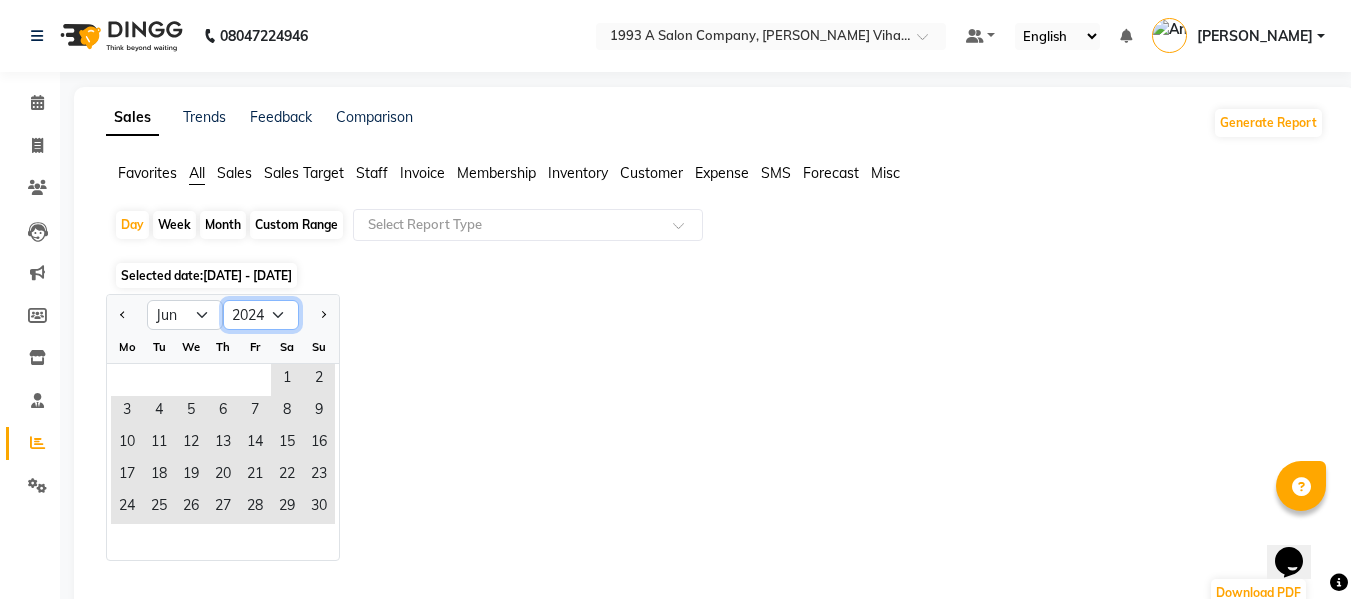 click on "2014 2015 2016 2017 2018 2019 2020 2021 2022 2023 2024 2025 2026 2027 2028 2029 2030 2031 2032 2033 2034" 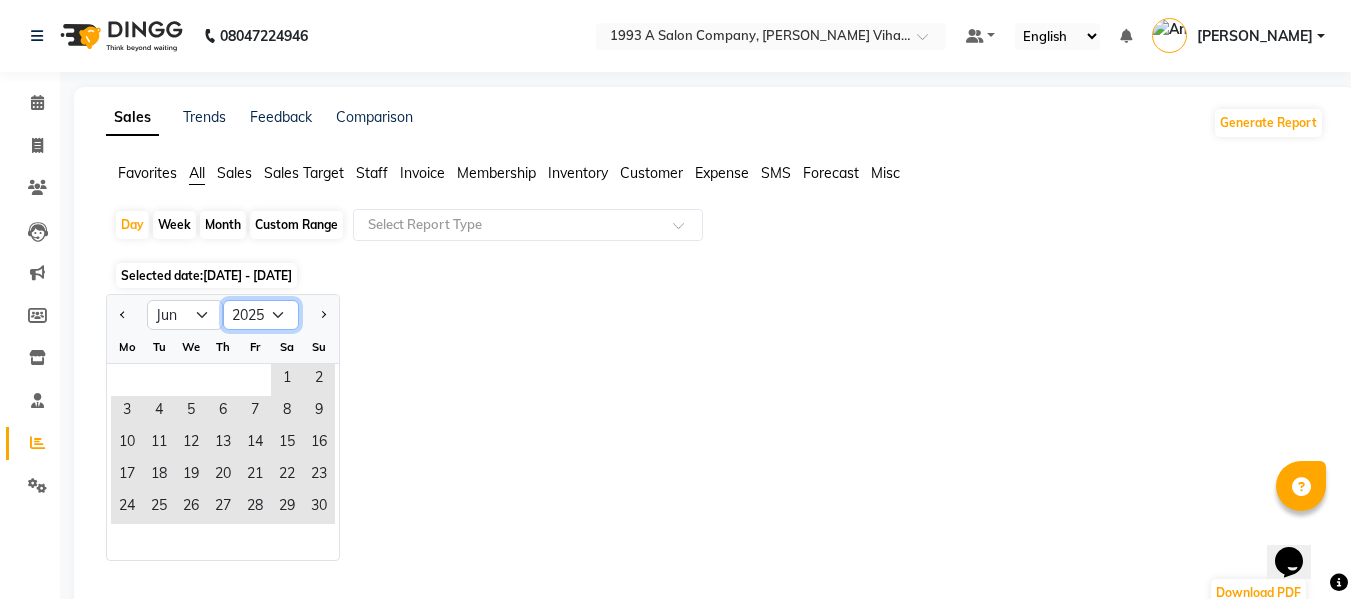 click on "2014 2015 2016 2017 2018 2019 2020 2021 2022 2023 2024 2025 2026 2027 2028 2029 2030 2031 2032 2033 2034" 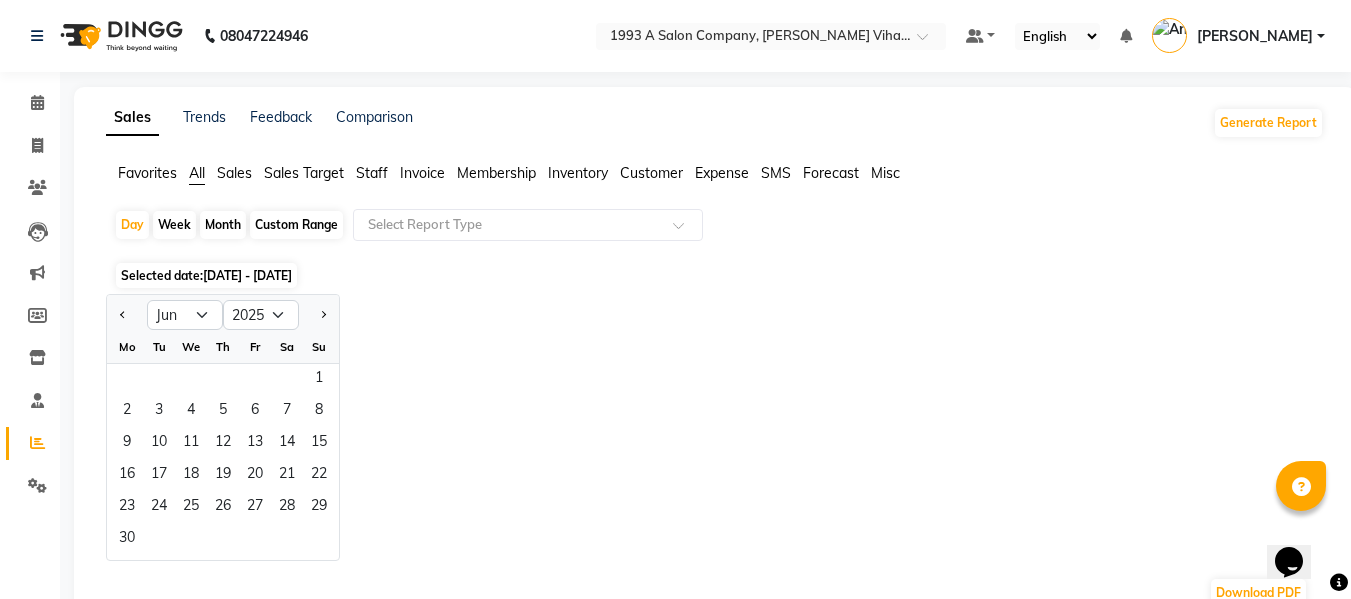 click on "Week" 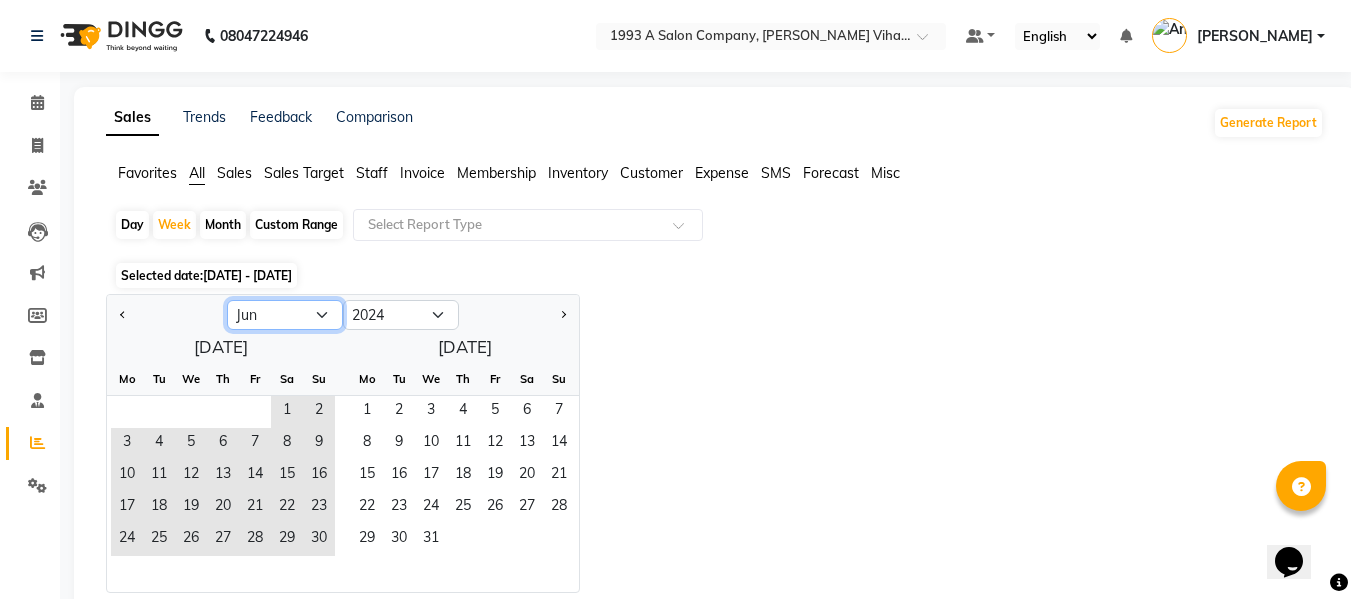 click on "Jan Feb Mar Apr May Jun [DATE] Aug Sep Oct Nov Dec" 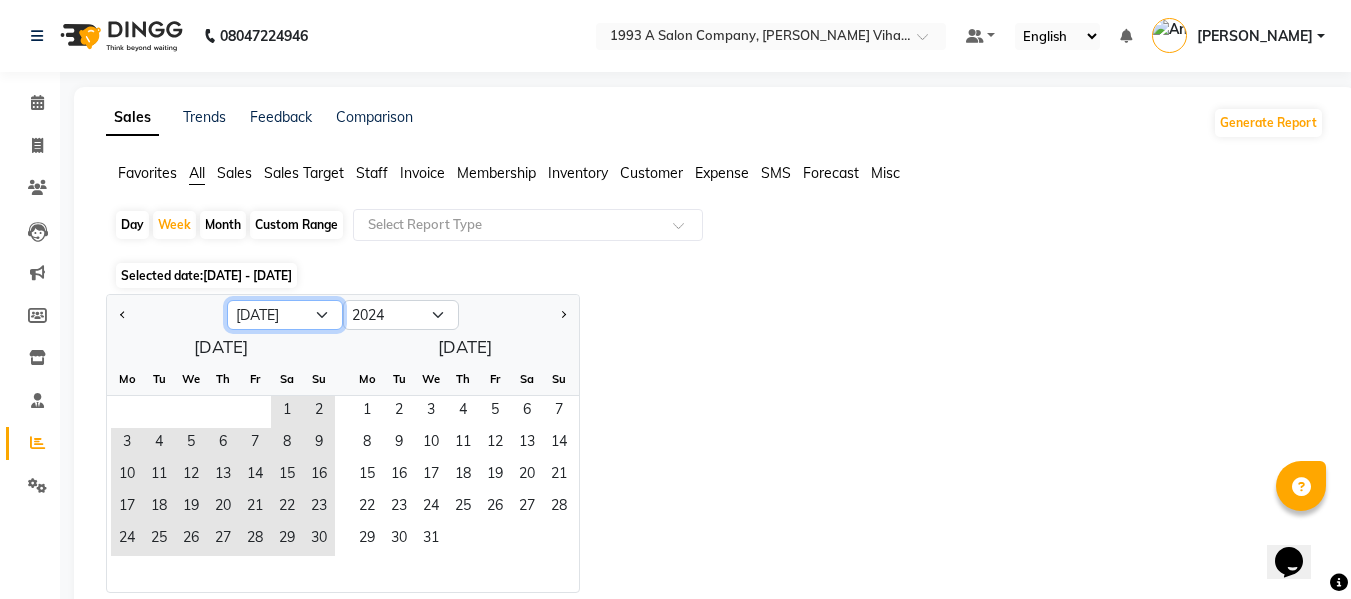 click on "Jan Feb Mar Apr May Jun [DATE] Aug Sep Oct Nov Dec" 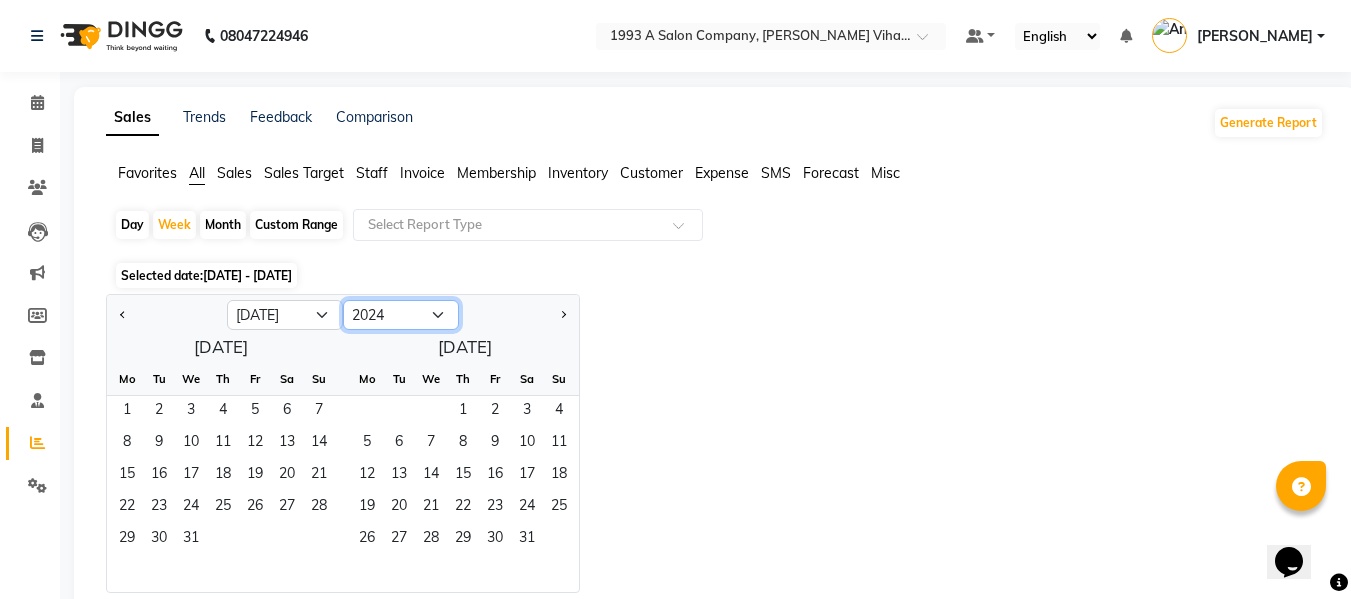 click on "2014 2015 2016 2017 2018 2019 2020 2021 2022 2023 2024 2025 2026 2027 2028 2029 2030 2031 2032 2033 2034" 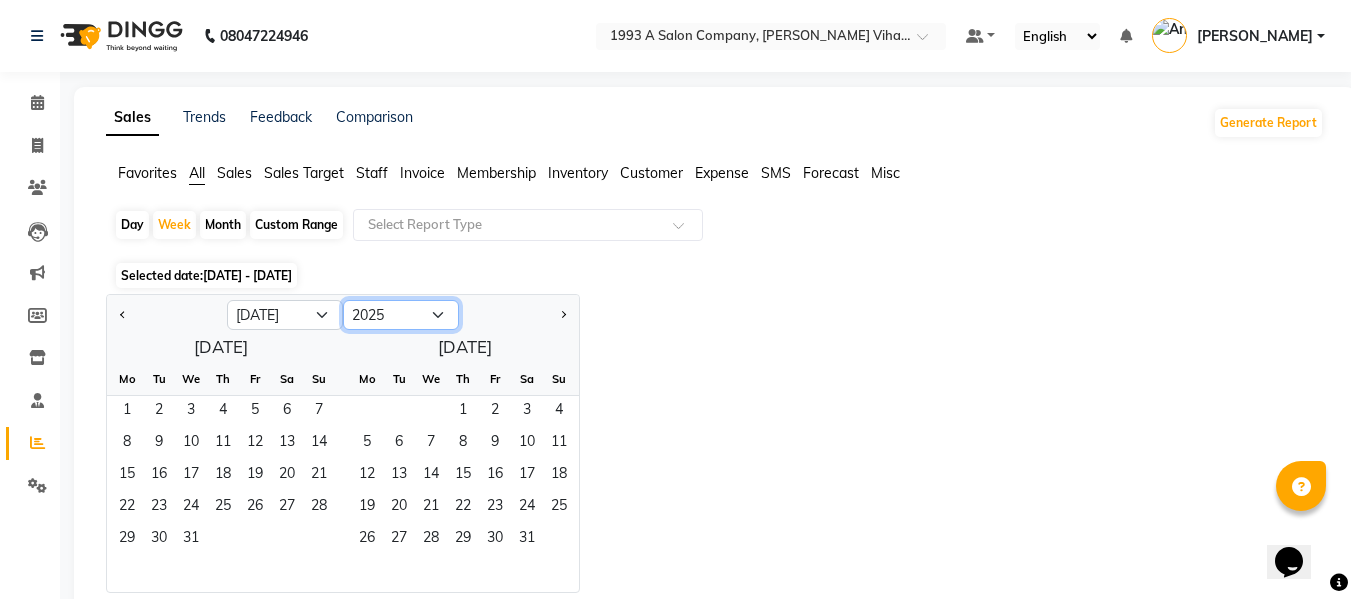click on "2014 2015 2016 2017 2018 2019 2020 2021 2022 2023 2024 2025 2026 2027 2028 2029 2030 2031 2032 2033 2034" 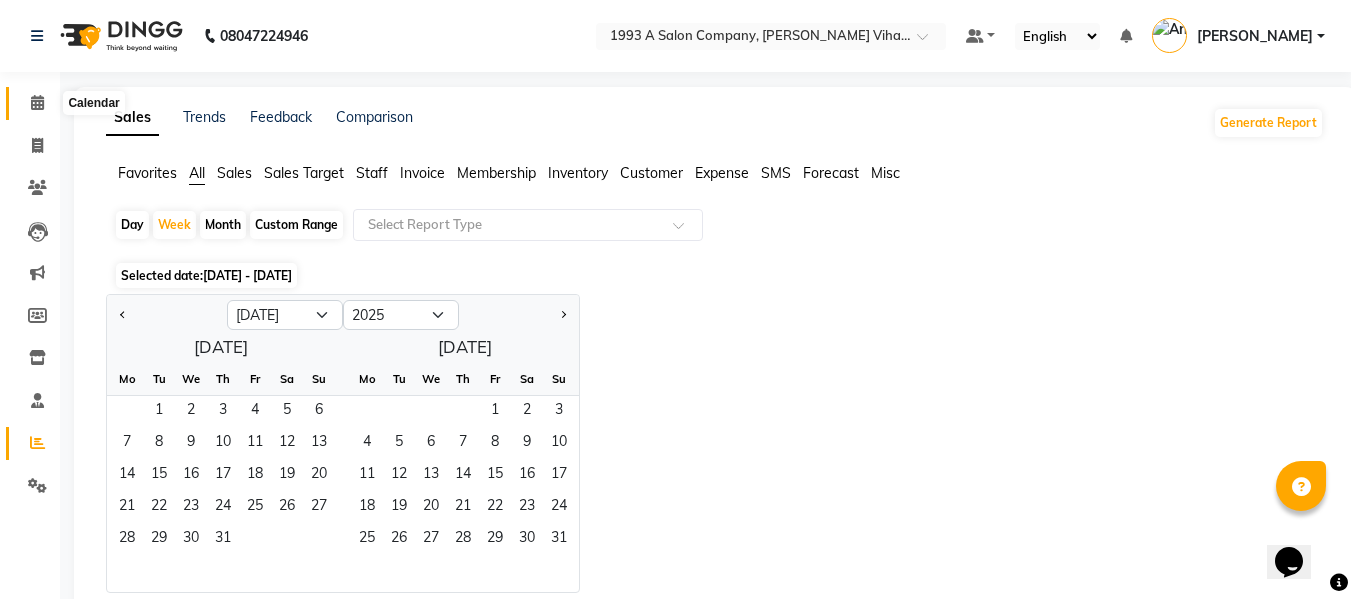 click 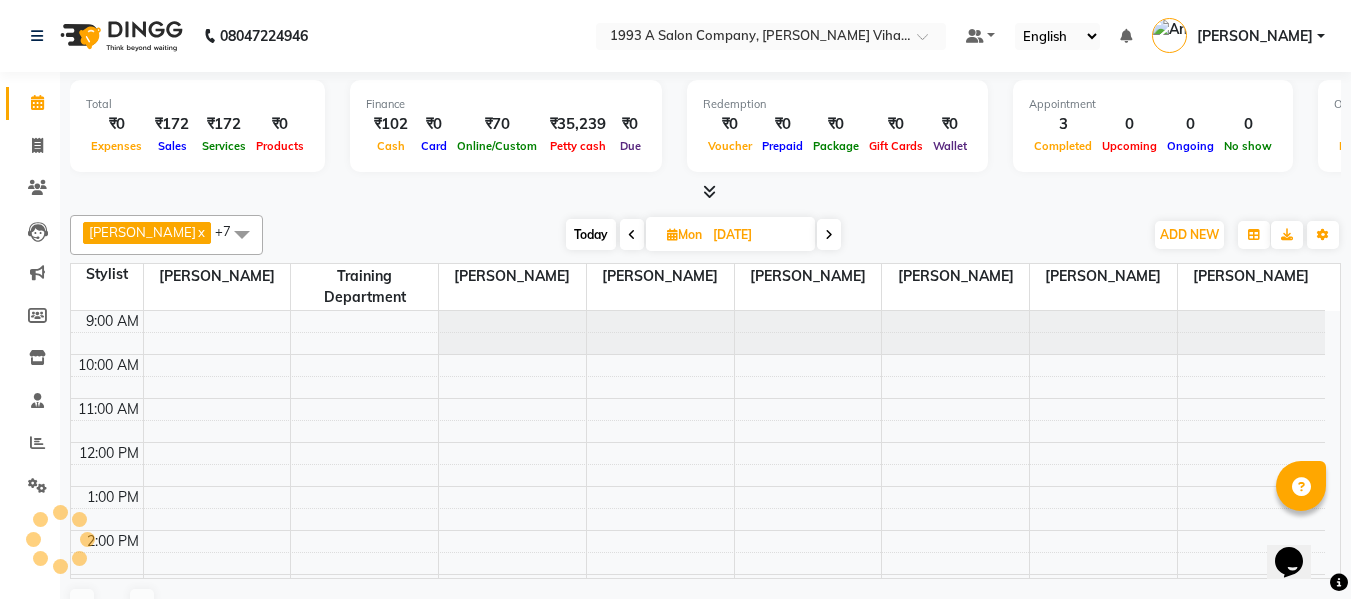scroll, scrollTop: 309, scrollLeft: 0, axis: vertical 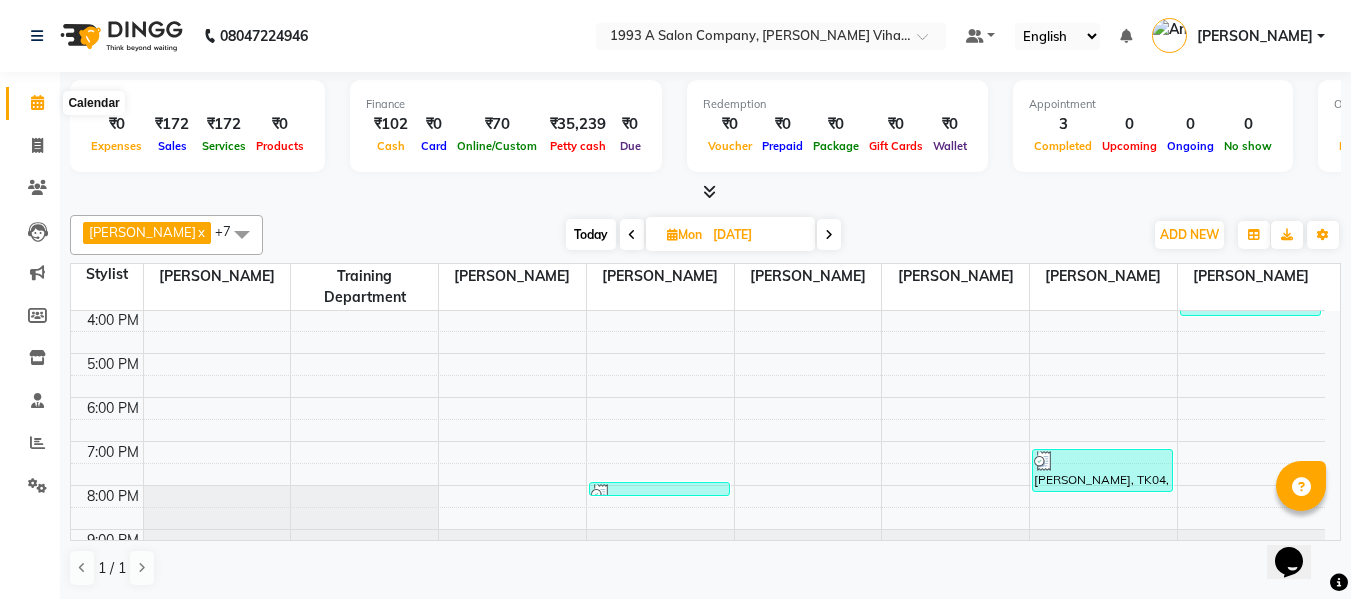 click 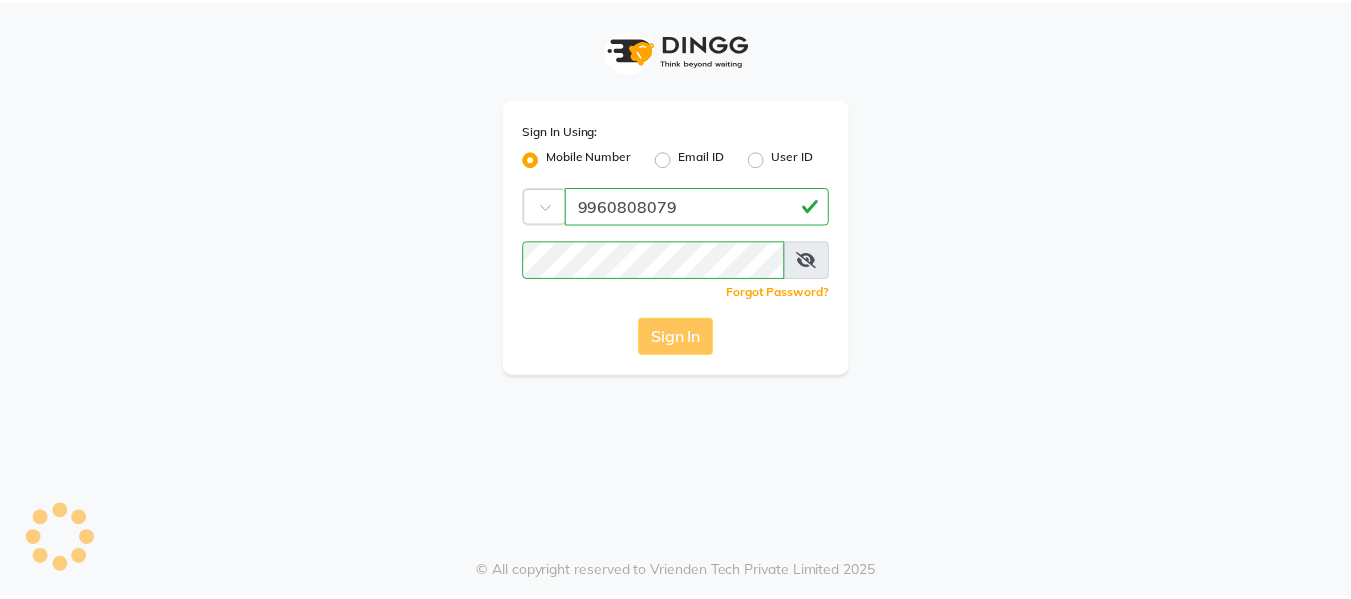 scroll, scrollTop: 0, scrollLeft: 0, axis: both 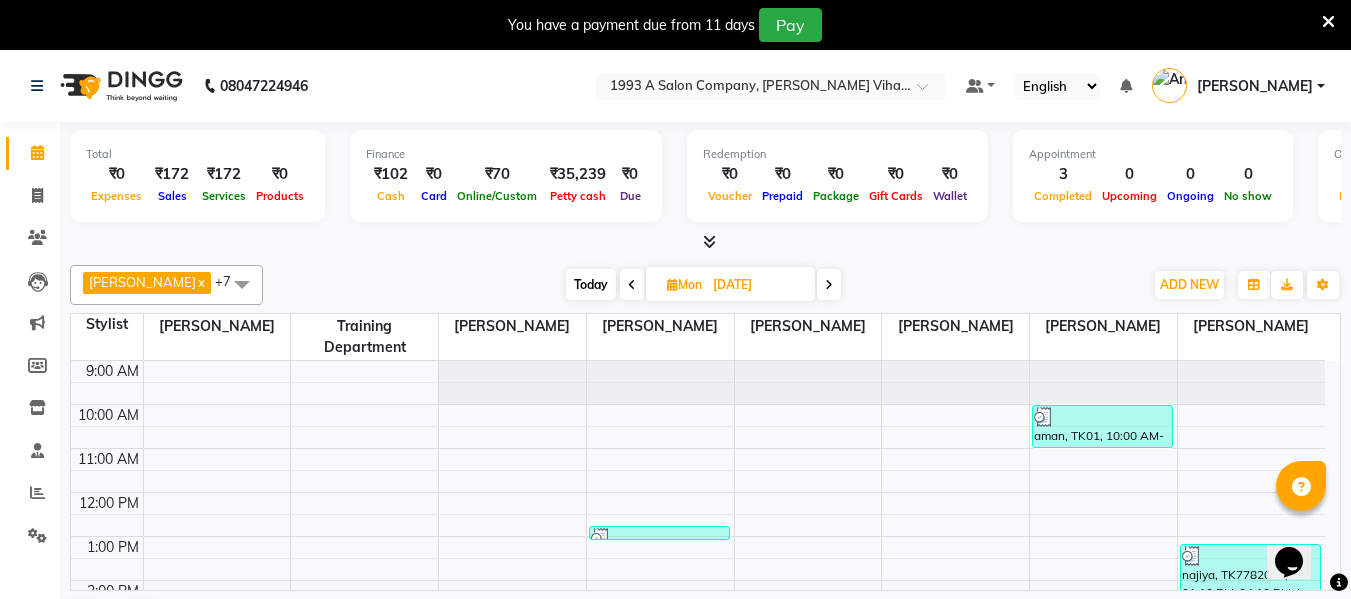 click on "Staff" 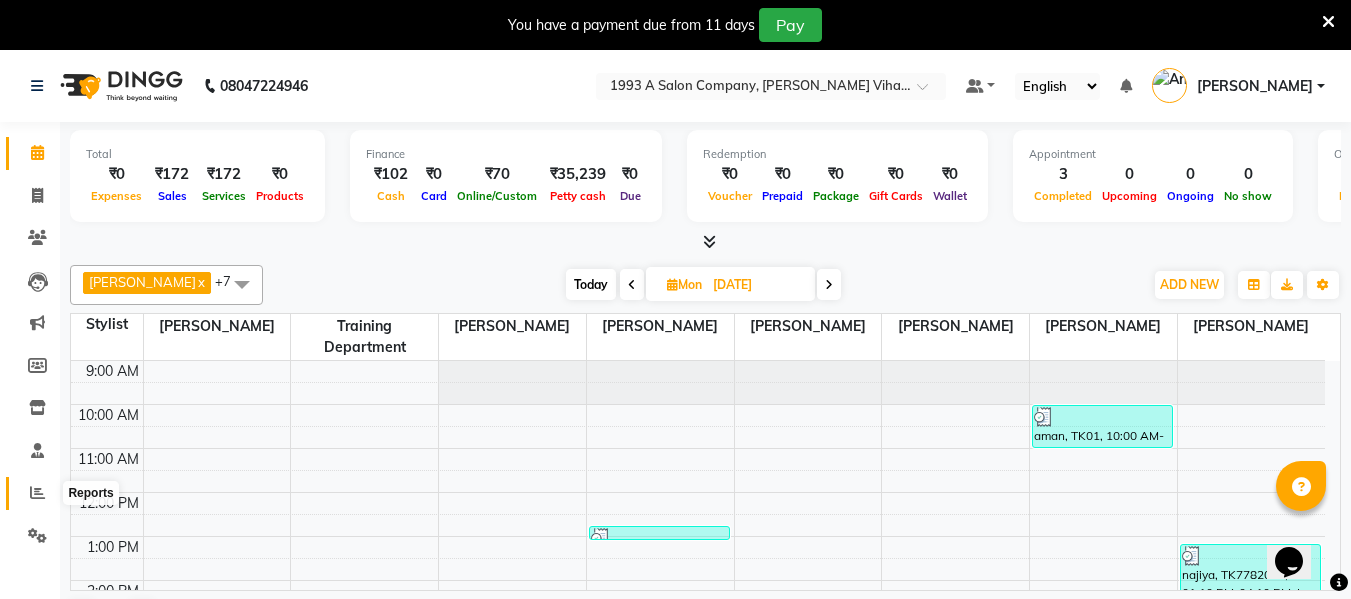 click 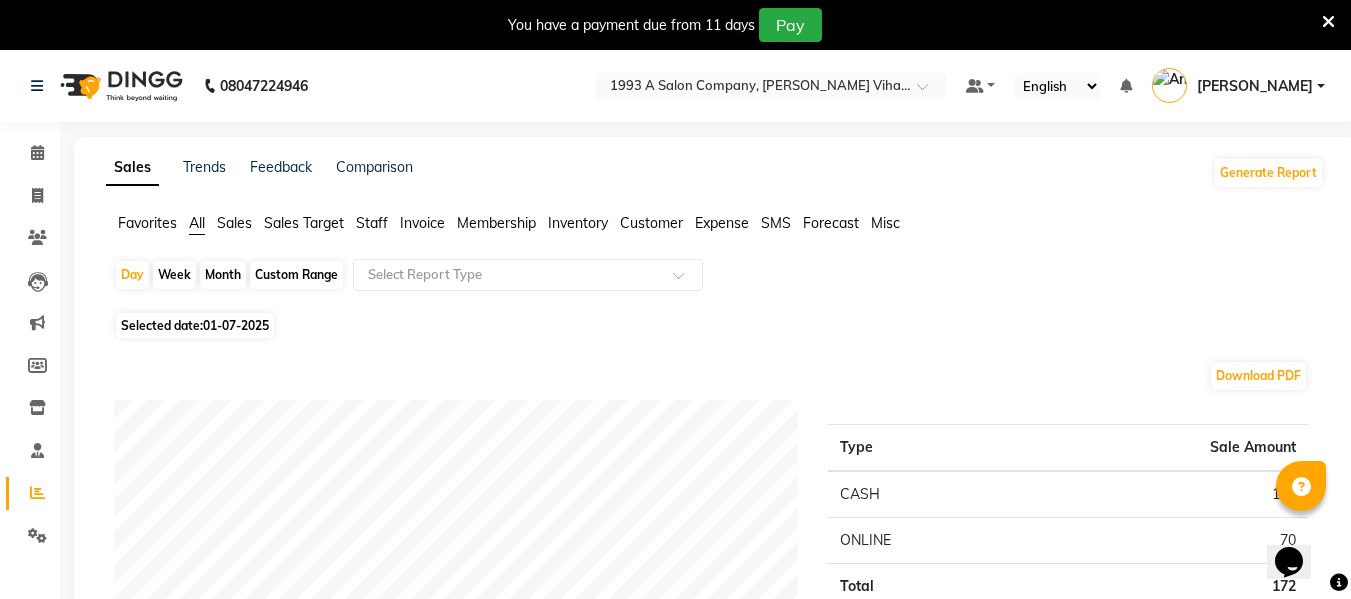 click on "Month" 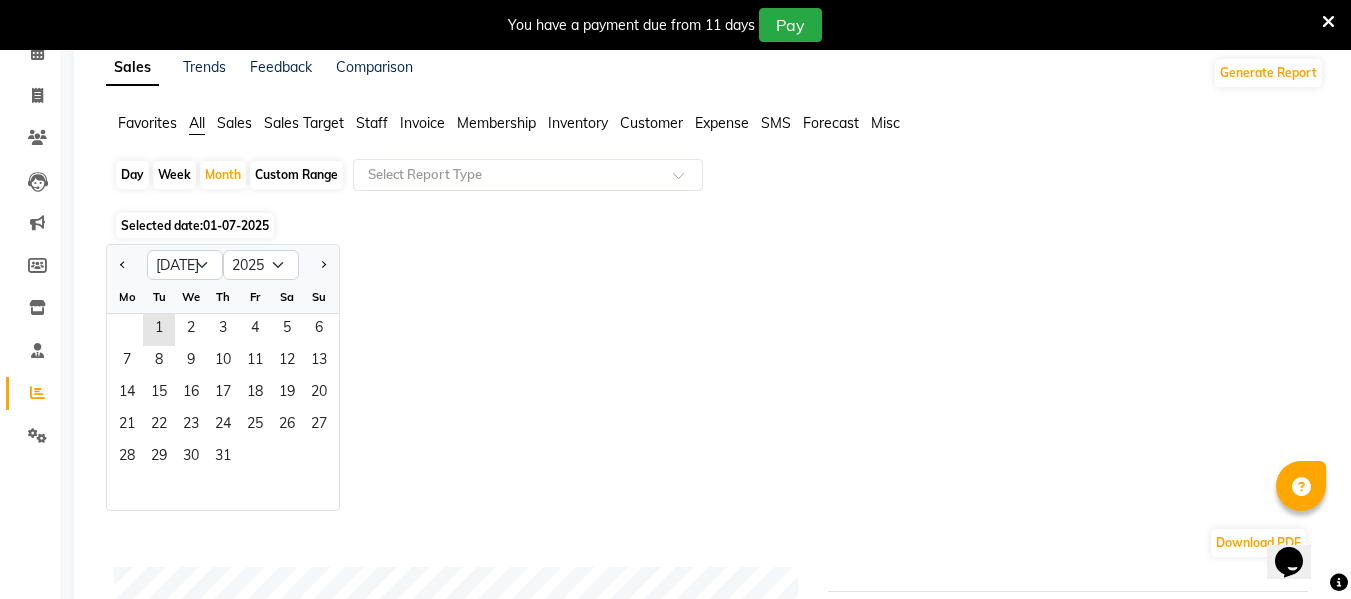 scroll, scrollTop: 0, scrollLeft: 0, axis: both 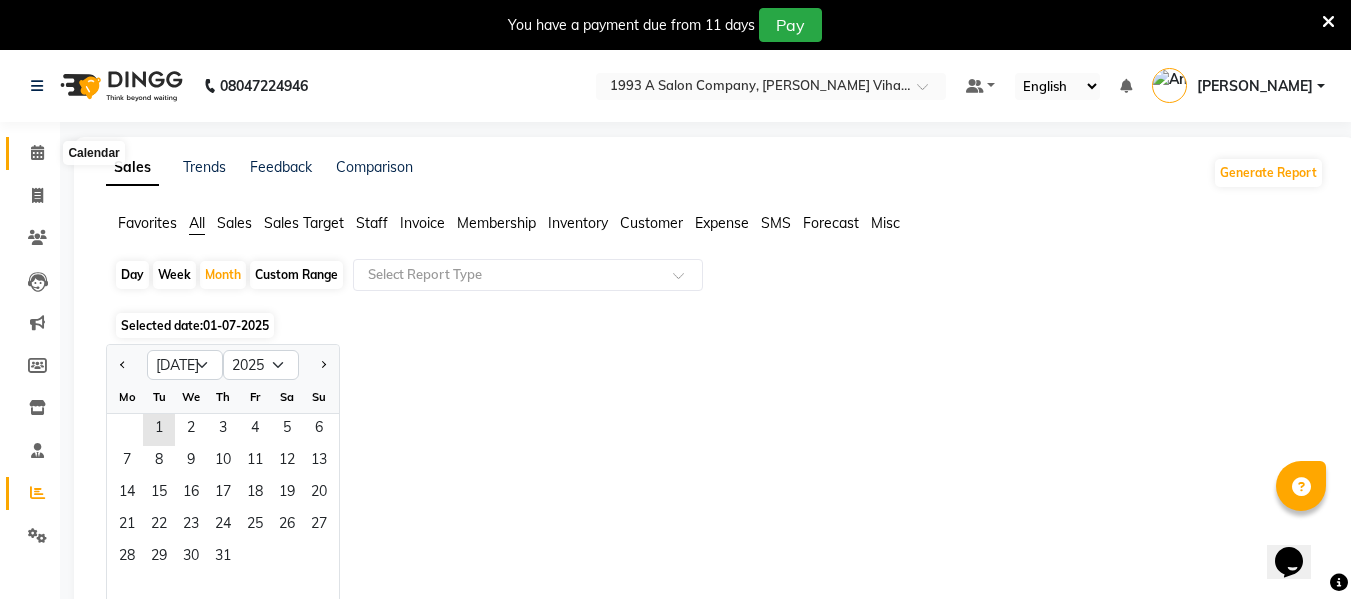click 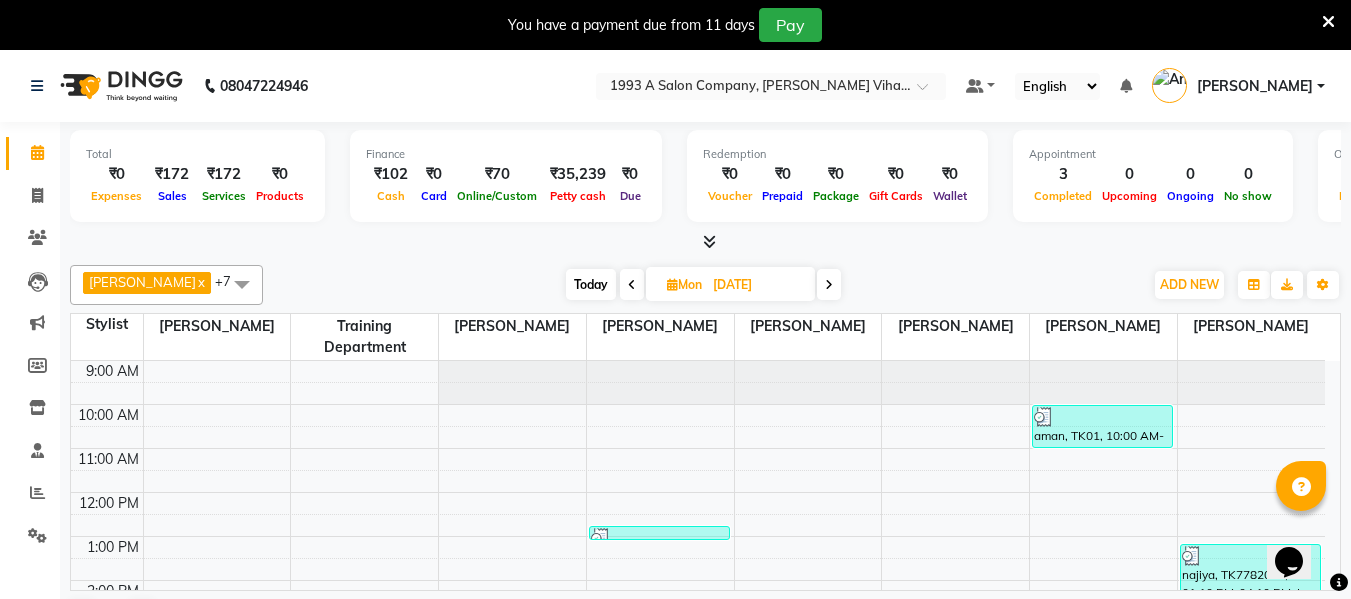 click at bounding box center (829, 284) 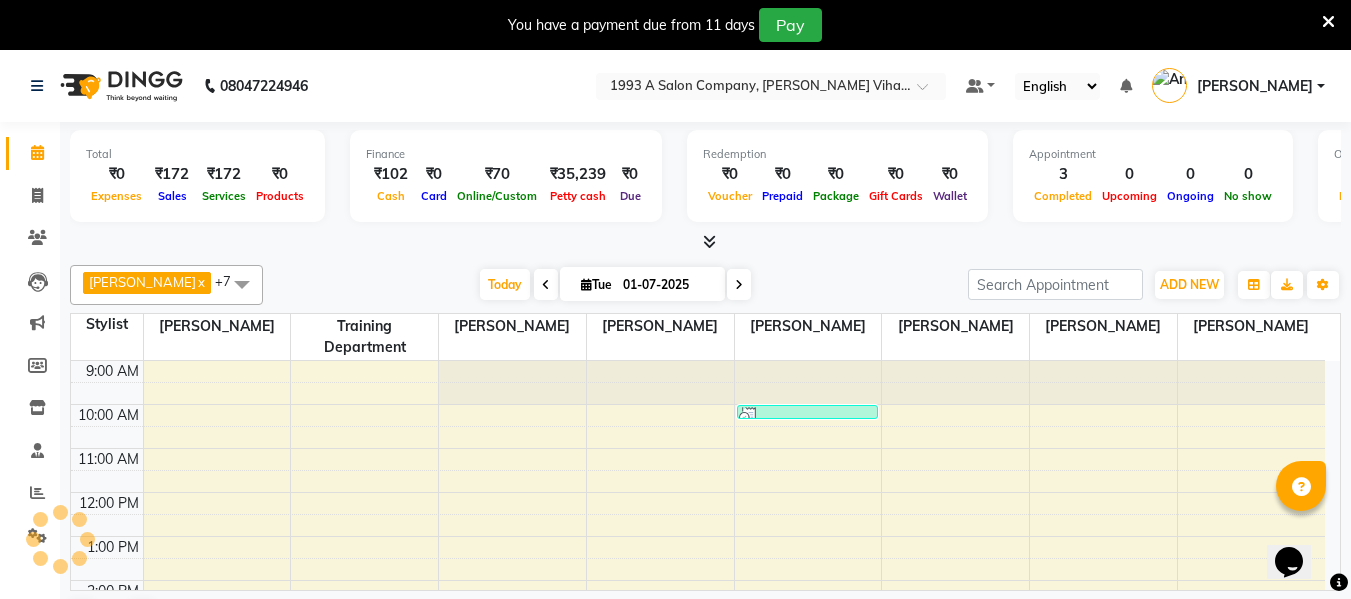 scroll, scrollTop: 309, scrollLeft: 0, axis: vertical 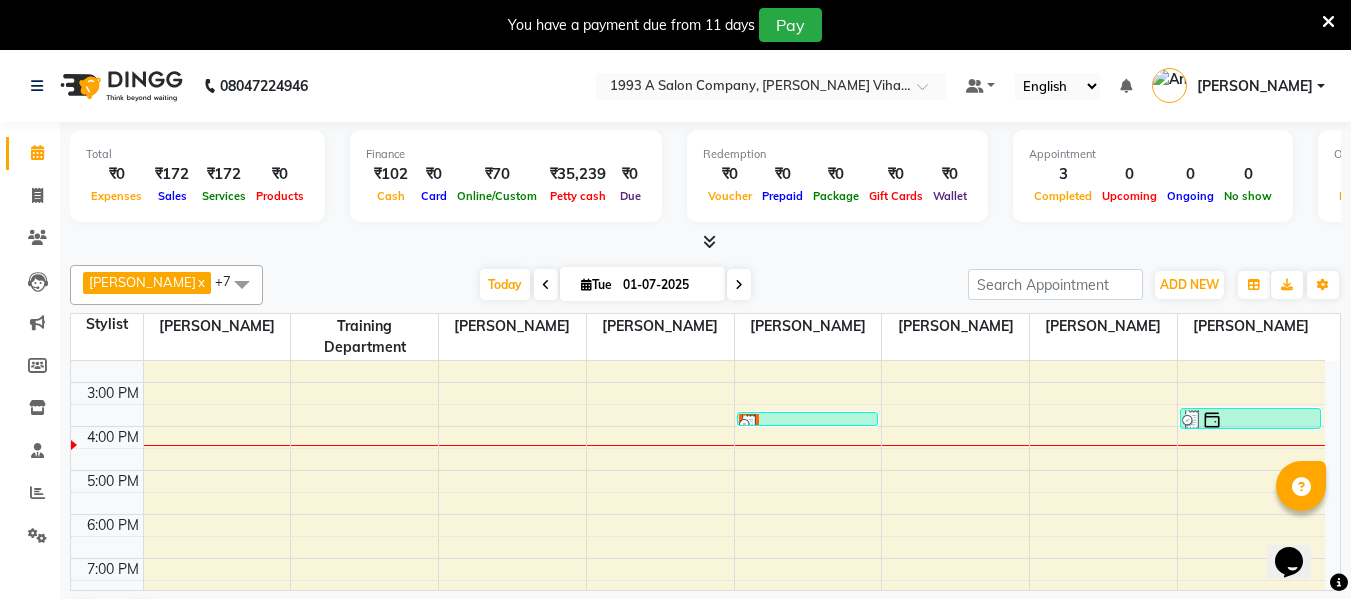 click at bounding box center [242, 284] 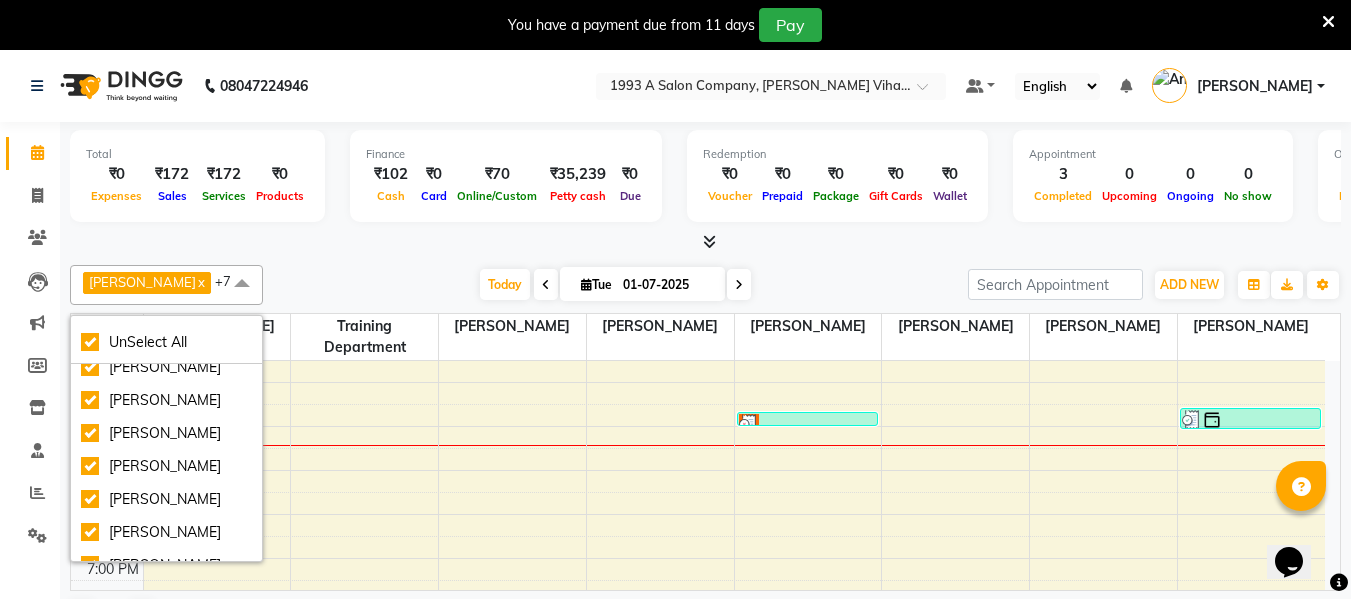 scroll, scrollTop: 0, scrollLeft: 0, axis: both 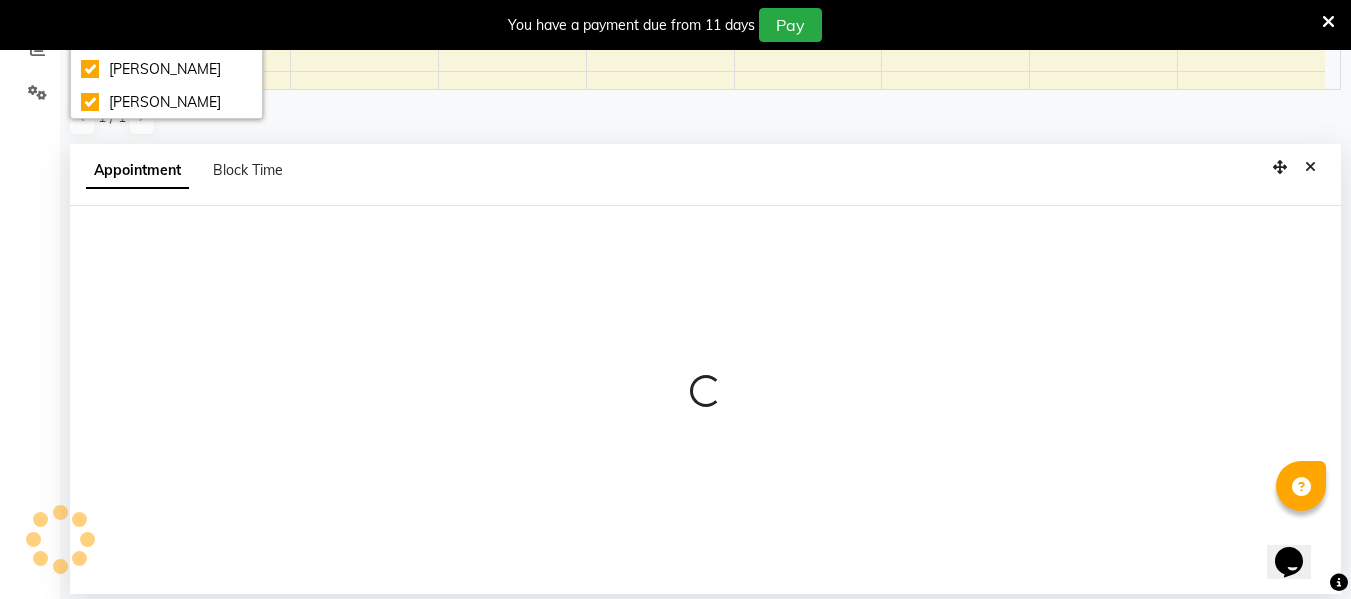 select on "44335" 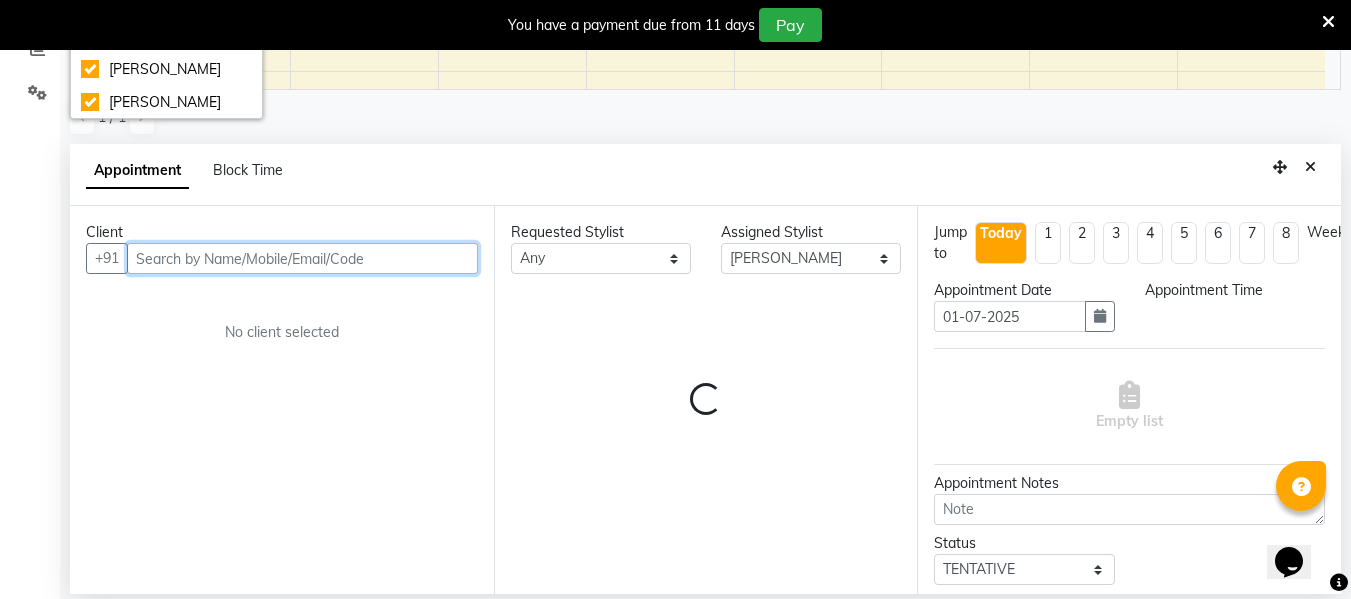 select on "1020" 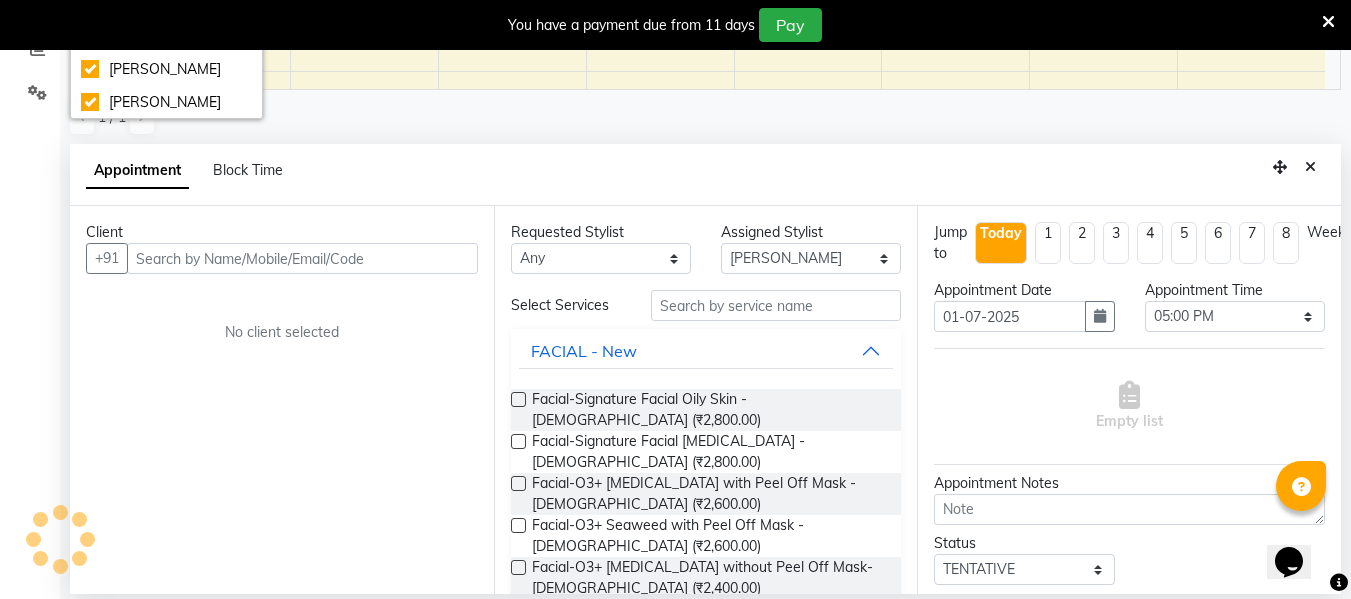 click on "Appointment Block Time" at bounding box center [705, 175] 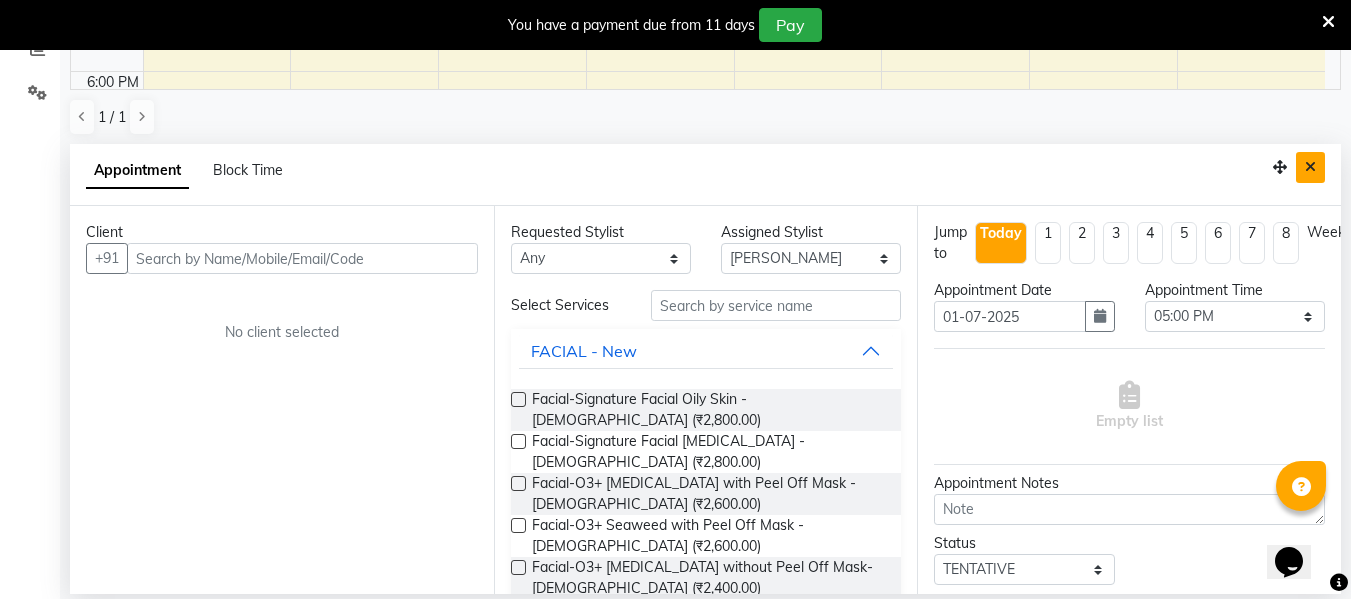 click at bounding box center (1310, 167) 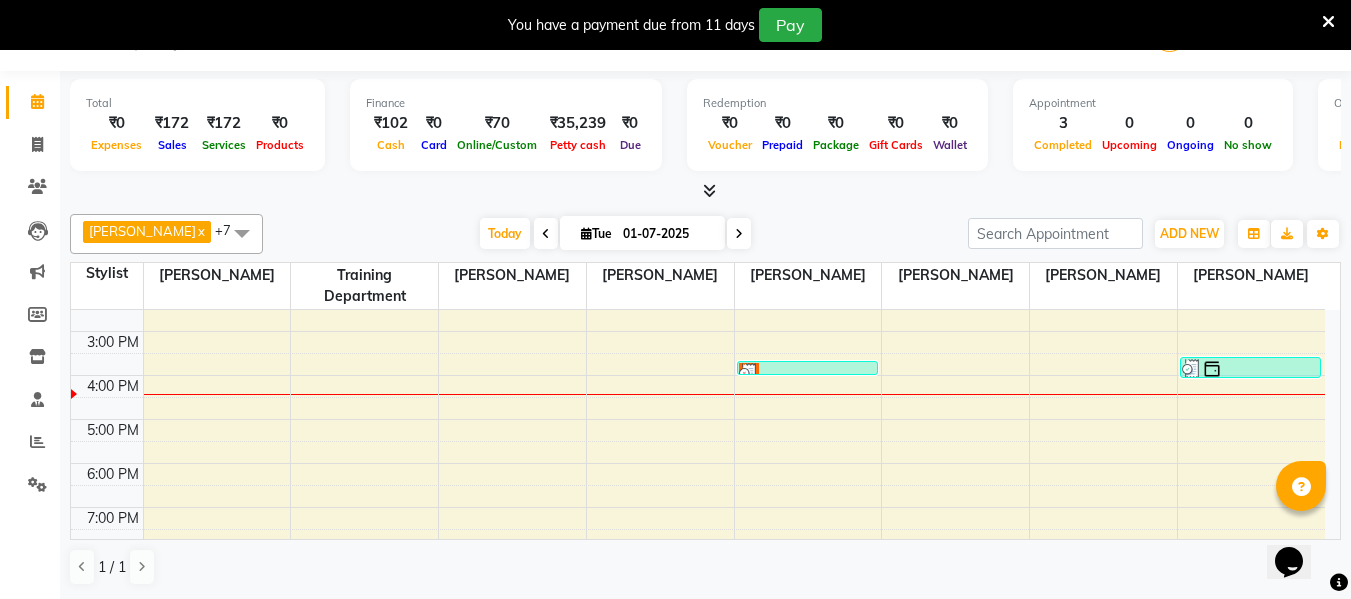 scroll, scrollTop: 51, scrollLeft: 0, axis: vertical 